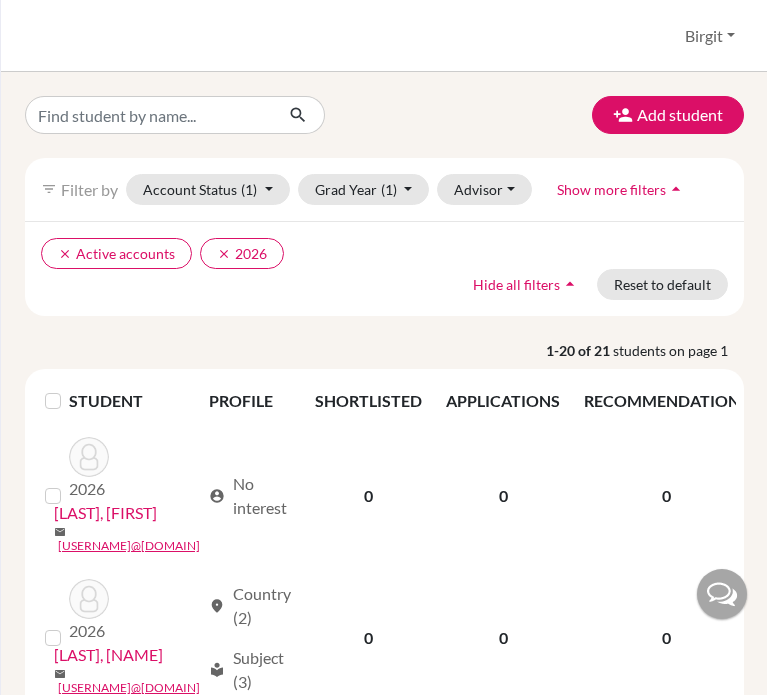 scroll, scrollTop: 0, scrollLeft: 0, axis: both 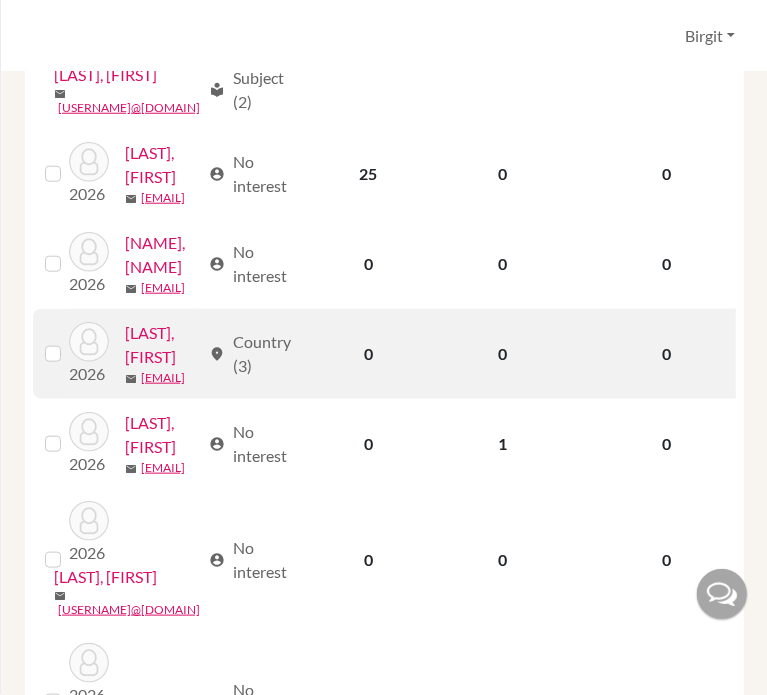 click on "[LAST], [FIRST]" at bounding box center [162, 345] 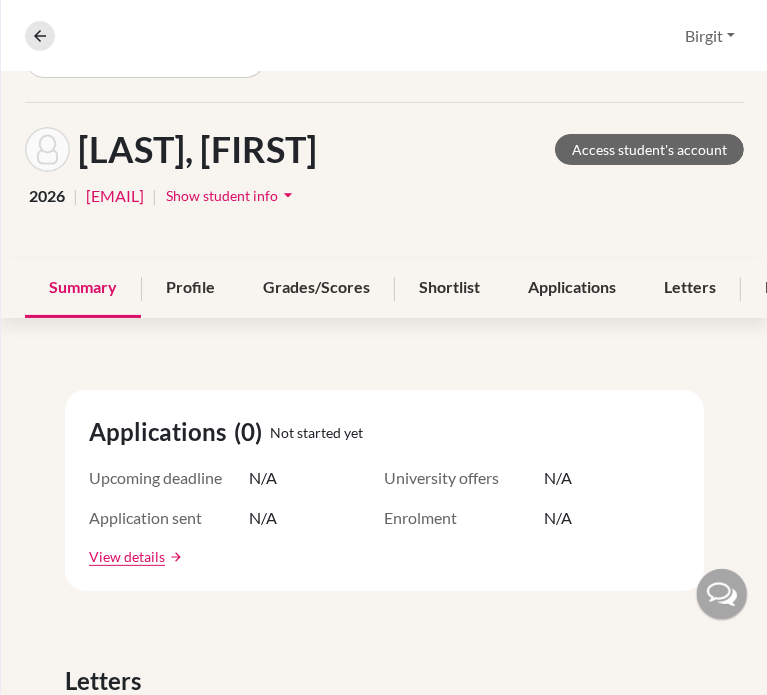 scroll, scrollTop: 100, scrollLeft: 0, axis: vertical 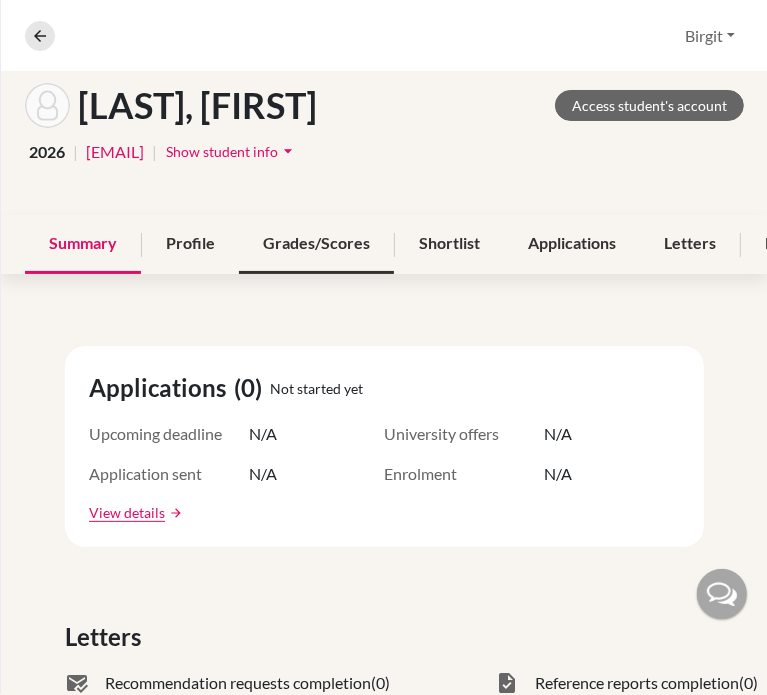 click on "Grades/Scores" at bounding box center (316, 244) 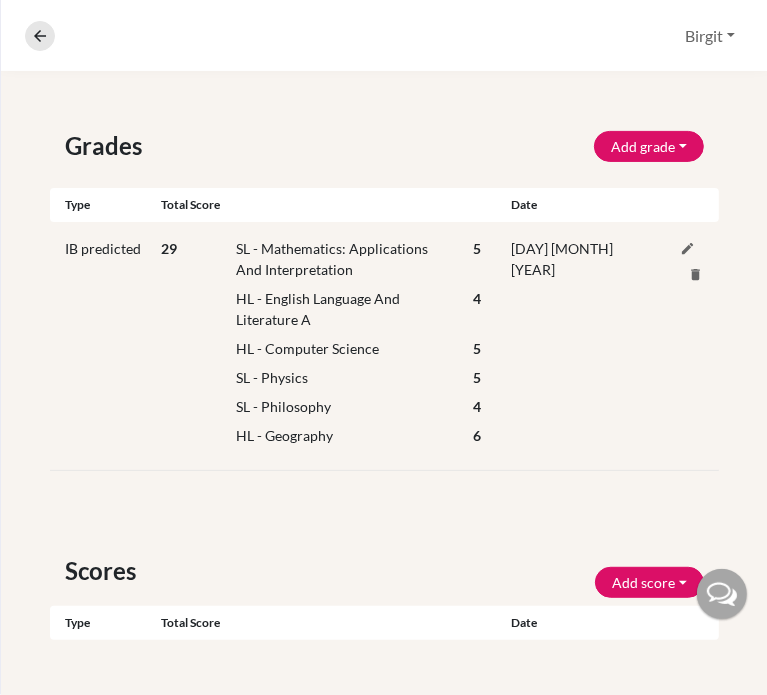 scroll, scrollTop: 300, scrollLeft: 0, axis: vertical 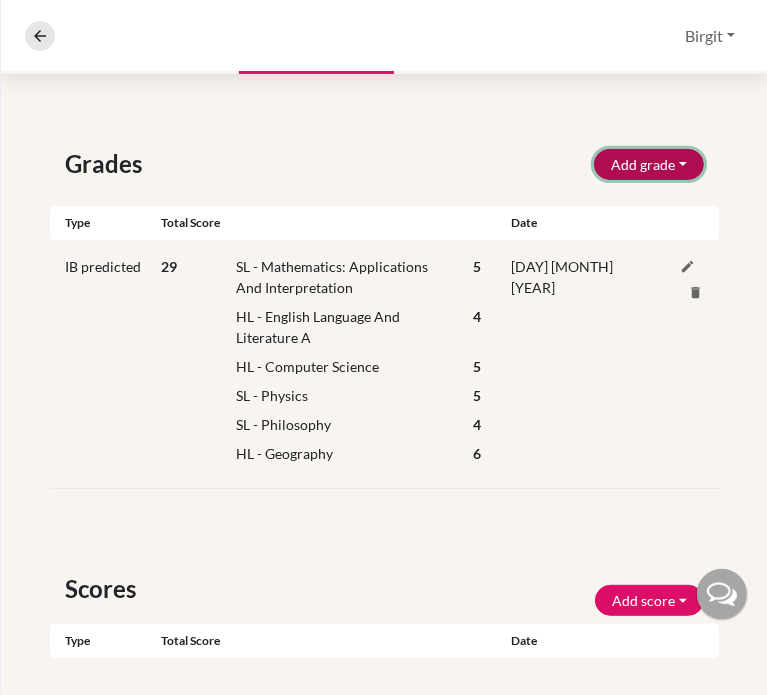 click on "Add grade" at bounding box center [649, 164] 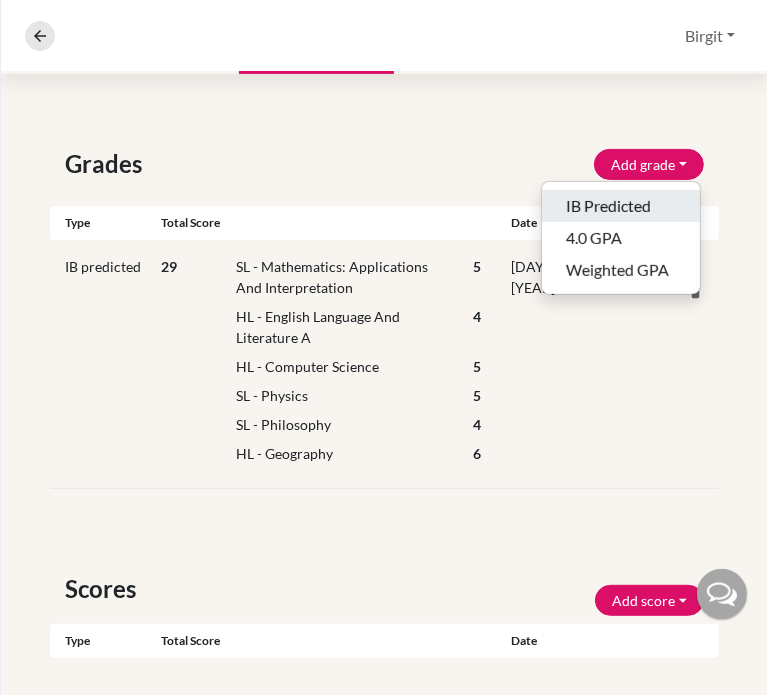 click on "IB Predicted" at bounding box center [621, 206] 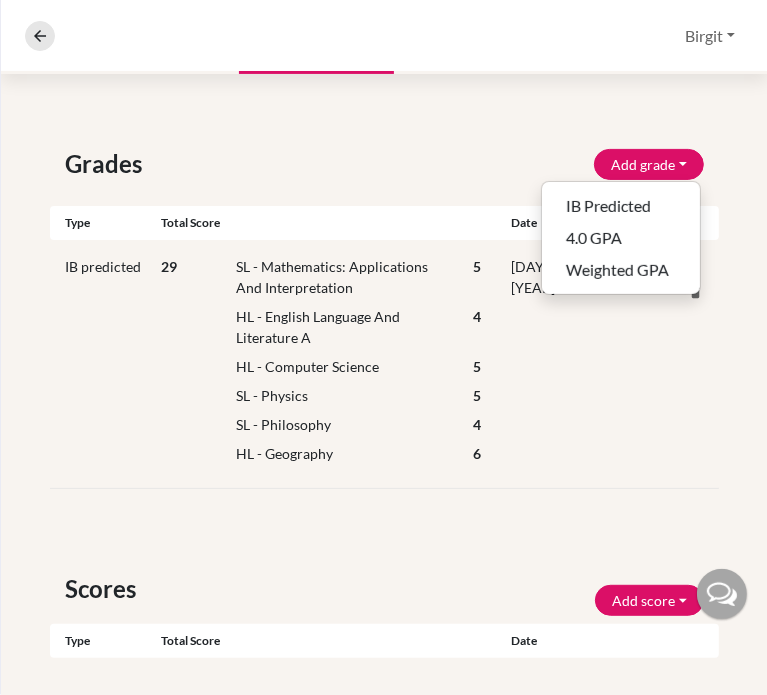 select on "HL" 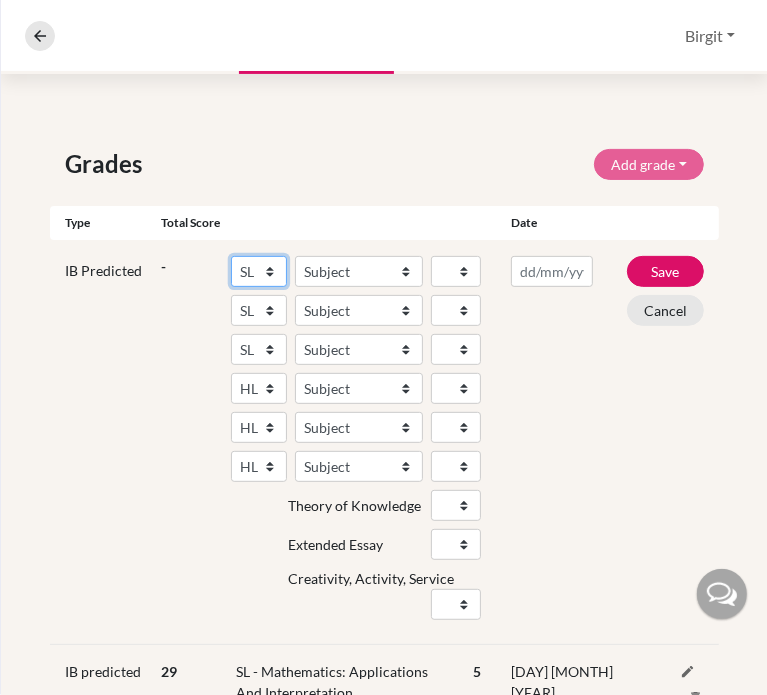 click on "SL HL" at bounding box center (259, 271) 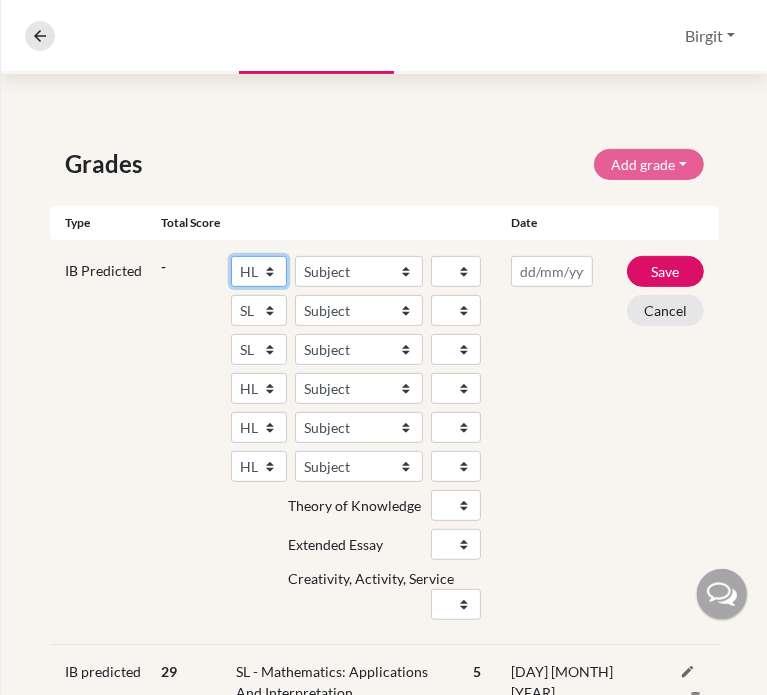 click on "SL HL" at bounding box center (259, 271) 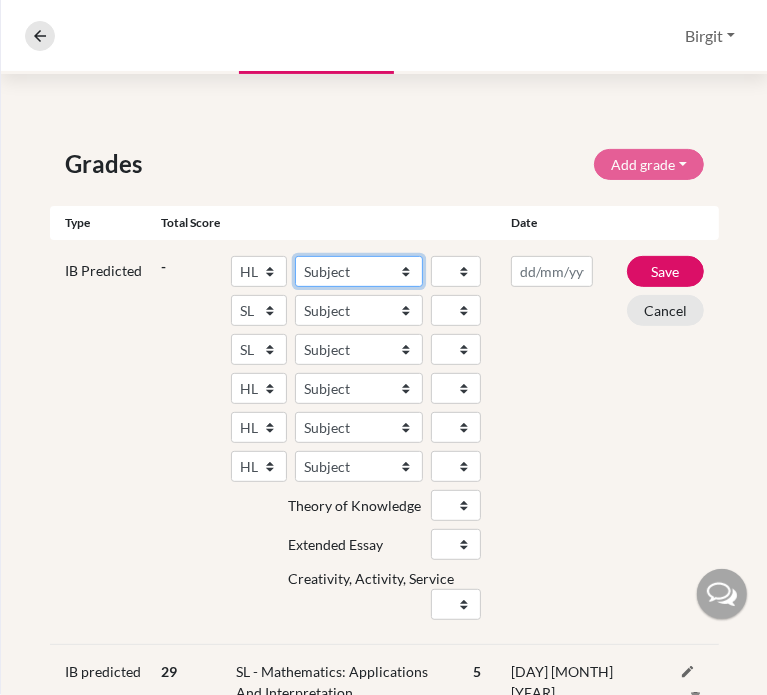 click on "Subject Albanian Literature A Amharic Literature A Arabic B Arabic Language And Literature A Arabic Literature A Belarusian Literature A Bengali Literature A Biology Bosnian Literature A Bulgarian Literature A Bulgari Literature A Business Management Catalan Literature A Chemistry Chinese B Chinese B - Cantonese Chinese B - Mandarin Chinese Language And Literature A Chinese Literature A Classical Greek Computer Science Croatian Literature A Czech Literature A Dance Danish B Danish Literature A Design Technology Digital Society Dutch B Dutch Language And Literature A Dutch Literature A Economics English B English Language And Literature A English Literature A Environmental systems and societies Environmental Systems And Societies Estonian Literature A Filipino Literature A Film Finnish B Finnish Literature A French B French Language And Literature A French Literature A Geography German B German Language And Literature A German Literature A Global Politics Hebrew B Hebrew Literature A Hindi B Hindi Literature A" at bounding box center (359, 271) 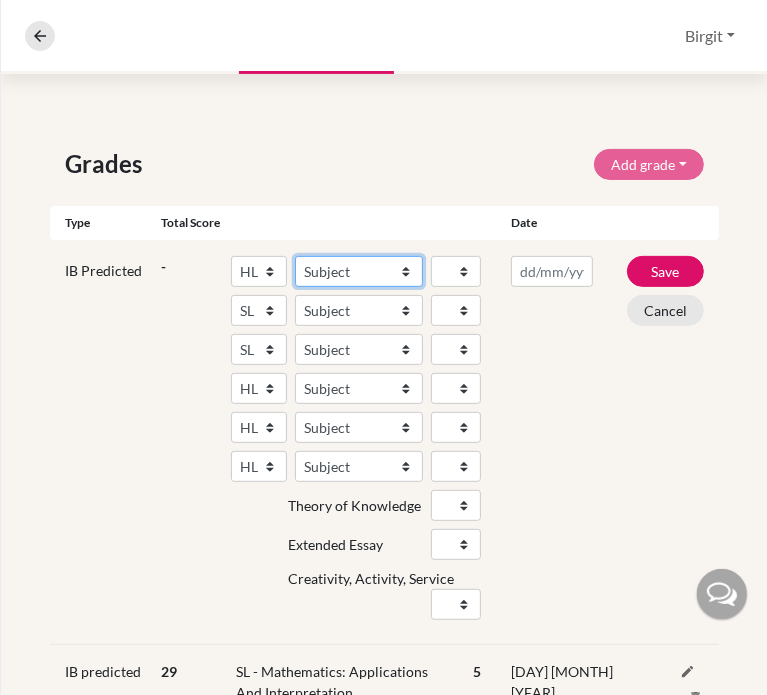 select on "69" 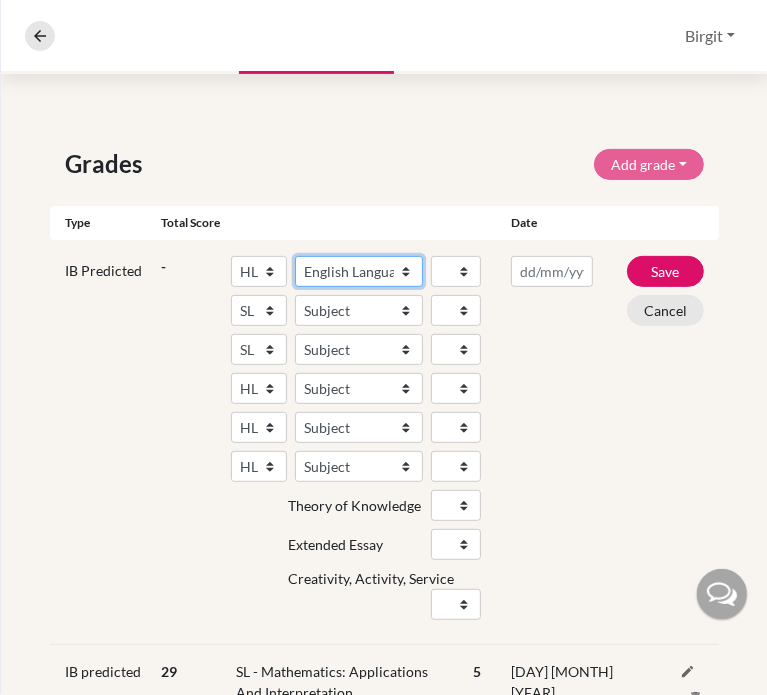 click on "Subject Albanian Literature A Amharic Literature A Arabic B Arabic Language And Literature A Arabic Literature A Belarusian Literature A Bengali Literature A Biology Bosnian Literature A Bulgarian Literature A Bulgari Literature A Business Management Catalan Literature A Chemistry Chinese B Chinese B - Cantonese Chinese B - Mandarin Chinese Language And Literature A Chinese Literature A Classical Greek Computer Science Croatian Literature A Czech Literature A Dance Danish B Danish Literature A Design Technology Digital Society Dutch B Dutch Language And Literature A Dutch Literature A Economics English B English Language And Literature A English Literature A Environmental systems and societies Environmental Systems And Societies Estonian Literature A Filipino Literature A Film Finnish B Finnish Literature A French B French Language And Literature A French Literature A Geography German B German Language And Literature A German Literature A Global Politics Hebrew B Hebrew Literature A Hindi B Hindi Literature A" at bounding box center (359, 271) 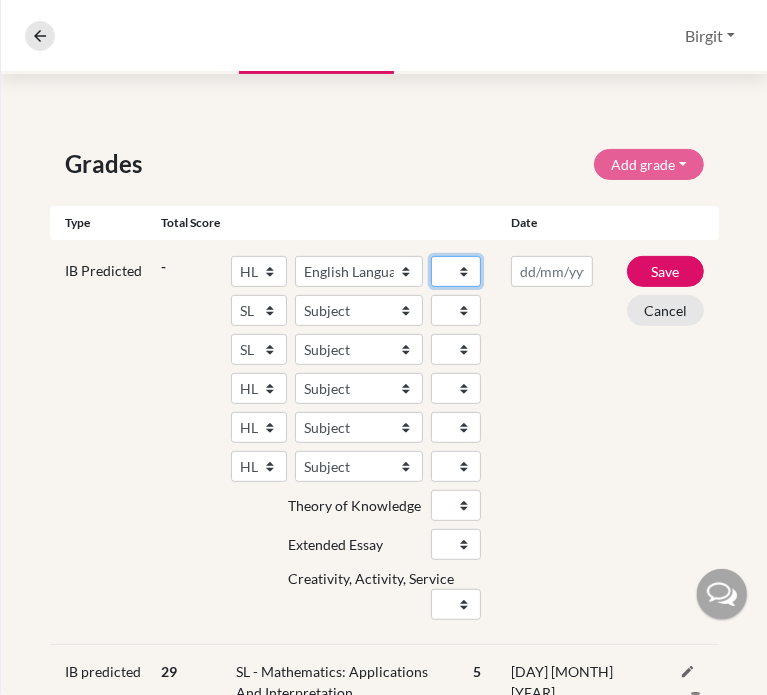 click on "1 2 3 4 5 6 7" at bounding box center (456, 271) 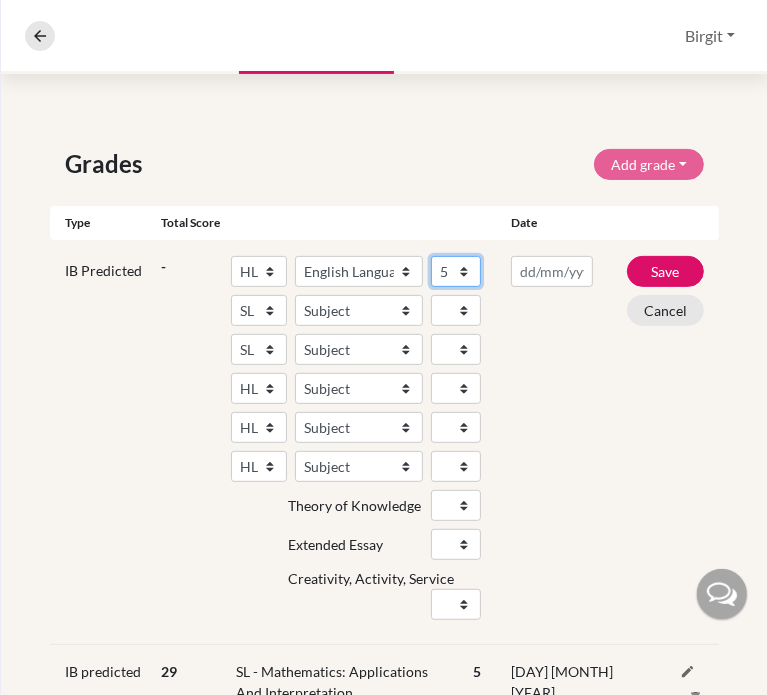 click on "1 2 3 4 5 6 7" at bounding box center [456, 271] 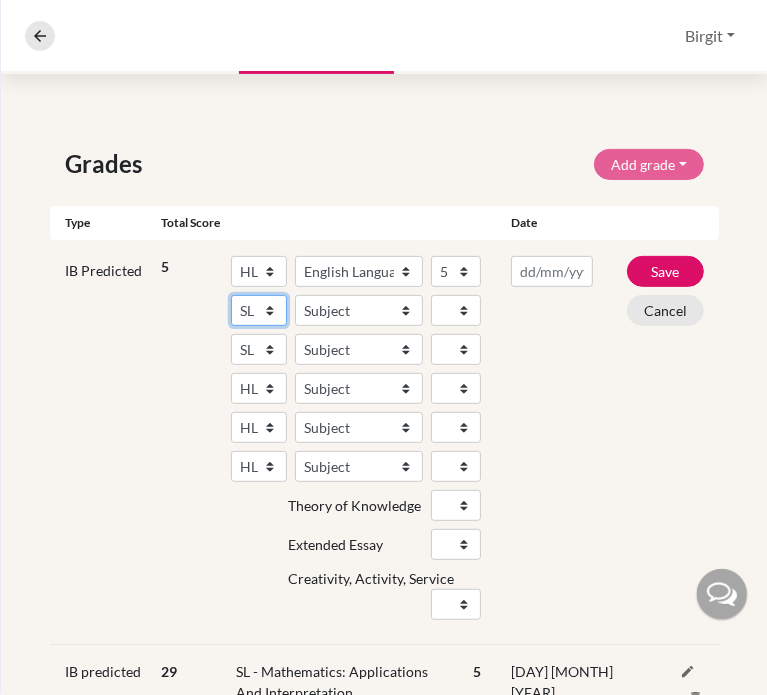 click on "SL HL" at bounding box center (259, 310) 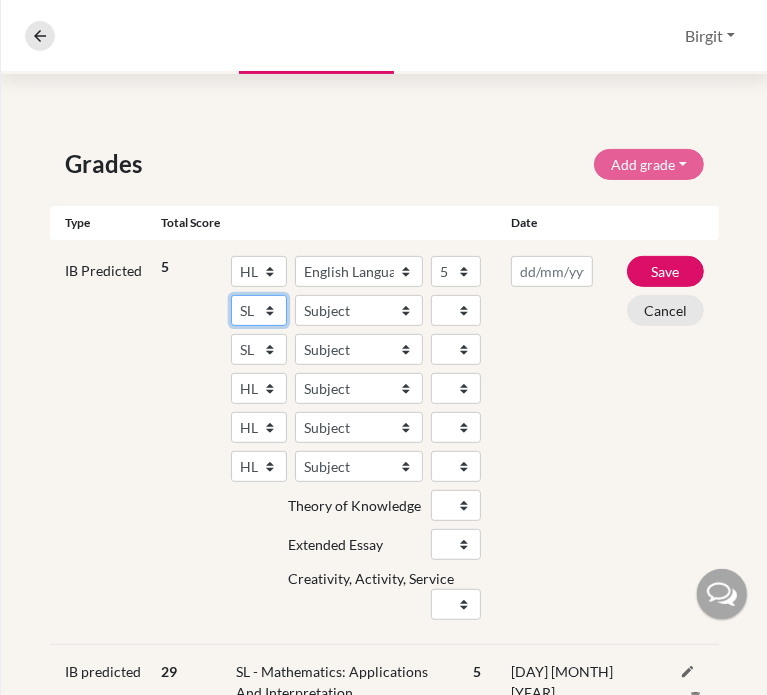 select on "HL" 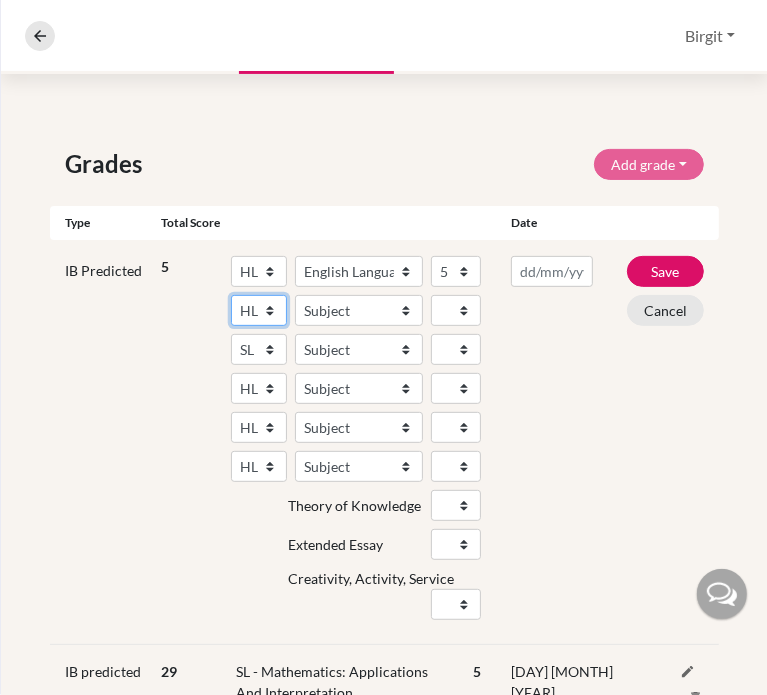 click on "SL HL" at bounding box center [259, 310] 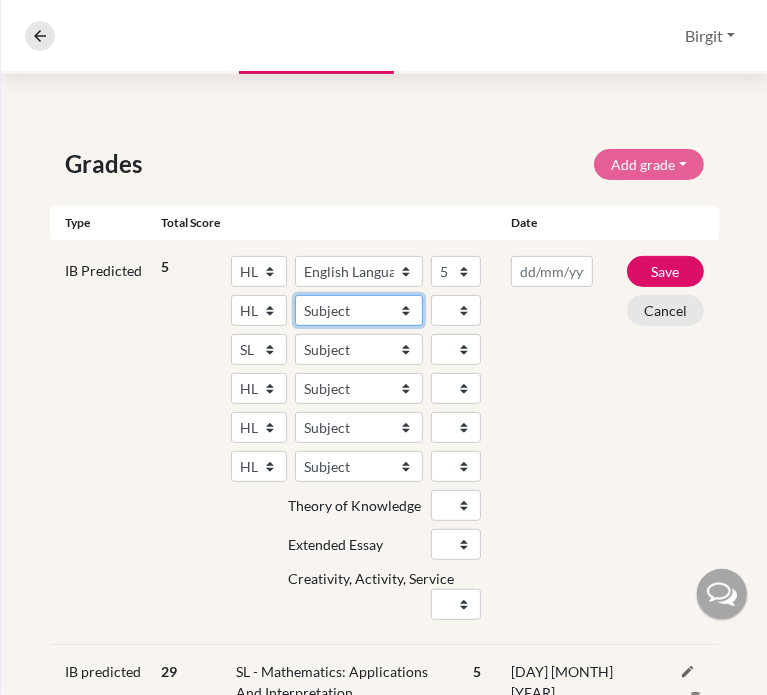 click on "Subject Albanian Literature A Amharic Literature A Arabic B Arabic Language And Literature A Arabic Literature A Belarusian Literature A Bengali Literature A Biology Bosnian Literature A Bulgarian Literature A Bulgari Literature A Business Management Catalan Literature A Chemistry Chinese B Chinese B - Cantonese Chinese B - Mandarin Chinese Language And Literature A Chinese Literature A Classical Greek Computer Science Croatian Literature A Czech Literature A Dance Danish B Danish Literature A Design Technology Digital Society Dutch B Dutch Language And Literature A Dutch Literature A Economics English B English Language And Literature A English Literature A Environmental systems and societies Environmental Systems And Societies Estonian Literature A Filipino Literature A Film Finnish B Finnish Literature A French B French Language And Literature A French Literature A Geography German B German Language And Literature A German Literature A Global Politics Hebrew B Hebrew Literature A Hindi B Hindi Literature A" at bounding box center [359, 310] 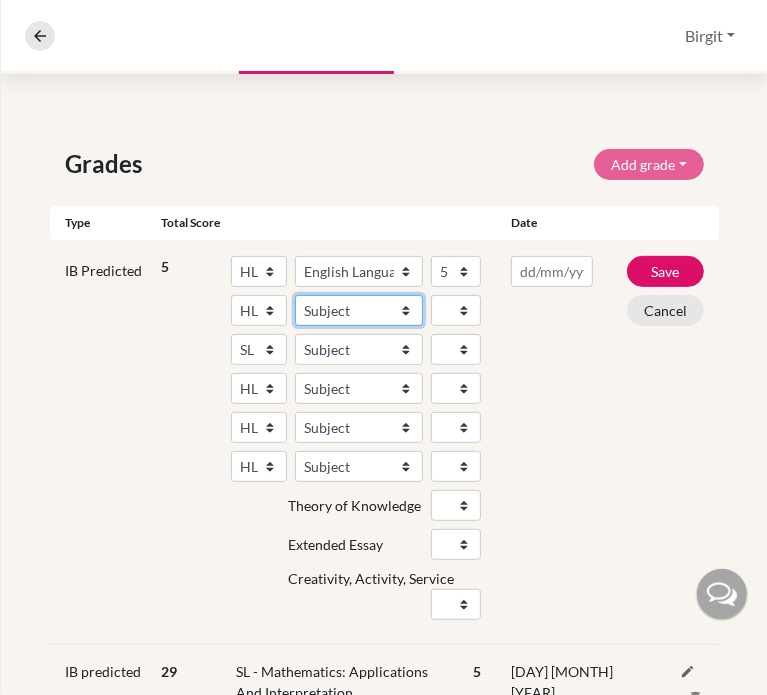 select on "92" 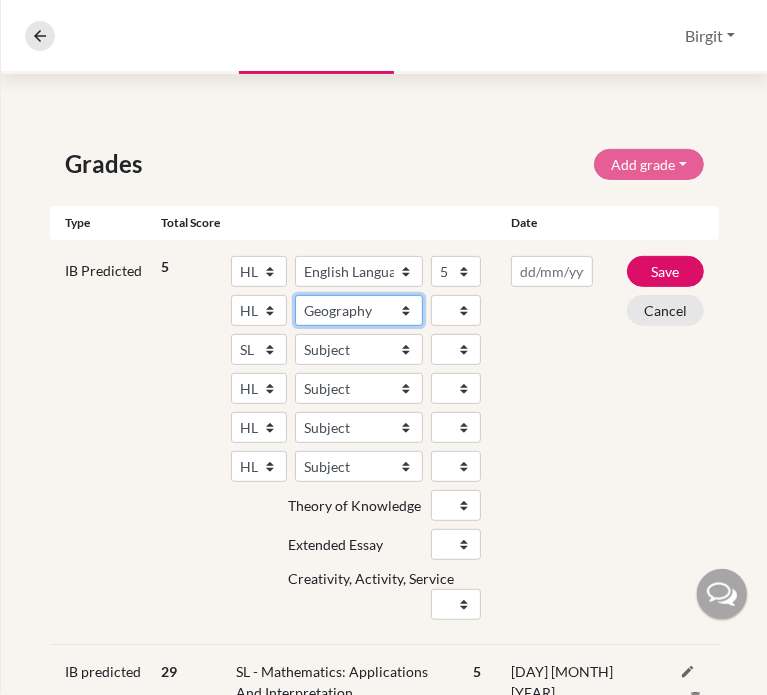 click on "Subject Albanian Literature A Amharic Literature A Arabic B Arabic Language And Literature A Arabic Literature A Belarusian Literature A Bengali Literature A Biology Bosnian Literature A Bulgarian Literature A Bulgari Literature A Business Management Catalan Literature A Chemistry Chinese B Chinese B - Cantonese Chinese B - Mandarin Chinese Language And Literature A Chinese Literature A Classical Greek Computer Science Croatian Literature A Czech Literature A Dance Danish B Danish Literature A Design Technology Digital Society Dutch B Dutch Language And Literature A Dutch Literature A Economics English B English Language And Literature A English Literature A Environmental systems and societies Environmental Systems And Societies Estonian Literature A Filipino Literature A Film Finnish B Finnish Literature A French B French Language And Literature A French Literature A Geography German B German Language And Literature A German Literature A Global Politics Hebrew B Hebrew Literature A Hindi B Hindi Literature A" at bounding box center [359, 310] 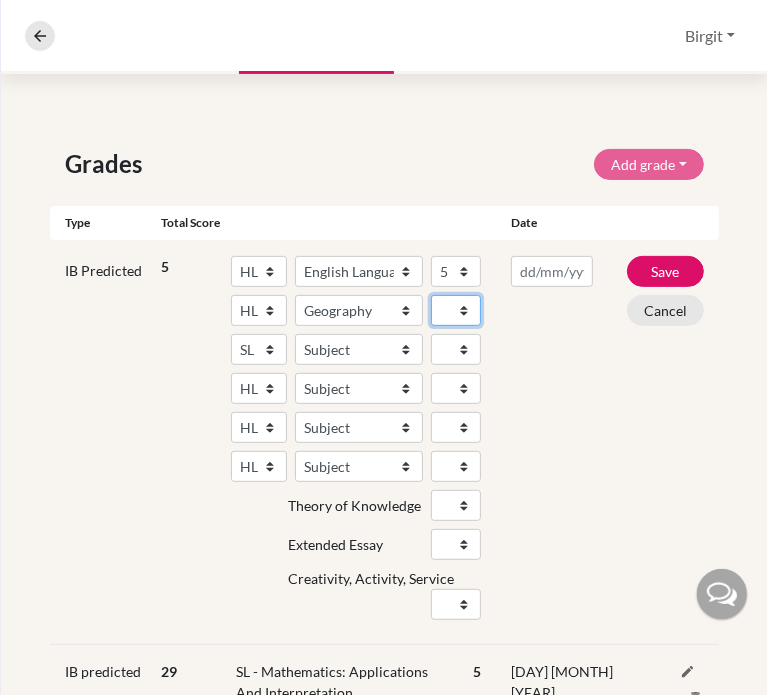 click on "1 2 3 4 5 6 7" at bounding box center (456, 310) 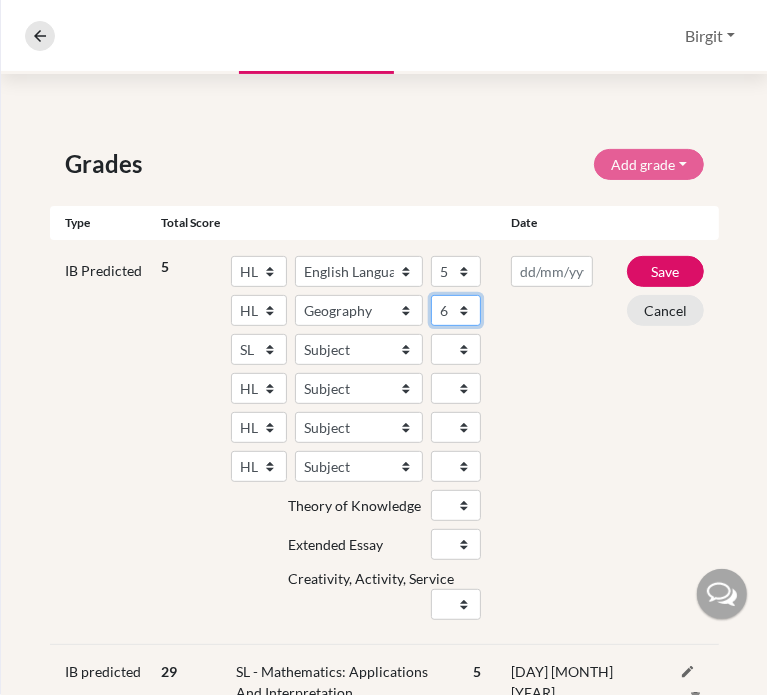 click on "1 2 3 4 5 6 7" at bounding box center (456, 310) 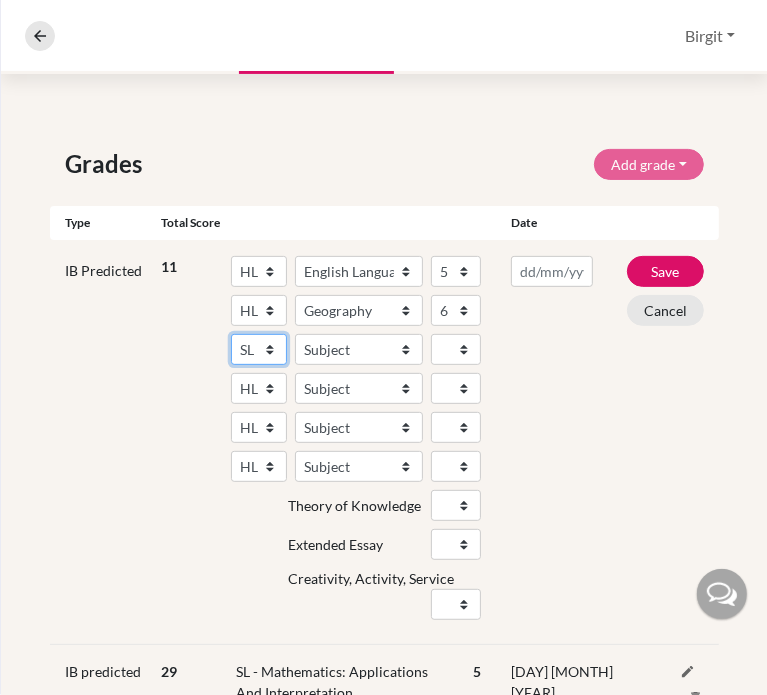 click on "SL HL" at bounding box center (259, 349) 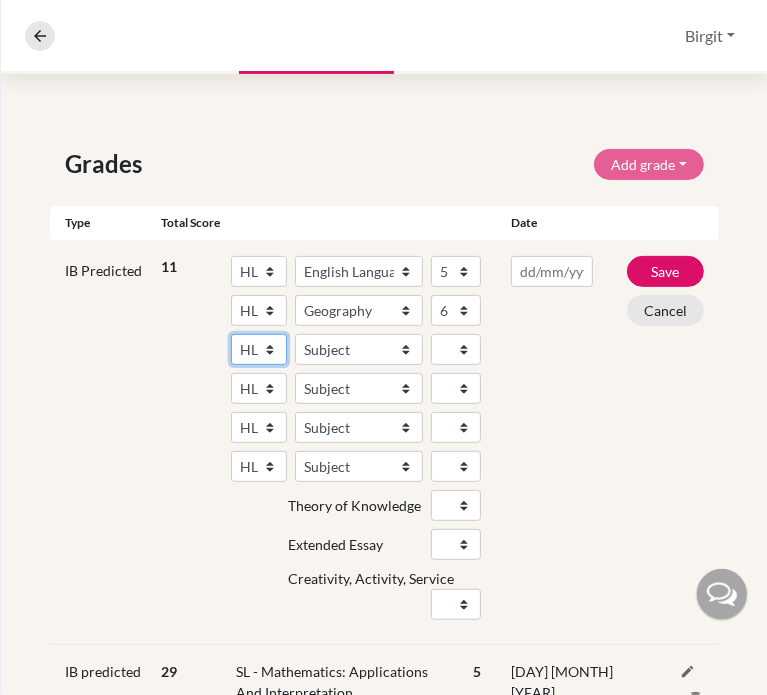 click on "SL HL" at bounding box center [259, 349] 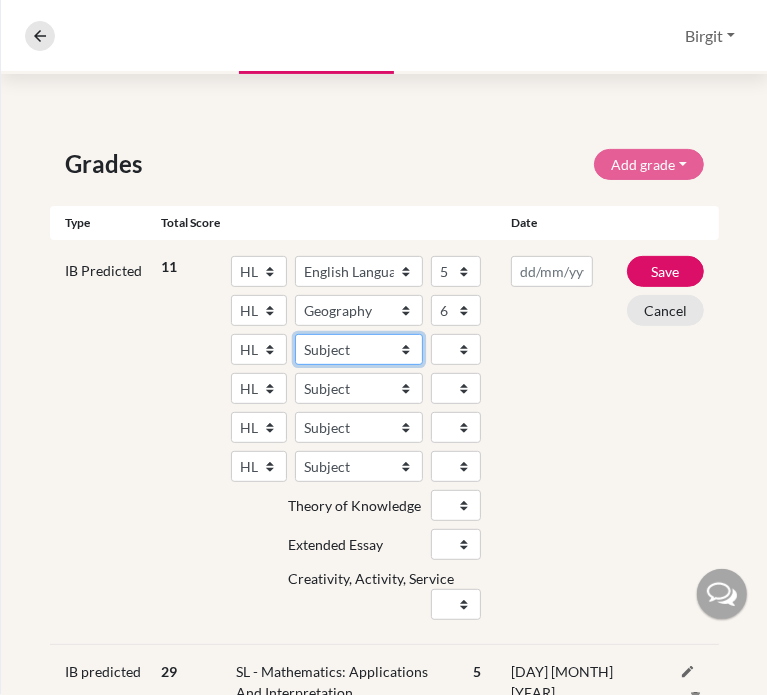 click on "Subject Albanian Literature A Amharic Literature A Arabic B Arabic Language And Literature A Arabic Literature A Belarusian Literature A Bengali Literature A Biology Bosnian Literature A Bulgarian Literature A Bulgari Literature A Business Management Catalan Literature A Chemistry Chinese B Chinese B - Cantonese Chinese B - Mandarin Chinese Language And Literature A Chinese Literature A Classical Greek Computer Science Croatian Literature A Czech Literature A Dance Danish B Danish Literature A Design Technology Digital Society Dutch B Dutch Language And Literature A Dutch Literature A Economics English B English Language And Literature A English Literature A Environmental systems and societies Environmental Systems And Societies Estonian Literature A Filipino Literature A Film Finnish B Finnish Literature A French B French Language And Literature A French Literature A Geography German B German Language And Literature A German Literature A Global Politics Hebrew B Hebrew Literature A Hindi B Hindi Literature A" at bounding box center [359, 349] 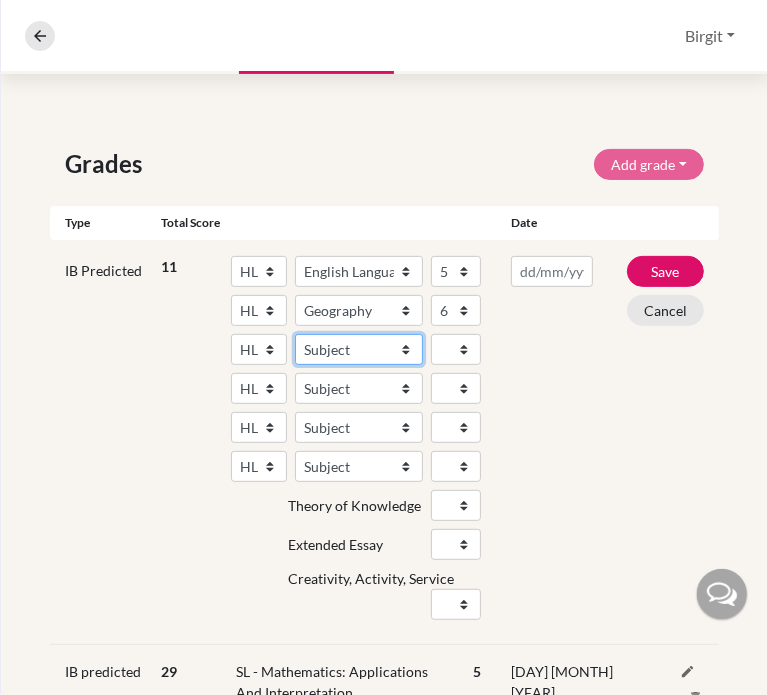 select on "42" 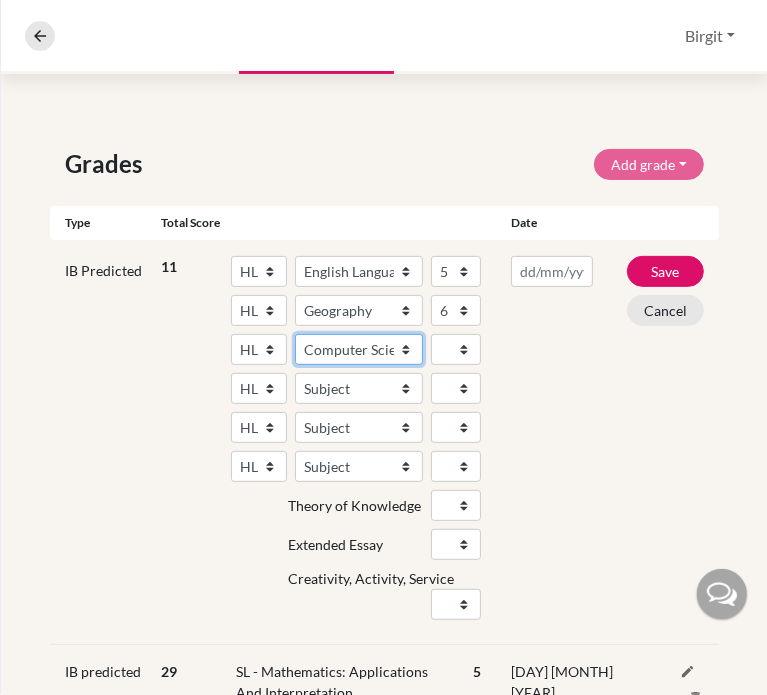 click on "Subject Albanian Literature A Amharic Literature A Arabic B Arabic Language And Literature A Arabic Literature A Belarusian Literature A Bengali Literature A Biology Bosnian Literature A Bulgarian Literature A Bulgari Literature A Business Management Catalan Literature A Chemistry Chinese B Chinese B - Cantonese Chinese B - Mandarin Chinese Language And Literature A Chinese Literature A Classical Greek Computer Science Croatian Literature A Czech Literature A Dance Danish B Danish Literature A Design Technology Digital Society Dutch B Dutch Language And Literature A Dutch Literature A Economics English B English Language And Literature A English Literature A Environmental systems and societies Environmental Systems And Societies Estonian Literature A Filipino Literature A Film Finnish B Finnish Literature A French B French Language And Literature A French Literature A Geography German B German Language And Literature A German Literature A Global Politics Hebrew B Hebrew Literature A Hindi B Hindi Literature A" at bounding box center [359, 349] 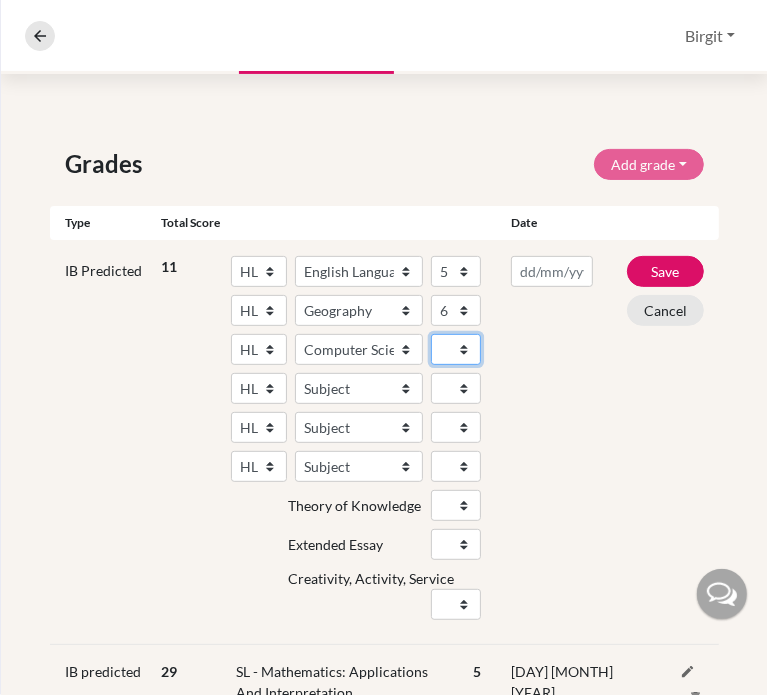 click on "1 2 3 4 5 6 7" at bounding box center [456, 349] 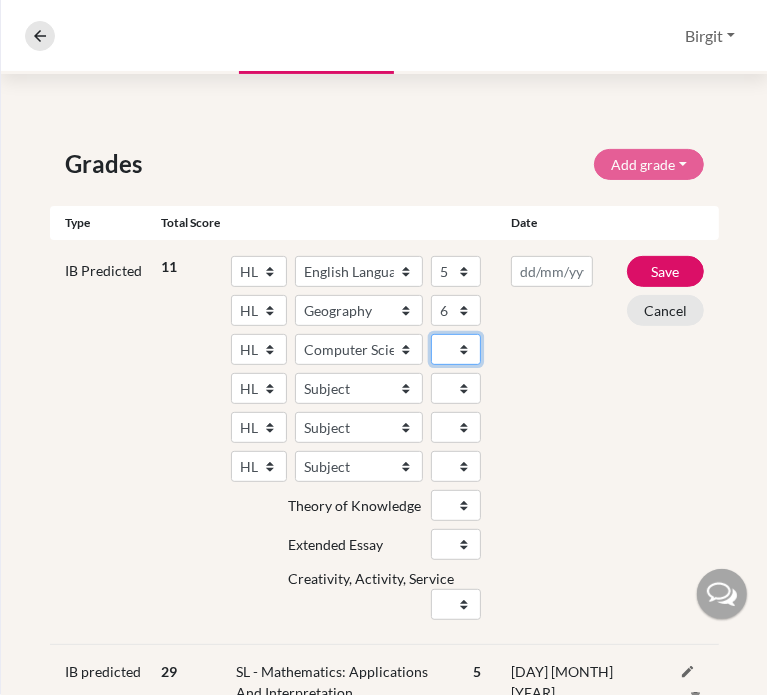 select on "5" 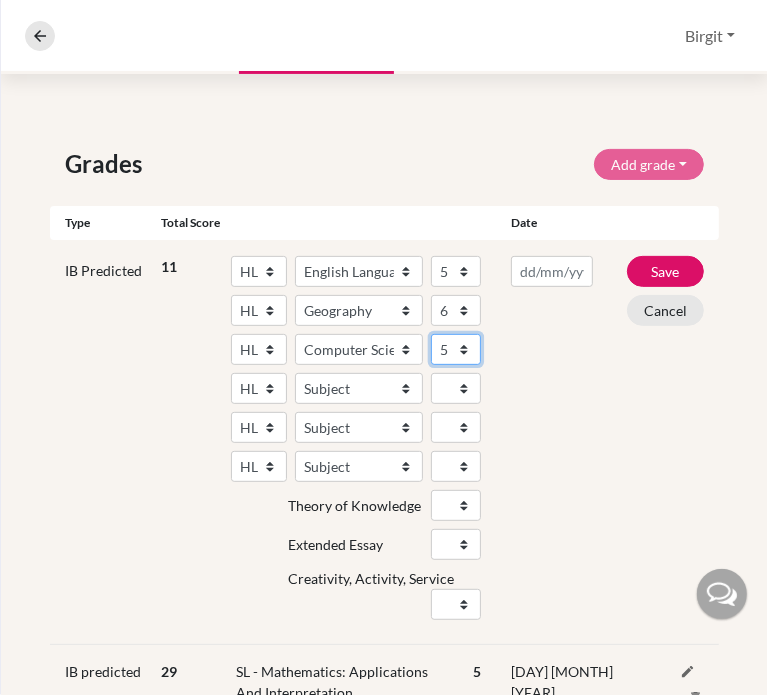 click on "1 2 3 4 5 6 7" at bounding box center (456, 349) 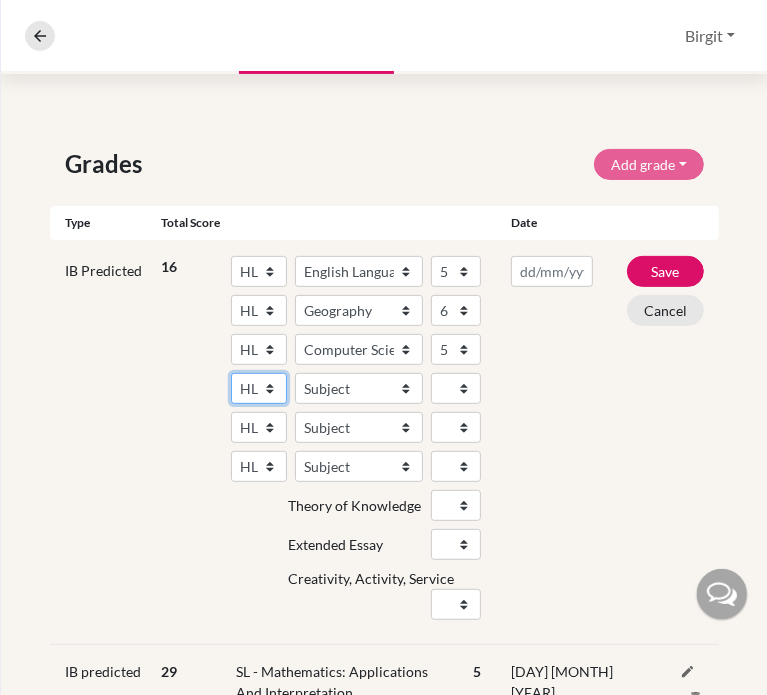 click on "SL HL" at bounding box center [259, 388] 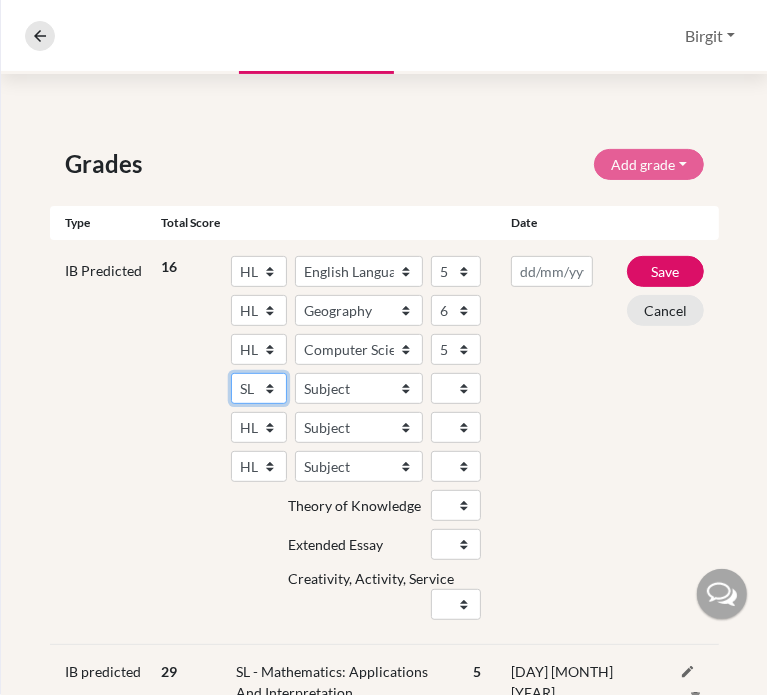 click on "SL HL" at bounding box center (259, 388) 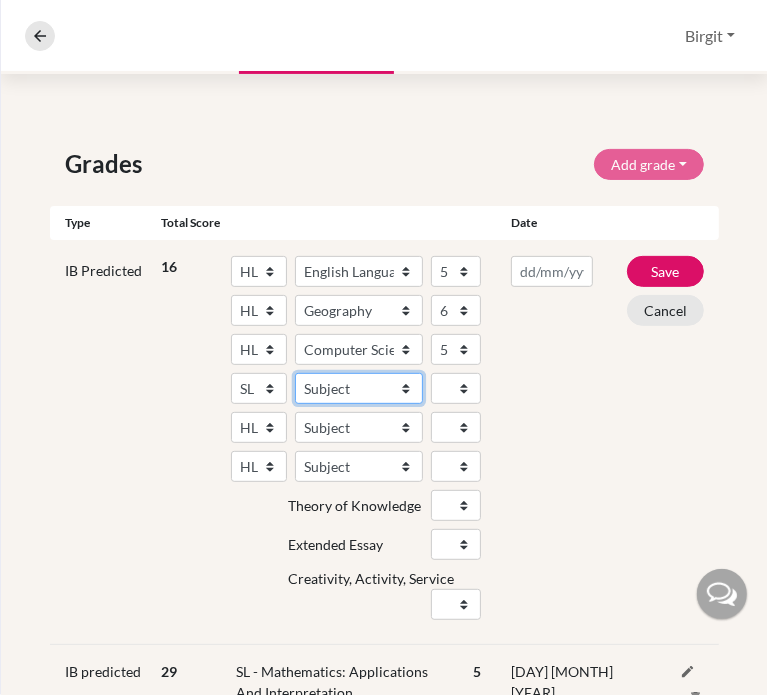 click on "Subject Albanian Literature A Amharic Literature A Arabic ab Initio Arabic B Arabic Language And Literature A Arabic Literature A Belarusian Literature A Bengali Literature A Biology Bosnian Literature A Bulgarian Literature A Bulgari Literature A Business Management Catalan Literature A Chemistry Chinese B Chinese B - Cantonese Chinese B - Mandarin Chinese Language And Literature A Chinese Literature A Classical Greek Computer Science Croatian Literature A Czech Literature A Dance Danish ab Initio Danish B Danish Literature A Design Technology Digital Society Dutch ab Initio Dutch B Dutch Language And Literature A Dutch Literature A Economics English ab Initio English B English Language And Literature A English Literature A Environmental systems and societies Environmental Systems And Societies Estonian Literature A Filipino Literature A Film Finnish B Finnish Literature A French ab Initio French B French Language And Literature A French Literature A Geography German ab Initio German B German Literature A" at bounding box center (359, 388) 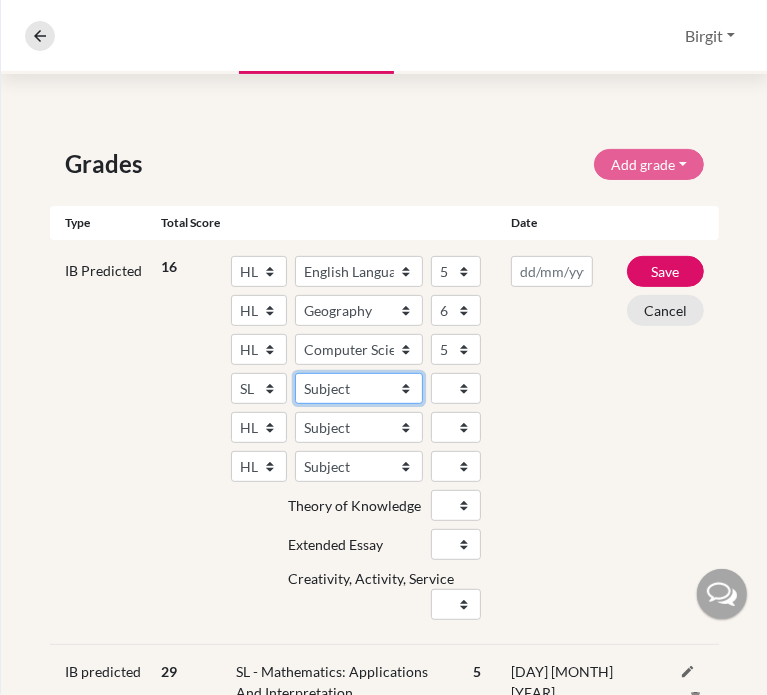 select on "181" 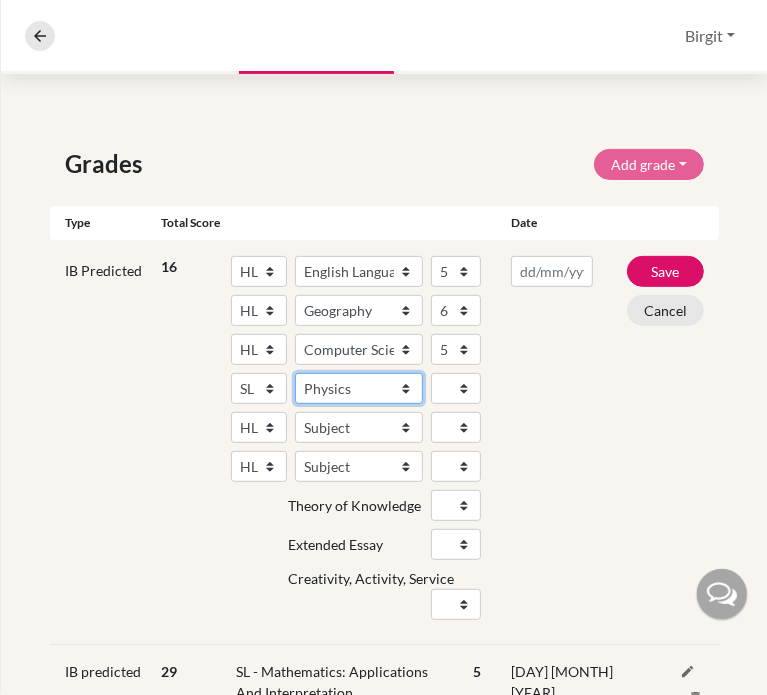 click on "Subject Albanian Literature A Amharic Literature A Arabic ab Initio Arabic B Arabic Language And Literature A Arabic Literature A Belarusian Literature A Bengali Literature A Biology Bosnian Literature A Bulgarian Literature A Bulgari Literature A Business Management Catalan Literature A Chemistry Chinese B Chinese B - Cantonese Chinese B - Mandarin Chinese Language And Literature A Chinese Literature A Classical Greek Computer Science Croatian Literature A Czech Literature A Dance Danish ab Initio Danish B Danish Literature A Design Technology Digital Society Dutch ab Initio Dutch B Dutch Language And Literature A Dutch Literature A Economics English ab Initio English B English Language And Literature A English Literature A Environmental systems and societies Environmental Systems And Societies Estonian Literature A Filipino Literature A Film Finnish B Finnish Literature A French ab Initio French B French Language And Literature A French Literature A Geography German ab Initio German B German Literature A" at bounding box center (359, 388) 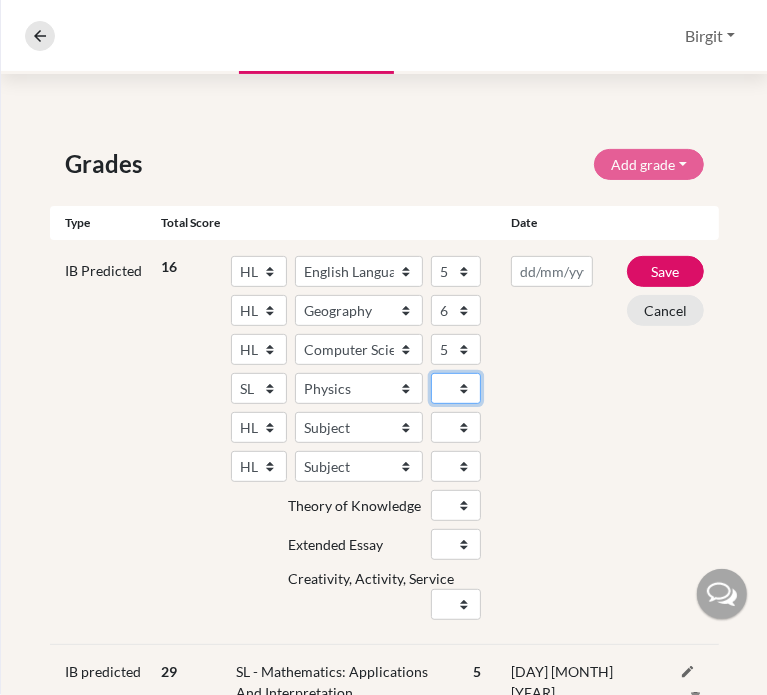 click on "1 2 3 4 5 6 7" at bounding box center [456, 388] 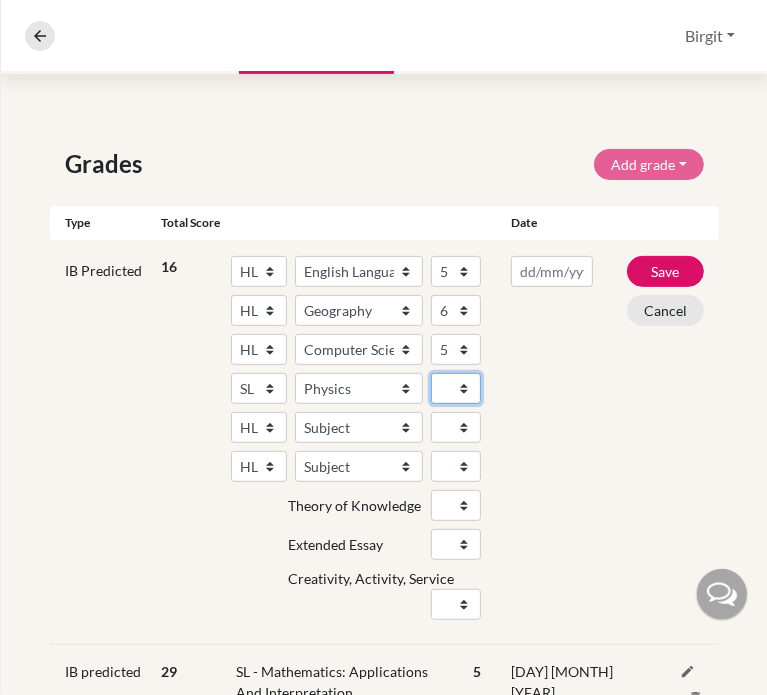 select on "4" 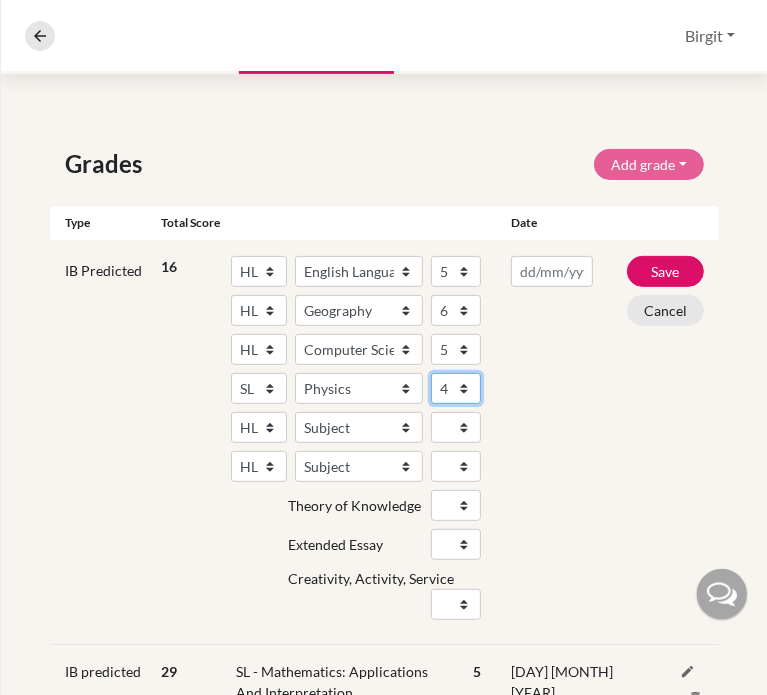click on "1 2 3 4 5 6 7" at bounding box center [456, 388] 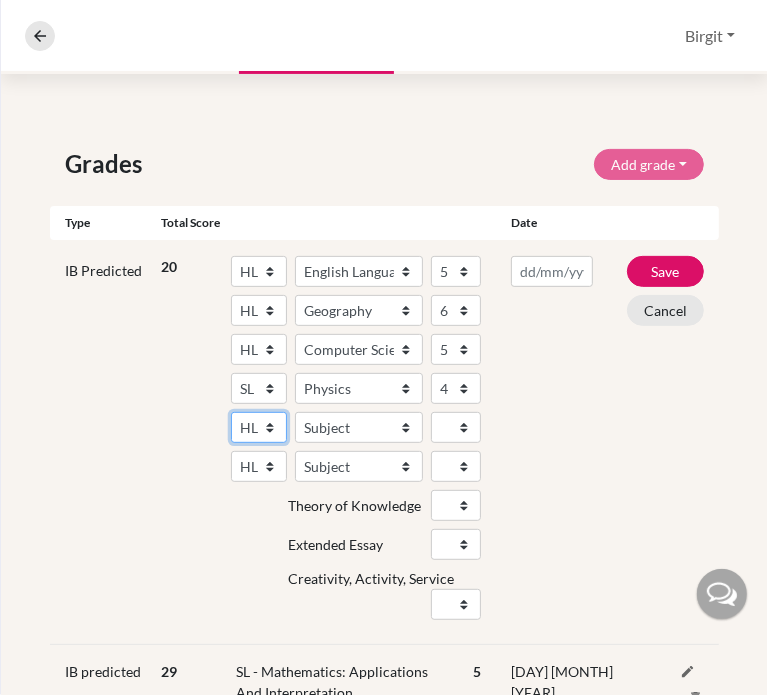 click on "SL HL" at bounding box center (259, 427) 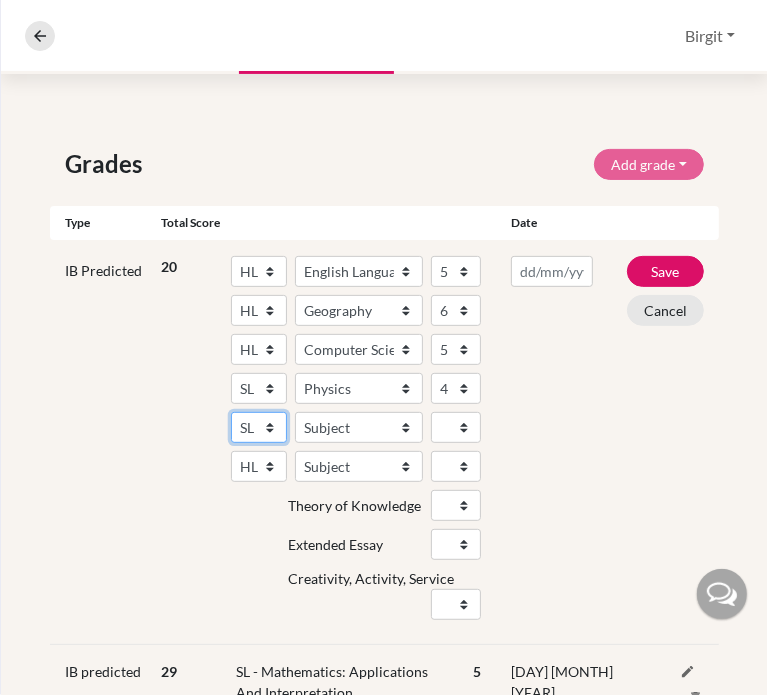 click on "SL HL" at bounding box center [259, 427] 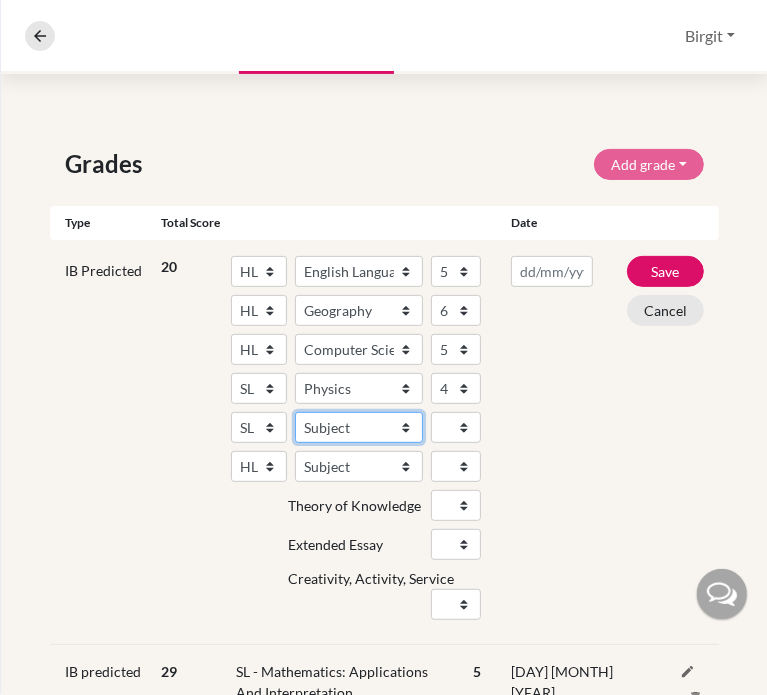 click on "Subject Albanian Literature A Amharic Literature A Arabic ab Initio Arabic B Arabic Language And Literature A Arabic Literature A Belarusian Literature A Bengali Literature A Biology Bosnian Literature A Bulgarian Literature A Bulgari Literature A Business Management Catalan Literature A Chemistry Chinese B Chinese B - Cantonese Chinese B - Mandarin Chinese Language And Literature A Chinese Literature A Classical Greek Computer Science Croatian Literature A Czech Literature A Dance Danish ab Initio Danish B Danish Literature A Design Technology Digital Society Dutch ab Initio Dutch B Dutch Language And Literature A Dutch Literature A Economics English ab Initio English B English Language And Literature A English Literature A Environmental systems and societies Environmental Systems And Societies Estonian Literature A Filipino Literature A Film Finnish B Finnish Literature A French ab Initio French B French Language And Literature A French Literature A Geography German ab Initio German B German Literature A" at bounding box center [359, 427] 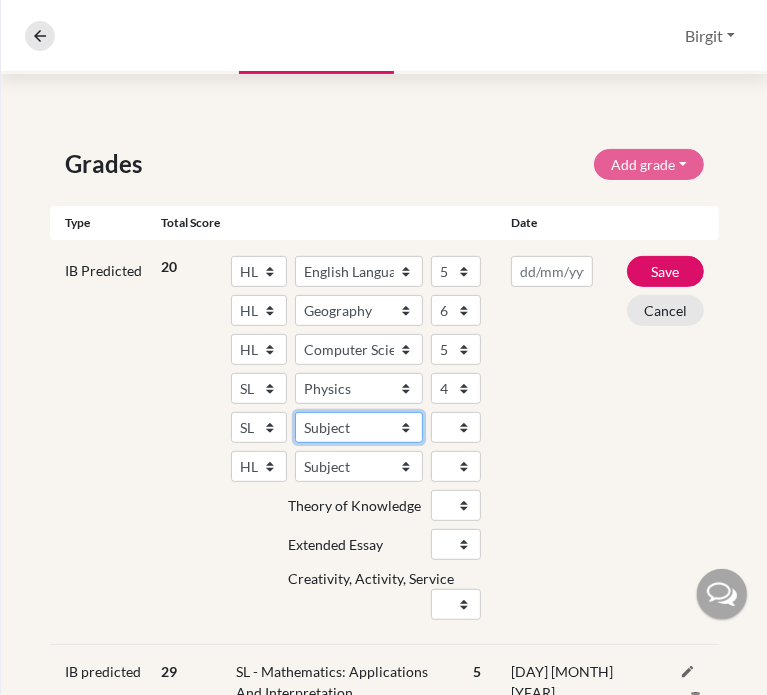 select on "161" 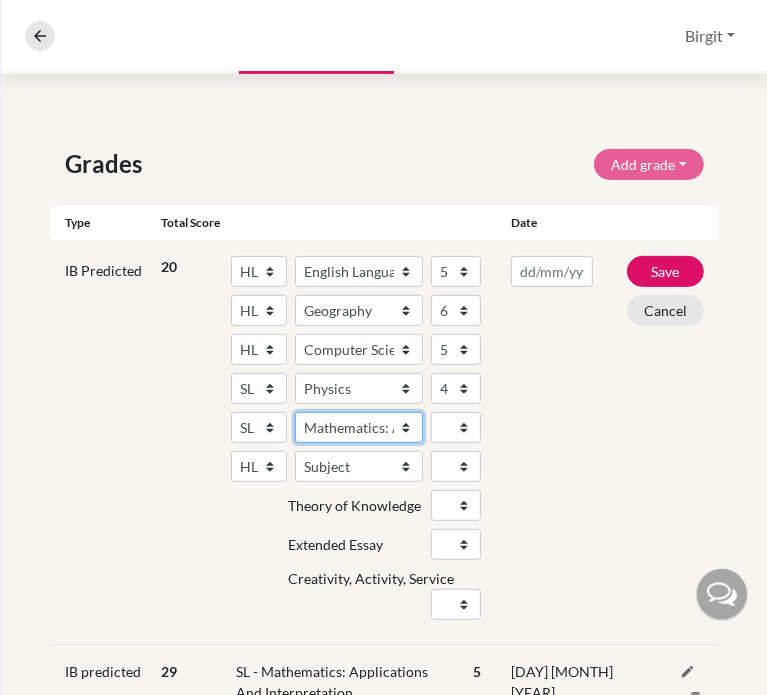 click on "Subject Albanian Literature A Amharic Literature A Arabic ab Initio Arabic B Arabic Language And Literature A Arabic Literature A Belarusian Literature A Bengali Literature A Biology Bosnian Literature A Bulgarian Literature A Bulgari Literature A Business Management Catalan Literature A Chemistry Chinese B Chinese B - Cantonese Chinese B - Mandarin Chinese Language And Literature A Chinese Literature A Classical Greek Computer Science Croatian Literature A Czech Literature A Dance Danish ab Initio Danish B Danish Literature A Design Technology Digital Society Dutch ab Initio Dutch B Dutch Language And Literature A Dutch Literature A Economics English ab Initio English B English Language And Literature A English Literature A Environmental systems and societies Environmental Systems And Societies Estonian Literature A Filipino Literature A Film Finnish B Finnish Literature A French ab Initio French B French Language And Literature A French Literature A Geography German ab Initio German B German Literature A" at bounding box center (359, 427) 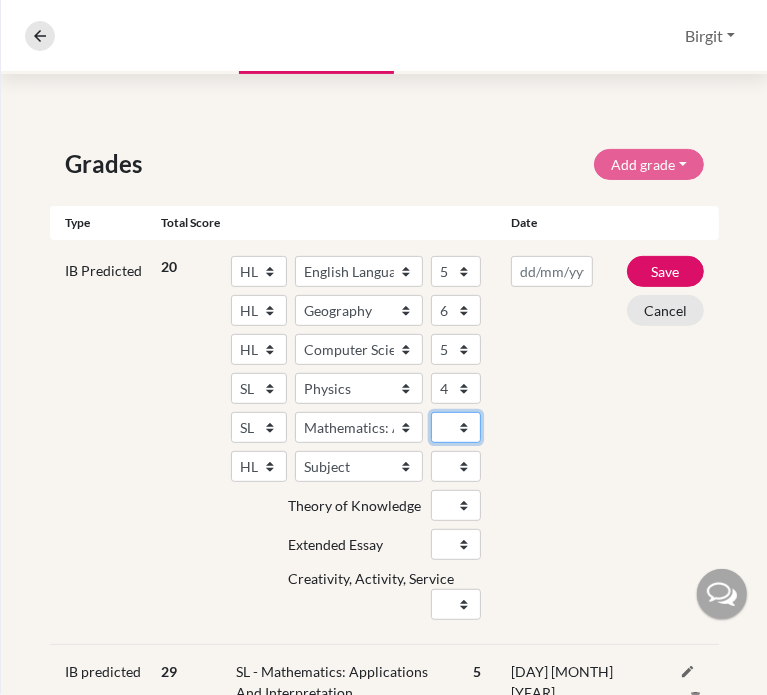 click on "1 2 3 4 5 6 7" at bounding box center [456, 427] 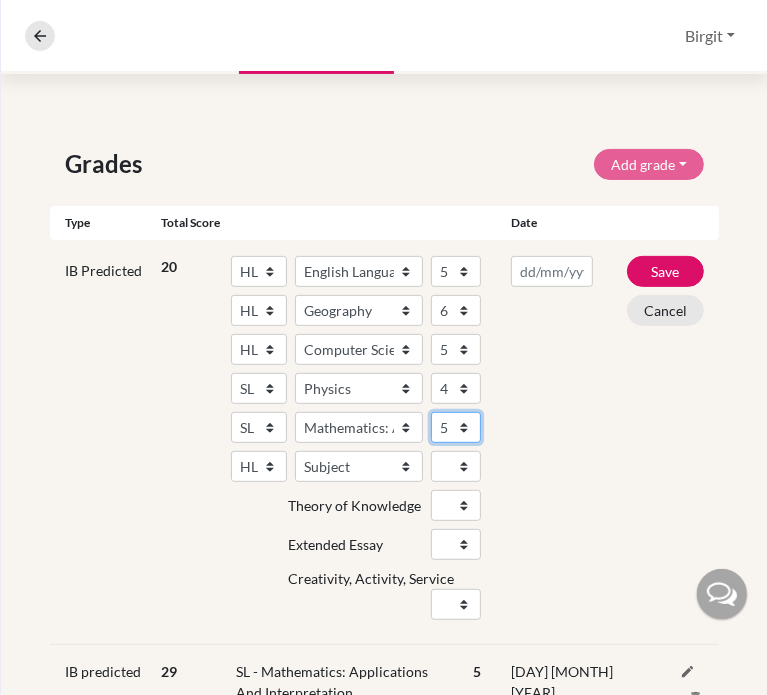 click on "1 2 3 4 5 6 7" at bounding box center (456, 427) 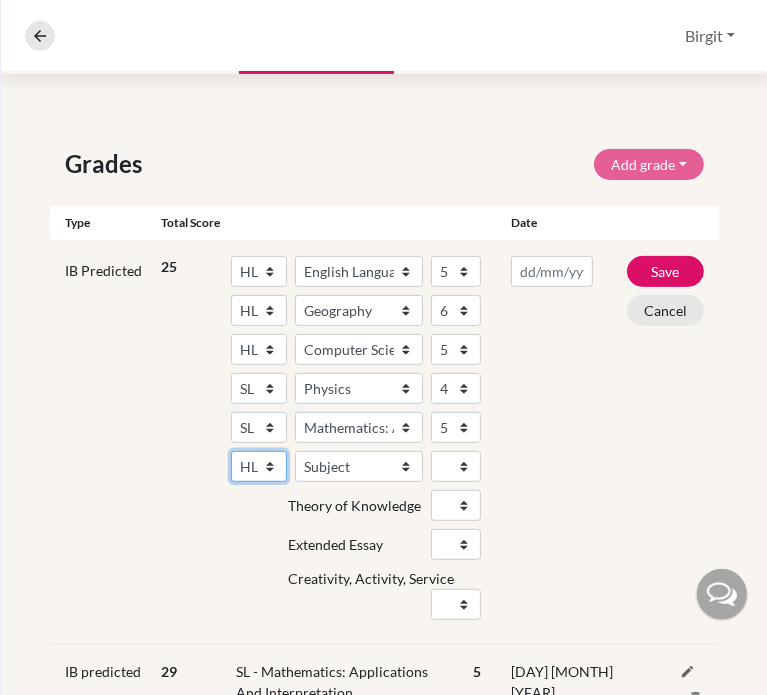 click on "SL HL" at bounding box center (259, 466) 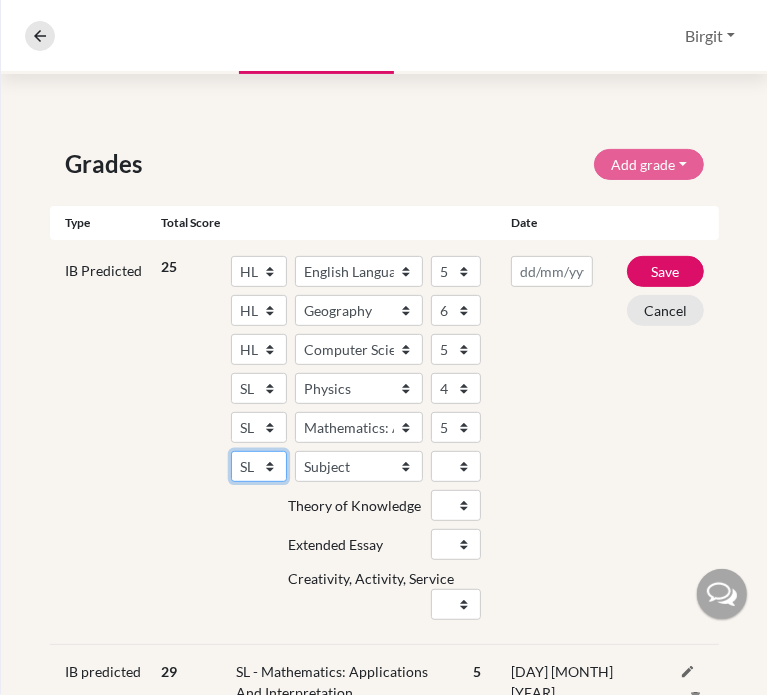 click on "SL HL" at bounding box center [259, 466] 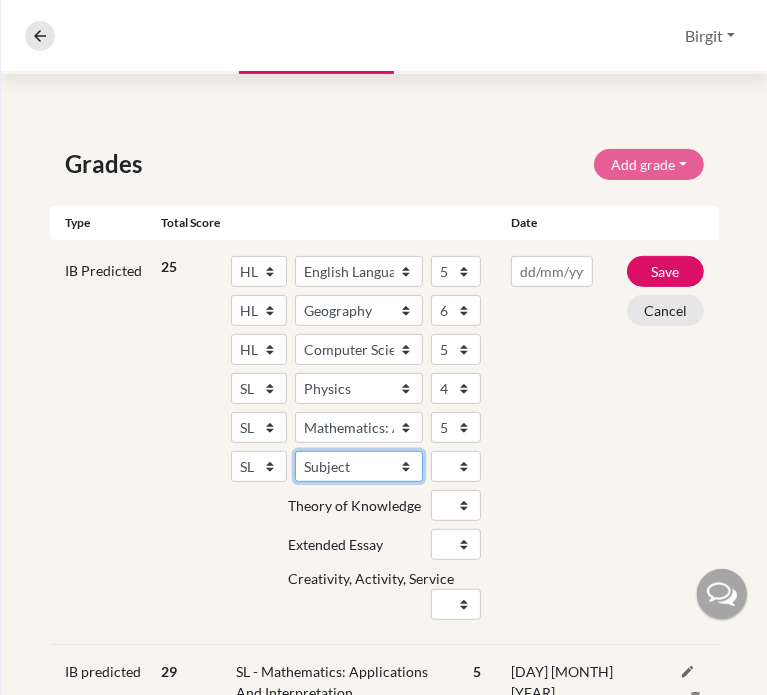click on "Subject Albanian Literature A Amharic Literature A Arabic ab Initio Arabic B Arabic Language And Literature A Arabic Literature A Belarusian Literature A Bengali Literature A Biology Bosnian Literature A Bulgarian Literature A Bulgari Literature A Business Management Catalan Literature A Chemistry Chinese B Chinese B - Cantonese Chinese B - Mandarin Chinese Language And Literature A Chinese Literature A Classical Greek Computer Science Croatian Literature A Czech Literature A Dance Danish ab Initio Danish B Danish Literature A Design Technology Digital Society Dutch ab Initio Dutch B Dutch Language And Literature A Dutch Literature A Economics English ab Initio English B English Language And Literature A English Literature A Environmental systems and societies Environmental Systems And Societies Estonian Literature A Filipino Literature A Film Finnish B Finnish Literature A French ab Initio French B French Language And Literature A French Literature A Geography German ab Initio German B German Literature A" at bounding box center [359, 466] 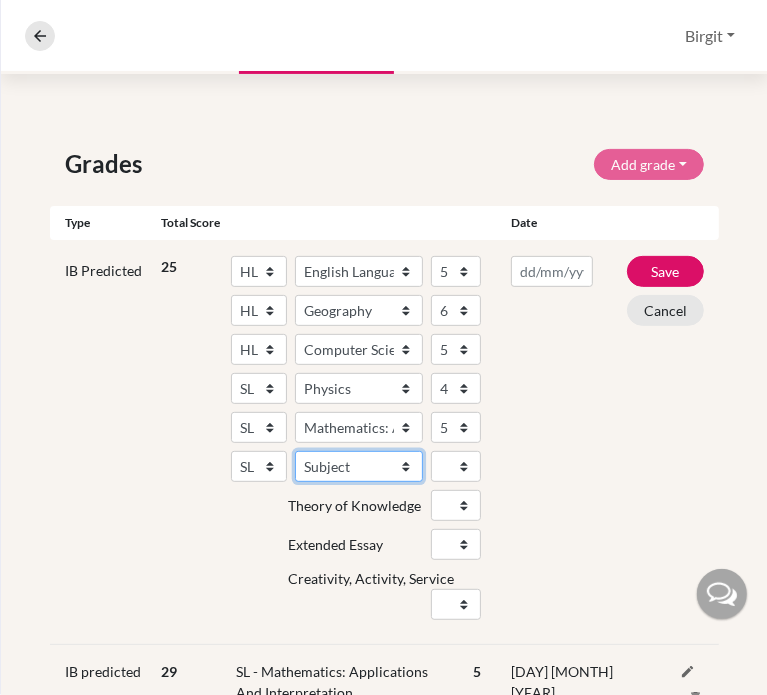 select on "178" 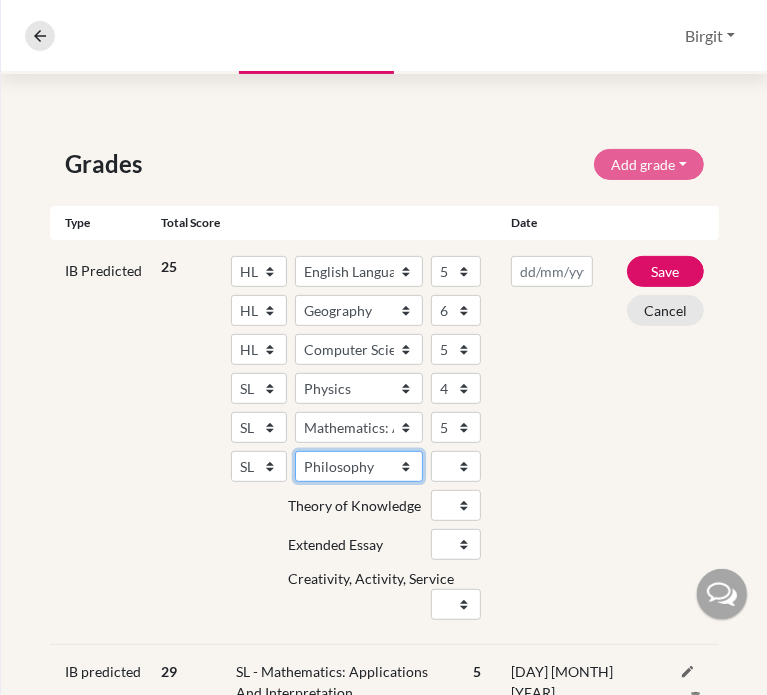 click on "Subject Albanian Literature A Amharic Literature A Arabic ab Initio Arabic B Arabic Language And Literature A Arabic Literature A Belarusian Literature A Bengali Literature A Biology Bosnian Literature A Bulgarian Literature A Bulgari Literature A Business Management Catalan Literature A Chemistry Chinese B Chinese B - Cantonese Chinese B - Mandarin Chinese Language And Literature A Chinese Literature A Classical Greek Computer Science Croatian Literature A Czech Literature A Dance Danish ab Initio Danish B Danish Literature A Design Technology Digital Society Dutch ab Initio Dutch B Dutch Language And Literature A Dutch Literature A Economics English ab Initio English B English Language And Literature A English Literature A Environmental systems and societies Environmental Systems And Societies Estonian Literature A Filipino Literature A Film Finnish B Finnish Literature A French ab Initio French B French Language And Literature A French Literature A Geography German ab Initio German B German Literature A" at bounding box center (359, 466) 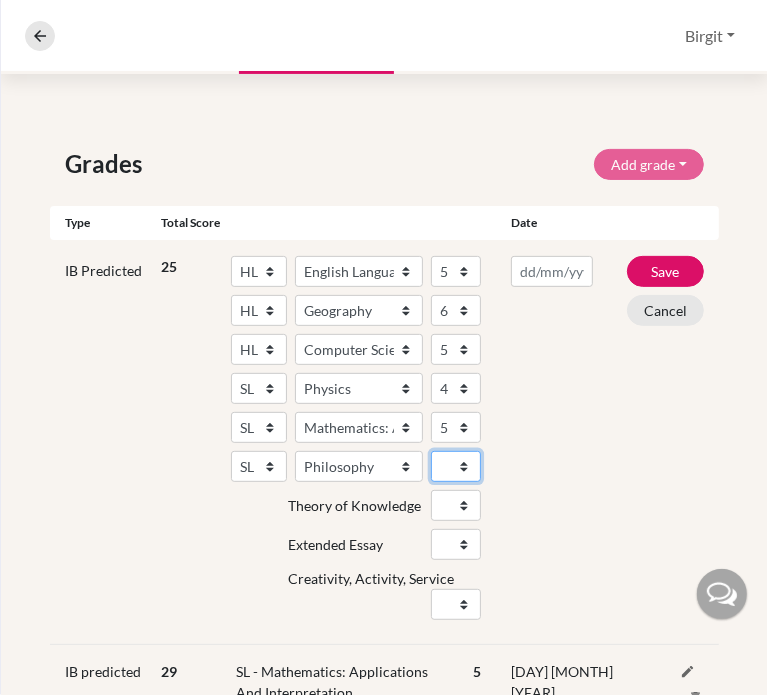 click on "1 2 3 4 5 6 7" at bounding box center (456, 466) 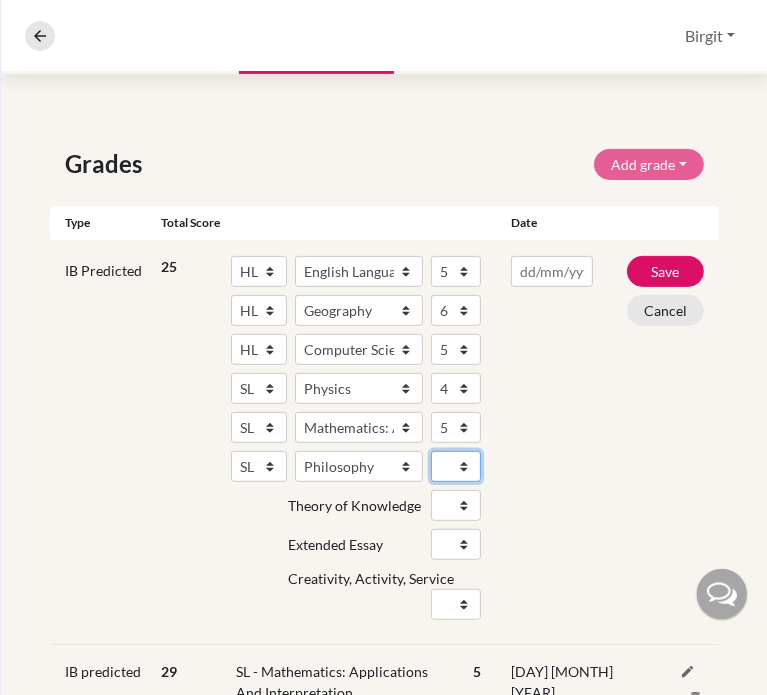 select on "6" 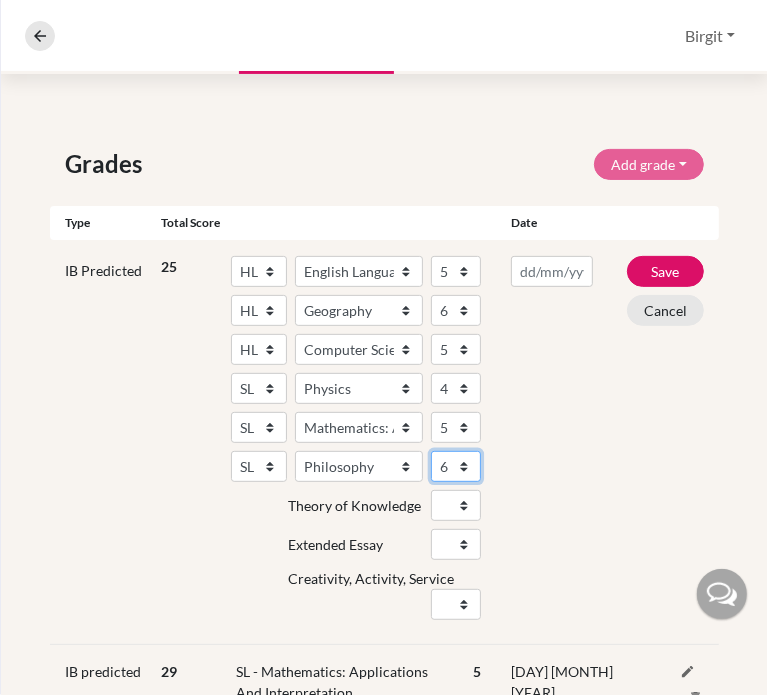 click on "1 2 3 4 5 6 7" at bounding box center [456, 466] 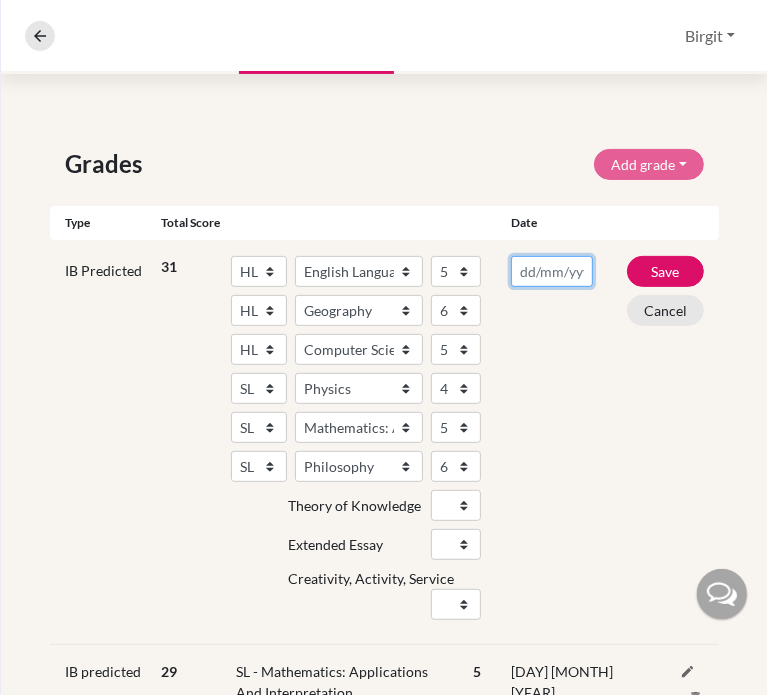 click at bounding box center [552, 271] 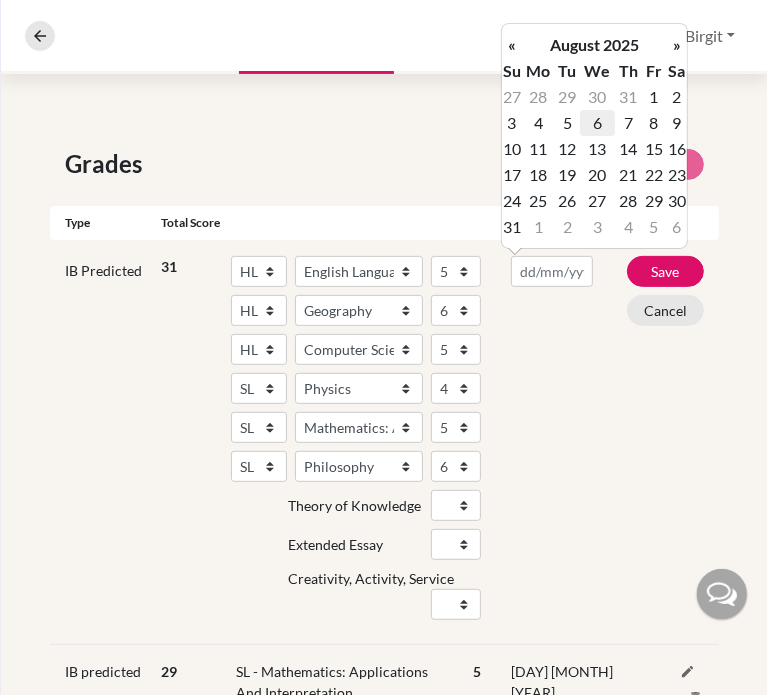 click on "6" at bounding box center [597, 123] 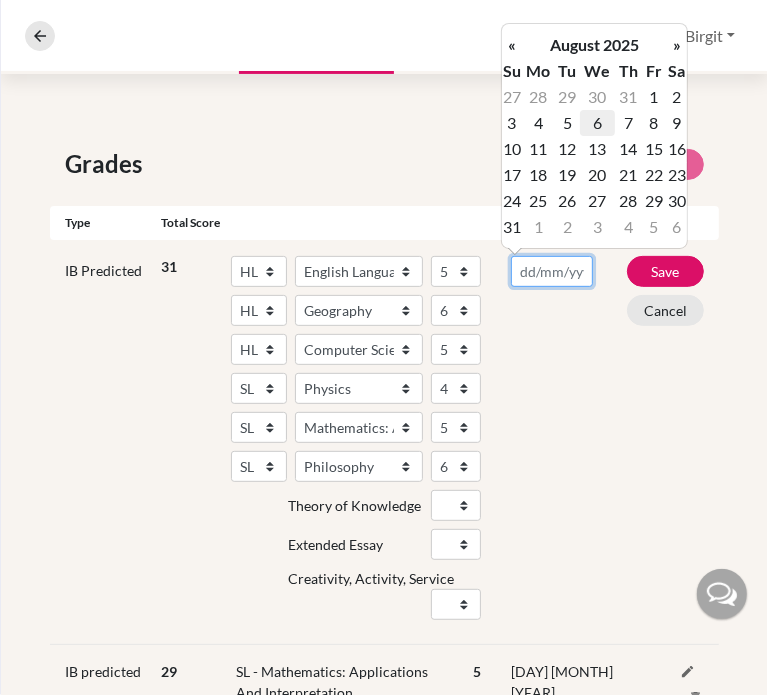 type on "[DATE]" 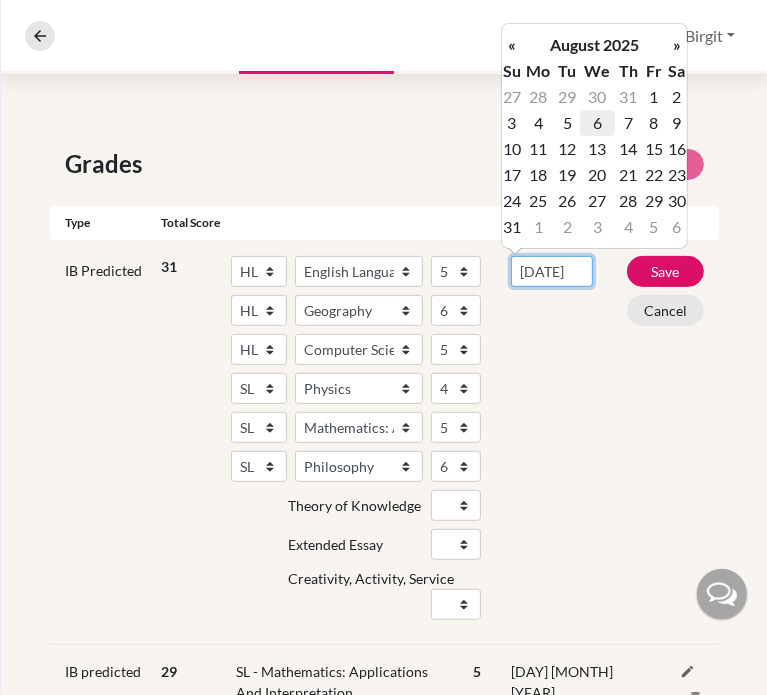 scroll, scrollTop: 0, scrollLeft: 13, axis: horizontal 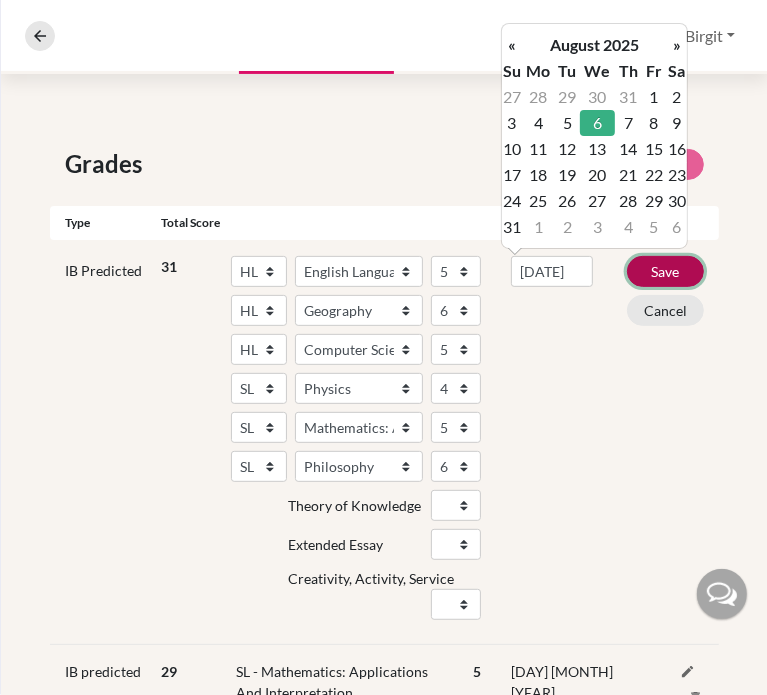 click on "Save" at bounding box center (665, 271) 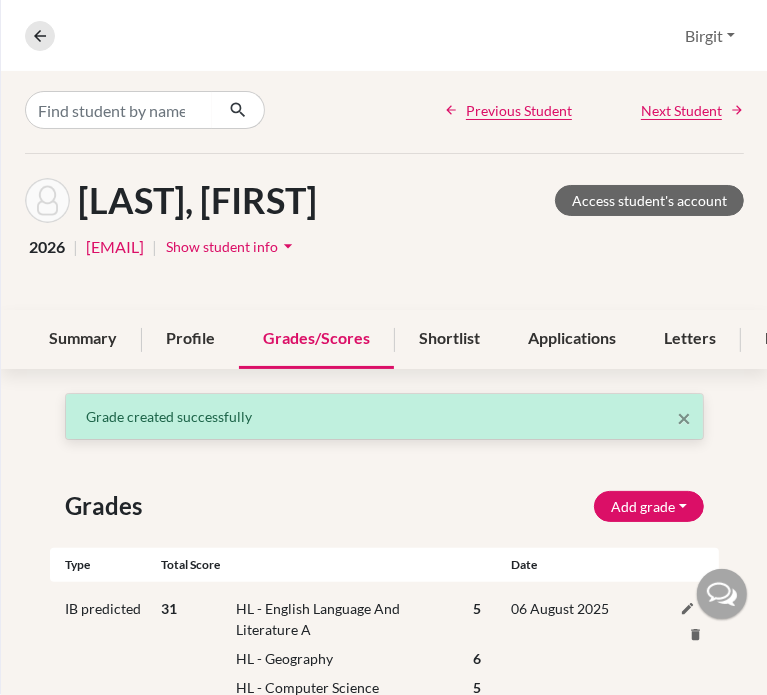 scroll, scrollTop: 0, scrollLeft: 0, axis: both 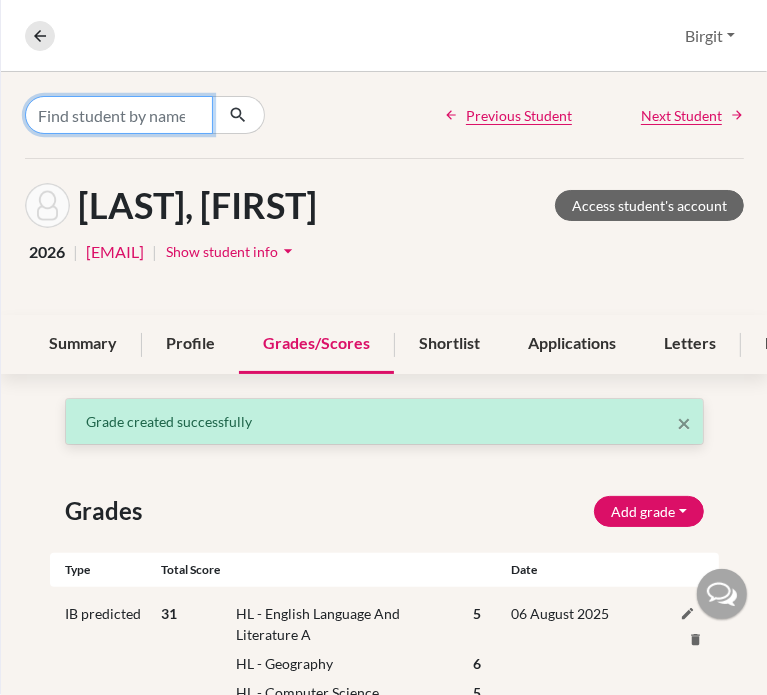 click at bounding box center (119, 115) 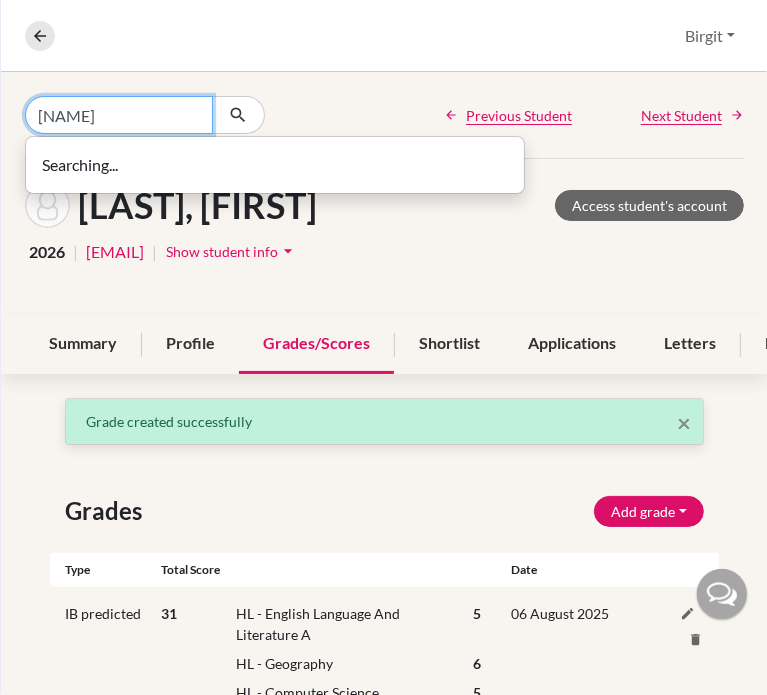 type on "[NAME]" 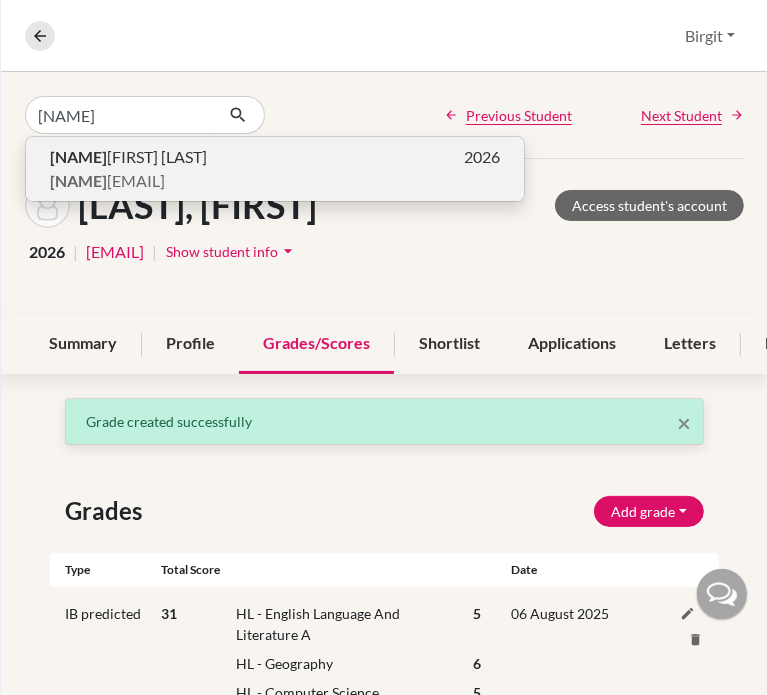 click on "[FIRST] [LAST]" at bounding box center (128, 157) 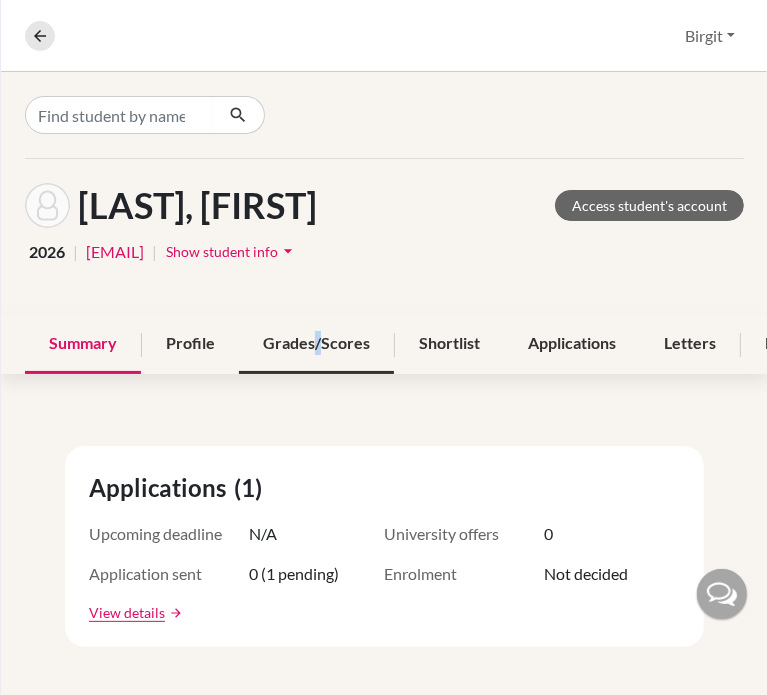 click on "Grades/Scores" at bounding box center [316, 344] 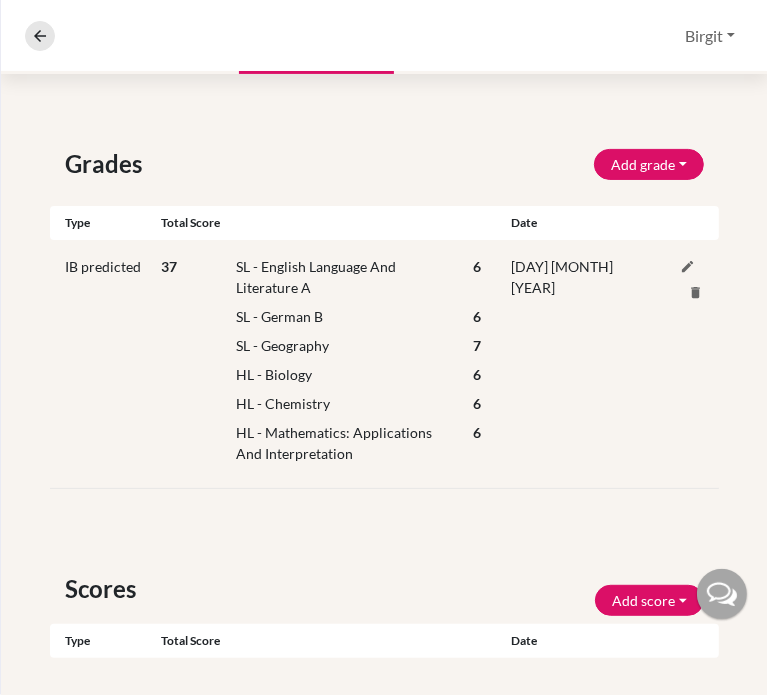 scroll, scrollTop: 200, scrollLeft: 0, axis: vertical 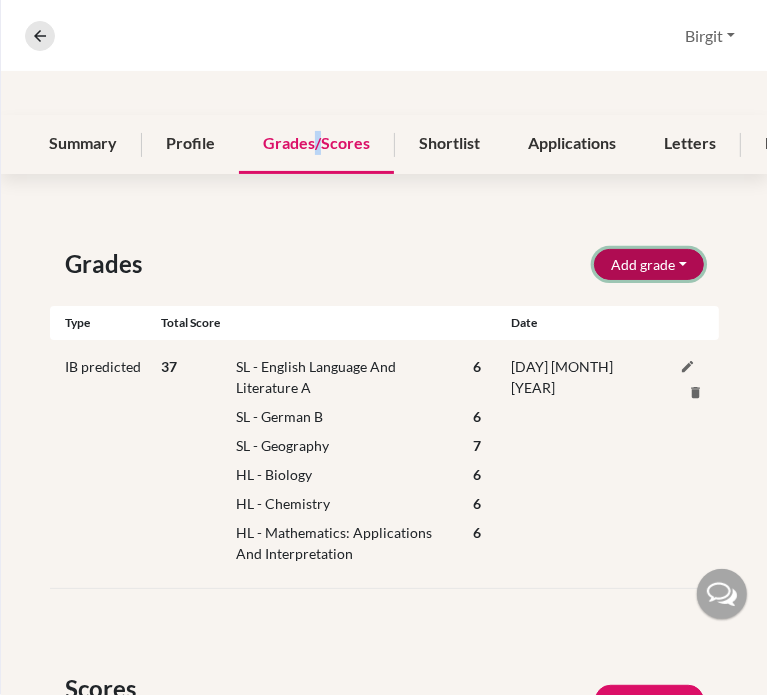 click on "Add grade" at bounding box center (649, 264) 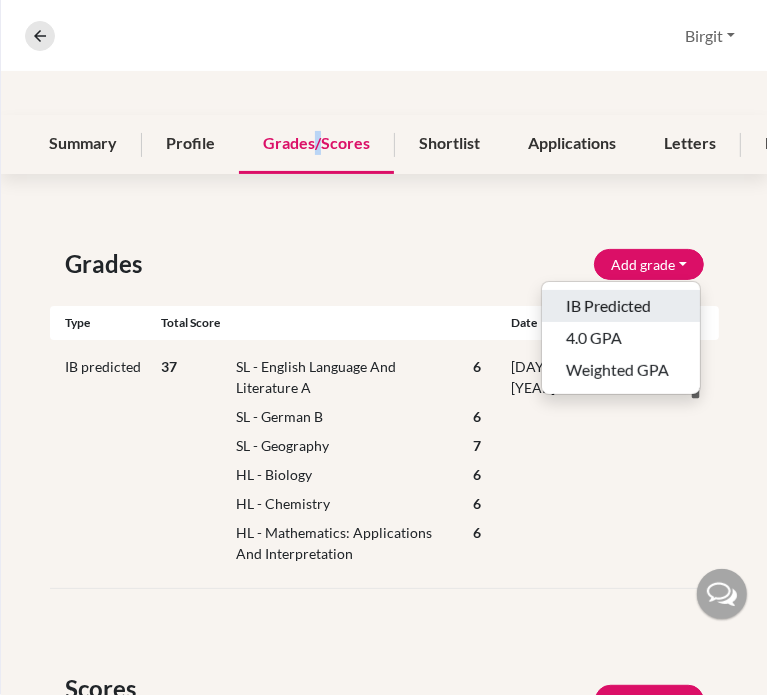click on "IB Predicted" at bounding box center (621, 306) 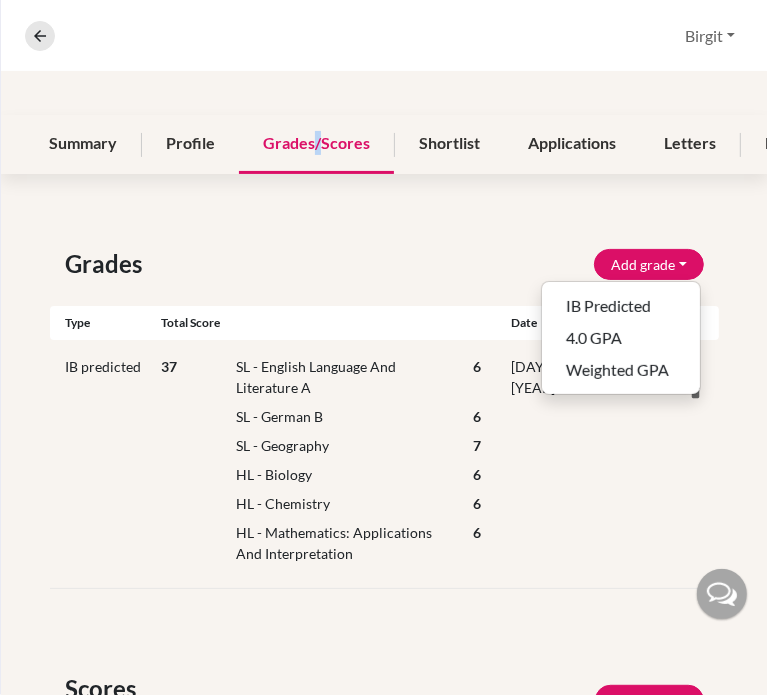 select on "HL" 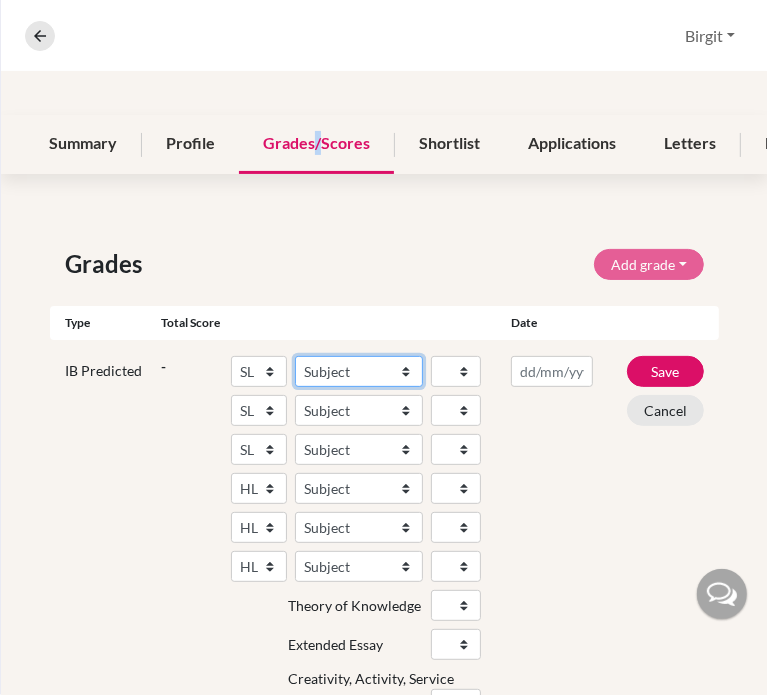 click on "Subject Albanian Literature A Amharic Literature A Arabic ab Initio Arabic B Arabic Language And Literature A Arabic Literature A Belarusian Literature A Bengali Literature A Biology Bosnian Literature A Bulgarian Literature A Bulgari Literature A Business Management Catalan Literature A Chemistry Chinese B Chinese B - Cantonese Chinese B - Mandarin Chinese Language And Literature A Chinese Literature A Classical Greek Computer Science Croatian Literature A Czech Literature A Dance Danish ab Initio Danish B Danish Literature A Design Technology Digital Society Dutch ab Initio Dutch B Dutch Language And Literature A Dutch Literature A Economics English ab Initio English B English Language And Literature A English Literature A Environmental systems and societies Environmental Systems And Societies Estonian Literature A Filipino Literature A Film Finnish B Finnish Literature A French ab Initio French B French Language And Literature A French Literature A Geography German ab Initio German B German Literature A" at bounding box center [359, 371] 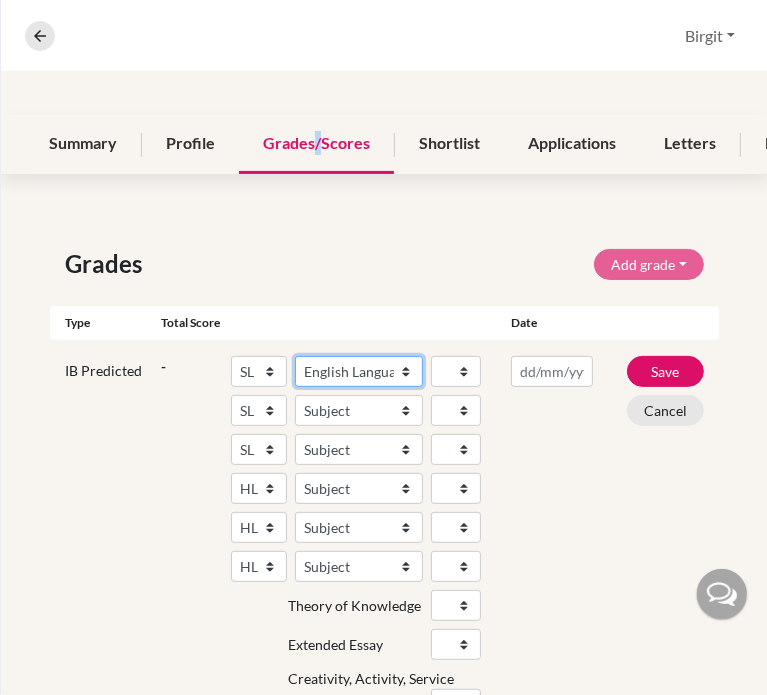 click on "Subject Albanian Literature A Amharic Literature A Arabic ab Initio Arabic B Arabic Language And Literature A Arabic Literature A Belarusian Literature A Bengali Literature A Biology Bosnian Literature A Bulgarian Literature A Bulgari Literature A Business Management Catalan Literature A Chemistry Chinese B Chinese B - Cantonese Chinese B - Mandarin Chinese Language And Literature A Chinese Literature A Classical Greek Computer Science Croatian Literature A Czech Literature A Dance Danish ab Initio Danish B Danish Literature A Design Technology Digital Society Dutch ab Initio Dutch B Dutch Language And Literature A Dutch Literature A Economics English ab Initio English B English Language And Literature A English Literature A Environmental systems and societies Environmental Systems And Societies Estonian Literature A Filipino Literature A Film Finnish B Finnish Literature A French ab Initio French B French Language And Literature A French Literature A Geography German ab Initio German B German Literature A" at bounding box center [359, 371] 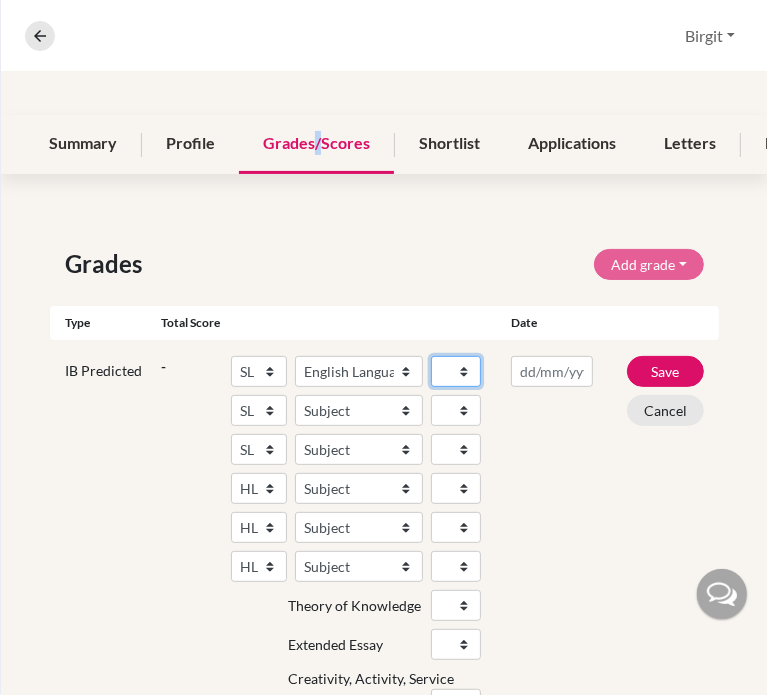 click on "1 2 3 4 5 6 7" at bounding box center (456, 371) 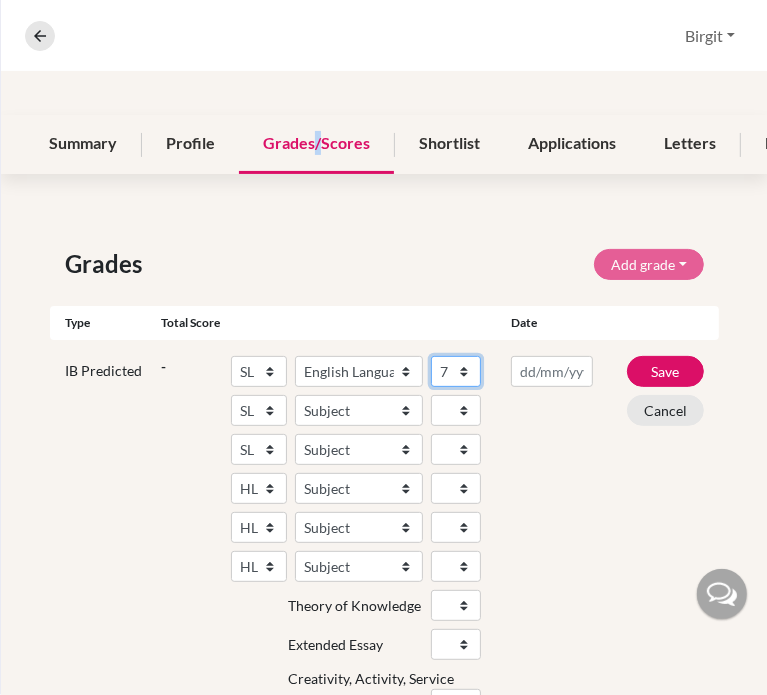 click on "1 2 3 4 5 6 7" at bounding box center (456, 371) 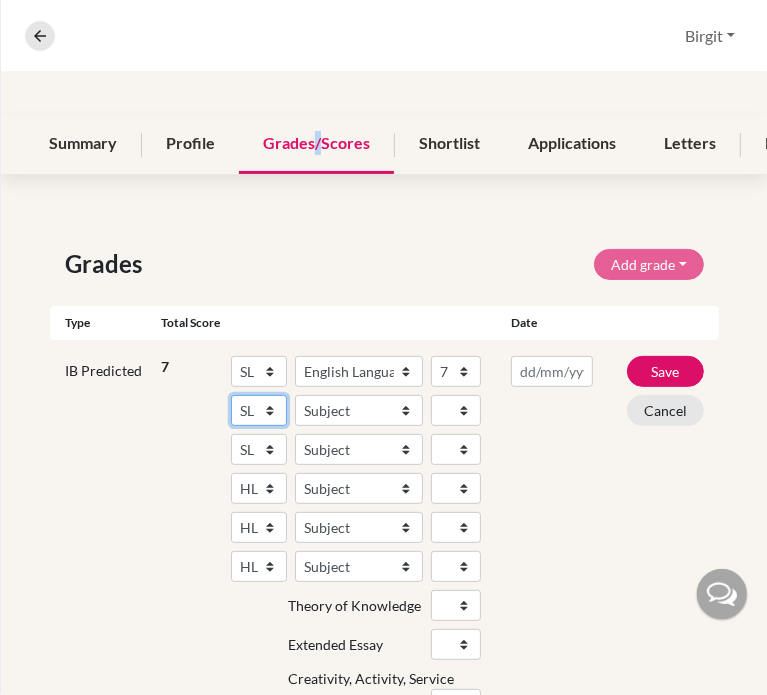 click on "SL HL" at bounding box center (259, 410) 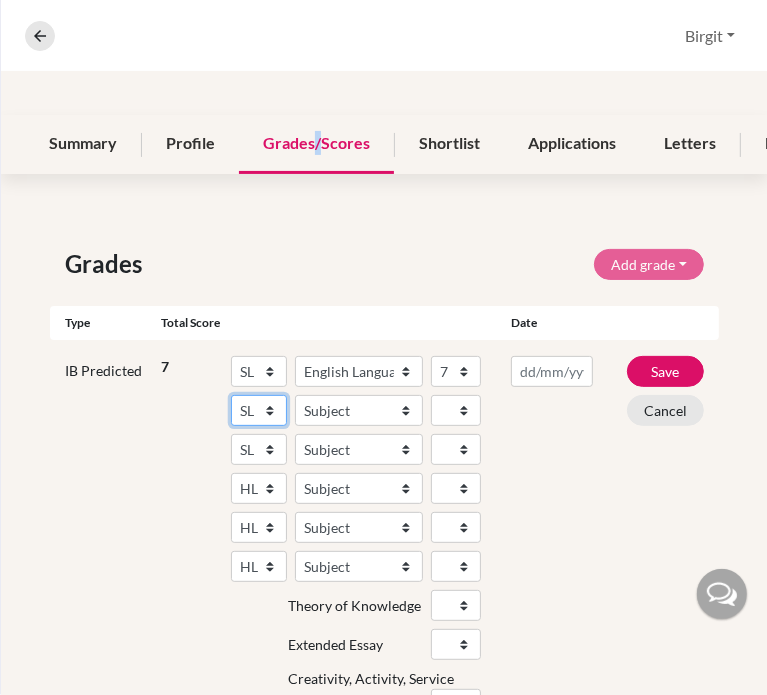 click on "SL HL" at bounding box center [259, 410] 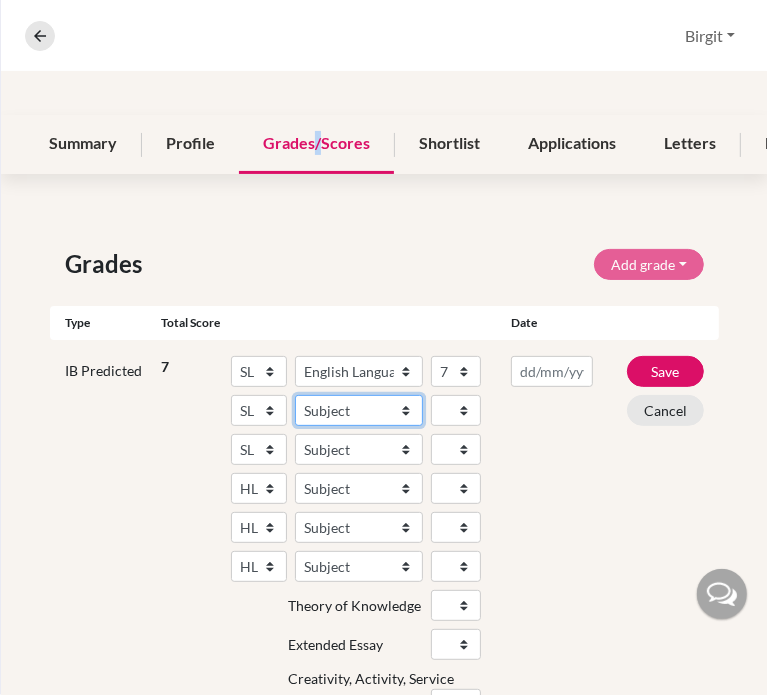 click on "Subject Albanian Literature A Amharic Literature A Arabic ab Initio Arabic B Arabic Language And Literature A Arabic Literature A Belarusian Literature A Bengali Literature A Biology Bosnian Literature A Bulgarian Literature A Bulgari Literature A Business Management Catalan Literature A Chemistry Chinese B Chinese B - Cantonese Chinese B - Mandarin Chinese Language And Literature A Chinese Literature A Classical Greek Computer Science Croatian Literature A Czech Literature A Dance Danish ab Initio Danish B Danish Literature A Design Technology Digital Society Dutch ab Initio Dutch B Dutch Language And Literature A Dutch Literature A Economics English ab Initio English B English Language And Literature A English Literature A Environmental systems and societies Environmental Systems And Societies Estonian Literature A Filipino Literature A Film Finnish B Finnish Literature A French ab Initio French B French Language And Literature A French Literature A Geography German ab Initio German B German Literature A" at bounding box center (359, 410) 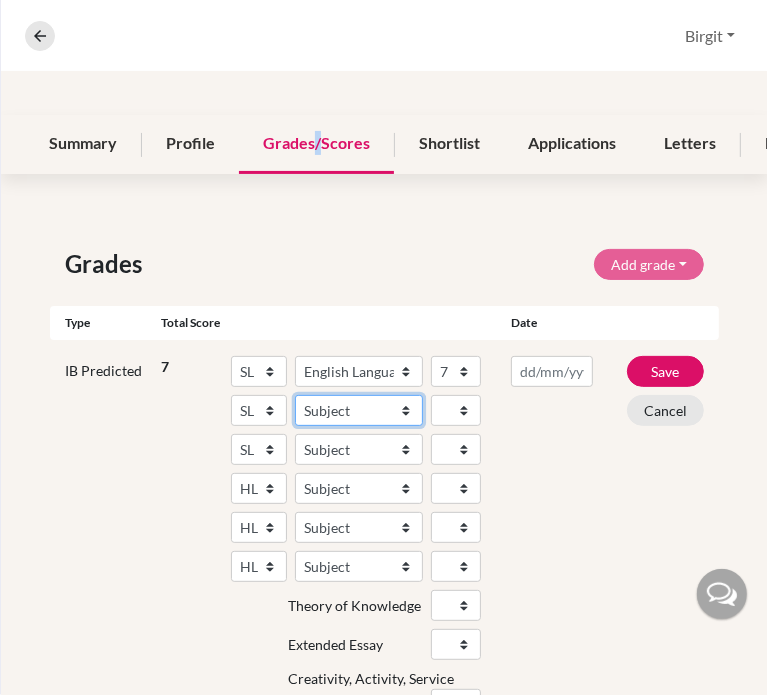 select on "95" 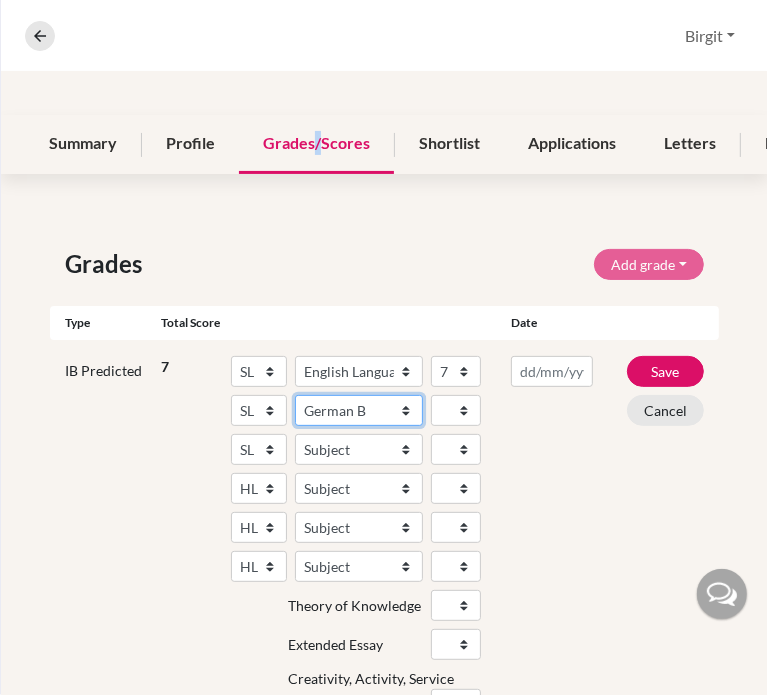 click on "Subject Albanian Literature A Amharic Literature A Arabic ab Initio Arabic B Arabic Language And Literature A Arabic Literature A Belarusian Literature A Bengali Literature A Biology Bosnian Literature A Bulgarian Literature A Bulgari Literature A Business Management Catalan Literature A Chemistry Chinese B Chinese B - Cantonese Chinese B - Mandarin Chinese Language And Literature A Chinese Literature A Classical Greek Computer Science Croatian Literature A Czech Literature A Dance Danish ab Initio Danish B Danish Literature A Design Technology Digital Society Dutch ab Initio Dutch B Dutch Language And Literature A Dutch Literature A Economics English ab Initio English B English Language And Literature A English Literature A Environmental systems and societies Environmental Systems And Societies Estonian Literature A Filipino Literature A Film Finnish B Finnish Literature A French ab Initio French B French Language And Literature A French Literature A Geography German ab Initio German B German Literature A" at bounding box center (359, 410) 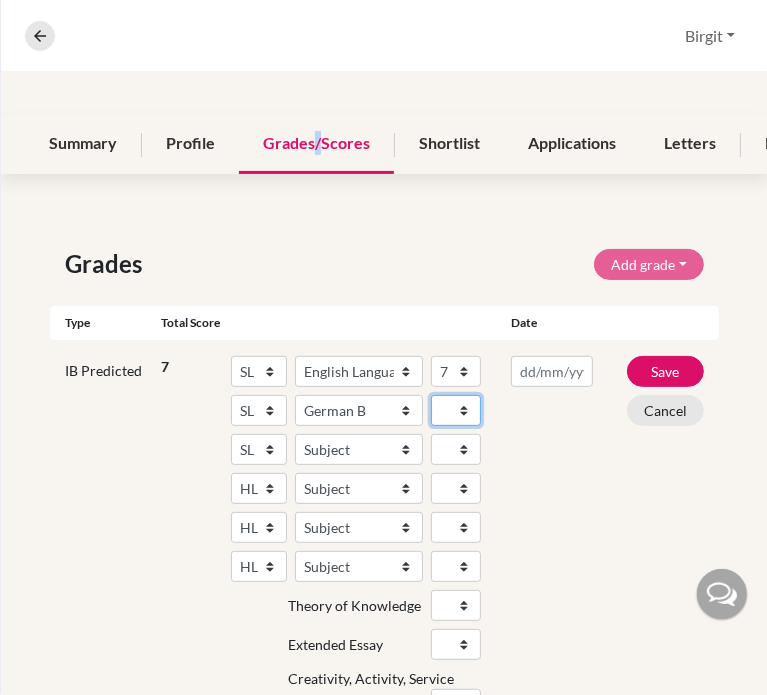 click on "1 2 3 4 5 6 7" at bounding box center [456, 410] 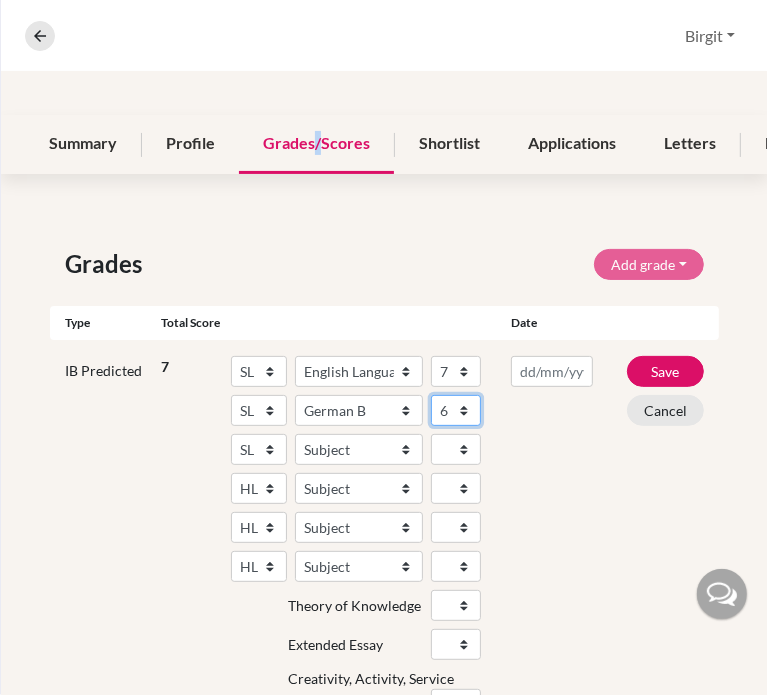 click on "1 2 3 4 5 6 7" at bounding box center (456, 410) 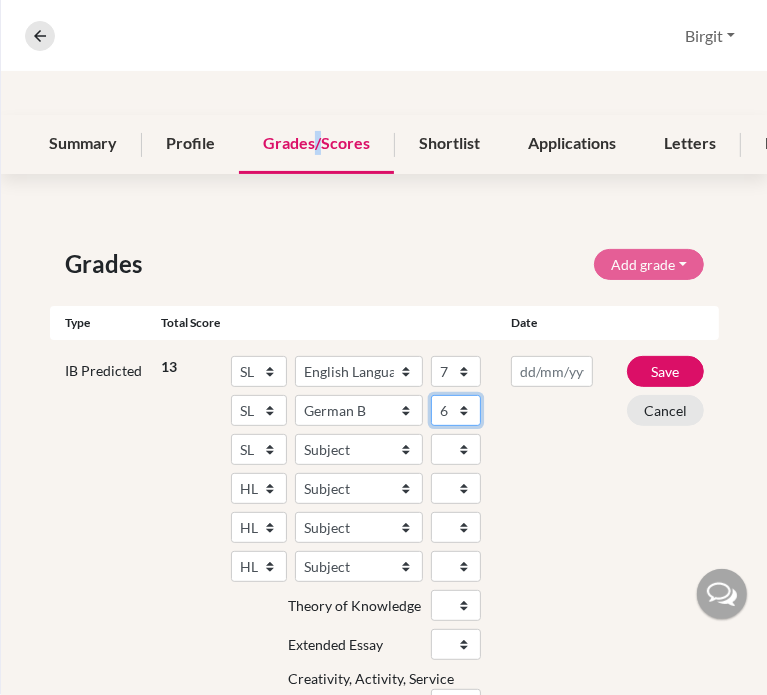 click on "1 2 3 4 5 6 7" at bounding box center (456, 410) 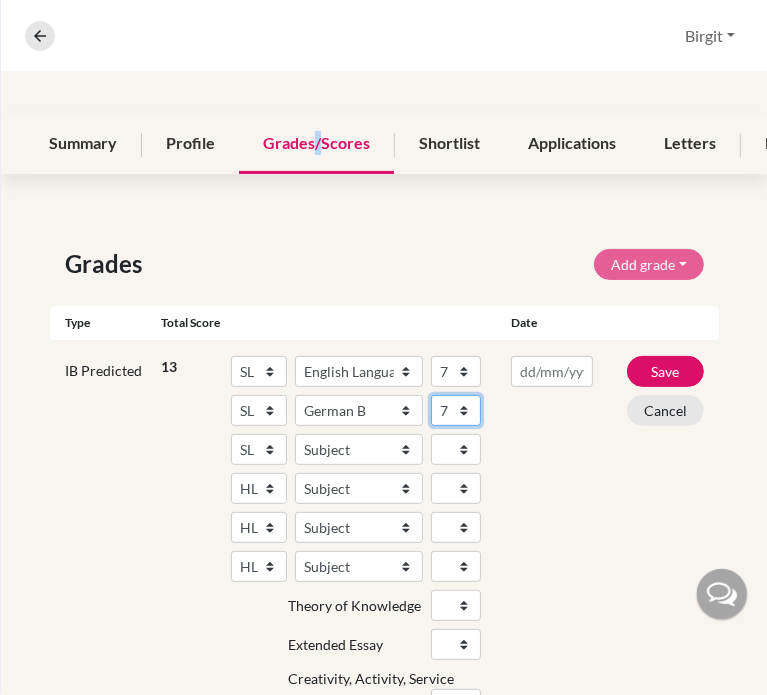 click on "1 2 3 4 5 6 7" at bounding box center [456, 410] 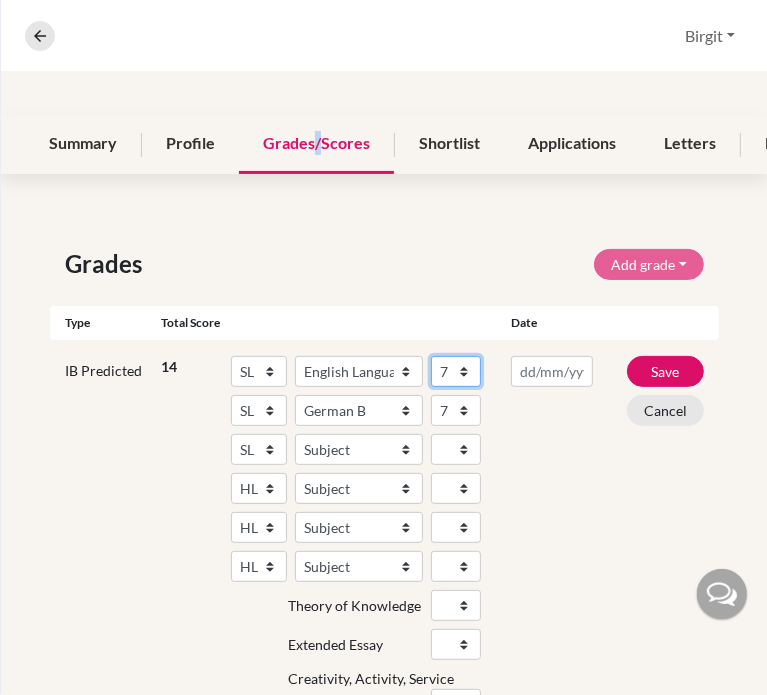 click on "1 2 3 4 5 6 7" at bounding box center [456, 371] 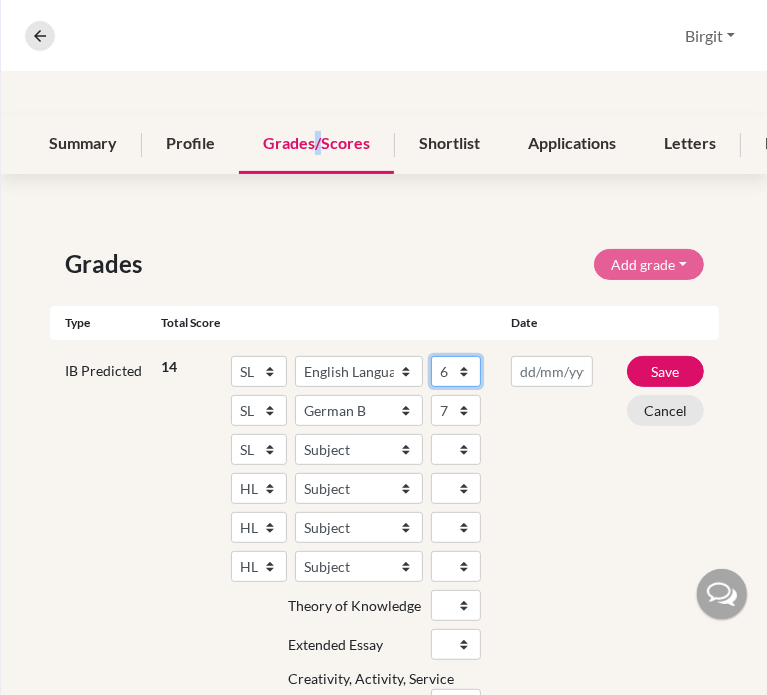 click on "1 2 3 4 5 6 7" at bounding box center [456, 371] 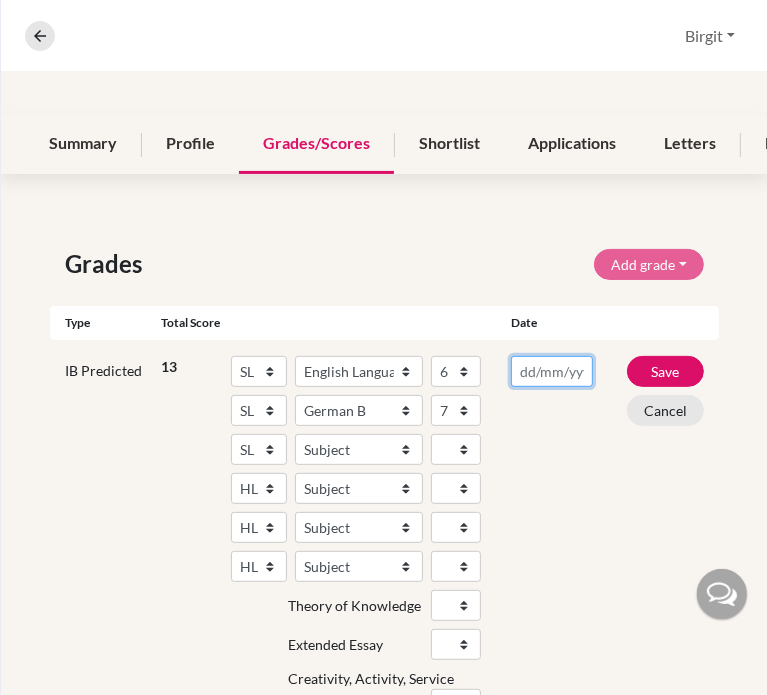 click at bounding box center (552, 371) 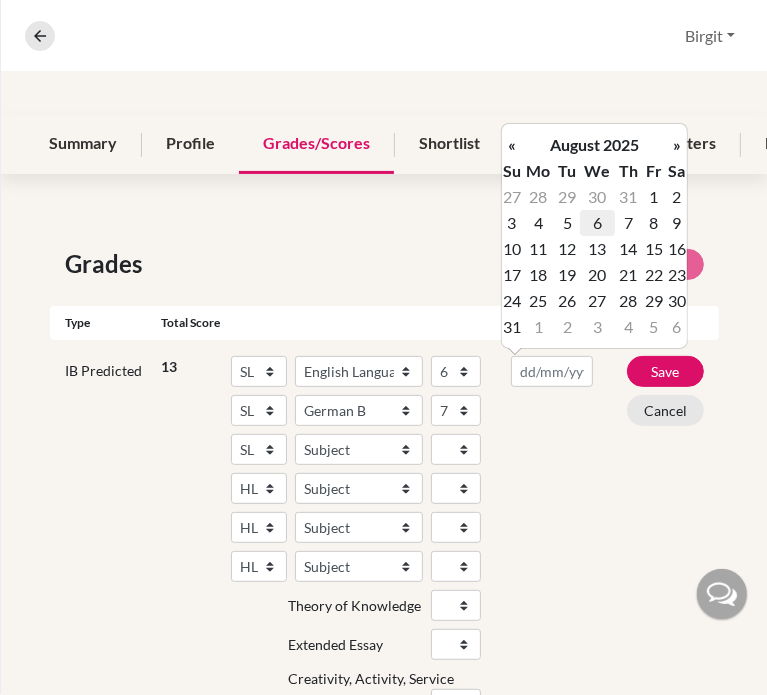 click on "6" at bounding box center [597, 223] 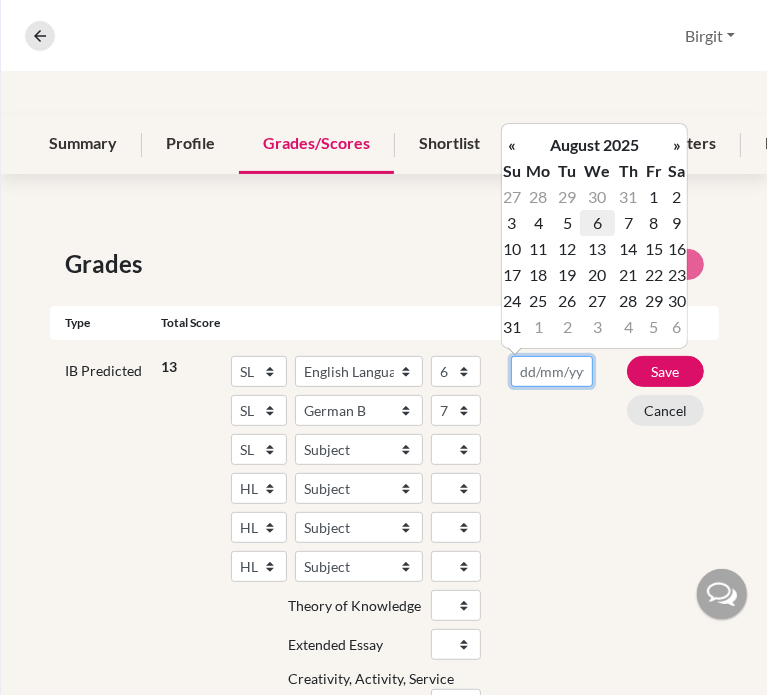 type on "[DATE]" 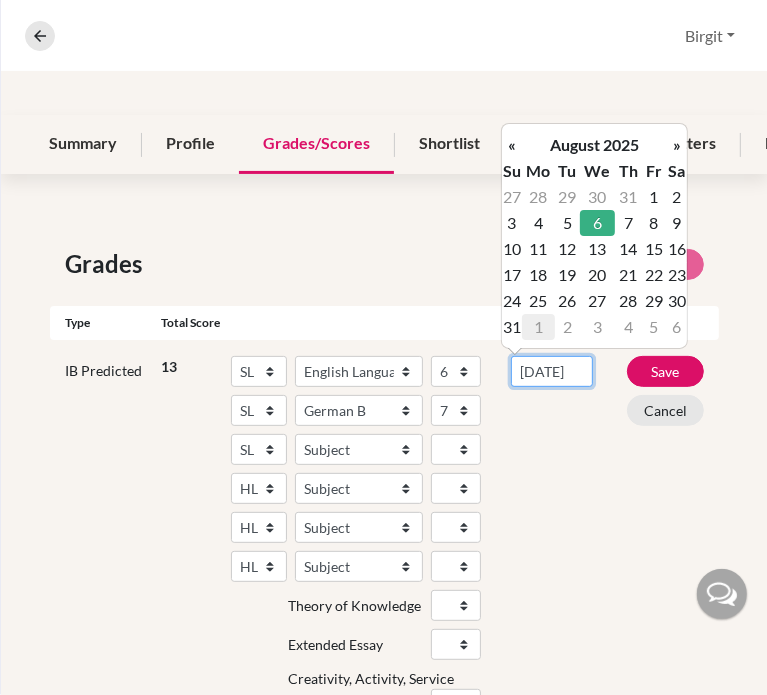 scroll, scrollTop: 0, scrollLeft: 13, axis: horizontal 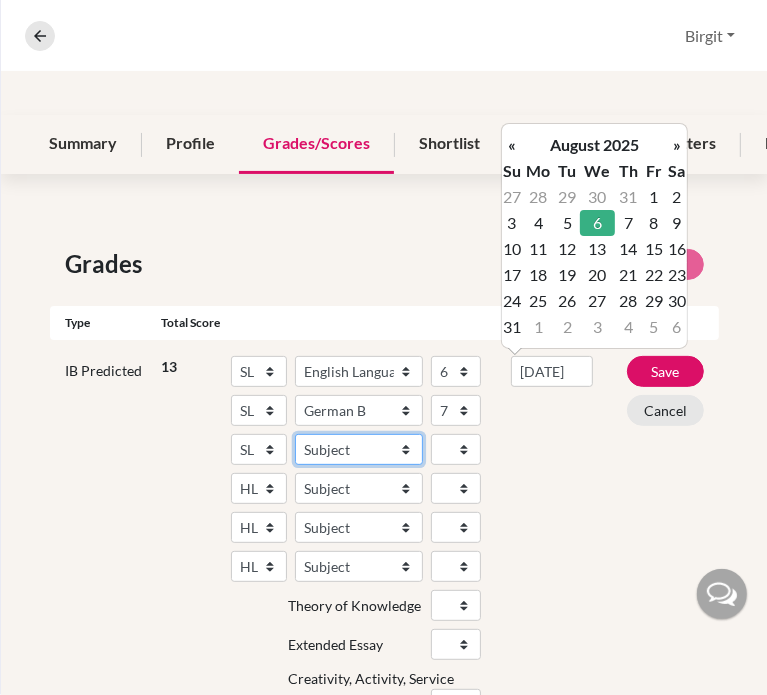 click on "Subject Albanian Literature A Amharic Literature A Arabic ab Initio Arabic B Arabic Language And Literature A Arabic Literature A Belarusian Literature A Bengali Literature A Biology Bosnian Literature A Bulgarian Literature A Bulgari Literature A Business Management Catalan Literature A Chemistry Chinese B Chinese B - Cantonese Chinese B - Mandarin Chinese Language And Literature A Chinese Literature A Classical Greek Computer Science Croatian Literature A Czech Literature A Dance Danish ab Initio Danish B Danish Literature A Design Technology Digital Society Dutch ab Initio Dutch B Dutch Language And Literature A Dutch Literature A Economics English ab Initio English B English Language And Literature A English Literature A Environmental systems and societies Environmental Systems And Societies Estonian Literature A Filipino Literature A Film Finnish B Finnish Literature A French ab Initio French B French Language And Literature A French Literature A Geography German ab Initio German B German Literature A" at bounding box center [359, 449] 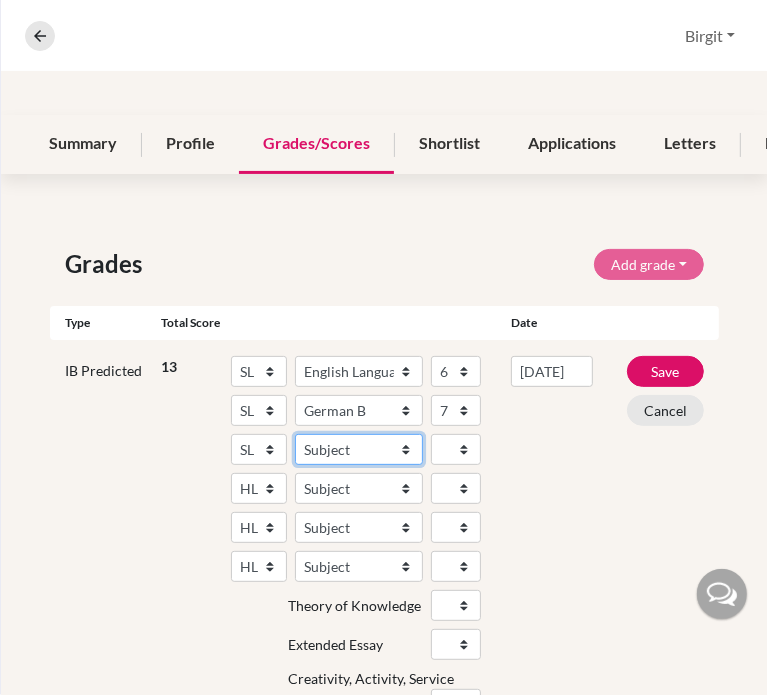 scroll, scrollTop: 0, scrollLeft: 0, axis: both 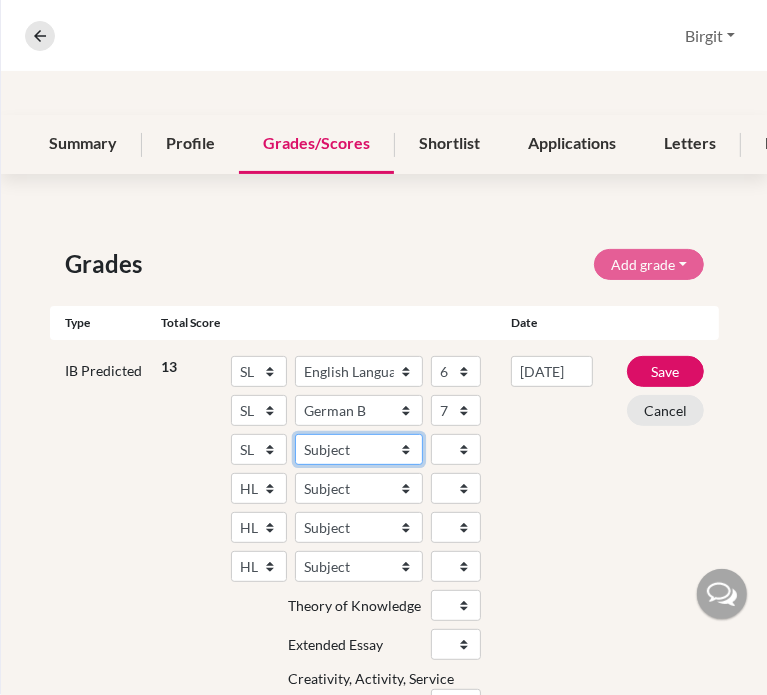select on "93" 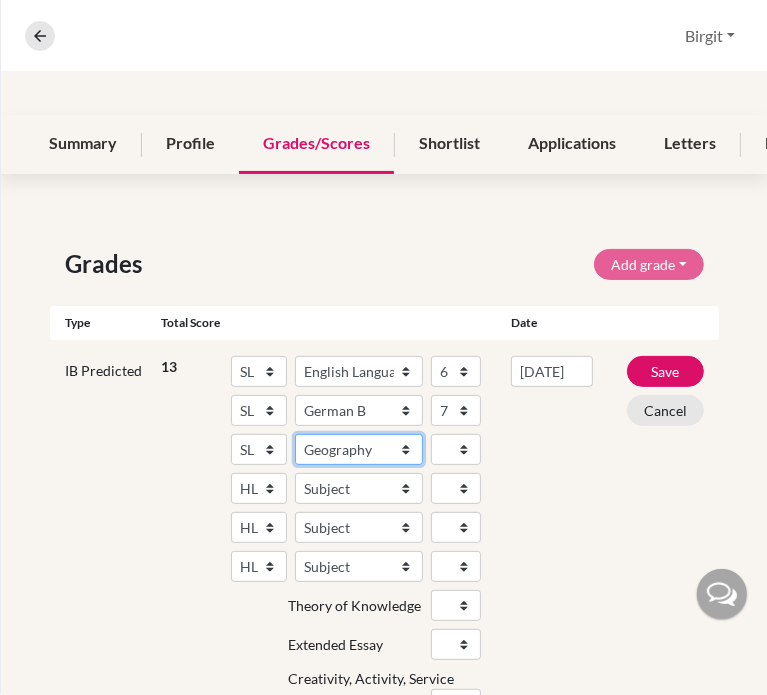 click on "Subject Albanian Literature A Amharic Literature A Arabic ab Initio Arabic B Arabic Language And Literature A Arabic Literature A Belarusian Literature A Bengali Literature A Biology Bosnian Literature A Bulgarian Literature A Bulgari Literature A Business Management Catalan Literature A Chemistry Chinese B Chinese B - Cantonese Chinese B - Mandarin Chinese Language And Literature A Chinese Literature A Classical Greek Computer Science Croatian Literature A Czech Literature A Dance Danish ab Initio Danish B Danish Literature A Design Technology Digital Society Dutch ab Initio Dutch B Dutch Language And Literature A Dutch Literature A Economics English ab Initio English B English Language And Literature A English Literature A Environmental systems and societies Environmental Systems And Societies Estonian Literature A Filipino Literature A Film Finnish B Finnish Literature A French ab Initio French B French Language And Literature A French Literature A Geography German ab Initio German B German Literature A" at bounding box center (359, 449) 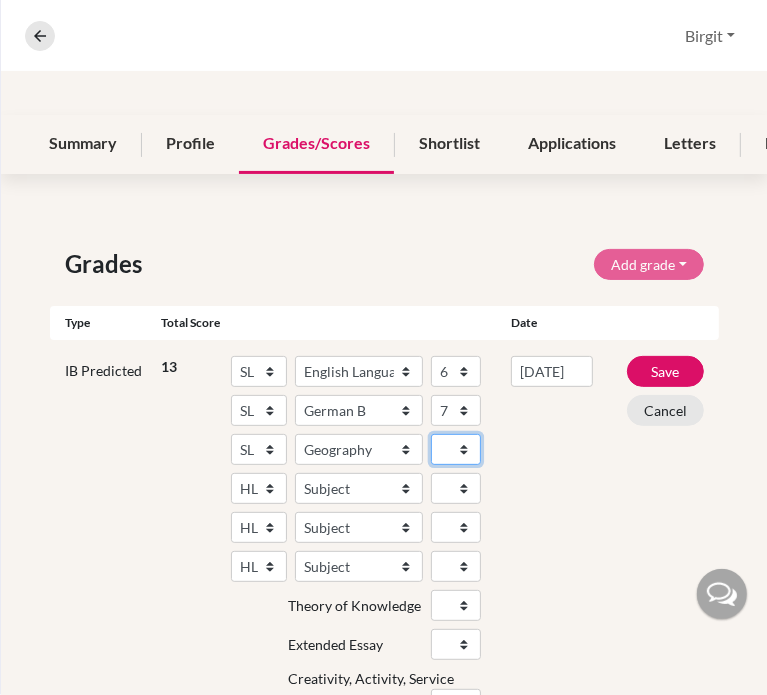 click on "1 2 3 4 5 6 7" at bounding box center [456, 449] 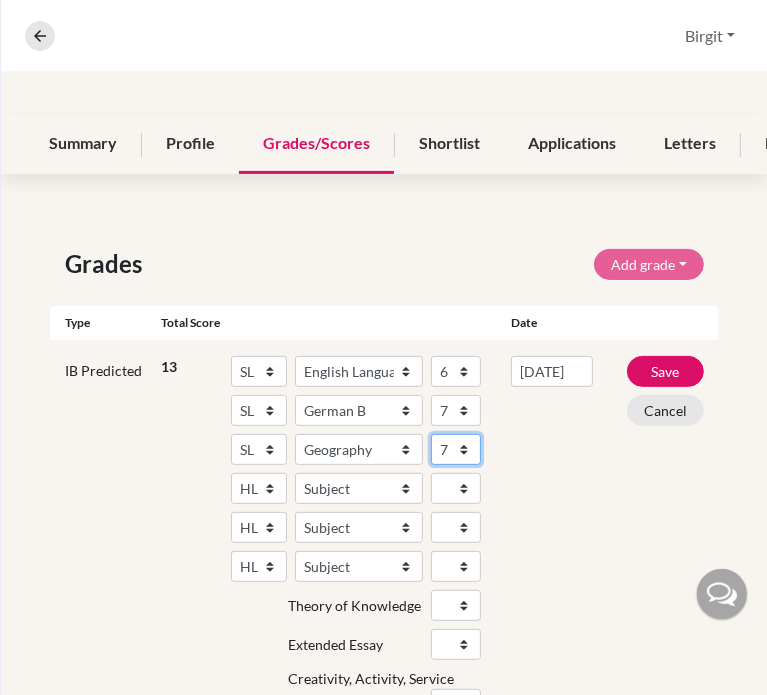 click on "1 2 3 4 5 6 7" at bounding box center (456, 449) 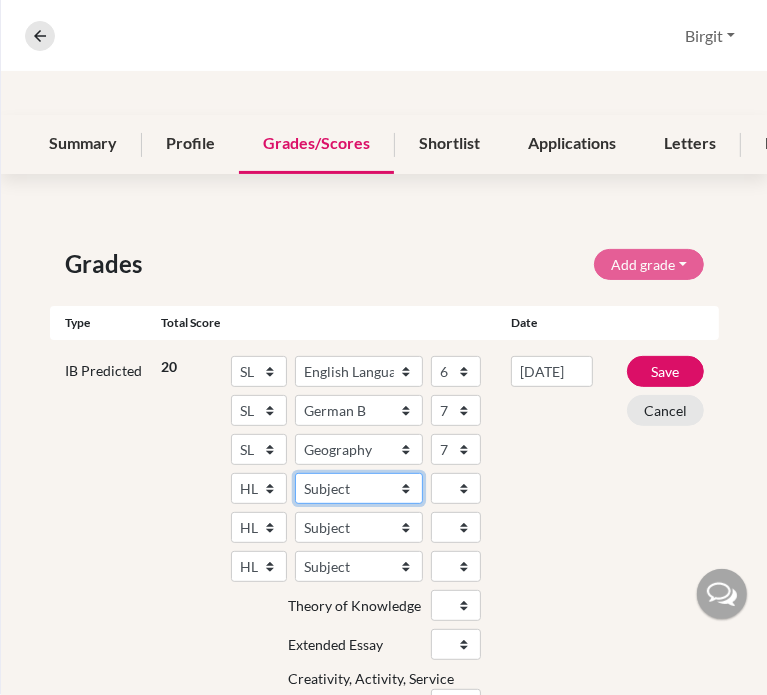 click on "Subject Albanian Literature A Amharic Literature A Arabic B Arabic Language And Literature A Arabic Literature A Belarusian Literature A Bengali Literature A Biology Bosnian Literature A Bulgarian Literature A Bulgari Literature A Business Management Catalan Literature A Chemistry Chinese B Chinese B - Cantonese Chinese B - Mandarin Chinese Language And Literature A Chinese Literature A Classical Greek Computer Science Croatian Literature A Czech Literature A Dance Danish B Danish Literature A Design Technology Digital Society Dutch B Dutch Language And Literature A Dutch Literature A Economics English B English Language And Literature A English Literature A Environmental systems and societies Environmental Systems And Societies Estonian Literature A Filipino Literature A Film Finnish B Finnish Literature A French B French Language And Literature A French Literature A Geography German B German Language And Literature A German Literature A Global Politics Hebrew B Hebrew Literature A Hindi B Hindi Literature A" at bounding box center (359, 488) 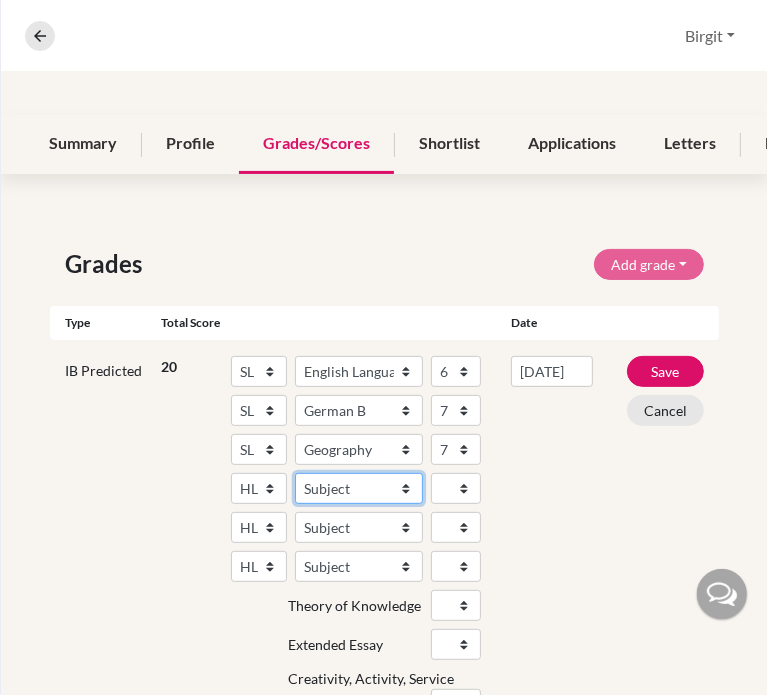 select on "17" 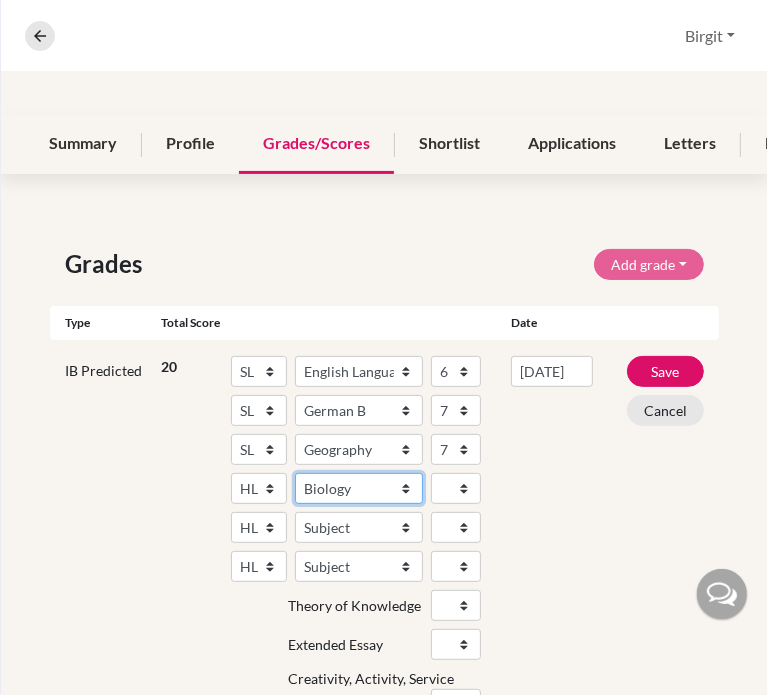 click on "Subject Albanian Literature A Amharic Literature A Arabic B Arabic Language And Literature A Arabic Literature A Belarusian Literature A Bengali Literature A Biology Bosnian Literature A Bulgarian Literature A Bulgari Literature A Business Management Catalan Literature A Chemistry Chinese B Chinese B - Cantonese Chinese B - Mandarin Chinese Language And Literature A Chinese Literature A Classical Greek Computer Science Croatian Literature A Czech Literature A Dance Danish B Danish Literature A Design Technology Digital Society Dutch B Dutch Language And Literature A Dutch Literature A Economics English B English Language And Literature A English Literature A Environmental systems and societies Environmental Systems And Societies Estonian Literature A Filipino Literature A Film Finnish B Finnish Literature A French B French Language And Literature A French Literature A Geography German B German Language And Literature A German Literature A Global Politics Hebrew B Hebrew Literature A Hindi B Hindi Literature A" at bounding box center (359, 488) 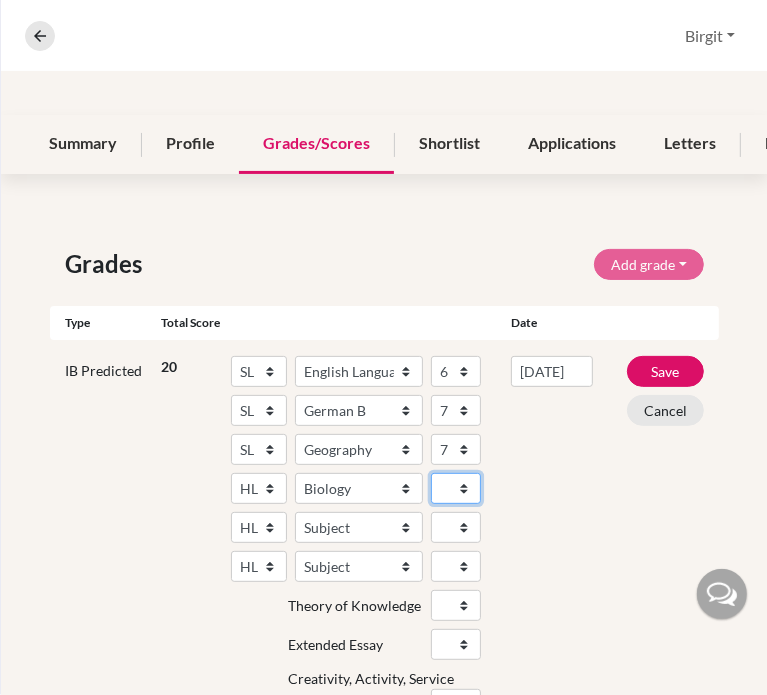 click on "1 2 3 4 5 6 7" at bounding box center (456, 488) 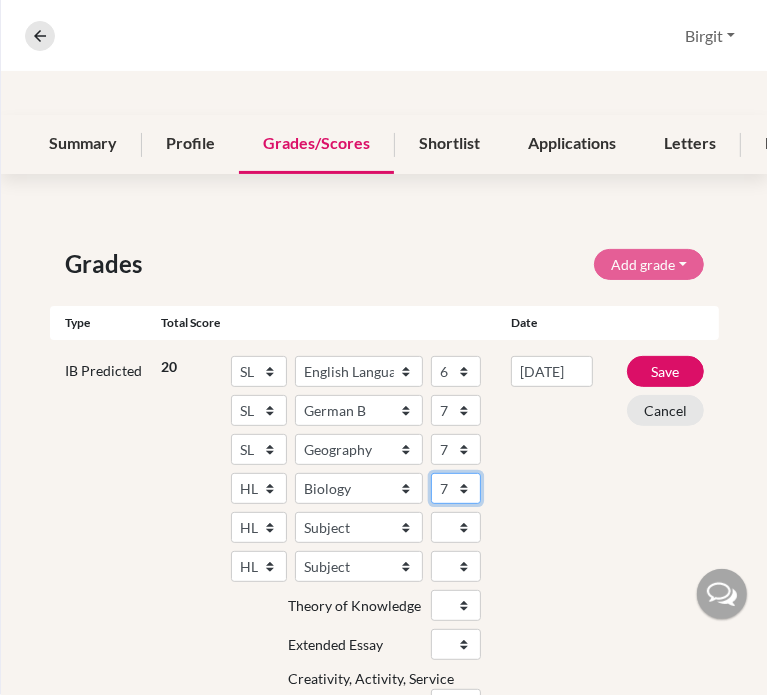 click on "1 2 3 4 5 6 7" at bounding box center [456, 488] 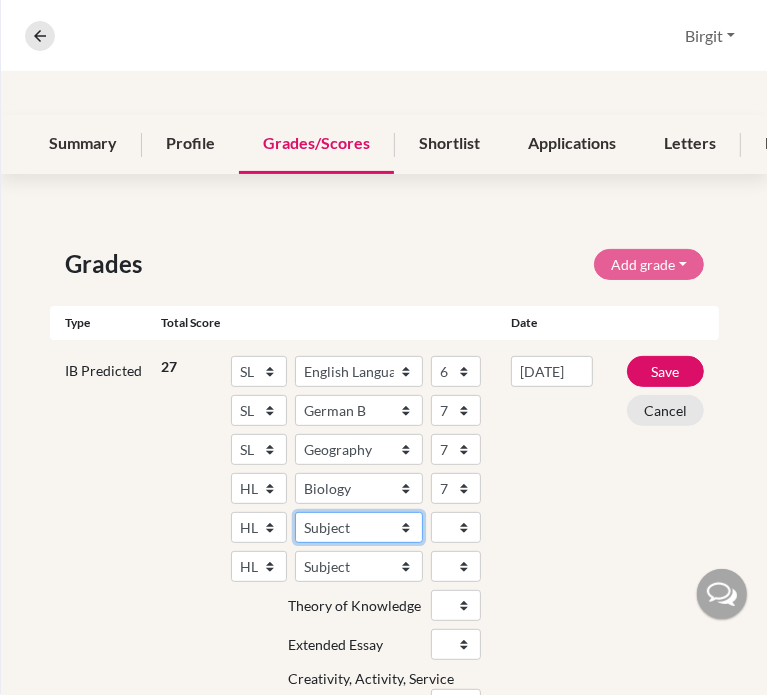 click on "Subject Albanian Literature A Amharic Literature A Arabic B Arabic Language And Literature A Arabic Literature A Belarusian Literature A Bengali Literature A Biology Bosnian Literature A Bulgarian Literature A Bulgari Literature A Business Management Catalan Literature A Chemistry Chinese B Chinese B - Cantonese Chinese B - Mandarin Chinese Language And Literature A Chinese Literature A Classical Greek Computer Science Croatian Literature A Czech Literature A Dance Danish B Danish Literature A Design Technology Digital Society Dutch B Dutch Language And Literature A Dutch Literature A Economics English B English Language And Literature A English Literature A Environmental systems and societies Environmental Systems And Societies Estonian Literature A Filipino Literature A Film Finnish B Finnish Literature A French B French Language And Literature A French Literature A Geography German B German Language And Literature A German Literature A Global Politics Hebrew B Hebrew Literature A Hindi B Hindi Literature A" at bounding box center [359, 527] 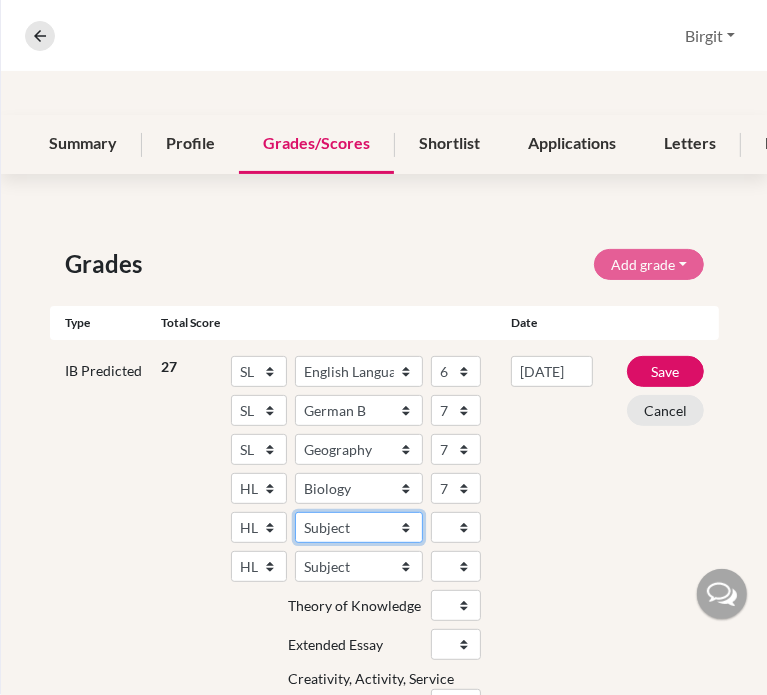 select on "29" 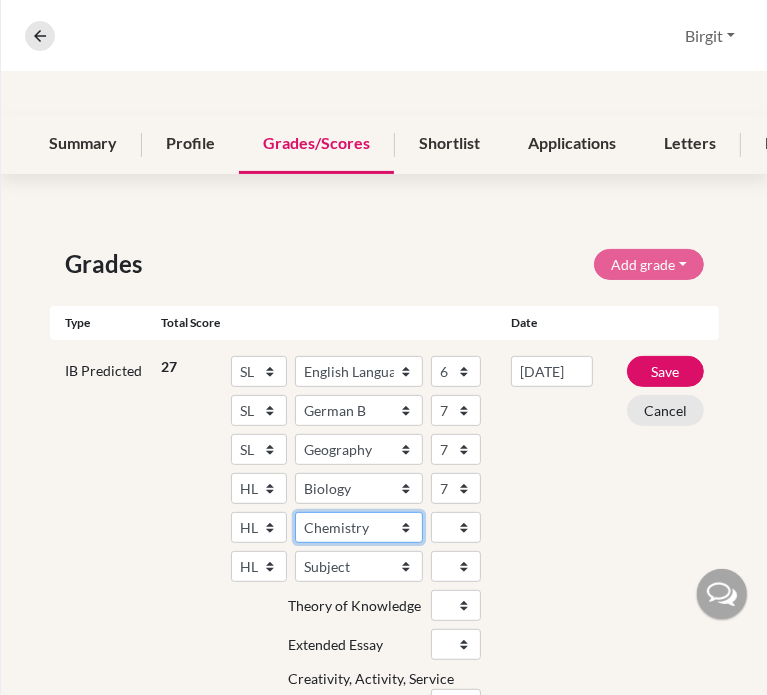 click on "Subject Albanian Literature A Amharic Literature A Arabic B Arabic Language And Literature A Arabic Literature A Belarusian Literature A Bengali Literature A Biology Bosnian Literature A Bulgarian Literature A Bulgari Literature A Business Management Catalan Literature A Chemistry Chinese B Chinese B - Cantonese Chinese B - Mandarin Chinese Language And Literature A Chinese Literature A Classical Greek Computer Science Croatian Literature A Czech Literature A Dance Danish B Danish Literature A Design Technology Digital Society Dutch B Dutch Language And Literature A Dutch Literature A Economics English B English Language And Literature A English Literature A Environmental systems and societies Environmental Systems And Societies Estonian Literature A Filipino Literature A Film Finnish B Finnish Literature A French B French Language And Literature A French Literature A Geography German B German Language And Literature A German Literature A Global Politics Hebrew B Hebrew Literature A Hindi B Hindi Literature A" at bounding box center (359, 527) 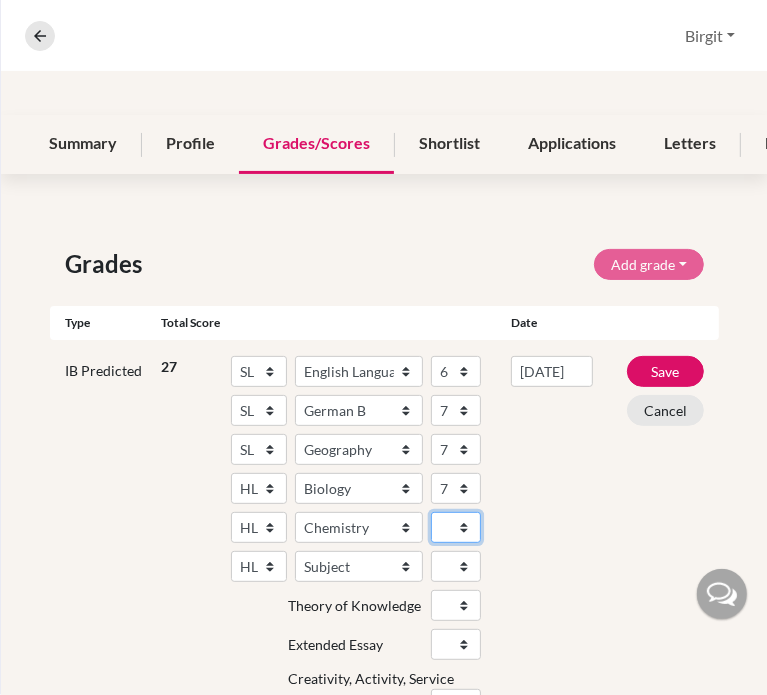 click on "1 2 3 4 5 6 7" at bounding box center (456, 527) 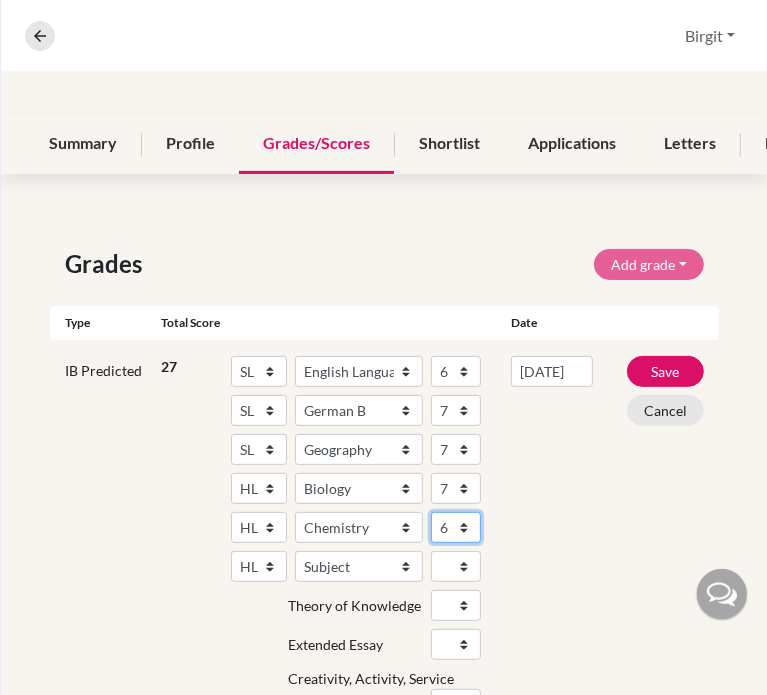 click on "1 2 3 4 5 6 7" at bounding box center [456, 527] 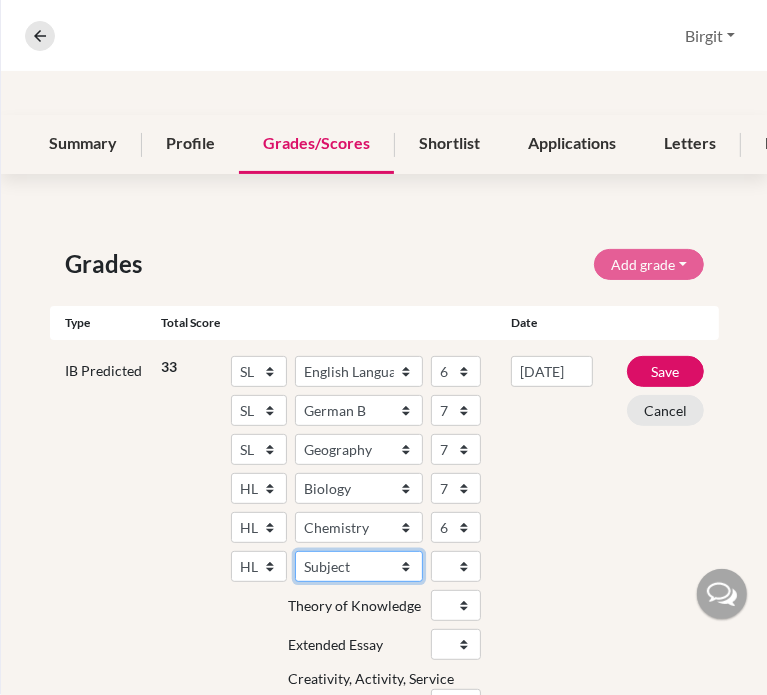 click on "Subject Albanian Literature A Amharic Literature A Arabic B Arabic Language And Literature A Arabic Literature A Belarusian Literature A Bengali Literature A Biology Bosnian Literature A Bulgarian Literature A Bulgari Literature A Business Management Catalan Literature A Chemistry Chinese B Chinese B - Cantonese Chinese B - Mandarin Chinese Language And Literature A Chinese Literature A Classical Greek Computer Science Croatian Literature A Czech Literature A Dance Danish B Danish Literature A Design Technology Digital Society Dutch B Dutch Language And Literature A Dutch Literature A Economics English B English Language And Literature A English Literature A Environmental systems and societies Environmental Systems And Societies Estonian Literature A Filipino Literature A Film Finnish B Finnish Literature A French B French Language And Literature A French Literature A Geography German B German Language And Literature A German Literature A Global Politics Hebrew B Hebrew Literature A Hindi B Hindi Literature A" at bounding box center [359, 566] 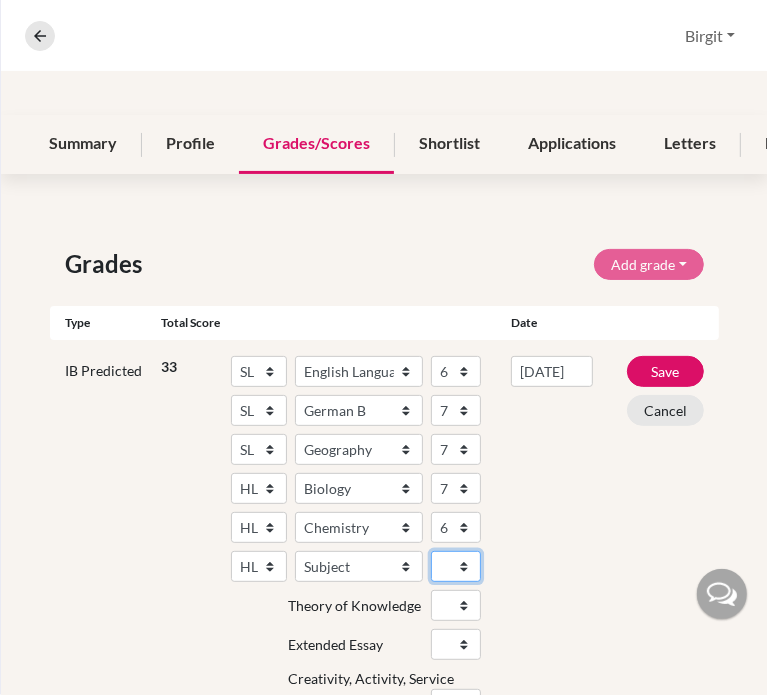 click on "1 2 3 4 5 6 7" at bounding box center (456, 566) 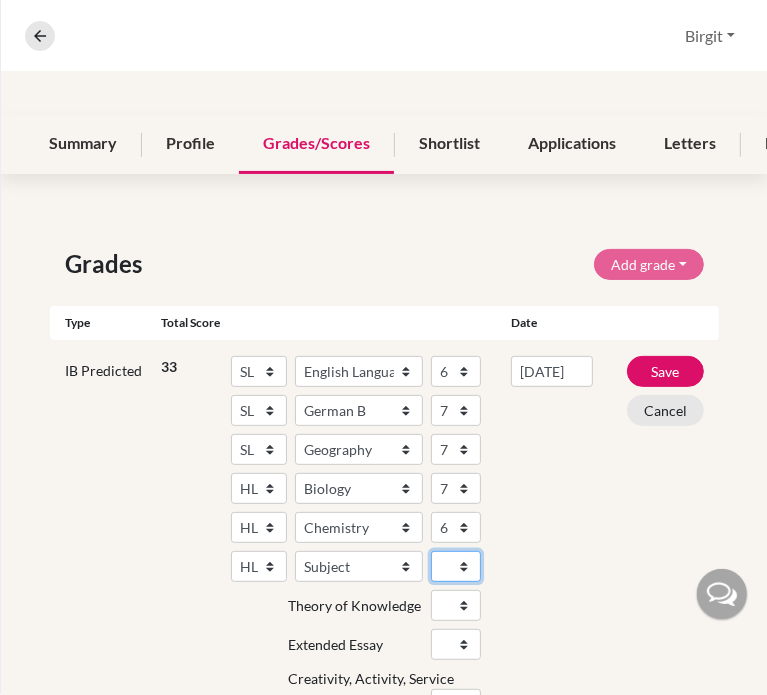 select on "6" 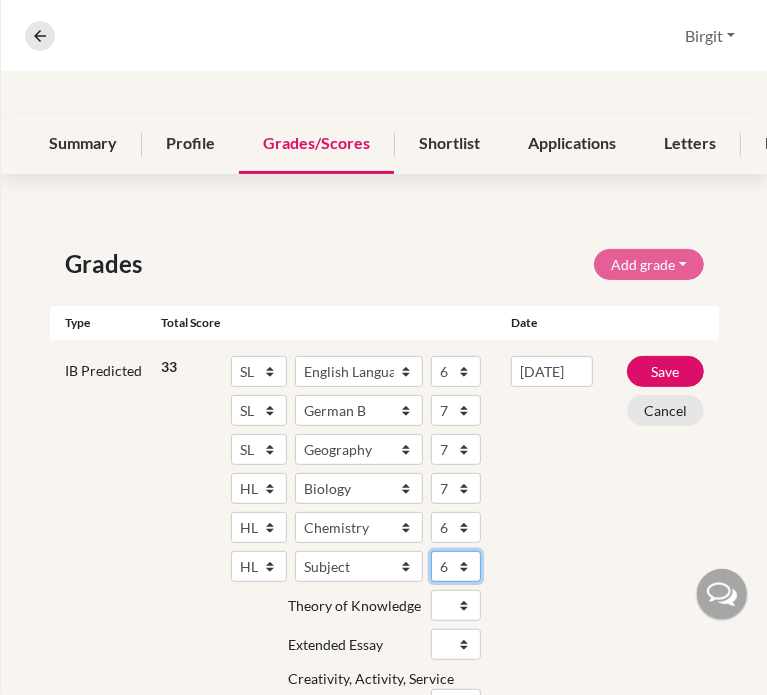 click on "1 2 3 4 5 6 7" at bounding box center (456, 566) 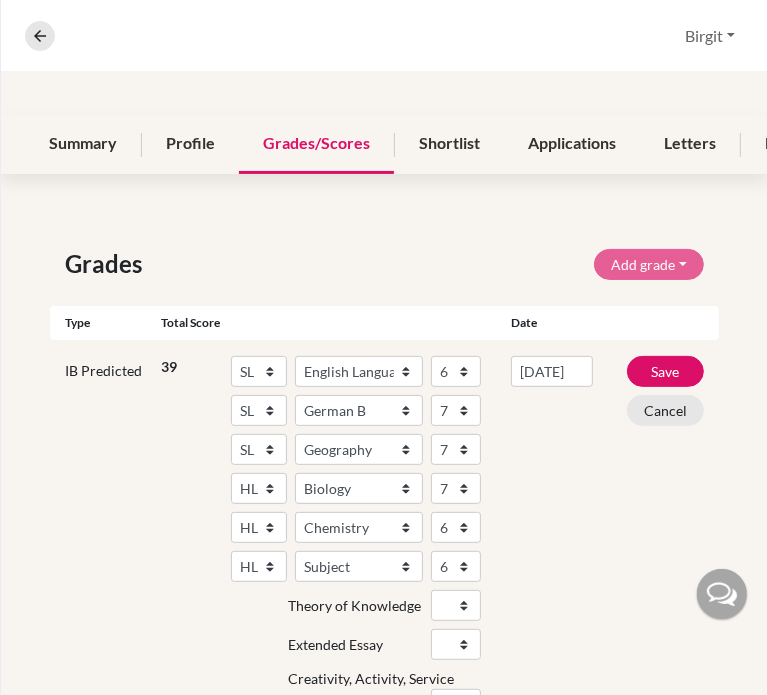 click on "[DATE]" at bounding box center [552, 542] 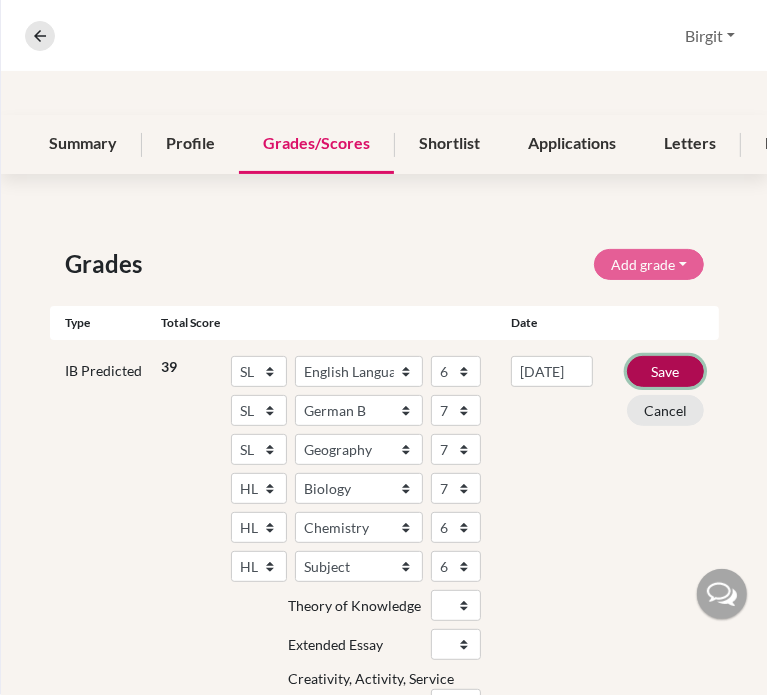 click on "Save" at bounding box center [665, 371] 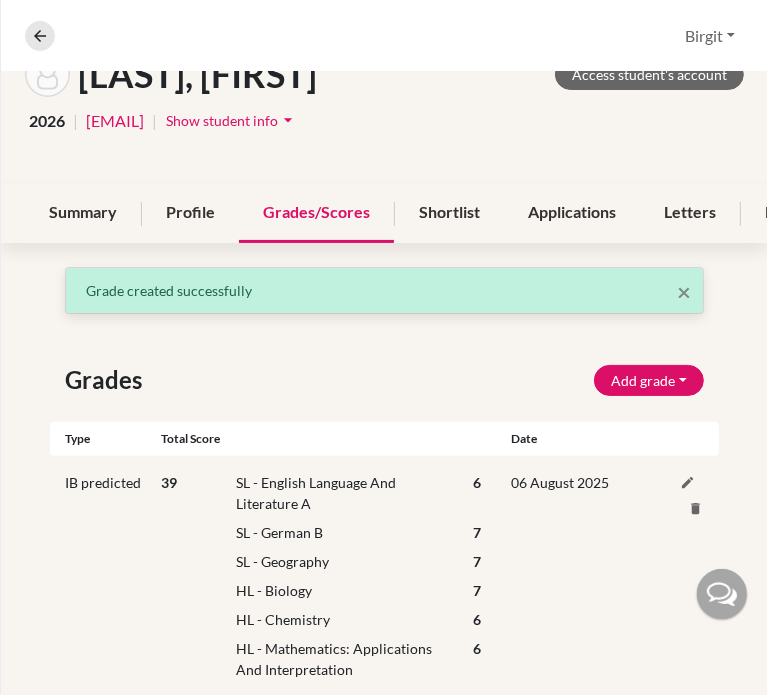 scroll, scrollTop: 0, scrollLeft: 0, axis: both 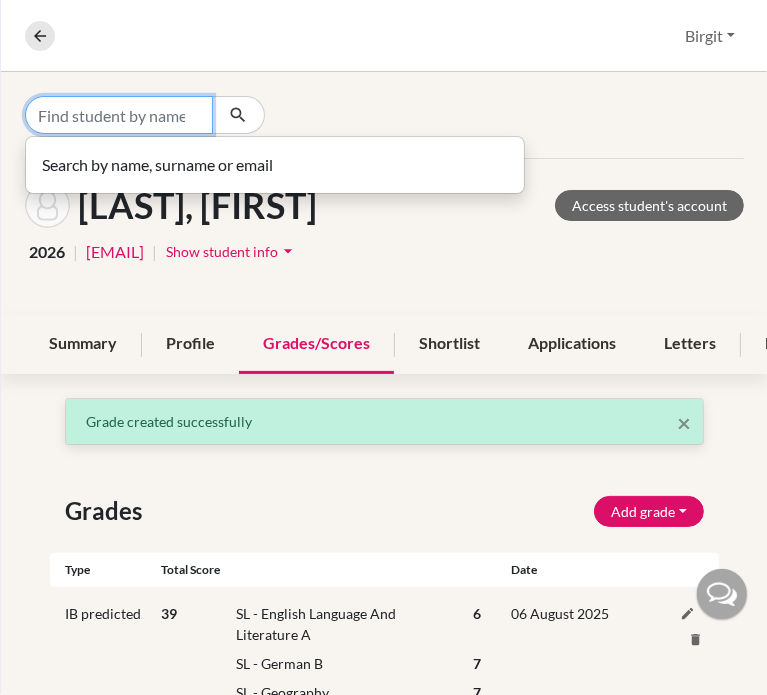 click at bounding box center [119, 115] 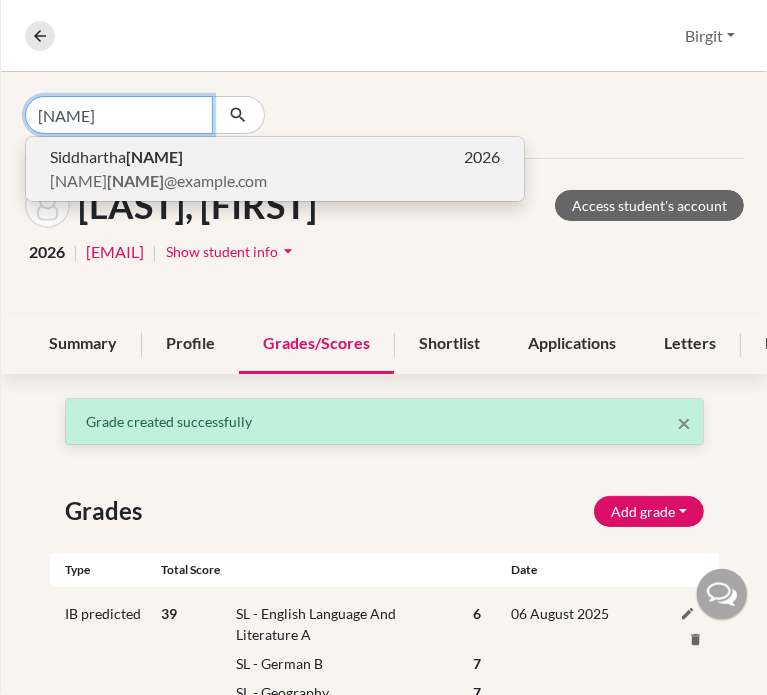type on "[NAME]" 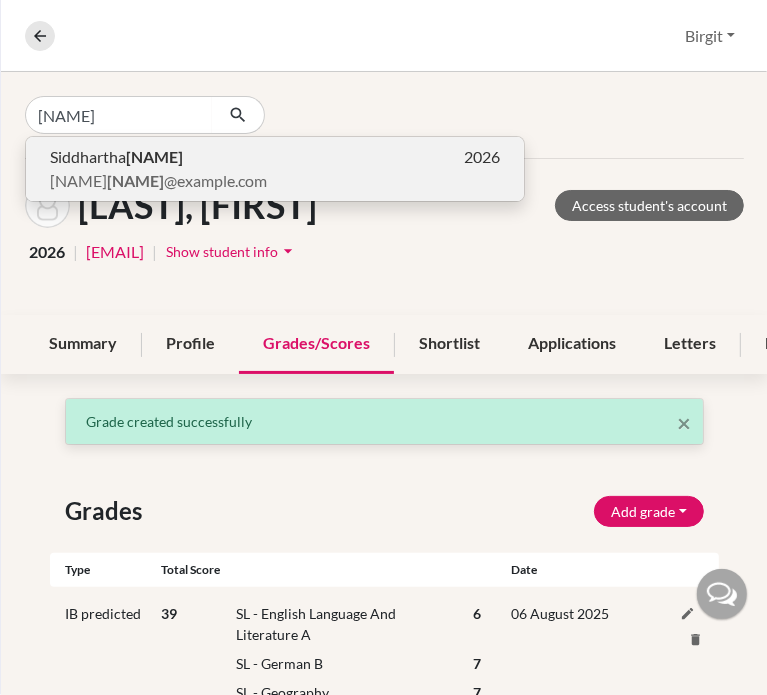 click on "[USERNAME]@[DOMAIN]" at bounding box center (158, 181) 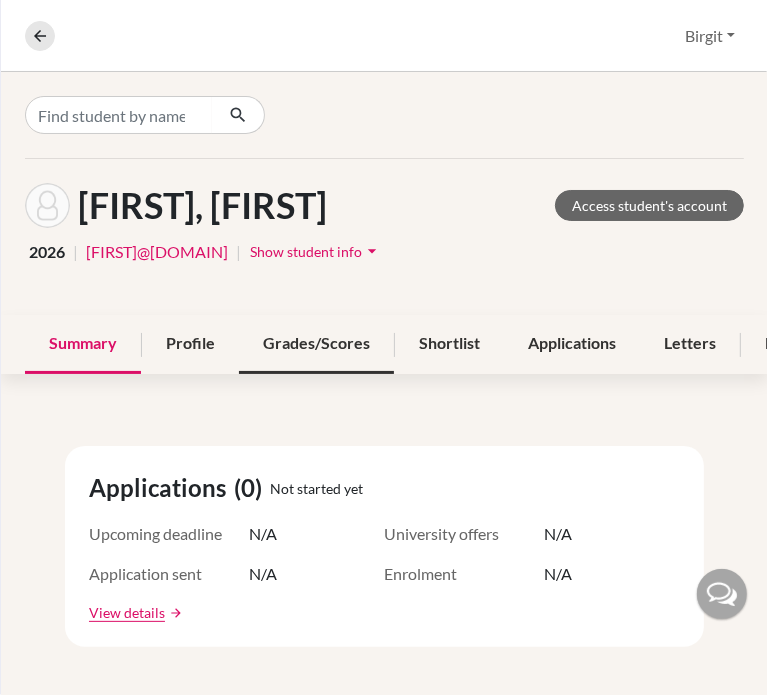 click on "Grades/Scores" at bounding box center [316, 344] 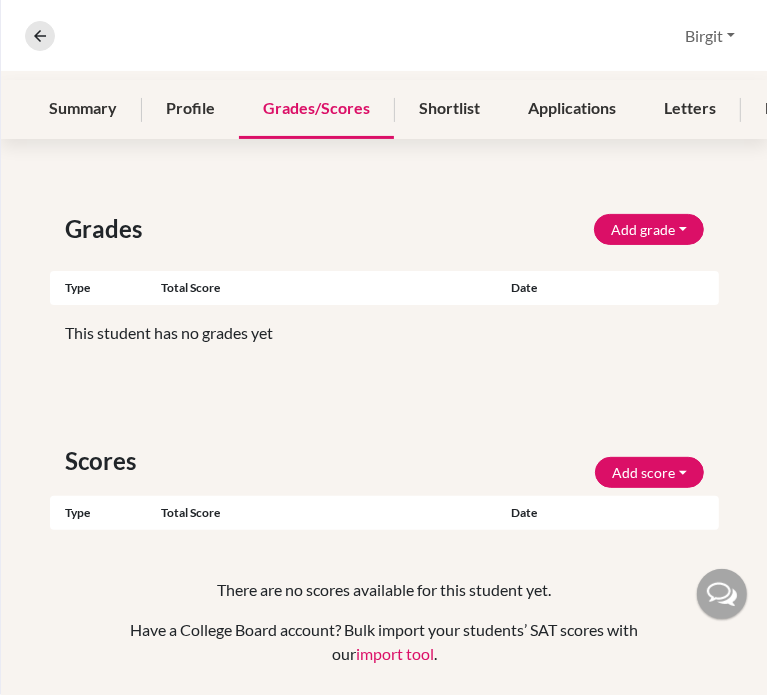 scroll, scrollTop: 200, scrollLeft: 0, axis: vertical 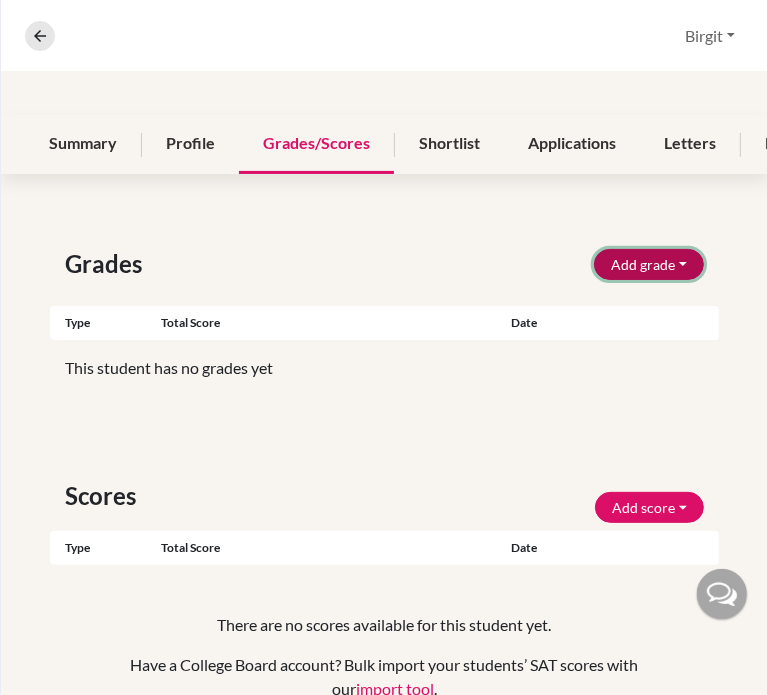 click on "Add grade" at bounding box center (649, 264) 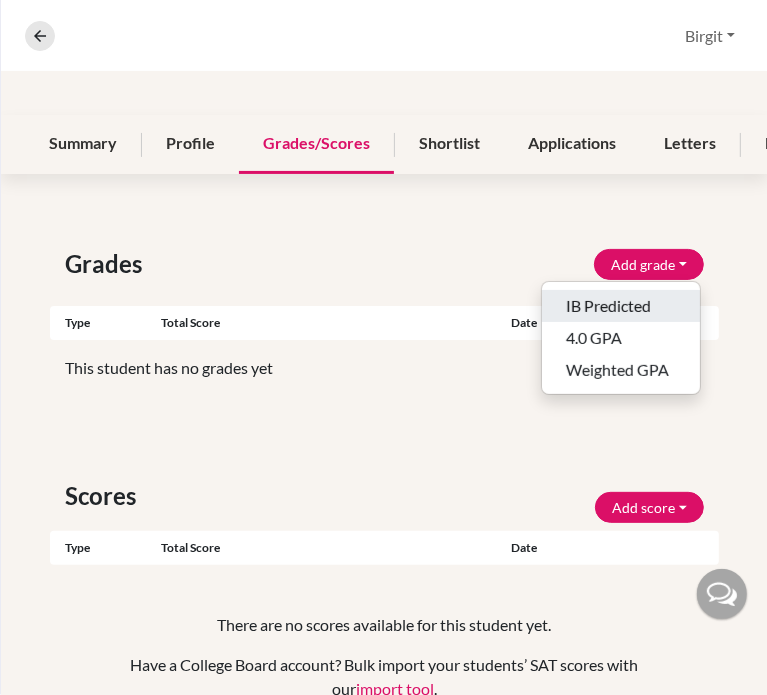 click on "IB Predicted" at bounding box center (621, 306) 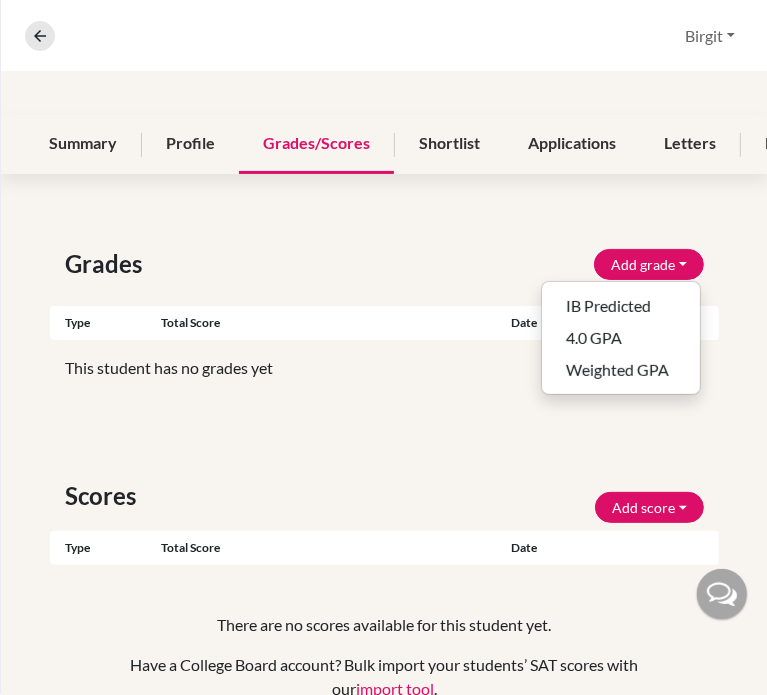 select on "HL" 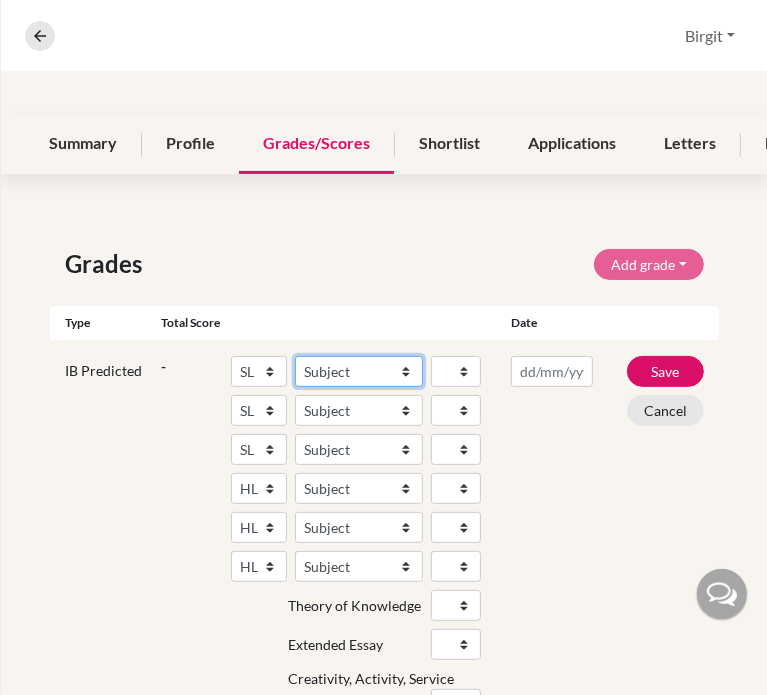 click on "Subject Albanian Literature A Amharic Literature A Arabic ab Initio Arabic B Arabic Language And Literature A Arabic Literature A Belarusian Literature A Bengali Literature A Biology Bosnian Literature A Bulgarian Literature A Bulgari Literature A Business Management Catalan Literature A Chemistry Chinese B Chinese B - Cantonese Chinese B - Mandarin Chinese Language And Literature A Chinese Literature A Classical Greek Computer Science Croatian Literature A Czech Literature A Dance Danish ab Initio Danish B Danish Literature A Design Technology Digital Society Dutch ab Initio Dutch B Dutch Language And Literature A Dutch Literature A Economics English ab Initio English B English Language And Literature A English Literature A Environmental systems and societies Environmental Systems And Societies Estonian Literature A Filipino Literature A Film Finnish B Finnish Literature A French ab Initio French B French Language And Literature A French Literature A Geography German ab Initio German B German Literature A" at bounding box center (359, 371) 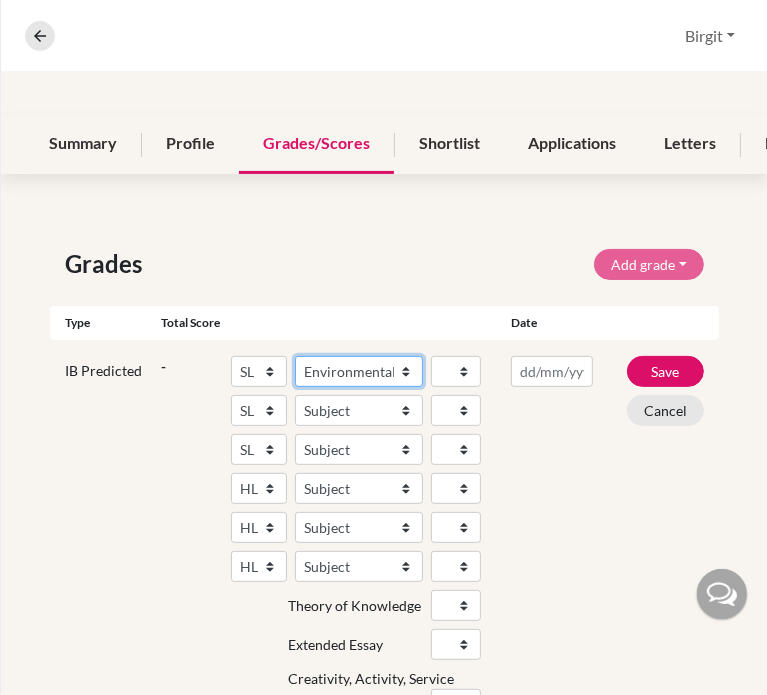 click on "Subject Albanian Literature A Amharic Literature A Arabic ab Initio Arabic B Arabic Language And Literature A Arabic Literature A Belarusian Literature A Bengali Literature A Biology Bosnian Literature A Bulgarian Literature A Bulgari Literature A Business Management Catalan Literature A Chemistry Chinese B Chinese B - Cantonese Chinese B - Mandarin Chinese Language And Literature A Chinese Literature A Classical Greek Computer Science Croatian Literature A Czech Literature A Dance Danish ab Initio Danish B Danish Literature A Design Technology Digital Society Dutch ab Initio Dutch B Dutch Language And Literature A Dutch Literature A Economics English ab Initio English B English Language And Literature A English Literature A Environmental systems and societies Environmental Systems And Societies Estonian Literature A Filipino Literature A Film Finnish B Finnish Literature A French ab Initio French B French Language And Literature A French Literature A Geography German ab Initio German B German Literature A" at bounding box center (359, 371) 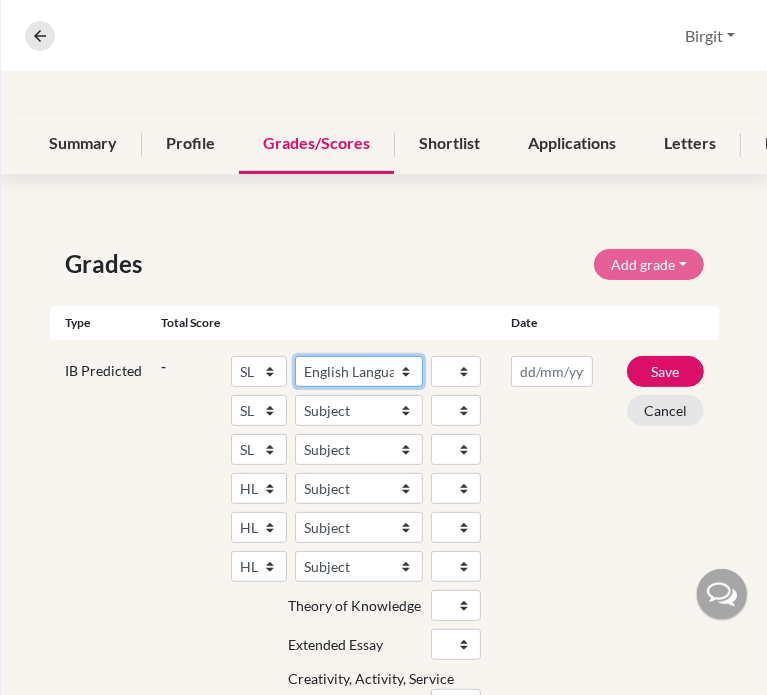 click on "Subject Albanian Literature A Amharic Literature A Arabic ab Initio Arabic B Arabic Language And Literature A Arabic Literature A Belarusian Literature A Bengali Literature A Biology Bosnian Literature A Bulgarian Literature A Bulgari Literature A Business Management Catalan Literature A Chemistry Chinese B Chinese B - Cantonese Chinese B - Mandarin Chinese Language And Literature A Chinese Literature A Classical Greek Computer Science Croatian Literature A Czech Literature A Dance Danish ab Initio Danish B Danish Literature A Design Technology Digital Society Dutch ab Initio Dutch B Dutch Language And Literature A Dutch Literature A Economics English ab Initio English B English Language And Literature A English Literature A Environmental systems and societies Environmental Systems And Societies Estonian Literature A Filipino Literature A Film Finnish B Finnish Literature A French ab Initio French B French Language And Literature A French Literature A Geography German ab Initio German B German Literature A" at bounding box center [359, 371] 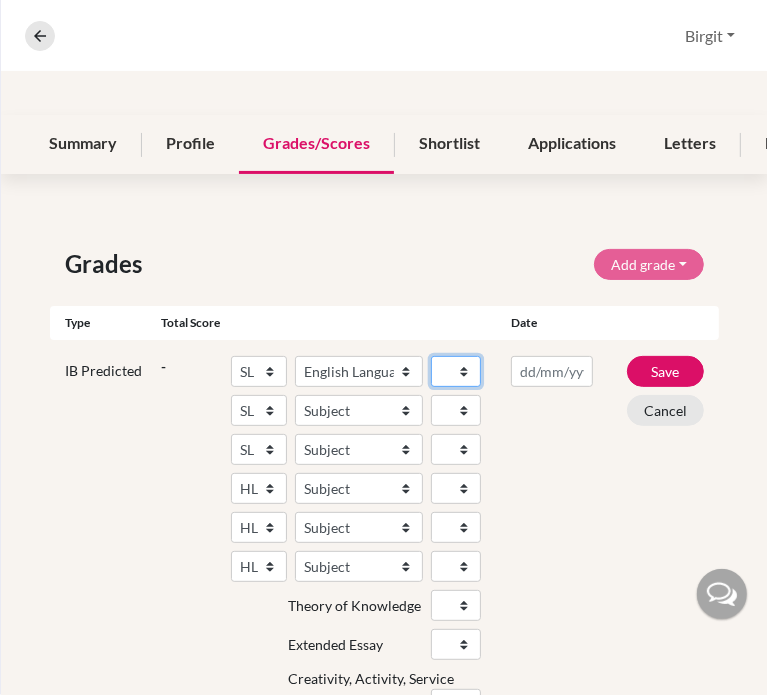 click on "1 2 3 4 5 6 7" at bounding box center [456, 371] 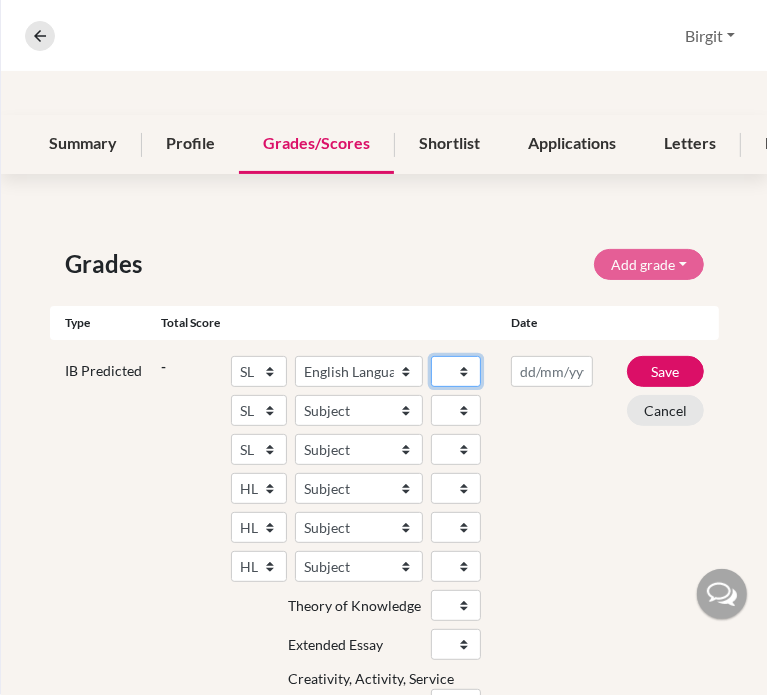 select on "6" 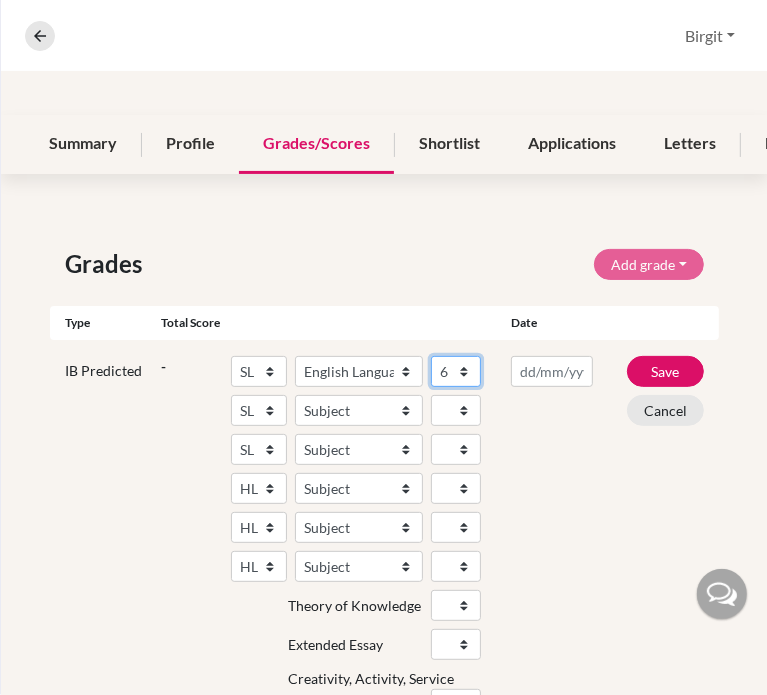 click on "1 2 3 4 5 6 7" at bounding box center (456, 371) 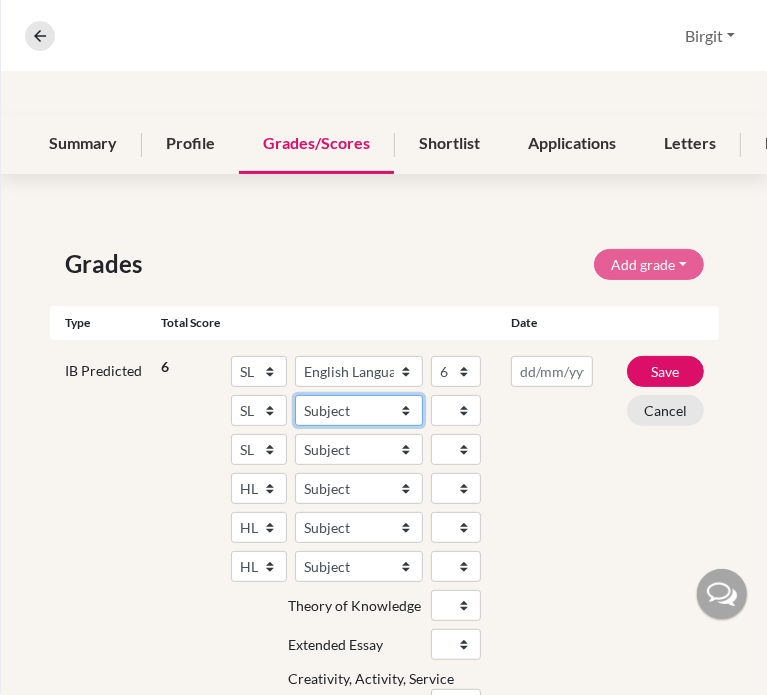 click on "Subject Albanian Literature A Amharic Literature A Arabic ab Initio Arabic B Arabic Language And Literature A Arabic Literature A Belarusian Literature A Bengali Literature A Biology Bosnian Literature A Bulgarian Literature A Bulgari Literature A Business Management Catalan Literature A Chemistry Chinese B Chinese B - Cantonese Chinese B - Mandarin Chinese Language And Literature A Chinese Literature A Classical Greek Computer Science Croatian Literature A Czech Literature A Dance Danish ab Initio Danish B Danish Literature A Design Technology Digital Society Dutch ab Initio Dutch B Dutch Language And Literature A Dutch Literature A Economics English ab Initio English B English Language And Literature A English Literature A Environmental systems and societies Environmental Systems And Societies Estonian Literature A Filipino Literature A Film Finnish B Finnish Literature A French ab Initio French B French Language And Literature A French Literature A Geography German ab Initio German B German Literature A" at bounding box center [359, 410] 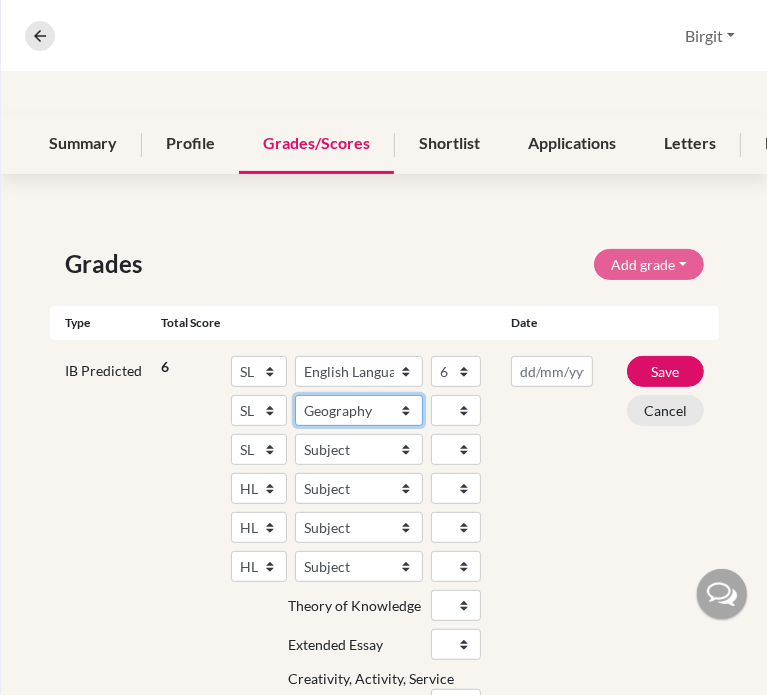 click on "Subject Albanian Literature A Amharic Literature A Arabic ab Initio Arabic B Arabic Language And Literature A Arabic Literature A Belarusian Literature A Bengali Literature A Biology Bosnian Literature A Bulgarian Literature A Bulgari Literature A Business Management Catalan Literature A Chemistry Chinese B Chinese B - Cantonese Chinese B - Mandarin Chinese Language And Literature A Chinese Literature A Classical Greek Computer Science Croatian Literature A Czech Literature A Dance Danish ab Initio Danish B Danish Literature A Design Technology Digital Society Dutch ab Initio Dutch B Dutch Language And Literature A Dutch Literature A Economics English ab Initio English B English Language And Literature A English Literature A Environmental systems and societies Environmental Systems And Societies Estonian Literature A Filipino Literature A Film Finnish B Finnish Literature A French ab Initio French B French Language And Literature A French Literature A Geography German ab Initio German B German Literature A" at bounding box center [359, 410] 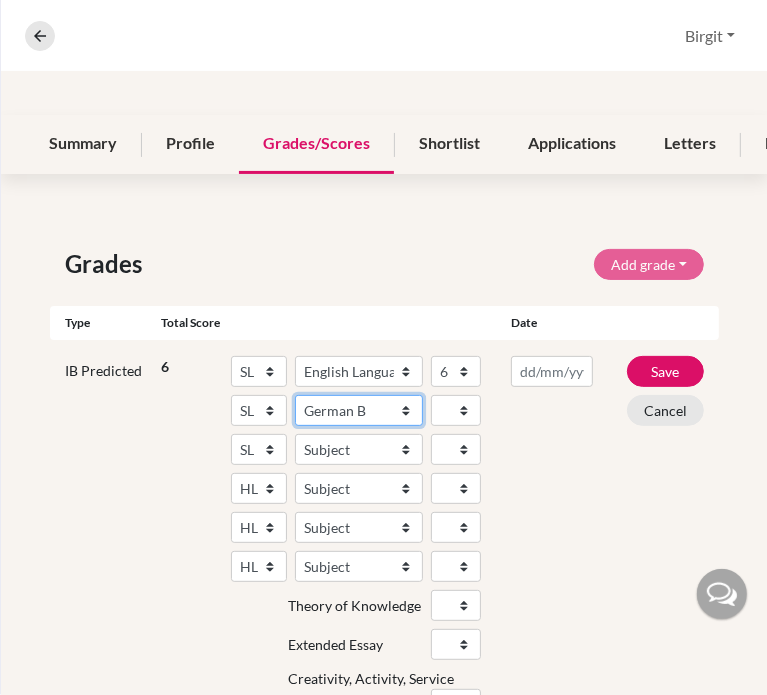 click on "Subject Albanian Literature A Amharic Literature A Arabic ab Initio Arabic B Arabic Language And Literature A Arabic Literature A Belarusian Literature A Bengali Literature A Biology Bosnian Literature A Bulgarian Literature A Bulgari Literature A Business Management Catalan Literature A Chemistry Chinese B Chinese B - Cantonese Chinese B - Mandarin Chinese Language And Literature A Chinese Literature A Classical Greek Computer Science Croatian Literature A Czech Literature A Dance Danish ab Initio Danish B Danish Literature A Design Technology Digital Society Dutch ab Initio Dutch B Dutch Language And Literature A Dutch Literature A Economics English ab Initio English B English Language And Literature A English Literature A Environmental systems and societies Environmental Systems And Societies Estonian Literature A Filipino Literature A Film Finnish B Finnish Literature A French ab Initio French B French Language And Literature A French Literature A Geography German ab Initio German B German Literature A" at bounding box center (359, 410) 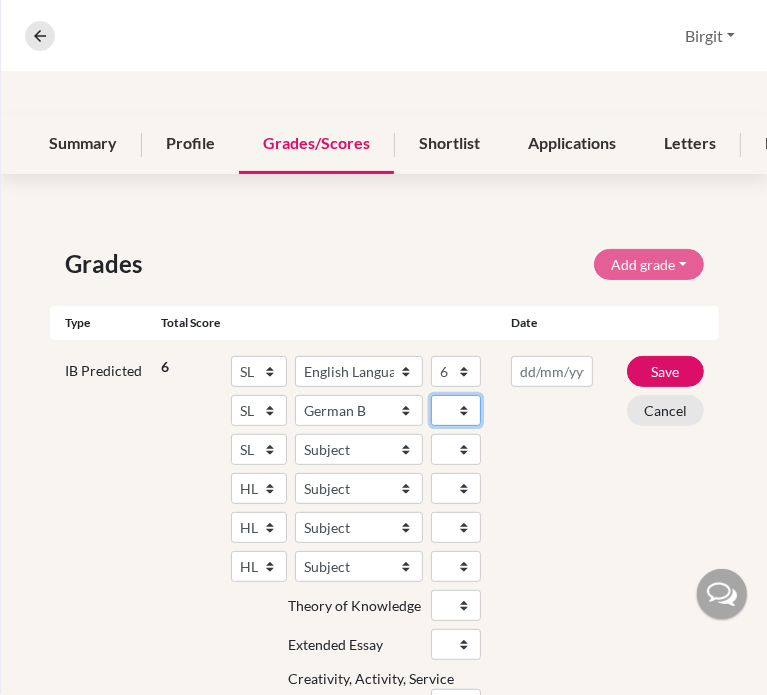 click on "1 2 3 4 5 6 7" at bounding box center [456, 410] 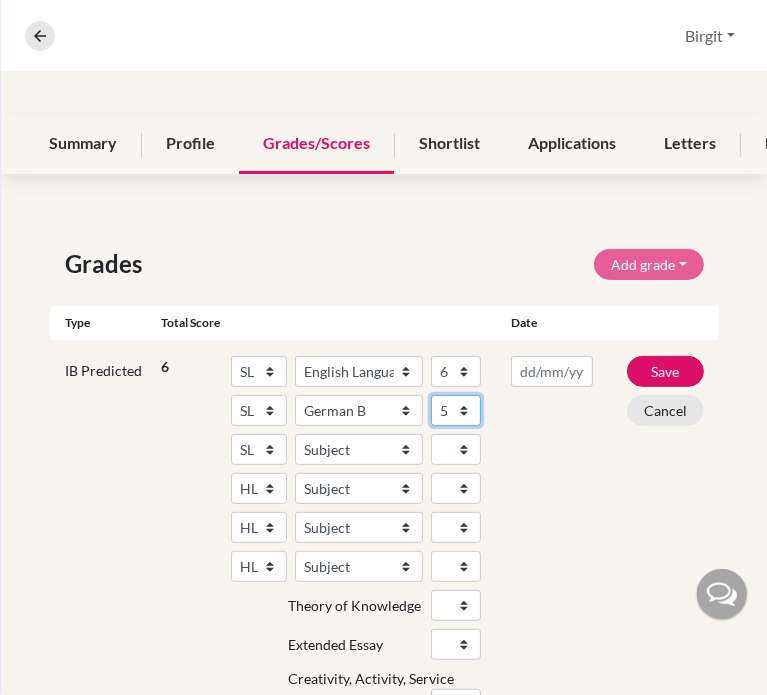 click on "1 2 3 4 5 6 7" at bounding box center [456, 410] 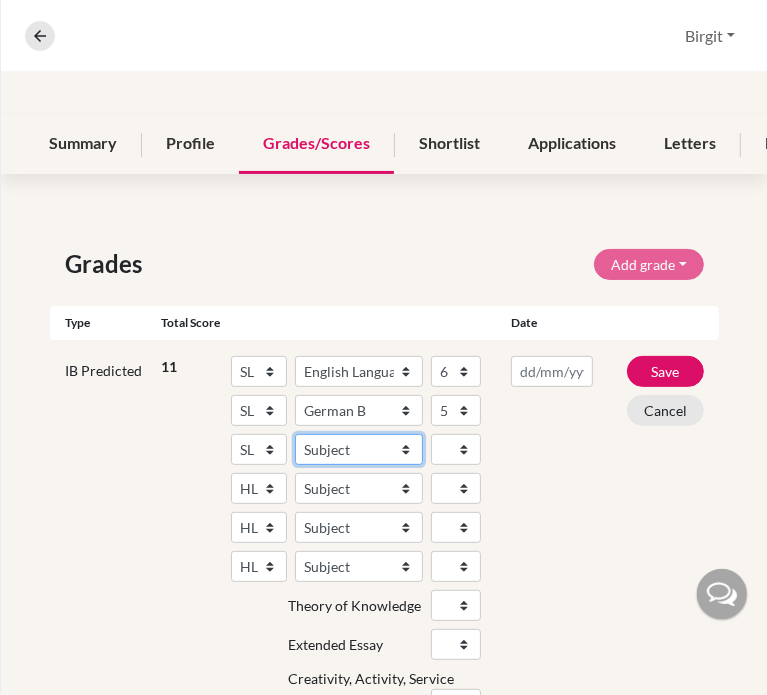 click on "Subject Albanian Literature A Amharic Literature A Arabic ab Initio Arabic B Arabic Language And Literature A Arabic Literature A Belarusian Literature A Bengali Literature A Biology Bosnian Literature A Bulgarian Literature A Bulgari Literature A Business Management Catalan Literature A Chemistry Chinese B Chinese B - Cantonese Chinese B - Mandarin Chinese Language And Literature A Chinese Literature A Classical Greek Computer Science Croatian Literature A Czech Literature A Dance Danish ab Initio Danish B Danish Literature A Design Technology Digital Society Dutch ab Initio Dutch B Dutch Language And Literature A Dutch Literature A Economics English ab Initio English B English Language And Literature A English Literature A Environmental systems and societies Environmental Systems And Societies Estonian Literature A Filipino Literature A Film Finnish B Finnish Literature A French ab Initio French B French Language And Literature A French Literature A Geography German ab Initio German B German Literature A" at bounding box center (359, 449) 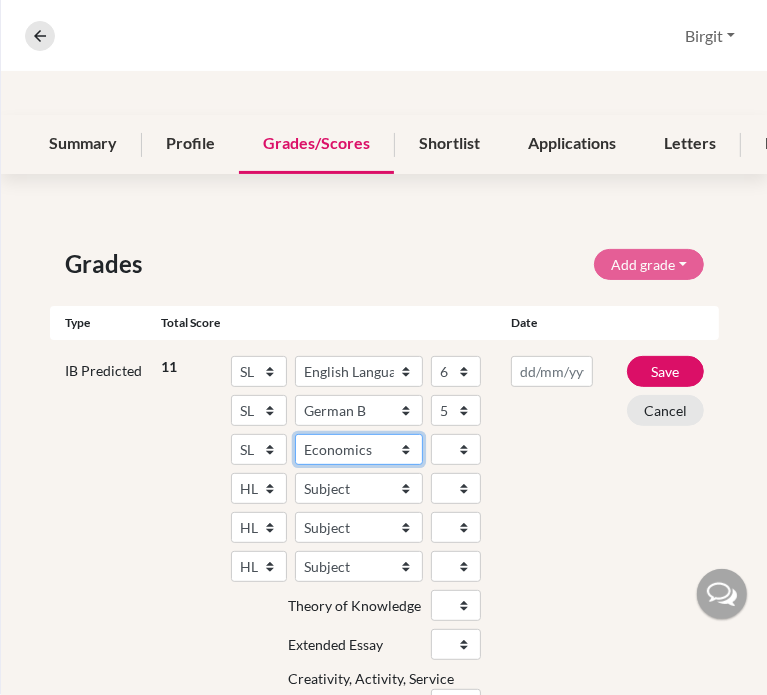 click on "Subject Albanian Literature A Amharic Literature A Arabic ab Initio Arabic B Arabic Language And Literature A Arabic Literature A Belarusian Literature A Bengali Literature A Biology Bosnian Literature A Bulgarian Literature A Bulgari Literature A Business Management Catalan Literature A Chemistry Chinese B Chinese B - Cantonese Chinese B - Mandarin Chinese Language And Literature A Chinese Literature A Classical Greek Computer Science Croatian Literature A Czech Literature A Dance Danish ab Initio Danish B Danish Literature A Design Technology Digital Society Dutch ab Initio Dutch B Dutch Language And Literature A Dutch Literature A Economics English ab Initio English B English Language And Literature A English Literature A Environmental systems and societies Environmental Systems And Societies Estonian Literature A Filipino Literature A Film Finnish B Finnish Literature A French ab Initio French B French Language And Literature A French Literature A Geography German ab Initio German B German Literature A" at bounding box center (359, 449) 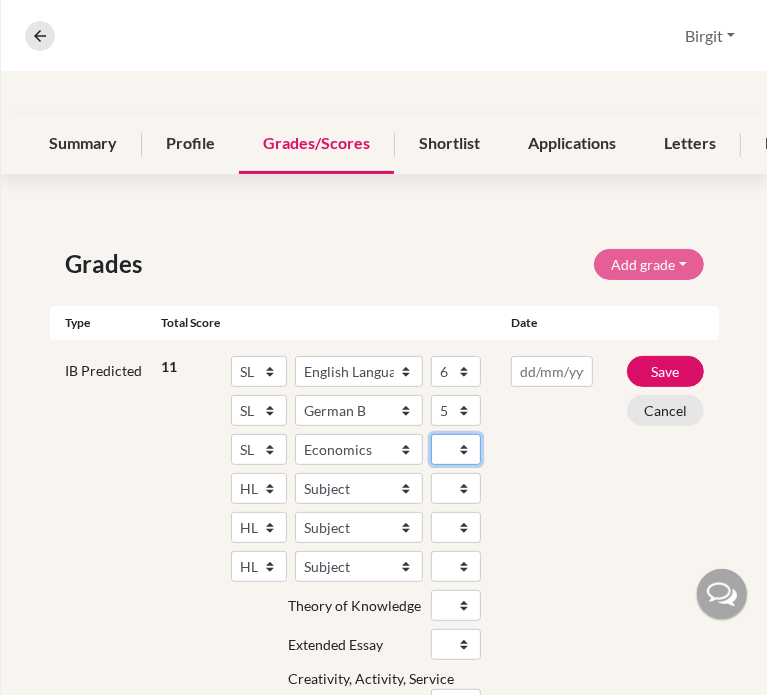 click on "1 2 3 4 5 6 7" at bounding box center (456, 449) 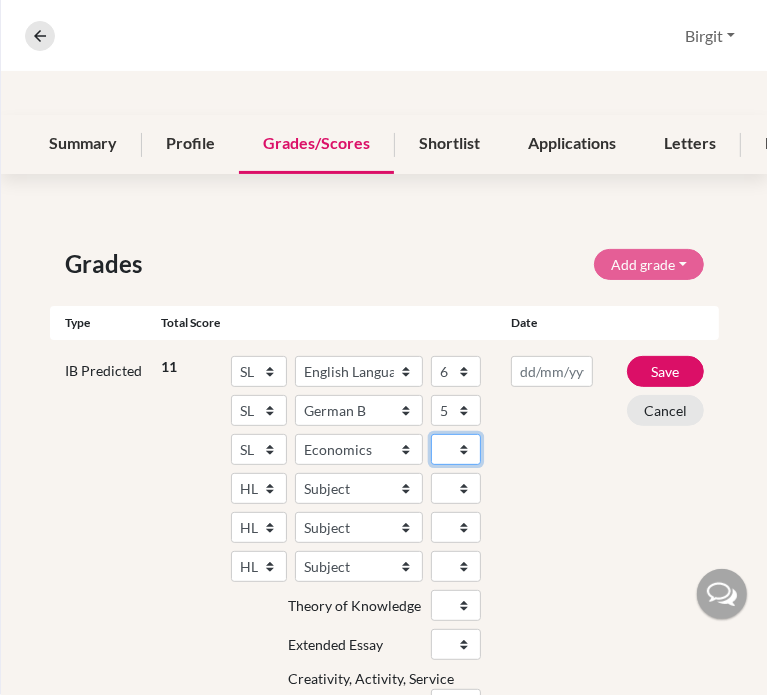 select on "6" 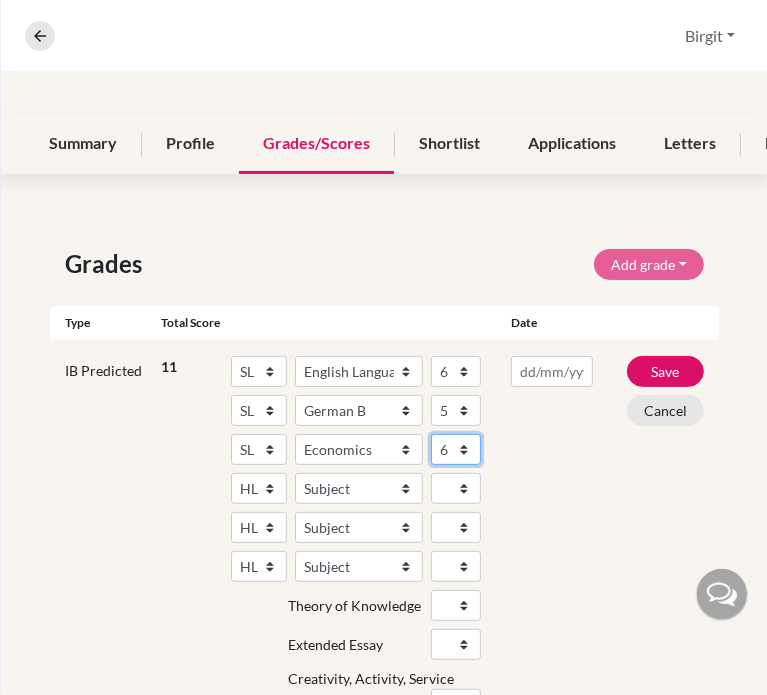 click on "1 2 3 4 5 6 7" at bounding box center (456, 449) 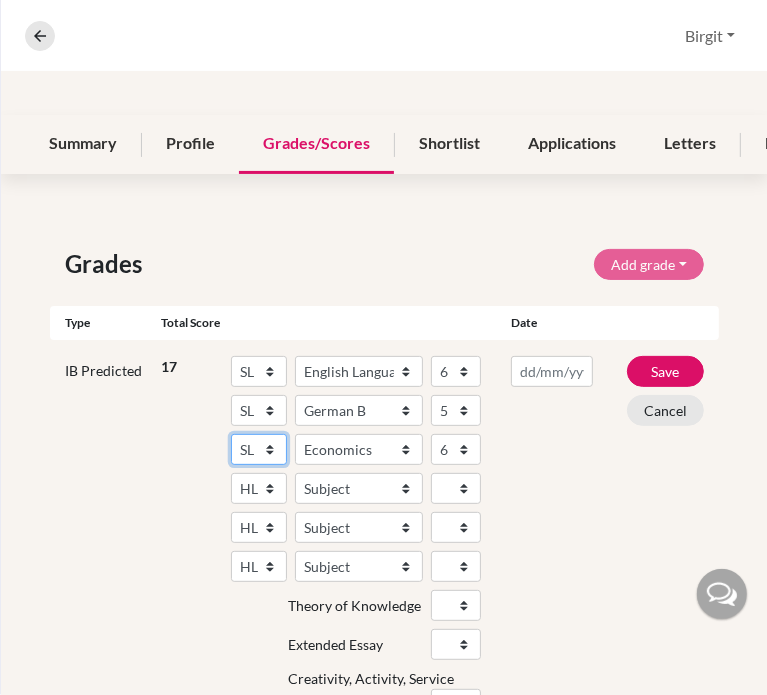click on "SL HL" at bounding box center [259, 449] 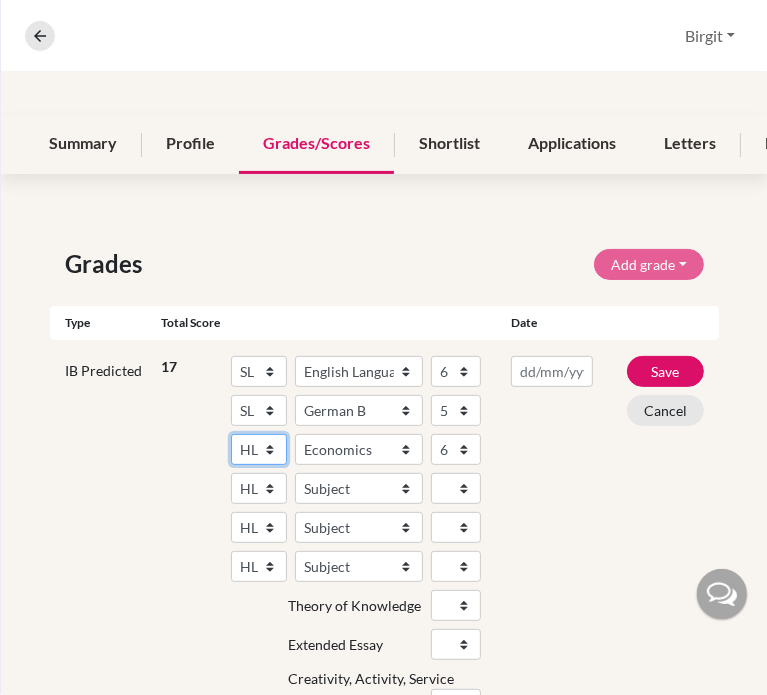 click on "SL HL" at bounding box center (259, 449) 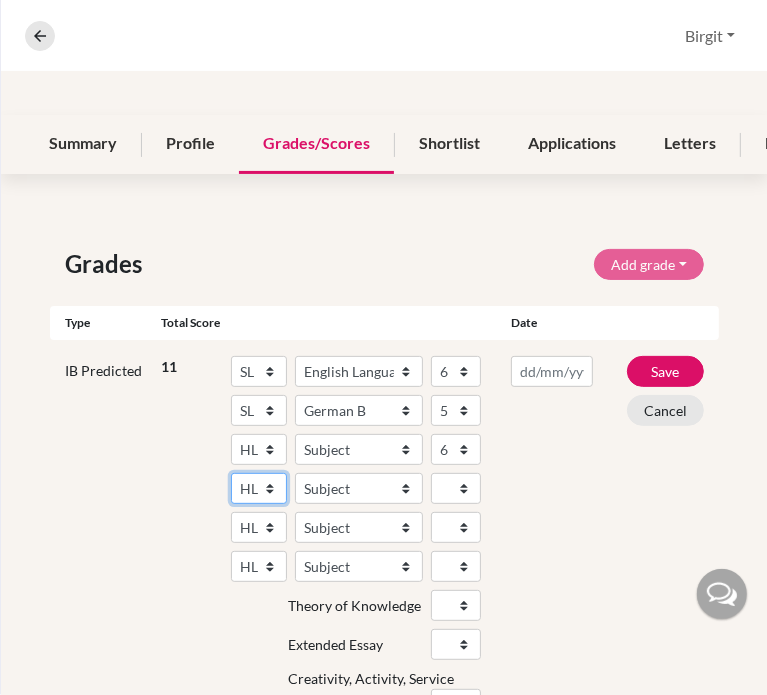 click on "SL HL" at bounding box center [259, 488] 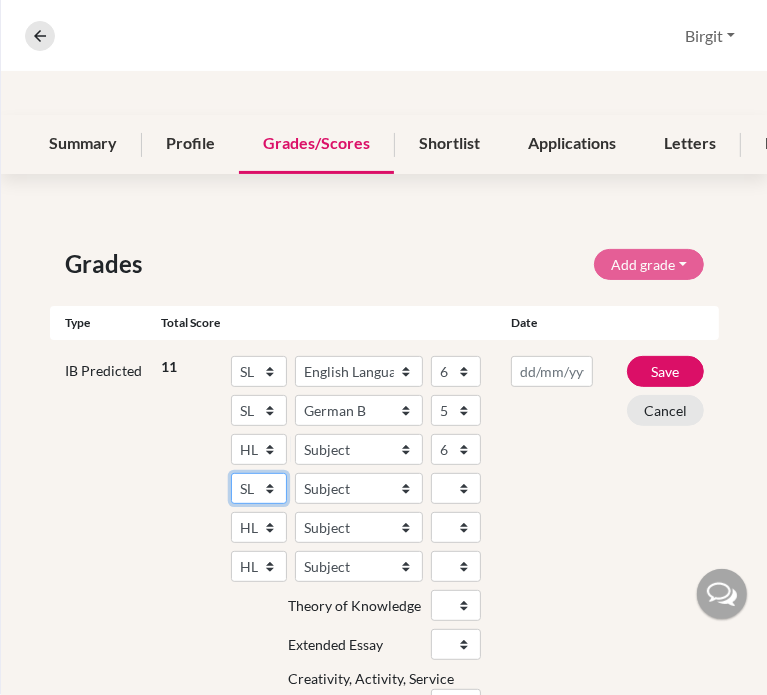 click on "SL HL" at bounding box center [259, 488] 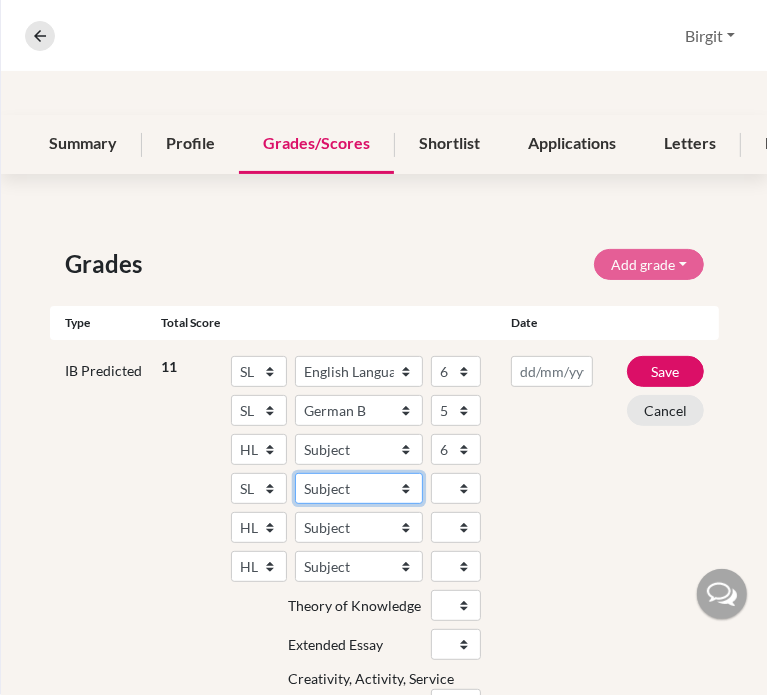 click on "Subject Albanian Literature A Amharic Literature A Arabic ab Initio Arabic B Arabic Language And Literature A Arabic Literature A Belarusian Literature A Bengali Literature A Biology Bosnian Literature A Bulgarian Literature A Bulgari Literature A Business Management Catalan Literature A Chemistry Chinese B Chinese B - Cantonese Chinese B - Mandarin Chinese Language And Literature A Chinese Literature A Classical Greek Computer Science Croatian Literature A Czech Literature A Dance Danish ab Initio Danish B Danish Literature A Design Technology Digital Society Dutch ab Initio Dutch B Dutch Language And Literature A Dutch Literature A Economics English ab Initio English B English Language And Literature A English Literature A Environmental systems and societies Environmental Systems And Societies Estonian Literature A Filipino Literature A Film Finnish B Finnish Literature A French ab Initio French B French Language And Literature A French Literature A Geography German ab Initio German B German Literature A" at bounding box center [359, 488] 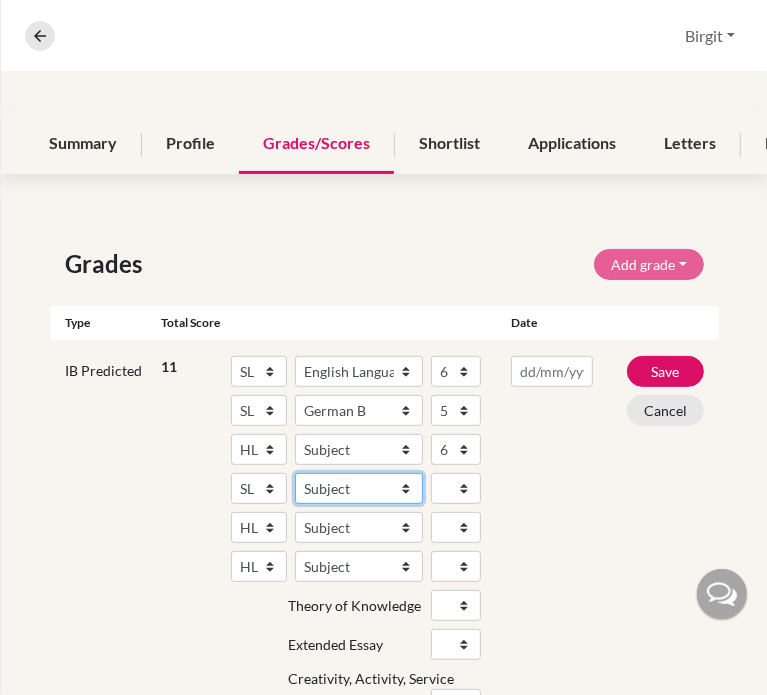 select on "28" 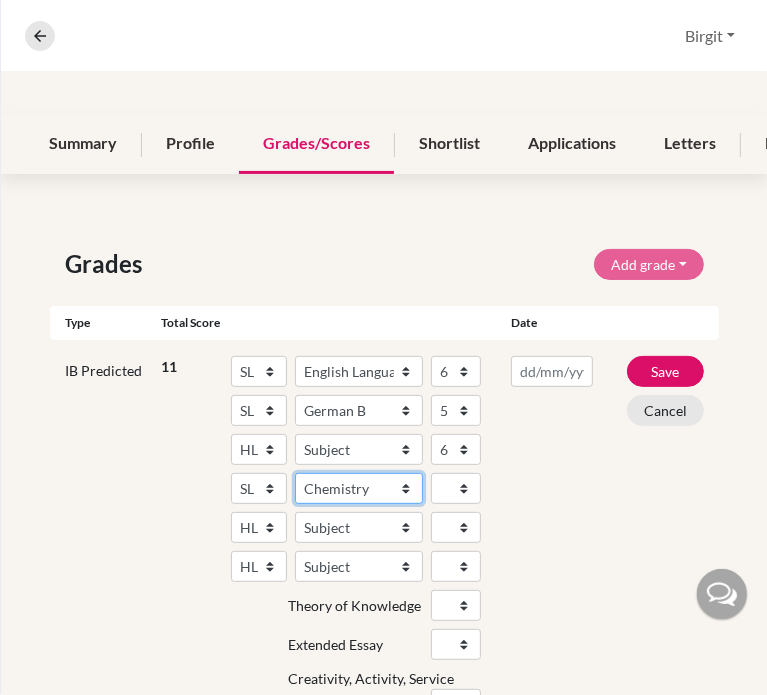 click on "Subject Albanian Literature A Amharic Literature A Arabic ab Initio Arabic B Arabic Language And Literature A Arabic Literature A Belarusian Literature A Bengali Literature A Biology Bosnian Literature A Bulgarian Literature A Bulgari Literature A Business Management Catalan Literature A Chemistry Chinese B Chinese B - Cantonese Chinese B - Mandarin Chinese Language And Literature A Chinese Literature A Classical Greek Computer Science Croatian Literature A Czech Literature A Dance Danish ab Initio Danish B Danish Literature A Design Technology Digital Society Dutch ab Initio Dutch B Dutch Language And Literature A Dutch Literature A Economics English ab Initio English B English Language And Literature A English Literature A Environmental systems and societies Environmental Systems And Societies Estonian Literature A Filipino Literature A Film Finnish B Finnish Literature A French ab Initio French B French Language And Literature A French Literature A Geography German ab Initio German B German Literature A" at bounding box center (359, 488) 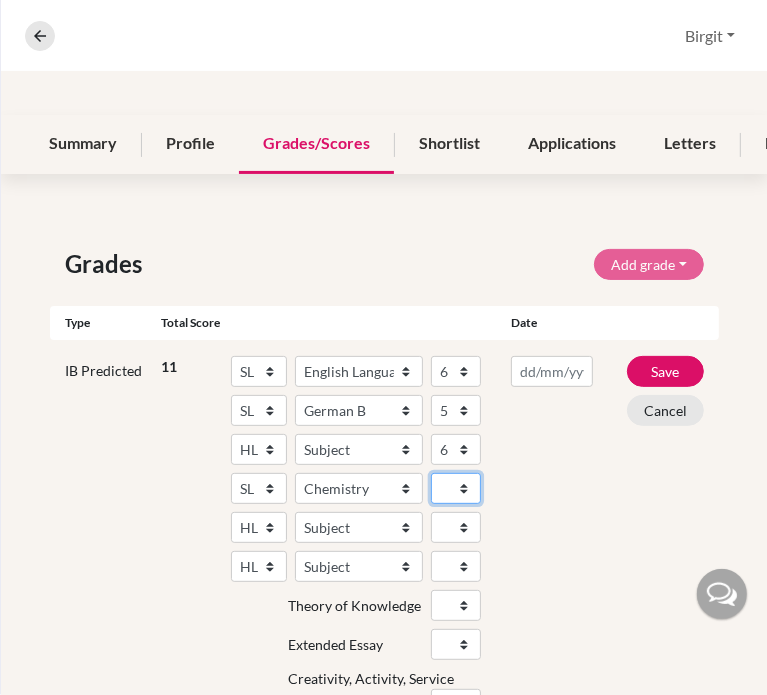 click on "1 2 3 4 5 6 7" at bounding box center (456, 488) 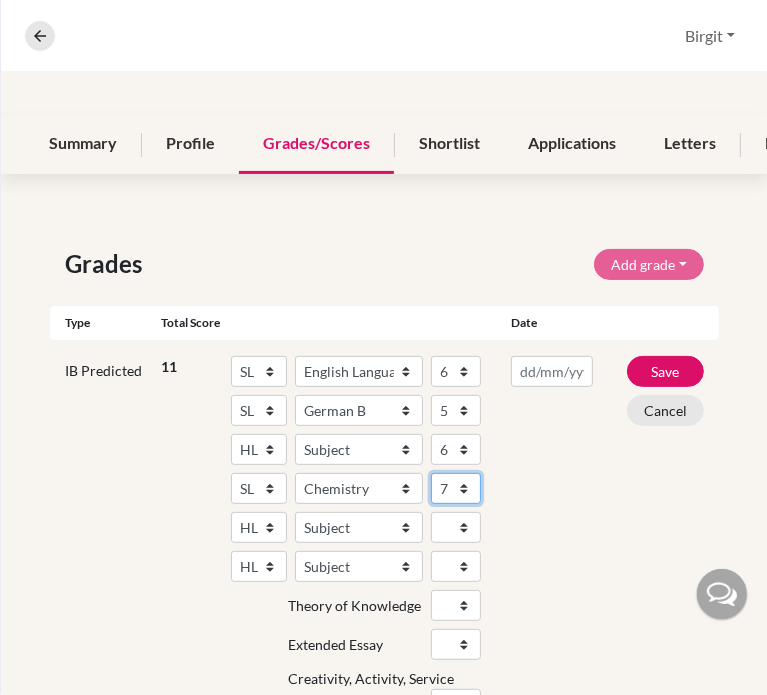 click on "1 2 3 4 5 6 7" at bounding box center (456, 488) 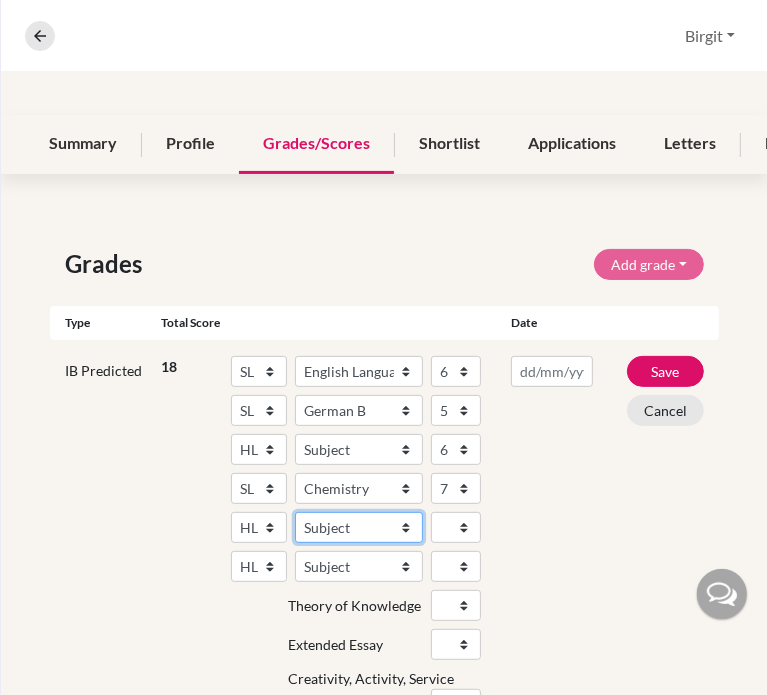 click on "Subject Albanian Literature A Amharic Literature A Arabic B Arabic Language And Literature A Arabic Literature A Belarusian Literature A Bengali Literature A Biology Bosnian Literature A Bulgarian Literature A Bulgari Literature A Business Management Catalan Literature A Chemistry Chinese B Chinese B - Cantonese Chinese B - Mandarin Chinese Language And Literature A Chinese Literature A Classical Greek Computer Science Croatian Literature A Czech Literature A Dance Danish B Danish Literature A Design Technology Digital Society Dutch B Dutch Language And Literature A Dutch Literature A Economics English B English Language And Literature A English Literature A Environmental systems and societies Environmental Systems And Societies Estonian Literature A Filipino Literature A Film Finnish B Finnish Literature A French B French Language And Literature A French Literature A Geography German B German Language And Literature A German Literature A Global Politics Hebrew B Hebrew Literature A Hindi B Hindi Literature A" at bounding box center (359, 527) 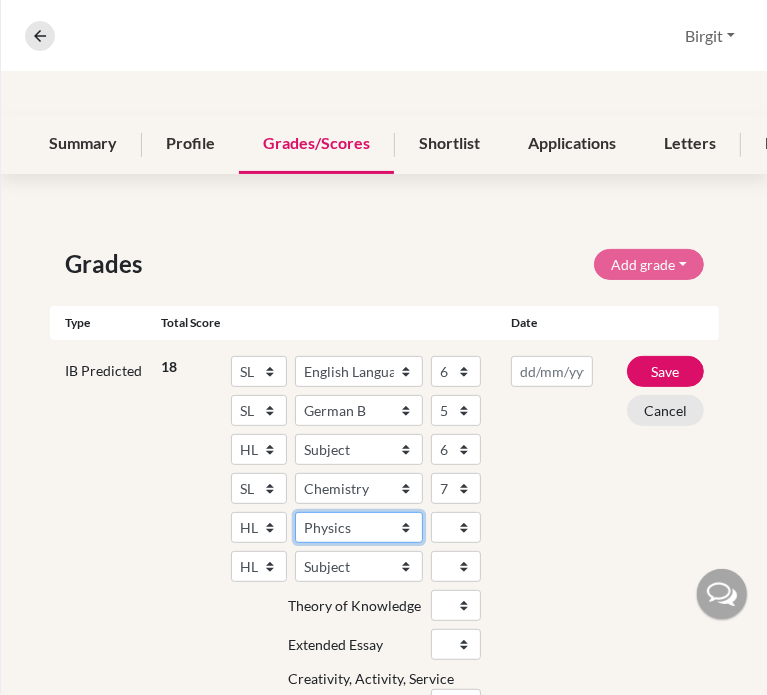 click on "Subject Albanian Literature A Amharic Literature A Arabic B Arabic Language And Literature A Arabic Literature A Belarusian Literature A Bengali Literature A Biology Bosnian Literature A Bulgarian Literature A Bulgari Literature A Business Management Catalan Literature A Chemistry Chinese B Chinese B - Cantonese Chinese B - Mandarin Chinese Language And Literature A Chinese Literature A Classical Greek Computer Science Croatian Literature A Czech Literature A Dance Danish B Danish Literature A Design Technology Digital Society Dutch B Dutch Language And Literature A Dutch Literature A Economics English B English Language And Literature A English Literature A Environmental systems and societies Environmental Systems And Societies Estonian Literature A Filipino Literature A Film Finnish B Finnish Literature A French B French Language And Literature A French Literature A Geography German B German Language And Literature A German Literature A Global Politics Hebrew B Hebrew Literature A Hindi B Hindi Literature A" at bounding box center (359, 527) 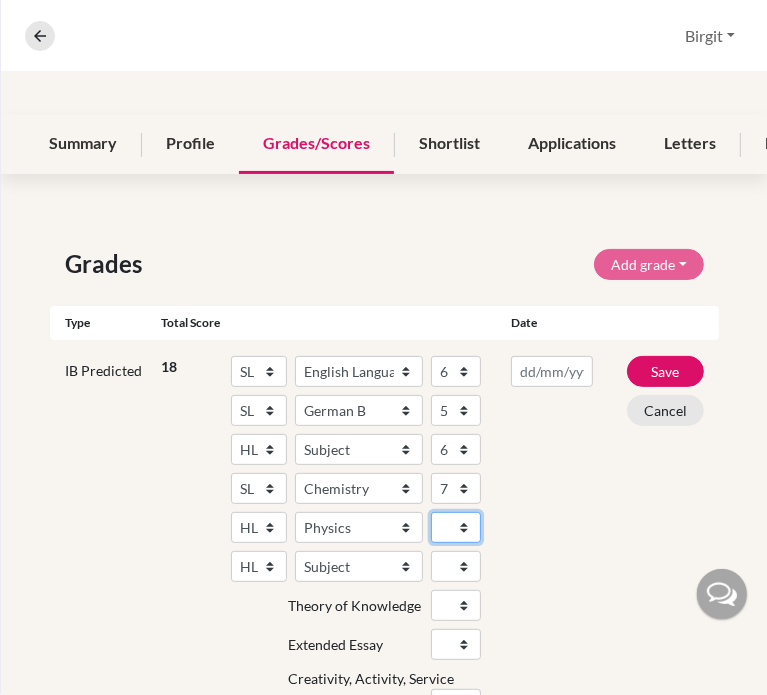 click on "1 2 3 4 5 6 7" at bounding box center [456, 527] 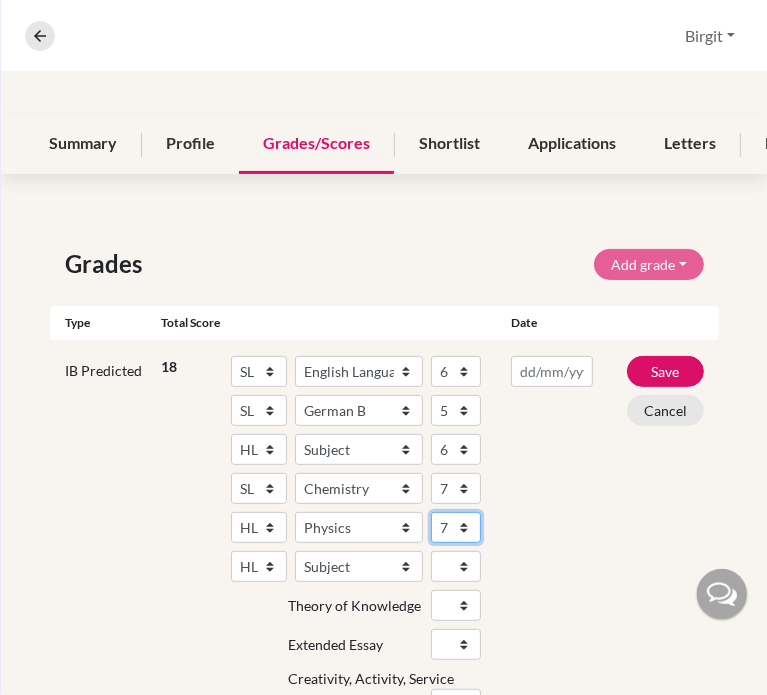 click on "1 2 3 4 5 6 7" at bounding box center (456, 527) 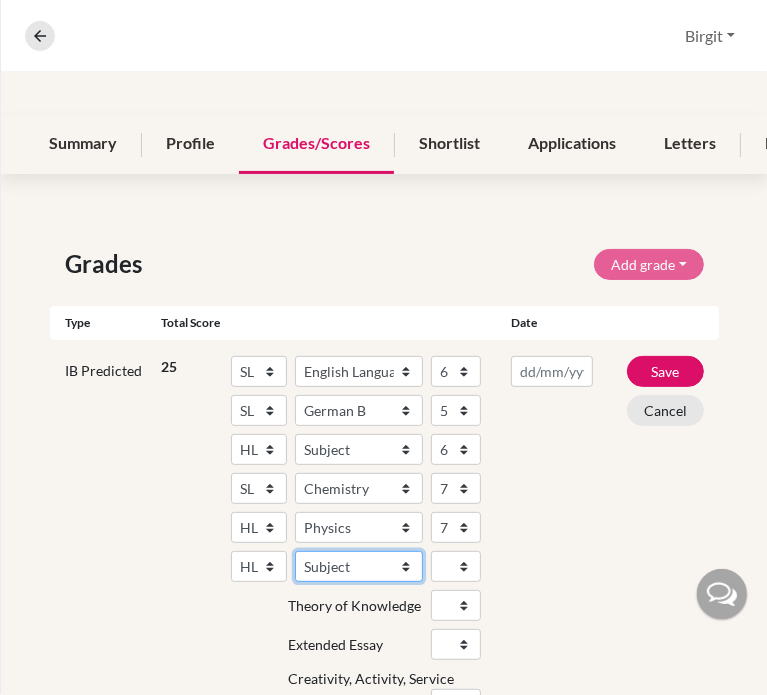 click on "Subject Albanian Literature A Amharic Literature A Arabic B Arabic Language And Literature A Arabic Literature A Belarusian Literature A Bengali Literature A Biology Bosnian Literature A Bulgarian Literature A Bulgari Literature A Business Management Catalan Literature A Chemistry Chinese B Chinese B - Cantonese Chinese B - Mandarin Chinese Language And Literature A Chinese Literature A Classical Greek Computer Science Croatian Literature A Czech Literature A Dance Danish B Danish Literature A Design Technology Digital Society Dutch B Dutch Language And Literature A Dutch Literature A Economics English B English Language And Literature A English Literature A Environmental systems and societies Environmental Systems And Societies Estonian Literature A Filipino Literature A Film Finnish B Finnish Literature A French B French Language And Literature A French Literature A Geography German B German Language And Literature A German Literature A Global Politics Hebrew B Hebrew Literature A Hindi B Hindi Literature A" at bounding box center (359, 566) 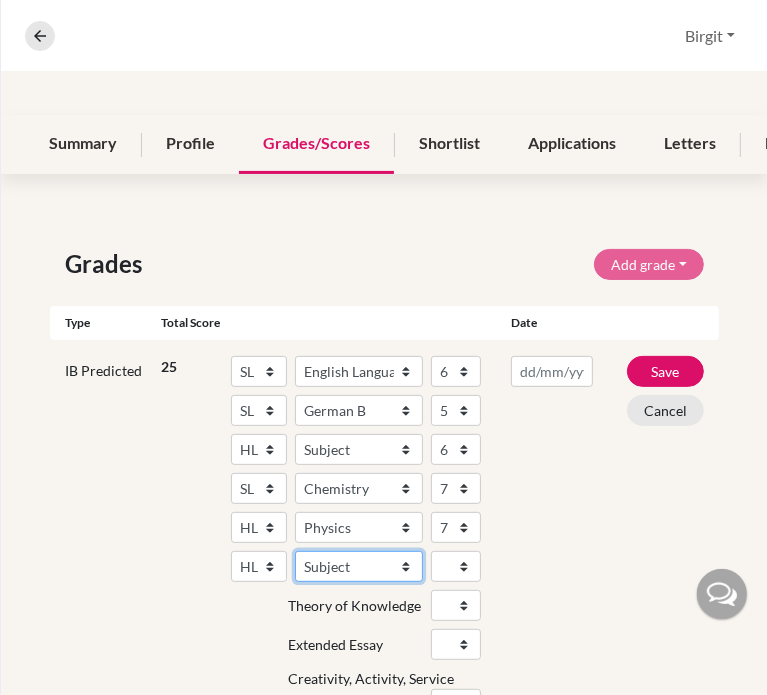 select on "158" 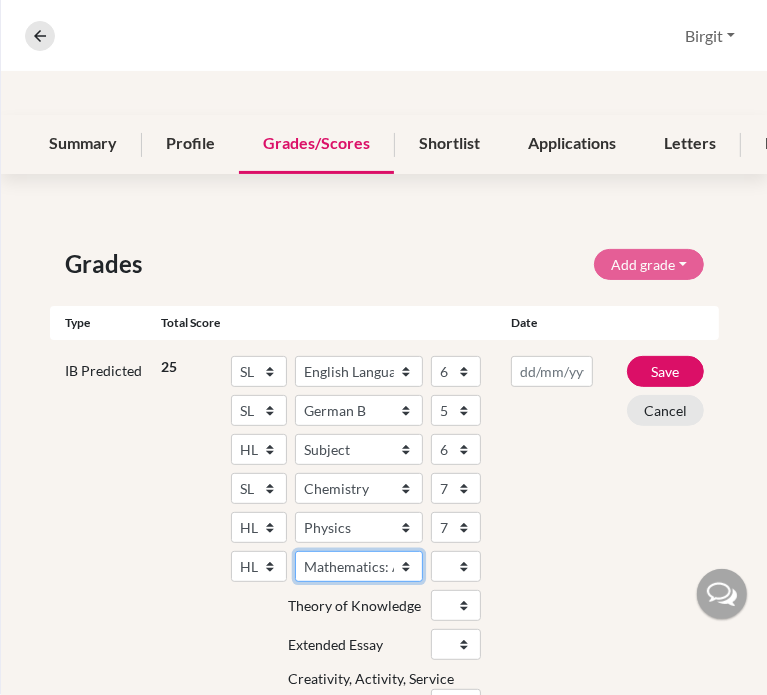 click on "Subject Albanian Literature A Amharic Literature A Arabic B Arabic Language And Literature A Arabic Literature A Belarusian Literature A Bengali Literature A Biology Bosnian Literature A Bulgarian Literature A Bulgari Literature A Business Management Catalan Literature A Chemistry Chinese B Chinese B - Cantonese Chinese B - Mandarin Chinese Language And Literature A Chinese Literature A Classical Greek Computer Science Croatian Literature A Czech Literature A Dance Danish B Danish Literature A Design Technology Digital Society Dutch B Dutch Language And Literature A Dutch Literature A Economics English B English Language And Literature A English Literature A Environmental systems and societies Environmental Systems And Societies Estonian Literature A Filipino Literature A Film Finnish B Finnish Literature A French B French Language And Literature A French Literature A Geography German B German Language And Literature A German Literature A Global Politics Hebrew B Hebrew Literature A Hindi B Hindi Literature A" at bounding box center (359, 566) 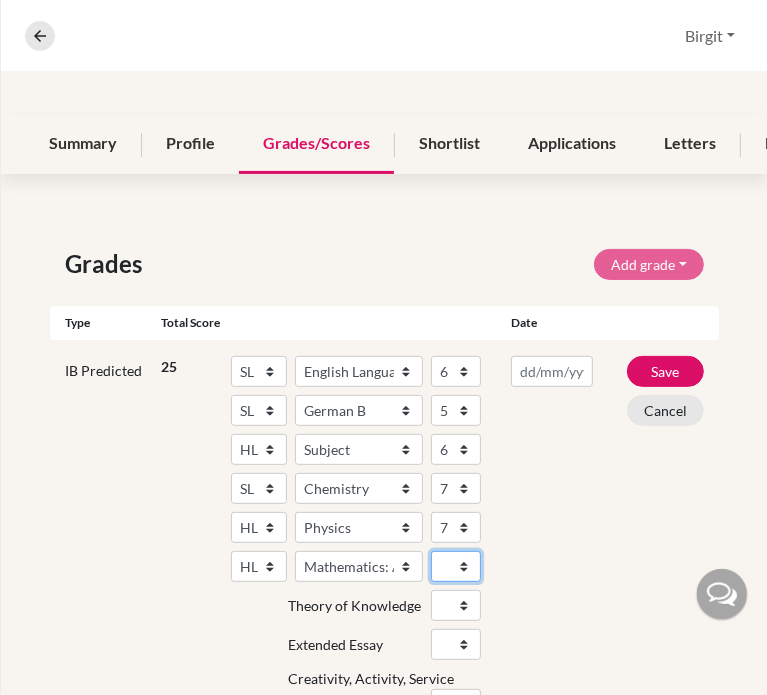 click on "1 2 3 4 5 6 7" at bounding box center [456, 566] 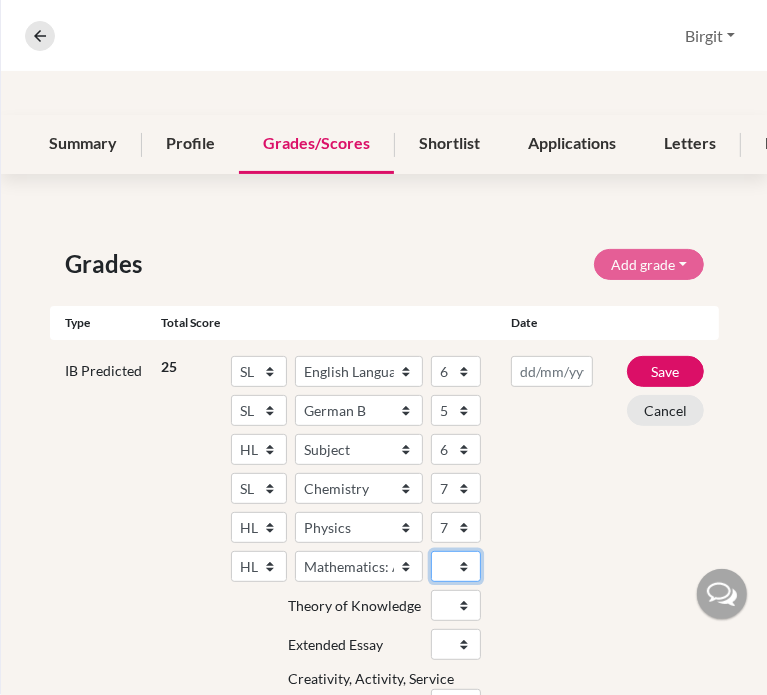 select on "7" 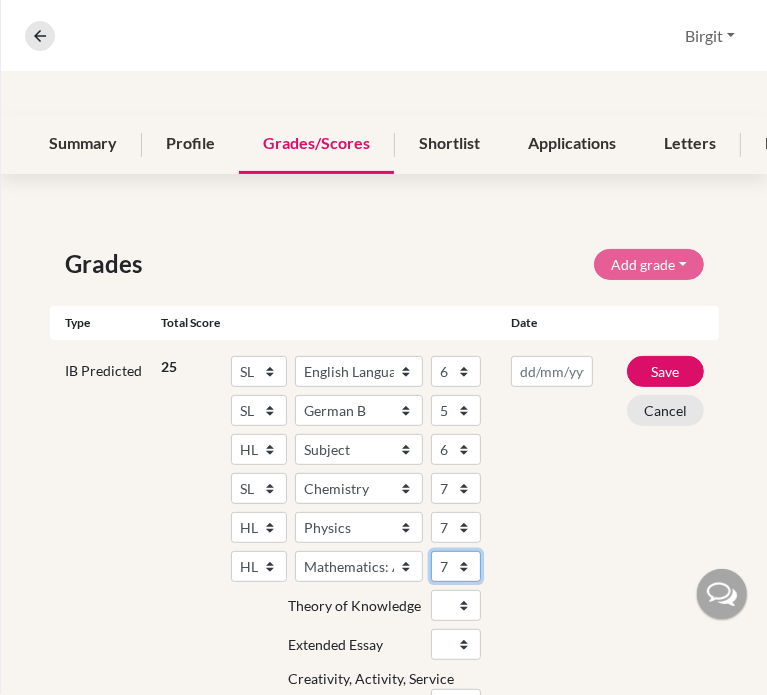 click on "1 2 3 4 5 6 7" at bounding box center (456, 566) 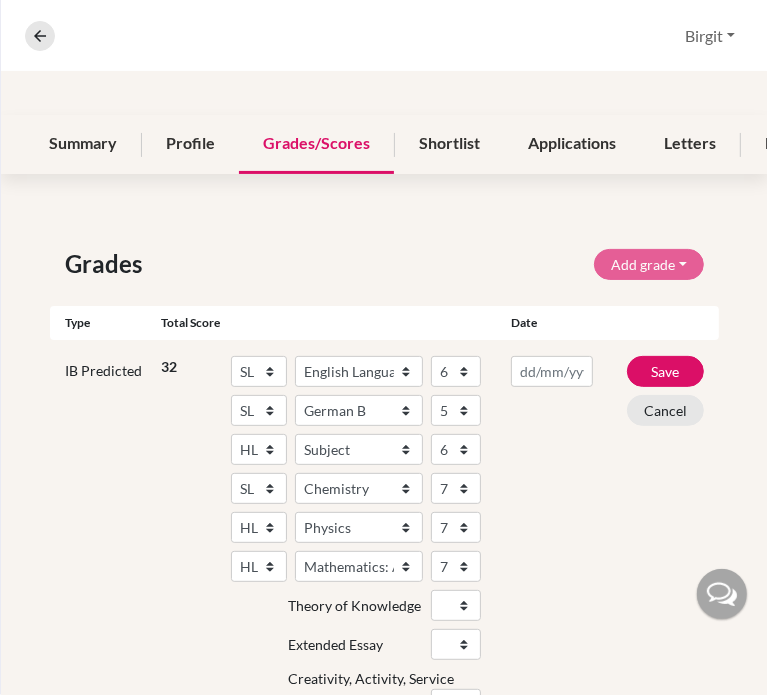 click at bounding box center (552, 542) 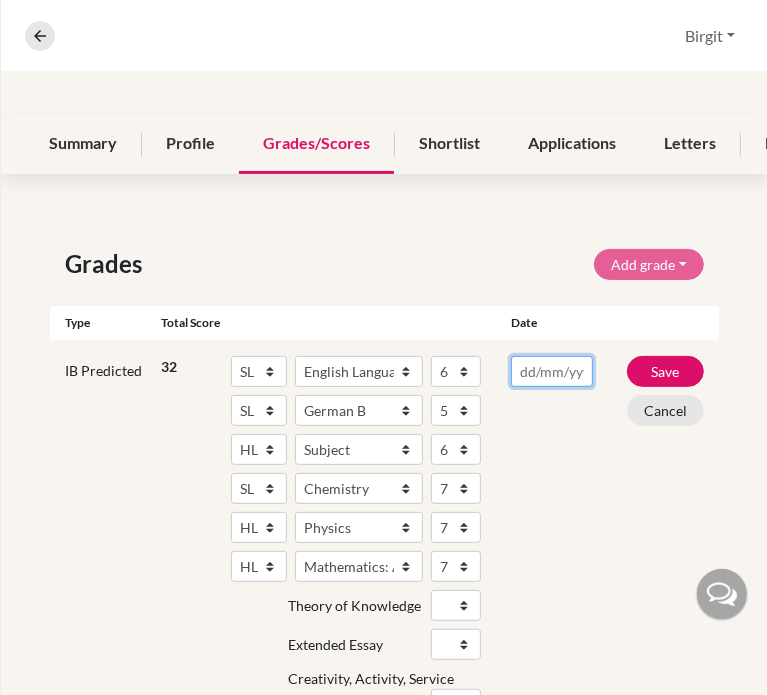 click at bounding box center [552, 371] 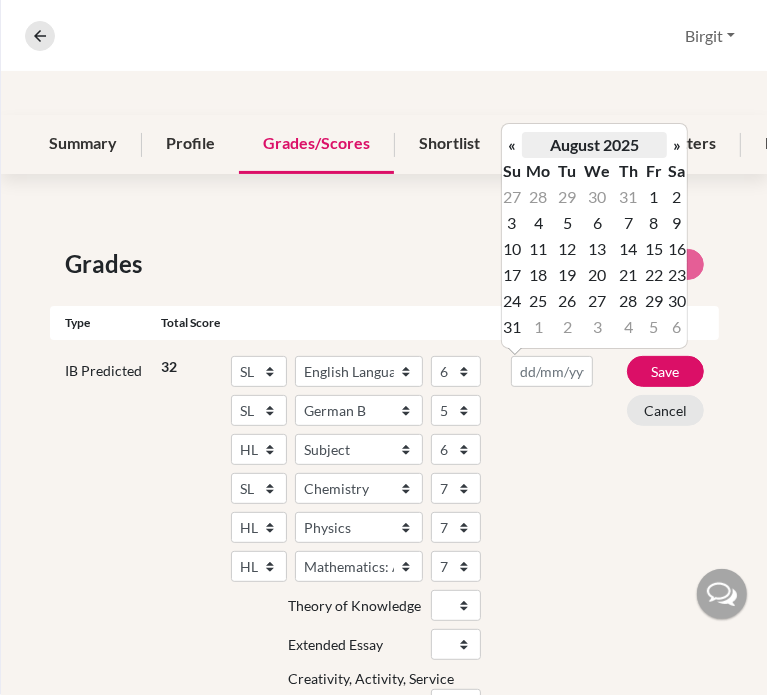 click on "August 2025" at bounding box center (594, 145) 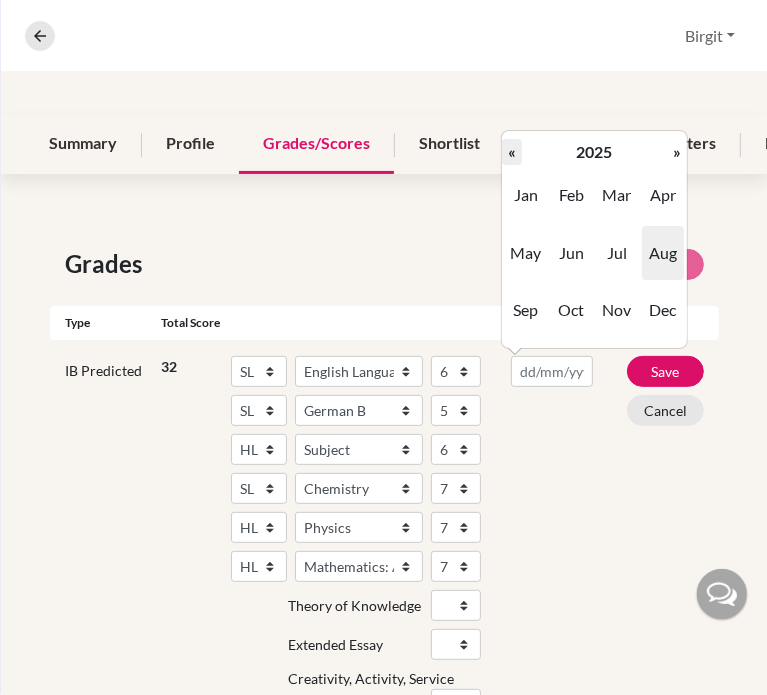 click on "«" at bounding box center [512, 152] 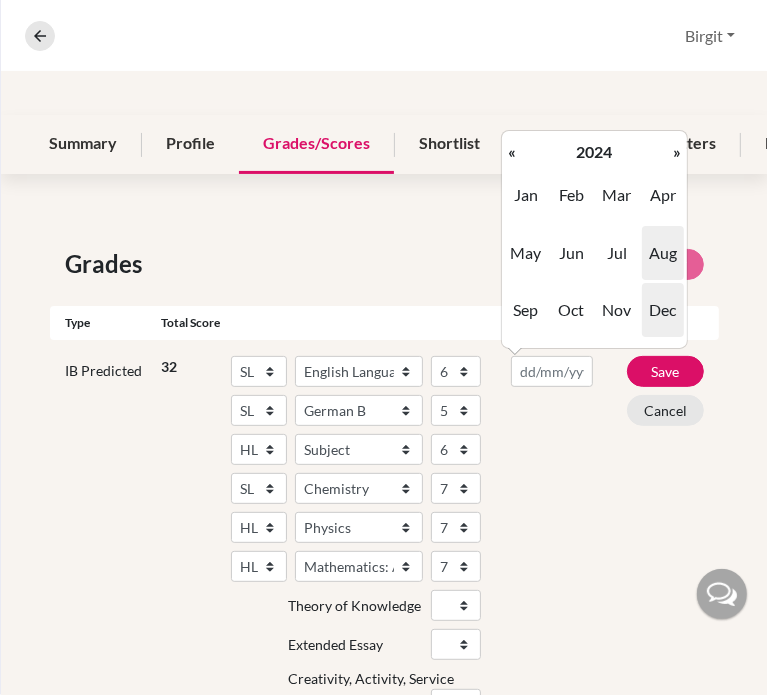 click on "Dec" at bounding box center [663, 310] 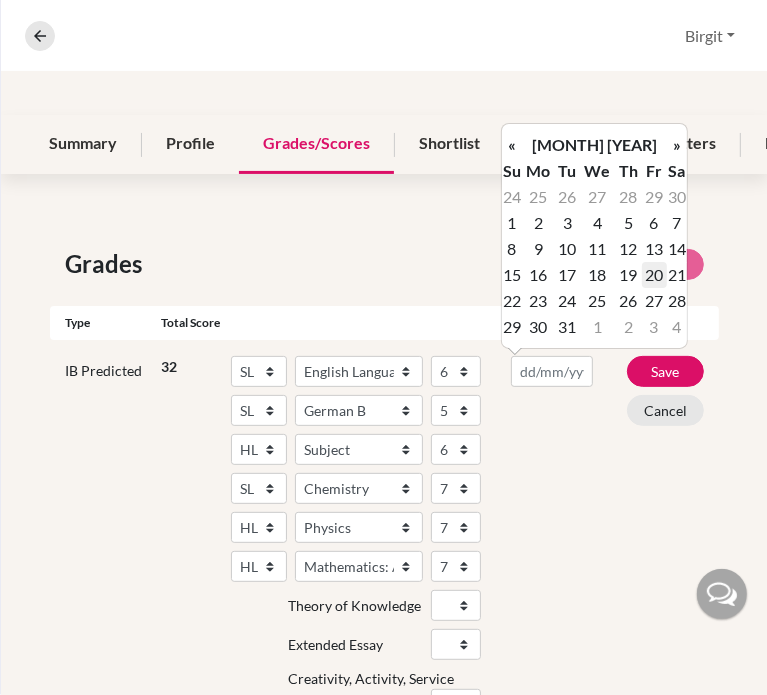 click on "20" at bounding box center [654, 275] 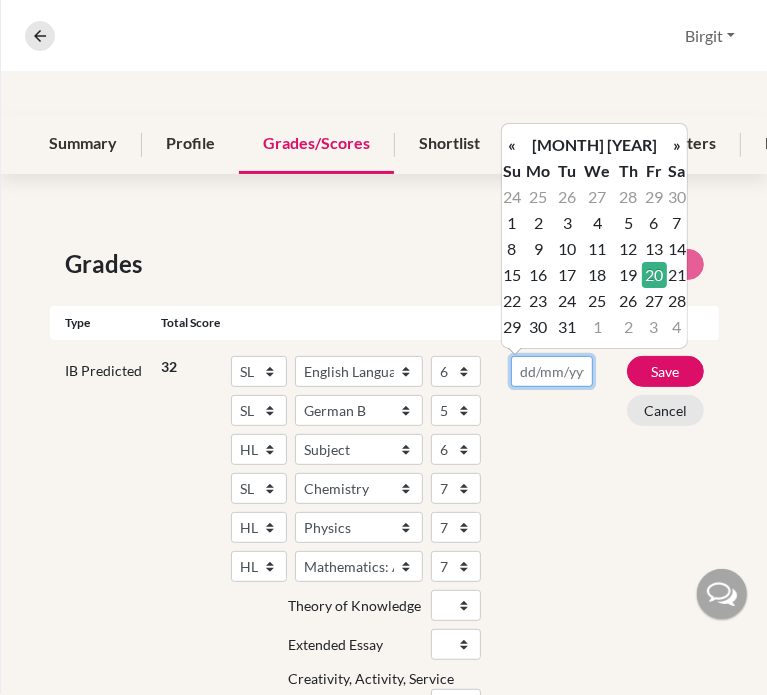 type on "[DD]/[MM]/[YYYY]" 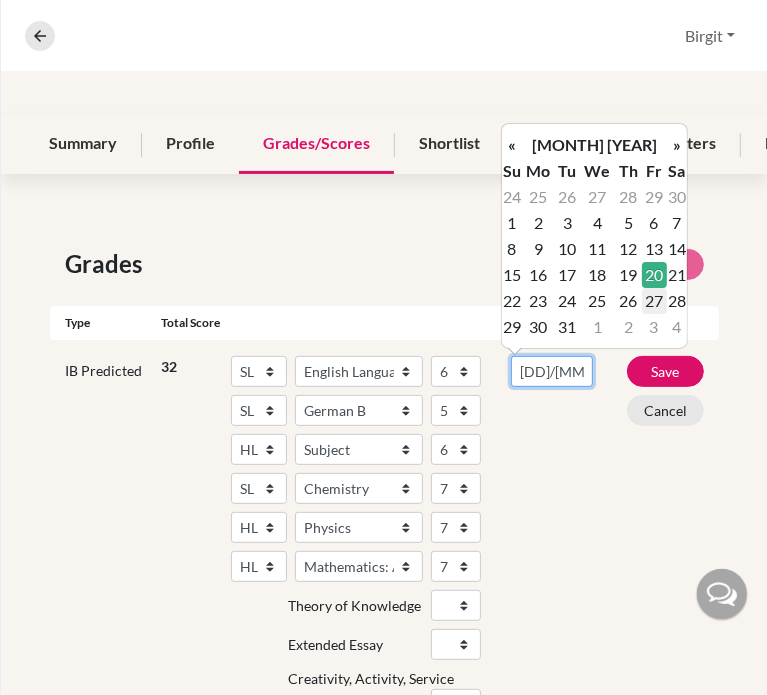 scroll, scrollTop: 0, scrollLeft: 13, axis: horizontal 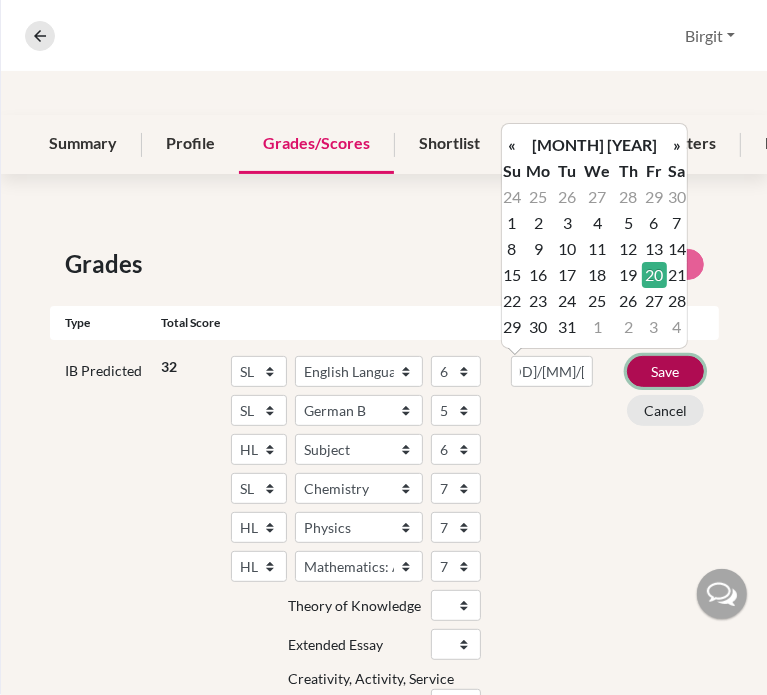 click on "Save" at bounding box center (665, 371) 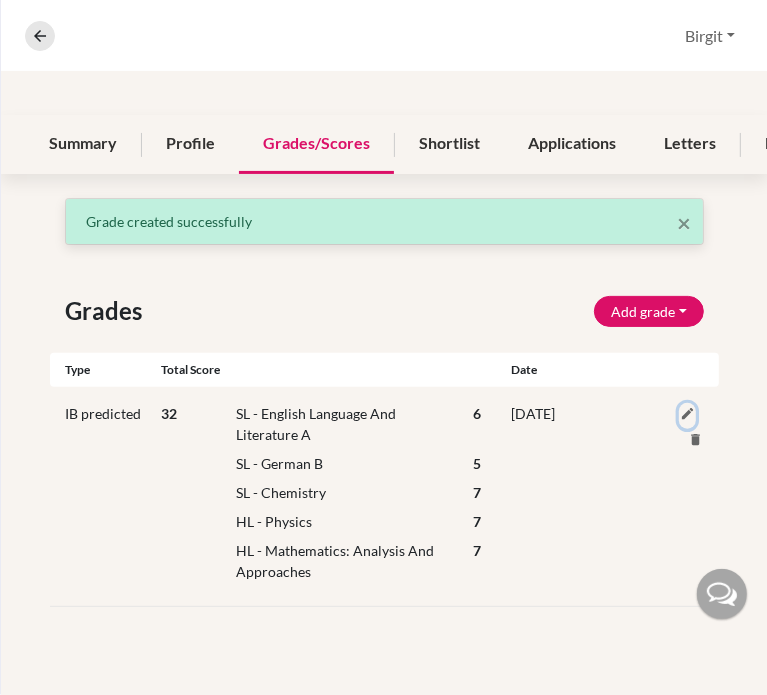 click at bounding box center (687, 413) 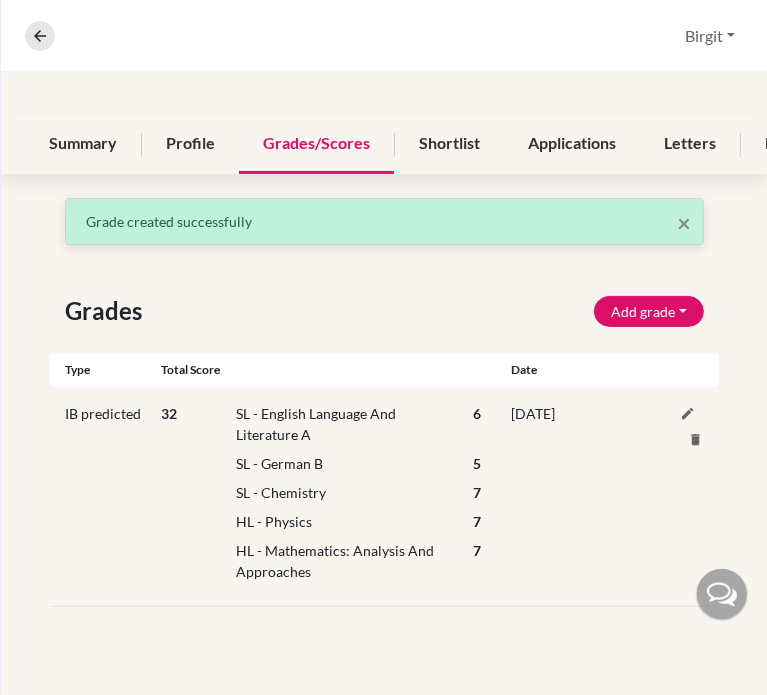 select on "70" 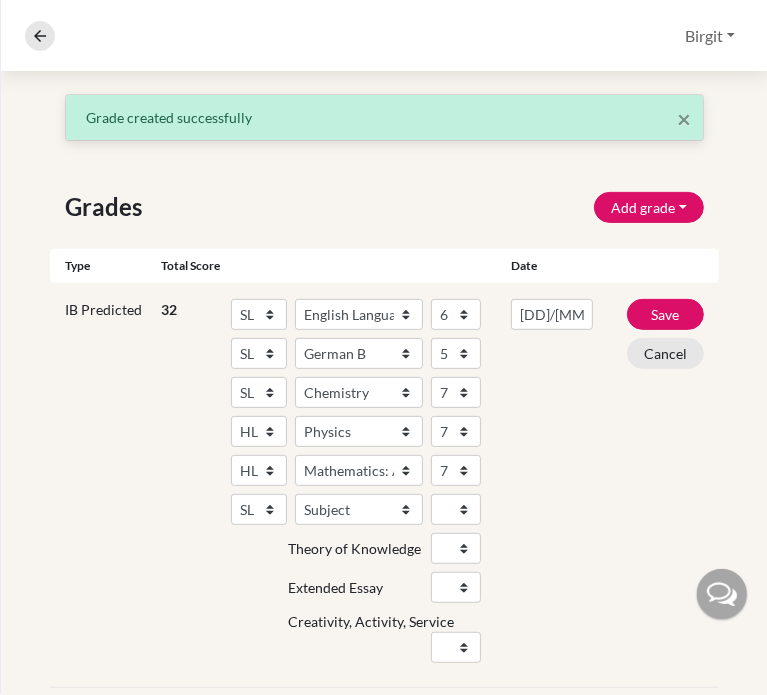 scroll, scrollTop: 400, scrollLeft: 0, axis: vertical 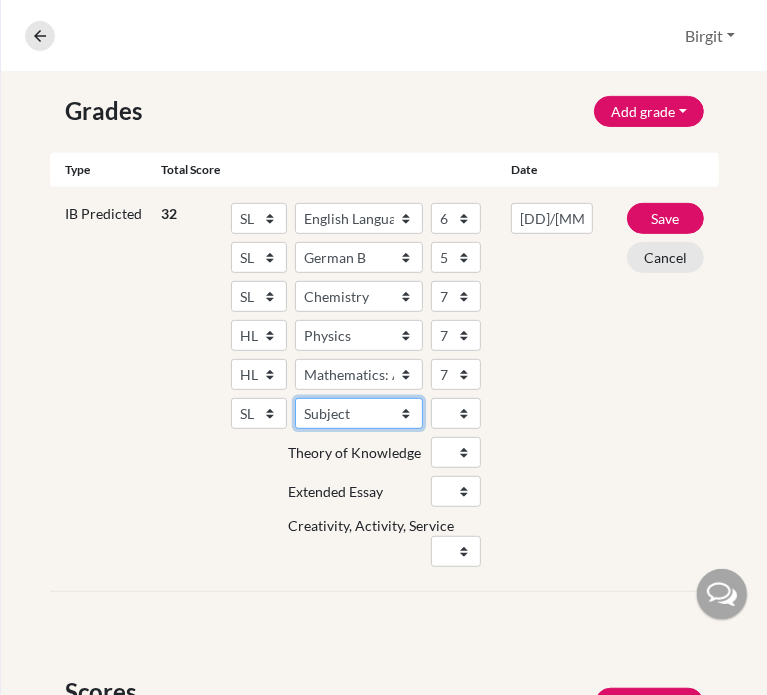 click on "Subject Albanian Literature A Amharic Literature A Arabic ab Initio Arabic B Arabic Language And Literature A Arabic Literature A Belarusian Literature A Bengali Literature A Biology Bosnian Literature A Bulgarian Literature A Bulgari Literature A Business Management Catalan Literature A Chemistry Chinese B Chinese B - Cantonese Chinese B - Mandarin Chinese Language And Literature A Chinese Literature A Classical Greek Computer Science Croatian Literature A Czech Literature A Dance Danish ab Initio Danish B Danish Literature A Design Technology Digital Society Dutch ab Initio Dutch B Dutch Language And Literature A Dutch Literature A Economics English ab Initio English B English Language And Literature A English Literature A Environmental systems and societies Environmental Systems And Societies Estonian Literature A Filipino Literature A Film Finnish B Finnish Literature A French ab Initio French B French Language And Literature A French Literature A Geography German ab Initio German B German Literature A" at bounding box center (359, 413) 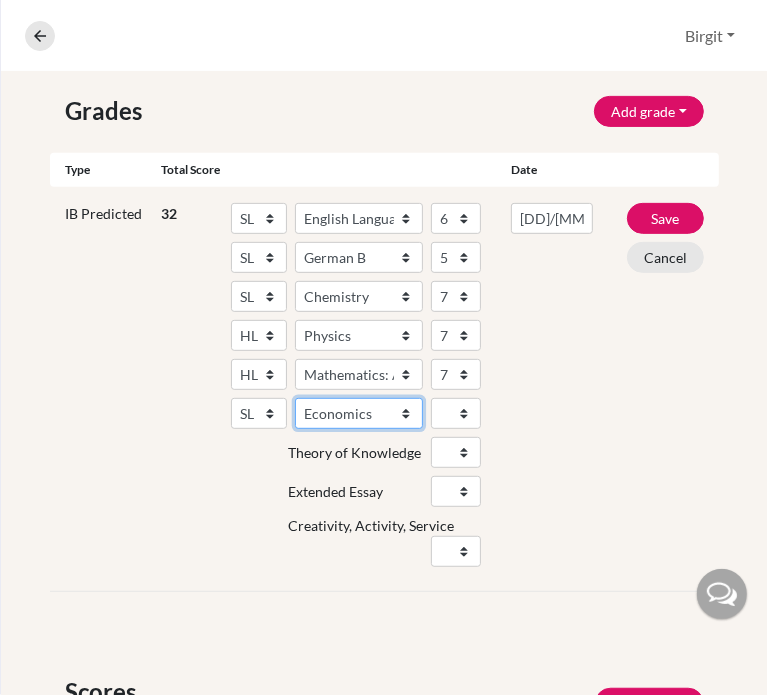 click on "Subject Albanian Literature A Amharic Literature A Arabic ab Initio Arabic B Arabic Language And Literature A Arabic Literature A Belarusian Literature A Bengali Literature A Biology Bosnian Literature A Bulgarian Literature A Bulgari Literature A Business Management Catalan Literature A Chemistry Chinese B Chinese B - Cantonese Chinese B - Mandarin Chinese Language And Literature A Chinese Literature A Classical Greek Computer Science Croatian Literature A Czech Literature A Dance Danish ab Initio Danish B Danish Literature A Design Technology Digital Society Dutch ab Initio Dutch B Dutch Language And Literature A Dutch Literature A Economics English ab Initio English B English Language And Literature A English Literature A Environmental systems and societies Environmental Systems And Societies Estonian Literature A Filipino Literature A Film Finnish B Finnish Literature A French ab Initio French B French Language And Literature A French Literature A Geography German ab Initio German B German Literature A" at bounding box center (359, 413) 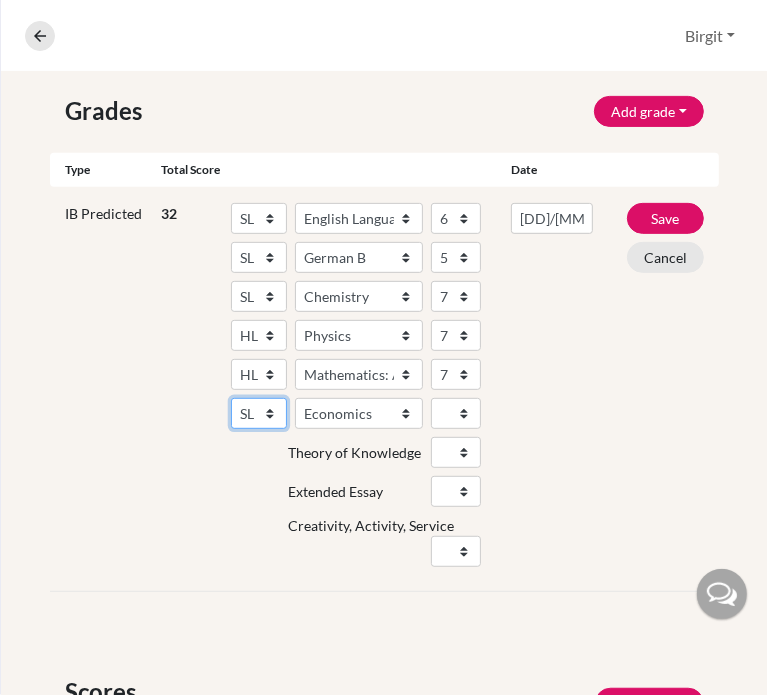 click on "SL HL" at bounding box center [259, 413] 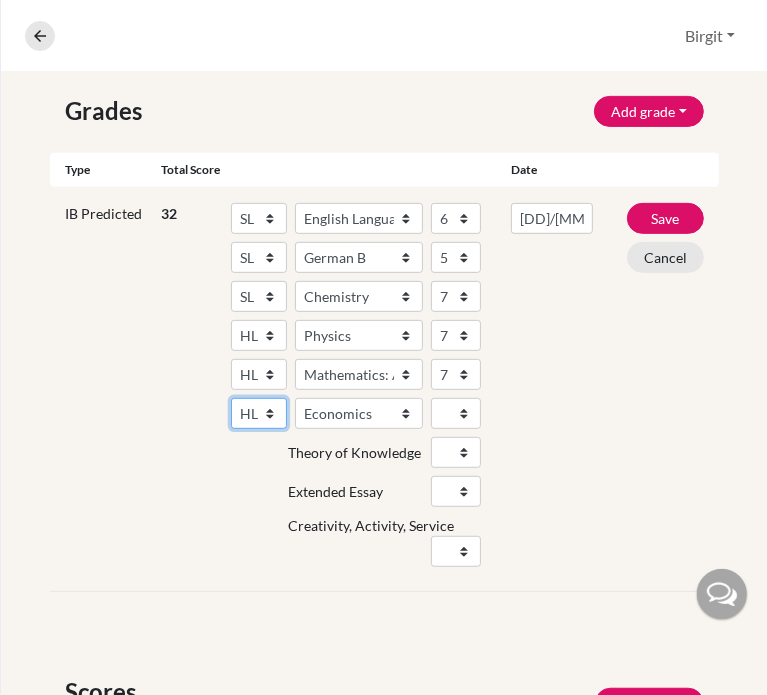 click on "SL HL" at bounding box center [259, 413] 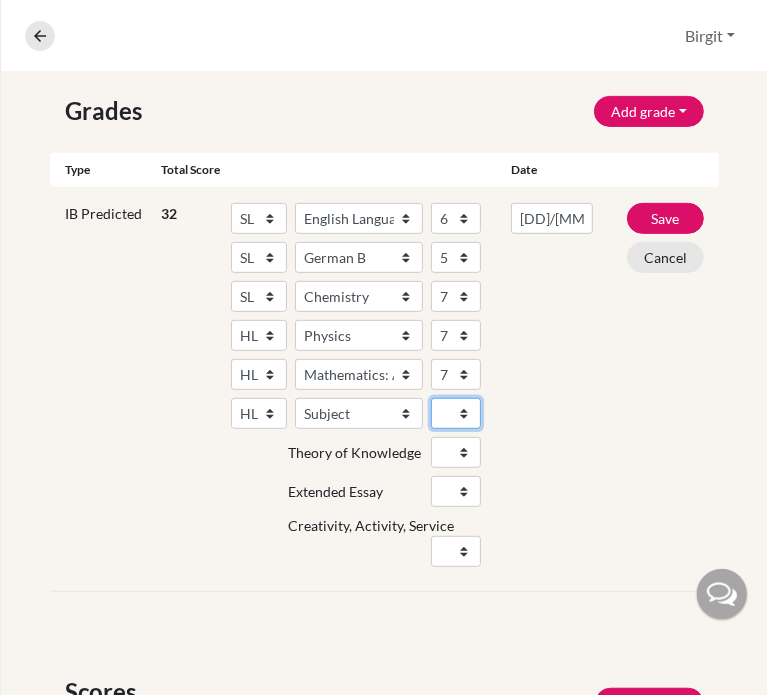 click on "1 2 3 4 5 6 7" at bounding box center [456, 413] 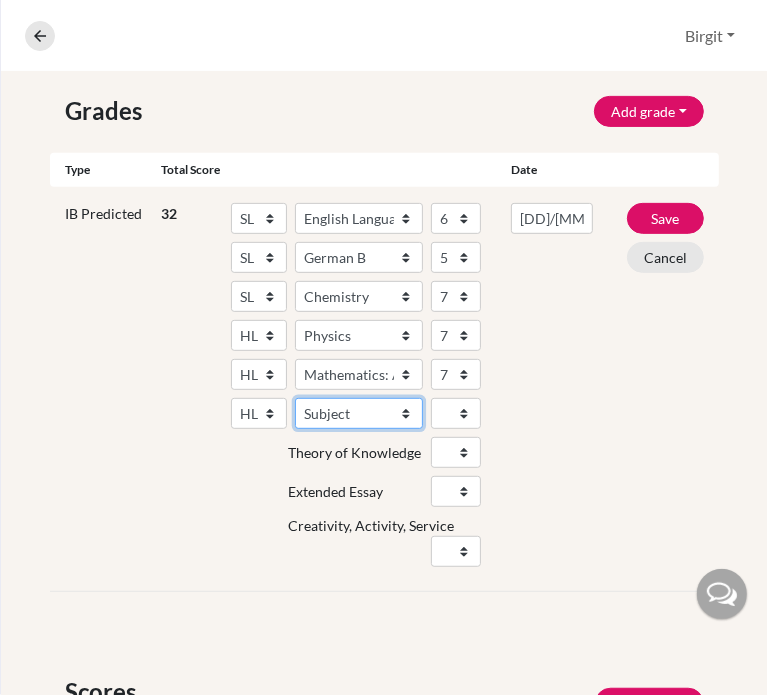 click on "Subject Albanian Literature A Amharic Literature A Arabic B Arabic Language And Literature A Arabic Literature A Belarusian Literature A Bengali Literature A Biology Bosnian Literature A Bulgarian Literature A Bulgari Literature A Business Management Catalan Literature A Chemistry Chinese B Chinese B - Cantonese Chinese B - Mandarin Chinese Language And Literature A Chinese Literature A Classical Greek Computer Science Croatian Literature A Czech Literature A Dance Danish B Danish Literature A Design Technology Digital Society Dutch B Dutch Language And Literature A Dutch Literature A Economics English B English Language And Literature A English Literature A Environmental systems and societies Environmental Systems And Societies Estonian Literature A Filipino Literature A Film Finnish B Finnish Literature A French B French Language And Literature A French Literature A Geography German B German Language And Literature A German Literature A Global Politics Hebrew B Hebrew Literature A Hindi B Hindi Literature A" at bounding box center [359, 413] 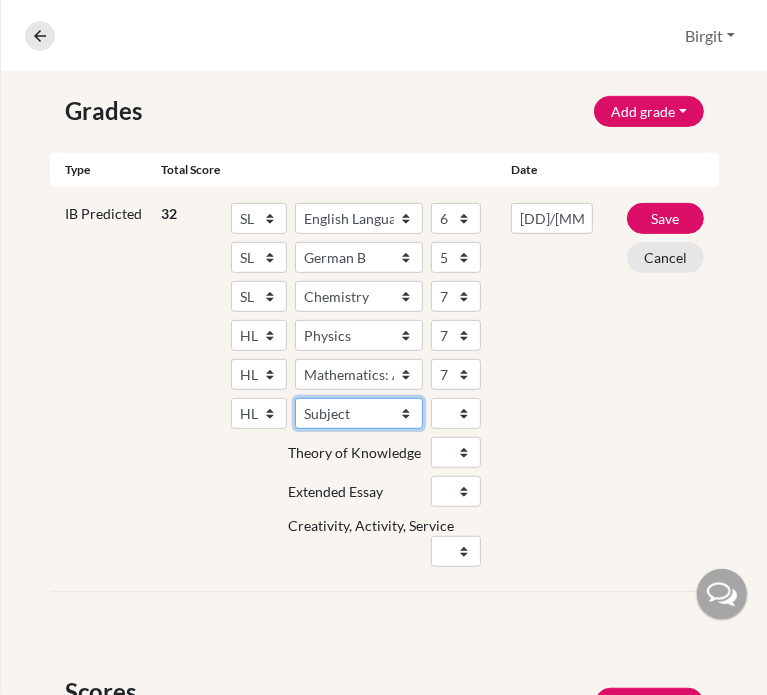 select on "64" 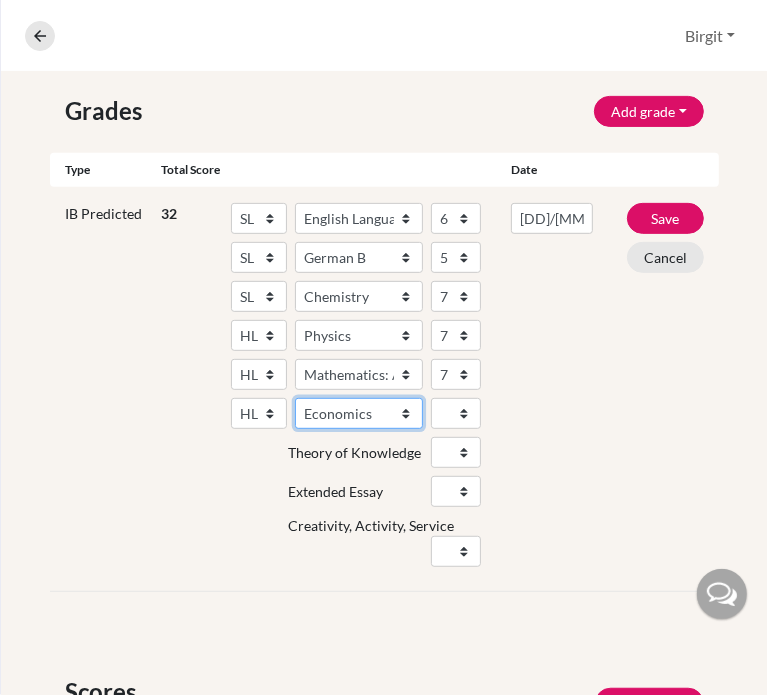 click on "Subject Albanian Literature A Amharic Literature A Arabic B Arabic Language And Literature A Arabic Literature A Belarusian Literature A Bengali Literature A Biology Bosnian Literature A Bulgarian Literature A Bulgari Literature A Business Management Catalan Literature A Chemistry Chinese B Chinese B - Cantonese Chinese B - Mandarin Chinese Language And Literature A Chinese Literature A Classical Greek Computer Science Croatian Literature A Czech Literature A Dance Danish B Danish Literature A Design Technology Digital Society Dutch B Dutch Language And Literature A Dutch Literature A Economics English B English Language And Literature A English Literature A Environmental systems and societies Environmental Systems And Societies Estonian Literature A Filipino Literature A Film Finnish B Finnish Literature A French B French Language And Literature A French Literature A Geography German B German Language And Literature A German Literature A Global Politics Hebrew B Hebrew Literature A Hindi B Hindi Literature A" at bounding box center (359, 413) 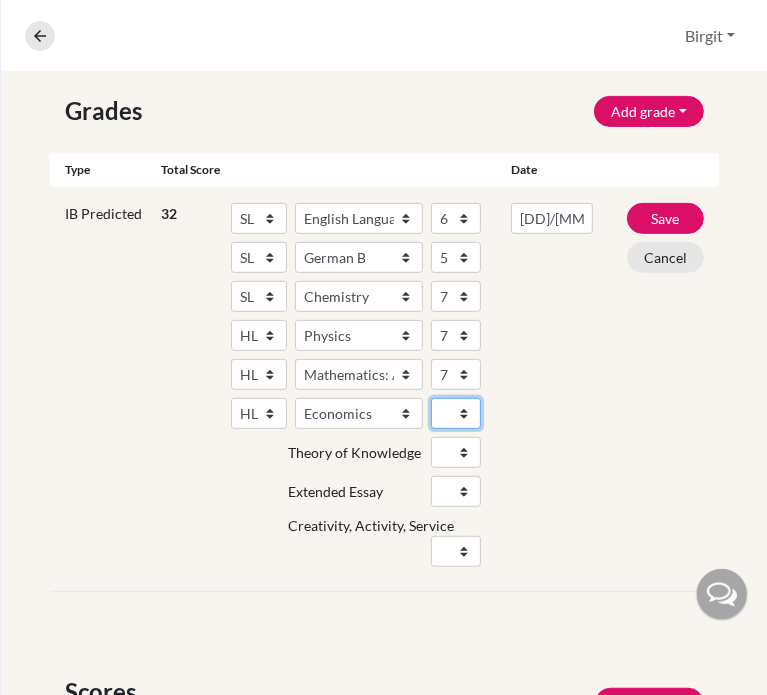 click on "1 2 3 4 5 6 7" at bounding box center (456, 413) 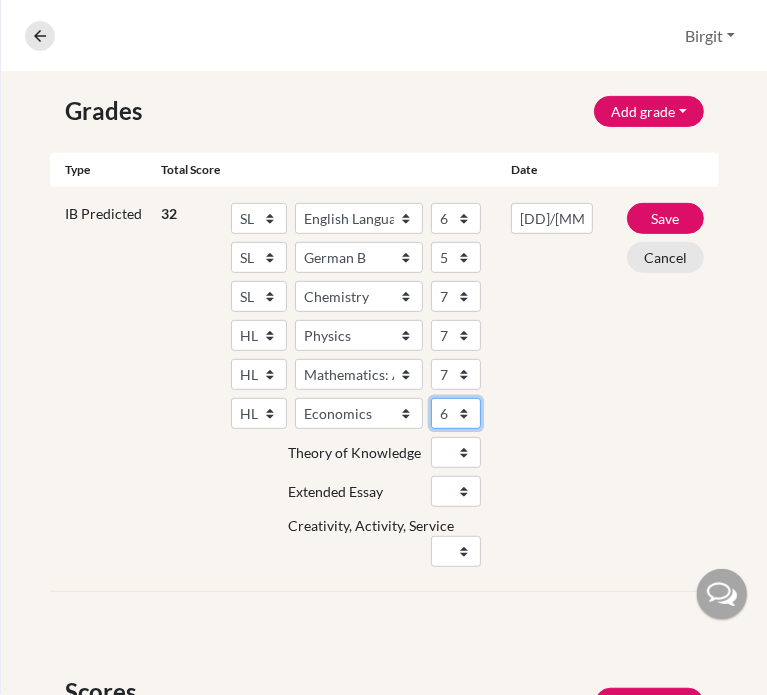 click on "1 2 3 4 5 6 7" at bounding box center [456, 413] 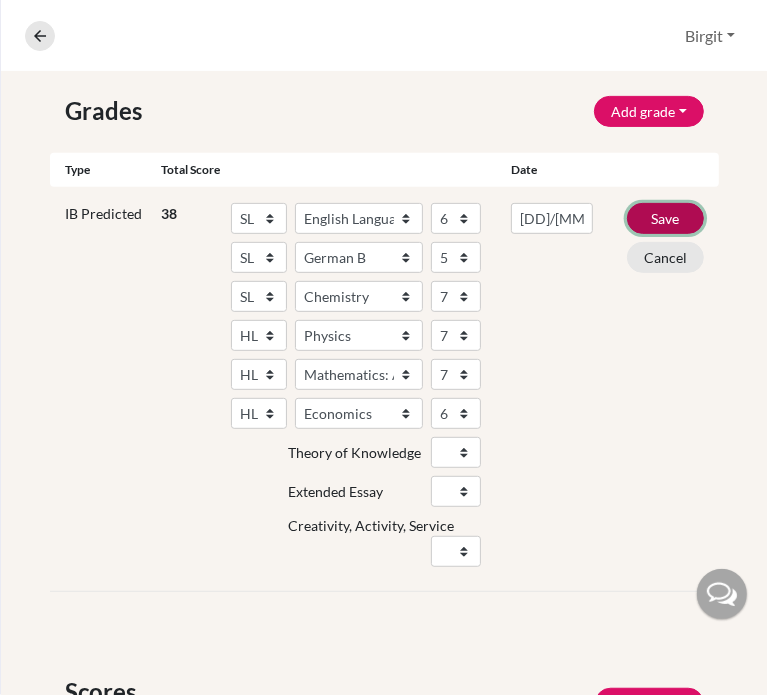 click on "Save" at bounding box center (665, 218) 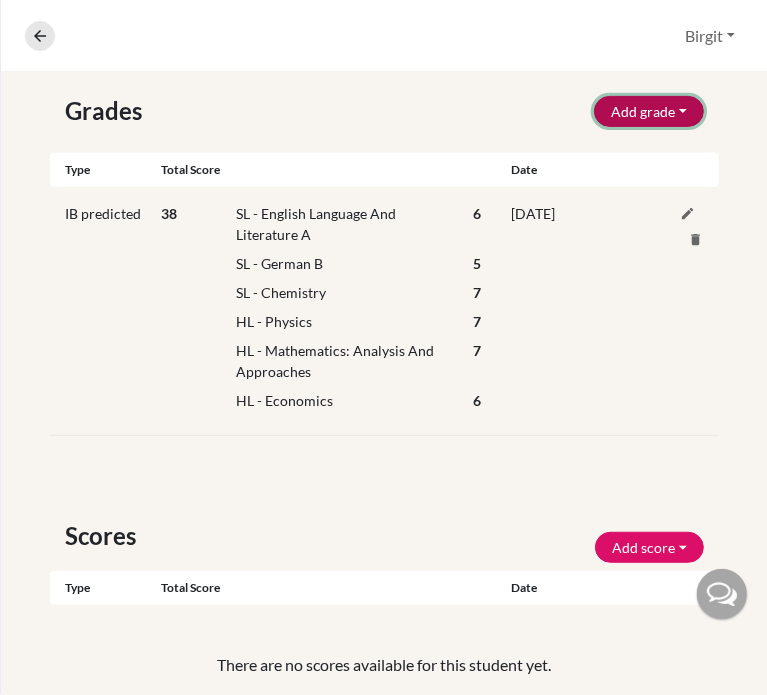 click on "Add grade" at bounding box center [649, 111] 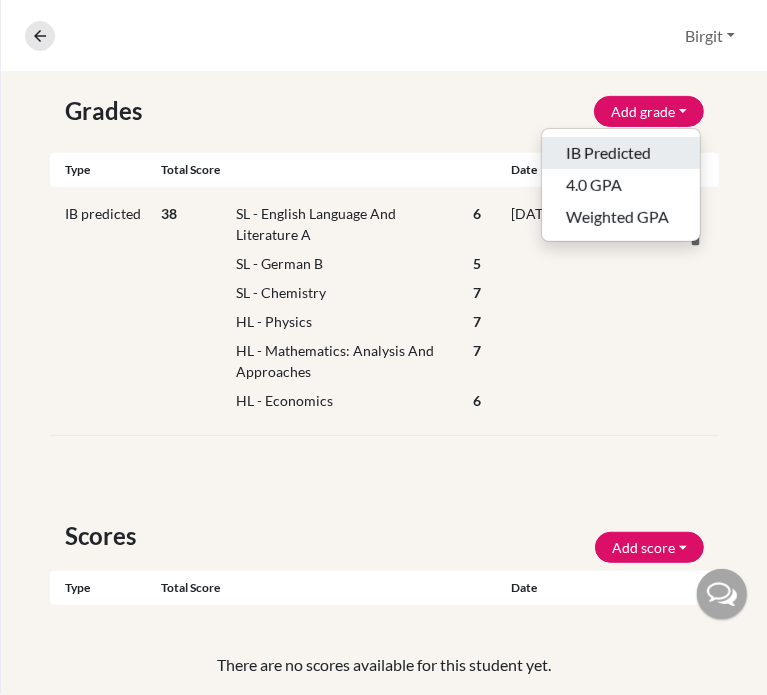 click on "IB Predicted" at bounding box center [621, 153] 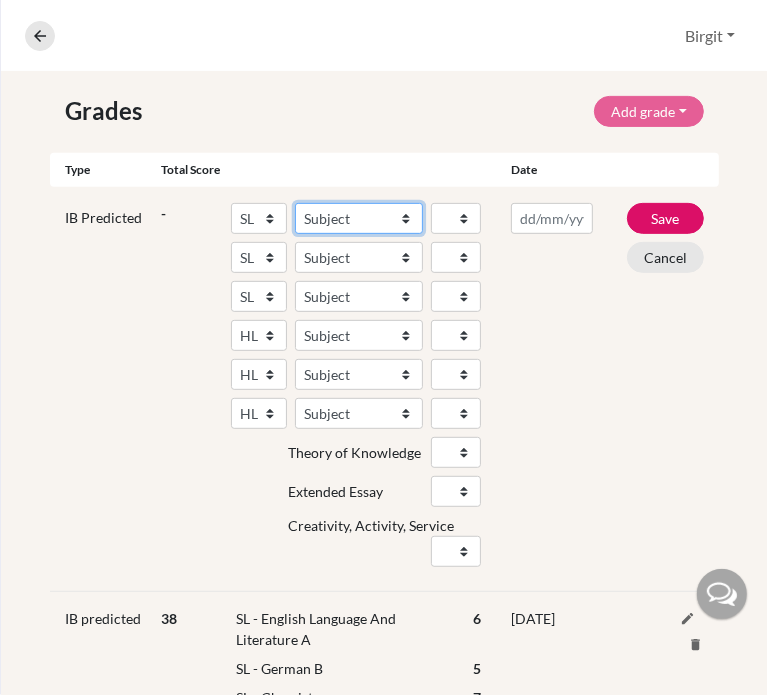 click on "Subject Albanian Literature A Amharic Literature A Arabic ab Initio Arabic B Arabic Language And Literature A Arabic Literature A Belarusian Literature A Bengali Literature A Biology Bosnian Literature A Bulgarian Literature A Bulgari Literature A Business Management Catalan Literature A Chemistry Chinese B Chinese B - Cantonese Chinese B - Mandarin Chinese Language And Literature A Chinese Literature A Classical Greek Computer Science Croatian Literature A Czech Literature A Dance Danish ab Initio Danish B Danish Literature A Design Technology Digital Society Dutch ab Initio Dutch B Dutch Language And Literature A Dutch Literature A Economics English ab Initio English B English Language And Literature A English Literature A Environmental systems and societies Environmental Systems And Societies Estonian Literature A Filipino Literature A Film Finnish B Finnish Literature A French ab Initio French B French Language And Literature A French Literature A Geography German ab Initio German B German Literature A" at bounding box center [359, 218] 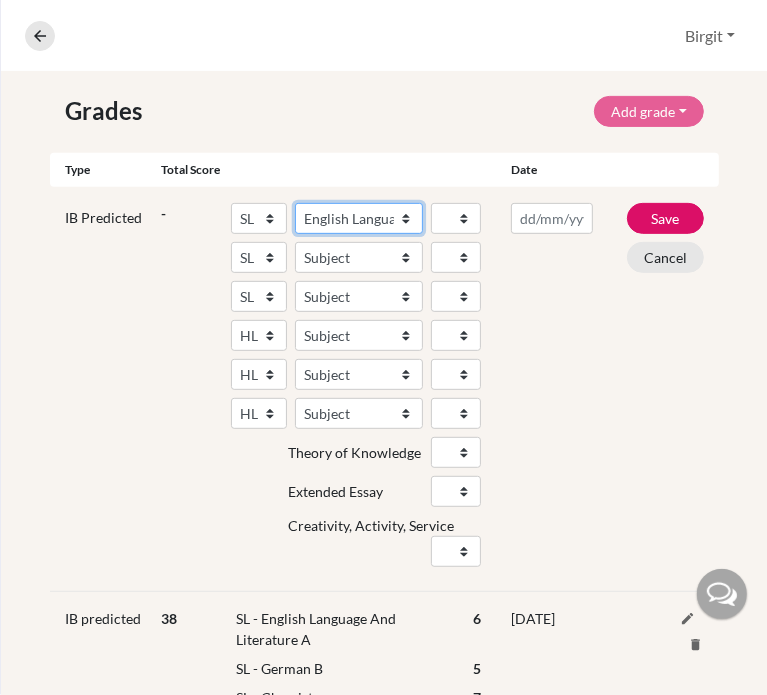 click on "Subject Albanian Literature A Amharic Literature A Arabic ab Initio Arabic B Arabic Language And Literature A Arabic Literature A Belarusian Literature A Bengali Literature A Biology Bosnian Literature A Bulgarian Literature A Bulgari Literature A Business Management Catalan Literature A Chemistry Chinese B Chinese B - Cantonese Chinese B - Mandarin Chinese Language And Literature A Chinese Literature A Classical Greek Computer Science Croatian Literature A Czech Literature A Dance Danish ab Initio Danish B Danish Literature A Design Technology Digital Society Dutch ab Initio Dutch B Dutch Language And Literature A Dutch Literature A Economics English ab Initio English B English Language And Literature A English Literature A Environmental systems and societies Environmental Systems And Societies Estonian Literature A Filipino Literature A Film Finnish B Finnish Literature A French ab Initio French B French Language And Literature A French Literature A Geography German ab Initio German B German Literature A" at bounding box center [359, 218] 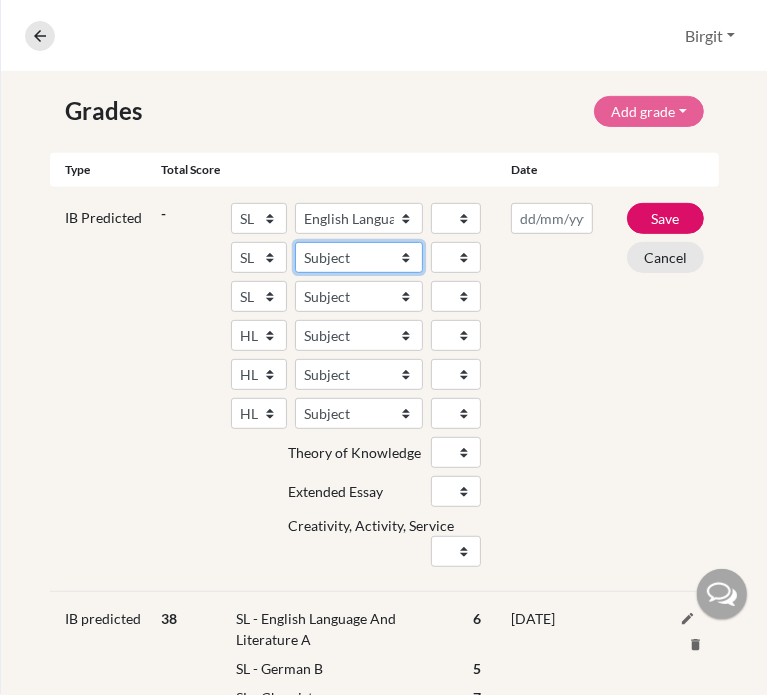click on "Subject Albanian Literature A Amharic Literature A Arabic ab Initio Arabic B Arabic Language And Literature A Arabic Literature A Belarusian Literature A Bengali Literature A Biology Bosnian Literature A Bulgarian Literature A Bulgari Literature A Business Management Catalan Literature A Chemistry Chinese B Chinese B - Cantonese Chinese B - Mandarin Chinese Language And Literature A Chinese Literature A Classical Greek Computer Science Croatian Literature A Czech Literature A Dance Danish ab Initio Danish B Danish Literature A Design Technology Digital Society Dutch ab Initio Dutch B Dutch Language And Literature A Dutch Literature A Economics English ab Initio English B English Language And Literature A English Literature A Environmental systems and societies Environmental Systems And Societies Estonian Literature A Filipino Literature A Film Finnish B Finnish Literature A French ab Initio French B French Language And Literature A French Literature A Geography German ab Initio German B German Literature A" at bounding box center [359, 257] 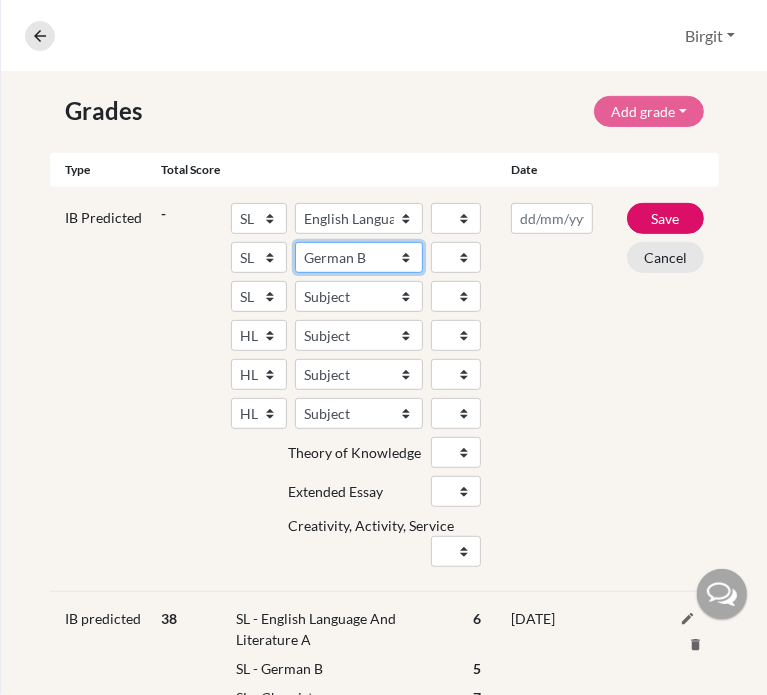 click on "Subject Albanian Literature A Amharic Literature A Arabic ab Initio Arabic B Arabic Language And Literature A Arabic Literature A Belarusian Literature A Bengali Literature A Biology Bosnian Literature A Bulgarian Literature A Bulgari Literature A Business Management Catalan Literature A Chemistry Chinese B Chinese B - Cantonese Chinese B - Mandarin Chinese Language And Literature A Chinese Literature A Classical Greek Computer Science Croatian Literature A Czech Literature A Dance Danish ab Initio Danish B Danish Literature A Design Technology Digital Society Dutch ab Initio Dutch B Dutch Language And Literature A Dutch Literature A Economics English ab Initio English B English Language And Literature A English Literature A Environmental systems and societies Environmental Systems And Societies Estonian Literature A Filipino Literature A Film Finnish B Finnish Literature A French ab Initio French B French Language And Literature A French Literature A Geography German ab Initio German B German Literature A" at bounding box center (359, 257) 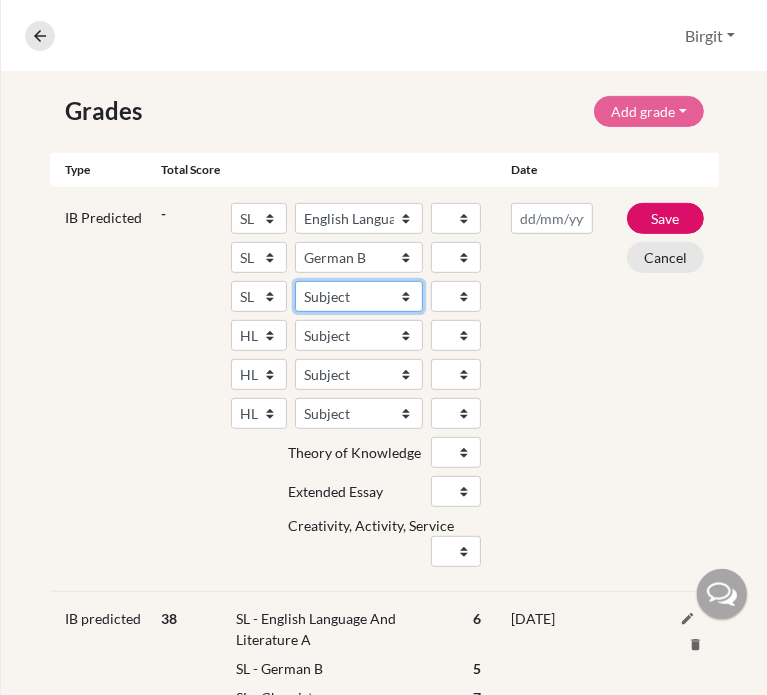 click on "Subject Albanian Literature A Amharic Literature A Arabic ab Initio Arabic B Arabic Language And Literature A Arabic Literature A Belarusian Literature A Bengali Literature A Biology Bosnian Literature A Bulgarian Literature A Bulgari Literature A Business Management Catalan Literature A Chemistry Chinese B Chinese B - Cantonese Chinese B - Mandarin Chinese Language And Literature A Chinese Literature A Classical Greek Computer Science Croatian Literature A Czech Literature A Dance Danish ab Initio Danish B Danish Literature A Design Technology Digital Society Dutch ab Initio Dutch B Dutch Language And Literature A Dutch Literature A Economics English ab Initio English B English Language And Literature A English Literature A Environmental systems and societies Environmental Systems And Societies Estonian Literature A Filipino Literature A Film Finnish B Finnish Literature A French ab Initio French B French Language And Literature A French Literature A Geography German ab Initio German B German Literature A" at bounding box center [359, 296] 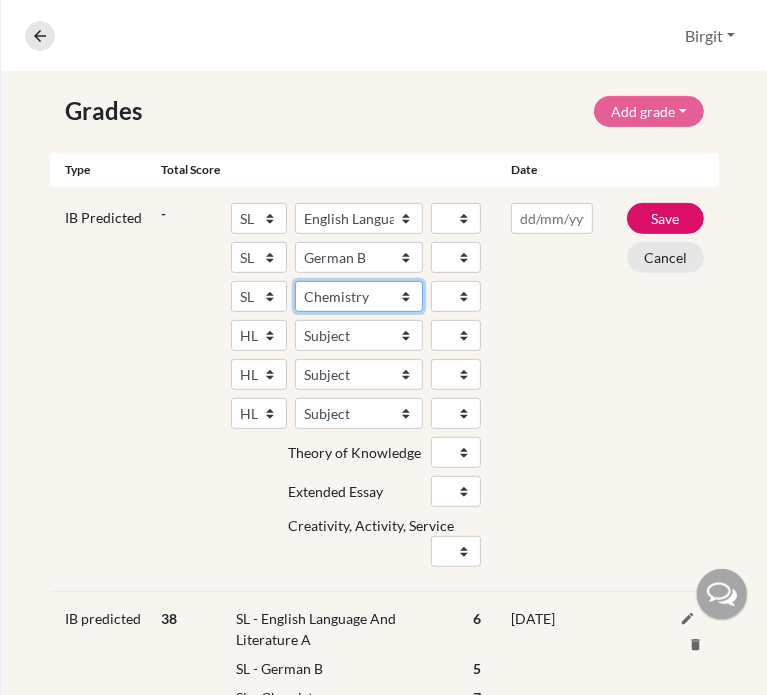 click on "Subject Albanian Literature A Amharic Literature A Arabic ab Initio Arabic B Arabic Language And Literature A Arabic Literature A Belarusian Literature A Bengali Literature A Biology Bosnian Literature A Bulgarian Literature A Bulgari Literature A Business Management Catalan Literature A Chemistry Chinese B Chinese B - Cantonese Chinese B - Mandarin Chinese Language And Literature A Chinese Literature A Classical Greek Computer Science Croatian Literature A Czech Literature A Dance Danish ab Initio Danish B Danish Literature A Design Technology Digital Society Dutch ab Initio Dutch B Dutch Language And Literature A Dutch Literature A Economics English ab Initio English B English Language And Literature A English Literature A Environmental systems and societies Environmental Systems And Societies Estonian Literature A Filipino Literature A Film Finnish B Finnish Literature A French ab Initio French B French Language And Literature A French Literature A Geography German ab Initio German B German Literature A" at bounding box center [359, 296] 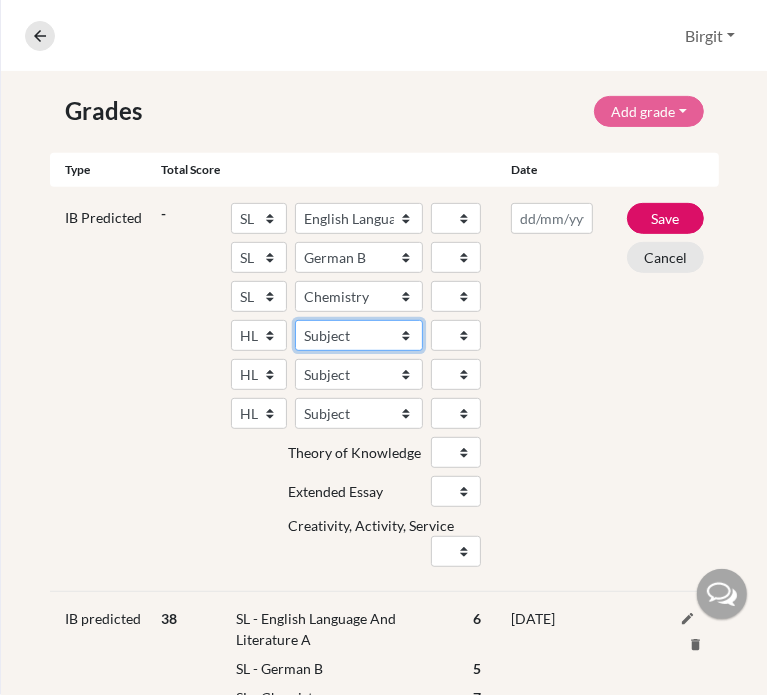 click on "Subject Albanian Literature A Amharic Literature A Arabic B Arabic Language And Literature A Arabic Literature A Belarusian Literature A Bengali Literature A Biology Bosnian Literature A Bulgarian Literature A Bulgari Literature A Business Management Catalan Literature A Chemistry Chinese B Chinese B - Cantonese Chinese B - Mandarin Chinese Language And Literature A Chinese Literature A Classical Greek Computer Science Croatian Literature A Czech Literature A Dance Danish B Danish Literature A Design Technology Digital Society Dutch B Dutch Language And Literature A Dutch Literature A Economics English B English Language And Literature A English Literature A Environmental systems and societies Environmental Systems And Societies Estonian Literature A Filipino Literature A Film Finnish B Finnish Literature A French B French Language And Literature A French Literature A Geography German B German Language And Literature A German Literature A Global Politics Hebrew B Hebrew Literature A Hindi B Hindi Literature A" at bounding box center [359, 335] 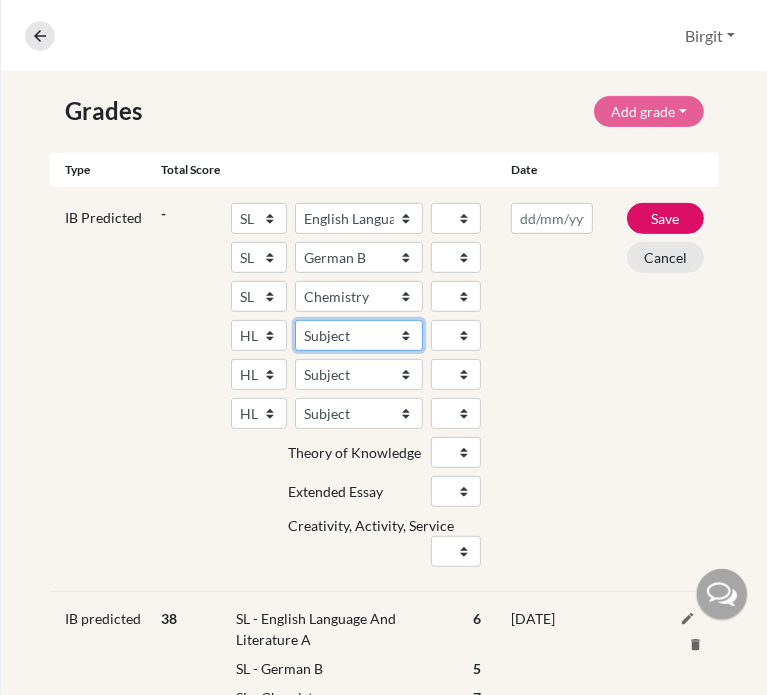 select on "64" 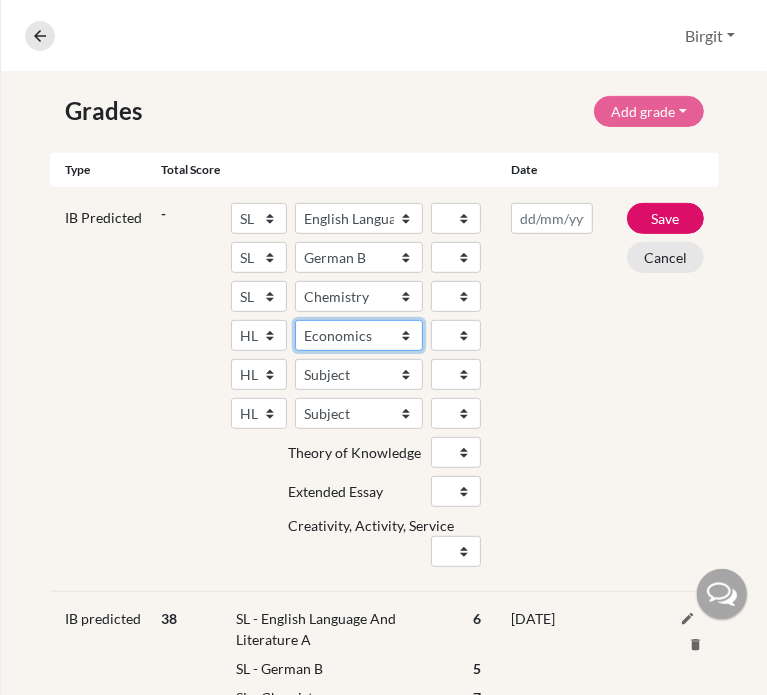 click on "Subject Albanian Literature A Amharic Literature A Arabic B Arabic Language And Literature A Arabic Literature A Belarusian Literature A Bengali Literature A Biology Bosnian Literature A Bulgarian Literature A Bulgari Literature A Business Management Catalan Literature A Chemistry Chinese B Chinese B - Cantonese Chinese B - Mandarin Chinese Language And Literature A Chinese Literature A Classical Greek Computer Science Croatian Literature A Czech Literature A Dance Danish B Danish Literature A Design Technology Digital Society Dutch B Dutch Language And Literature A Dutch Literature A Economics English B English Language And Literature A English Literature A Environmental systems and societies Environmental Systems And Societies Estonian Literature A Filipino Literature A Film Finnish B Finnish Literature A French B French Language And Literature A French Literature A Geography German B German Language And Literature A German Literature A Global Politics Hebrew B Hebrew Literature A Hindi B Hindi Literature A" at bounding box center [359, 335] 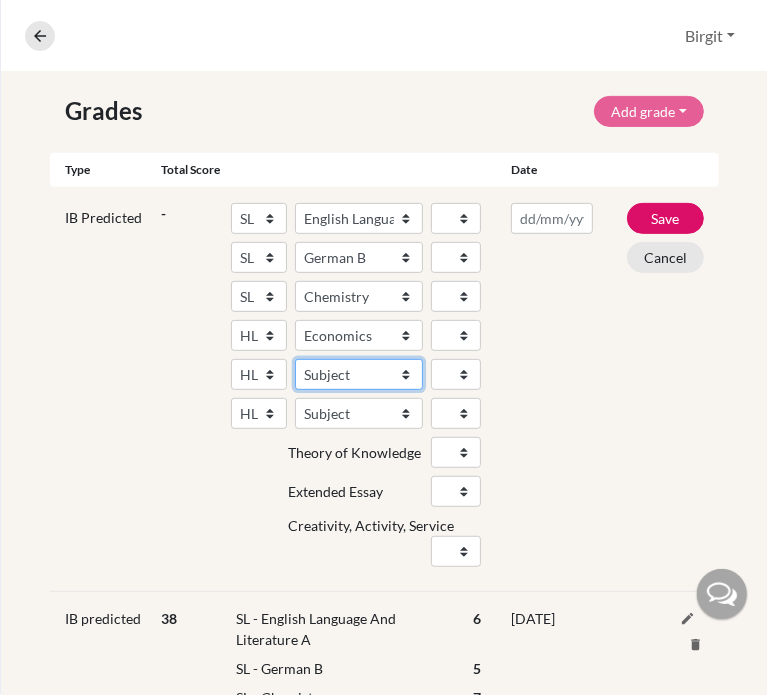 click on "Subject Albanian Literature A Amharic Literature A Arabic B Arabic Language And Literature A Arabic Literature A Belarusian Literature A Bengali Literature A Biology Bosnian Literature A Bulgarian Literature A Bulgari Literature A Business Management Catalan Literature A Chemistry Chinese B Chinese B - Cantonese Chinese B - Mandarin Chinese Language And Literature A Chinese Literature A Classical Greek Computer Science Croatian Literature A Czech Literature A Dance Danish B Danish Literature A Design Technology Digital Society Dutch B Dutch Language And Literature A Dutch Literature A Economics English B English Language And Literature A English Literature A Environmental systems and societies Environmental Systems And Societies Estonian Literature A Filipino Literature A Film Finnish B Finnish Literature A French B French Language And Literature A French Literature A Geography German B German Language And Literature A German Literature A Global Politics Hebrew B Hebrew Literature A Hindi B Hindi Literature A" at bounding box center (359, 374) 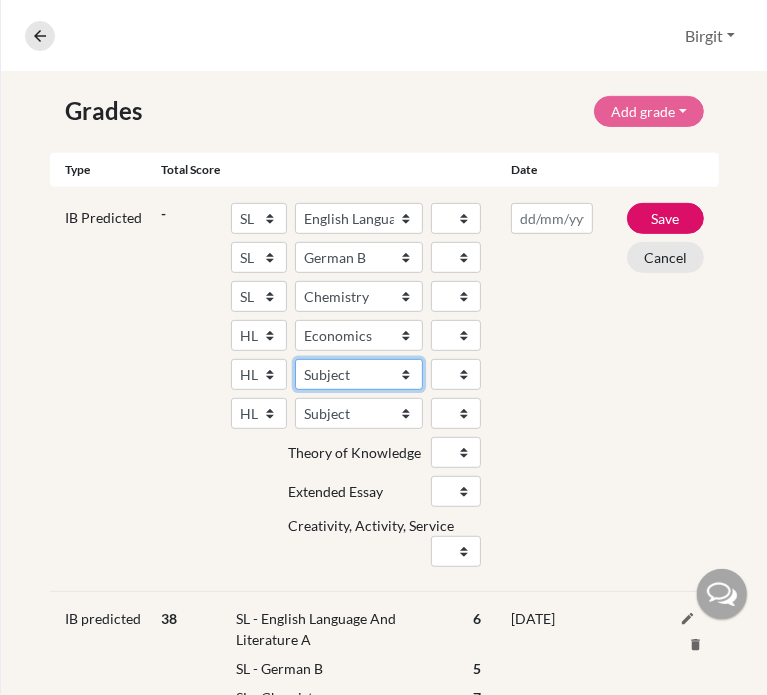 select on "180" 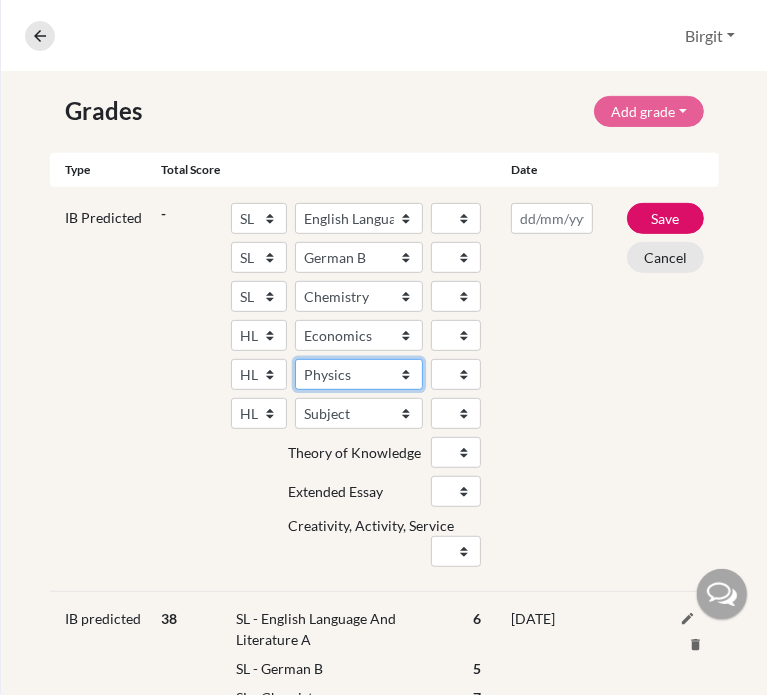 click on "Subject Albanian Literature A Amharic Literature A Arabic B Arabic Language And Literature A Arabic Literature A Belarusian Literature A Bengali Literature A Biology Bosnian Literature A Bulgarian Literature A Bulgari Literature A Business Management Catalan Literature A Chemistry Chinese B Chinese B - Cantonese Chinese B - Mandarin Chinese Language And Literature A Chinese Literature A Classical Greek Computer Science Croatian Literature A Czech Literature A Dance Danish B Danish Literature A Design Technology Digital Society Dutch B Dutch Language And Literature A Dutch Literature A Economics English B English Language And Literature A English Literature A Environmental systems and societies Environmental Systems And Societies Estonian Literature A Filipino Literature A Film Finnish B Finnish Literature A French B French Language And Literature A French Literature A Geography German B German Language And Literature A German Literature A Global Politics Hebrew B Hebrew Literature A Hindi B Hindi Literature A" at bounding box center [359, 374] 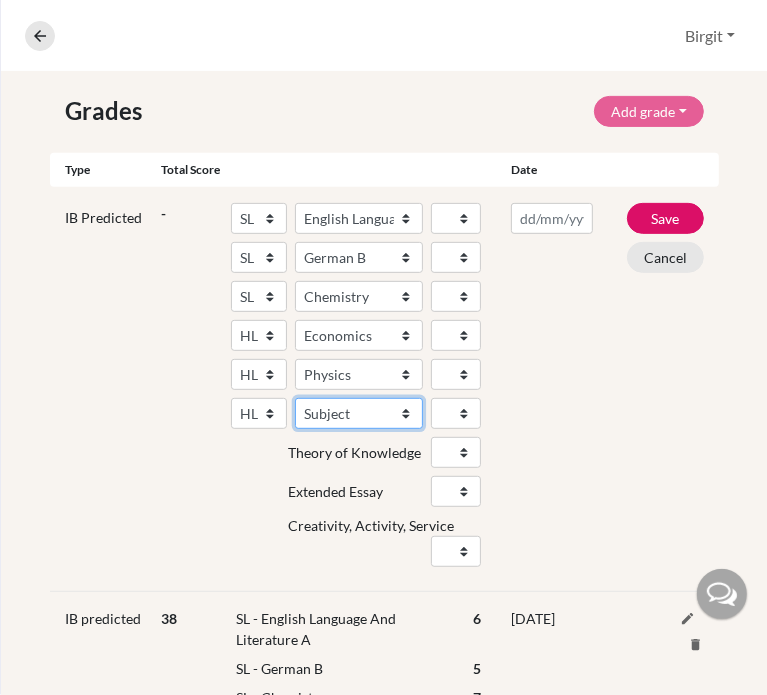 click on "Subject Albanian Literature A Amharic Literature A Arabic B Arabic Language And Literature A Arabic Literature A Belarusian Literature A Bengali Literature A Biology Bosnian Literature A Bulgarian Literature A Bulgari Literature A Business Management Catalan Literature A Chemistry Chinese B Chinese B - Cantonese Chinese B - Mandarin Chinese Language And Literature A Chinese Literature A Classical Greek Computer Science Croatian Literature A Czech Literature A Dance Danish B Danish Literature A Design Technology Digital Society Dutch B Dutch Language And Literature A Dutch Literature A Economics English B English Language And Literature A English Literature A Environmental systems and societies Environmental Systems And Societies Estonian Literature A Filipino Literature A Film Finnish B Finnish Literature A French B French Language And Literature A French Literature A Geography German B German Language And Literature A German Literature A Global Politics Hebrew B Hebrew Literature A Hindi B Hindi Literature A" at bounding box center (359, 413) 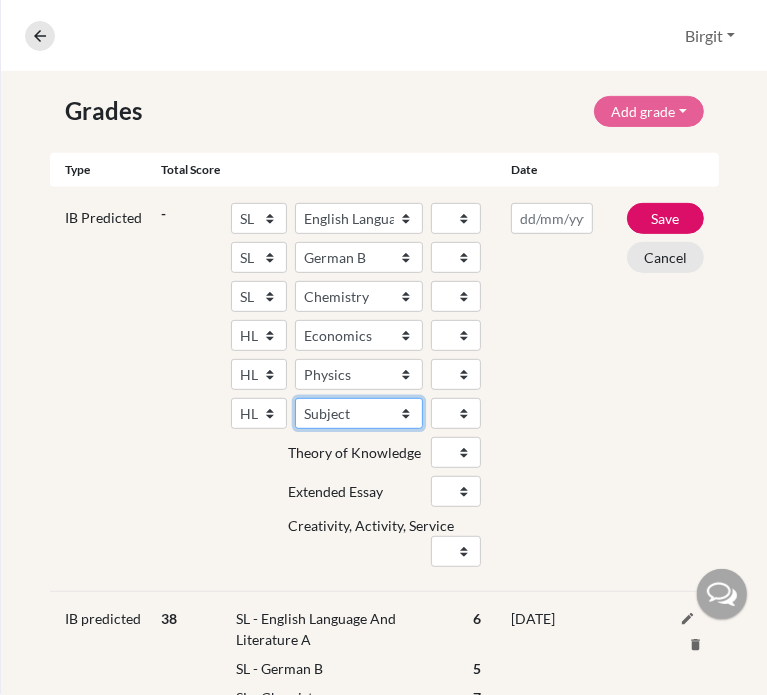 select on "158" 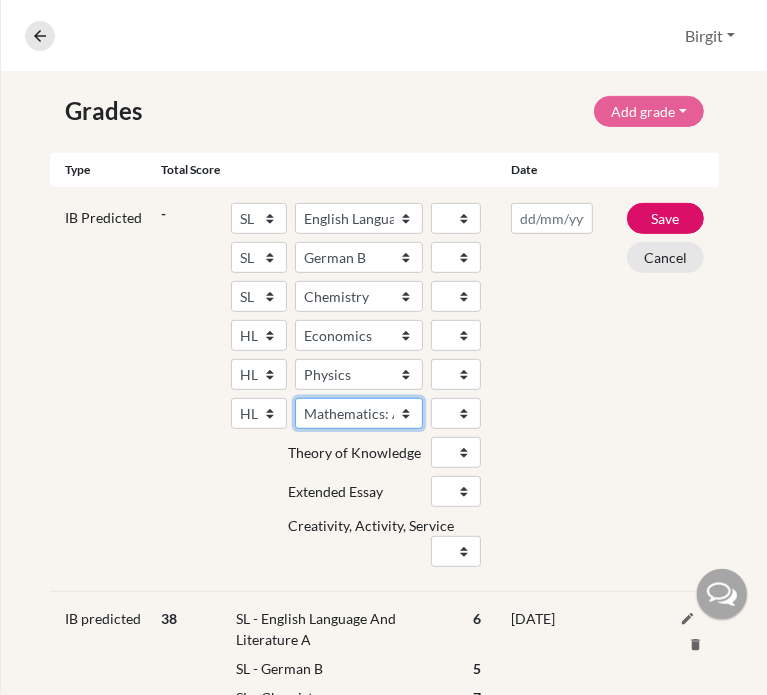 click on "Subject Albanian Literature A Amharic Literature A Arabic B Arabic Language And Literature A Arabic Literature A Belarusian Literature A Bengali Literature A Biology Bosnian Literature A Bulgarian Literature A Bulgari Literature A Business Management Catalan Literature A Chemistry Chinese B Chinese B - Cantonese Chinese B - Mandarin Chinese Language And Literature A Chinese Literature A Classical Greek Computer Science Croatian Literature A Czech Literature A Dance Danish B Danish Literature A Design Technology Digital Society Dutch B Dutch Language And Literature A Dutch Literature A Economics English B English Language And Literature A English Literature A Environmental systems and societies Environmental Systems And Societies Estonian Literature A Filipino Literature A Film Finnish B Finnish Literature A French B French Language And Literature A French Literature A Geography German B German Language And Literature A German Literature A Global Politics Hebrew B Hebrew Literature A Hindi B Hindi Literature A" at bounding box center [359, 413] 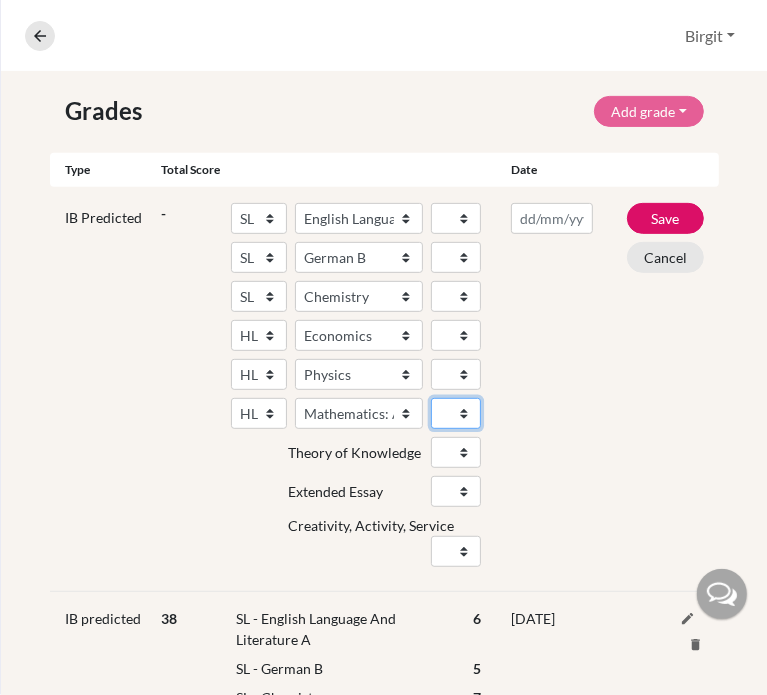 click on "1 2 3 4 5 6 7" at bounding box center (456, 413) 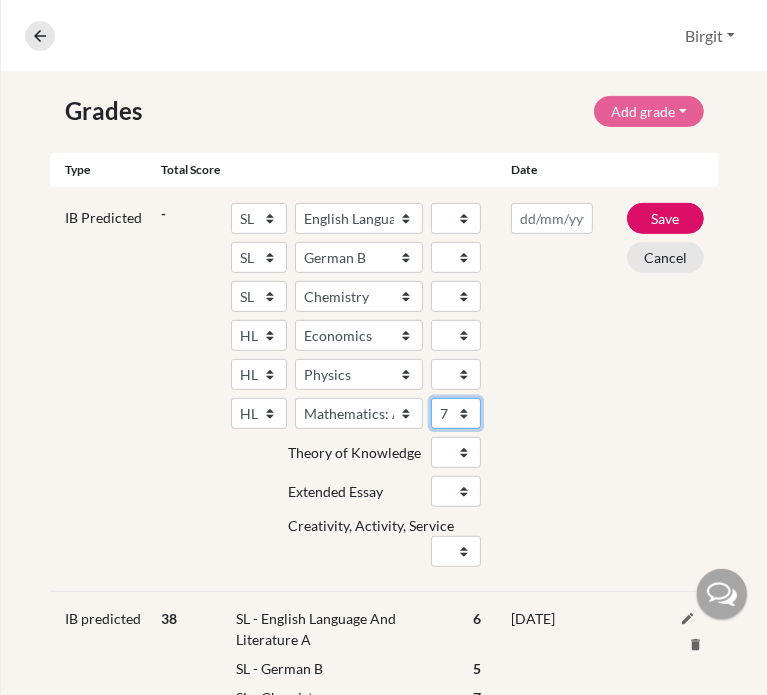 click on "1 2 3 4 5 6 7" at bounding box center [456, 413] 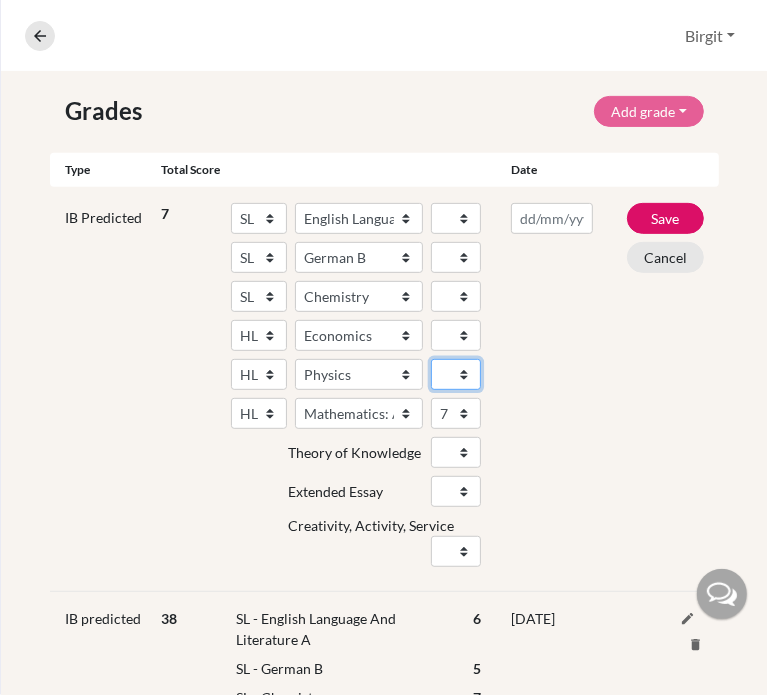click on "1 2 3 4 5 6 7" at bounding box center (456, 374) 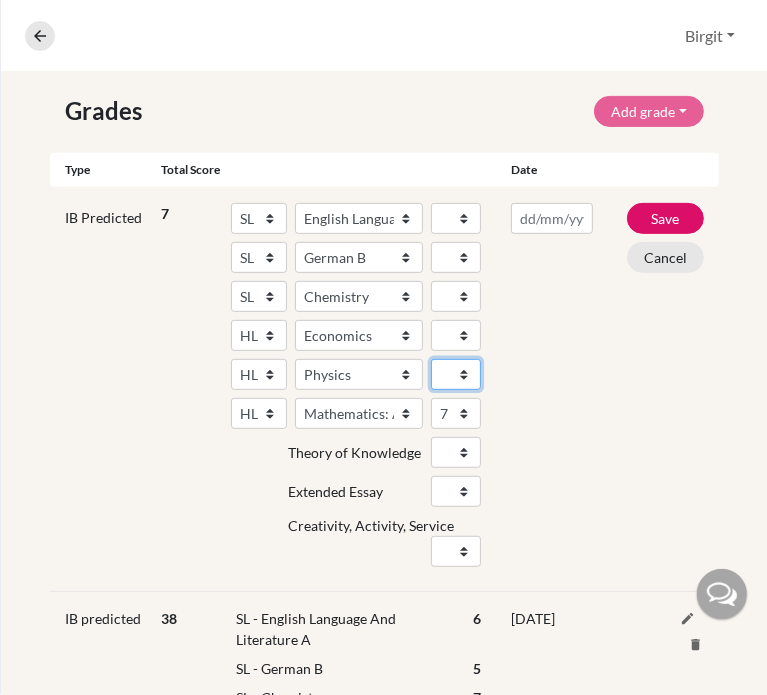 click on "1 2 3 4 5 6 7" at bounding box center [456, 374] 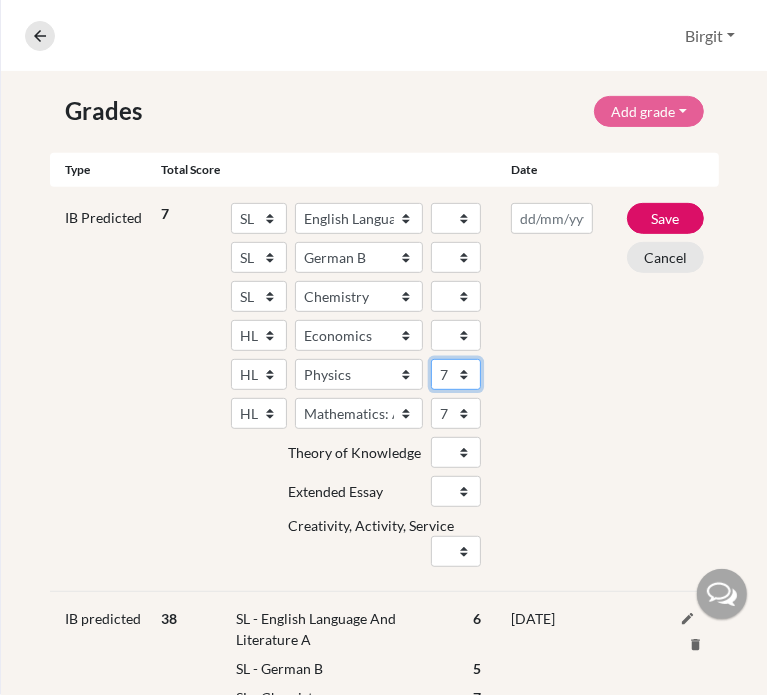 click on "1 2 3 4 5 6 7" at bounding box center [456, 374] 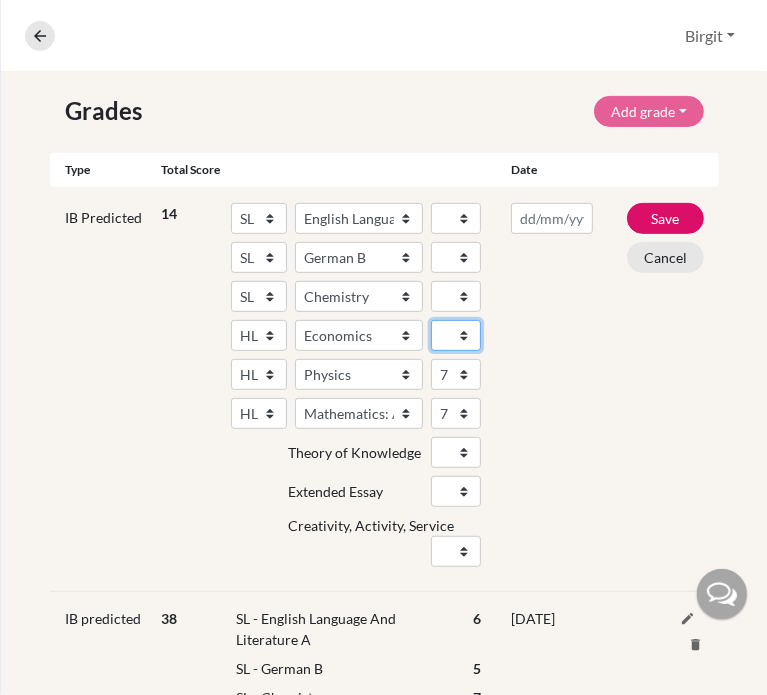 click on "1 2 3 4 5 6 7" at bounding box center (456, 335) 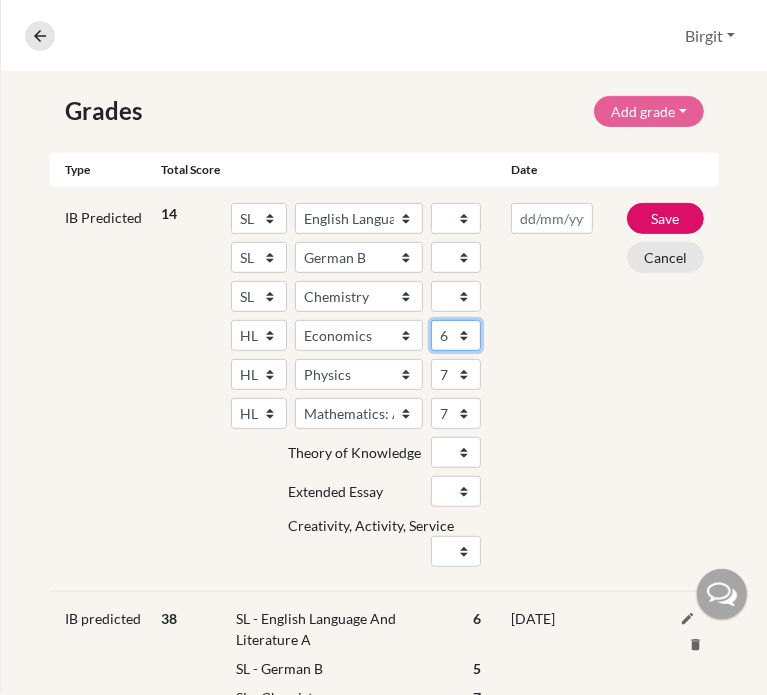click on "1 2 3 4 5 6 7" at bounding box center [456, 335] 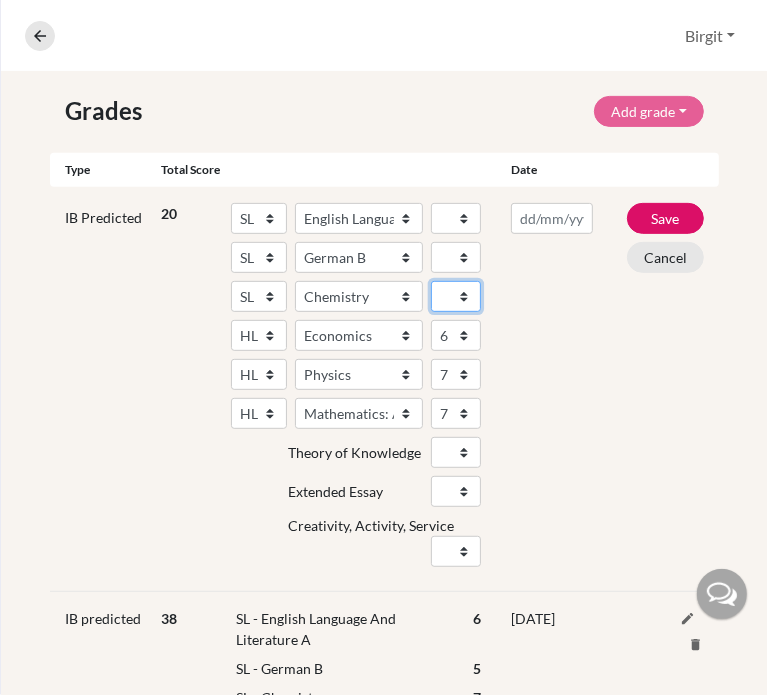 click on "1 2 3 4 5 6 7" at bounding box center (456, 296) 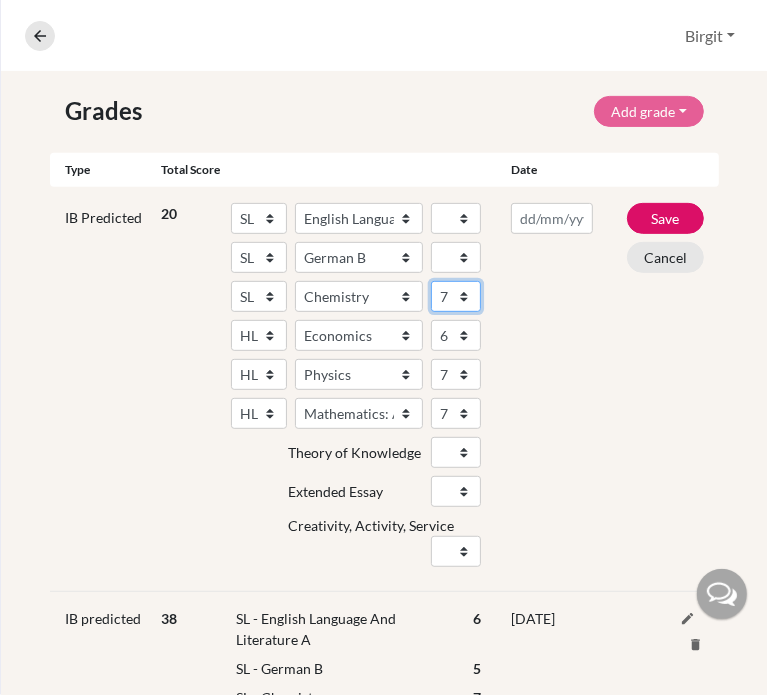 click on "1 2 3 4 5 6 7" at bounding box center [456, 296] 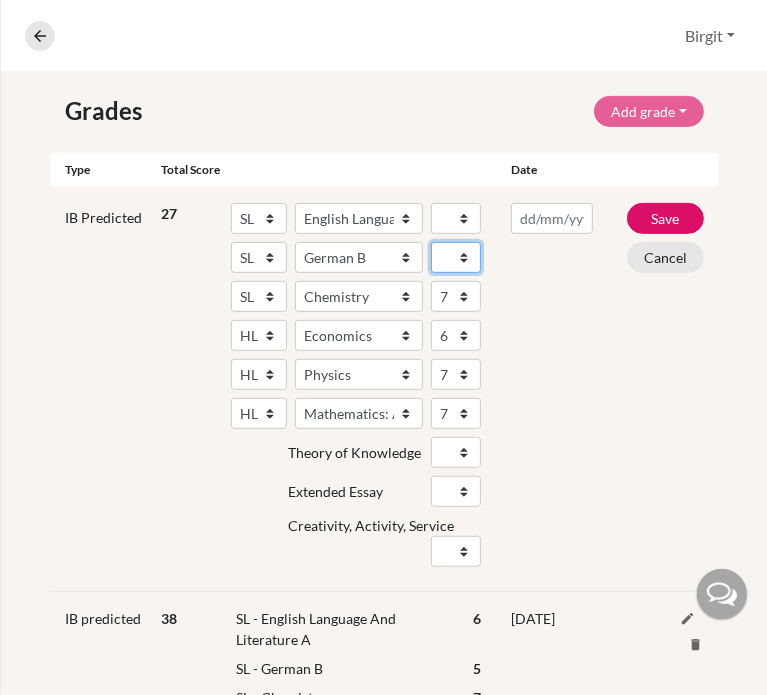drag, startPoint x: 440, startPoint y: 257, endPoint x: 444, endPoint y: 270, distance: 13.601471 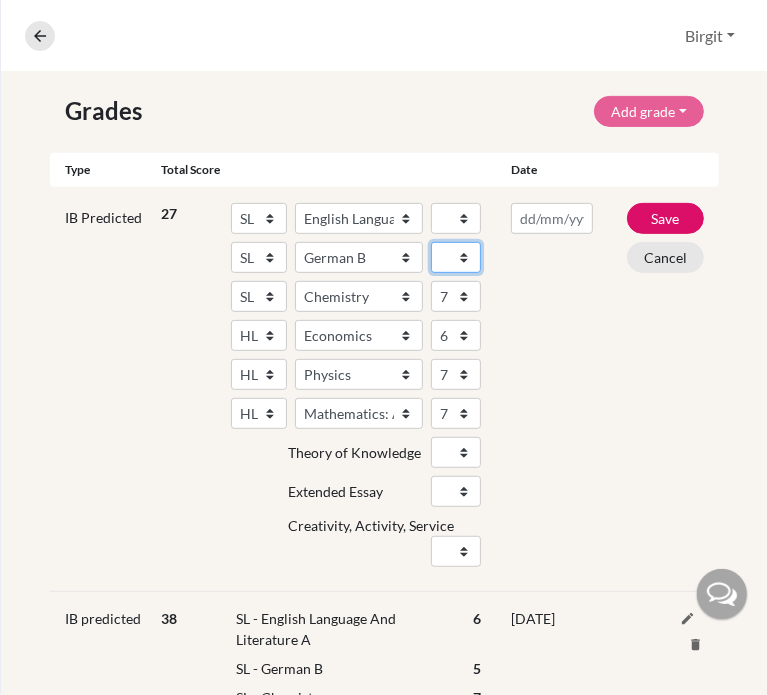 select on "6" 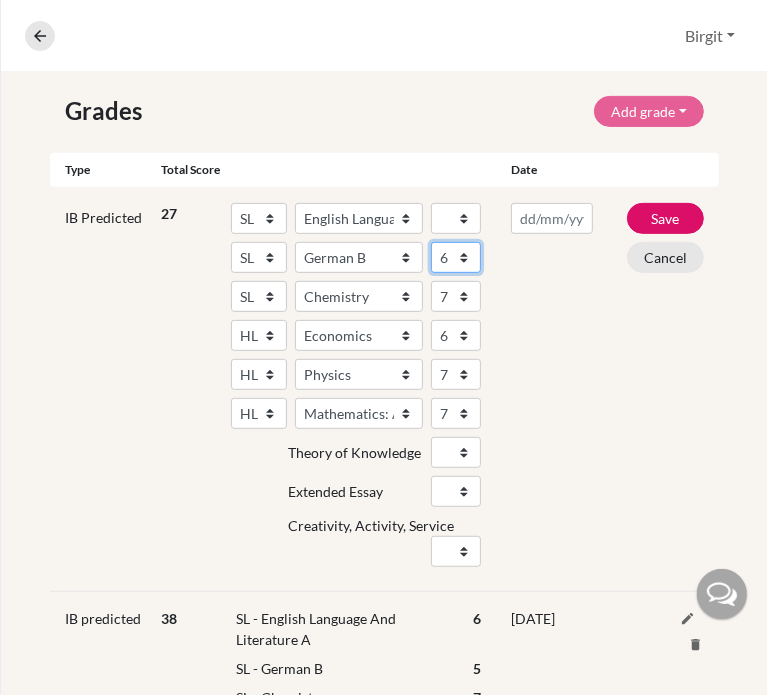 click on "1 2 3 4 5 6 7" at bounding box center [456, 257] 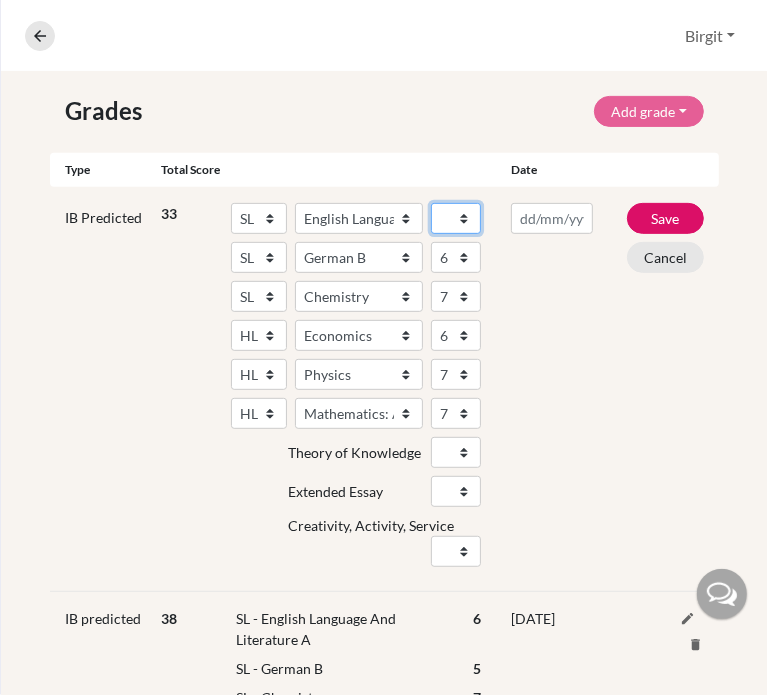 click on "1 2 3 4 5 6 7" at bounding box center (456, 218) 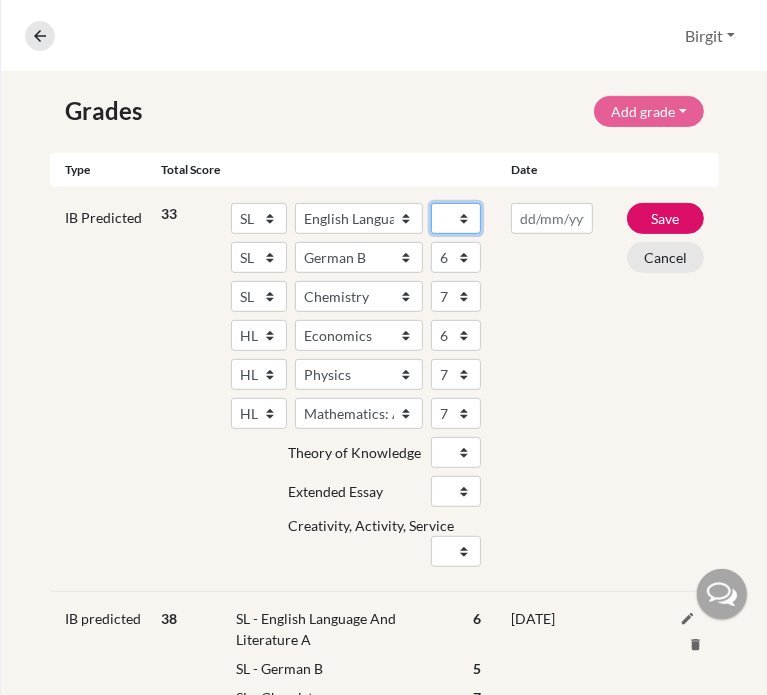 select on "6" 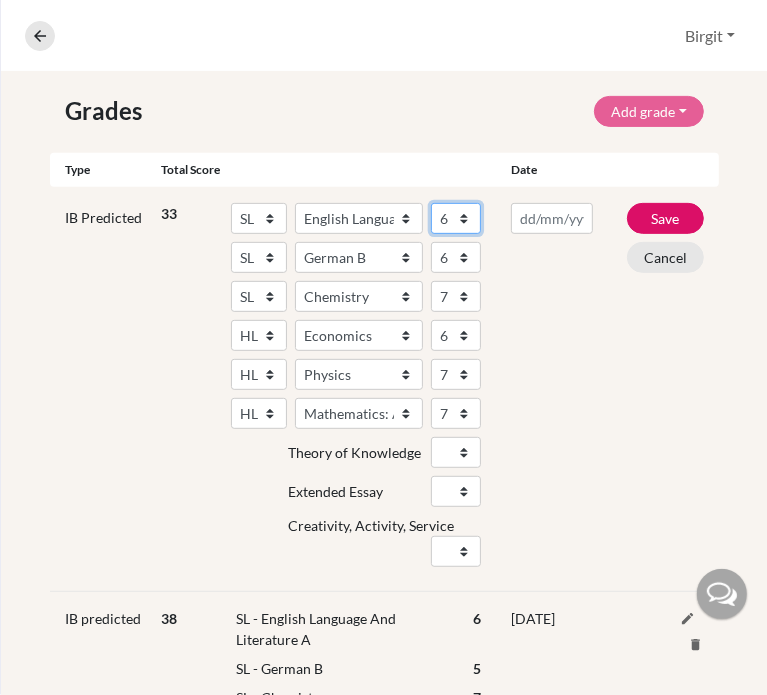 click on "1 2 3 4 5 6 7" at bounding box center (456, 218) 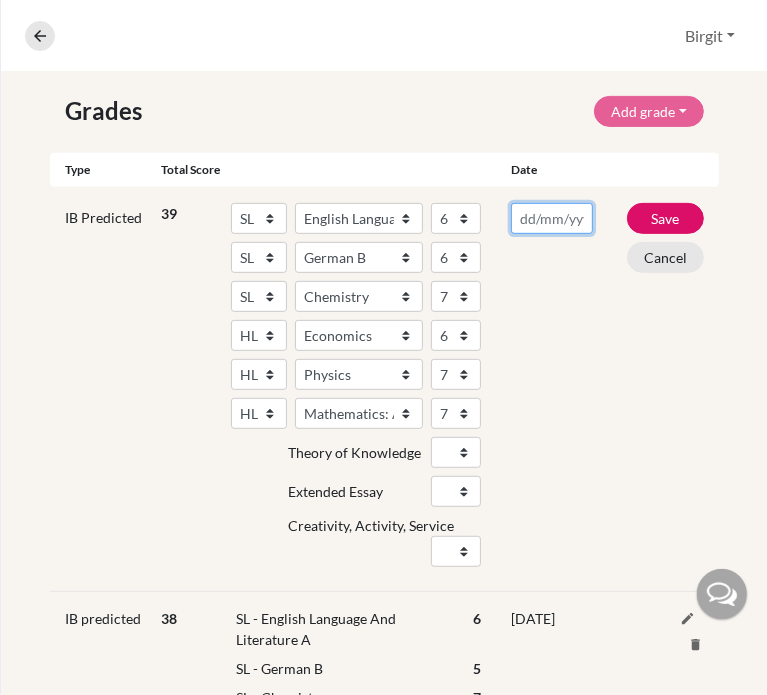 click at bounding box center (552, 218) 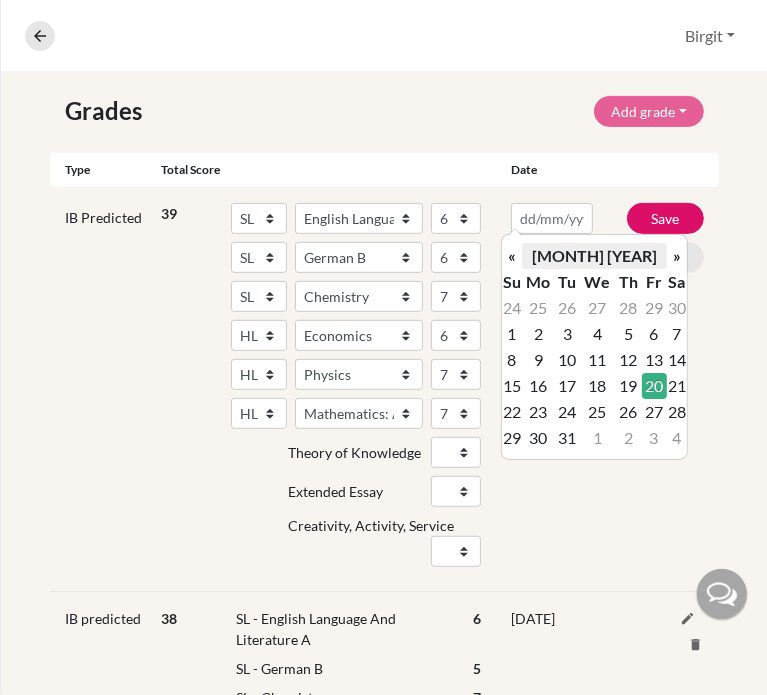 click on "[MONTH] [YEAR]" at bounding box center [594, 256] 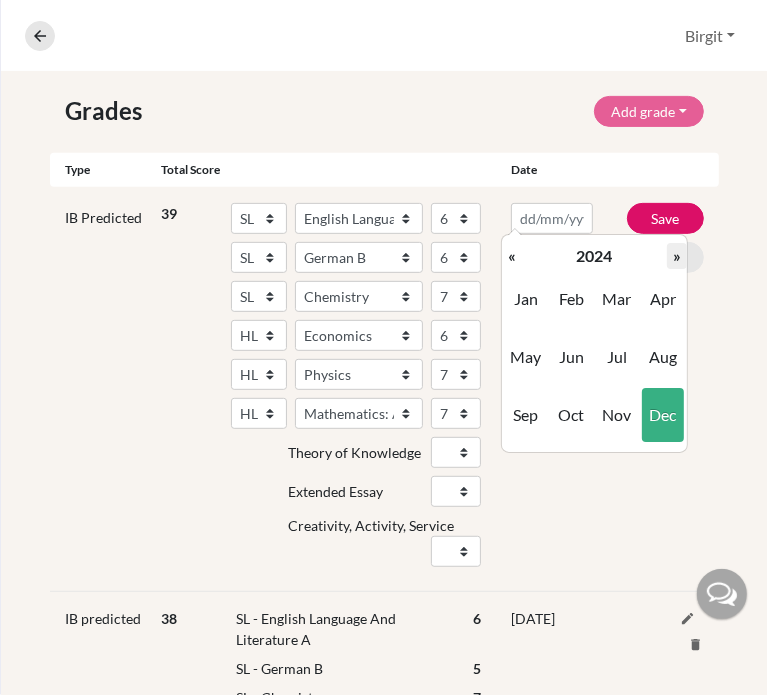 click on "»" at bounding box center (677, 256) 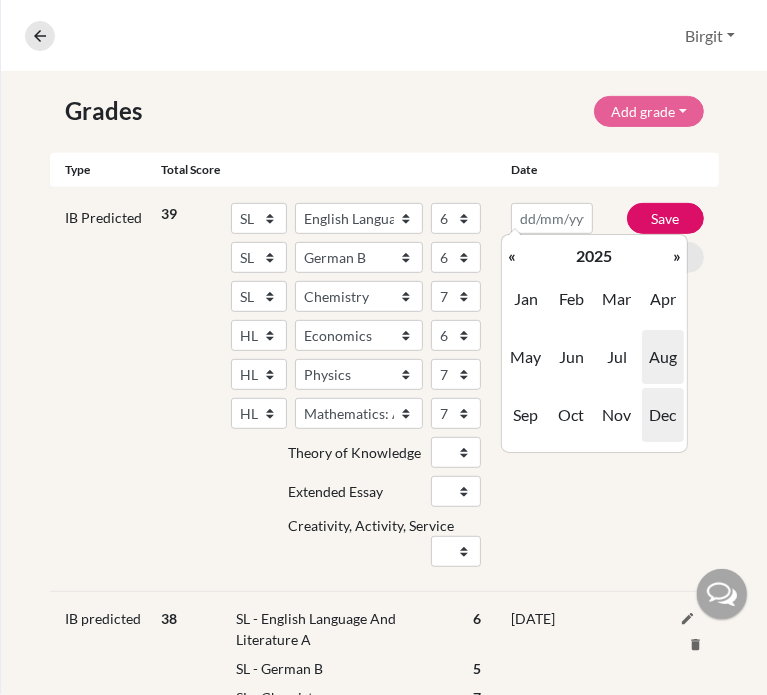click on "Aug" at bounding box center [663, 357] 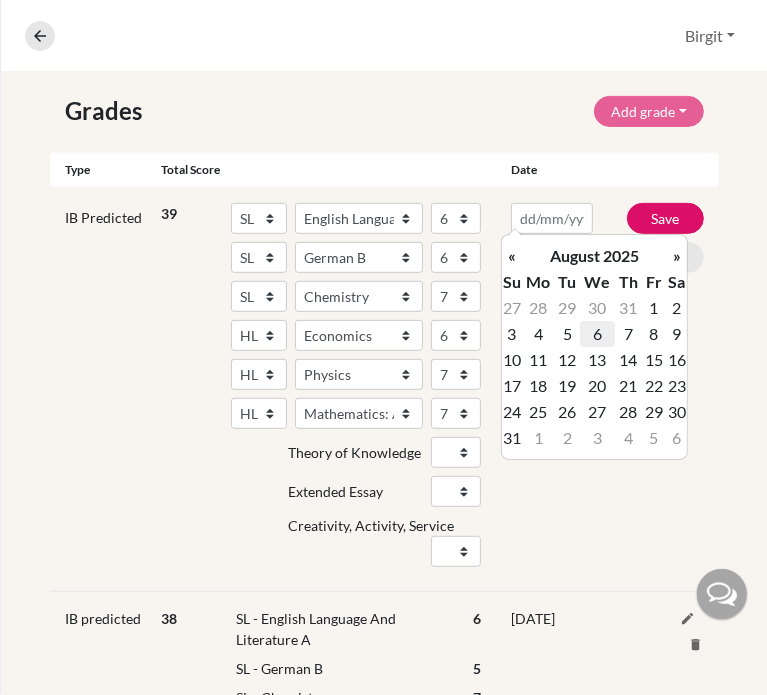 click on "6" at bounding box center [597, 334] 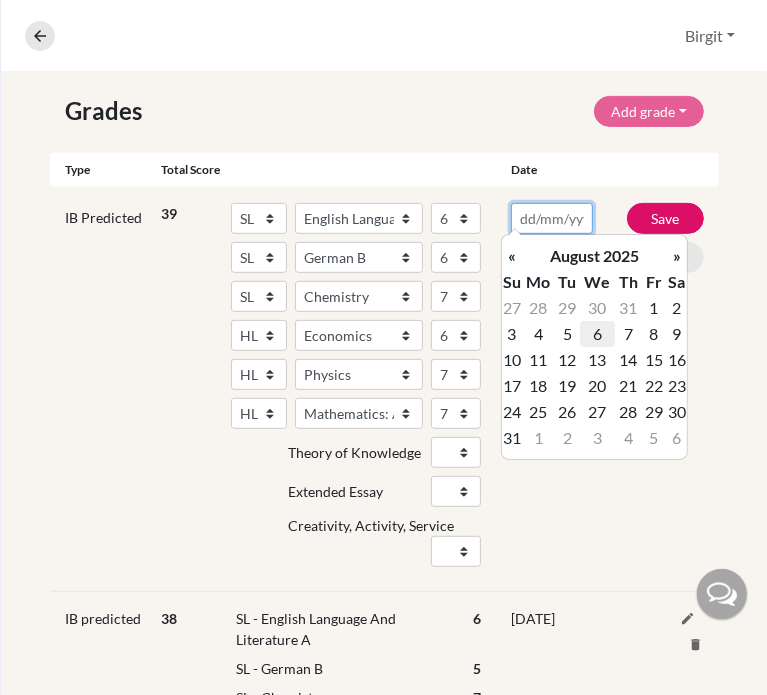 type on "[DATE]" 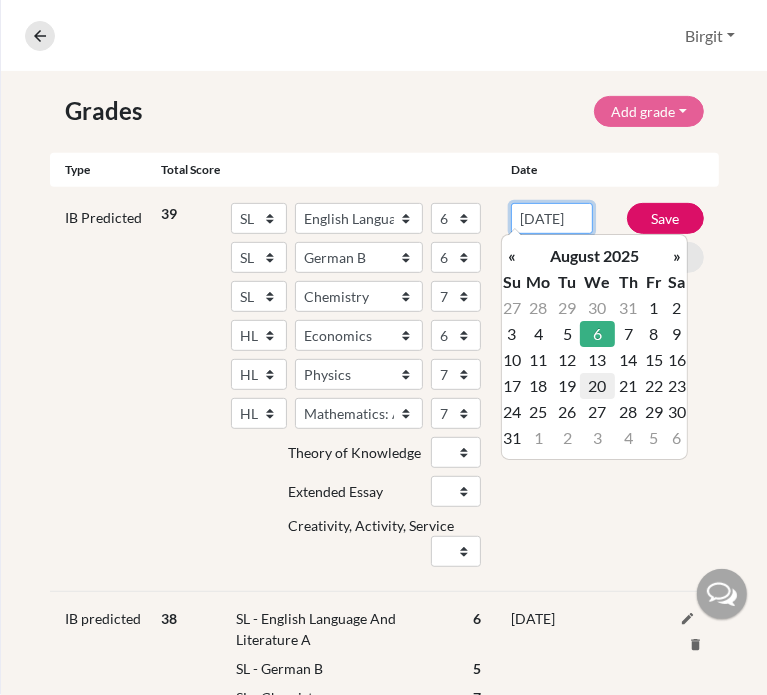 scroll, scrollTop: 0, scrollLeft: 13, axis: horizontal 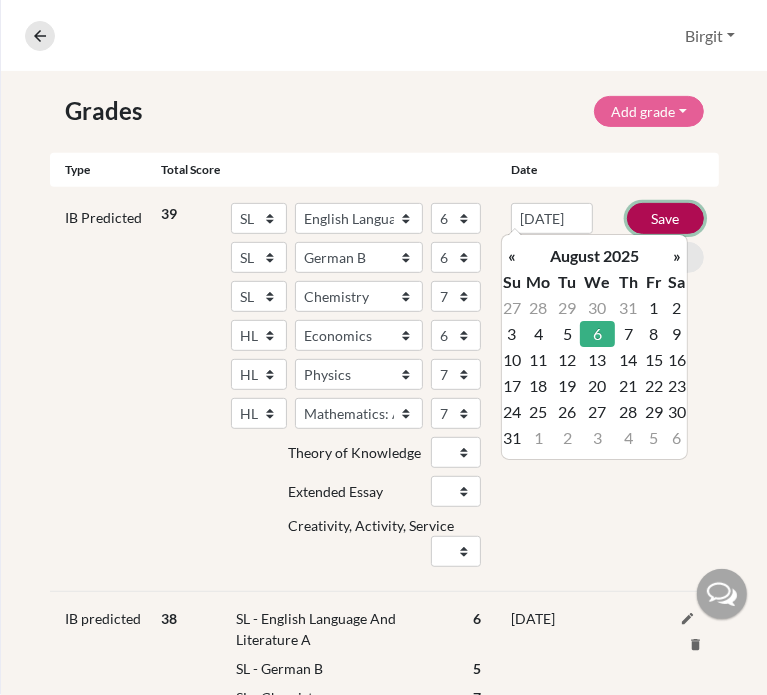 click on "Save" at bounding box center [665, 218] 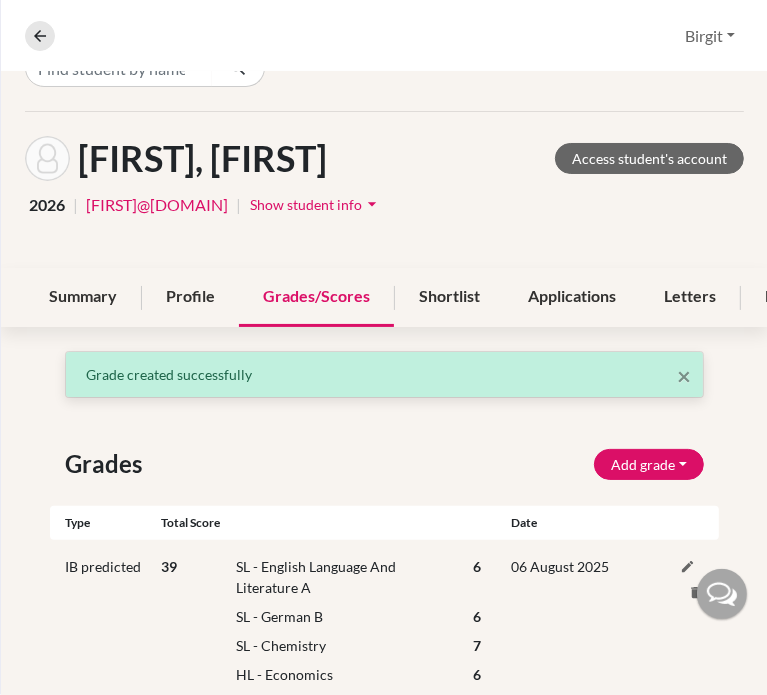 scroll, scrollTop: 0, scrollLeft: 0, axis: both 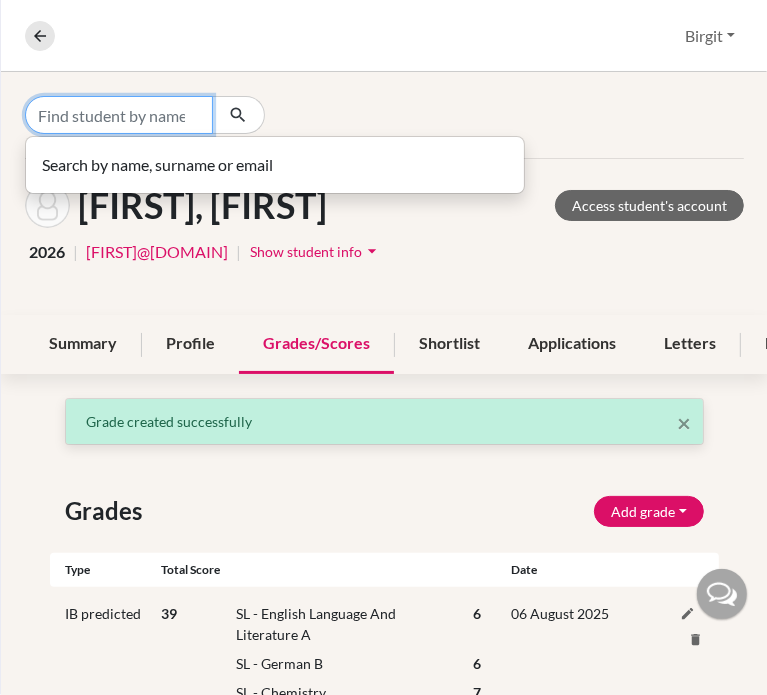 click at bounding box center (119, 115) 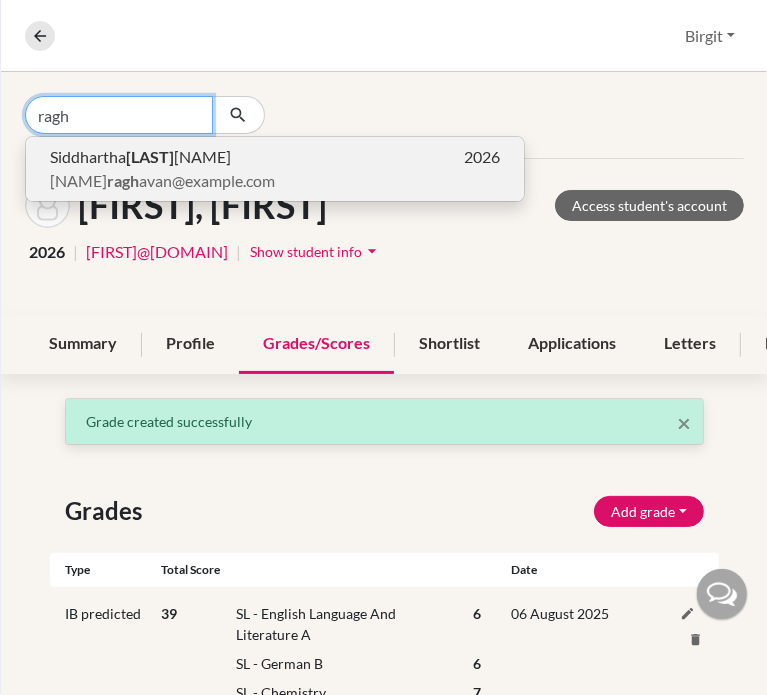 type on "ragh" 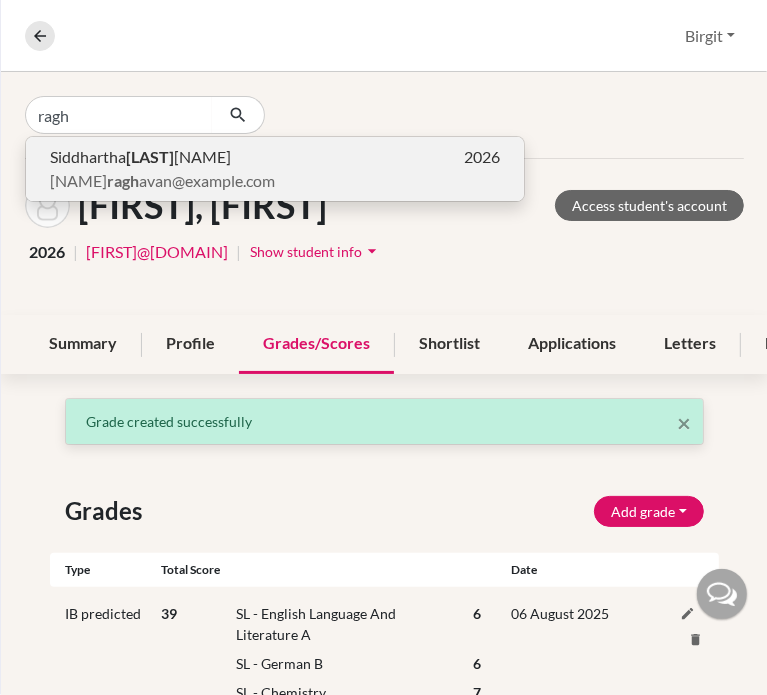 click on "[FIRST] [LAST] [EMAIL]" at bounding box center (162, 181) 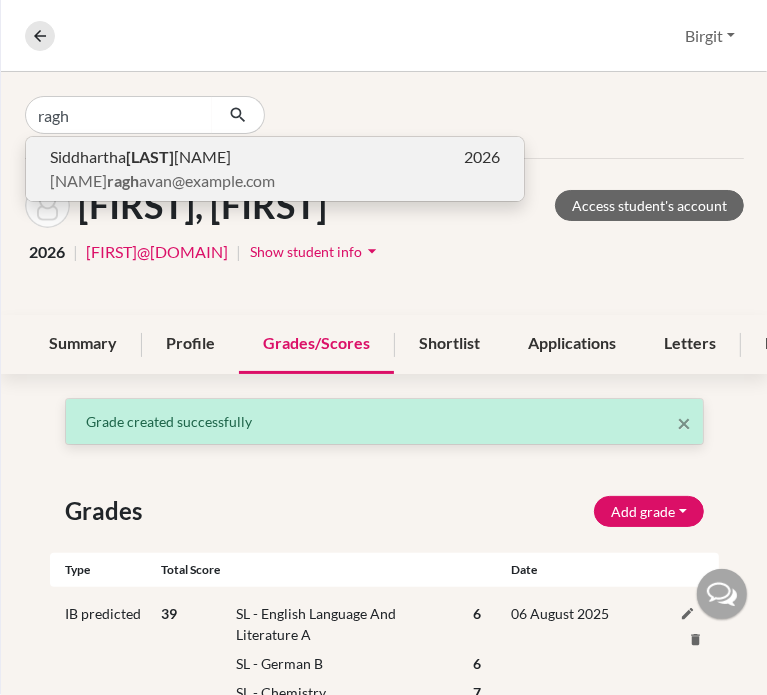 type 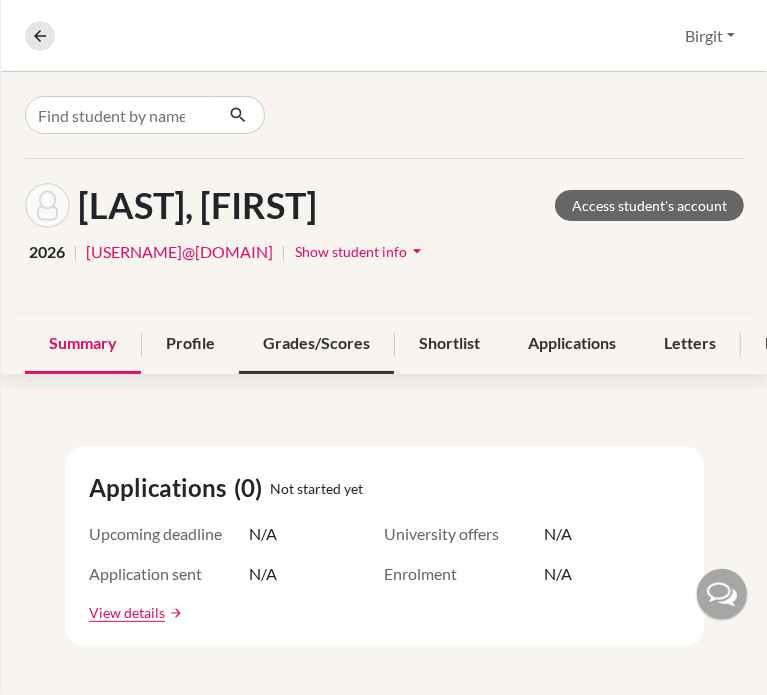click on "Grades/Scores" at bounding box center [316, 344] 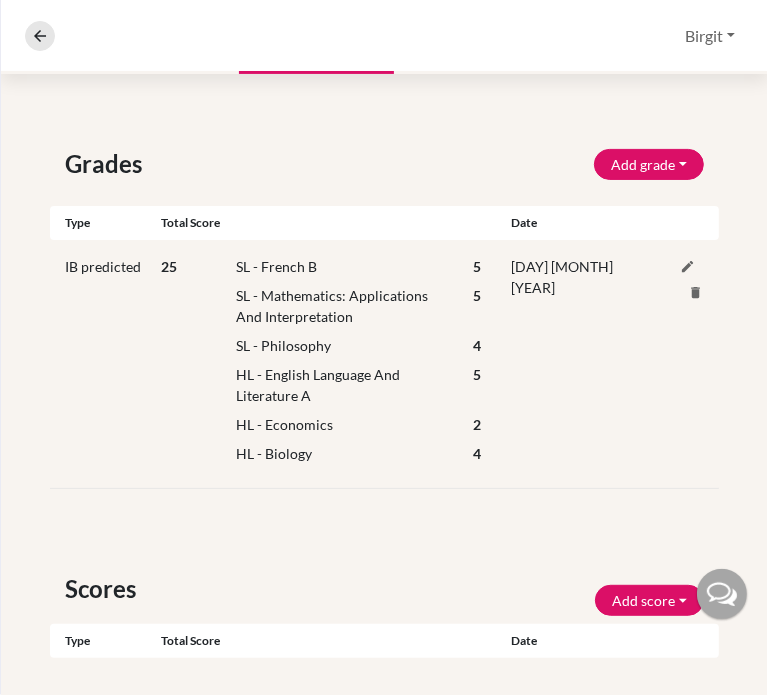 scroll, scrollTop: 300, scrollLeft: 0, axis: vertical 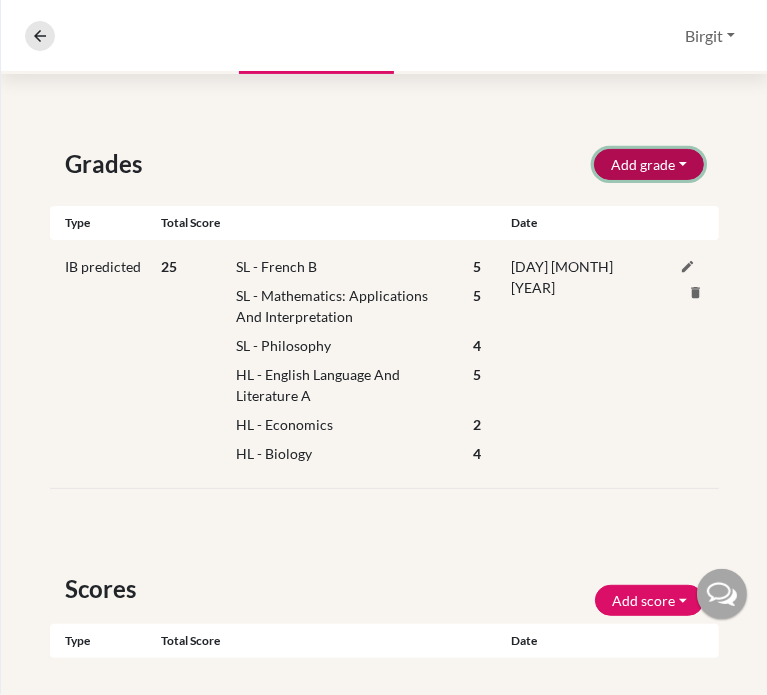 click on "Add grade" at bounding box center (649, 164) 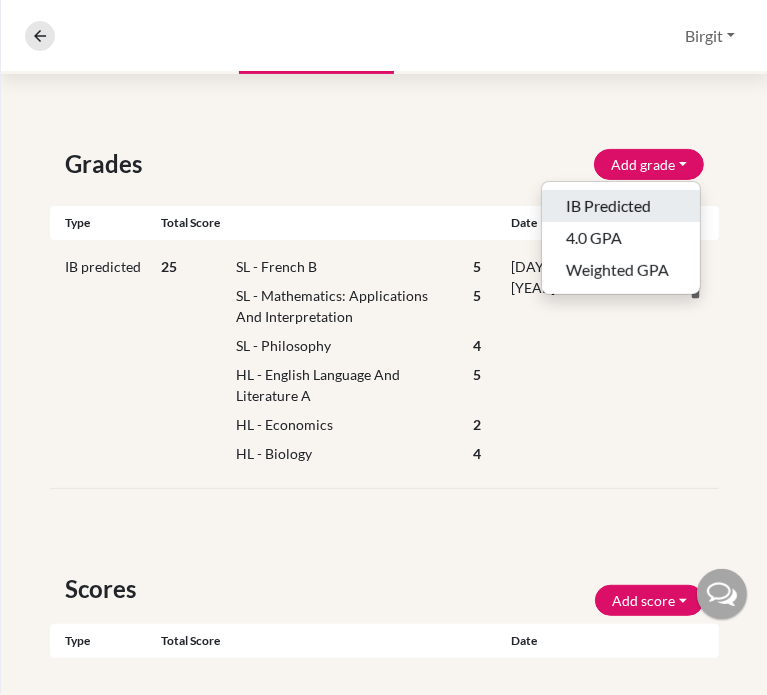 click on "IB Predicted" at bounding box center [621, 206] 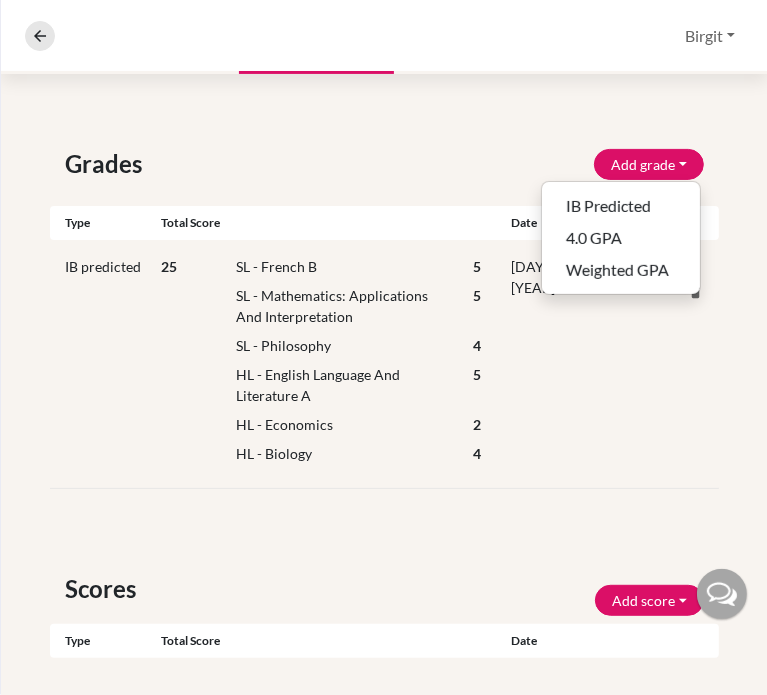 select on "HL" 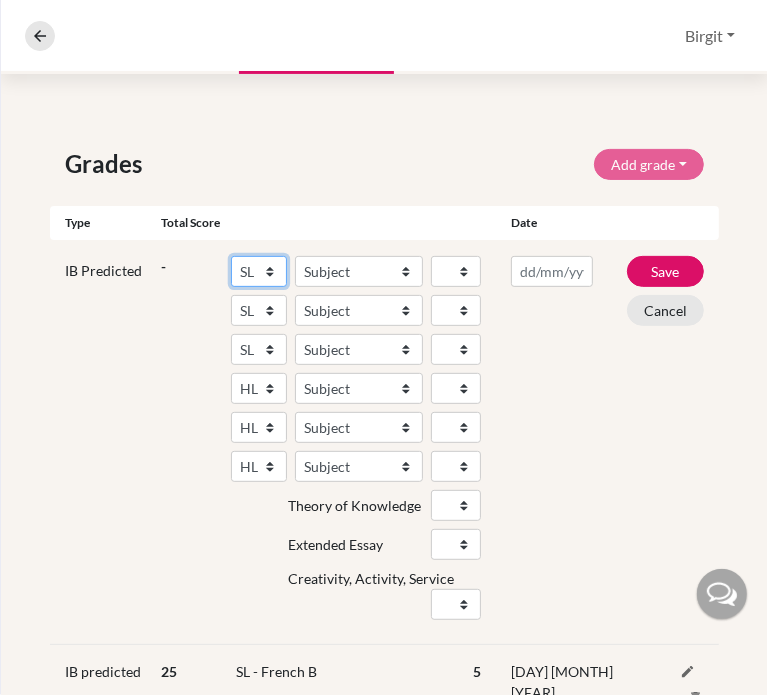 click on "SL HL" at bounding box center (259, 271) 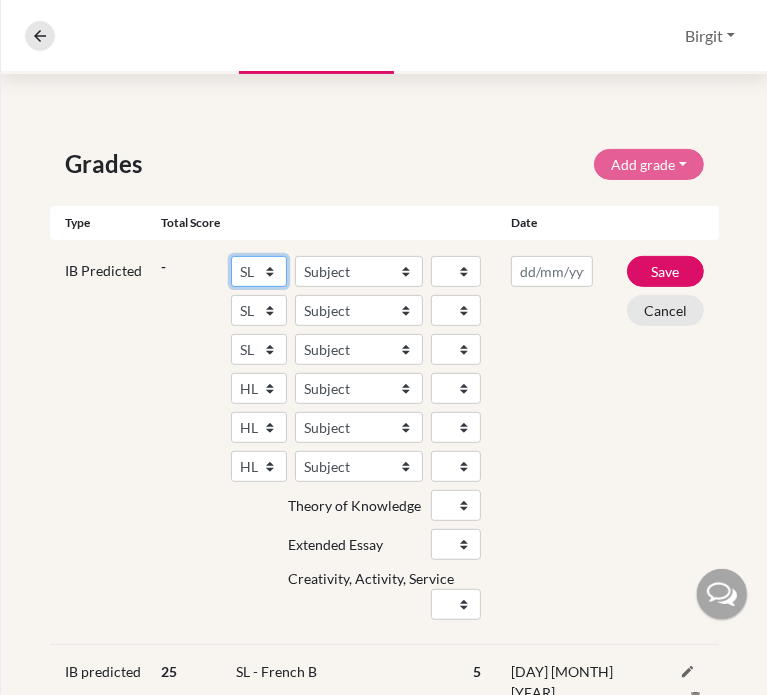 select on "HL" 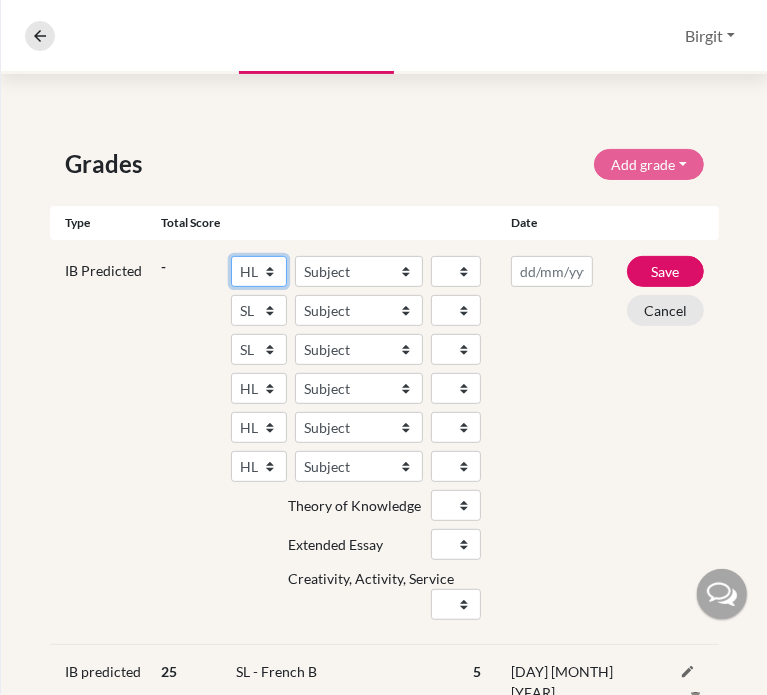 click on "SL HL" at bounding box center [259, 271] 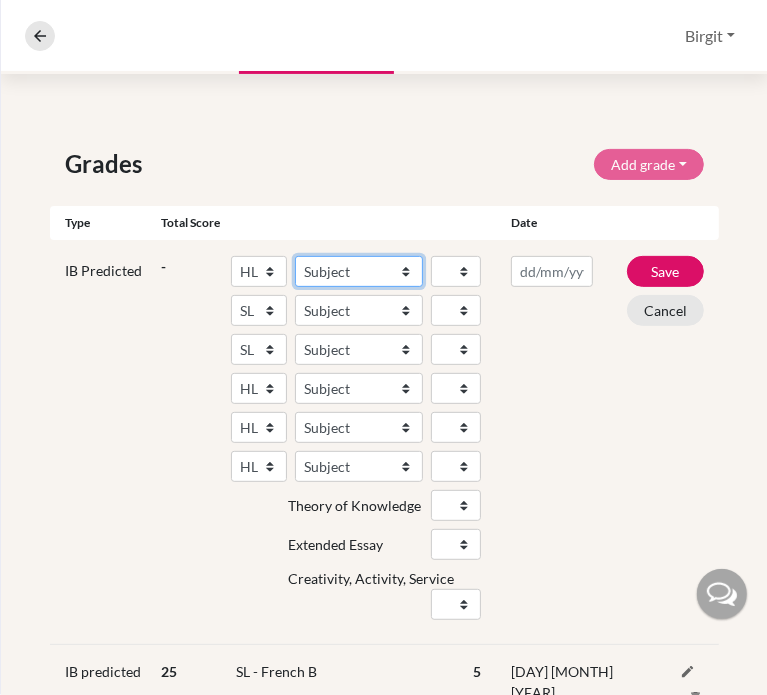 click on "Subject Albanian Literature A Amharic Literature A Arabic B Arabic Language And Literature A Arabic Literature A Belarusian Literature A Bengali Literature A Biology Bosnian Literature A Bulgarian Literature A Bulgari Literature A Business Management Catalan Literature A Chemistry Chinese B Chinese B - Cantonese Chinese B - Mandarin Chinese Language And Literature A Chinese Literature A Classical Greek Computer Science Croatian Literature A Czech Literature A Dance Danish B Danish Literature A Design Technology Digital Society Dutch B Dutch Language And Literature A Dutch Literature A Economics English B English Language And Literature A English Literature A Environmental systems and societies Environmental Systems And Societies Estonian Literature A Filipino Literature A Film Finnish B Finnish Literature A French B French Language And Literature A French Literature A Geography German B German Language And Literature A German Literature A Global Politics Hebrew B Hebrew Literature A Hindi B Hindi Literature A" at bounding box center (359, 271) 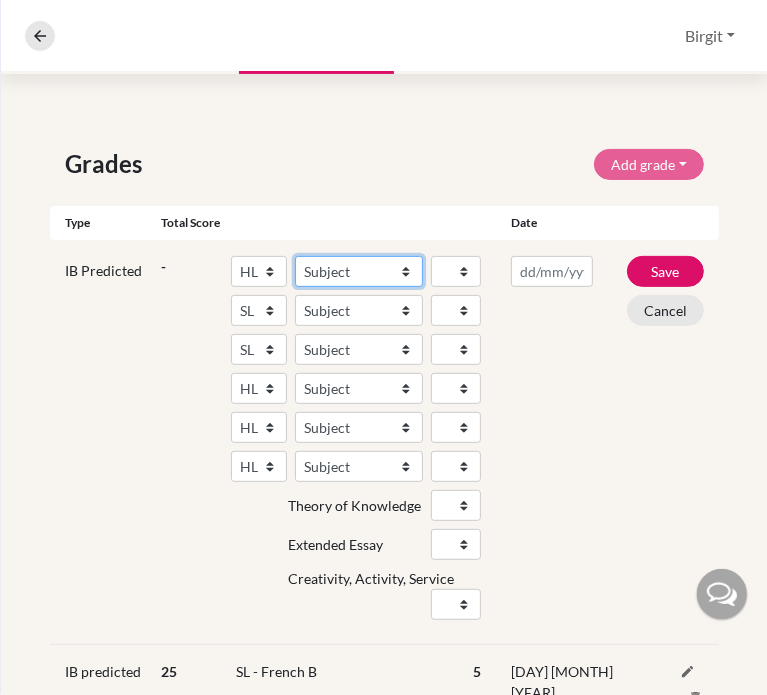 select on "69" 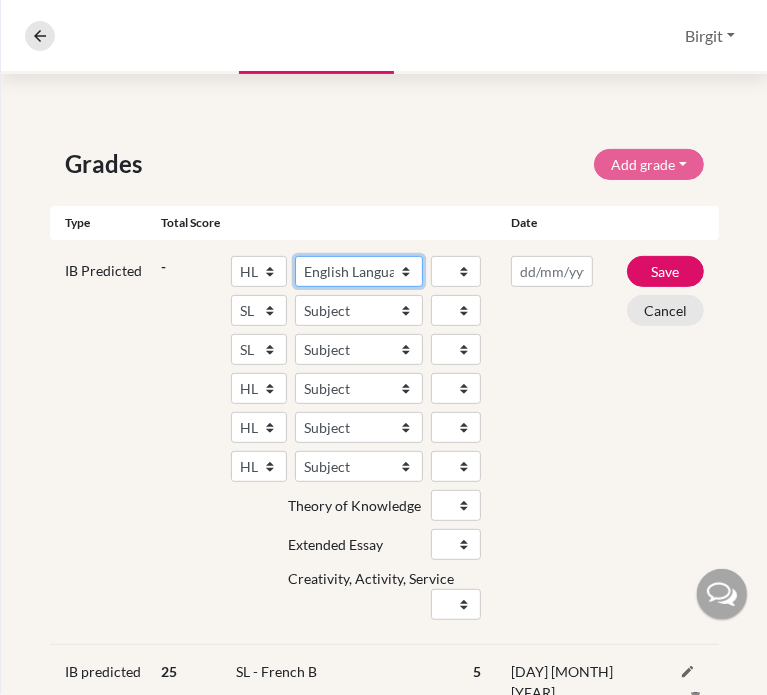 click on "Subject Albanian Literature A Amharic Literature A Arabic B Arabic Language And Literature A Arabic Literature A Belarusian Literature A Bengali Literature A Biology Bosnian Literature A Bulgarian Literature A Bulgari Literature A Business Management Catalan Literature A Chemistry Chinese B Chinese B - Cantonese Chinese B - Mandarin Chinese Language And Literature A Chinese Literature A Classical Greek Computer Science Croatian Literature A Czech Literature A Dance Danish B Danish Literature A Design Technology Digital Society Dutch B Dutch Language And Literature A Dutch Literature A Economics English B English Language And Literature A English Literature A Environmental systems and societies Environmental Systems And Societies Estonian Literature A Filipino Literature A Film Finnish B Finnish Literature A French B French Language And Literature A French Literature A Geography German B German Language And Literature A German Literature A Global Politics Hebrew B Hebrew Literature A Hindi B Hindi Literature A" at bounding box center [359, 271] 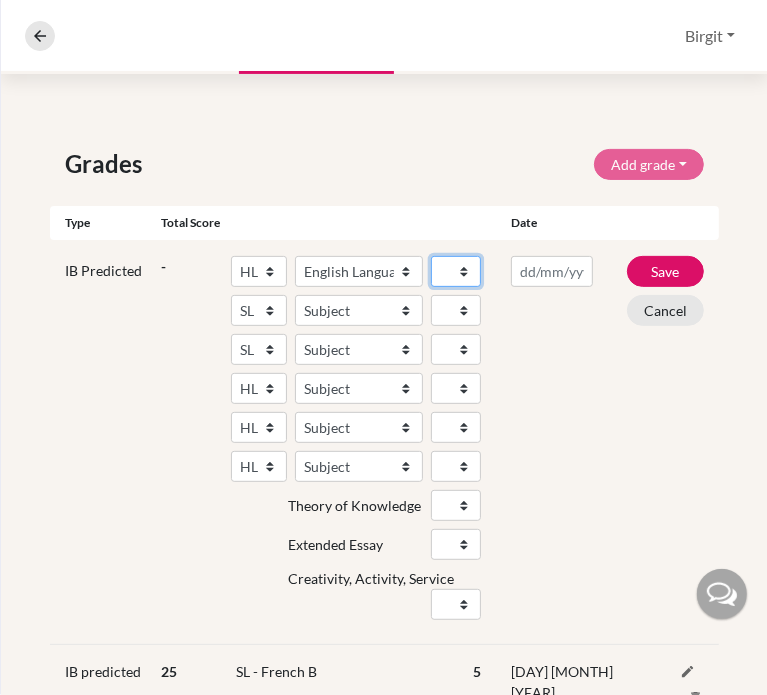 click on "1 2 3 4 5 6 7" at bounding box center [456, 271] 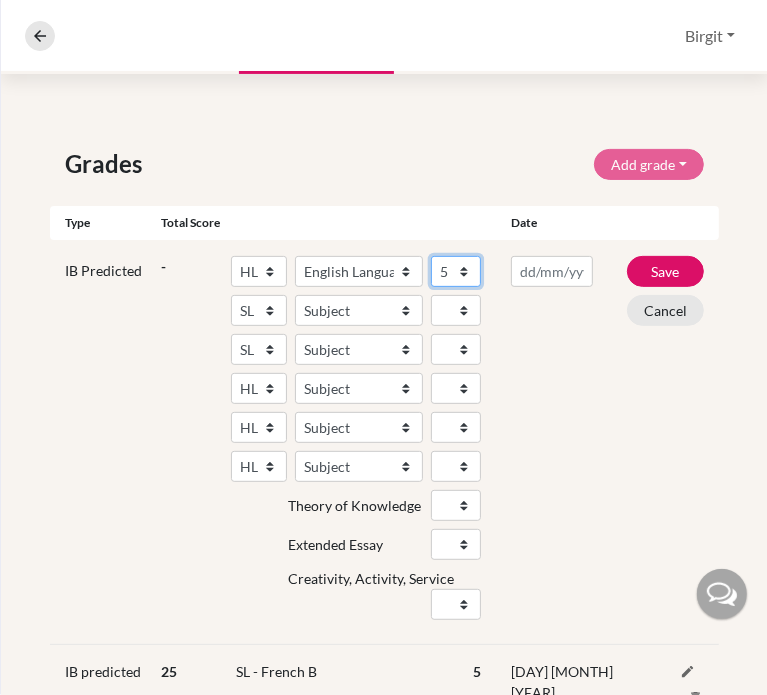 click on "1 2 3 4 5 6 7" at bounding box center [456, 271] 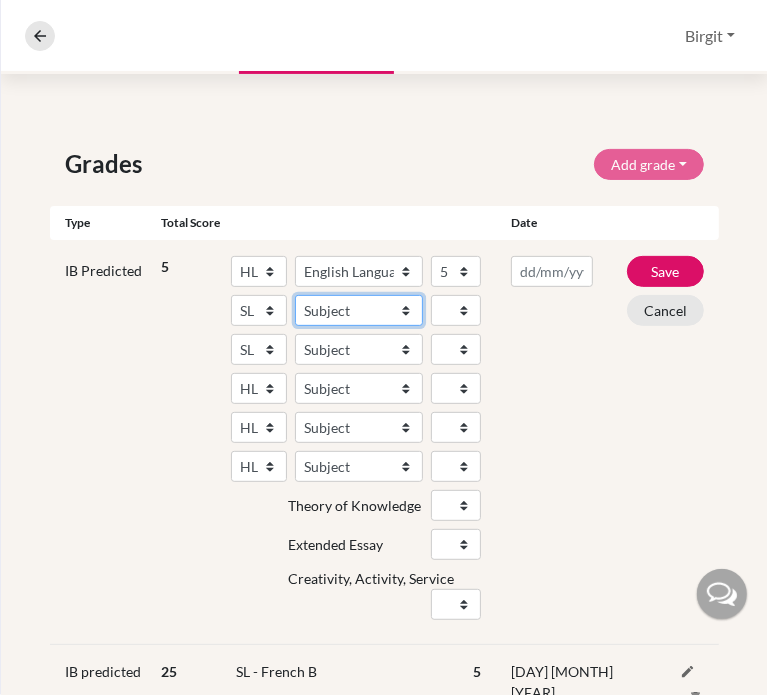 click on "Subject Albanian Literature A Amharic Literature A Arabic ab Initio Arabic B Arabic Language And Literature A Arabic Literature A Belarusian Literature A Bengali Literature A Biology Bosnian Literature A Bulgarian Literature A Bulgari Literature A Business Management Catalan Literature A Chemistry Chinese B Chinese B - Cantonese Chinese B - Mandarin Chinese Language And Literature A Chinese Literature A Classical Greek Computer Science Croatian Literature A Czech Literature A Dance Danish ab Initio Danish B Danish Literature A Design Technology Digital Society Dutch ab Initio Dutch B Dutch Language And Literature A Dutch Literature A Economics English ab Initio English B English Language And Literature A English Literature A Environmental systems and societies Environmental Systems And Societies Estonian Literature A Filipino Literature A Film Finnish B Finnish Literature A French ab Initio French B French Language And Literature A French Literature A Geography German ab Initio German B German Literature A" at bounding box center [359, 310] 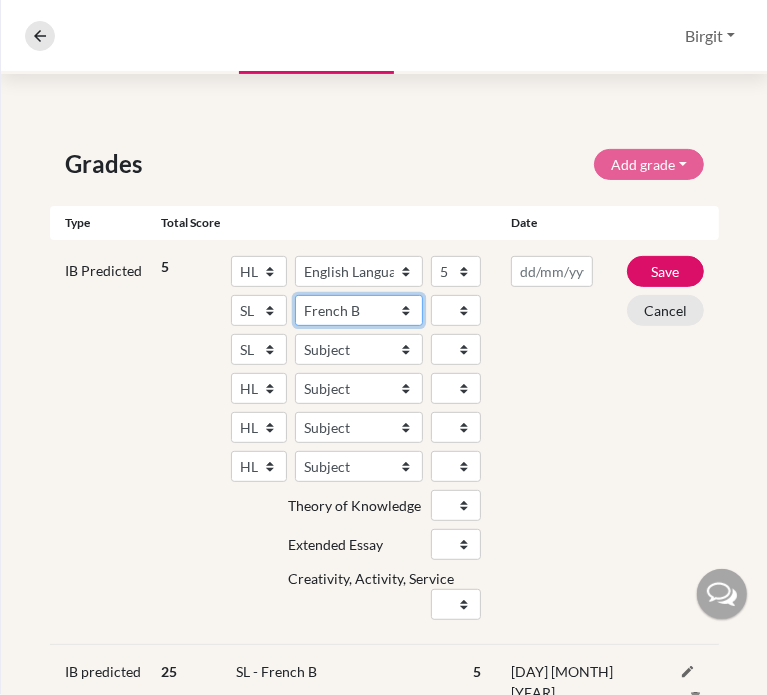 click on "Subject Albanian Literature A Amharic Literature A Arabic ab Initio Arabic B Arabic Language And Literature A Arabic Literature A Belarusian Literature A Bengali Literature A Biology Bosnian Literature A Bulgarian Literature A Bulgari Literature A Business Management Catalan Literature A Chemistry Chinese B Chinese B - Cantonese Chinese B - Mandarin Chinese Language And Literature A Chinese Literature A Classical Greek Computer Science Croatian Literature A Czech Literature A Dance Danish ab Initio Danish B Danish Literature A Design Technology Digital Society Dutch ab Initio Dutch B Dutch Language And Literature A Dutch Literature A Economics English ab Initio English B English Language And Literature A English Literature A Environmental systems and societies Environmental Systems And Societies Estonian Literature A Filipino Literature A Film Finnish B Finnish Literature A French ab Initio French B French Language And Literature A French Literature A Geography German ab Initio German B German Literature A" at bounding box center (359, 310) 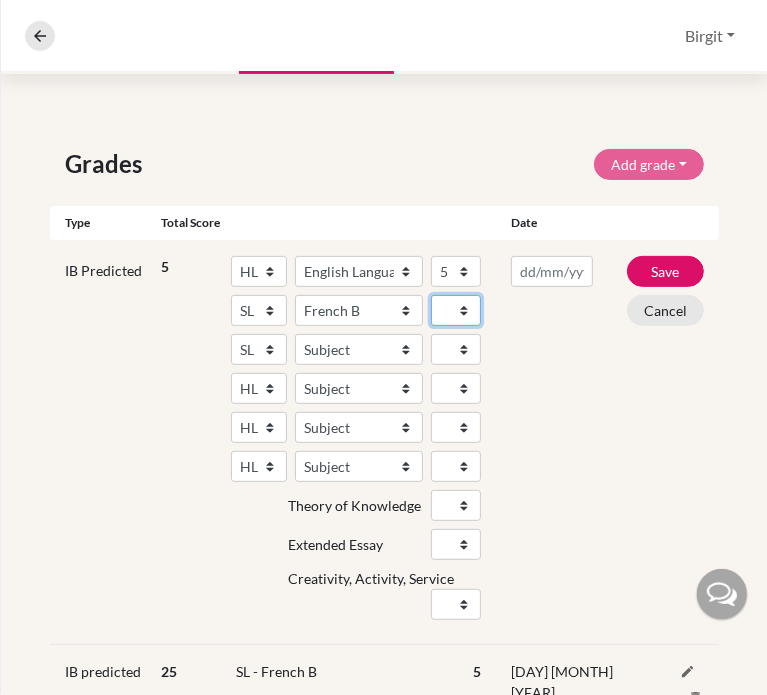 click on "1 2 3 4 5 6 7" at bounding box center [456, 310] 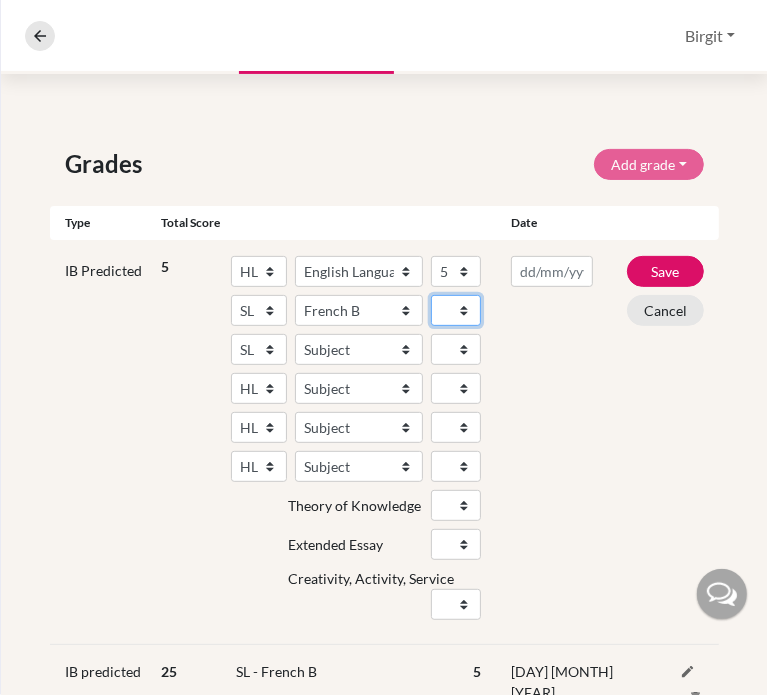 select on "5" 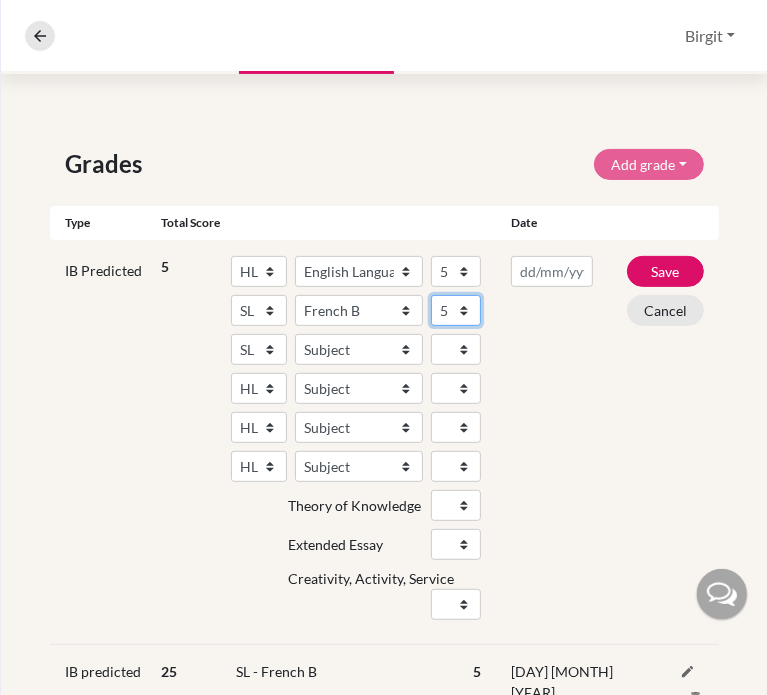 click on "1 2 3 4 5 6 7" at bounding box center [456, 310] 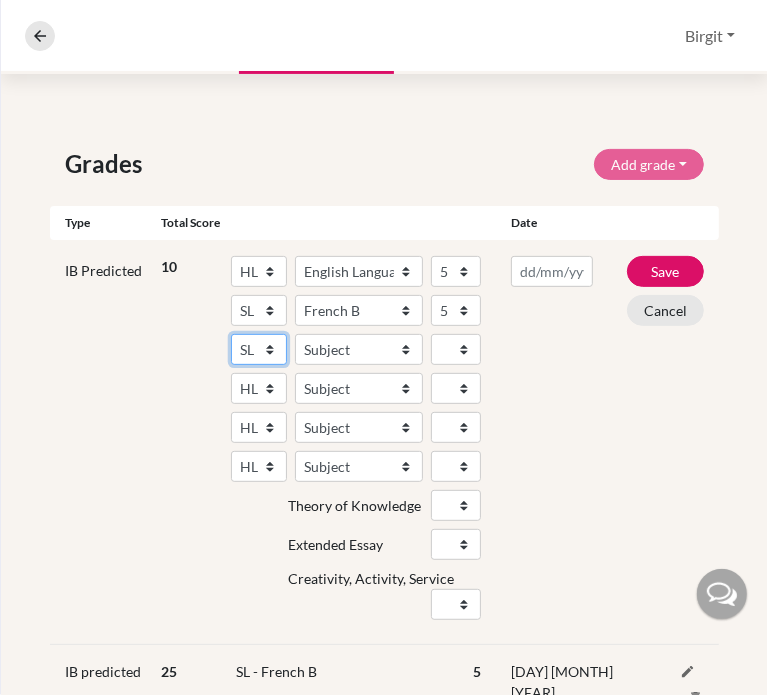click on "SL HL" at bounding box center [259, 349] 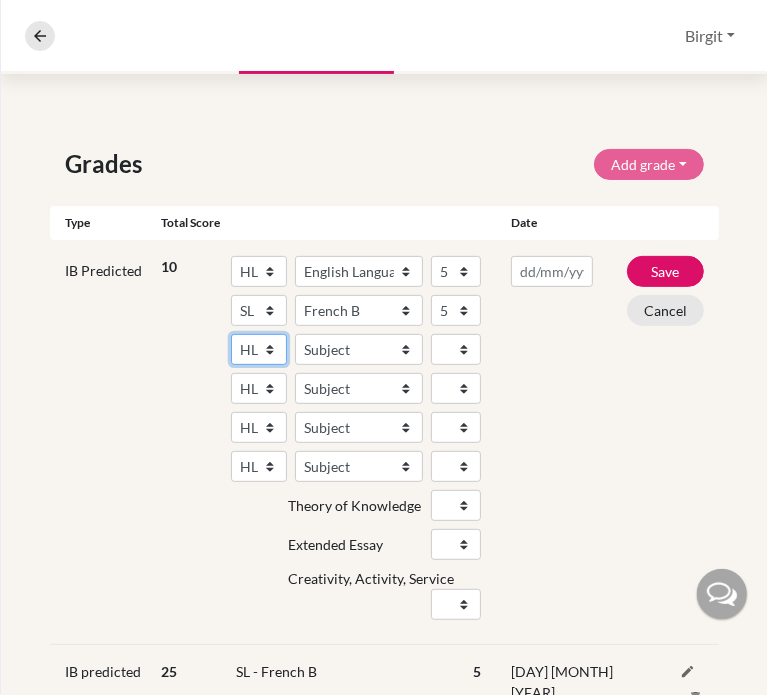click on "SL HL" at bounding box center [259, 349] 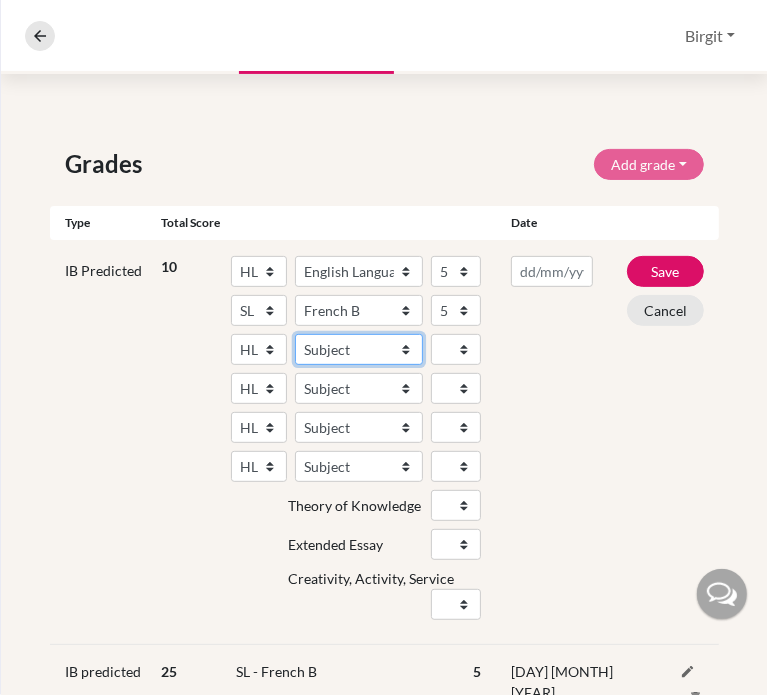 click on "Subject Albanian Literature A Amharic Literature A Arabic B Arabic Language And Literature A Arabic Literature A Belarusian Literature A Bengali Literature A Biology Bosnian Literature A Bulgarian Literature A Bulgari Literature A Business Management Catalan Literature A Chemistry Chinese B Chinese B - Cantonese Chinese B - Mandarin Chinese Language And Literature A Chinese Literature A Classical Greek Computer Science Croatian Literature A Czech Literature A Dance Danish B Danish Literature A Design Technology Digital Society Dutch B Dutch Language And Literature A Dutch Literature A Economics English B English Language And Literature A English Literature A Environmental systems and societies Environmental Systems And Societies Estonian Literature A Filipino Literature A Film Finnish B Finnish Literature A French B French Language And Literature A French Literature A Geography German B German Language And Literature A German Literature A Global Politics Hebrew B Hebrew Literature A Hindi B Hindi Literature A" at bounding box center (359, 349) 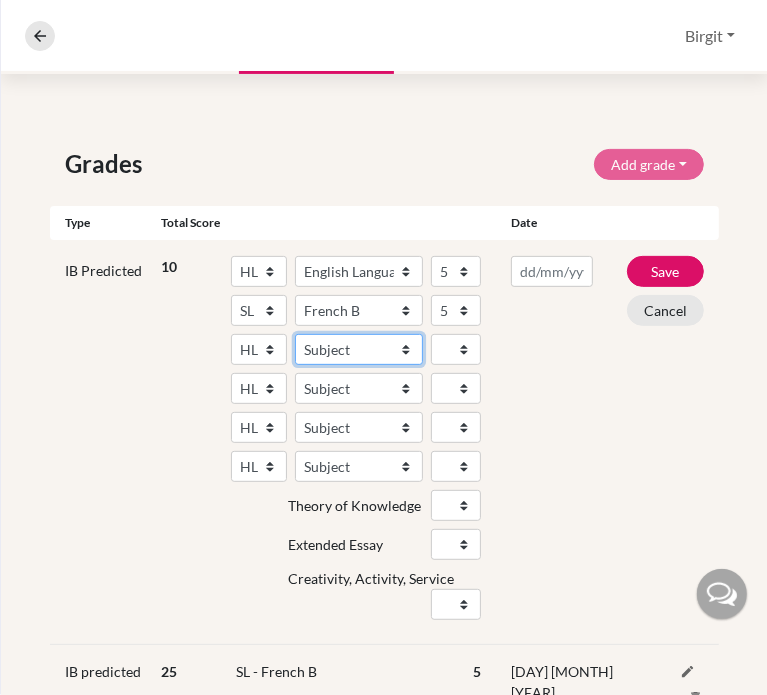 select on "64" 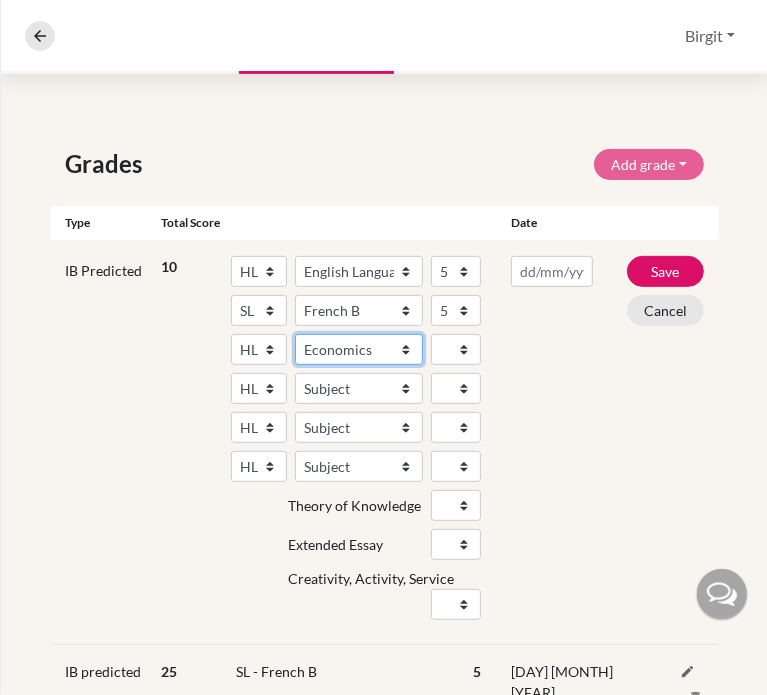 click on "Subject Albanian Literature A Amharic Literature A Arabic B Arabic Language And Literature A Arabic Literature A Belarusian Literature A Bengali Literature A Biology Bosnian Literature A Bulgarian Literature A Bulgari Literature A Business Management Catalan Literature A Chemistry Chinese B Chinese B - Cantonese Chinese B - Mandarin Chinese Language And Literature A Chinese Literature A Classical Greek Computer Science Croatian Literature A Czech Literature A Dance Danish B Danish Literature A Design Technology Digital Society Dutch B Dutch Language And Literature A Dutch Literature A Economics English B English Language And Literature A English Literature A Environmental systems and societies Environmental Systems And Societies Estonian Literature A Filipino Literature A Film Finnish B Finnish Literature A French B French Language And Literature A French Literature A Geography German B German Language And Literature A German Literature A Global Politics Hebrew B Hebrew Literature A Hindi B Hindi Literature A" at bounding box center [359, 349] 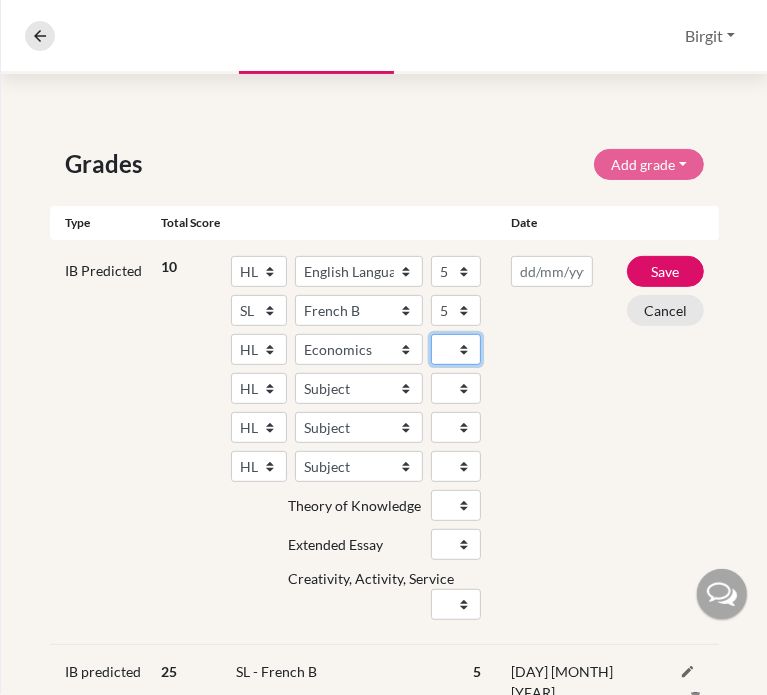 click on "1 2 3 4 5 6 7" at bounding box center [456, 349] 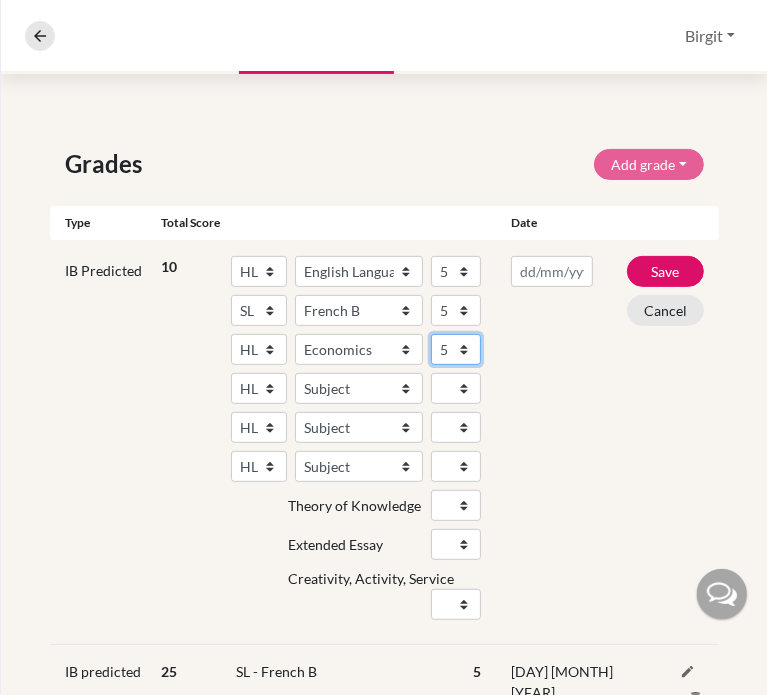 click on "1 2 3 4 5 6 7" at bounding box center (456, 349) 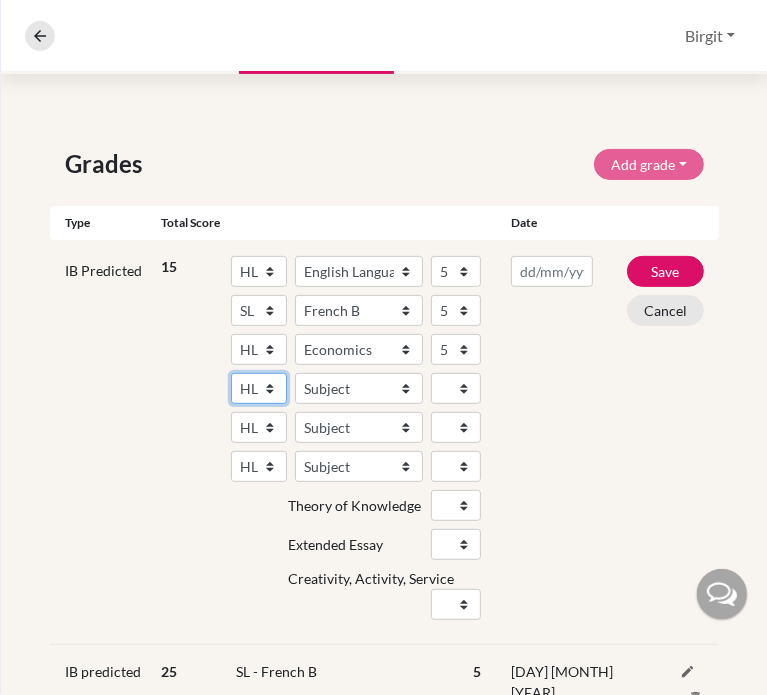 click on "SL HL" at bounding box center [259, 388] 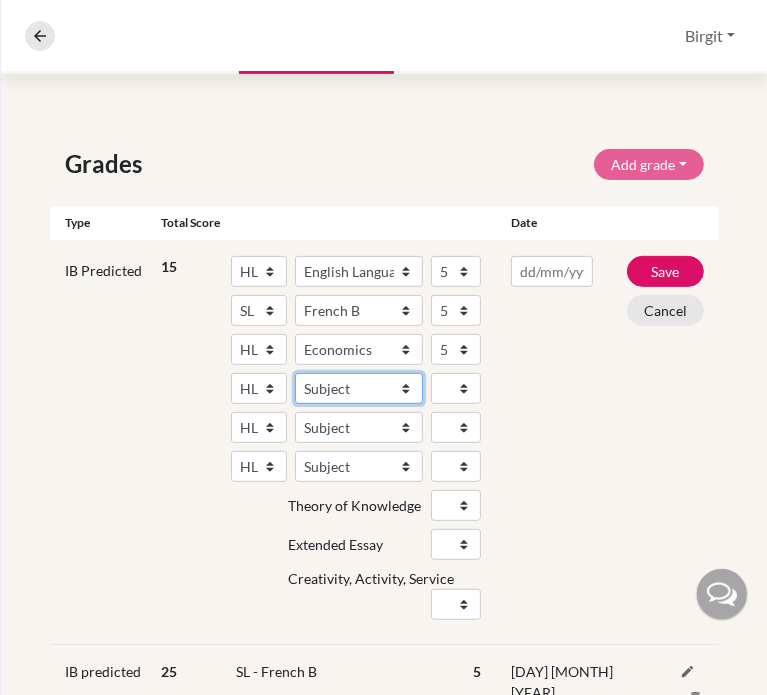 click on "Subject Albanian Literature A Amharic Literature A Arabic B Arabic Language And Literature A Arabic Literature A Belarusian Literature A Bengali Literature A Biology Bosnian Literature A Bulgarian Literature A Bulgari Literature A Business Management Catalan Literature A Chemistry Chinese B Chinese B - Cantonese Chinese B - Mandarin Chinese Language And Literature A Chinese Literature A Classical Greek Computer Science Croatian Literature A Czech Literature A Dance Danish B Danish Literature A Design Technology Digital Society Dutch B Dutch Language And Literature A Dutch Literature A Economics English B English Language And Literature A English Literature A Environmental systems and societies Environmental Systems And Societies Estonian Literature A Filipino Literature A Film Finnish B Finnish Literature A French B French Language And Literature A French Literature A Geography German B German Language And Literature A German Literature A Global Politics Hebrew B Hebrew Literature A Hindi B Hindi Literature A" at bounding box center [359, 388] 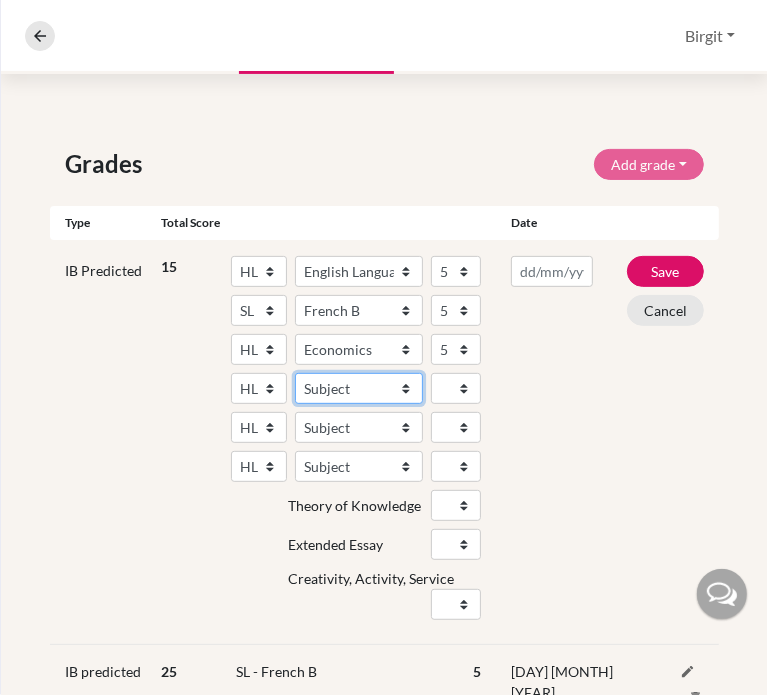 select on "17" 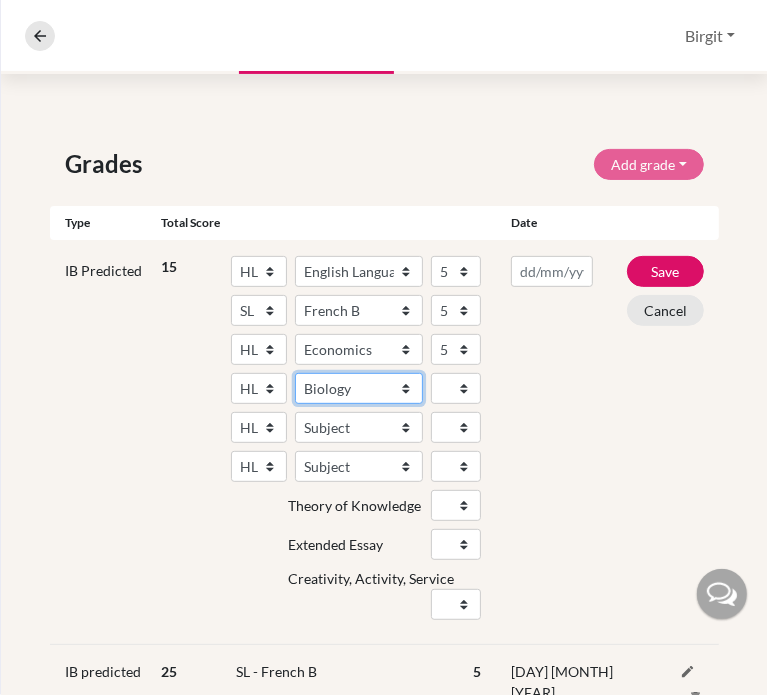 click on "Subject Albanian Literature A Amharic Literature A Arabic B Arabic Language And Literature A Arabic Literature A Belarusian Literature A Bengali Literature A Biology Bosnian Literature A Bulgarian Literature A Bulgari Literature A Business Management Catalan Literature A Chemistry Chinese B Chinese B - Cantonese Chinese B - Mandarin Chinese Language And Literature A Chinese Literature A Classical Greek Computer Science Croatian Literature A Czech Literature A Dance Danish B Danish Literature A Design Technology Digital Society Dutch B Dutch Language And Literature A Dutch Literature A Economics English B English Language And Literature A English Literature A Environmental systems and societies Environmental Systems And Societies Estonian Literature A Filipino Literature A Film Finnish B Finnish Literature A French B French Language And Literature A French Literature A Geography German B German Language And Literature A German Literature A Global Politics Hebrew B Hebrew Literature A Hindi B Hindi Literature A" at bounding box center (359, 388) 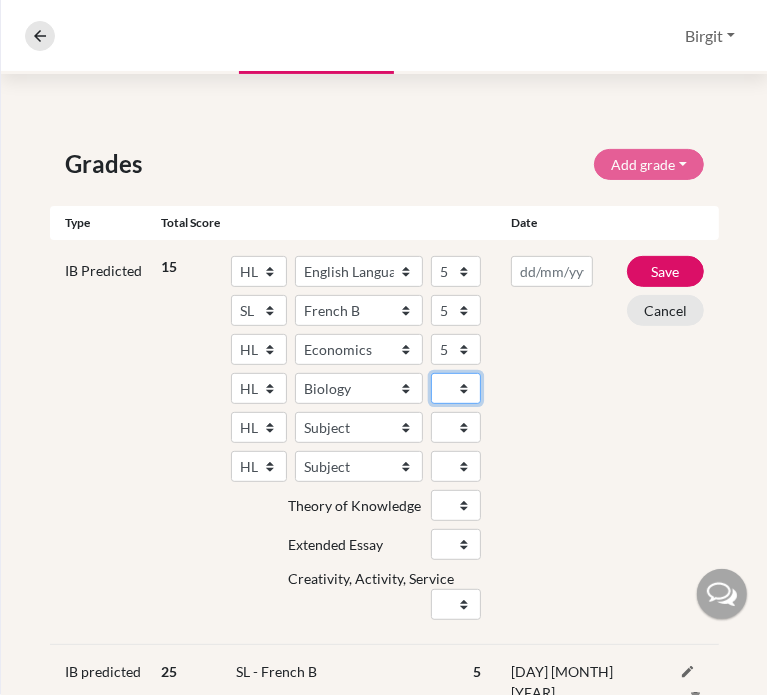 click on "1 2 3 4 5 6 7" at bounding box center [456, 388] 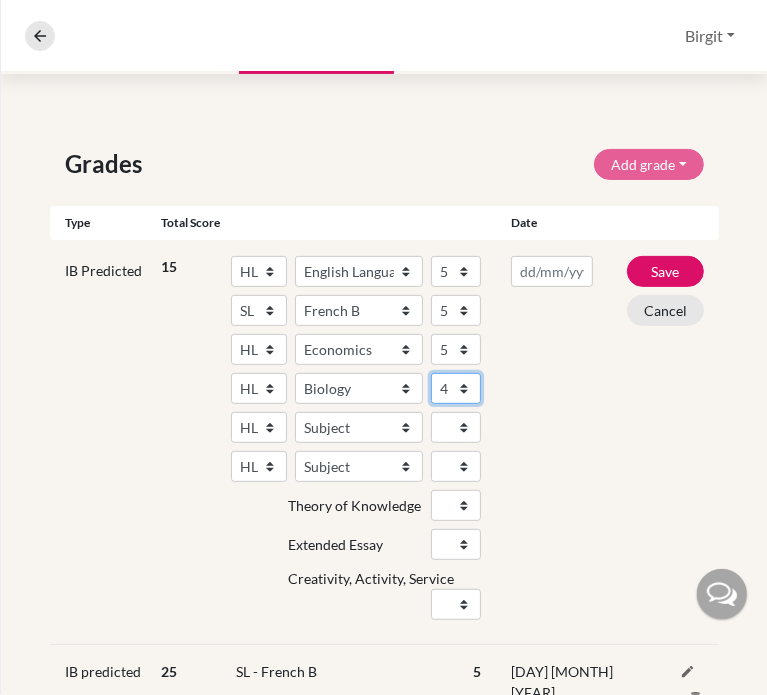 click on "1 2 3 4 5 6 7" at bounding box center (456, 388) 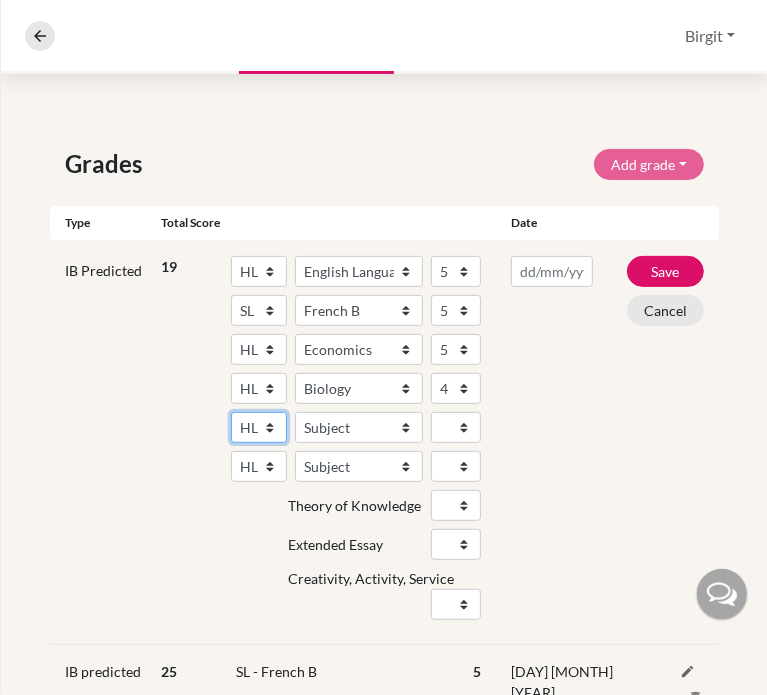 click on "SL HL" at bounding box center (259, 427) 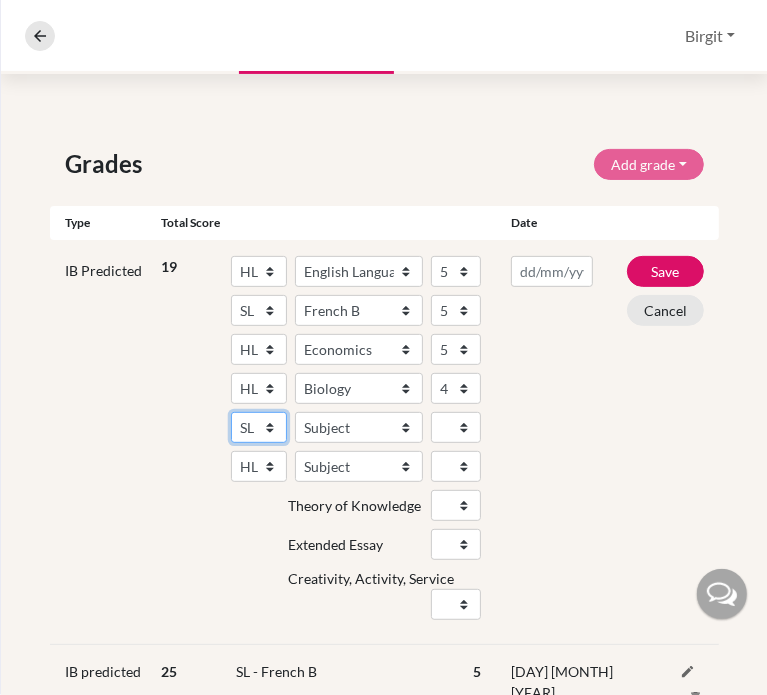 click on "SL HL" at bounding box center (259, 427) 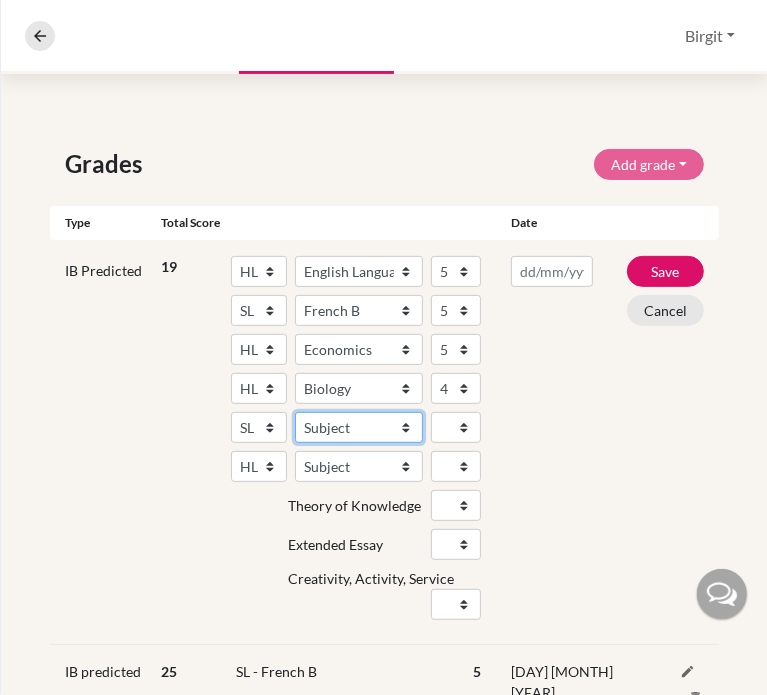 click on "Subject Albanian Literature A Amharic Literature A Arabic ab Initio Arabic B Arabic Language And Literature A Arabic Literature A Belarusian Literature A Bengali Literature A Biology Bosnian Literature A Bulgarian Literature A Bulgari Literature A Business Management Catalan Literature A Chemistry Chinese B Chinese B - Cantonese Chinese B - Mandarin Chinese Language And Literature A Chinese Literature A Classical Greek Computer Science Croatian Literature A Czech Literature A Dance Danish ab Initio Danish B Danish Literature A Design Technology Digital Society Dutch ab Initio Dutch B Dutch Language And Literature A Dutch Literature A Economics English ab Initio English B English Language And Literature A English Literature A Environmental systems and societies Environmental Systems And Societies Estonian Literature A Filipino Literature A Film Finnish B Finnish Literature A French ab Initio French B French Language And Literature A French Literature A Geography German ab Initio German B German Literature A" at bounding box center (359, 427) 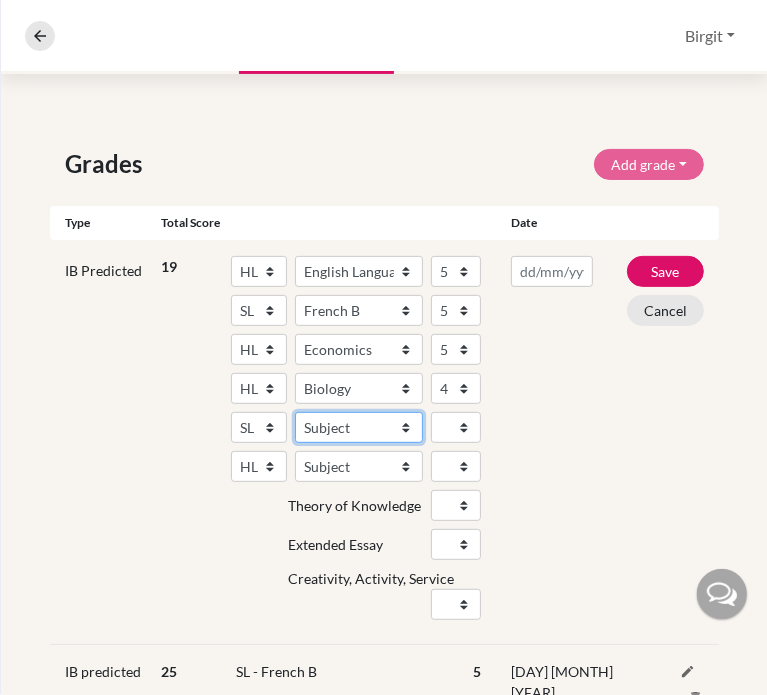 select on "161" 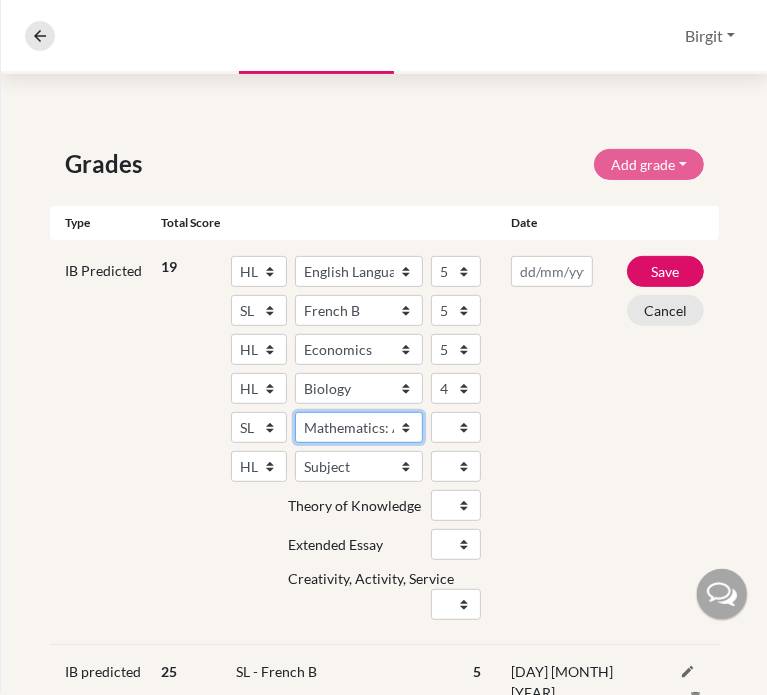 click on "Subject Albanian Literature A Amharic Literature A Arabic ab Initio Arabic B Arabic Language And Literature A Arabic Literature A Belarusian Literature A Bengali Literature A Biology Bosnian Literature A Bulgarian Literature A Bulgari Literature A Business Management Catalan Literature A Chemistry Chinese B Chinese B - Cantonese Chinese B - Mandarin Chinese Language And Literature A Chinese Literature A Classical Greek Computer Science Croatian Literature A Czech Literature A Dance Danish ab Initio Danish B Danish Literature A Design Technology Digital Society Dutch ab Initio Dutch B Dutch Language And Literature A Dutch Literature A Economics English ab Initio English B English Language And Literature A English Literature A Environmental systems and societies Environmental Systems And Societies Estonian Literature A Filipino Literature A Film Finnish B Finnish Literature A French ab Initio French B French Language And Literature A French Literature A Geography German ab Initio German B German Literature A" at bounding box center [359, 427] 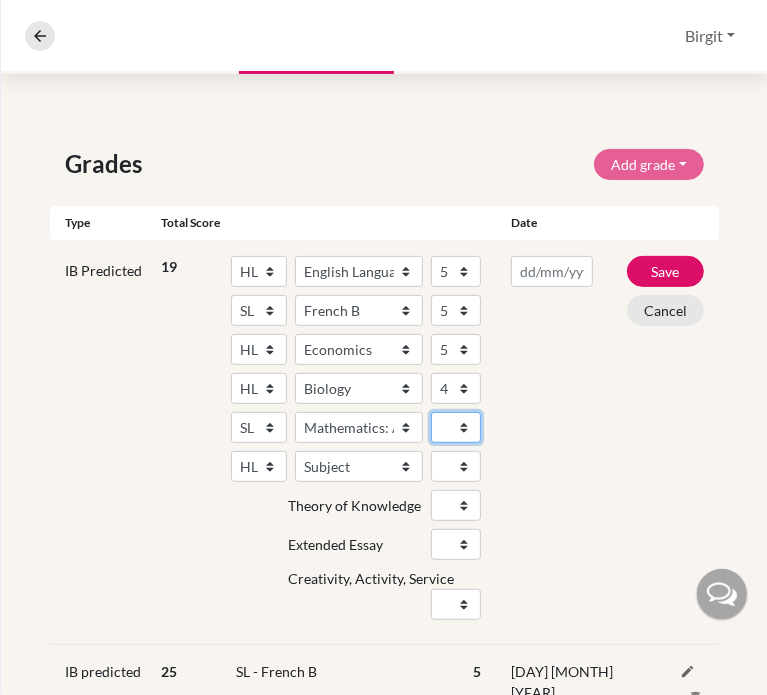 click on "1 2 3 4 5 6 7" at bounding box center (456, 427) 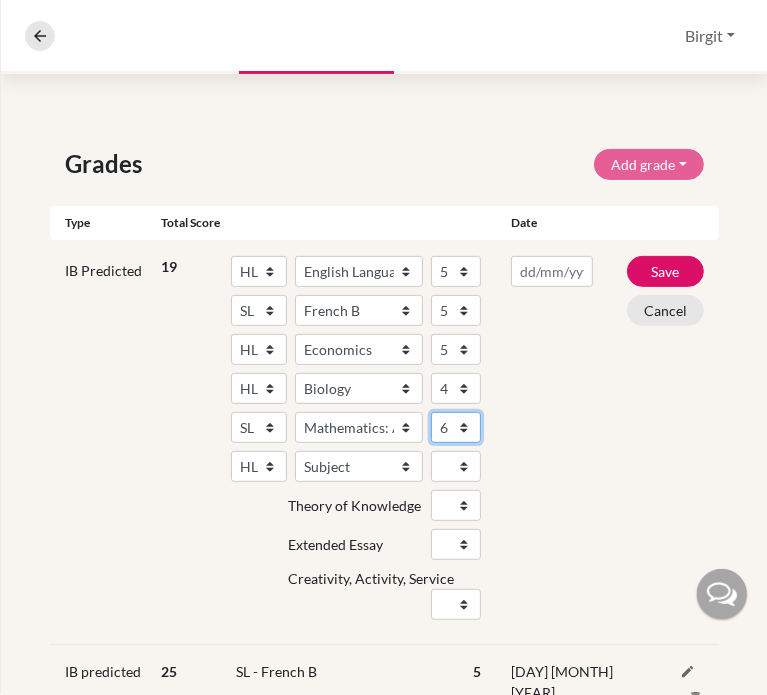 click on "1 2 3 4 5 6 7" at bounding box center [456, 427] 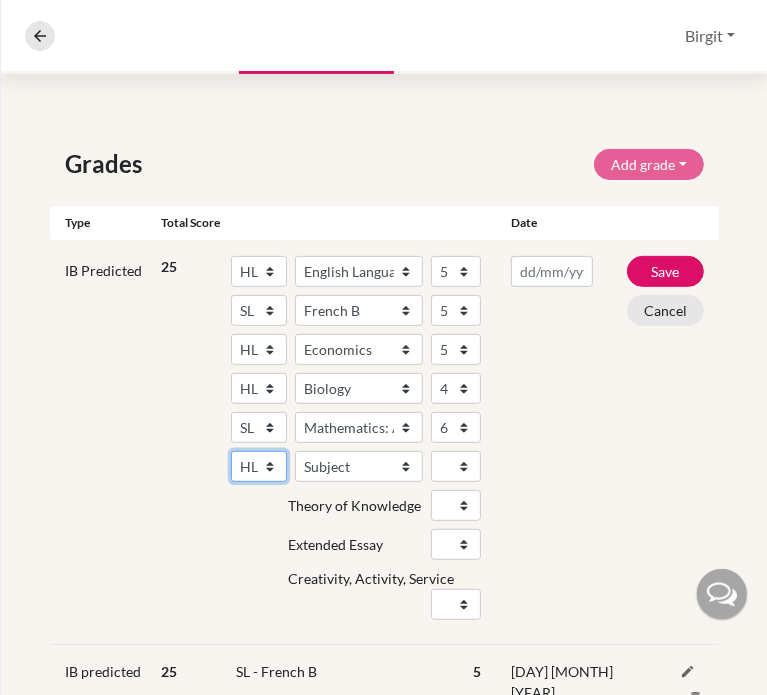 click on "SL HL" at bounding box center (259, 466) 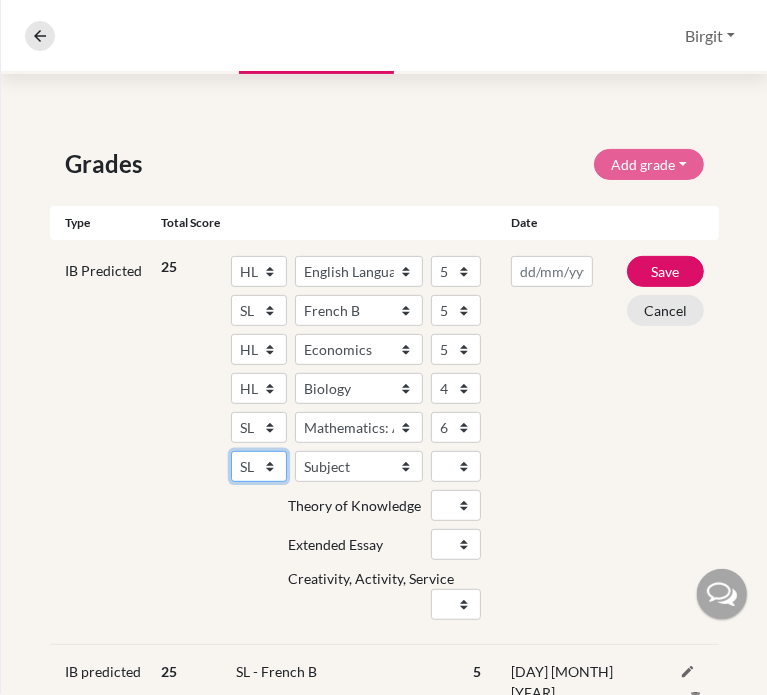 click on "SL HL" at bounding box center (259, 466) 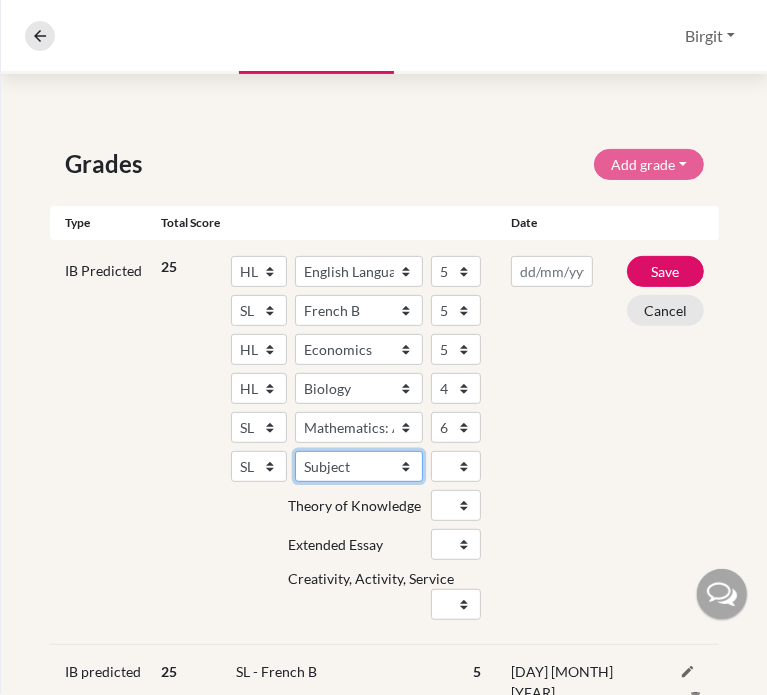 click on "Subject Albanian Literature A Amharic Literature A Arabic ab Initio Arabic B Arabic Language And Literature A Arabic Literature A Belarusian Literature A Bengali Literature A Biology Bosnian Literature A Bulgarian Literature A Bulgari Literature A Business Management Catalan Literature A Chemistry Chinese B Chinese B - Cantonese Chinese B - Mandarin Chinese Language And Literature A Chinese Literature A Classical Greek Computer Science Croatian Literature A Czech Literature A Dance Danish ab Initio Danish B Danish Literature A Design Technology Digital Society Dutch ab Initio Dutch B Dutch Language And Literature A Dutch Literature A Economics English ab Initio English B English Language And Literature A English Literature A Environmental systems and societies Environmental Systems And Societies Estonian Literature A Filipino Literature A Film Finnish B Finnish Literature A French ab Initio French B French Language And Literature A French Literature A Geography German ab Initio German B German Literature A" at bounding box center (359, 466) 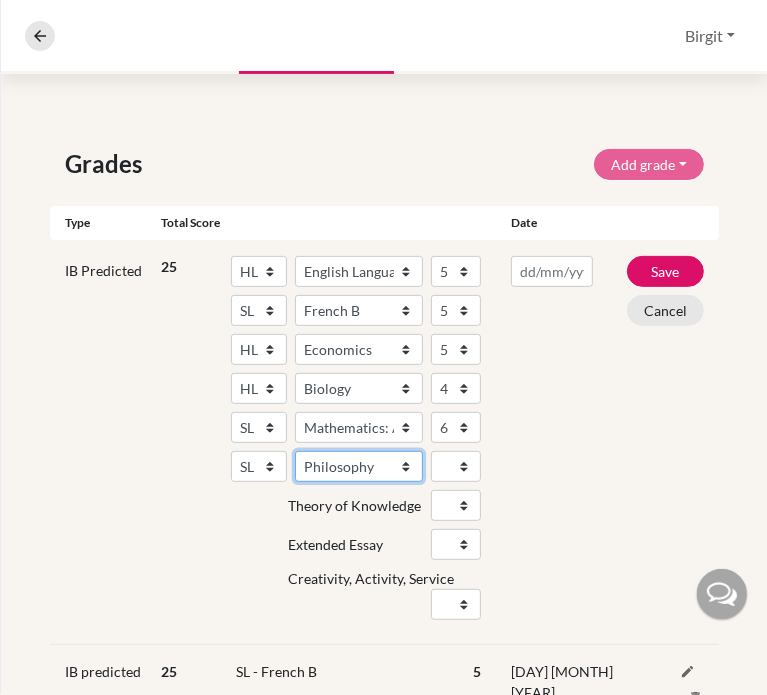 click on "Subject Albanian Literature A Amharic Literature A Arabic ab Initio Arabic B Arabic Language And Literature A Arabic Literature A Belarusian Literature A Bengali Literature A Biology Bosnian Literature A Bulgarian Literature A Bulgari Literature A Business Management Catalan Literature A Chemistry Chinese B Chinese B - Cantonese Chinese B - Mandarin Chinese Language And Literature A Chinese Literature A Classical Greek Computer Science Croatian Literature A Czech Literature A Dance Danish ab Initio Danish B Danish Literature A Design Technology Digital Society Dutch ab Initio Dutch B Dutch Language And Literature A Dutch Literature A Economics English ab Initio English B English Language And Literature A English Literature A Environmental systems and societies Environmental Systems And Societies Estonian Literature A Filipino Literature A Film Finnish B Finnish Literature A French ab Initio French B French Language And Literature A French Literature A Geography German ab Initio German B German Literature A" at bounding box center (359, 466) 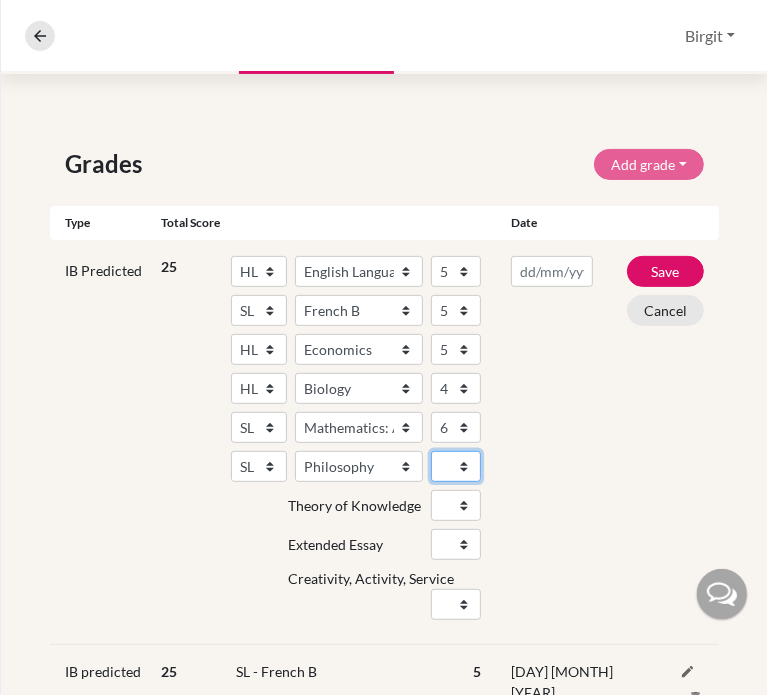 click on "1 2 3 4 5 6 7" at bounding box center [456, 466] 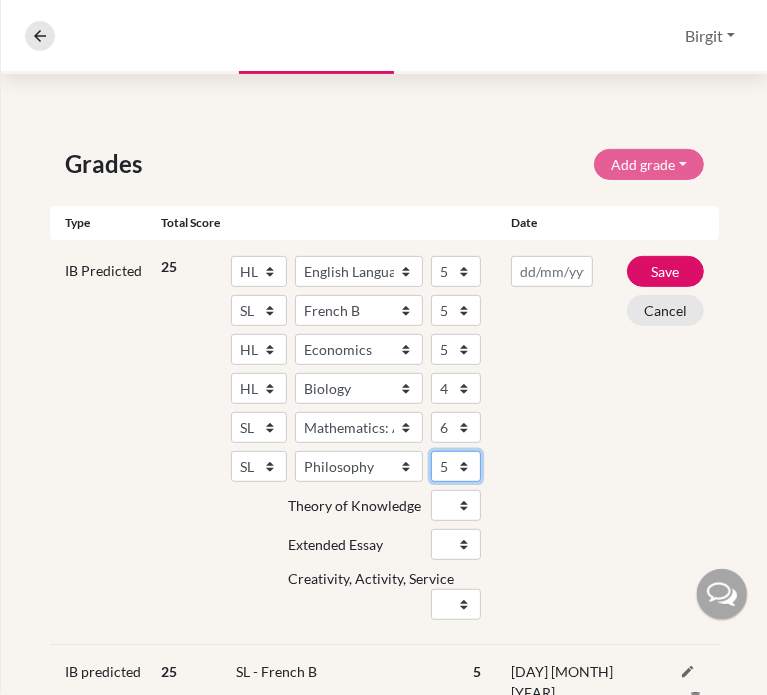 click on "1 2 3 4 5 6 7" at bounding box center [456, 466] 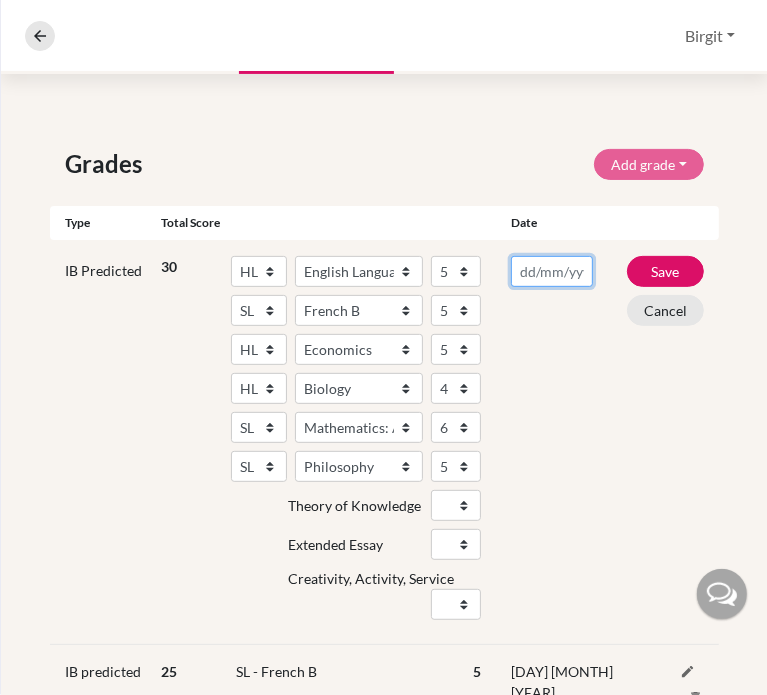 click at bounding box center (552, 271) 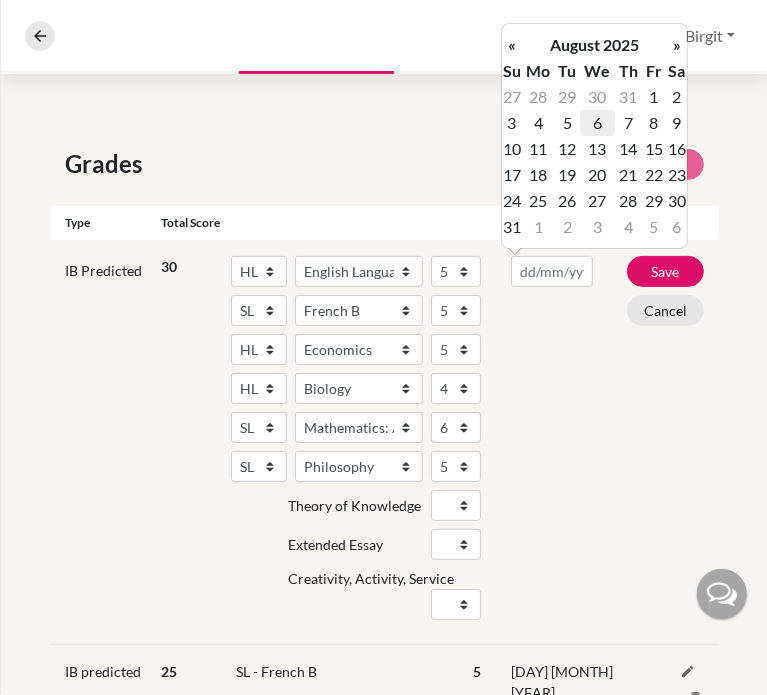 click on "6" at bounding box center (597, 123) 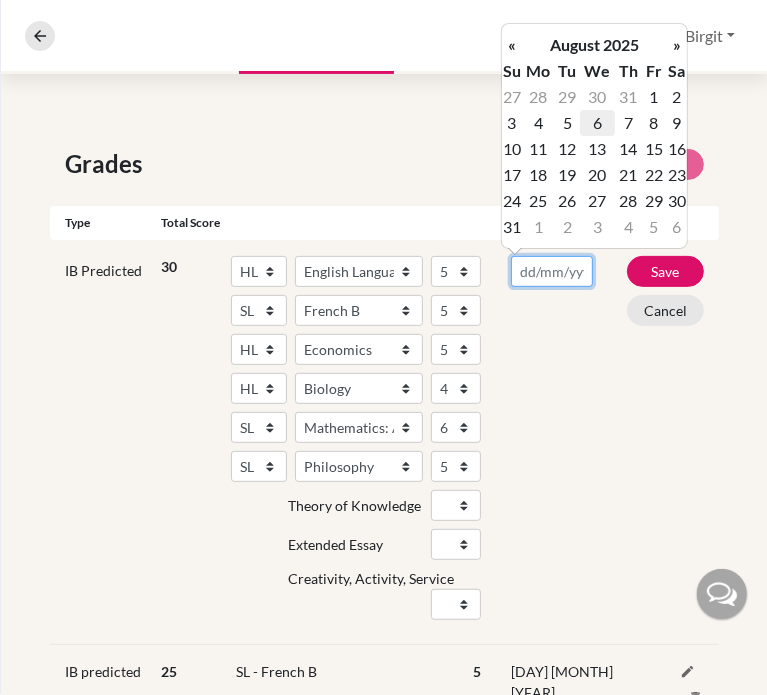 type on "[DATE]" 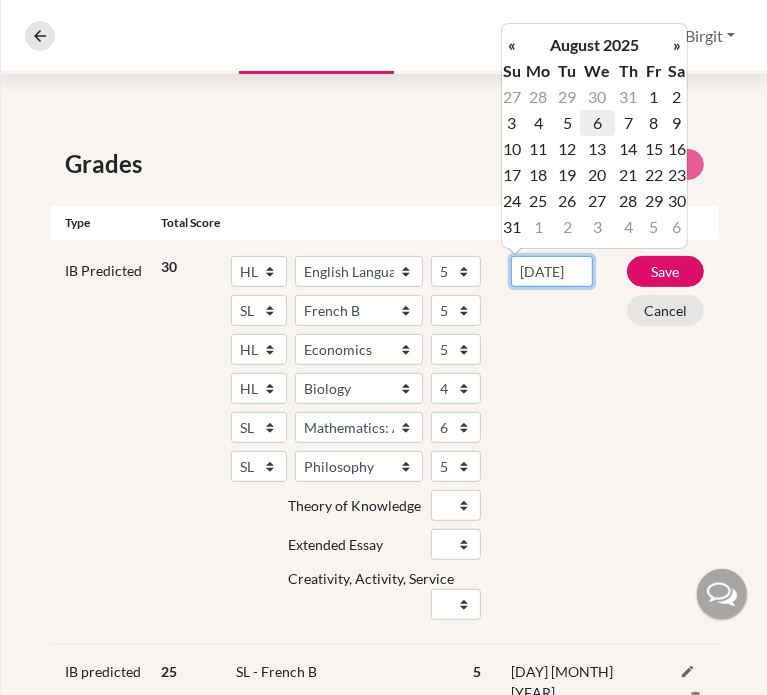 scroll, scrollTop: 0, scrollLeft: 13, axis: horizontal 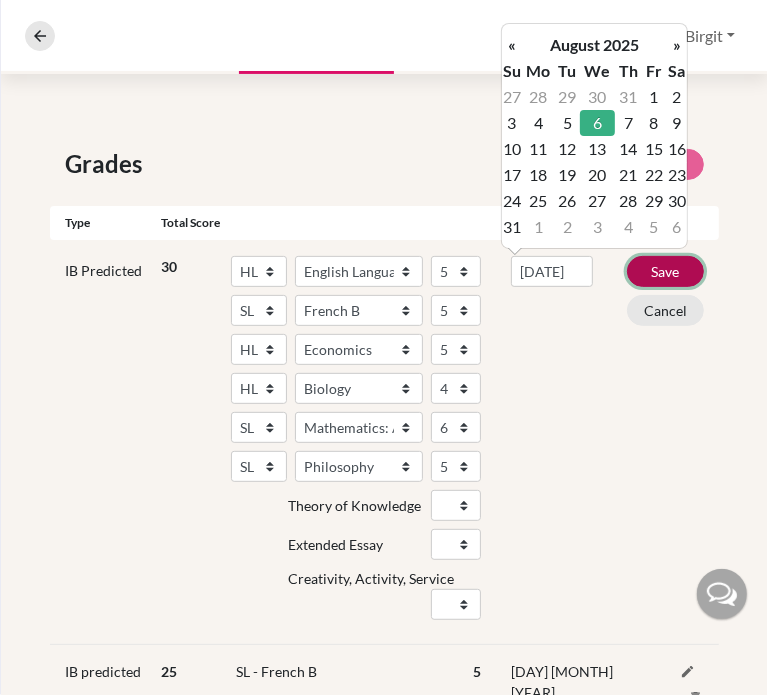 click on "Save" at bounding box center (665, 271) 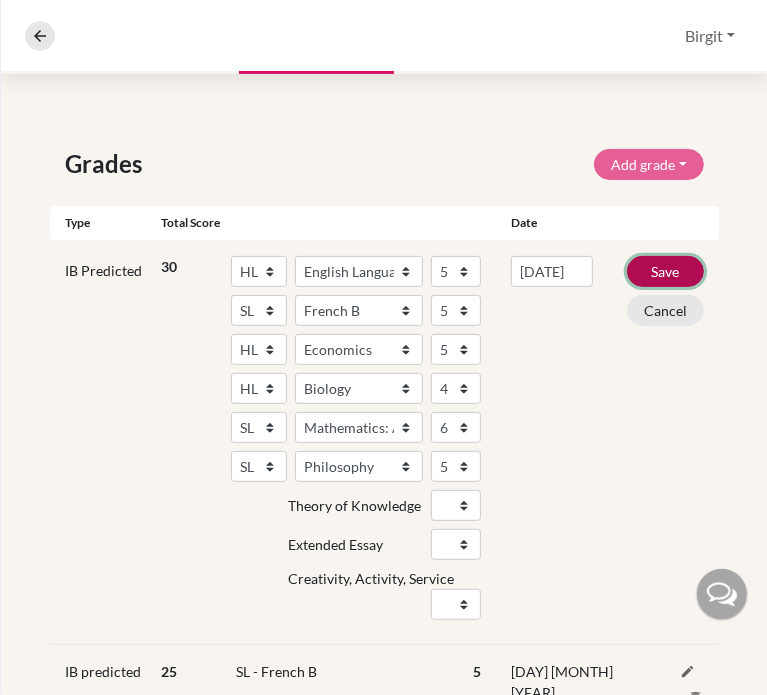 scroll, scrollTop: 0, scrollLeft: 0, axis: both 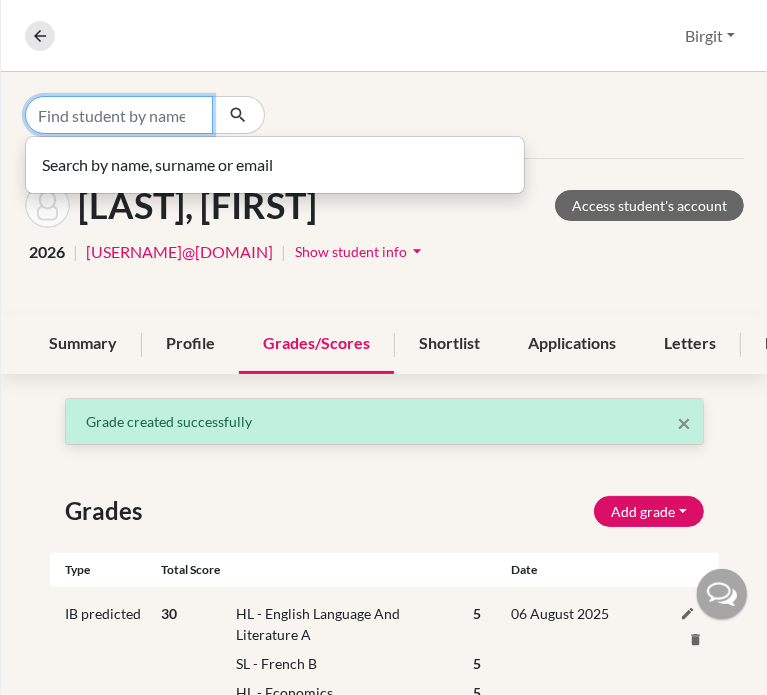 click at bounding box center (119, 115) 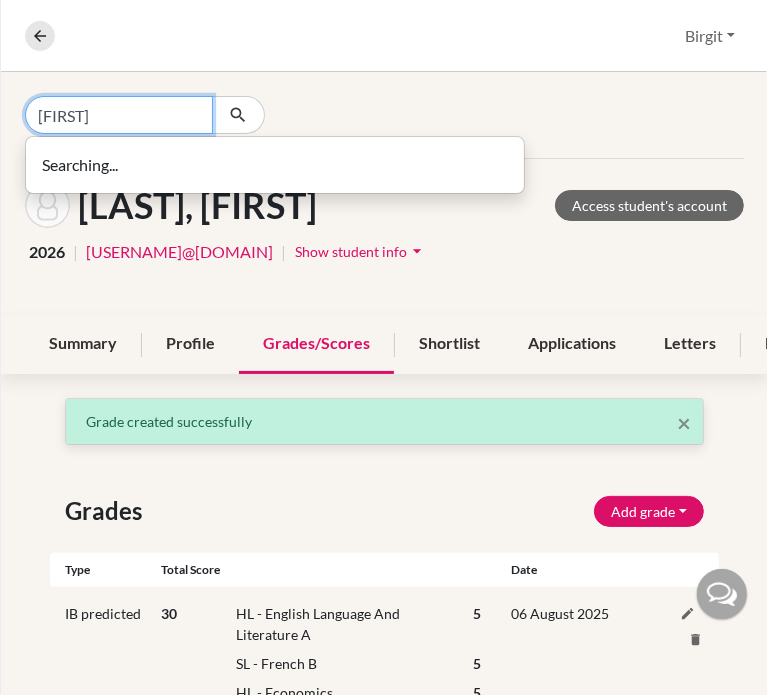 type on "[FIRST]" 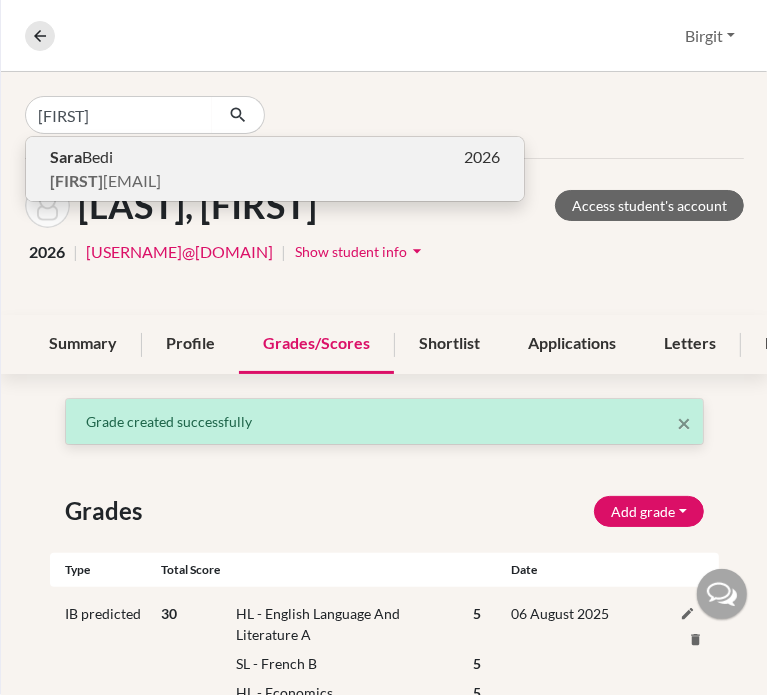 click on "[FIRST] [LAST] [YEAR]" at bounding box center (275, 157) 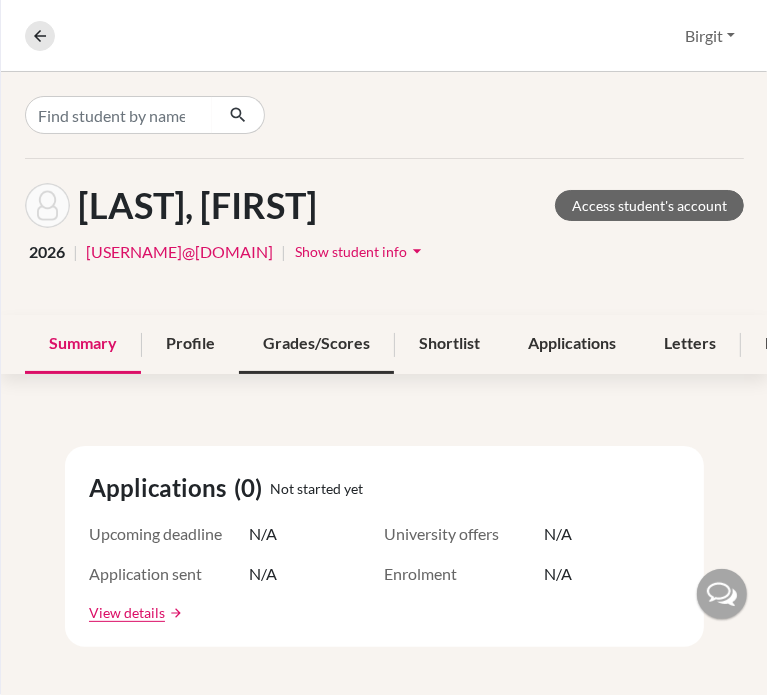 click on "Grades/Scores" at bounding box center (316, 344) 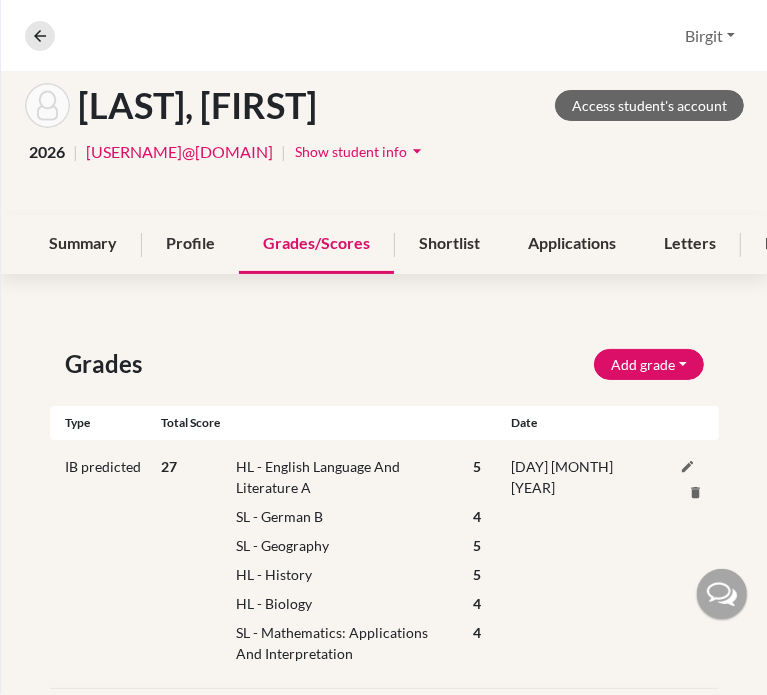 scroll, scrollTop: 0, scrollLeft: 0, axis: both 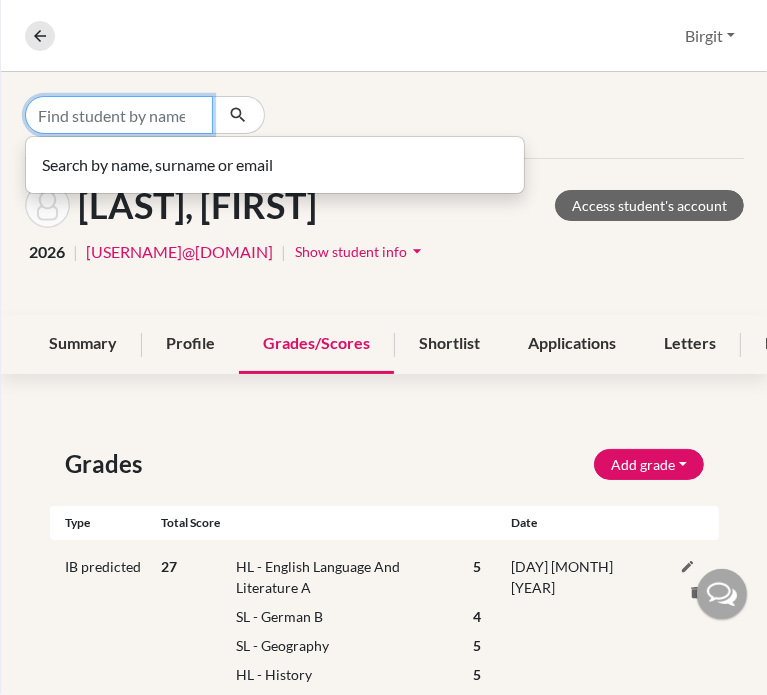 click at bounding box center (119, 115) 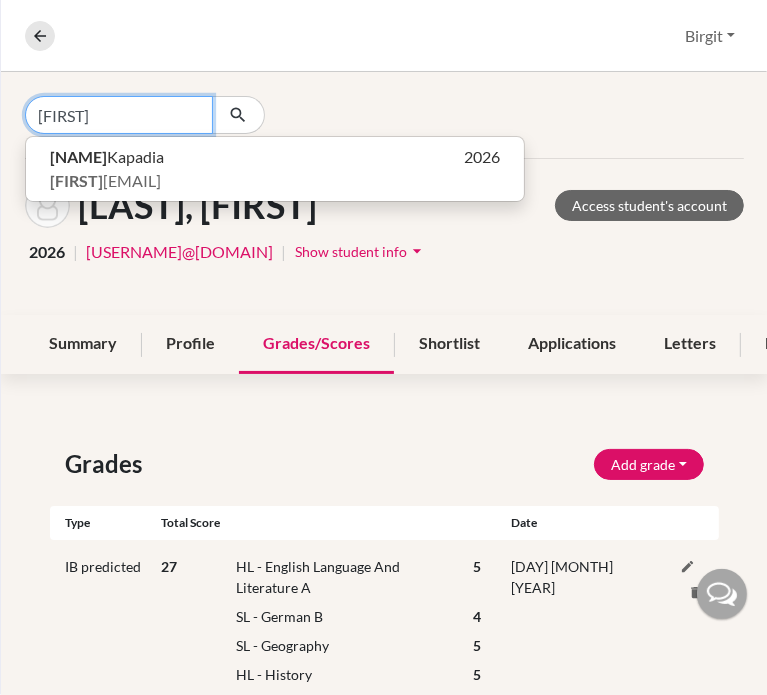 type on "[FIRST]" 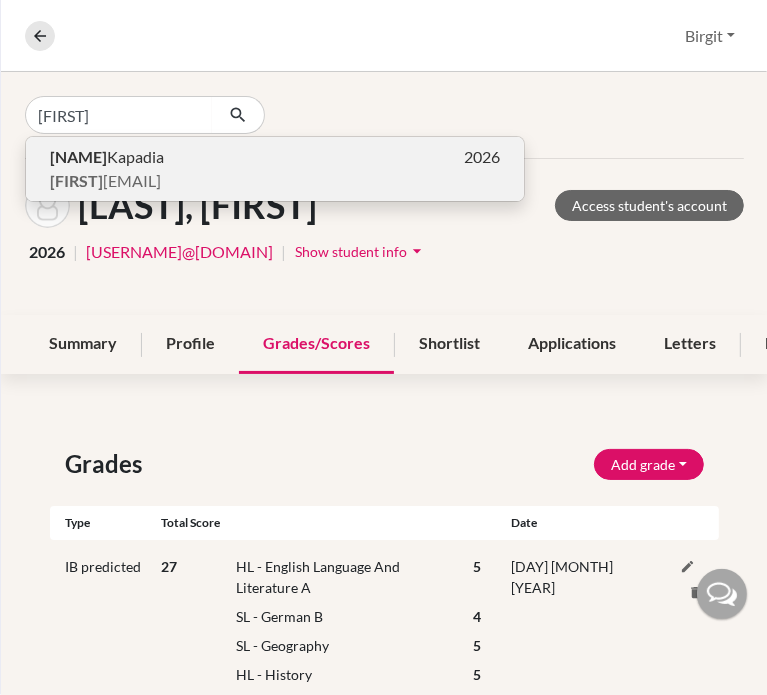 click on "[FIRST] [LAST] [EMAIL]" at bounding box center (275, 181) 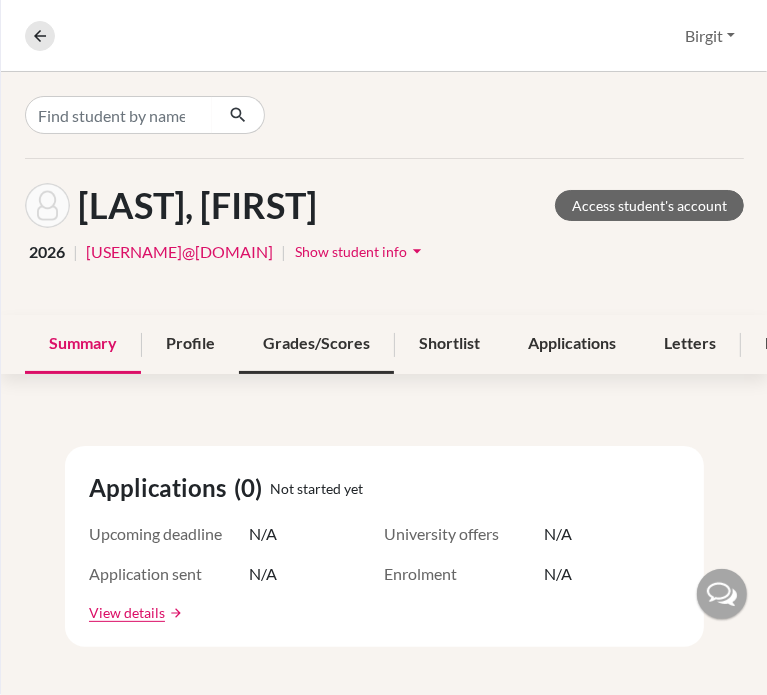 click on "Grades/Scores" at bounding box center [316, 344] 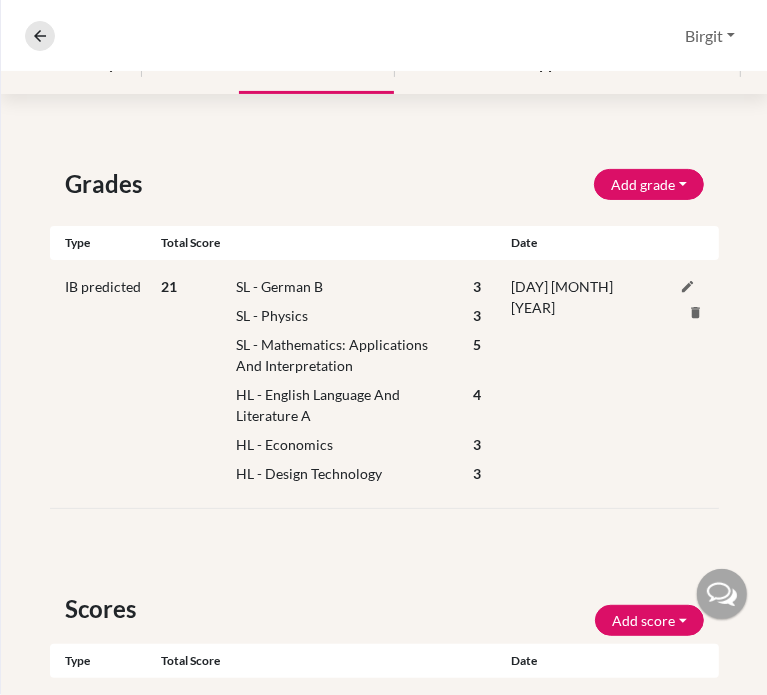 scroll, scrollTop: 300, scrollLeft: 0, axis: vertical 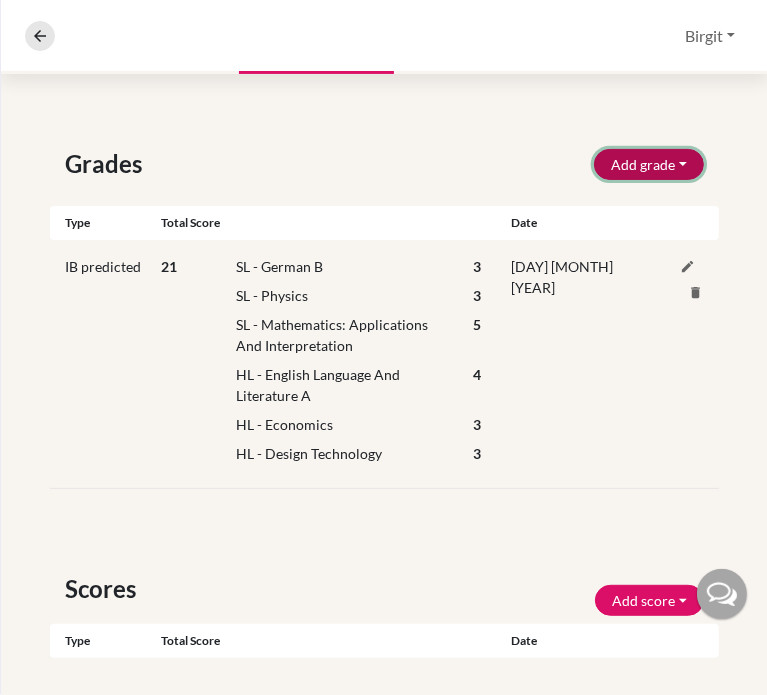 click on "Add grade" at bounding box center (649, 164) 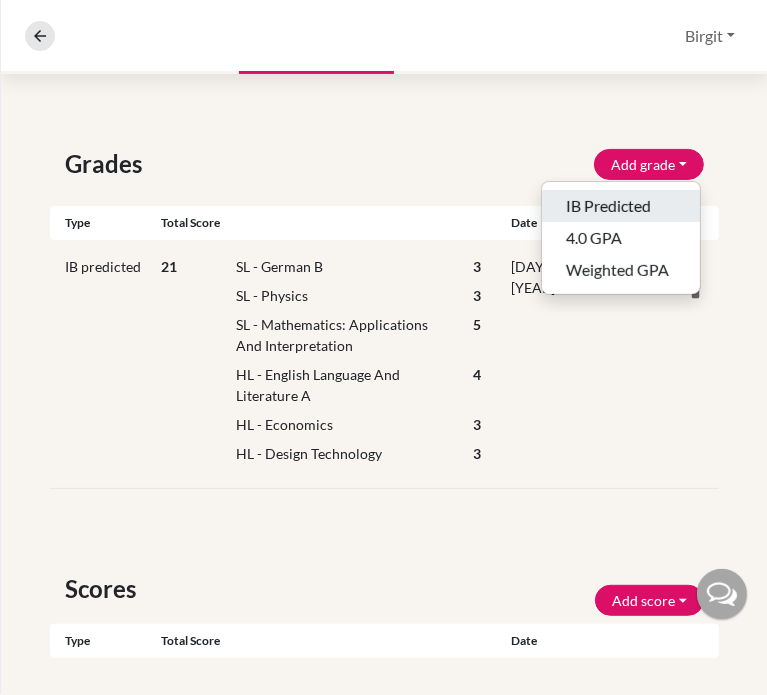 click on "IB Predicted" at bounding box center (621, 206) 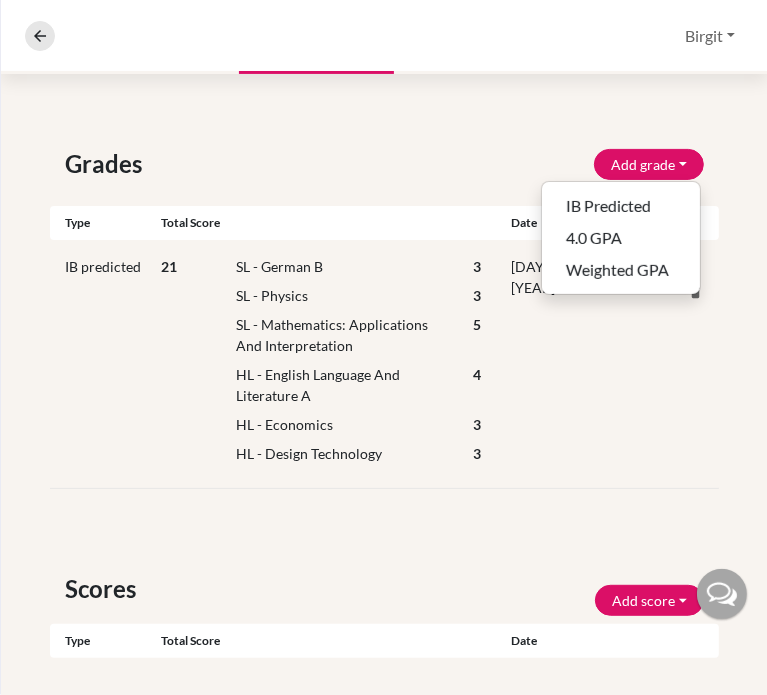 select on "HL" 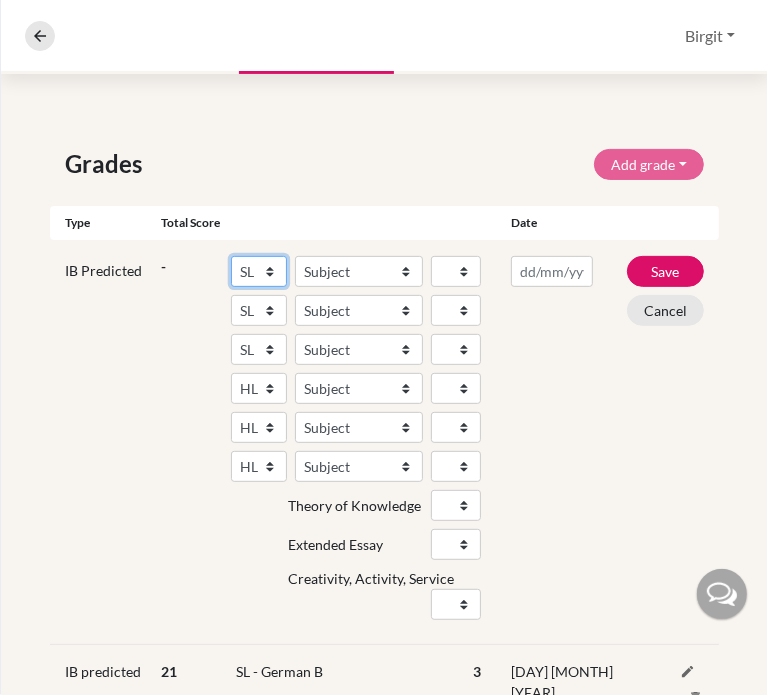 click on "SL HL" at bounding box center [259, 271] 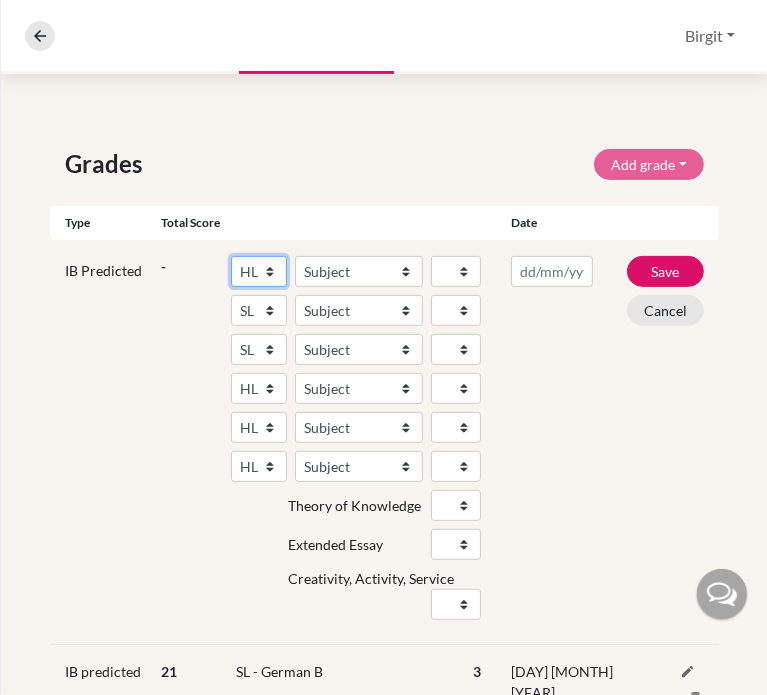 click on "SL HL" at bounding box center (259, 271) 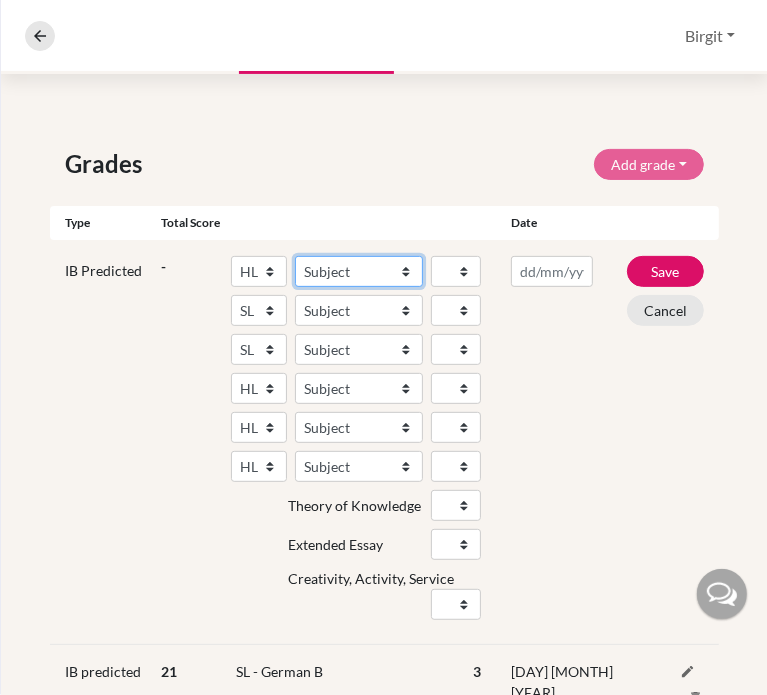 click on "Subject Albanian Literature A Amharic Literature A Arabic B Arabic Language And Literature A Arabic Literature A Belarusian Literature A Bengali Literature A Biology Bosnian Literature A Bulgarian Literature A Bulgari Literature A Business Management Catalan Literature A Chemistry Chinese B Chinese B - Cantonese Chinese B - Mandarin Chinese Language And Literature A Chinese Literature A Classical Greek Computer Science Croatian Literature A Czech Literature A Dance Danish B Danish Literature A Design Technology Digital Society Dutch B Dutch Language And Literature A Dutch Literature A Economics English B English Language And Literature A English Literature A Environmental systems and societies Environmental Systems And Societies Estonian Literature A Filipino Literature A Film Finnish B Finnish Literature A French B French Language And Literature A French Literature A Geography German B German Language And Literature A German Literature A Global Politics Hebrew B Hebrew Literature A Hindi B Hindi Literature A" at bounding box center (359, 271) 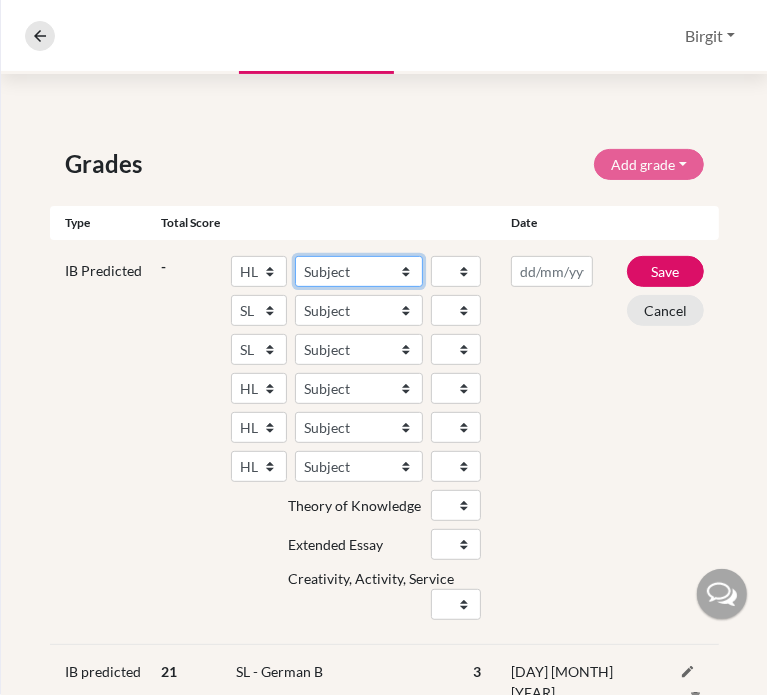 select on "69" 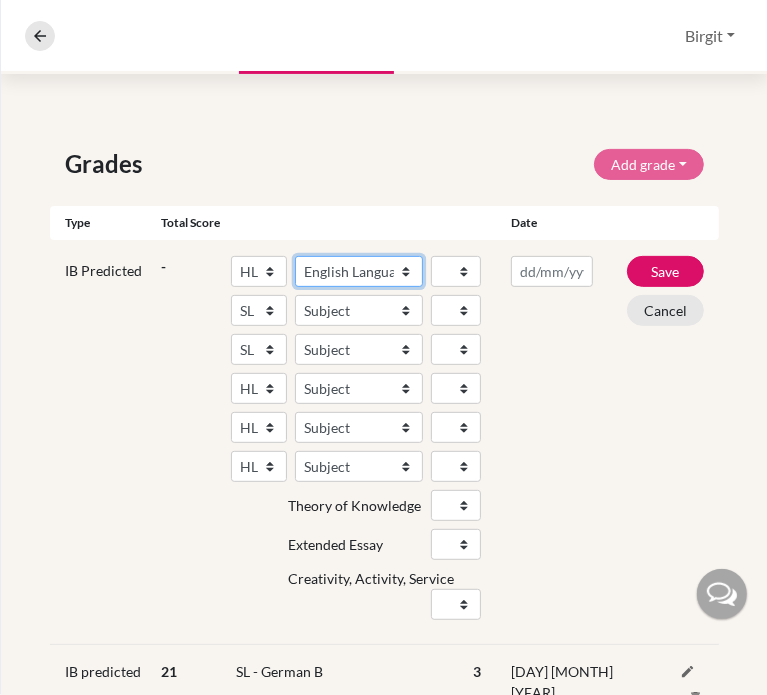 click on "Subject Albanian Literature A Amharic Literature A Arabic B Arabic Language And Literature A Arabic Literature A Belarusian Literature A Bengali Literature A Biology Bosnian Literature A Bulgarian Literature A Bulgari Literature A Business Management Catalan Literature A Chemistry Chinese B Chinese B - Cantonese Chinese B - Mandarin Chinese Language And Literature A Chinese Literature A Classical Greek Computer Science Croatian Literature A Czech Literature A Dance Danish B Danish Literature A Design Technology Digital Society Dutch B Dutch Language And Literature A Dutch Literature A Economics English B English Language And Literature A English Literature A Environmental systems and societies Environmental Systems And Societies Estonian Literature A Filipino Literature A Film Finnish B Finnish Literature A French B French Language And Literature A French Literature A Geography German B German Language And Literature A German Literature A Global Politics Hebrew B Hebrew Literature A Hindi B Hindi Literature A" at bounding box center [359, 271] 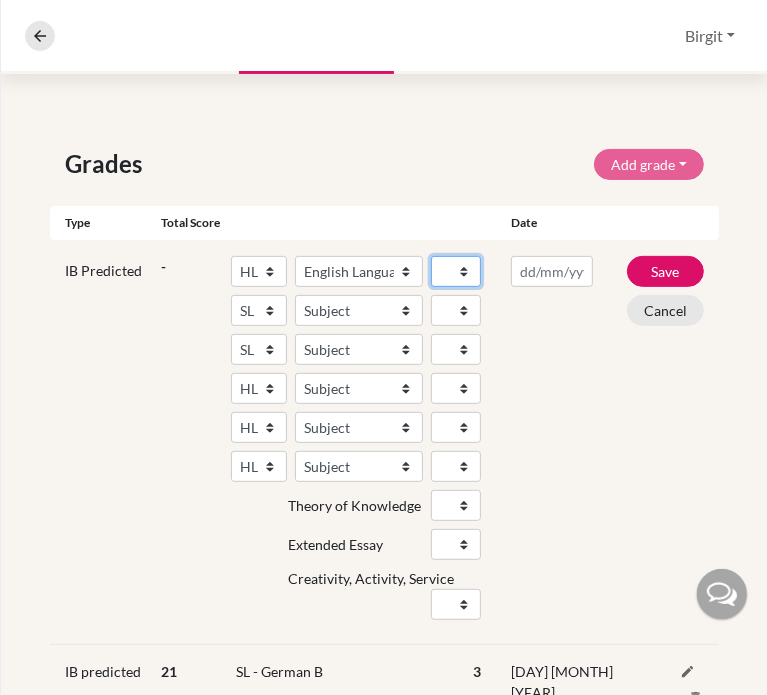 click on "1 2 3 4 5 6 7" at bounding box center [456, 271] 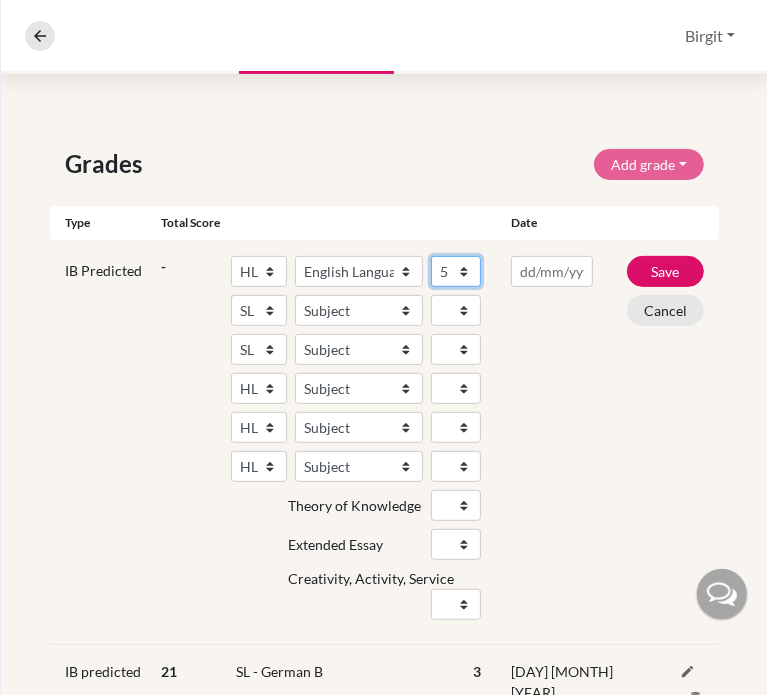 click on "1 2 3 4 5 6 7" at bounding box center (456, 271) 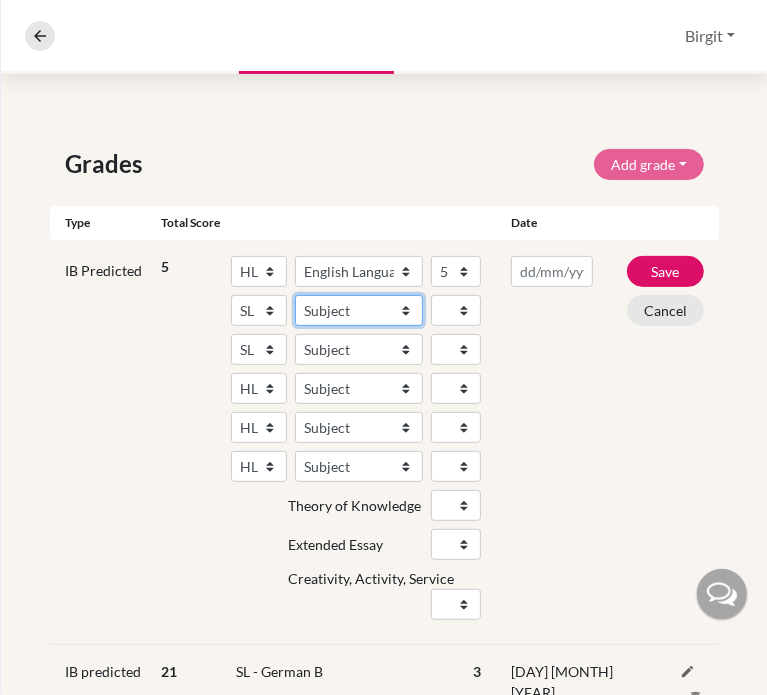click on "Subject Albanian Literature A Amharic Literature A Arabic ab Initio Arabic B Arabic Language And Literature A Arabic Literature A Belarusian Literature A Bengali Literature A Biology Bosnian Literature A Bulgarian Literature A Bulgari Literature A Business Management Catalan Literature A Chemistry Chinese B Chinese B - Cantonese Chinese B - Mandarin Chinese Language And Literature A Chinese Literature A Classical Greek Computer Science Croatian Literature A Czech Literature A Dance Danish ab Initio Danish B Danish Literature A Design Technology Digital Society Dutch ab Initio Dutch B Dutch Language And Literature A Dutch Literature A Economics English ab Initio English B English Language And Literature A English Literature A Environmental systems and societies Environmental Systems And Societies Estonian Literature A Filipino Literature A Film Finnish B Finnish Literature A French ab Initio French B French Language And Literature A French Literature A Geography German ab Initio German B German Literature A" at bounding box center (359, 310) 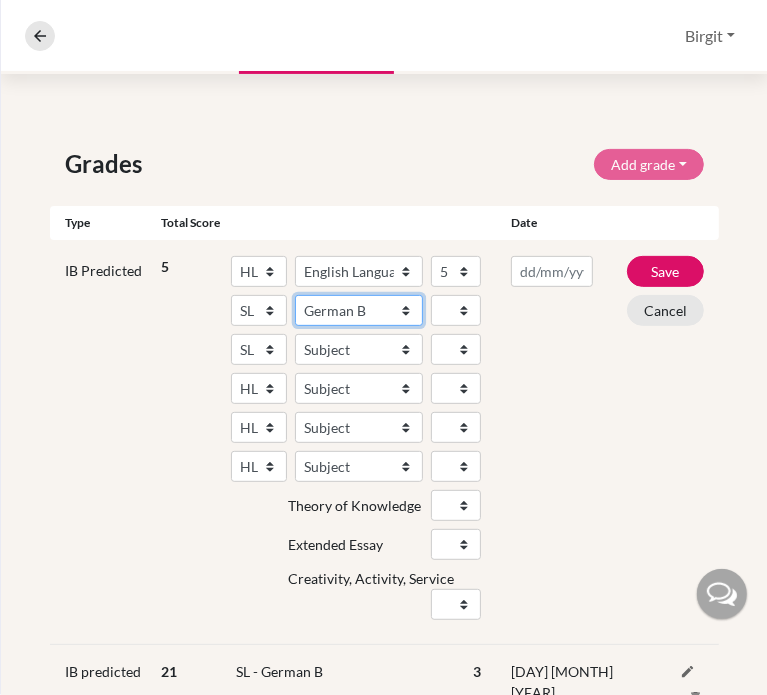 click on "Subject Albanian Literature A Amharic Literature A Arabic ab Initio Arabic B Arabic Language And Literature A Arabic Literature A Belarusian Literature A Bengali Literature A Biology Bosnian Literature A Bulgarian Literature A Bulgari Literature A Business Management Catalan Literature A Chemistry Chinese B Chinese B - Cantonese Chinese B - Mandarin Chinese Language And Literature A Chinese Literature A Classical Greek Computer Science Croatian Literature A Czech Literature A Dance Danish ab Initio Danish B Danish Literature A Design Technology Digital Society Dutch ab Initio Dutch B Dutch Language And Literature A Dutch Literature A Economics English ab Initio English B English Language And Literature A English Literature A Environmental systems and societies Environmental Systems And Societies Estonian Literature A Filipino Literature A Film Finnish B Finnish Literature A French ab Initio French B French Language And Literature A French Literature A Geography German ab Initio German B German Literature A" at bounding box center (359, 310) 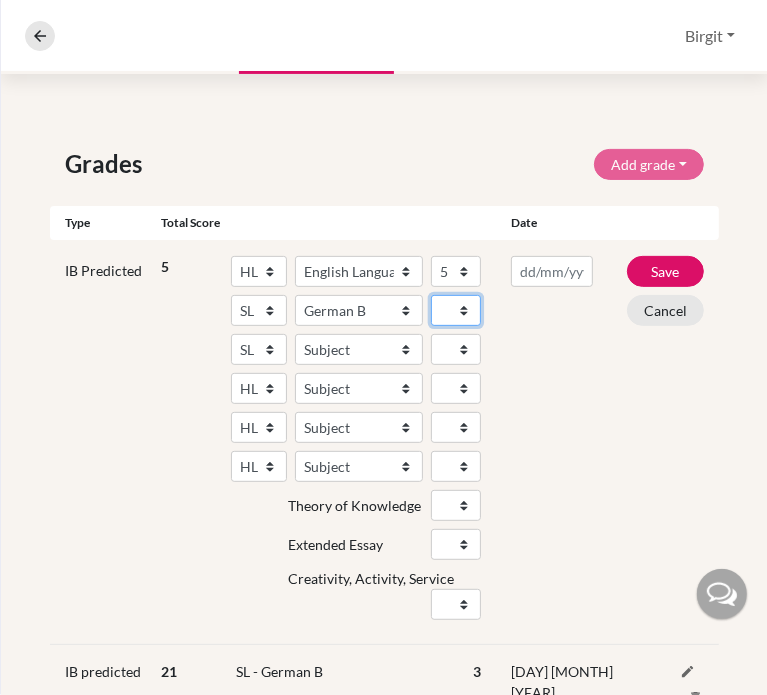 click on "1 2 3 4 5 6 7" at bounding box center [456, 310] 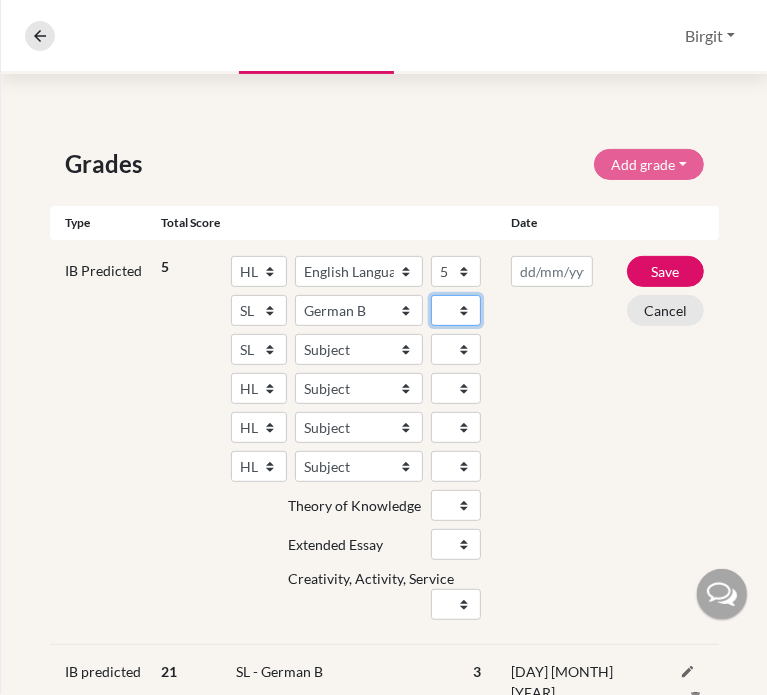 select on "3" 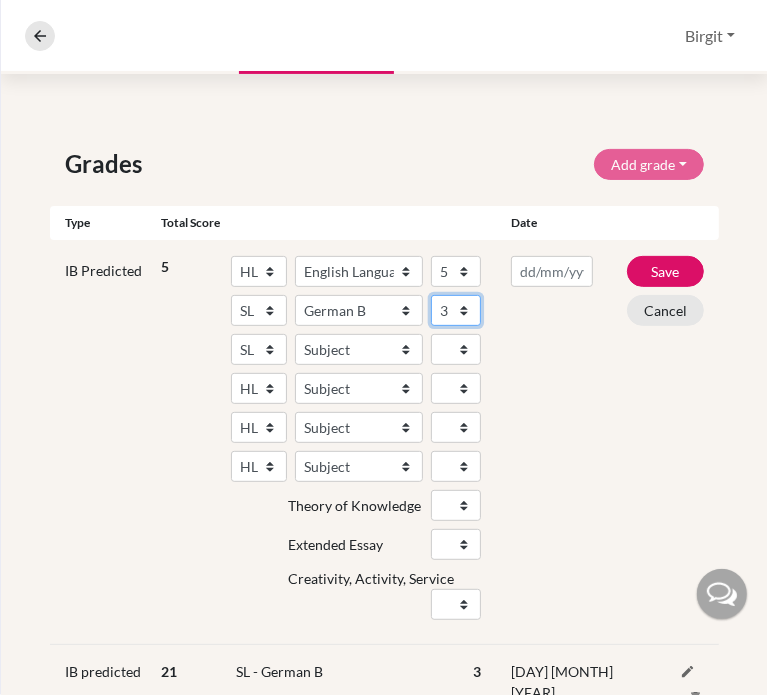 click on "1 2 3 4 5 6 7" at bounding box center (456, 310) 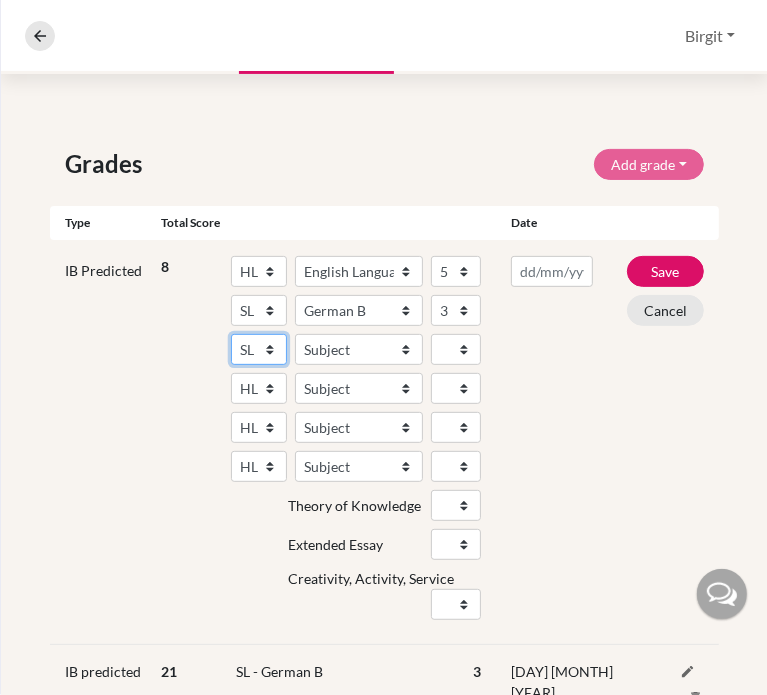 click on "SL HL" at bounding box center [259, 349] 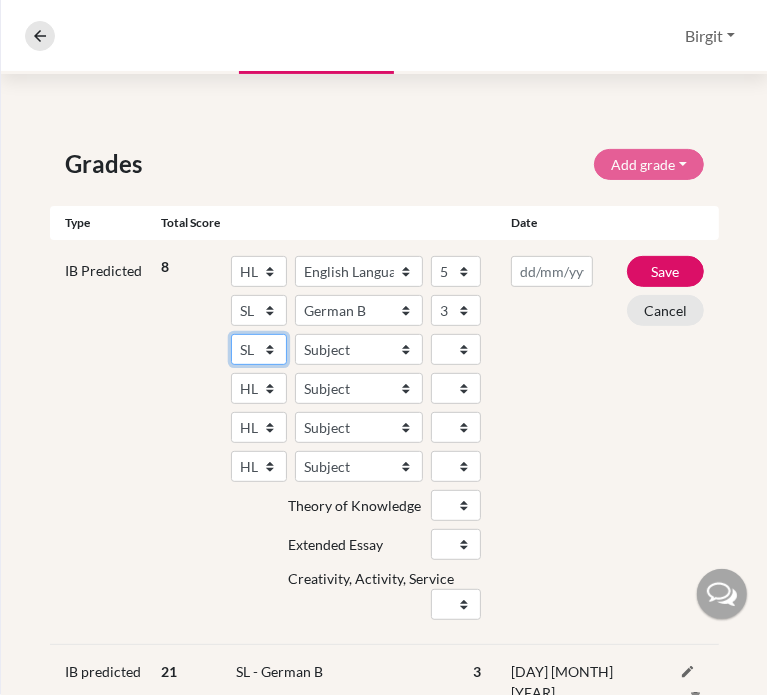 select on "HL" 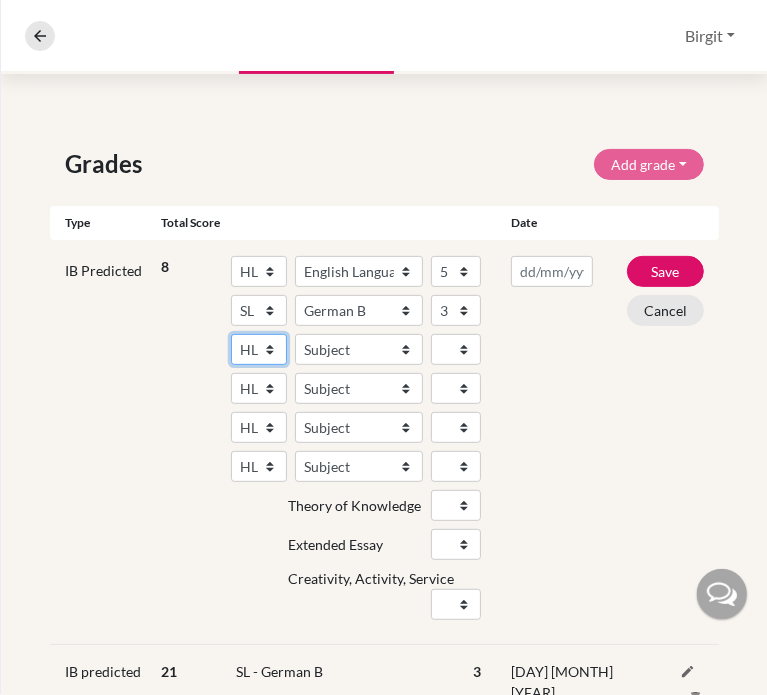 click on "SL HL" at bounding box center (259, 349) 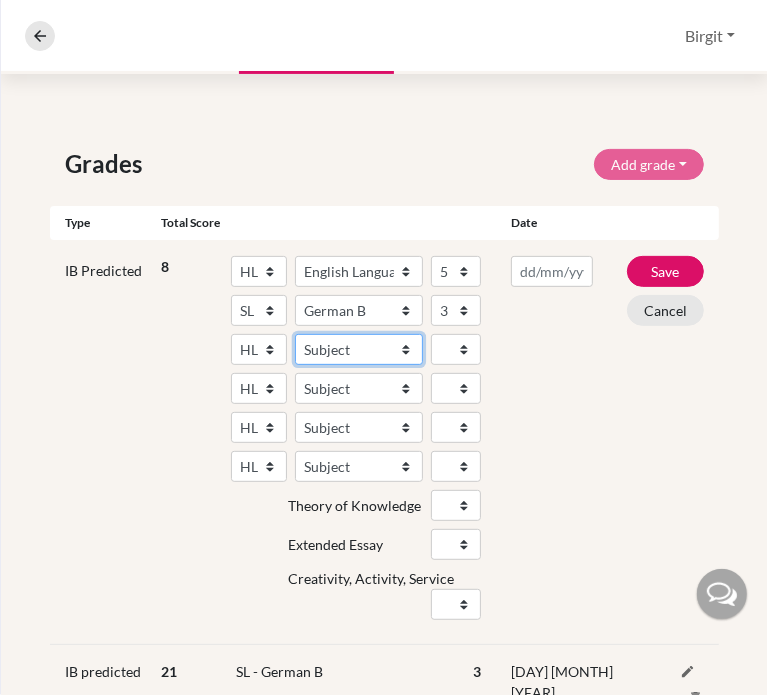 click on "Subject Albanian Literature A Amharic Literature A Arabic B Arabic Language And Literature A Arabic Literature A Belarusian Literature A Bengali Literature A Biology Bosnian Literature A Bulgarian Literature A Bulgari Literature A Business Management Catalan Literature A Chemistry Chinese B Chinese B - Cantonese Chinese B - Mandarin Chinese Language And Literature A Chinese Literature A Classical Greek Computer Science Croatian Literature A Czech Literature A Dance Danish B Danish Literature A Design Technology Digital Society Dutch B Dutch Language And Literature A Dutch Literature A Economics English B English Language And Literature A English Literature A Environmental systems and societies Environmental Systems And Societies Estonian Literature A Filipino Literature A Film Finnish B Finnish Literature A French B French Language And Literature A French Literature A Geography German B German Language And Literature A German Literature A Global Politics Hebrew B Hebrew Literature A Hindi B Hindi Literature A" at bounding box center (359, 349) 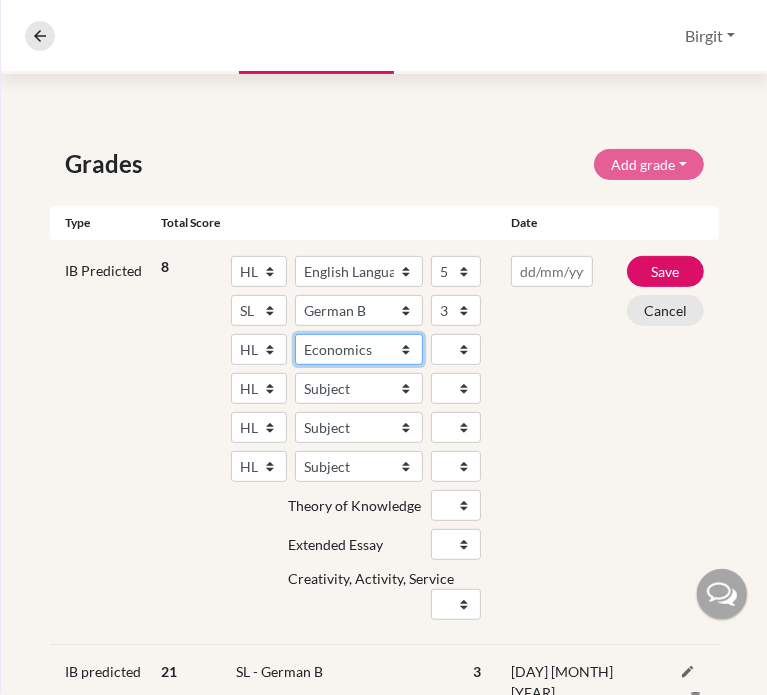 click on "Subject Albanian Literature A Amharic Literature A Arabic B Arabic Language And Literature A Arabic Literature A Belarusian Literature A Bengali Literature A Biology Bosnian Literature A Bulgarian Literature A Bulgari Literature A Business Management Catalan Literature A Chemistry Chinese B Chinese B - Cantonese Chinese B - Mandarin Chinese Language And Literature A Chinese Literature A Classical Greek Computer Science Croatian Literature A Czech Literature A Dance Danish B Danish Literature A Design Technology Digital Society Dutch B Dutch Language And Literature A Dutch Literature A Economics English B English Language And Literature A English Literature A Environmental systems and societies Environmental Systems And Societies Estonian Literature A Filipino Literature A Film Finnish B Finnish Literature A French B French Language And Literature A French Literature A Geography German B German Language And Literature A German Literature A Global Politics Hebrew B Hebrew Literature A Hindi B Hindi Literature A" at bounding box center (359, 349) 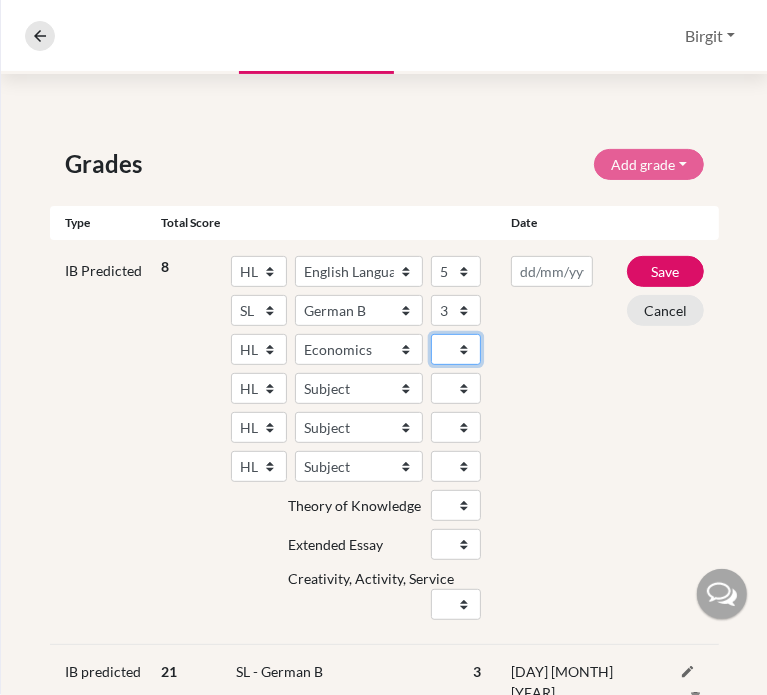 click on "1 2 3 4 5 6 7" at bounding box center (456, 349) 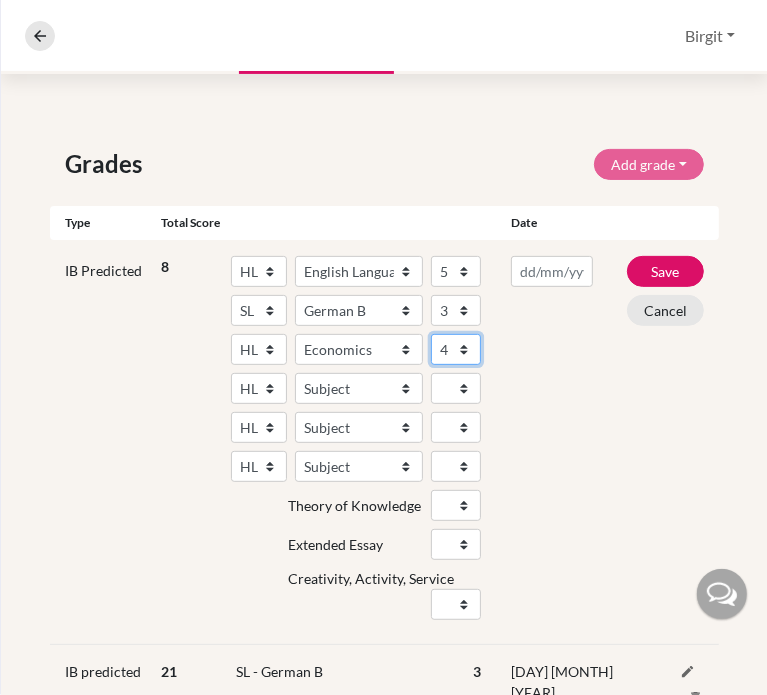 click on "1 2 3 4 5 6 7" at bounding box center [456, 349] 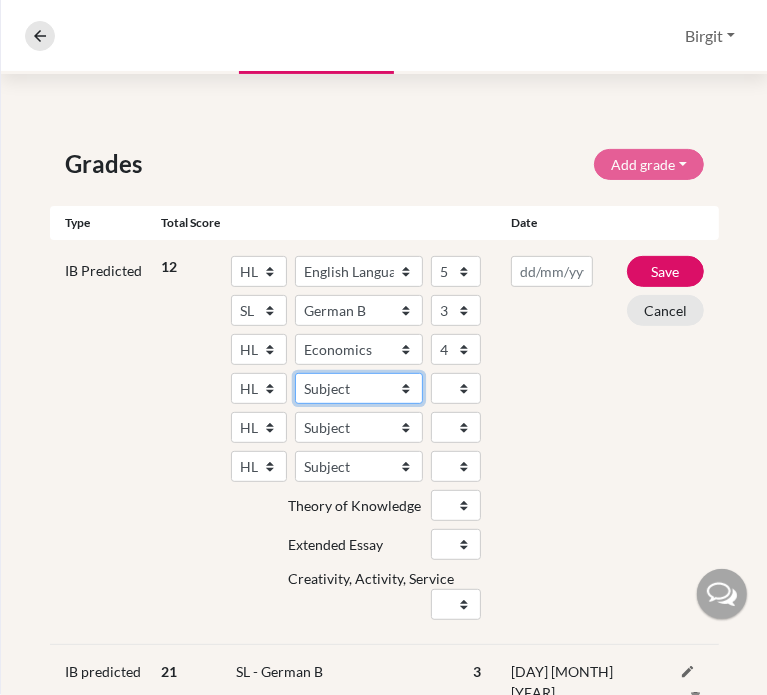 click on "Subject Albanian Literature A Amharic Literature A Arabic B Arabic Language And Literature A Arabic Literature A Belarusian Literature A Bengali Literature A Biology Bosnian Literature A Bulgarian Literature A Bulgari Literature A Business Management Catalan Literature A Chemistry Chinese B Chinese B - Cantonese Chinese B - Mandarin Chinese Language And Literature A Chinese Literature A Classical Greek Computer Science Croatian Literature A Czech Literature A Dance Danish B Danish Literature A Design Technology Digital Society Dutch B Dutch Language And Literature A Dutch Literature A Economics English B English Language And Literature A English Literature A Environmental systems and societies Environmental Systems And Societies Estonian Literature A Filipino Literature A Film Finnish B Finnish Literature A French B French Language And Literature A French Literature A Geography German B German Language And Literature A German Literature A Global Politics Hebrew B Hebrew Literature A Hindi B Hindi Literature A" at bounding box center (359, 388) 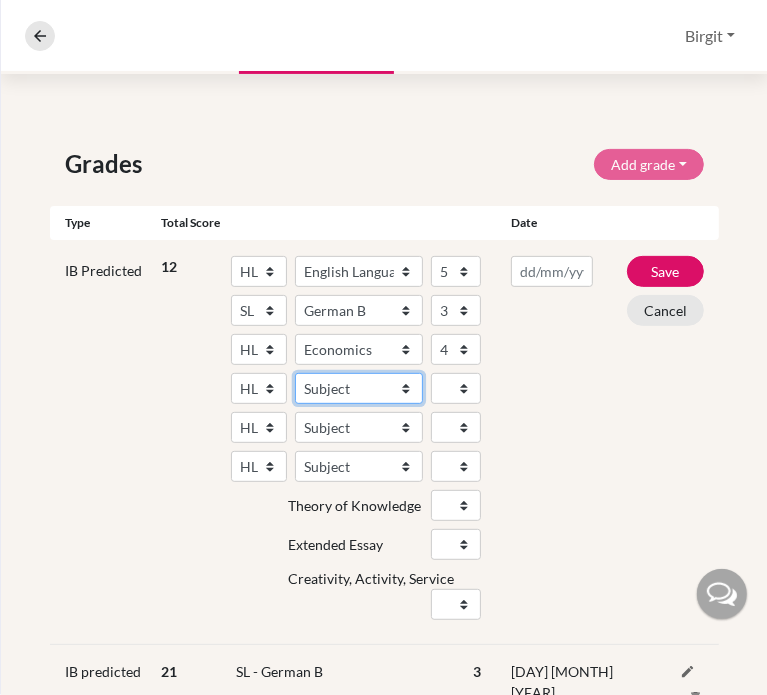 select on "55" 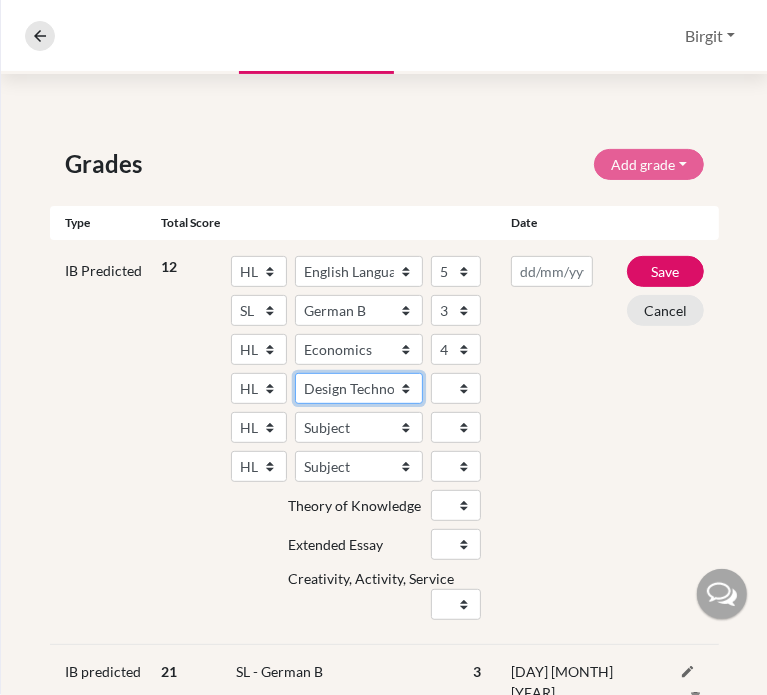 click on "Subject Albanian Literature A Amharic Literature A Arabic B Arabic Language And Literature A Arabic Literature A Belarusian Literature A Bengali Literature A Biology Bosnian Literature A Bulgarian Literature A Bulgari Literature A Business Management Catalan Literature A Chemistry Chinese B Chinese B - Cantonese Chinese B - Mandarin Chinese Language And Literature A Chinese Literature A Classical Greek Computer Science Croatian Literature A Czech Literature A Dance Danish B Danish Literature A Design Technology Digital Society Dutch B Dutch Language And Literature A Dutch Literature A Economics English B English Language And Literature A English Literature A Environmental systems and societies Environmental Systems And Societies Estonian Literature A Filipino Literature A Film Finnish B Finnish Literature A French B French Language And Literature A French Literature A Geography German B German Language And Literature A German Literature A Global Politics Hebrew B Hebrew Literature A Hindi B Hindi Literature A" at bounding box center (359, 388) 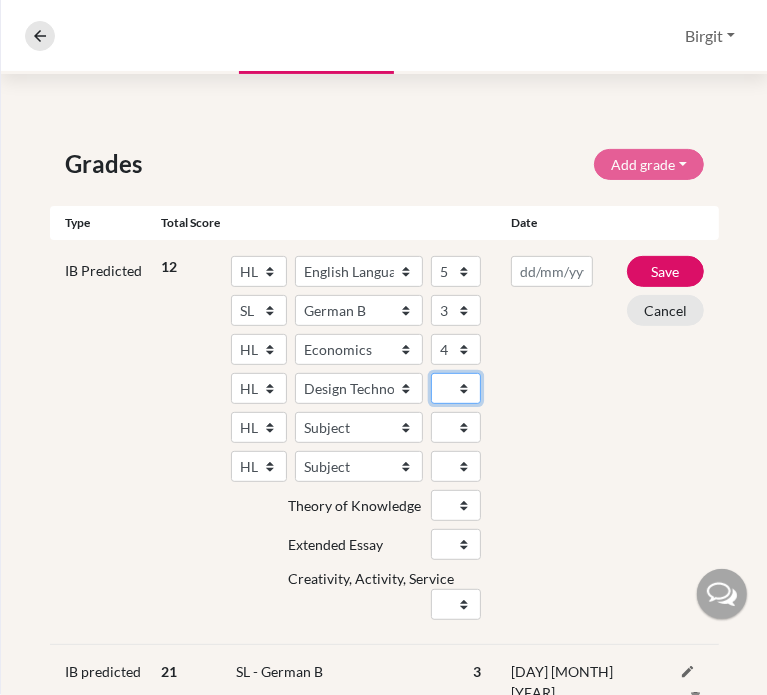click on "1 2 3 4 5 6 7" at bounding box center [456, 388] 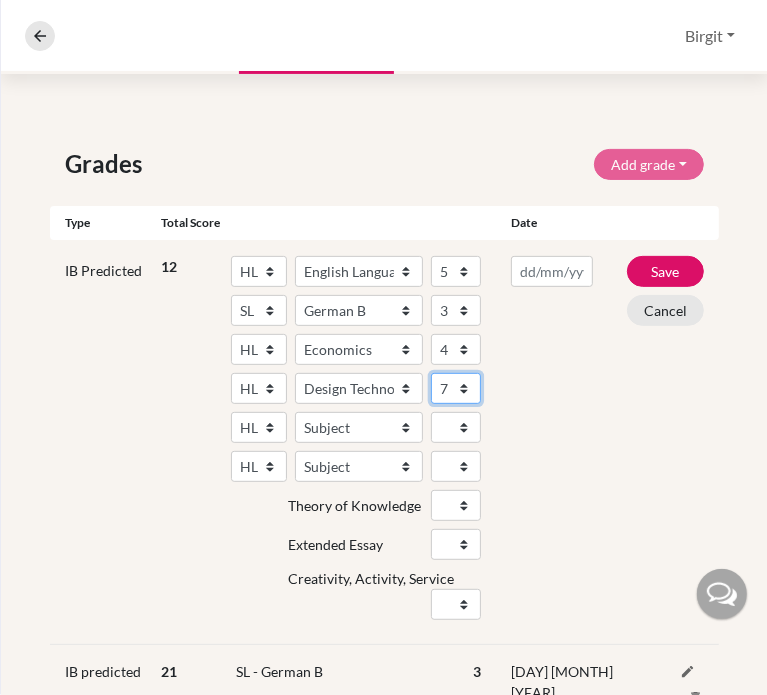 click on "1 2 3 4 5 6 7" at bounding box center (456, 388) 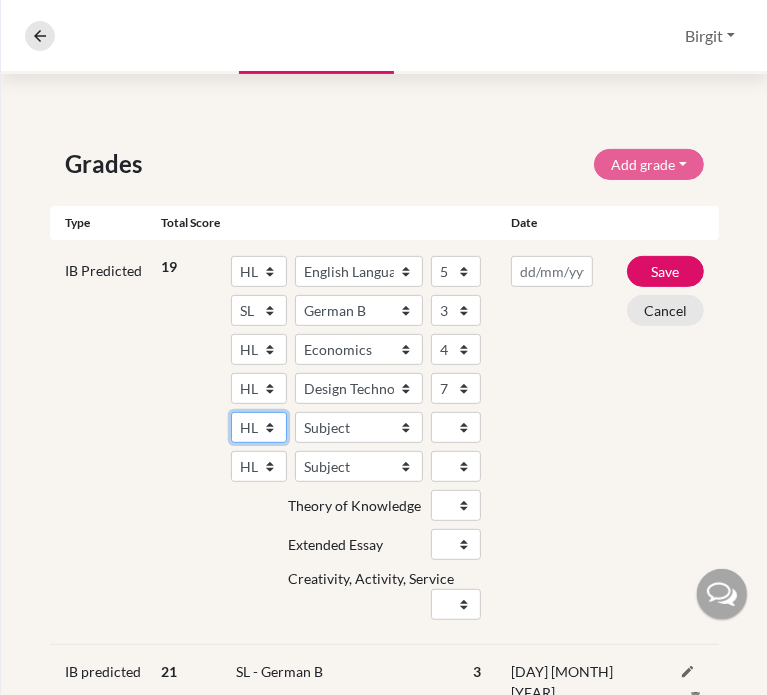 click on "SL HL" at bounding box center (259, 427) 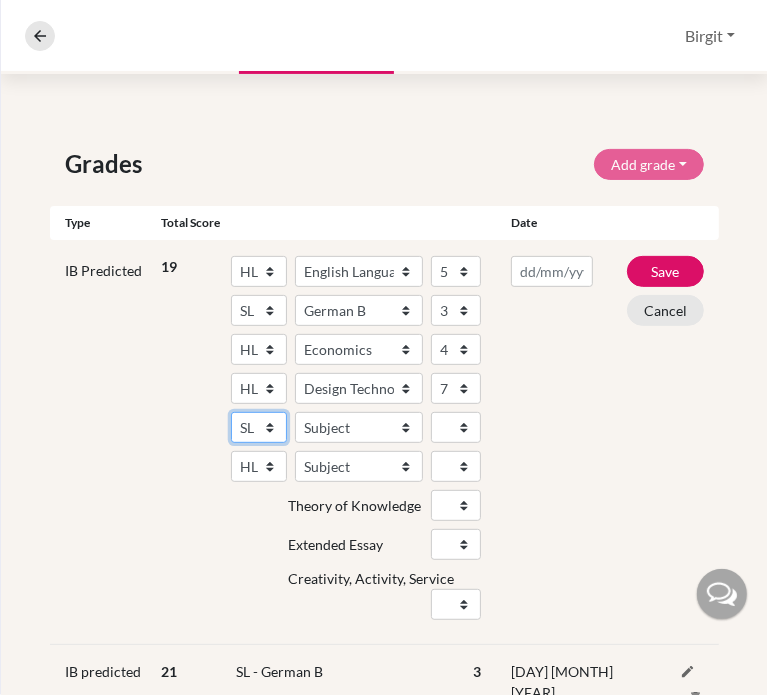 click on "SL HL" at bounding box center [259, 427] 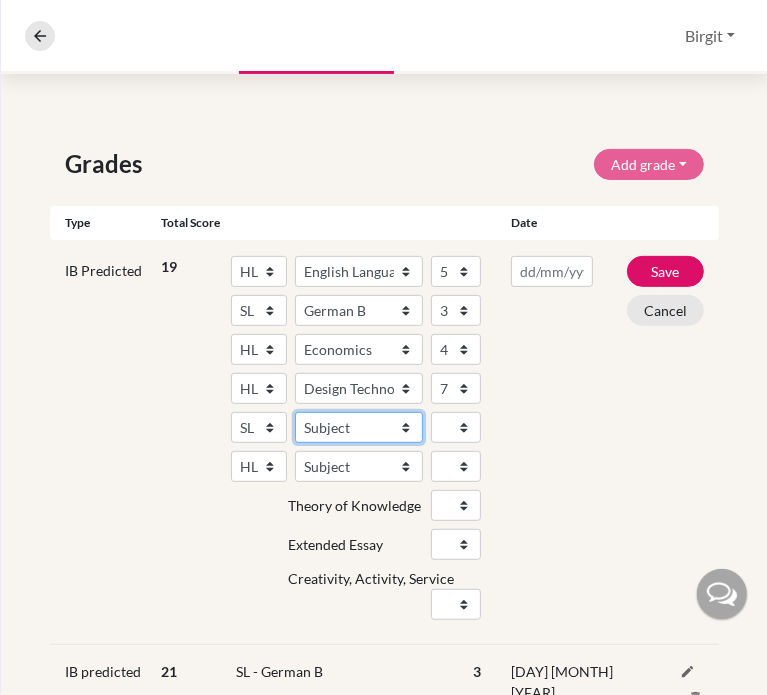 click on "Subject Albanian Literature A Amharic Literature A Arabic ab Initio Arabic B Arabic Language And Literature A Arabic Literature A Belarusian Literature A Bengali Literature A Biology Bosnian Literature A Bulgarian Literature A Bulgari Literature A Business Management Catalan Literature A Chemistry Chinese B Chinese B - Cantonese Chinese B - Mandarin Chinese Language And Literature A Chinese Literature A Classical Greek Computer Science Croatian Literature A Czech Literature A Dance Danish ab Initio Danish B Danish Literature A Design Technology Digital Society Dutch ab Initio Dutch B Dutch Language And Literature A Dutch Literature A Economics English ab Initio English B English Language And Literature A English Literature A Environmental systems and societies Environmental Systems And Societies Estonian Literature A Filipino Literature A Film Finnish B Finnish Literature A French ab Initio French B French Language And Literature A French Literature A Geography German ab Initio German B German Literature A" at bounding box center [359, 427] 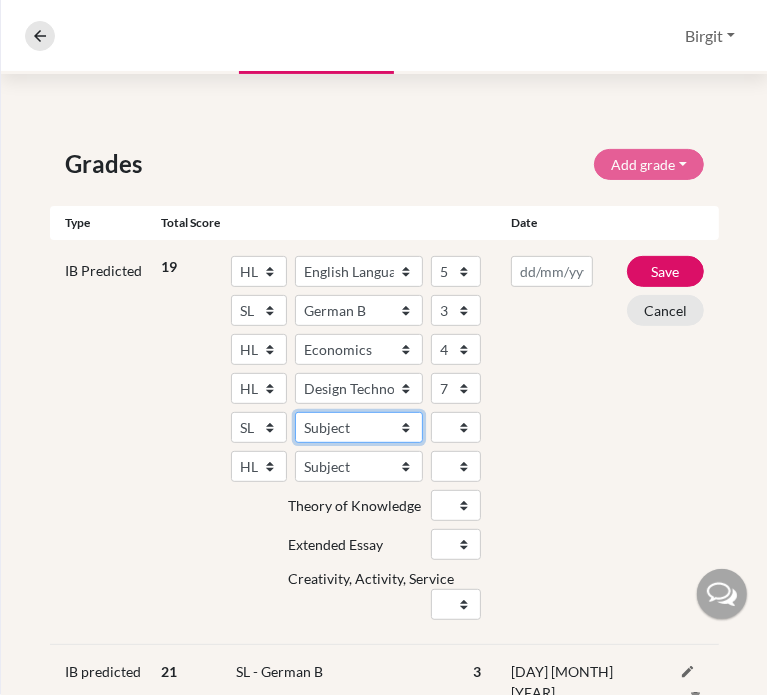 select on "181" 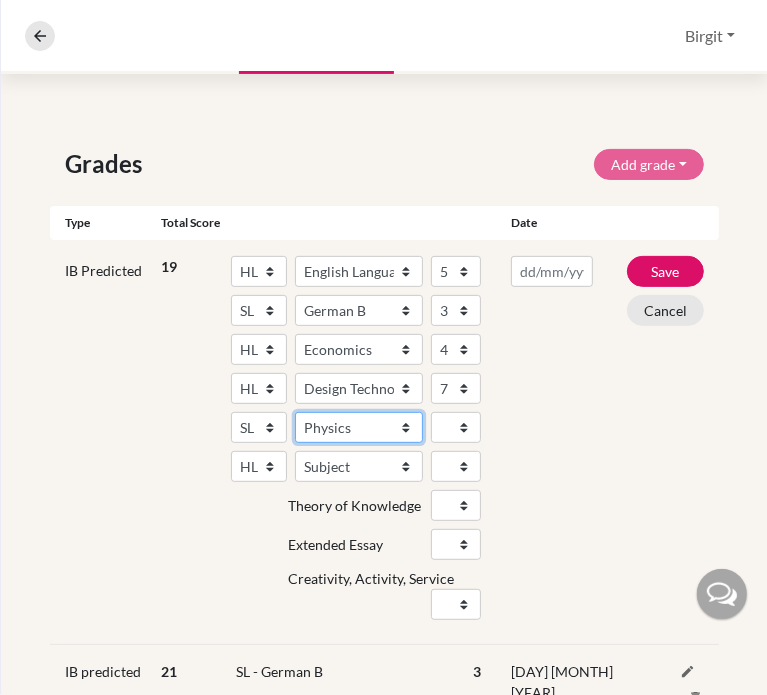 click on "Subject Albanian Literature A Amharic Literature A Arabic ab Initio Arabic B Arabic Language And Literature A Arabic Literature A Belarusian Literature A Bengali Literature A Biology Bosnian Literature A Bulgarian Literature A Bulgari Literature A Business Management Catalan Literature A Chemistry Chinese B Chinese B - Cantonese Chinese B - Mandarin Chinese Language And Literature A Chinese Literature A Classical Greek Computer Science Croatian Literature A Czech Literature A Dance Danish ab Initio Danish B Danish Literature A Design Technology Digital Society Dutch ab Initio Dutch B Dutch Language And Literature A Dutch Literature A Economics English ab Initio English B English Language And Literature A English Literature A Environmental systems and societies Environmental Systems And Societies Estonian Literature A Filipino Literature A Film Finnish B Finnish Literature A French ab Initio French B French Language And Literature A French Literature A Geography German ab Initio German B German Literature A" at bounding box center [359, 427] 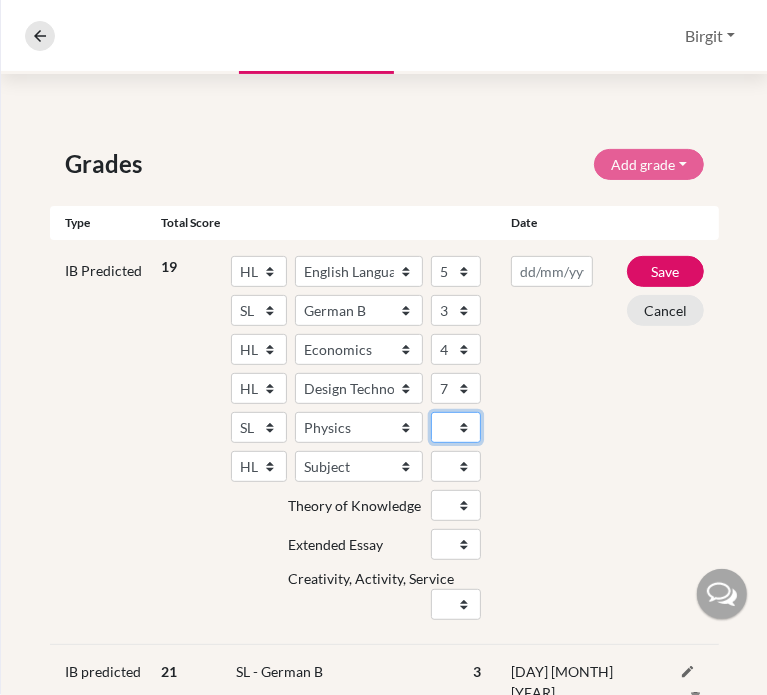 click on "1 2 3 4 5 6 7" at bounding box center [456, 427] 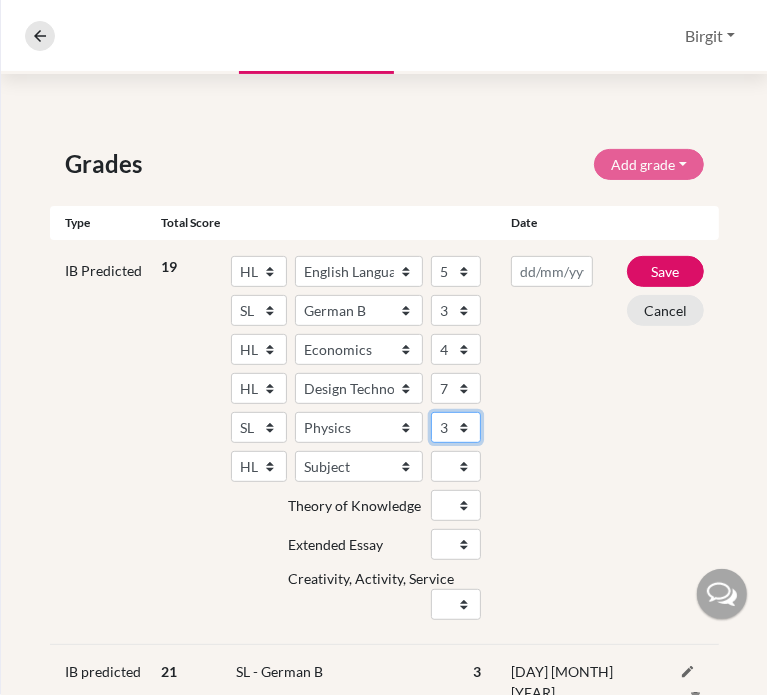 click on "1 2 3 4 5 6 7" at bounding box center [456, 427] 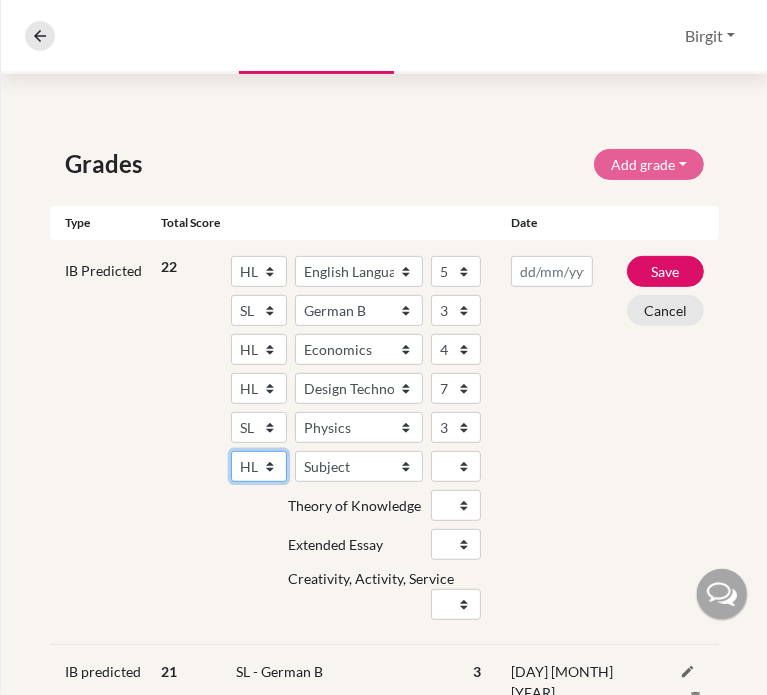 click on "SL HL" at bounding box center (259, 466) 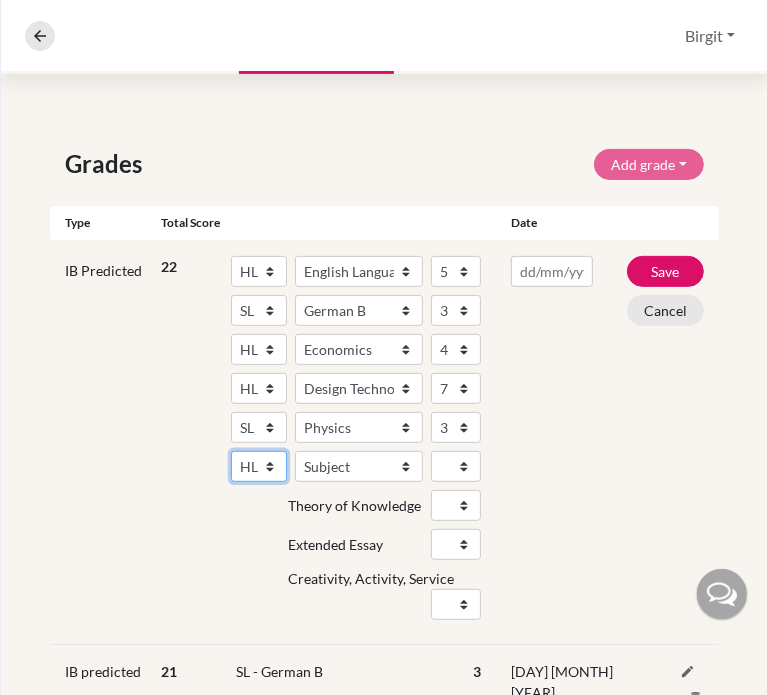select on "SL" 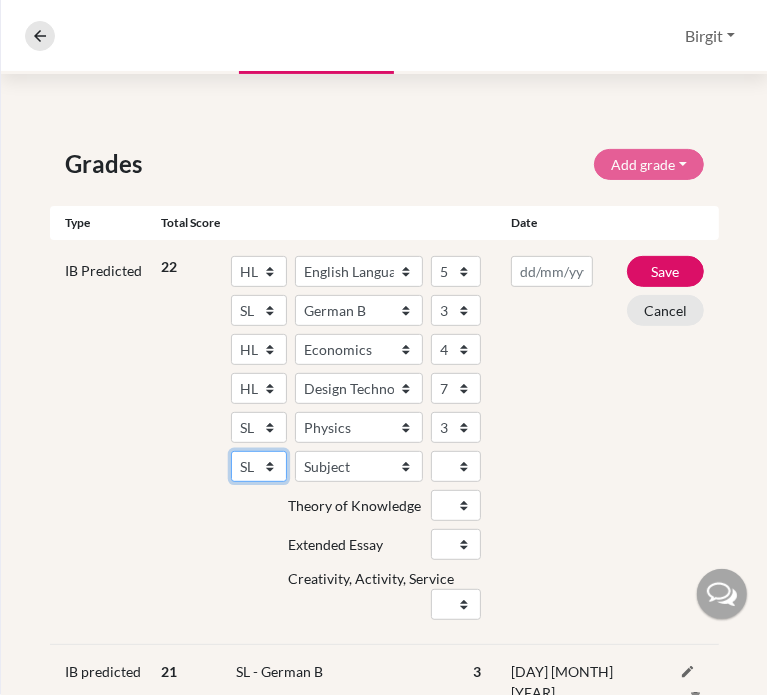 click on "SL HL" at bounding box center [259, 466] 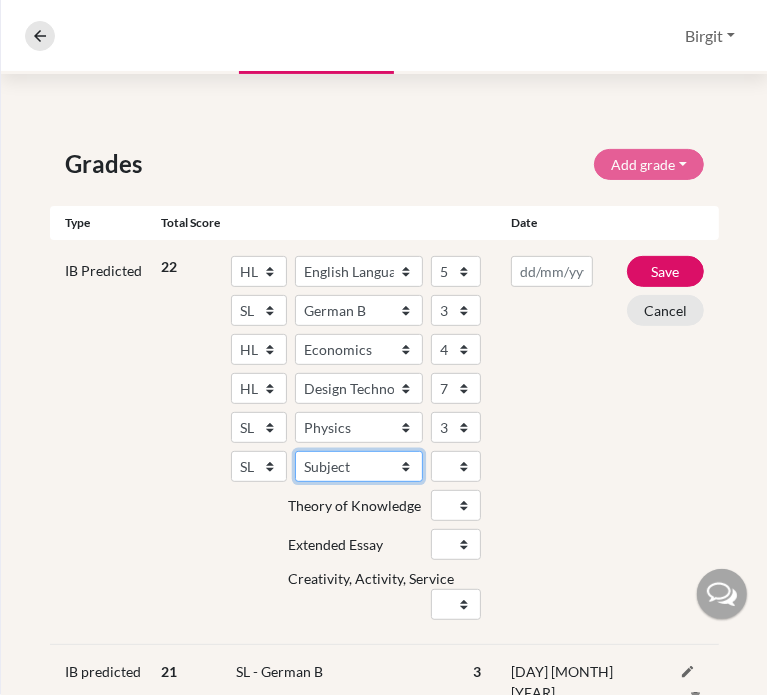 click on "Subject Albanian Literature A Amharic Literature A Arabic ab Initio Arabic B Arabic Language And Literature A Arabic Literature A Belarusian Literature A Bengali Literature A Biology Bosnian Literature A Bulgarian Literature A Bulgari Literature A Business Management Catalan Literature A Chemistry Chinese B Chinese B - Cantonese Chinese B - Mandarin Chinese Language And Literature A Chinese Literature A Classical Greek Computer Science Croatian Literature A Czech Literature A Dance Danish ab Initio Danish B Danish Literature A Design Technology Digital Society Dutch ab Initio Dutch B Dutch Language And Literature A Dutch Literature A Economics English ab Initio English B English Language And Literature A English Literature A Environmental systems and societies Environmental Systems And Societies Estonian Literature A Filipino Literature A Film Finnish B Finnish Literature A French ab Initio French B French Language And Literature A French Literature A Geography German ab Initio German B German Literature A" at bounding box center [359, 466] 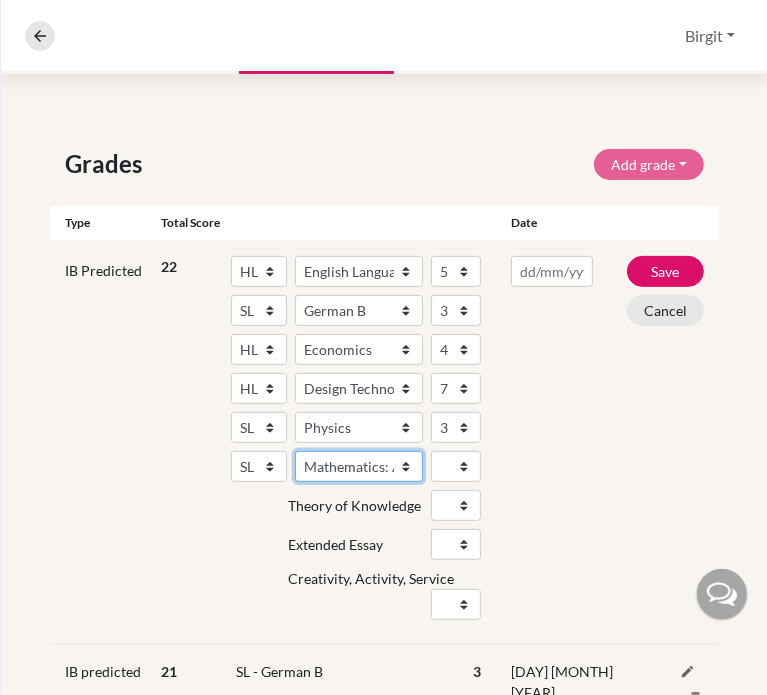 click on "Subject Albanian Literature A Amharic Literature A Arabic ab Initio Arabic B Arabic Language And Literature A Arabic Literature A Belarusian Literature A Bengali Literature A Biology Bosnian Literature A Bulgarian Literature A Bulgari Literature A Business Management Catalan Literature A Chemistry Chinese B Chinese B - Cantonese Chinese B - Mandarin Chinese Language And Literature A Chinese Literature A Classical Greek Computer Science Croatian Literature A Czech Literature A Dance Danish ab Initio Danish B Danish Literature A Design Technology Digital Society Dutch ab Initio Dutch B Dutch Language And Literature A Dutch Literature A Economics English ab Initio English B English Language And Literature A English Literature A Environmental systems and societies Environmental Systems And Societies Estonian Literature A Filipino Literature A Film Finnish B Finnish Literature A French ab Initio French B French Language And Literature A French Literature A Geography German ab Initio German B German Literature A" at bounding box center (359, 466) 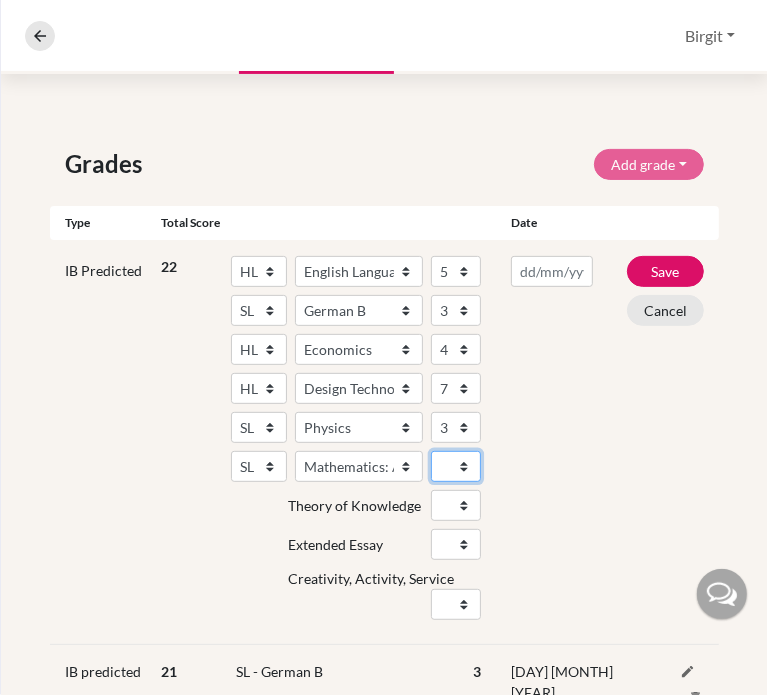 click on "1 2 3 4 5 6 7" at bounding box center (456, 466) 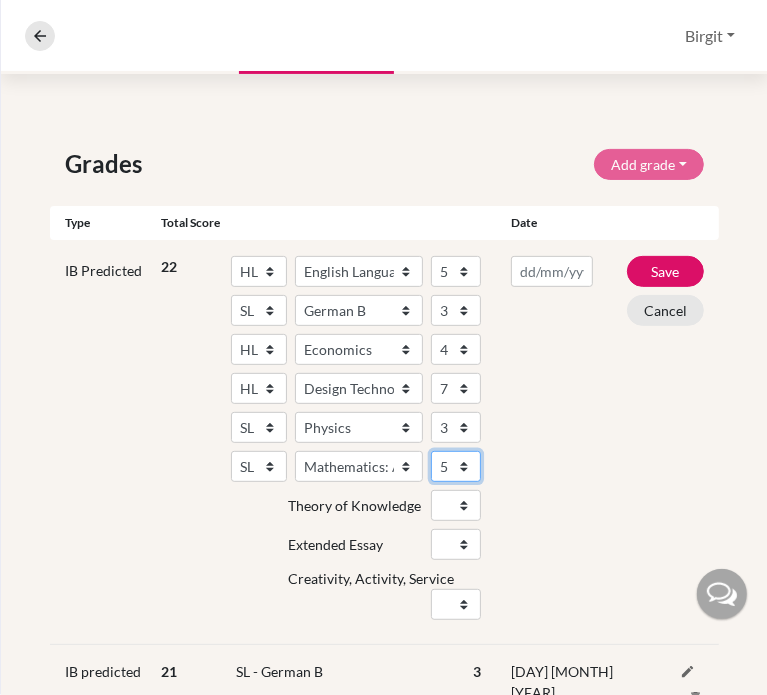 click on "1 2 3 4 5 6 7" at bounding box center [456, 466] 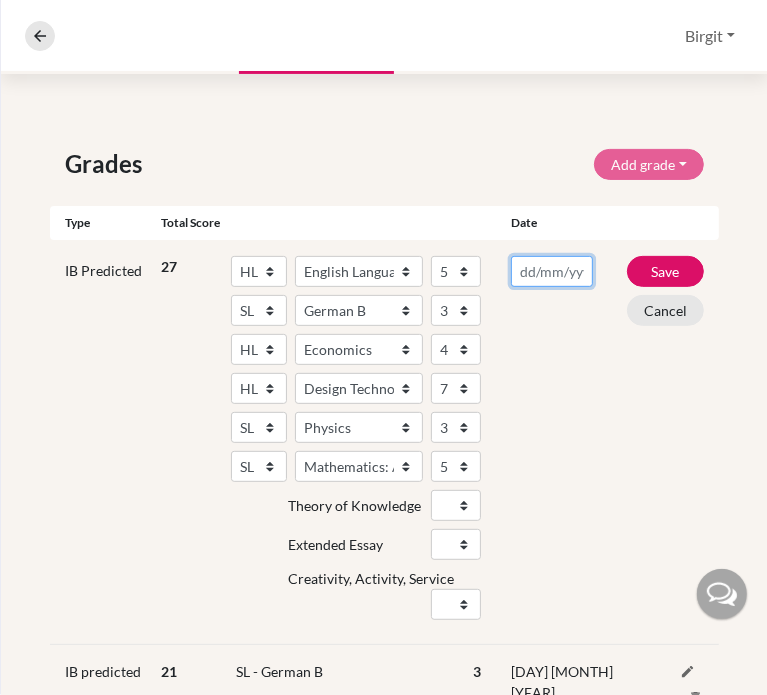 click at bounding box center [552, 271] 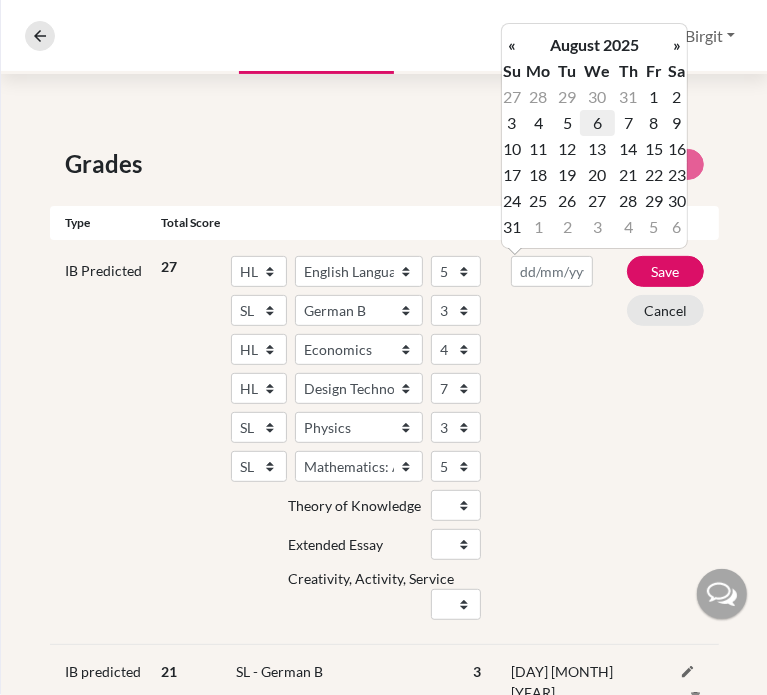 click on "6" at bounding box center [597, 123] 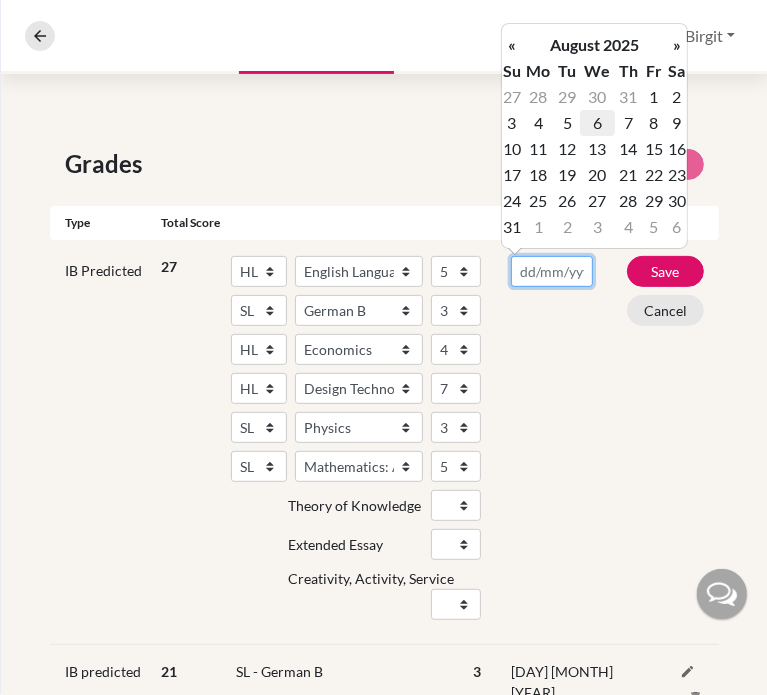 type on "[DATE]" 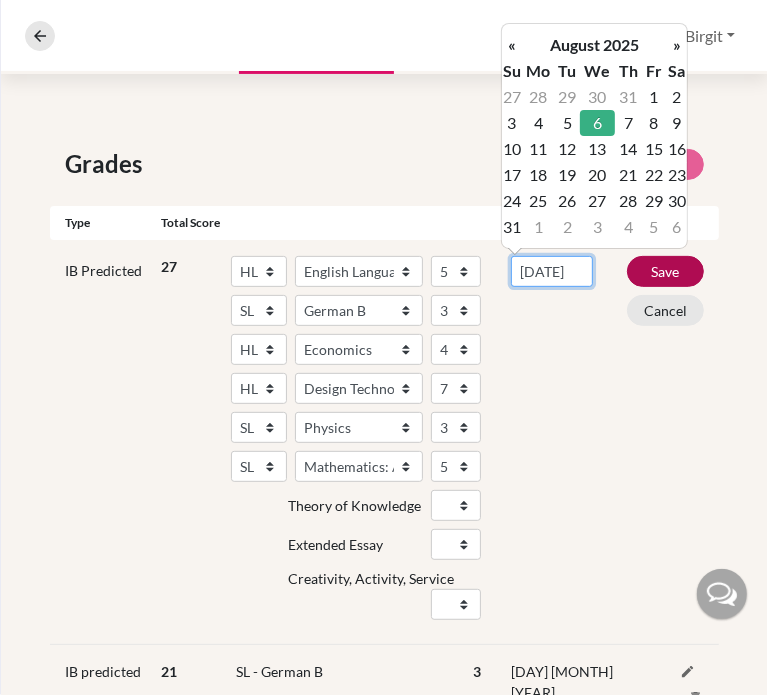 scroll, scrollTop: 0, scrollLeft: 13, axis: horizontal 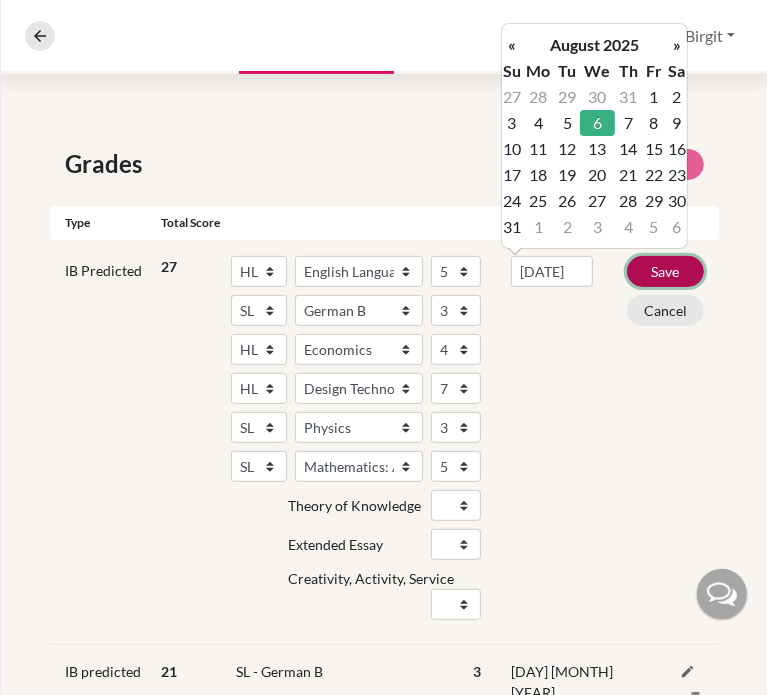 click on "Save" at bounding box center (665, 271) 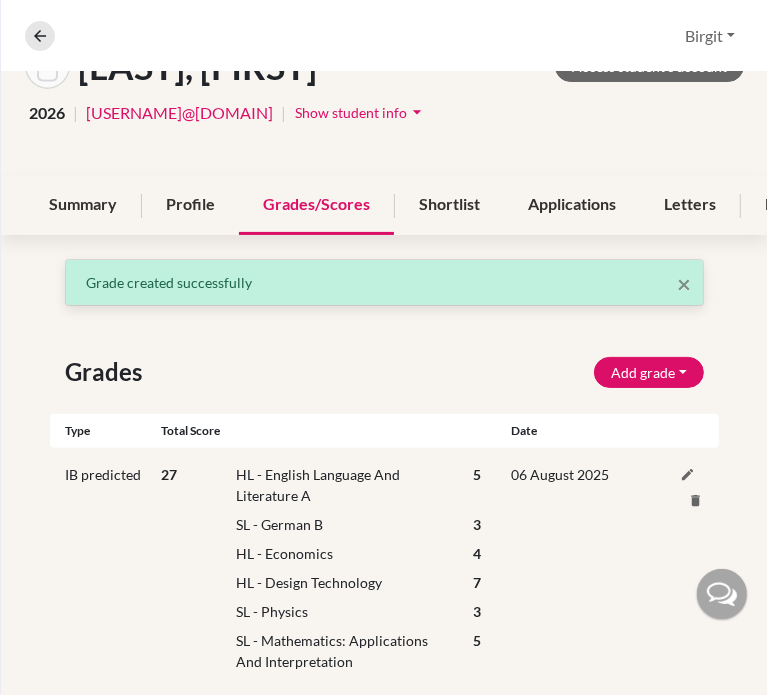 scroll, scrollTop: 0, scrollLeft: 0, axis: both 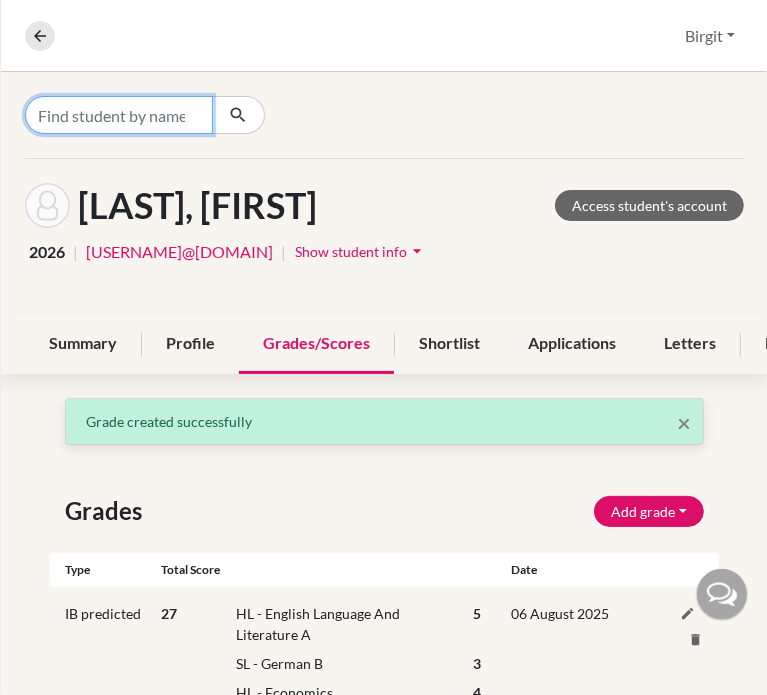 click at bounding box center [119, 115] 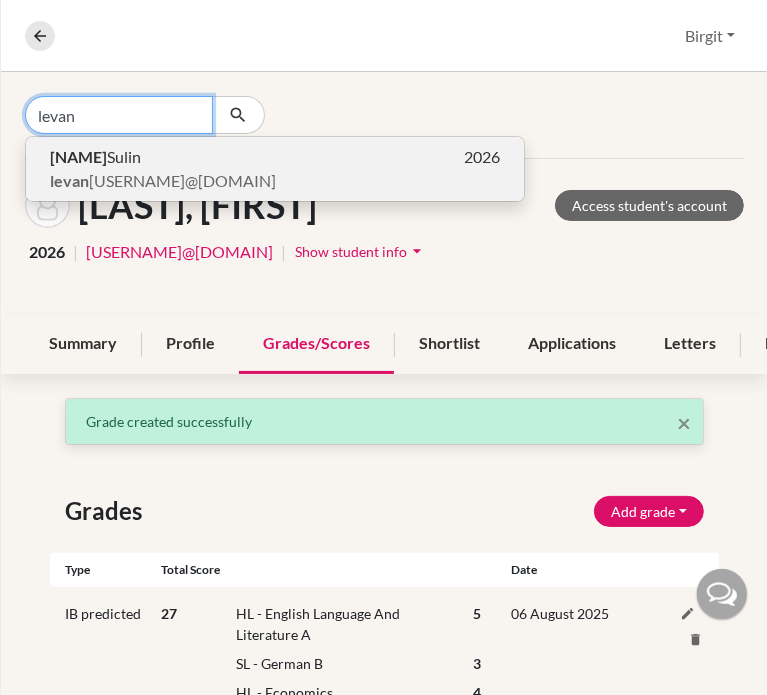 type on "levan" 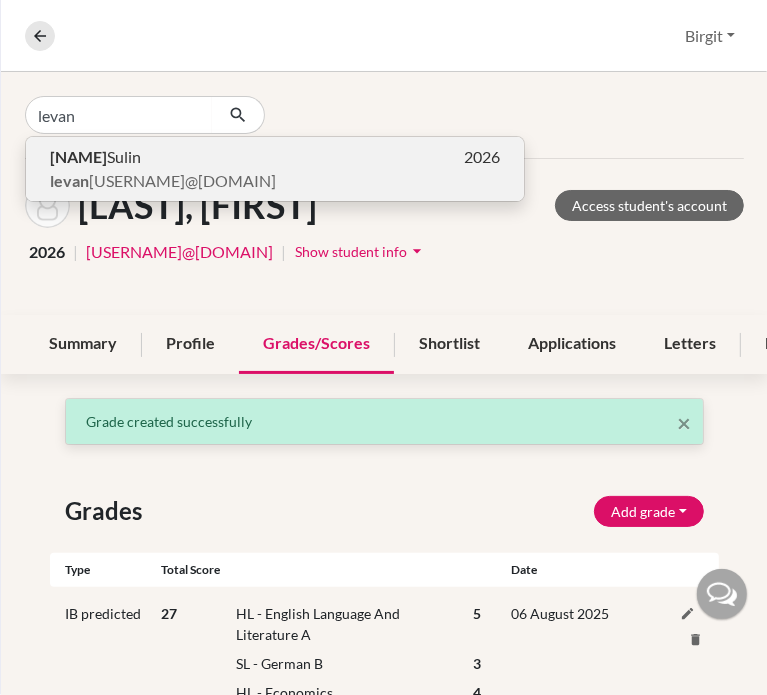 click on "[EMAIL]" at bounding box center (163, 181) 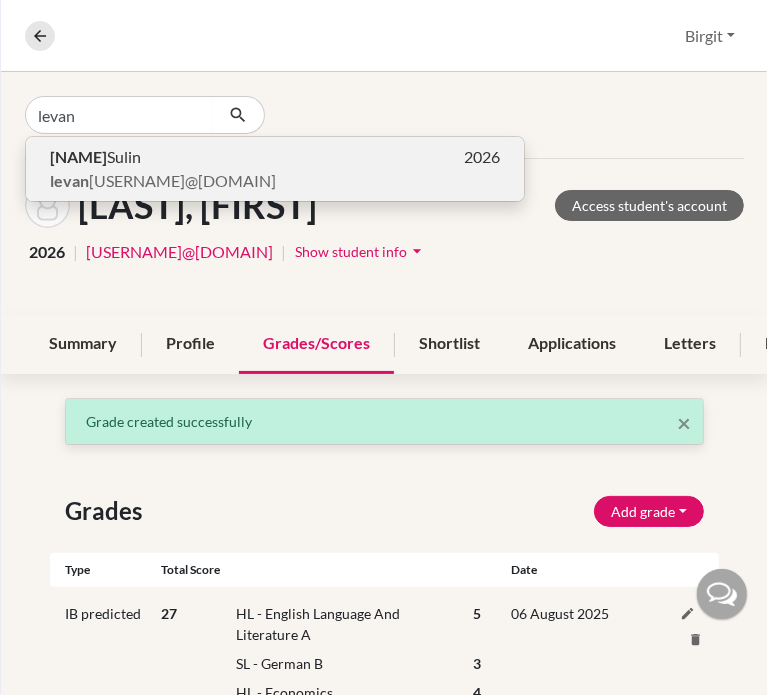 type 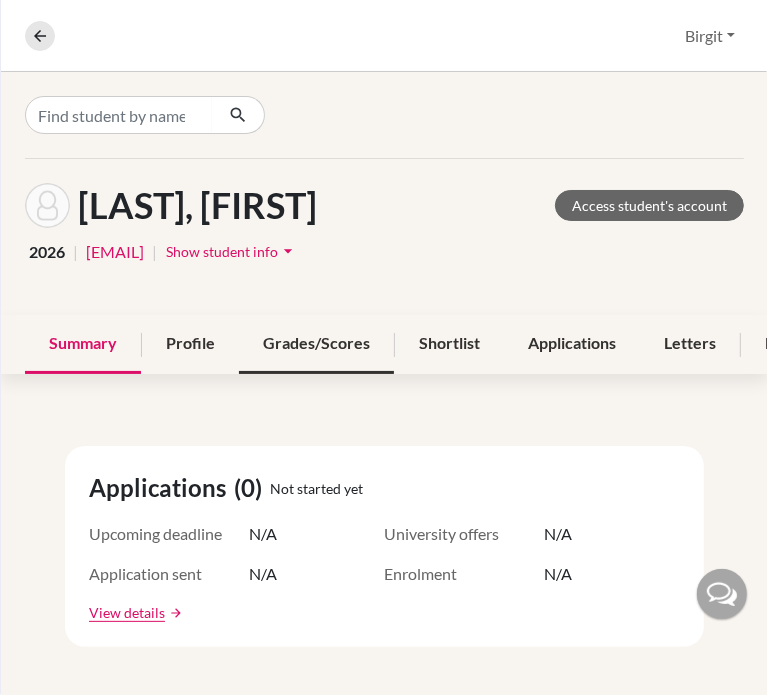 click on "Grades/Scores" at bounding box center [316, 344] 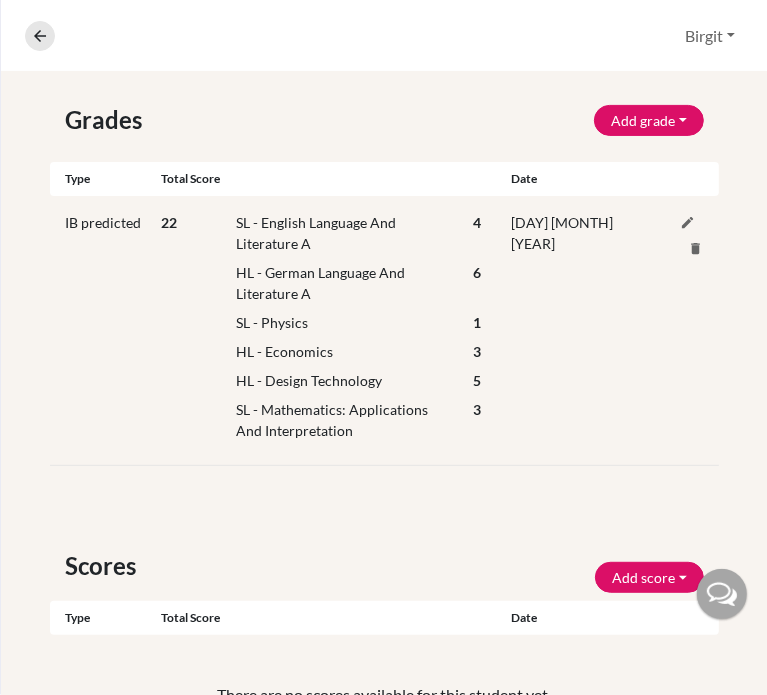 scroll, scrollTop: 300, scrollLeft: 0, axis: vertical 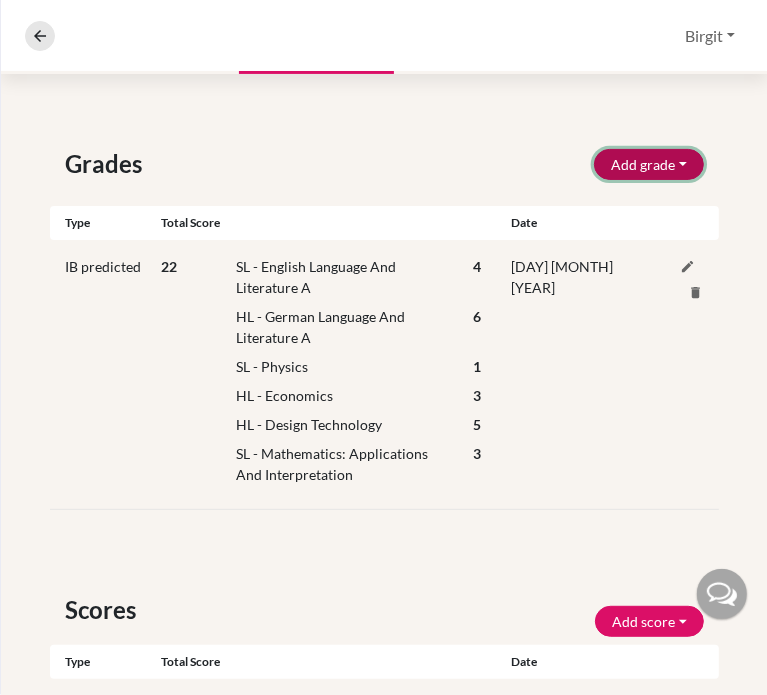 click on "Add grade" at bounding box center [649, 164] 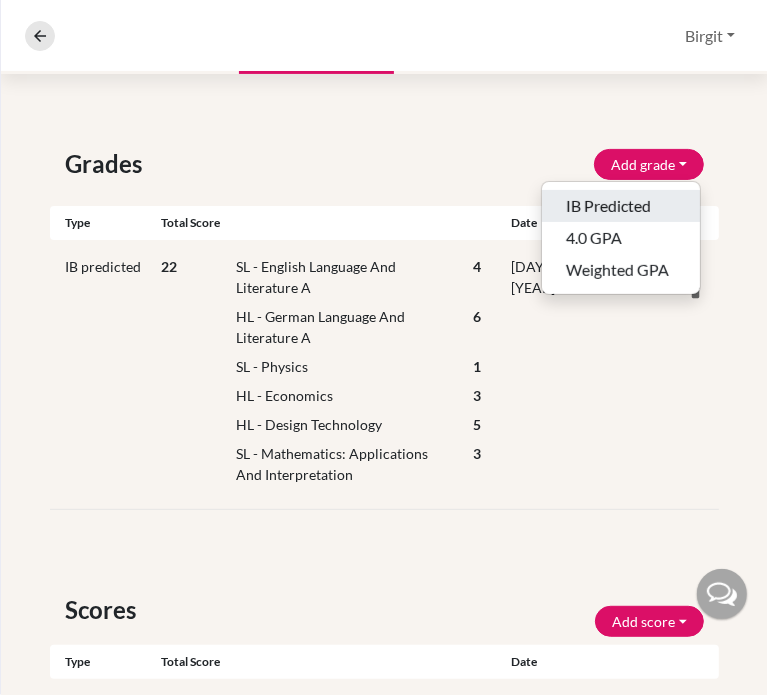 click on "IB Predicted" at bounding box center (621, 206) 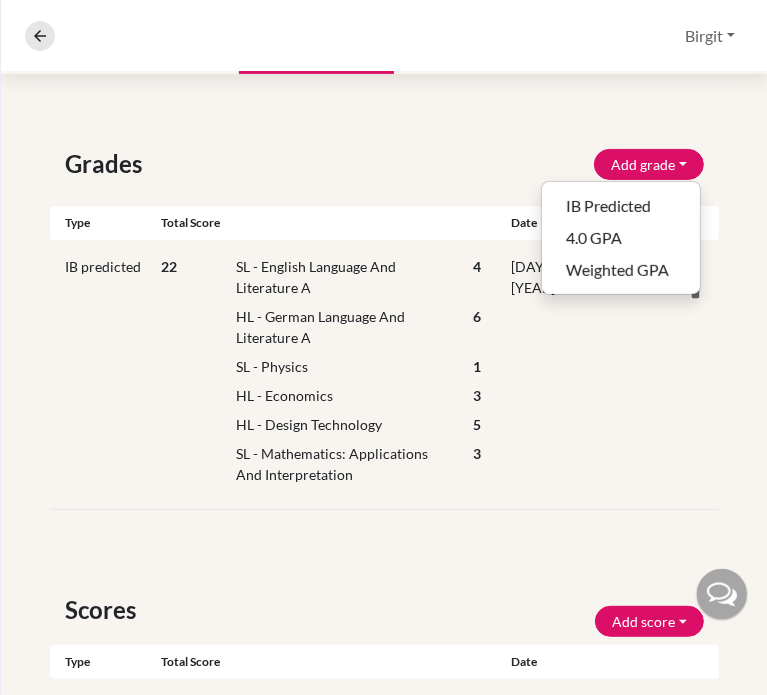 select on "HL" 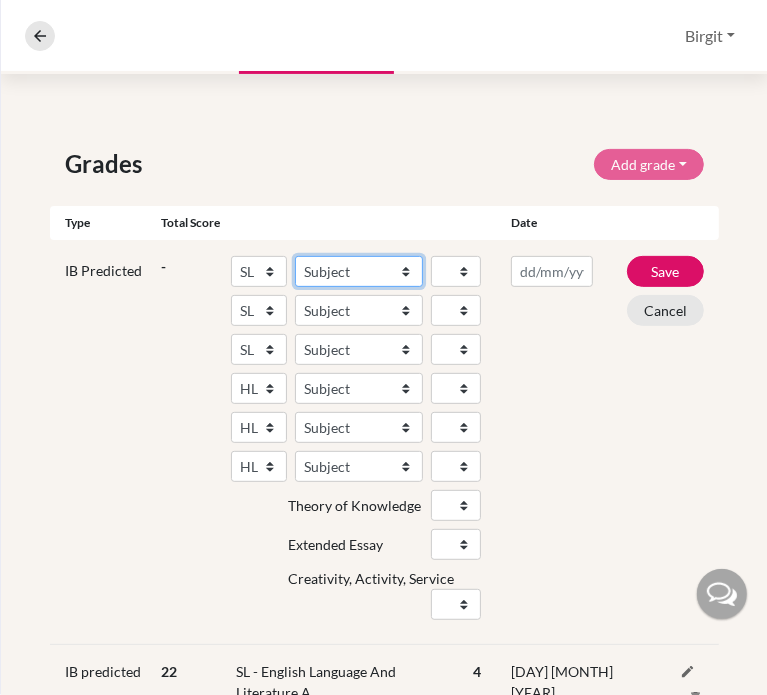 click on "Subject Albanian Literature A Amharic Literature A Arabic ab Initio Arabic B Arabic Language And Literature A Arabic Literature A Belarusian Literature A Bengali Literature A Biology Bosnian Literature A Bulgarian Literature A Bulgari Literature A Business Management Catalan Literature A Chemistry Chinese B Chinese B - Cantonese Chinese B - Mandarin Chinese Language And Literature A Chinese Literature A Classical Greek Computer Science Croatian Literature A Czech Literature A Dance Danish ab Initio Danish B Danish Literature A Design Technology Digital Society Dutch ab Initio Dutch B Dutch Language And Literature A Dutch Literature A Economics English ab Initio English B English Language And Literature A English Literature A Environmental systems and societies Environmental Systems And Societies Estonian Literature A Filipino Literature A Film Finnish B Finnish Literature A French ab Initio French B French Language And Literature A French Literature A Geography German ab Initio German B German Literature A" at bounding box center (359, 271) 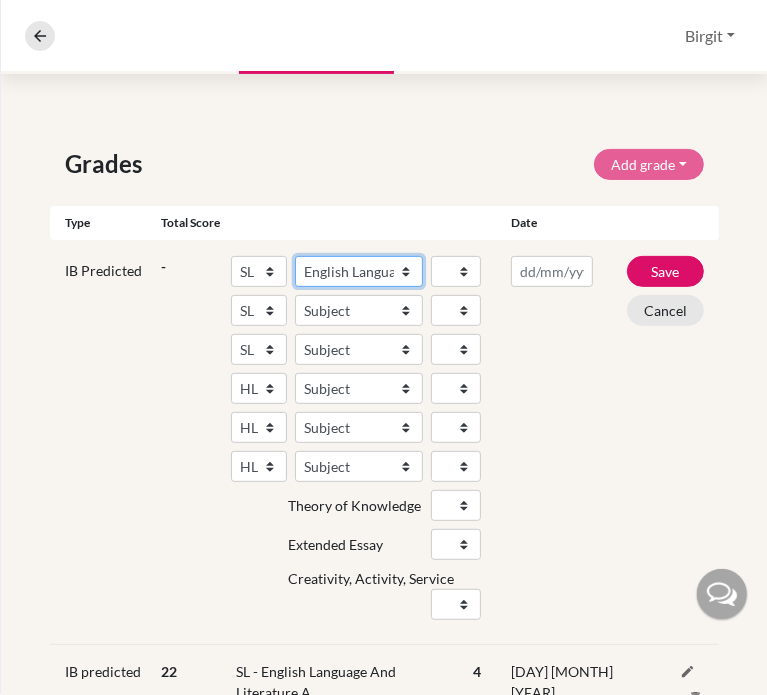 click on "Subject Albanian Literature A Amharic Literature A Arabic ab Initio Arabic B Arabic Language And Literature A Arabic Literature A Belarusian Literature A Bengali Literature A Biology Bosnian Literature A Bulgarian Literature A Bulgari Literature A Business Management Catalan Literature A Chemistry Chinese B Chinese B - Cantonese Chinese B - Mandarin Chinese Language And Literature A Chinese Literature A Classical Greek Computer Science Croatian Literature A Czech Literature A Dance Danish ab Initio Danish B Danish Literature A Design Technology Digital Society Dutch ab Initio Dutch B Dutch Language And Literature A Dutch Literature A Economics English ab Initio English B English Language And Literature A English Literature A Environmental systems and societies Environmental Systems And Societies Estonian Literature A Filipino Literature A Film Finnish B Finnish Literature A French ab Initio French B French Language And Literature A French Literature A Geography German ab Initio German B German Literature A" at bounding box center [359, 271] 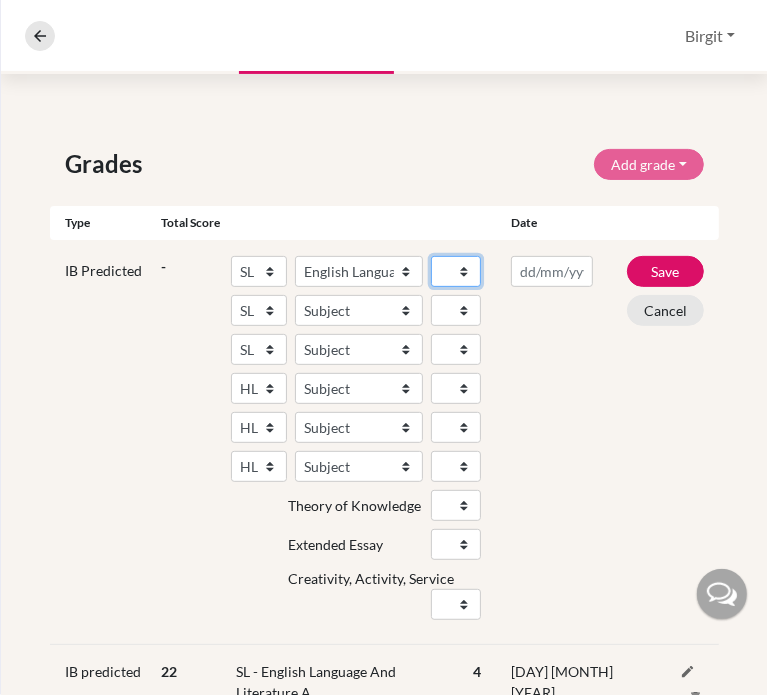 click on "1 2 3 4 5 6 7" at bounding box center (456, 271) 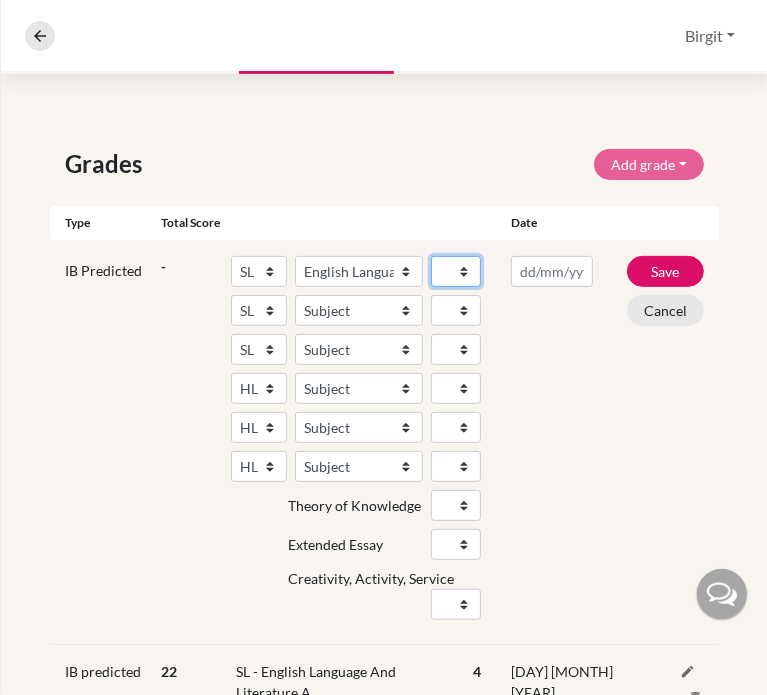 select on "5" 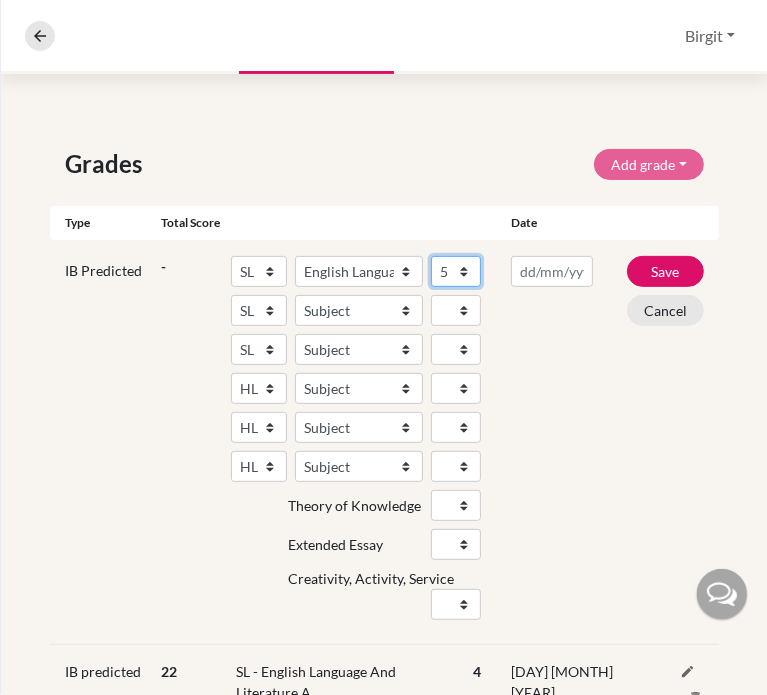 click on "1 2 3 4 5 6 7" at bounding box center (456, 271) 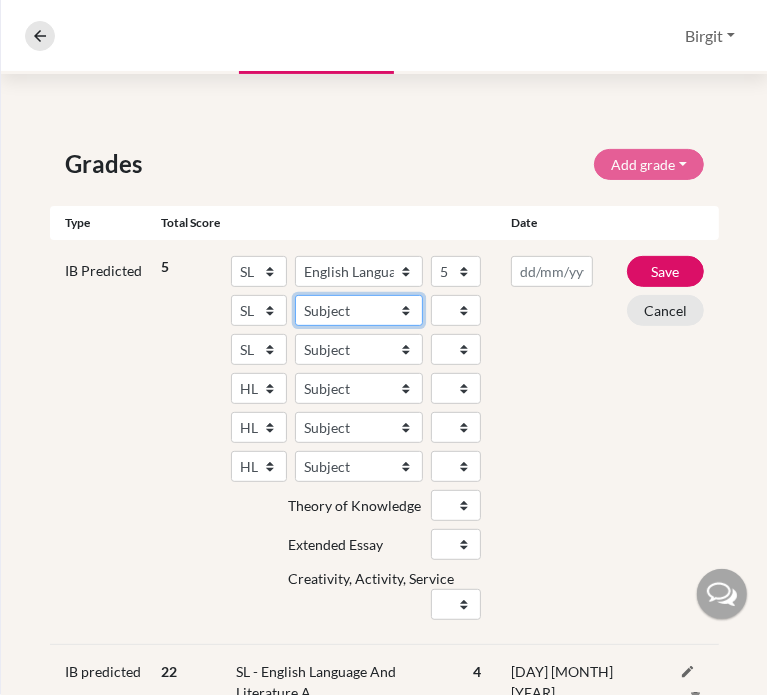 click on "Subject Albanian Literature A Amharic Literature A Arabic ab Initio Arabic B Arabic Language And Literature A Arabic Literature A Belarusian Literature A Bengali Literature A Biology Bosnian Literature A Bulgarian Literature A Bulgari Literature A Business Management Catalan Literature A Chemistry Chinese B Chinese B - Cantonese Chinese B - Mandarin Chinese Language And Literature A Chinese Literature A Classical Greek Computer Science Croatian Literature A Czech Literature A Dance Danish ab Initio Danish B Danish Literature A Design Technology Digital Society Dutch ab Initio Dutch B Dutch Language And Literature A Dutch Literature A Economics English ab Initio English B English Language And Literature A English Literature A Environmental systems and societies Environmental Systems And Societies Estonian Literature A Filipino Literature A Film Finnish B Finnish Literature A French ab Initio French B French Language And Literature A French Literature A Geography German ab Initio German B German Literature A" at bounding box center (359, 310) 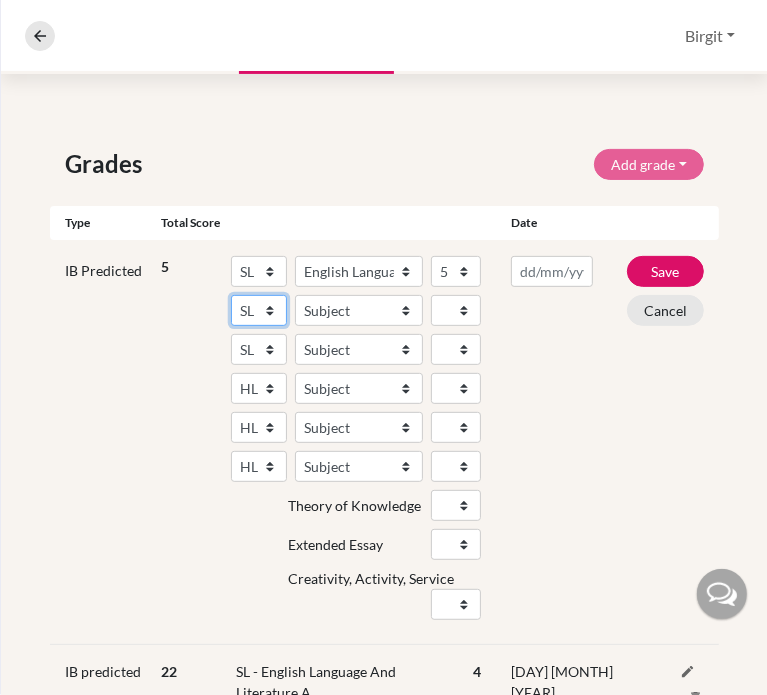 click on "SL HL" at bounding box center [259, 310] 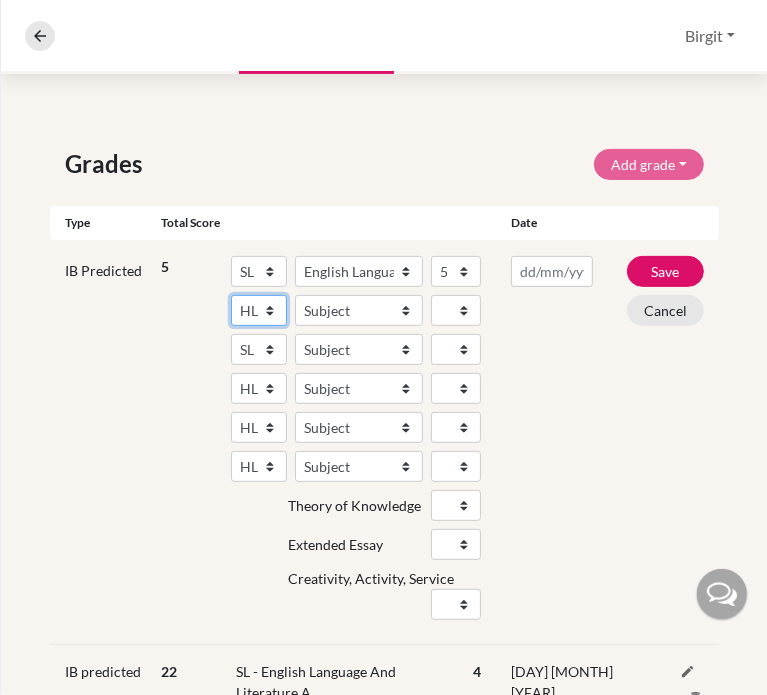click on "SL HL" at bounding box center (259, 310) 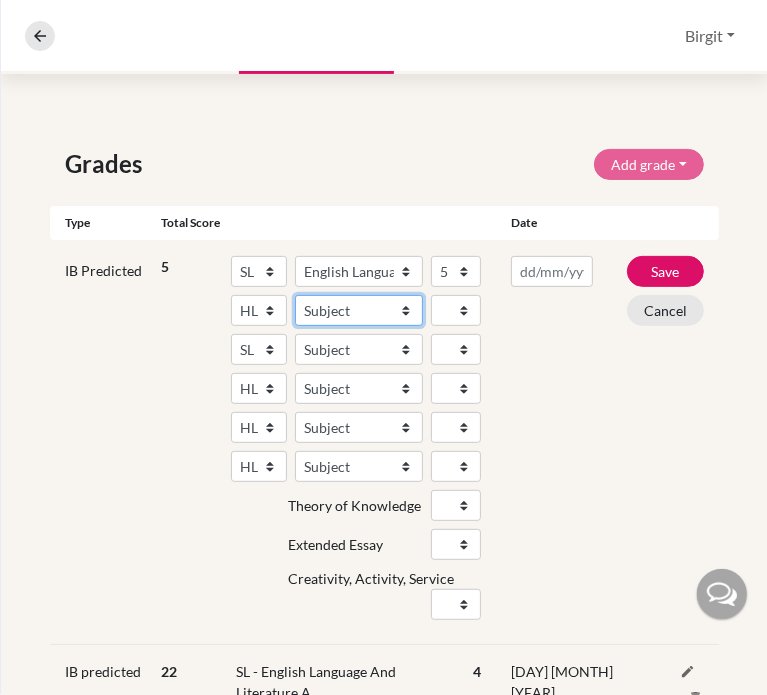 click on "Subject Albanian Literature A Amharic Literature A Arabic B Arabic Language And Literature A Arabic Literature A Belarusian Literature A Bengali Literature A Biology Bosnian Literature A Bulgarian Literature A Bulgari Literature A Business Management Catalan Literature A Chemistry Chinese B Chinese B - Cantonese Chinese B - Mandarin Chinese Language And Literature A Chinese Literature A Classical Greek Computer Science Croatian Literature A Czech Literature A Dance Danish B Danish Literature A Design Technology Digital Society Dutch B Dutch Language And Literature A Dutch Literature A Economics English B English Language And Literature A English Literature A Environmental systems and societies Environmental Systems And Societies Estonian Literature A Filipino Literature A Film Finnish B Finnish Literature A French B French Language And Literature A French Literature A Geography German B German Language And Literature A German Literature A Global Politics Hebrew B Hebrew Literature A Hindi B Hindi Literature A" at bounding box center [359, 310] 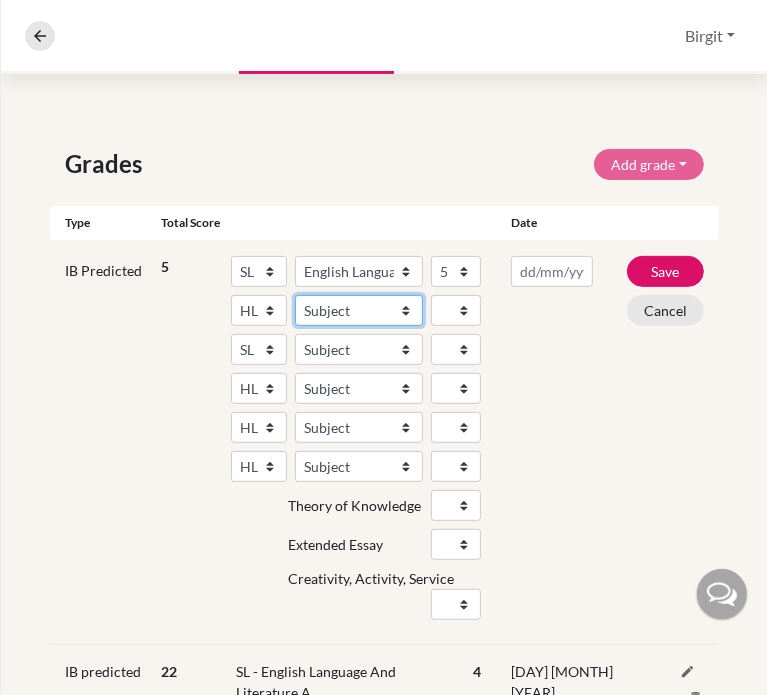 select on "97" 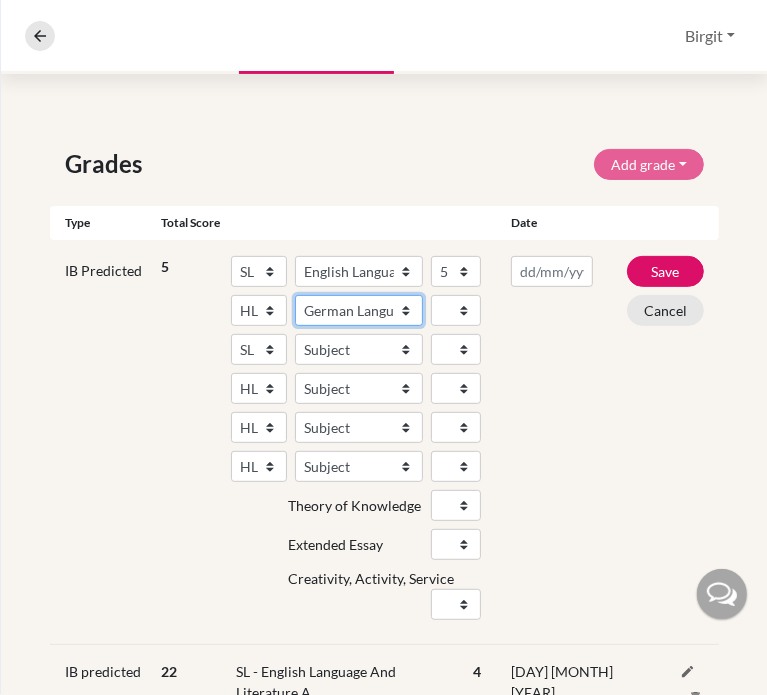 click on "Subject Albanian Literature A Amharic Literature A Arabic B Arabic Language And Literature A Arabic Literature A Belarusian Literature A Bengali Literature A Biology Bosnian Literature A Bulgarian Literature A Bulgari Literature A Business Management Catalan Literature A Chemistry Chinese B Chinese B - Cantonese Chinese B - Mandarin Chinese Language And Literature A Chinese Literature A Classical Greek Computer Science Croatian Literature A Czech Literature A Dance Danish B Danish Literature A Design Technology Digital Society Dutch B Dutch Language And Literature A Dutch Literature A Economics English B English Language And Literature A English Literature A Environmental systems and societies Environmental Systems And Societies Estonian Literature A Filipino Literature A Film Finnish B Finnish Literature A French B French Language And Literature A French Literature A Geography German B German Language And Literature A German Literature A Global Politics Hebrew B Hebrew Literature A Hindi B Hindi Literature A" at bounding box center [359, 310] 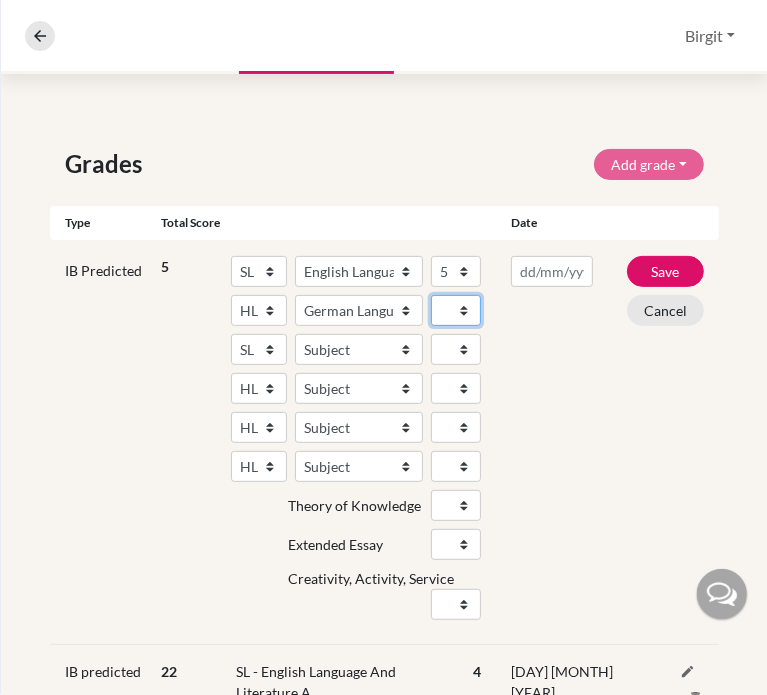 click on "1 2 3 4 5 6 7" at bounding box center [456, 310] 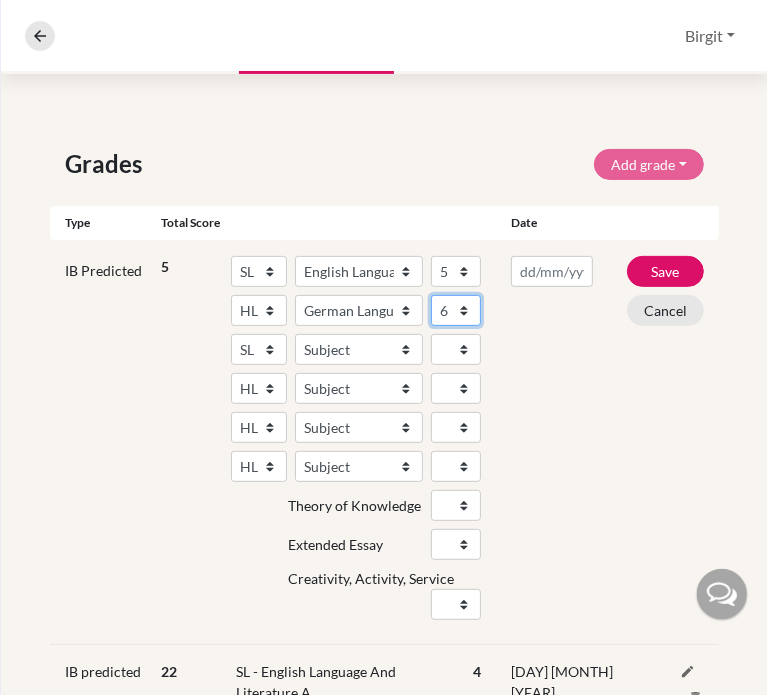 click on "1 2 3 4 5 6 7" at bounding box center [456, 310] 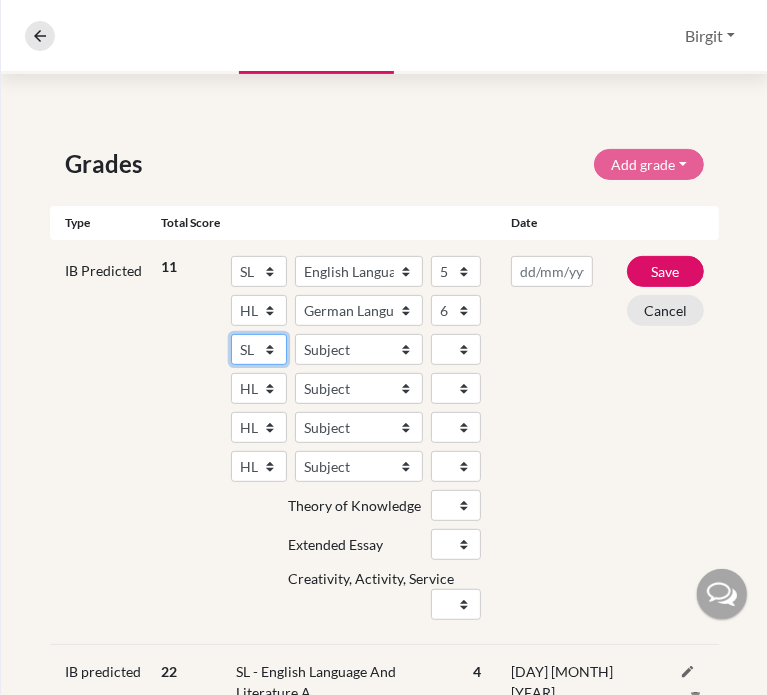 click on "SL HL" at bounding box center (259, 349) 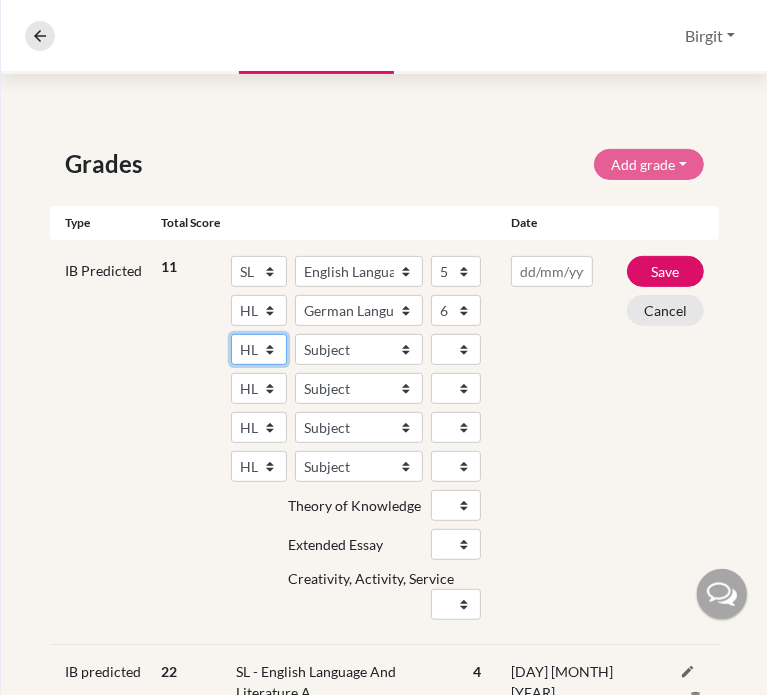 click on "SL HL" at bounding box center (259, 349) 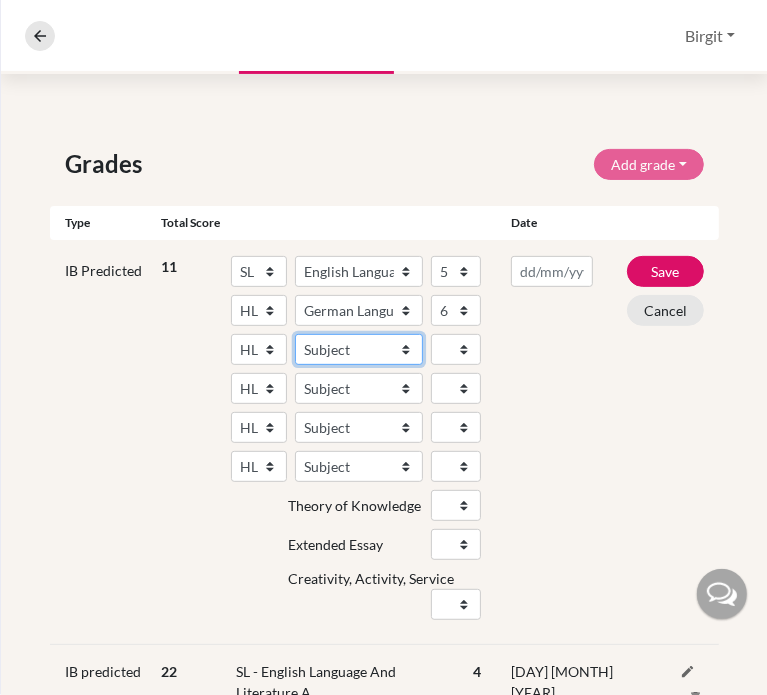 click on "Subject Albanian Literature A Amharic Literature A Arabic B Arabic Language And Literature A Arabic Literature A Belarusian Literature A Bengali Literature A Biology Bosnian Literature A Bulgarian Literature A Bulgari Literature A Business Management Catalan Literature A Chemistry Chinese B Chinese B - Cantonese Chinese B - Mandarin Chinese Language And Literature A Chinese Literature A Classical Greek Computer Science Croatian Literature A Czech Literature A Dance Danish B Danish Literature A Design Technology Digital Society Dutch B Dutch Language And Literature A Dutch Literature A Economics English B English Language And Literature A English Literature A Environmental systems and societies Environmental Systems And Societies Estonian Literature A Filipino Literature A Film Finnish B Finnish Literature A French B French Language And Literature A French Literature A Geography German B German Language And Literature A German Literature A Global Politics Hebrew B Hebrew Literature A Hindi B Hindi Literature A" at bounding box center (359, 349) 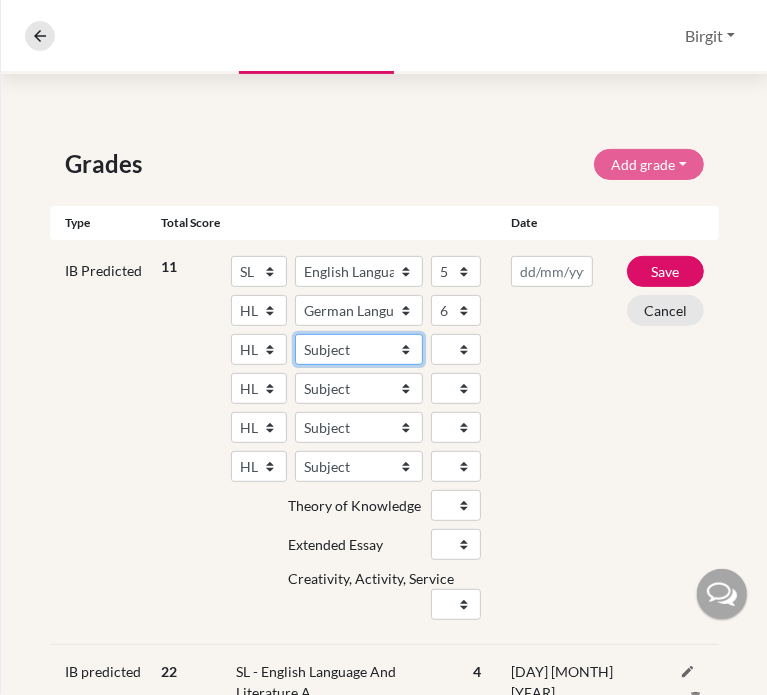 select on "64" 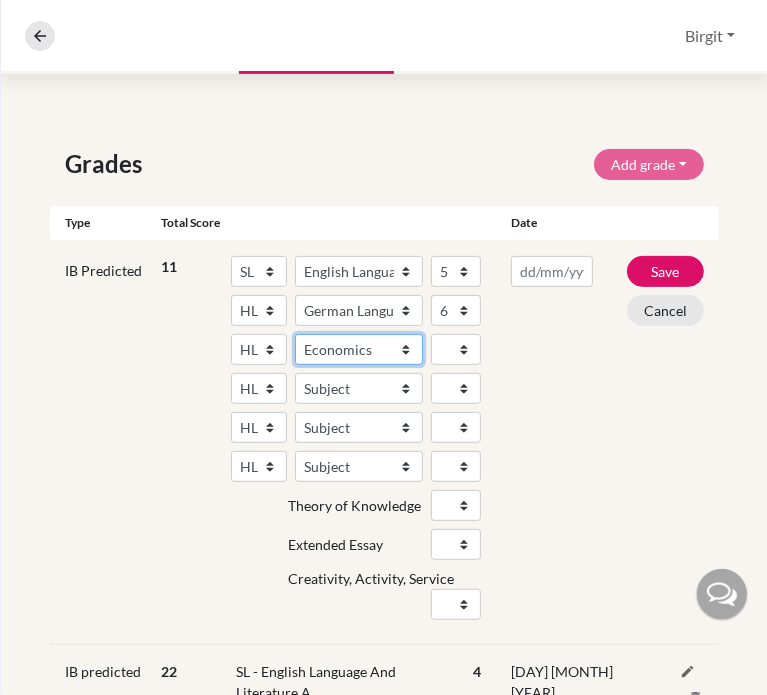 click on "Subject Albanian Literature A Amharic Literature A Arabic B Arabic Language And Literature A Arabic Literature A Belarusian Literature A Bengali Literature A Biology Bosnian Literature A Bulgarian Literature A Bulgari Literature A Business Management Catalan Literature A Chemistry Chinese B Chinese B - Cantonese Chinese B - Mandarin Chinese Language And Literature A Chinese Literature A Classical Greek Computer Science Croatian Literature A Czech Literature A Dance Danish B Danish Literature A Design Technology Digital Society Dutch B Dutch Language And Literature A Dutch Literature A Economics English B English Language And Literature A English Literature A Environmental systems and societies Environmental Systems And Societies Estonian Literature A Filipino Literature A Film Finnish B Finnish Literature A French B French Language And Literature A French Literature A Geography German B German Language And Literature A German Literature A Global Politics Hebrew B Hebrew Literature A Hindi B Hindi Literature A" at bounding box center [359, 349] 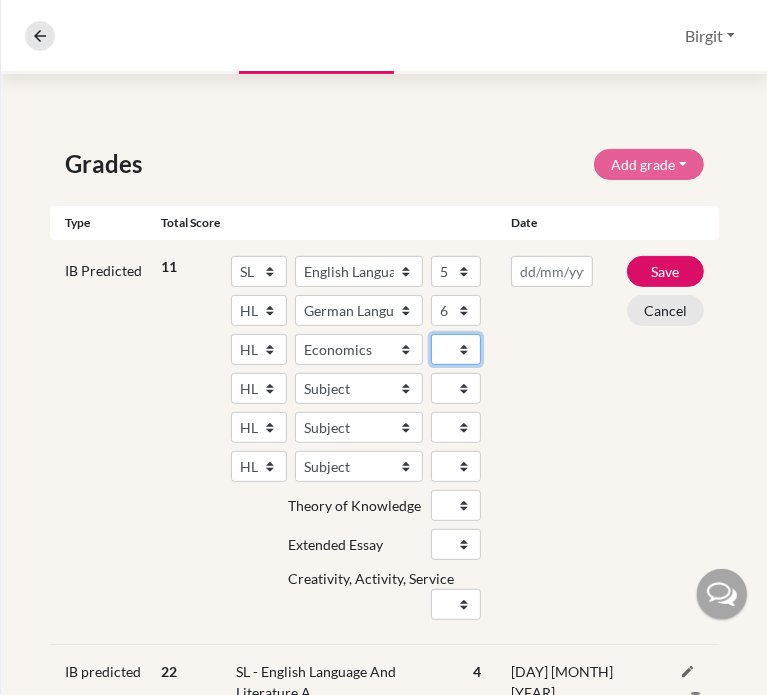 click on "1 2 3 4 5 6 7" at bounding box center (456, 349) 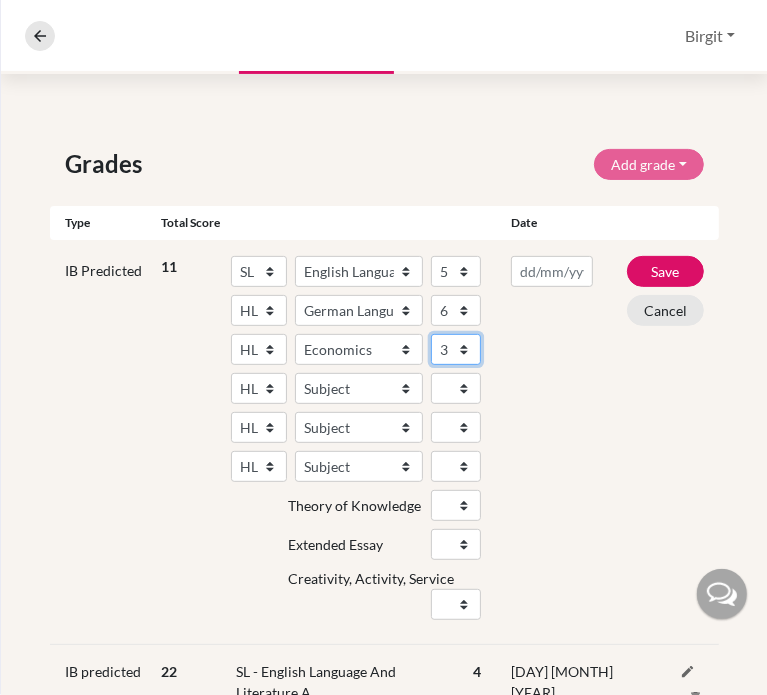 click on "1 2 3 4 5 6 7" at bounding box center [456, 349] 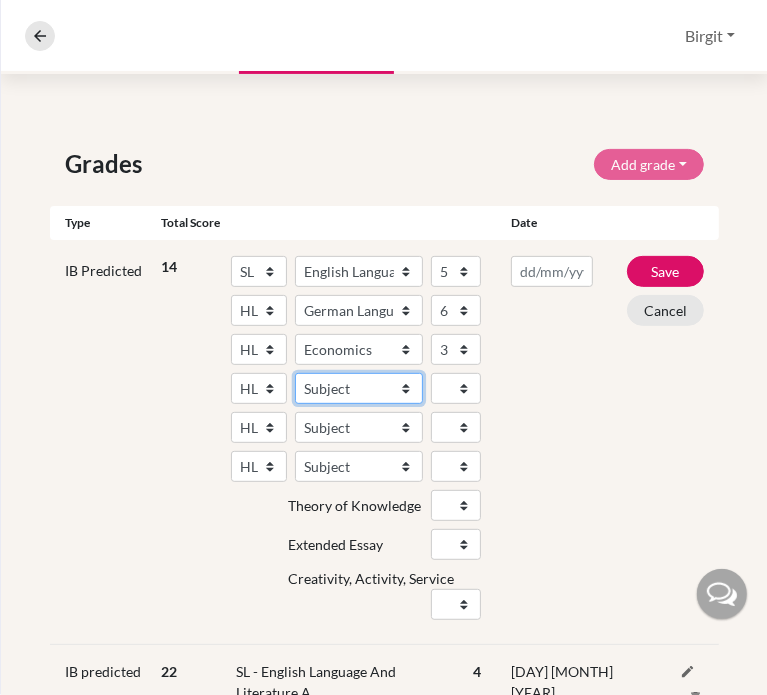 click on "Subject Albanian Literature A Amharic Literature A Arabic B Arabic Language And Literature A Arabic Literature A Belarusian Literature A Bengali Literature A Biology Bosnian Literature A Bulgarian Literature A Bulgari Literature A Business Management Catalan Literature A Chemistry Chinese B Chinese B - Cantonese Chinese B - Mandarin Chinese Language And Literature A Chinese Literature A Classical Greek Computer Science Croatian Literature A Czech Literature A Dance Danish B Danish Literature A Design Technology Digital Society Dutch B Dutch Language And Literature A Dutch Literature A Economics English B English Language And Literature A English Literature A Environmental systems and societies Environmental Systems And Societies Estonian Literature A Filipino Literature A Film Finnish B Finnish Literature A French B French Language And Literature A French Literature A Geography German B German Language And Literature A German Literature A Global Politics Hebrew B Hebrew Literature A Hindi B Hindi Literature A" at bounding box center (359, 388) 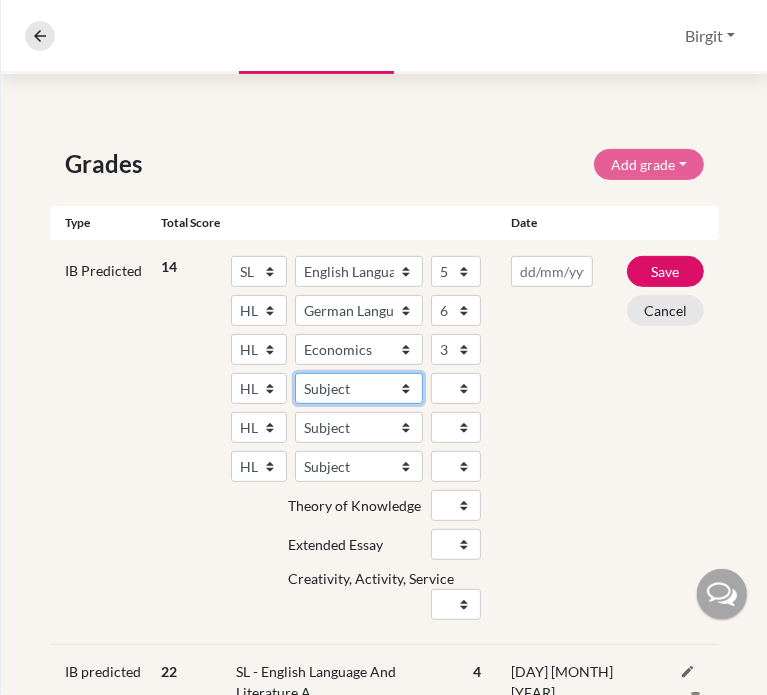 select on "55" 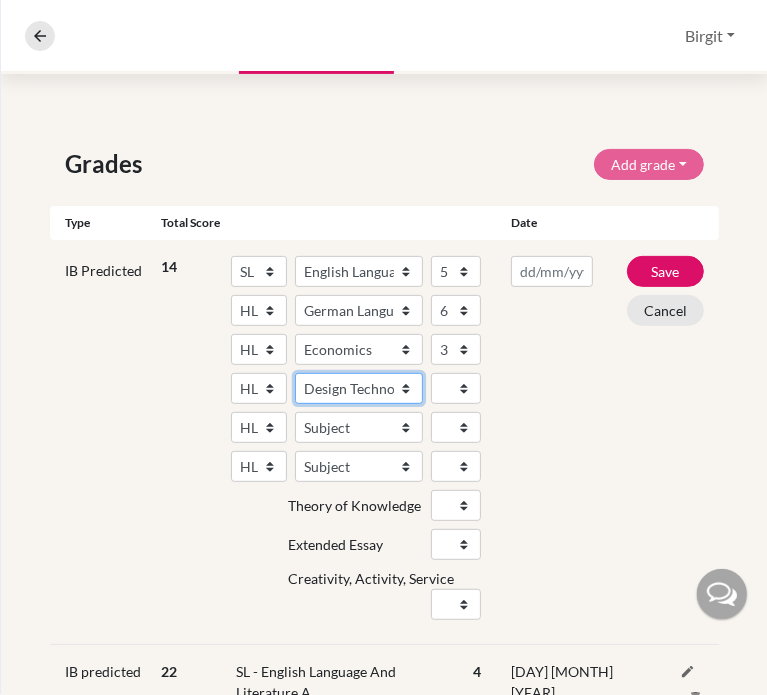 click on "Subject Albanian Literature A Amharic Literature A Arabic B Arabic Language And Literature A Arabic Literature A Belarusian Literature A Bengali Literature A Biology Bosnian Literature A Bulgarian Literature A Bulgari Literature A Business Management Catalan Literature A Chemistry Chinese B Chinese B - Cantonese Chinese B - Mandarin Chinese Language And Literature A Chinese Literature A Classical Greek Computer Science Croatian Literature A Czech Literature A Dance Danish B Danish Literature A Design Technology Digital Society Dutch B Dutch Language And Literature A Dutch Literature A Economics English B English Language And Literature A English Literature A Environmental systems and societies Environmental Systems And Societies Estonian Literature A Filipino Literature A Film Finnish B Finnish Literature A French B French Language And Literature A French Literature A Geography German B German Language And Literature A German Literature A Global Politics Hebrew B Hebrew Literature A Hindi B Hindi Literature A" at bounding box center [359, 388] 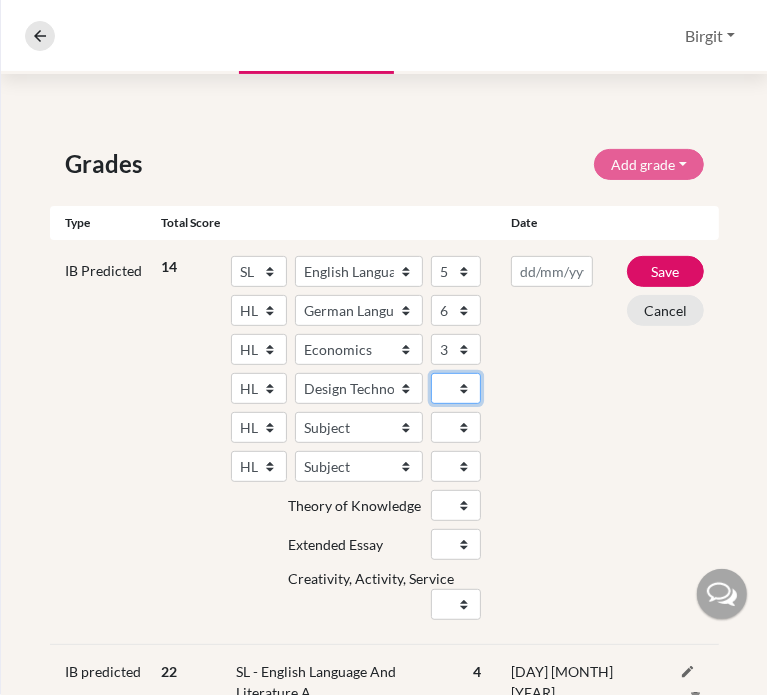 click on "1 2 3 4 5 6 7" at bounding box center (456, 388) 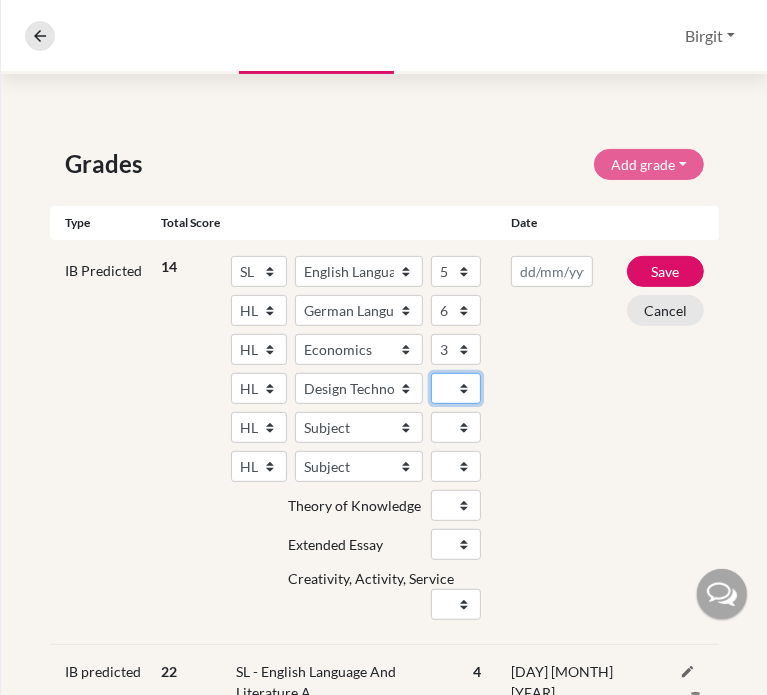 select on "7" 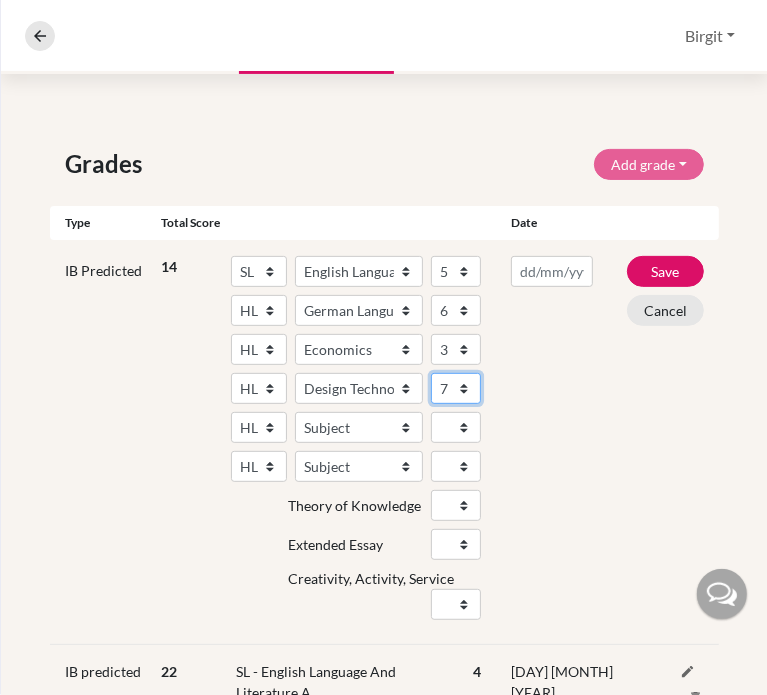 click on "1 2 3 4 5 6 7" at bounding box center (456, 388) 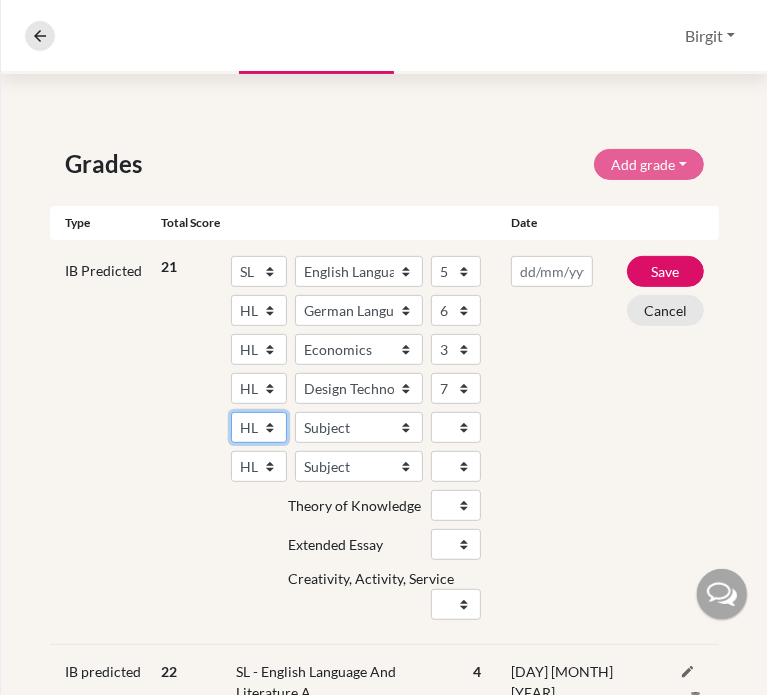click on "SL HL" at bounding box center [259, 427] 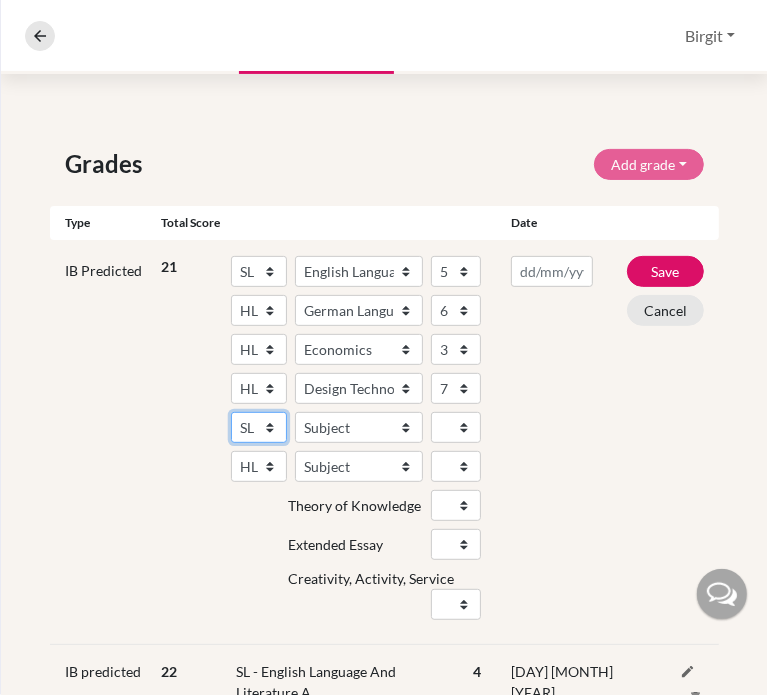 click on "SL HL" at bounding box center [259, 427] 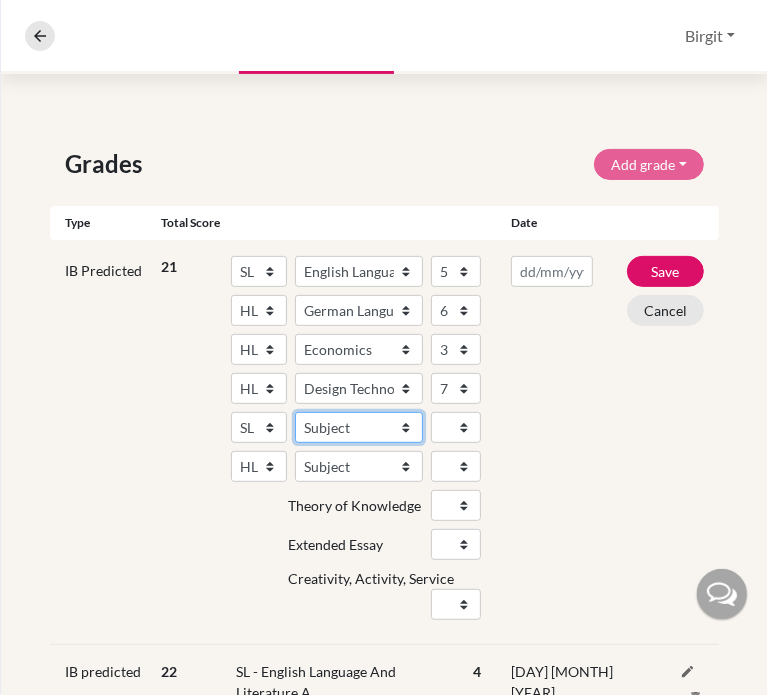 click on "Subject Albanian Literature A Amharic Literature A Arabic ab Initio Arabic B Arabic Language And Literature A Arabic Literature A Belarusian Literature A Bengali Literature A Biology Bosnian Literature A Bulgarian Literature A Bulgari Literature A Business Management Catalan Literature A Chemistry Chinese B Chinese B - Cantonese Chinese B - Mandarin Chinese Language And Literature A Chinese Literature A Classical Greek Computer Science Croatian Literature A Czech Literature A Dance Danish ab Initio Danish B Danish Literature A Design Technology Digital Society Dutch ab Initio Dutch B Dutch Language And Literature A Dutch Literature A Economics English ab Initio English B English Language And Literature A English Literature A Environmental systems and societies Environmental Systems And Societies Estonian Literature A Filipino Literature A Film Finnish B Finnish Literature A French ab Initio French B French Language And Literature A French Literature A Geography German ab Initio German B German Literature A" at bounding box center (359, 427) 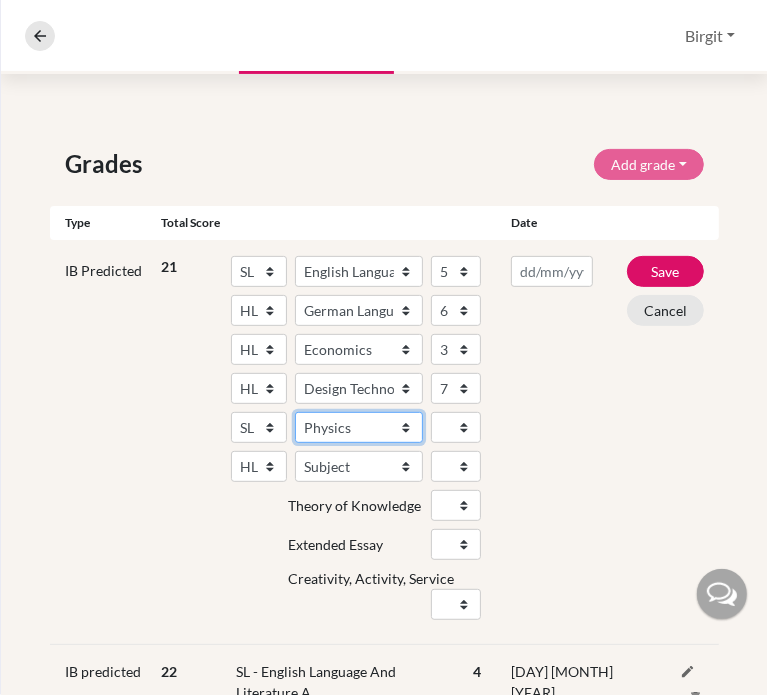 click on "Subject Albanian Literature A Amharic Literature A Arabic ab Initio Arabic B Arabic Language And Literature A Arabic Literature A Belarusian Literature A Bengali Literature A Biology Bosnian Literature A Bulgarian Literature A Bulgari Literature A Business Management Catalan Literature A Chemistry Chinese B Chinese B - Cantonese Chinese B - Mandarin Chinese Language And Literature A Chinese Literature A Classical Greek Computer Science Croatian Literature A Czech Literature A Dance Danish ab Initio Danish B Danish Literature A Design Technology Digital Society Dutch ab Initio Dutch B Dutch Language And Literature A Dutch Literature A Economics English ab Initio English B English Language And Literature A English Literature A Environmental systems and societies Environmental Systems And Societies Estonian Literature A Filipino Literature A Film Finnish B Finnish Literature A French ab Initio French B French Language And Literature A French Literature A Geography German ab Initio German B German Literature A" at bounding box center (359, 427) 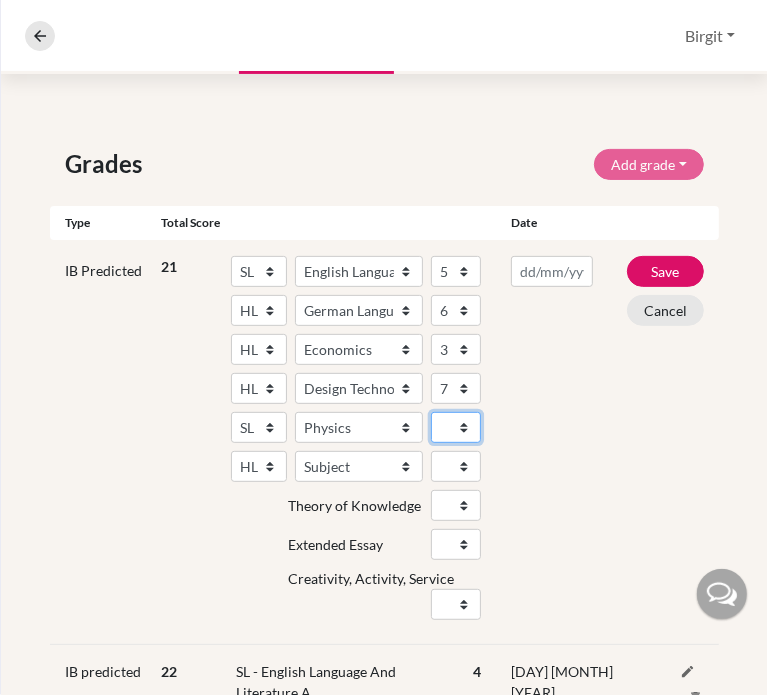 click on "1 2 3 4 5 6 7" at bounding box center [456, 427] 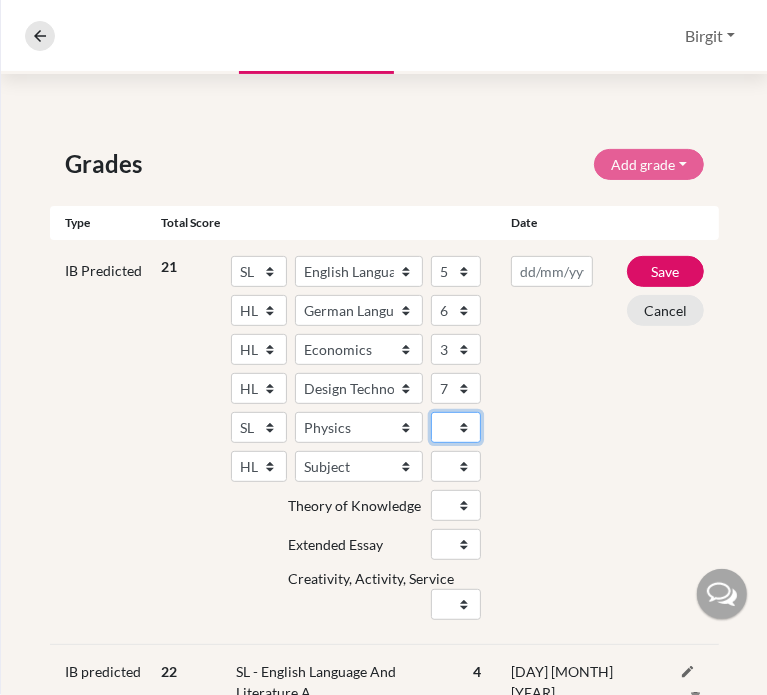 select on "3" 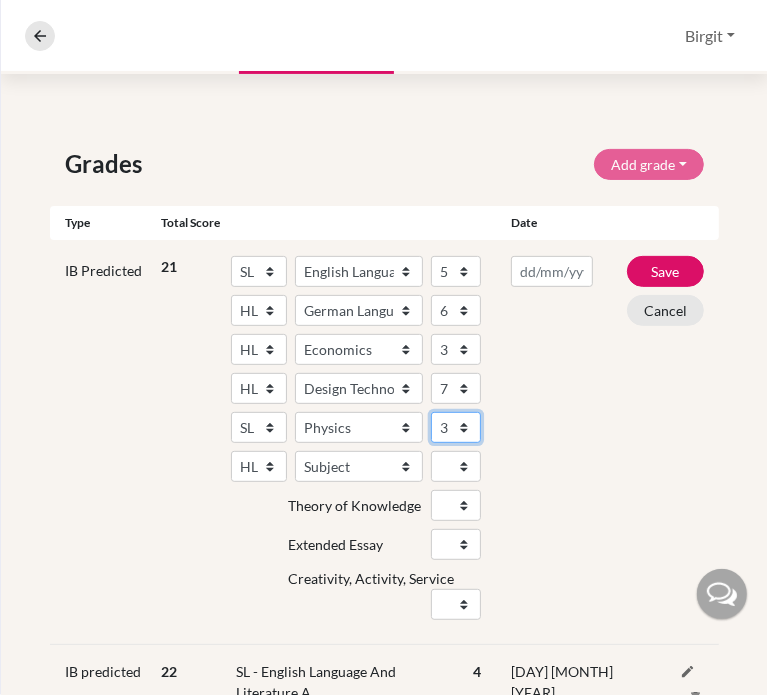 click on "1 2 3 4 5 6 7" at bounding box center [456, 427] 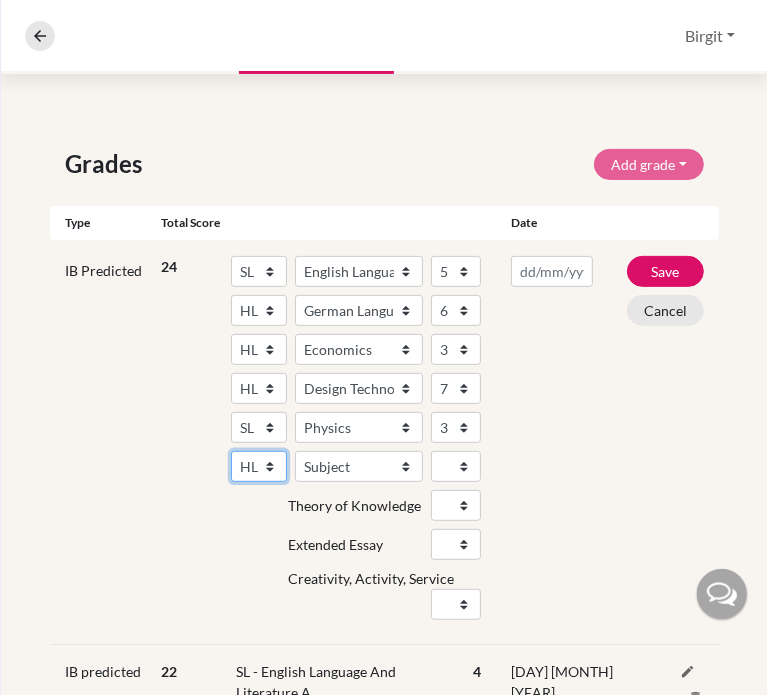 click on "SL HL" at bounding box center [259, 466] 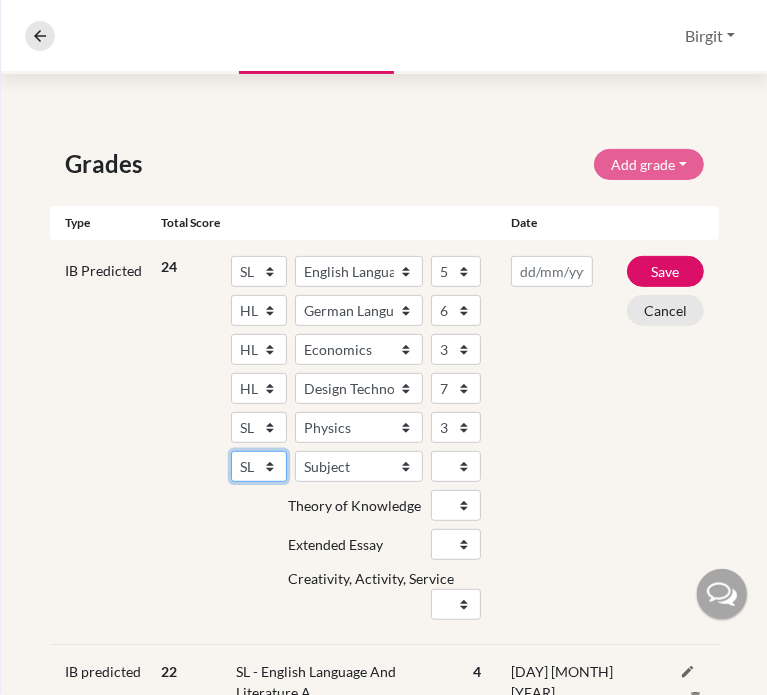 click on "SL HL" at bounding box center (259, 466) 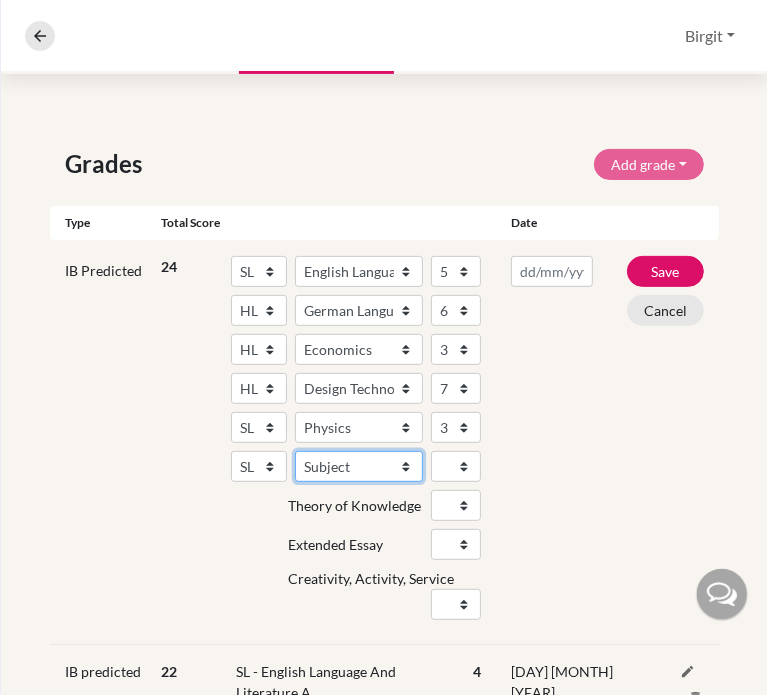 click on "Subject Albanian Literature A Amharic Literature A Arabic ab Initio Arabic B Arabic Language And Literature A Arabic Literature A Belarusian Literature A Bengali Literature A Biology Bosnian Literature A Bulgarian Literature A Bulgari Literature A Business Management Catalan Literature A Chemistry Chinese B Chinese B - Cantonese Chinese B - Mandarin Chinese Language And Literature A Chinese Literature A Classical Greek Computer Science Croatian Literature A Czech Literature A Dance Danish ab Initio Danish B Danish Literature A Design Technology Digital Society Dutch ab Initio Dutch B Dutch Language And Literature A Dutch Literature A Economics English ab Initio English B English Language And Literature A English Literature A Environmental systems and societies Environmental Systems And Societies Estonian Literature A Filipino Literature A Film Finnish B Finnish Literature A French ab Initio French B French Language And Literature A French Literature A Geography German ab Initio German B German Literature A" at bounding box center (359, 466) 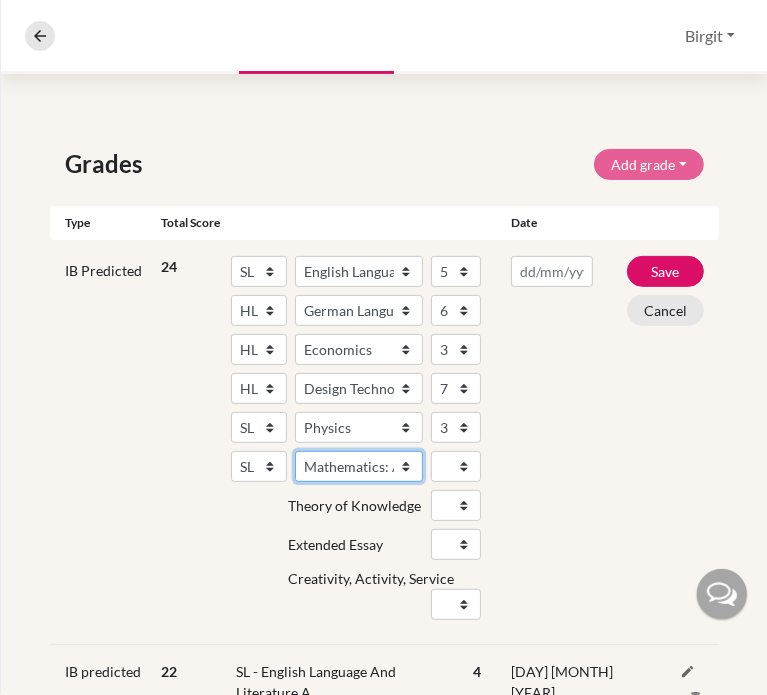 click on "Subject Albanian Literature A Amharic Literature A Arabic ab Initio Arabic B Arabic Language And Literature A Arabic Literature A Belarusian Literature A Bengali Literature A Biology Bosnian Literature A Bulgarian Literature A Bulgari Literature A Business Management Catalan Literature A Chemistry Chinese B Chinese B - Cantonese Chinese B - Mandarin Chinese Language And Literature A Chinese Literature A Classical Greek Computer Science Croatian Literature A Czech Literature A Dance Danish ab Initio Danish B Danish Literature A Design Technology Digital Society Dutch ab Initio Dutch B Dutch Language And Literature A Dutch Literature A Economics English ab Initio English B English Language And Literature A English Literature A Environmental systems and societies Environmental Systems And Societies Estonian Literature A Filipino Literature A Film Finnish B Finnish Literature A French ab Initio French B French Language And Literature A French Literature A Geography German ab Initio German B German Literature A" at bounding box center (359, 466) 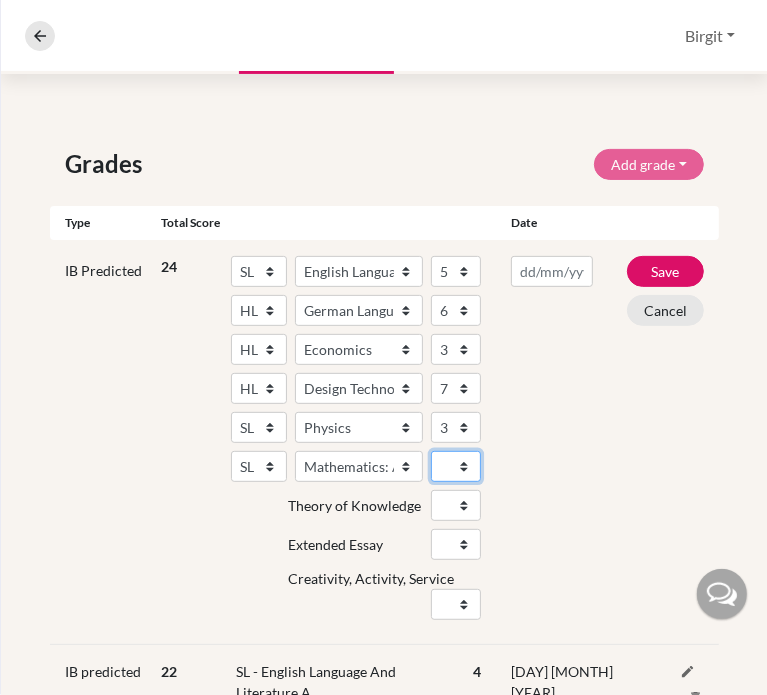 click on "1 2 3 4 5 6 7" at bounding box center [456, 466] 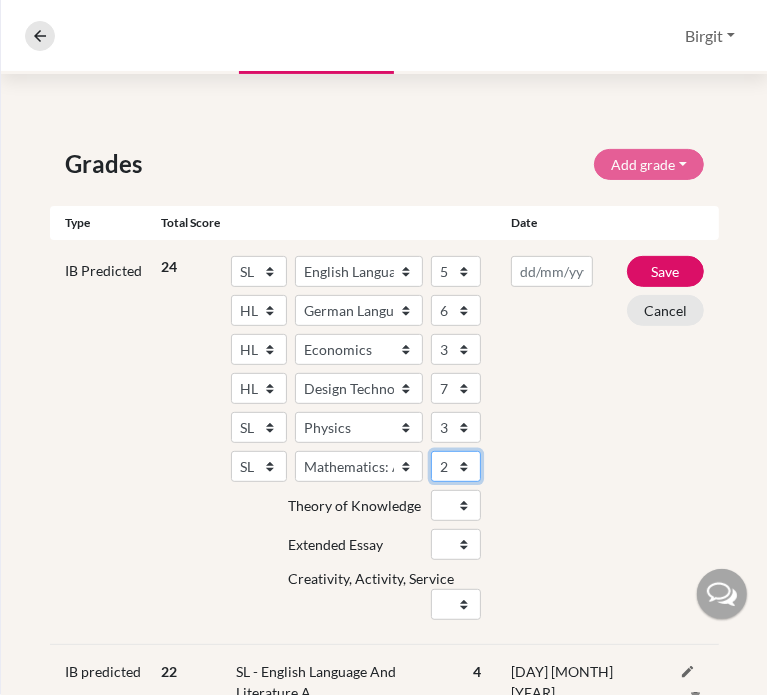 click on "1 2 3 4 5 6 7" at bounding box center [456, 466] 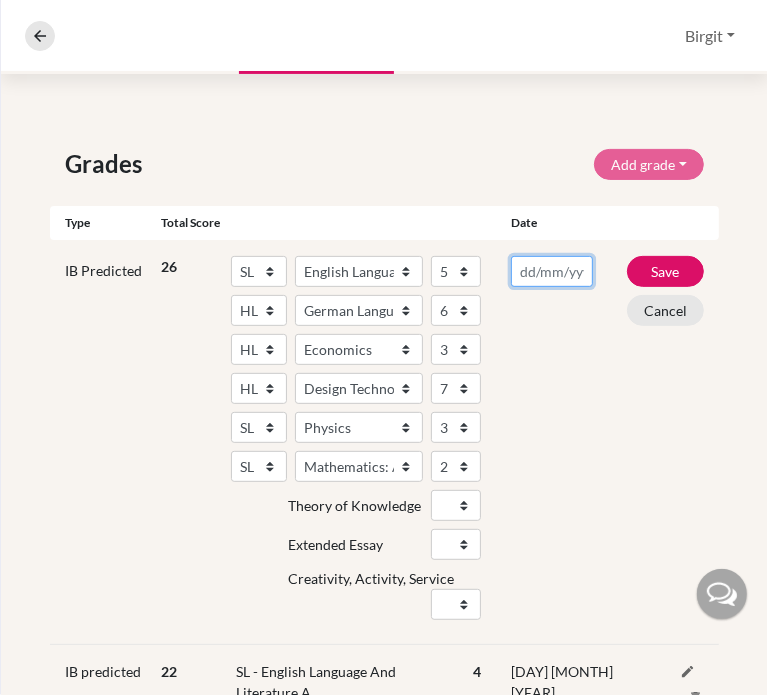 click at bounding box center [552, 271] 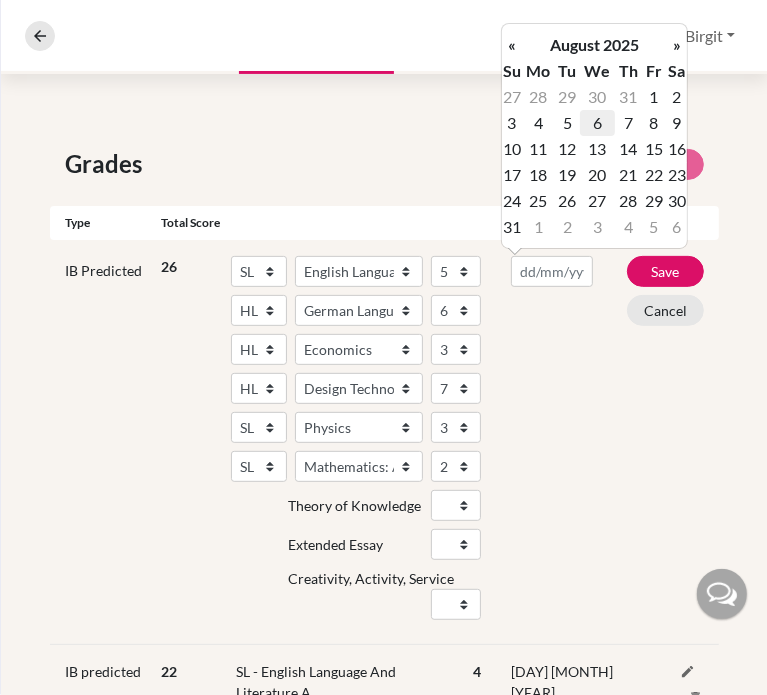 click on "6" at bounding box center [597, 123] 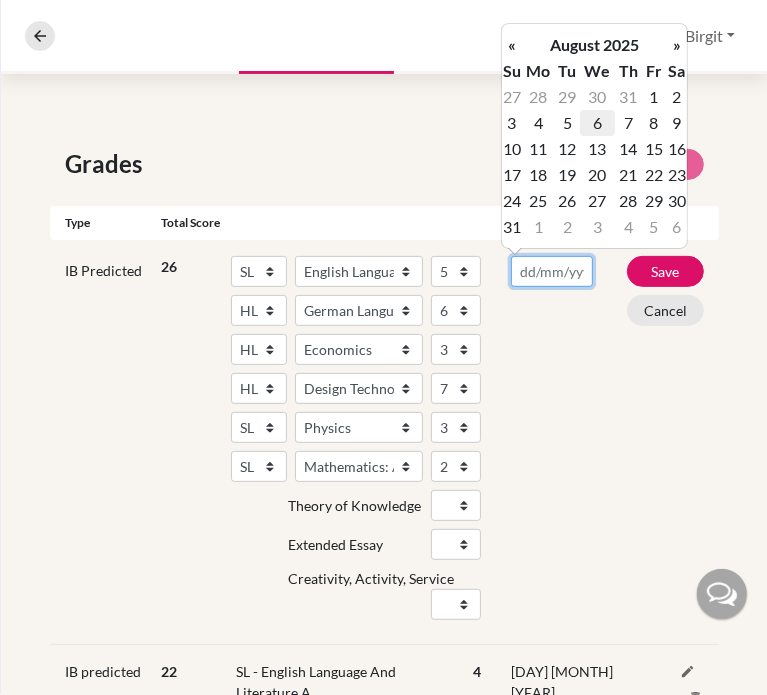 type on "[DATE]" 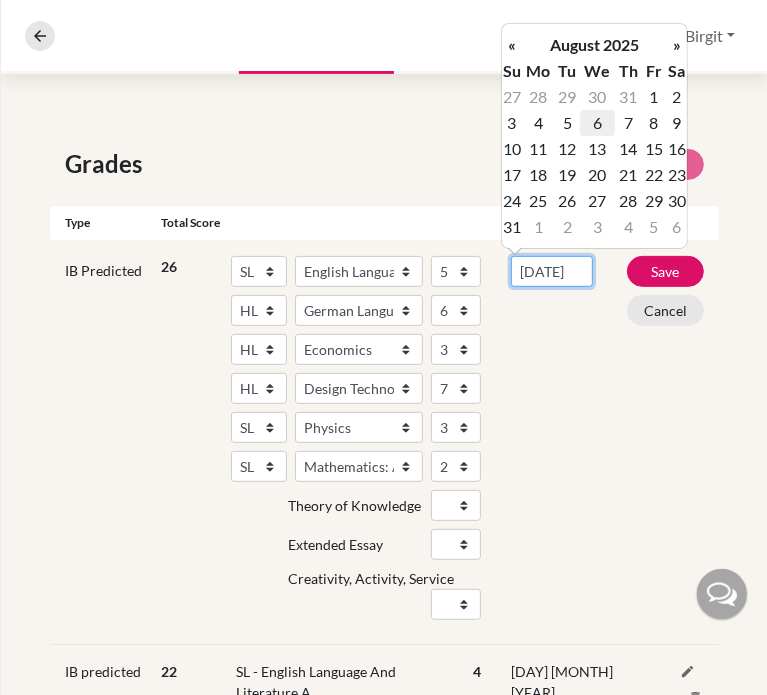 scroll, scrollTop: 0, scrollLeft: 13, axis: horizontal 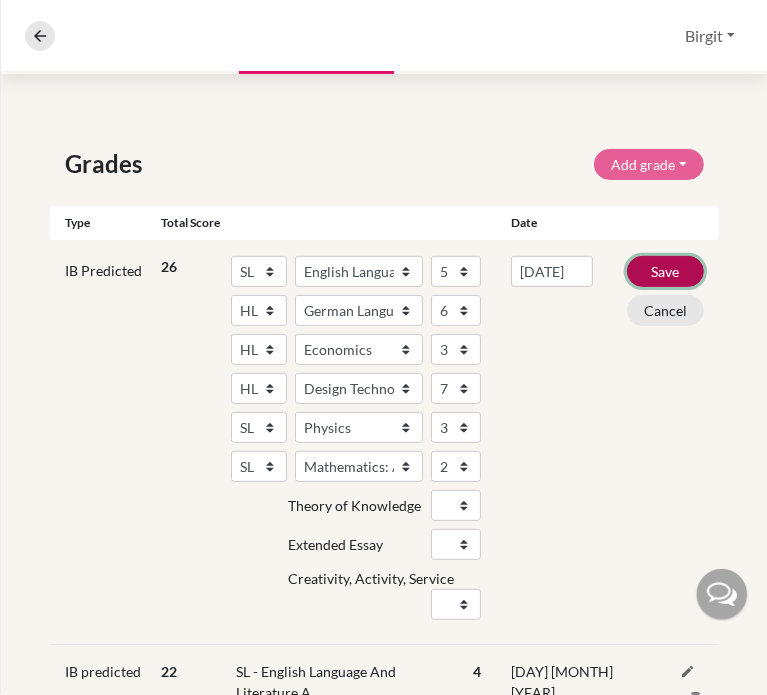 click on "Save" at bounding box center [665, 271] 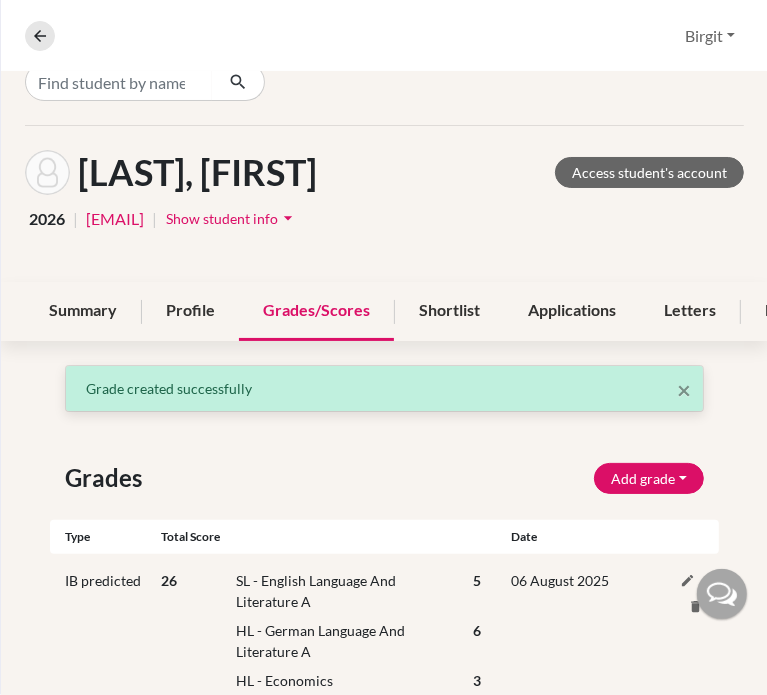 scroll, scrollTop: 0, scrollLeft: 0, axis: both 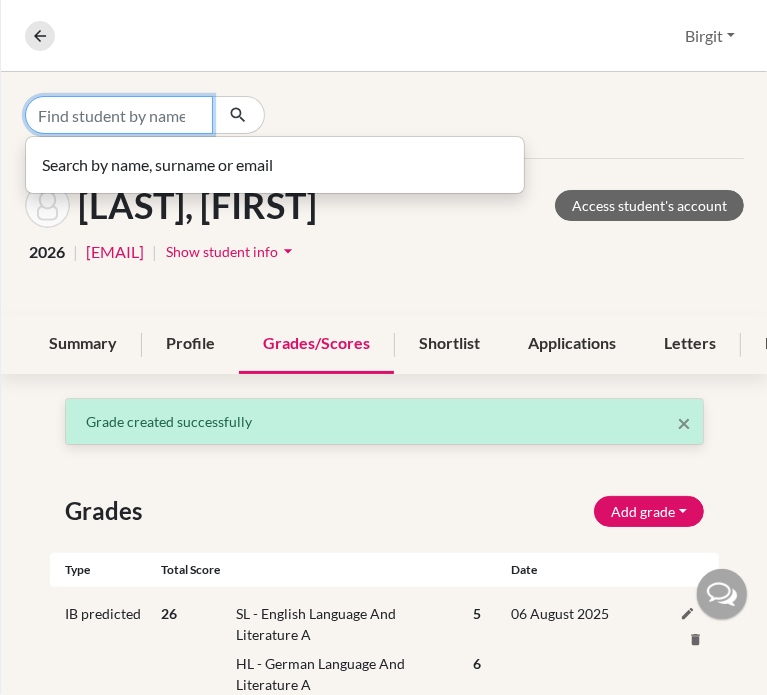 click at bounding box center [119, 115] 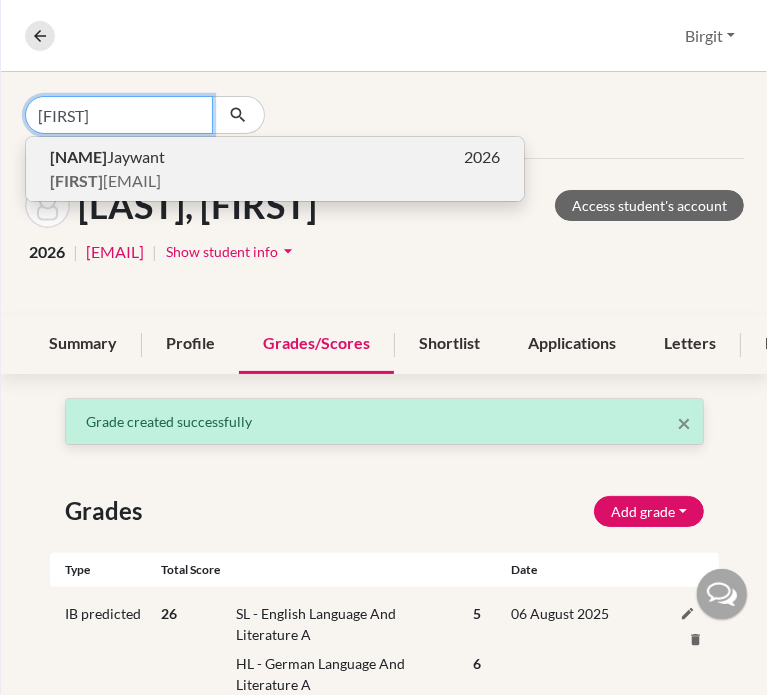 type on "[FIRST]" 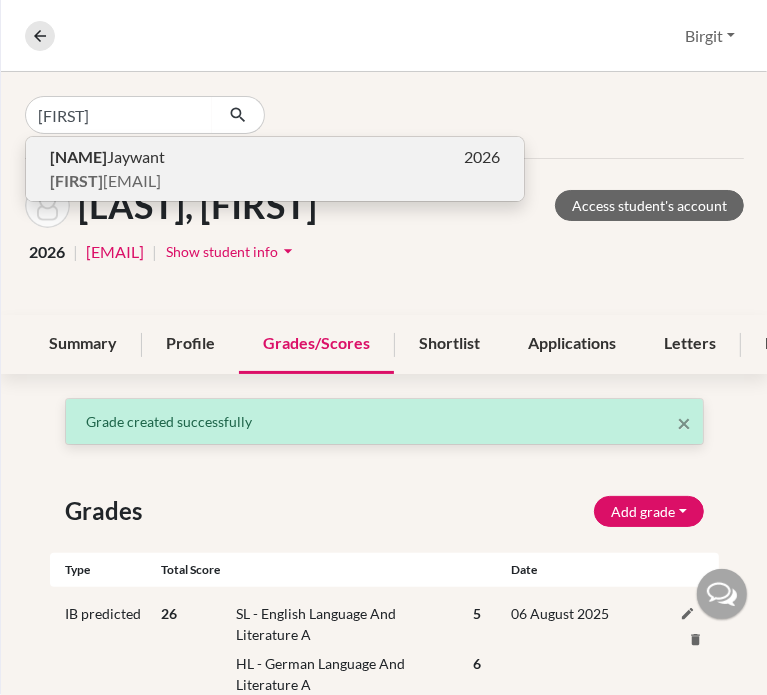 click on "[EMAIL]" at bounding box center [105, 181] 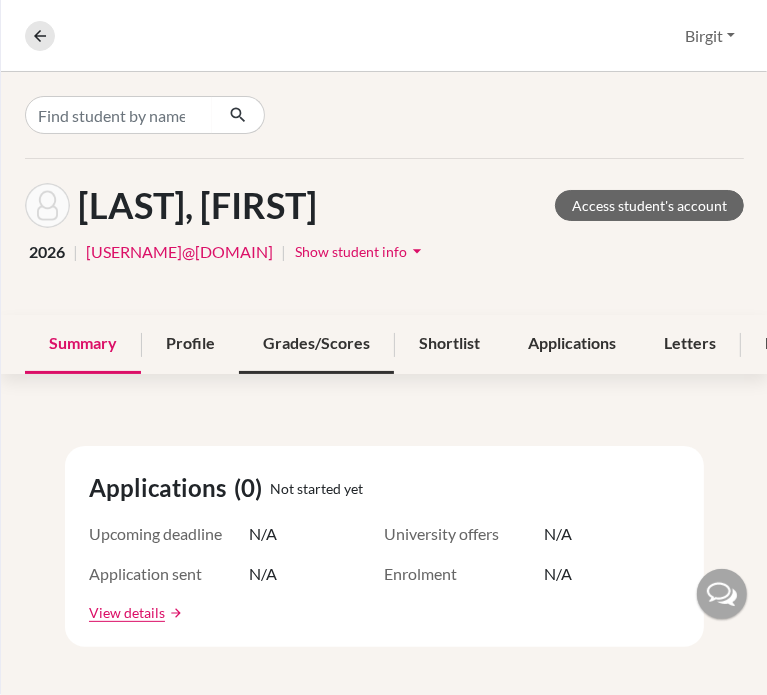 click on "Grades/Scores" at bounding box center (316, 344) 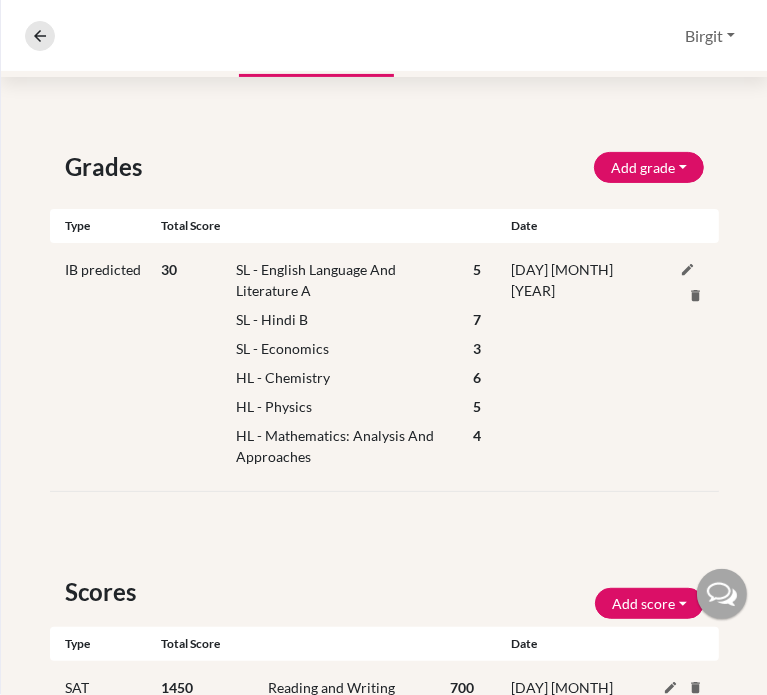 scroll, scrollTop: 300, scrollLeft: 0, axis: vertical 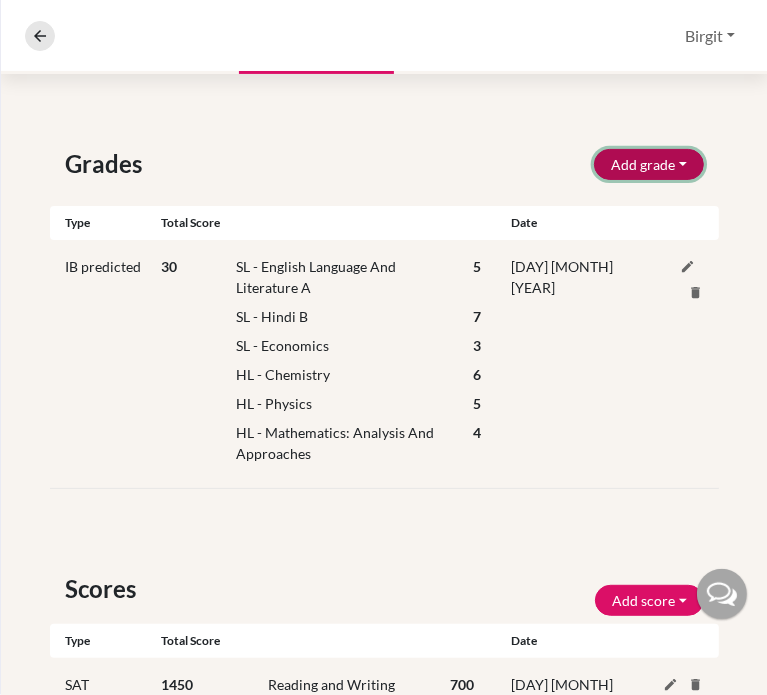 click on "Add grade" at bounding box center (649, 164) 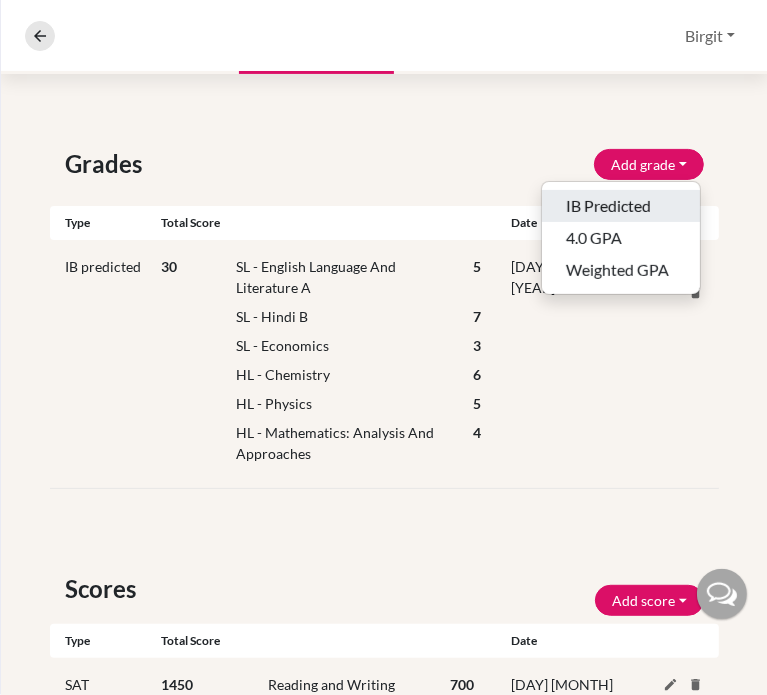 click on "IB Predicted" at bounding box center [621, 206] 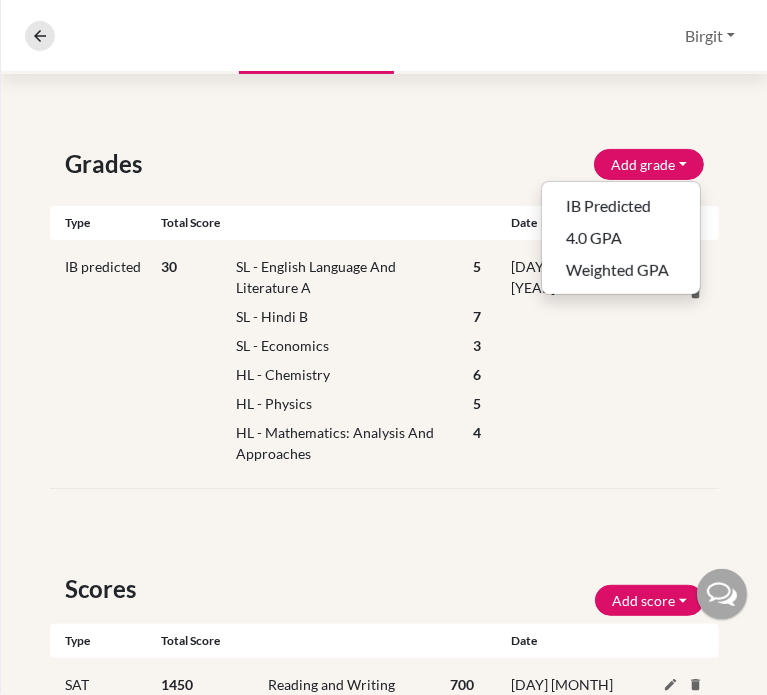 select on "HL" 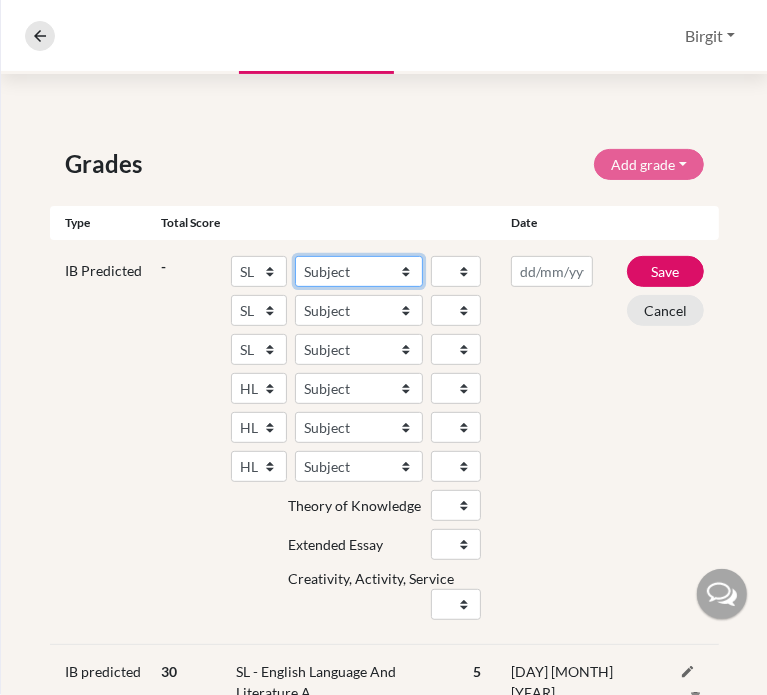 click on "Subject Albanian Literature A Amharic Literature A Arabic ab Initio Arabic B Arabic Language And Literature A Arabic Literature A Belarusian Literature A Bengali Literature A Biology Bosnian Literature A Bulgarian Literature A Bulgari Literature A Business Management Catalan Literature A Chemistry Chinese B Chinese B - Cantonese Chinese B - Mandarin Chinese Language And Literature A Chinese Literature A Classical Greek Computer Science Croatian Literature A Czech Literature A Dance Danish ab Initio Danish B Danish Literature A Design Technology Digital Society Dutch ab Initio Dutch B Dutch Language And Literature A Dutch Literature A Economics English ab Initio English B English Language And Literature A English Literature A Environmental systems and societies Environmental Systems And Societies Estonian Literature A Filipino Literature A Film Finnish B Finnish Literature A French ab Initio French B French Language And Literature A French Literature A Geography German ab Initio German B German Literature A" at bounding box center (359, 271) 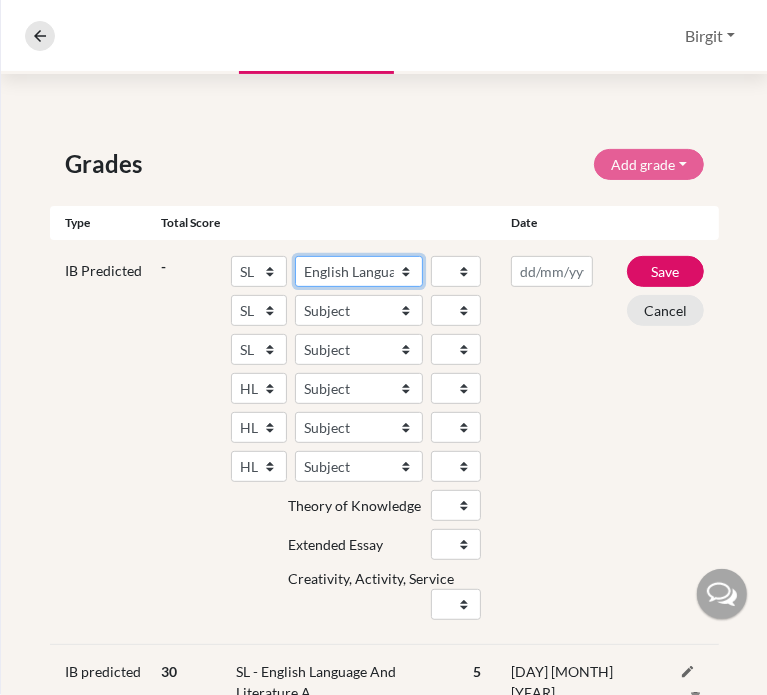click on "Subject Albanian Literature A Amharic Literature A Arabic ab Initio Arabic B Arabic Language And Literature A Arabic Literature A Belarusian Literature A Bengali Literature A Biology Bosnian Literature A Bulgarian Literature A Bulgari Literature A Business Management Catalan Literature A Chemistry Chinese B Chinese B - Cantonese Chinese B - Mandarin Chinese Language And Literature A Chinese Literature A Classical Greek Computer Science Croatian Literature A Czech Literature A Dance Danish ab Initio Danish B Danish Literature A Design Technology Digital Society Dutch ab Initio Dutch B Dutch Language And Literature A Dutch Literature A Economics English ab Initio English B English Language And Literature A English Literature A Environmental systems and societies Environmental Systems And Societies Estonian Literature A Filipino Literature A Film Finnish B Finnish Literature A French ab Initio French B French Language And Literature A French Literature A Geography German ab Initio German B German Literature A" at bounding box center [359, 271] 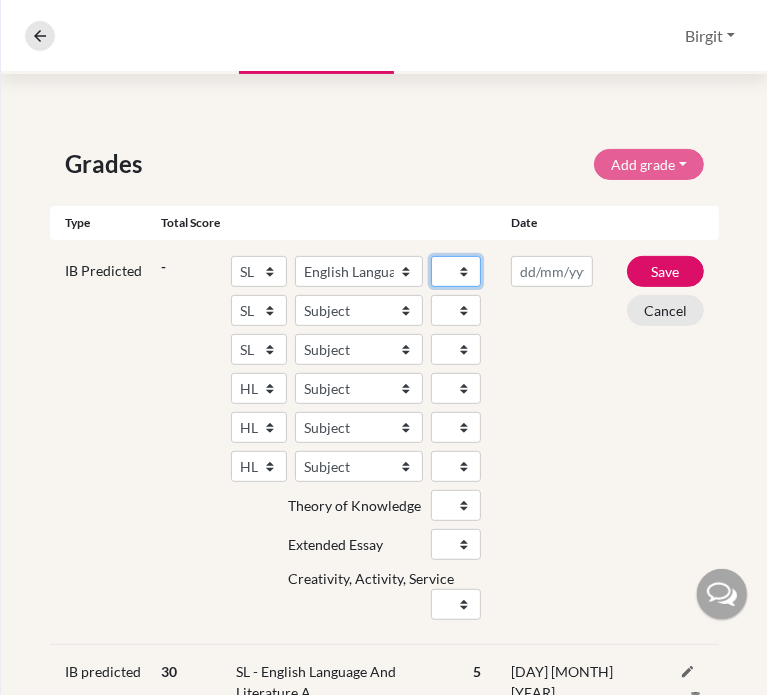 click on "1 2 3 4 5 6 7" at bounding box center [456, 271] 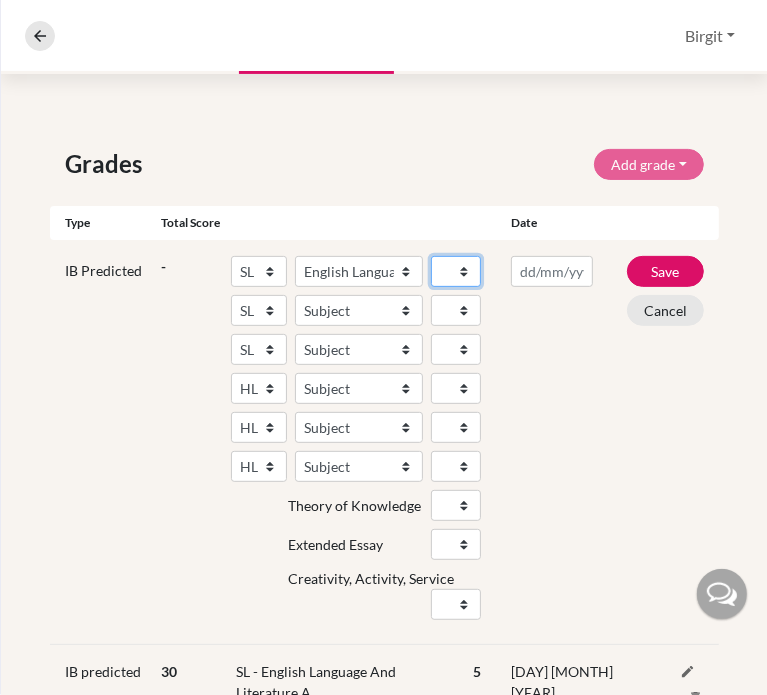 select on "6" 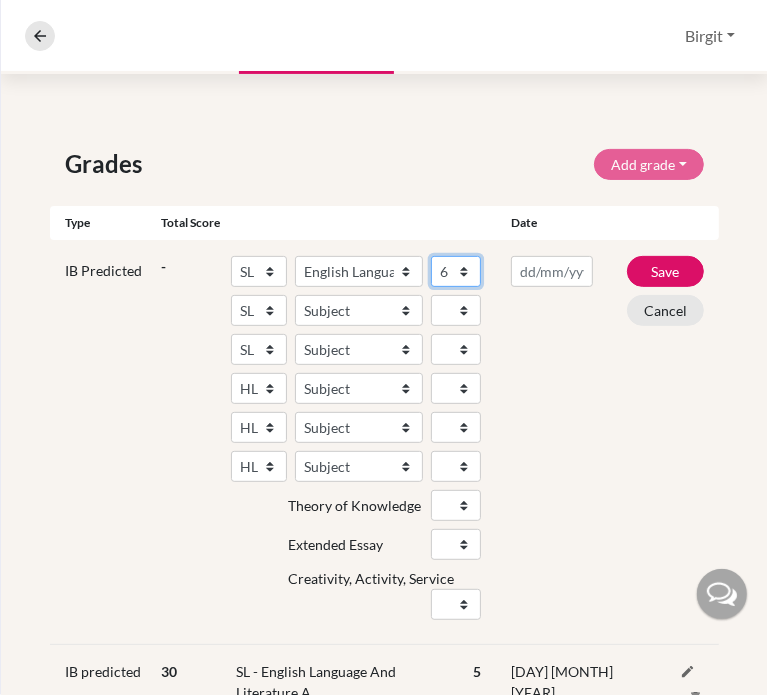 click on "1 2 3 4 5 6 7" at bounding box center [456, 271] 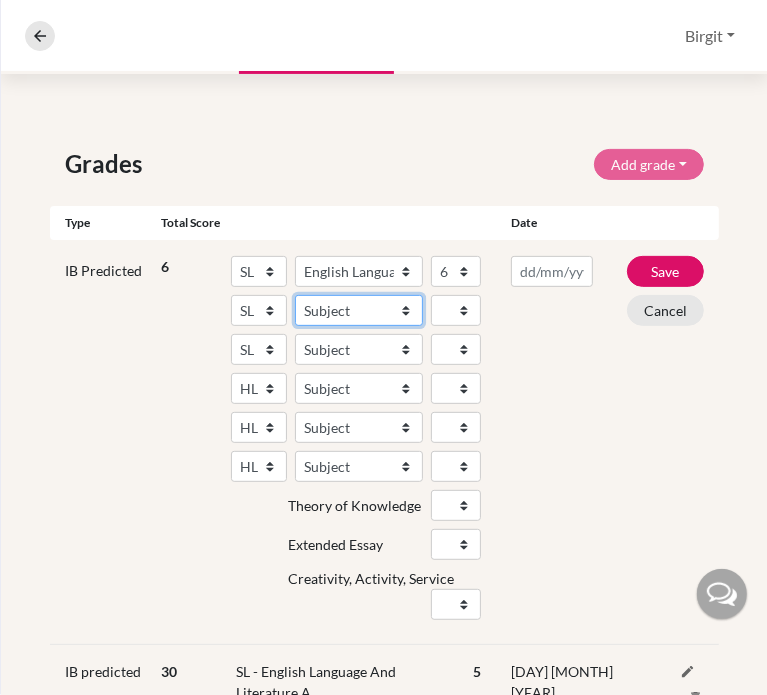 click on "Subject Albanian Literature A Amharic Literature A Arabic ab Initio Arabic B Arabic Language And Literature A Arabic Literature A Belarusian Literature A Bengali Literature A Biology Bosnian Literature A Bulgarian Literature A Bulgari Literature A Business Management Catalan Literature A Chemistry Chinese B Chinese B - Cantonese Chinese B - Mandarin Chinese Language And Literature A Chinese Literature A Classical Greek Computer Science Croatian Literature A Czech Literature A Dance Danish ab Initio Danish B Danish Literature A Design Technology Digital Society Dutch ab Initio Dutch B Dutch Language And Literature A Dutch Literature A Economics English ab Initio English B English Language And Literature A English Literature A Environmental systems and societies Environmental Systems And Societies Estonian Literature A Filipino Literature A Film Finnish B Finnish Literature A French ab Initio French B French Language And Literature A French Literature A Geography German ab Initio German B German Literature A" at bounding box center (359, 310) 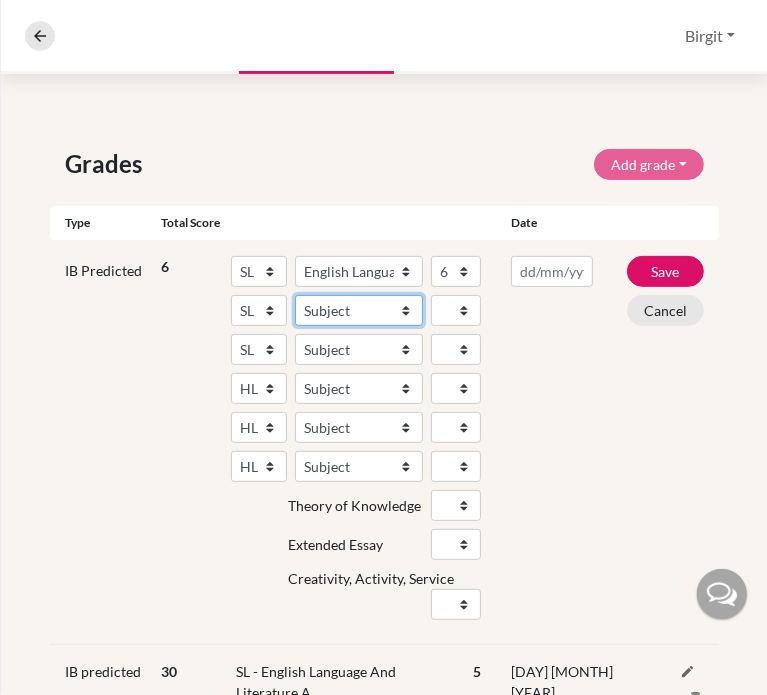 select on "108" 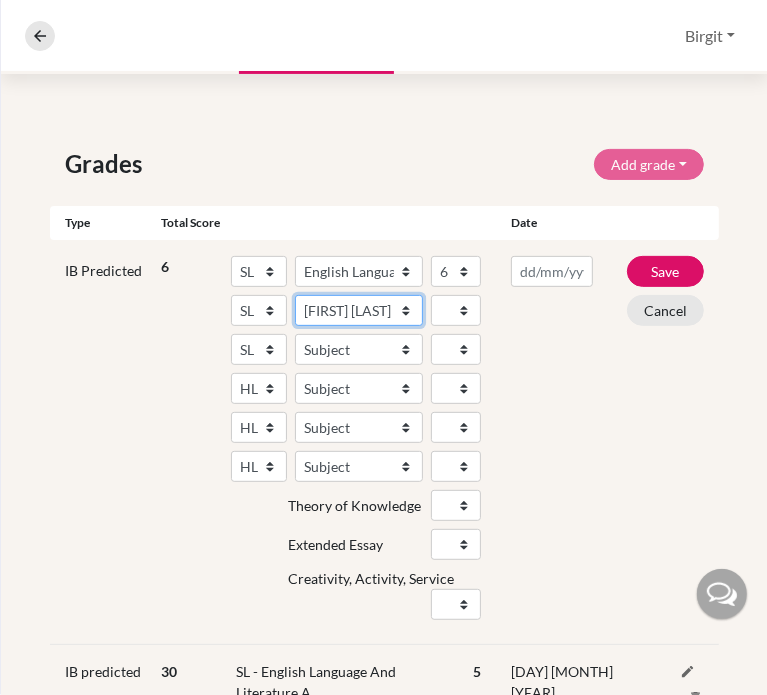click on "Subject Albanian Literature A Amharic Literature A Arabic ab Initio Arabic B Arabic Language And Literature A Arabic Literature A Belarusian Literature A Bengali Literature A Biology Bosnian Literature A Bulgarian Literature A Bulgari Literature A Business Management Catalan Literature A Chemistry Chinese B Chinese B - Cantonese Chinese B - Mandarin Chinese Language And Literature A Chinese Literature A Classical Greek Computer Science Croatian Literature A Czech Literature A Dance Danish ab Initio Danish B Danish Literature A Design Technology Digital Society Dutch ab Initio Dutch B Dutch Language And Literature A Dutch Literature A Economics English ab Initio English B English Language And Literature A English Literature A Environmental systems and societies Environmental Systems And Societies Estonian Literature A Filipino Literature A Film Finnish B Finnish Literature A French ab Initio French B French Language And Literature A French Literature A Geography German ab Initio German B German Literature A" at bounding box center [359, 310] 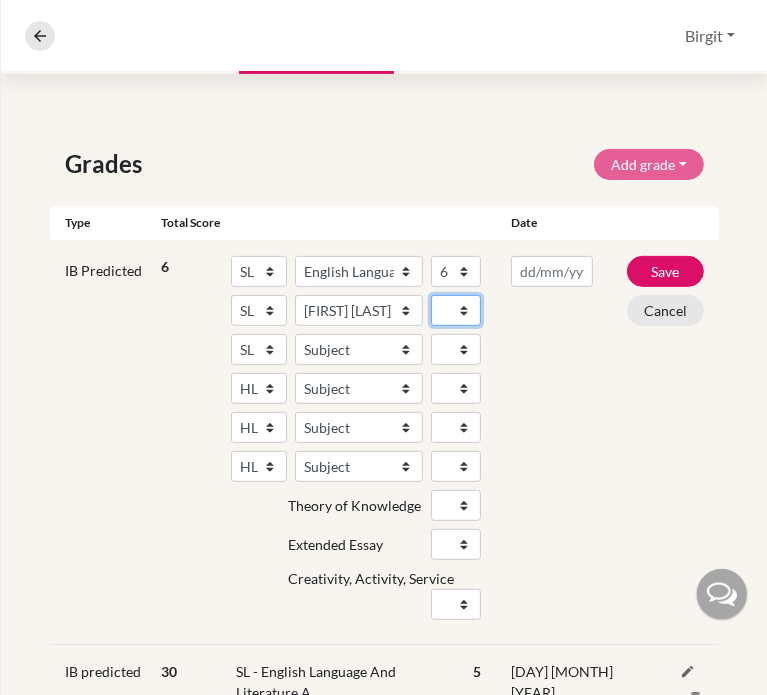 click on "1 2 3 4 5 6 7" at bounding box center (456, 310) 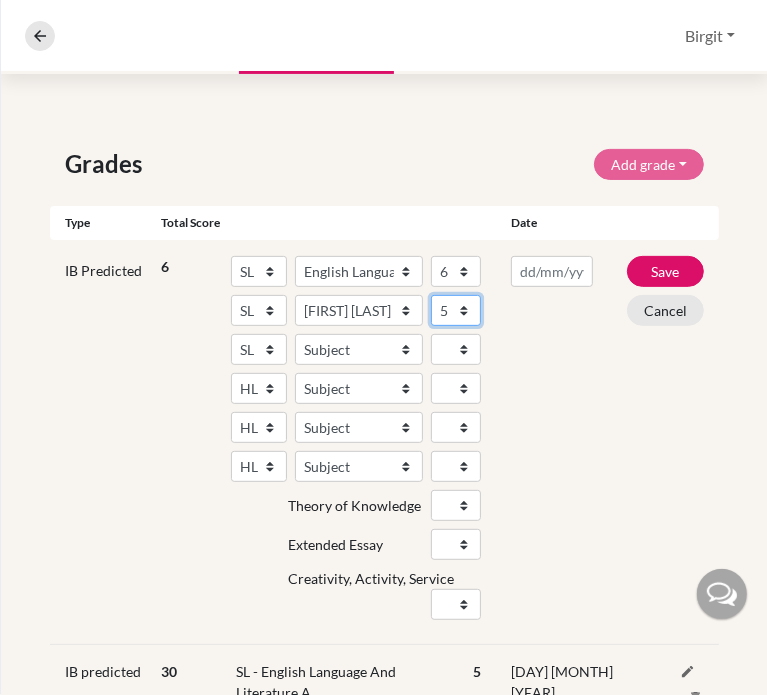 click on "1 2 3 4 5 6 7" at bounding box center (456, 310) 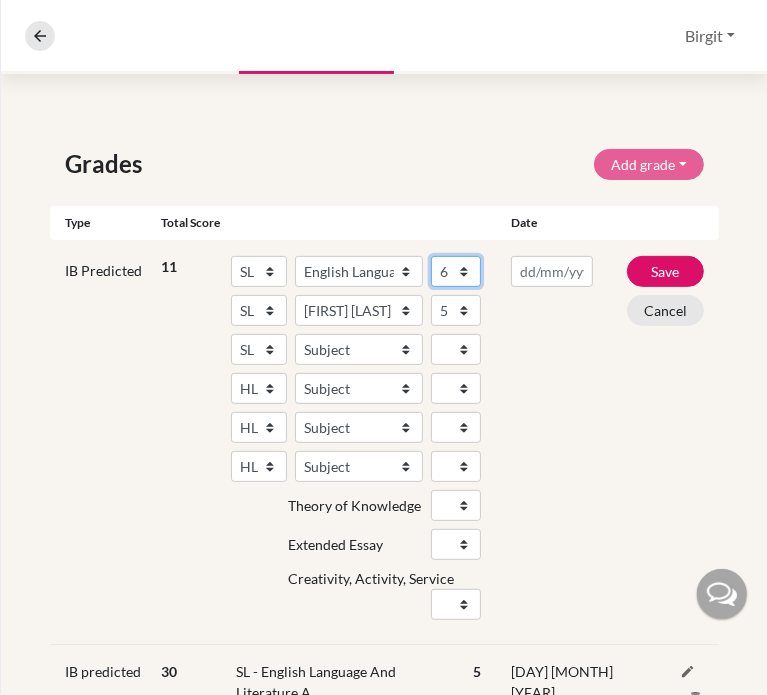 click on "1 2 3 4 5 6 7" at bounding box center [456, 271] 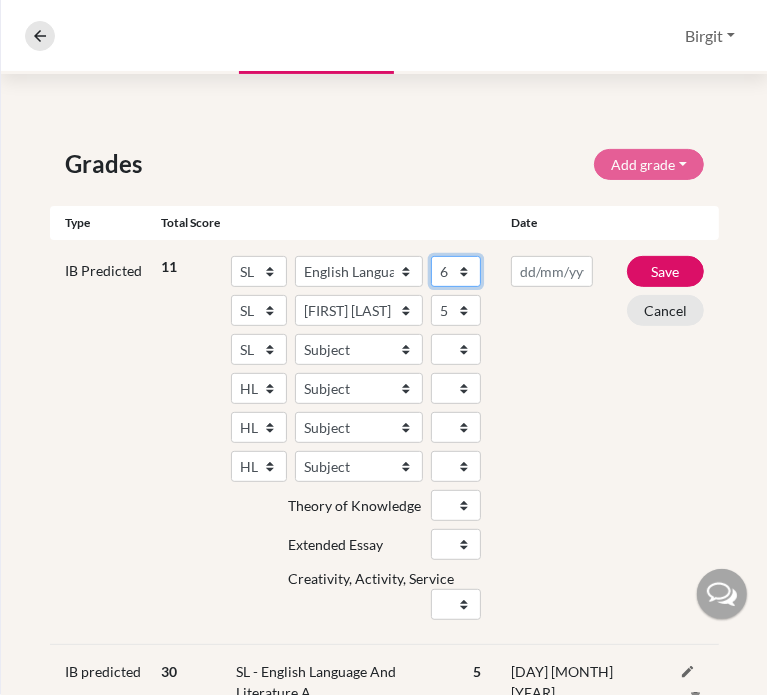 select on "4" 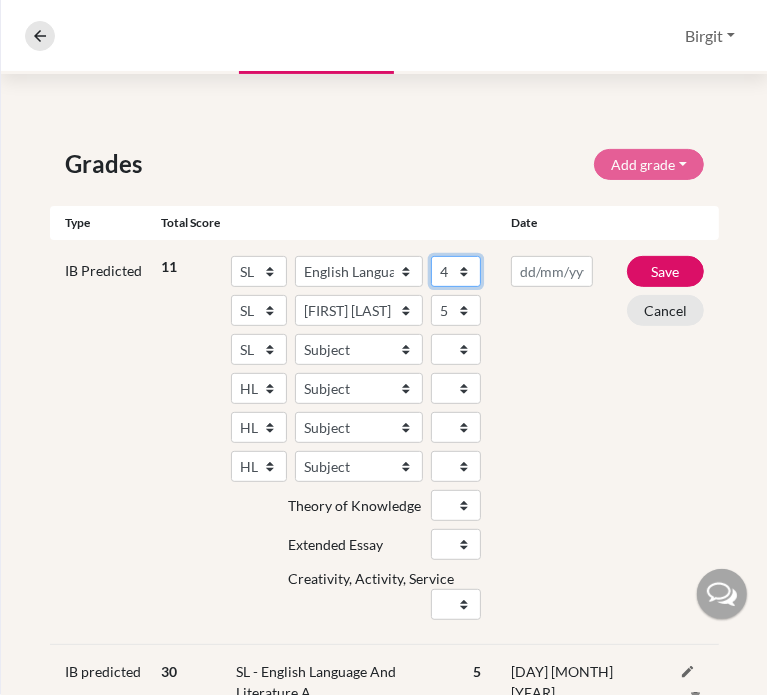 click on "1 2 3 4 5 6 7" at bounding box center (456, 271) 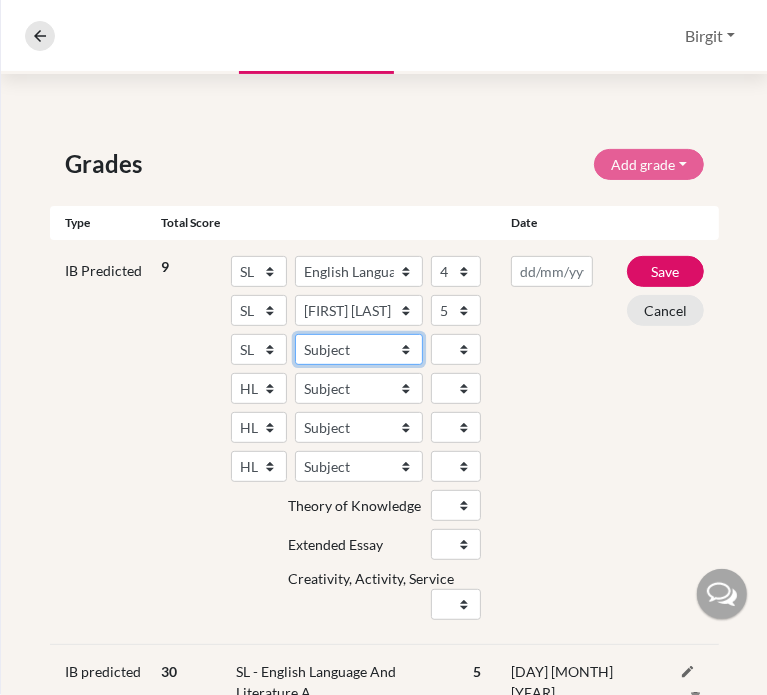 click on "Subject Albanian Literature A Amharic Literature A Arabic ab Initio Arabic B Arabic Language And Literature A Arabic Literature A Belarusian Literature A Bengali Literature A Biology Bosnian Literature A Bulgarian Literature A Bulgari Literature A Business Management Catalan Literature A Chemistry Chinese B Chinese B - Cantonese Chinese B - Mandarin Chinese Language And Literature A Chinese Literature A Classical Greek Computer Science Croatian Literature A Czech Literature A Dance Danish ab Initio Danish B Danish Literature A Design Technology Digital Society Dutch ab Initio Dutch B Dutch Language And Literature A Dutch Literature A Economics English ab Initio English B English Language And Literature A English Literature A Environmental systems and societies Environmental Systems And Societies Estonian Literature A Filipino Literature A Film Finnish B Finnish Literature A French ab Initio French B French Language And Literature A French Literature A Geography German ab Initio German B German Literature A" at bounding box center [359, 349] 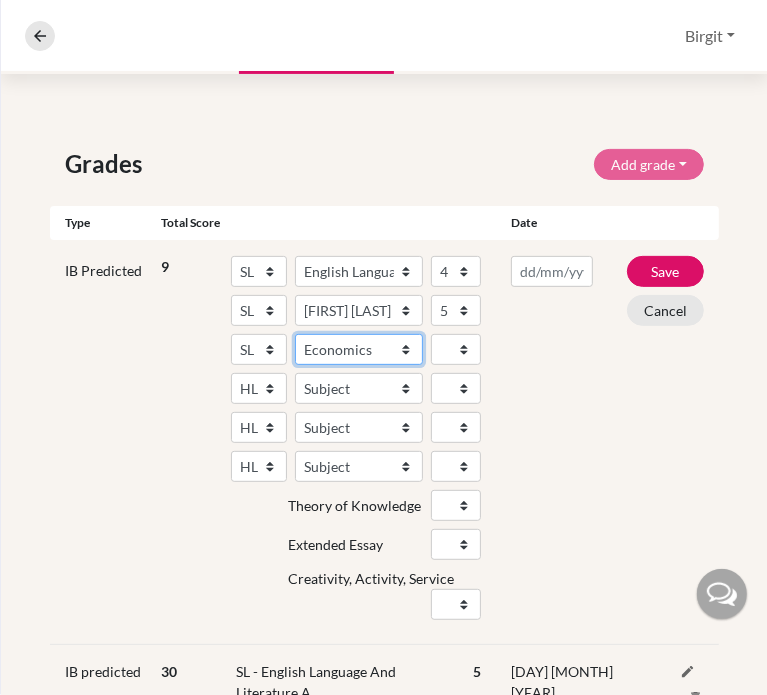 click on "Subject Albanian Literature A Amharic Literature A Arabic ab Initio Arabic B Arabic Language And Literature A Arabic Literature A Belarusian Literature A Bengali Literature A Biology Bosnian Literature A Bulgarian Literature A Bulgari Literature A Business Management Catalan Literature A Chemistry Chinese B Chinese B - Cantonese Chinese B - Mandarin Chinese Language And Literature A Chinese Literature A Classical Greek Computer Science Croatian Literature A Czech Literature A Dance Danish ab Initio Danish B Danish Literature A Design Technology Digital Society Dutch ab Initio Dutch B Dutch Language And Literature A Dutch Literature A Economics English ab Initio English B English Language And Literature A English Literature A Environmental systems and societies Environmental Systems And Societies Estonian Literature A Filipino Literature A Film Finnish B Finnish Literature A French ab Initio French B French Language And Literature A French Literature A Geography German ab Initio German B German Literature A" at bounding box center [359, 349] 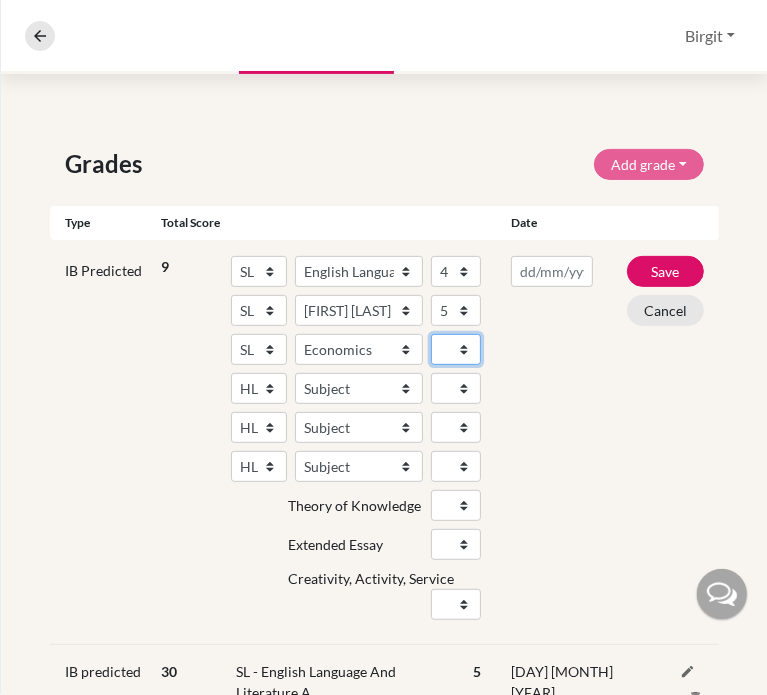 click on "1 2 3 4 5 6 7" at bounding box center (456, 349) 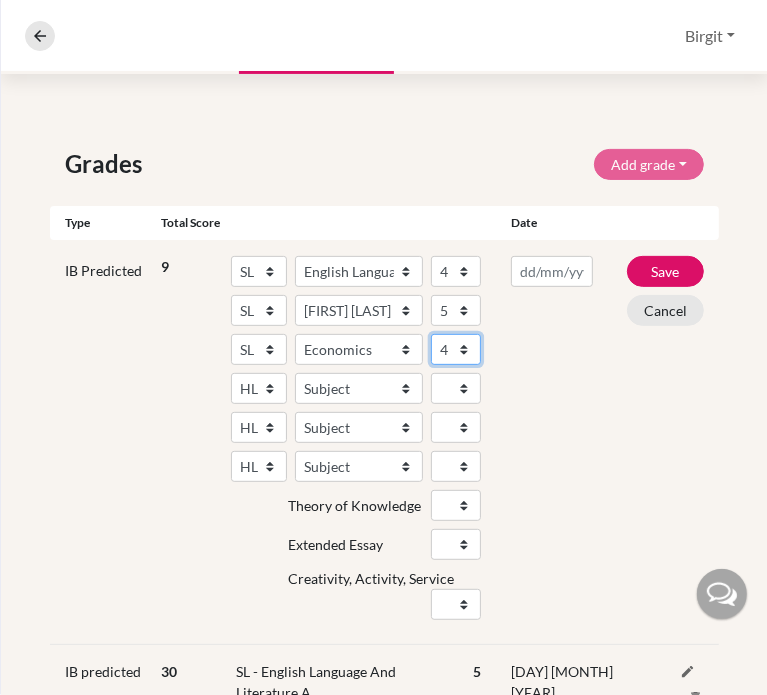 click on "1 2 3 4 5 6 7" at bounding box center (456, 349) 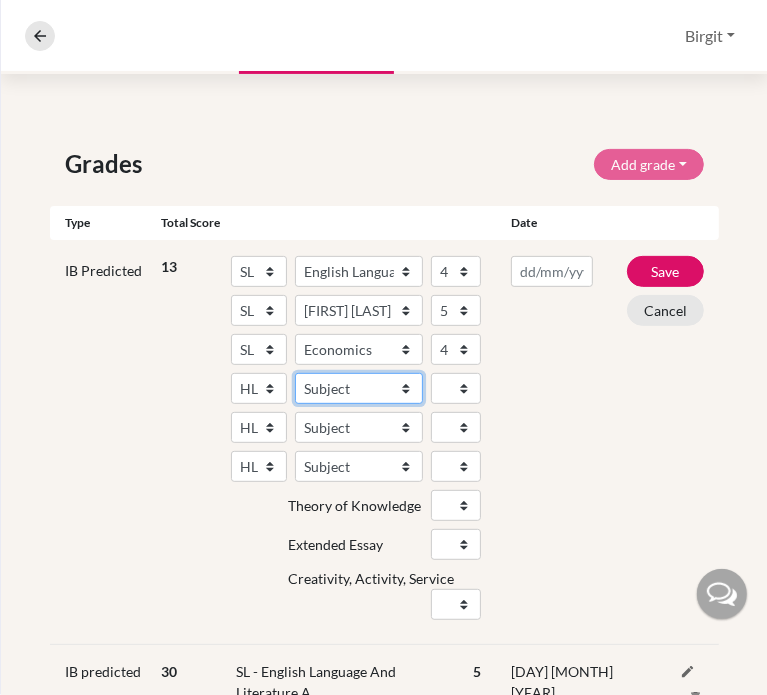 click on "Subject Albanian Literature A Amharic Literature A Arabic B Arabic Language And Literature A Arabic Literature A Belarusian Literature A Bengali Literature A Biology Bosnian Literature A Bulgarian Literature A Bulgari Literature A Business Management Catalan Literature A Chemistry Chinese B Chinese B - Cantonese Chinese B - Mandarin Chinese Language And Literature A Chinese Literature A Classical Greek Computer Science Croatian Literature A Czech Literature A Dance Danish B Danish Literature A Design Technology Digital Society Dutch B Dutch Language And Literature A Dutch Literature A Economics English B English Language And Literature A English Literature A Environmental systems and societies Environmental Systems And Societies Estonian Literature A Filipino Literature A Film Finnish B Finnish Literature A French B French Language And Literature A French Literature A Geography German B German Language And Literature A German Literature A Global Politics Hebrew B Hebrew Literature A Hindi B Hindi Literature A" at bounding box center [359, 388] 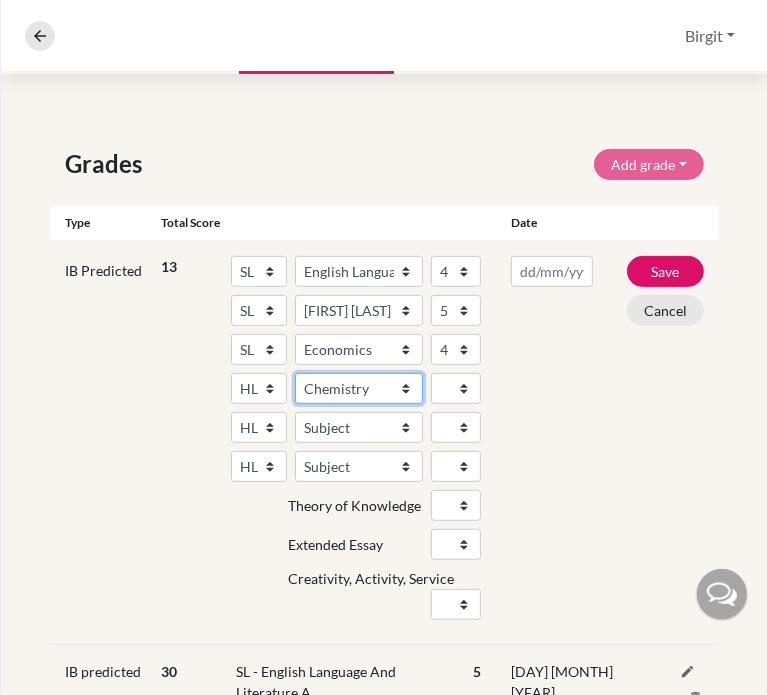click on "Subject Albanian Literature A Amharic Literature A Arabic B Arabic Language And Literature A Arabic Literature A Belarusian Literature A Bengali Literature A Biology Bosnian Literature A Bulgarian Literature A Bulgari Literature A Business Management Catalan Literature A Chemistry Chinese B Chinese B - Cantonese Chinese B - Mandarin Chinese Language And Literature A Chinese Literature A Classical Greek Computer Science Croatian Literature A Czech Literature A Dance Danish B Danish Literature A Design Technology Digital Society Dutch B Dutch Language And Literature A Dutch Literature A Economics English B English Language And Literature A English Literature A Environmental systems and societies Environmental Systems And Societies Estonian Literature A Filipino Literature A Film Finnish B Finnish Literature A French B French Language And Literature A French Literature A Geography German B German Language And Literature A German Literature A Global Politics Hebrew B Hebrew Literature A Hindi B Hindi Literature A" at bounding box center (359, 388) 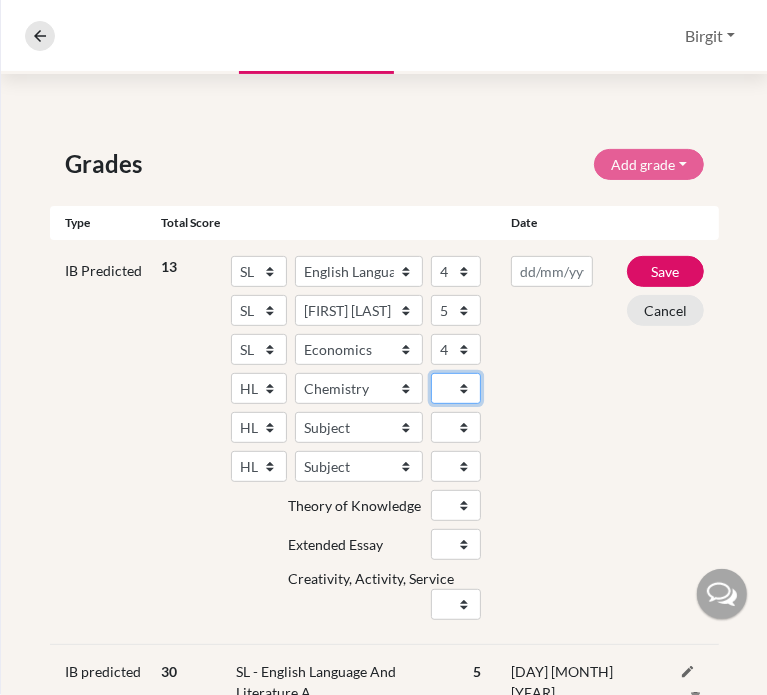 click on "1 2 3 4 5 6 7" at bounding box center [456, 388] 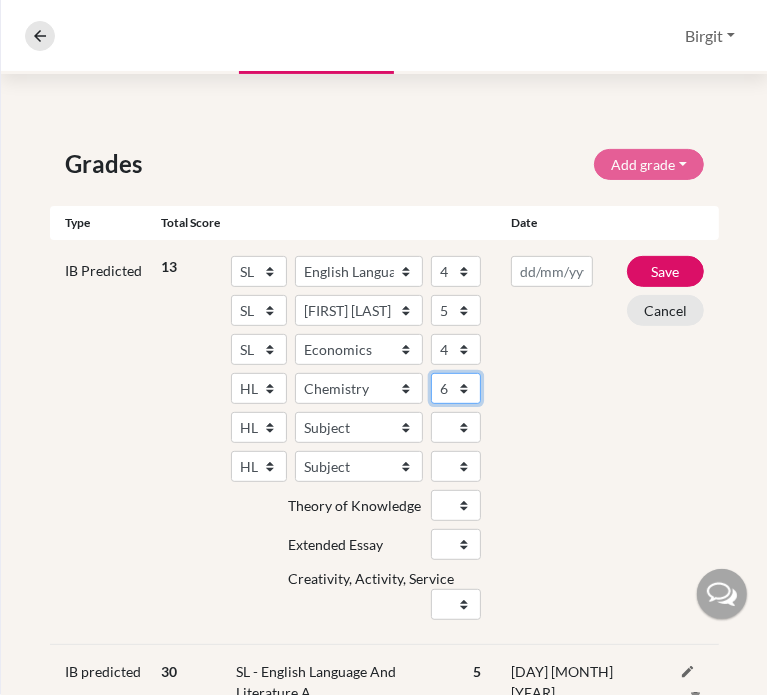click on "1 2 3 4 5 6 7" at bounding box center [456, 388] 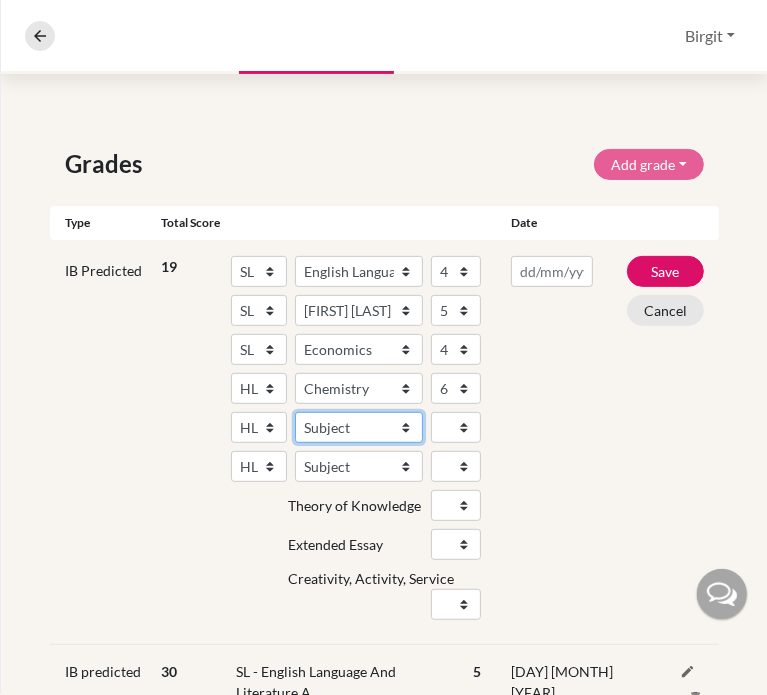 click on "Subject Albanian Literature A Amharic Literature A Arabic B Arabic Language And Literature A Arabic Literature A Belarusian Literature A Bengali Literature A Biology Bosnian Literature A Bulgarian Literature A Bulgari Literature A Business Management Catalan Literature A Chemistry Chinese B Chinese B - Cantonese Chinese B - Mandarin Chinese Language And Literature A Chinese Literature A Classical Greek Computer Science Croatian Literature A Czech Literature A Dance Danish B Danish Literature A Design Technology Digital Society Dutch B Dutch Language And Literature A Dutch Literature A Economics English B English Language And Literature A English Literature A Environmental systems and societies Environmental Systems And Societies Estonian Literature A Filipino Literature A Film Finnish B Finnish Literature A French B French Language And Literature A French Literature A Geography German B German Language And Literature A German Literature A Global Politics Hebrew B Hebrew Literature A Hindi B Hindi Literature A" at bounding box center (359, 427) 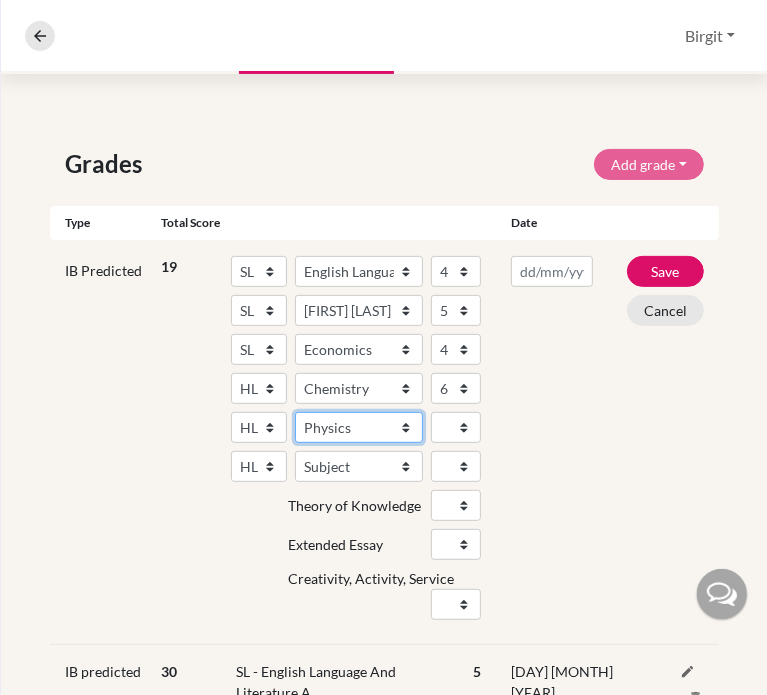 click on "Subject Albanian Literature A Amharic Literature A Arabic B Arabic Language And Literature A Arabic Literature A Belarusian Literature A Bengali Literature A Biology Bosnian Literature A Bulgarian Literature A Bulgari Literature A Business Management Catalan Literature A Chemistry Chinese B Chinese B - Cantonese Chinese B - Mandarin Chinese Language And Literature A Chinese Literature A Classical Greek Computer Science Croatian Literature A Czech Literature A Dance Danish B Danish Literature A Design Technology Digital Society Dutch B Dutch Language And Literature A Dutch Literature A Economics English B English Language And Literature A English Literature A Environmental systems and societies Environmental Systems And Societies Estonian Literature A Filipino Literature A Film Finnish B Finnish Literature A French B French Language And Literature A French Literature A Geography German B German Language And Literature A German Literature A Global Politics Hebrew B Hebrew Literature A Hindi B Hindi Literature A" at bounding box center (359, 427) 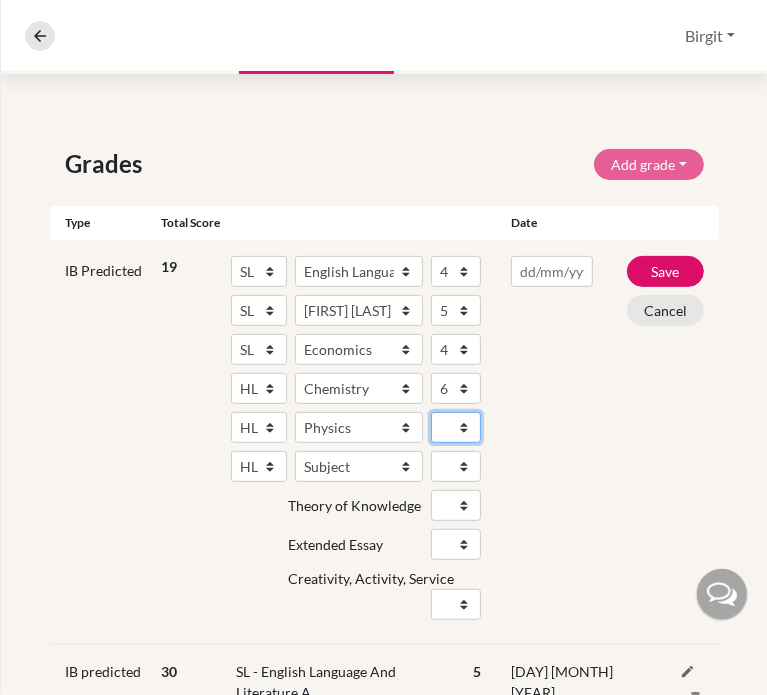 click on "1 2 3 4 5 6 7" at bounding box center (456, 427) 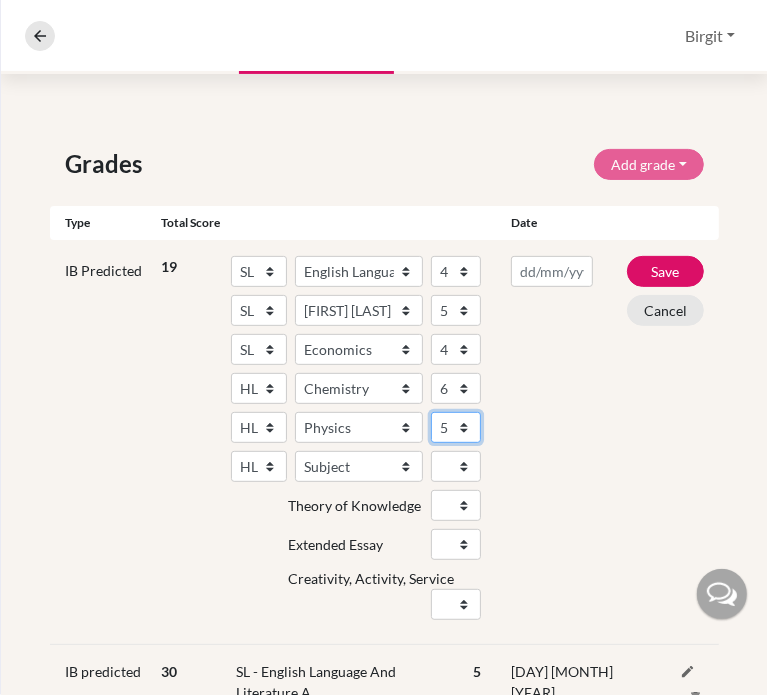 click on "1 2 3 4 5 6 7" at bounding box center (456, 427) 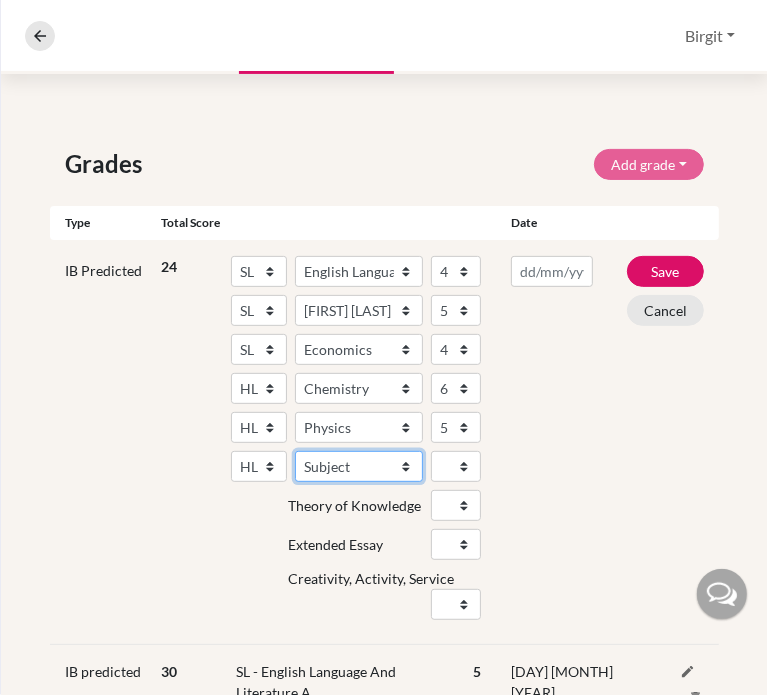 click on "Subject Albanian Literature A Amharic Literature A Arabic B Arabic Language And Literature A Arabic Literature A Belarusian Literature A Bengali Literature A Biology Bosnian Literature A Bulgarian Literature A Bulgari Literature A Business Management Catalan Literature A Chemistry Chinese B Chinese B - Cantonese Chinese B - Mandarin Chinese Language And Literature A Chinese Literature A Classical Greek Computer Science Croatian Literature A Czech Literature A Dance Danish B Danish Literature A Design Technology Digital Society Dutch B Dutch Language And Literature A Dutch Literature A Economics English B English Language And Literature A English Literature A Environmental systems and societies Environmental Systems And Societies Estonian Literature A Filipino Literature A Film Finnish B Finnish Literature A French B French Language And Literature A French Literature A Geography German B German Language And Literature A German Literature A Global Politics Hebrew B Hebrew Literature A Hindi B Hindi Literature A" at bounding box center (359, 466) 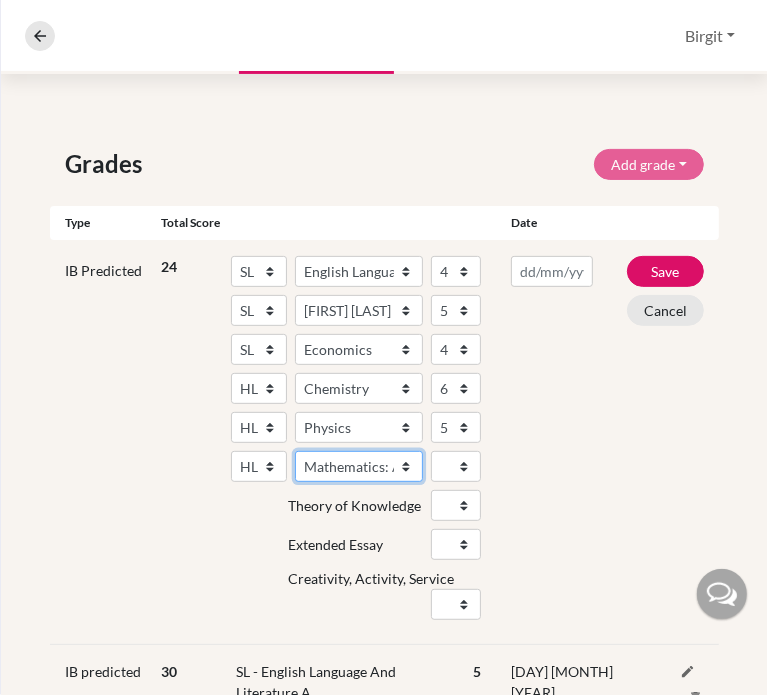 click on "Subject Albanian Literature A Amharic Literature A Arabic B Arabic Language And Literature A Arabic Literature A Belarusian Literature A Bengali Literature A Biology Bosnian Literature A Bulgarian Literature A Bulgari Literature A Business Management Catalan Literature A Chemistry Chinese B Chinese B - Cantonese Chinese B - Mandarin Chinese Language And Literature A Chinese Literature A Classical Greek Computer Science Croatian Literature A Czech Literature A Dance Danish B Danish Literature A Design Technology Digital Society Dutch B Dutch Language And Literature A Dutch Literature A Economics English B English Language And Literature A English Literature A Environmental systems and societies Environmental Systems And Societies Estonian Literature A Filipino Literature A Film Finnish B Finnish Literature A French B French Language And Literature A French Literature A Geography German B German Language And Literature A German Literature A Global Politics Hebrew B Hebrew Literature A Hindi B Hindi Literature A" at bounding box center [359, 466] 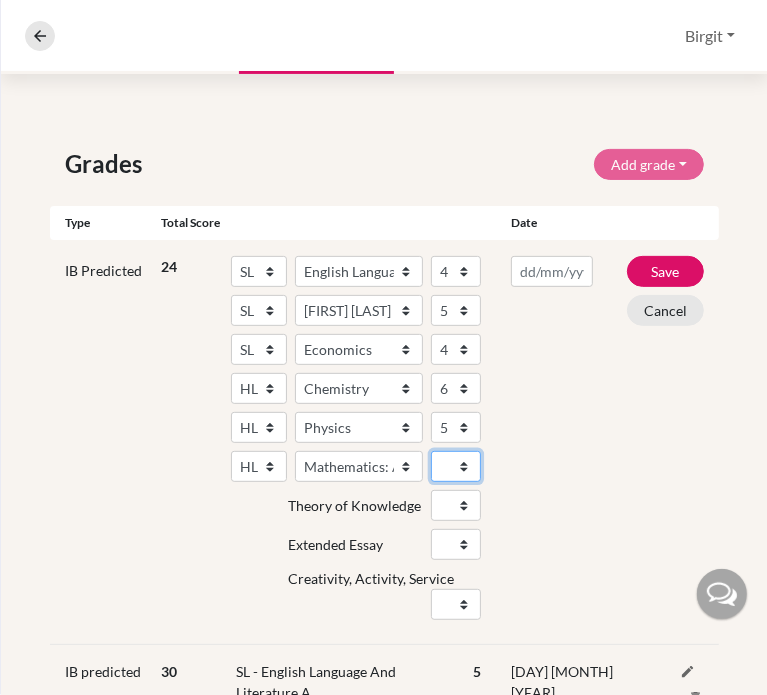 click on "1 2 3 4 5 6 7" at bounding box center (456, 466) 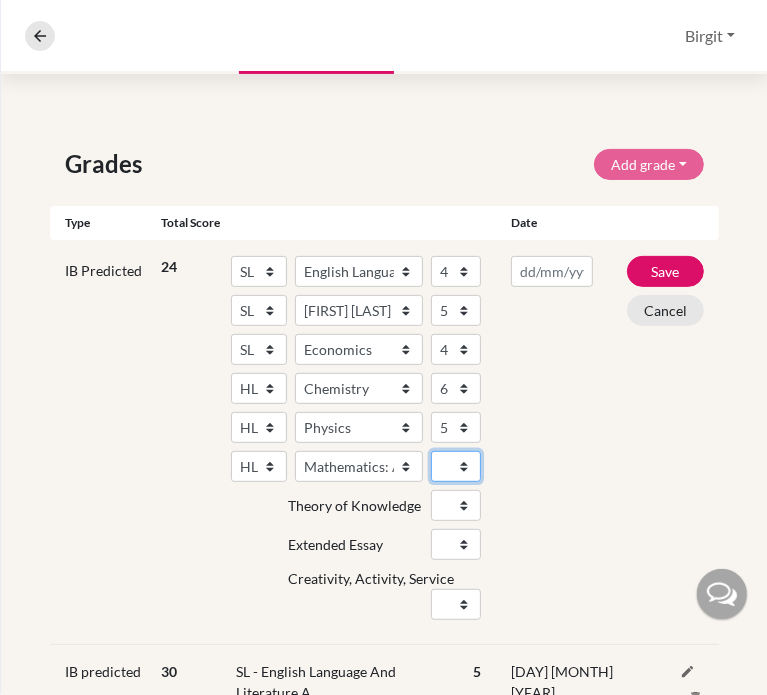 select on "4" 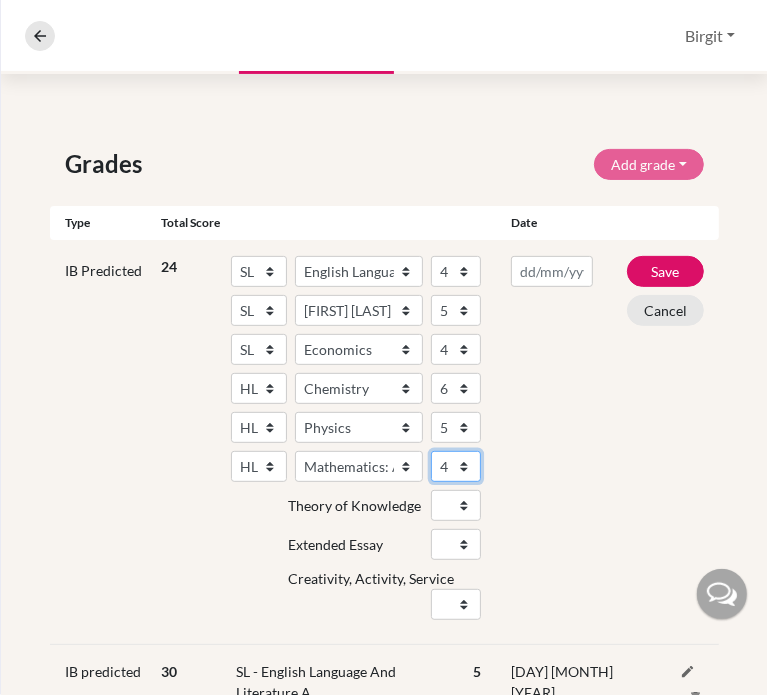 click on "1 2 3 4 5 6 7" at bounding box center (456, 466) 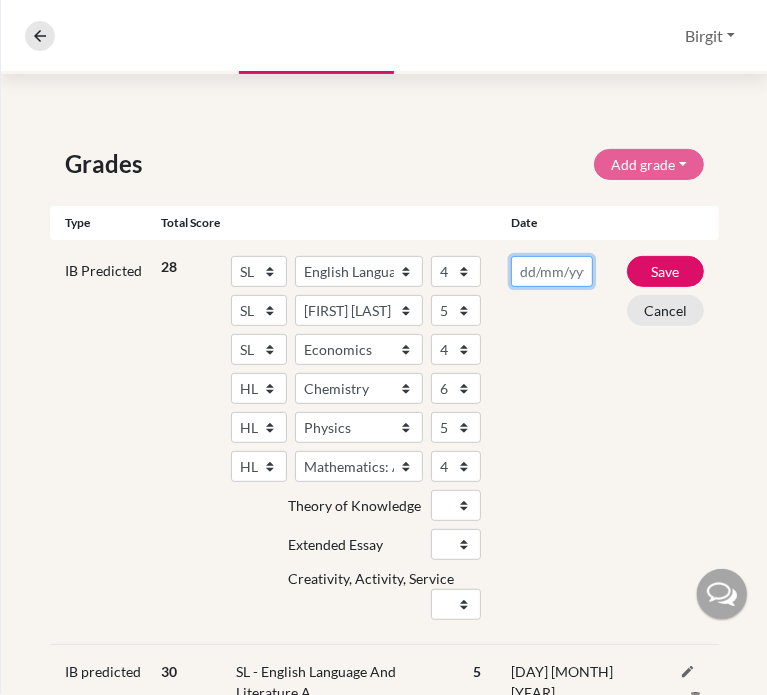 click at bounding box center [552, 271] 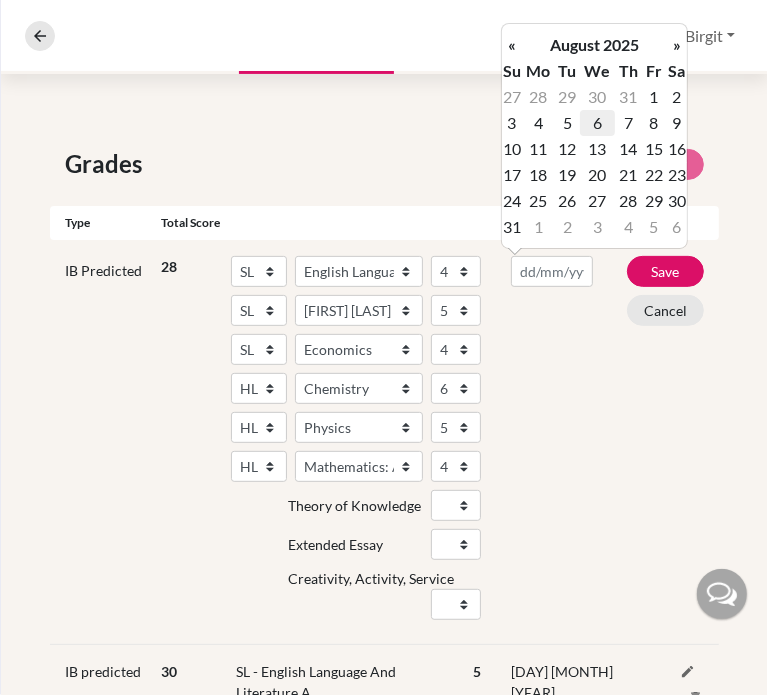 click on "6" at bounding box center (597, 123) 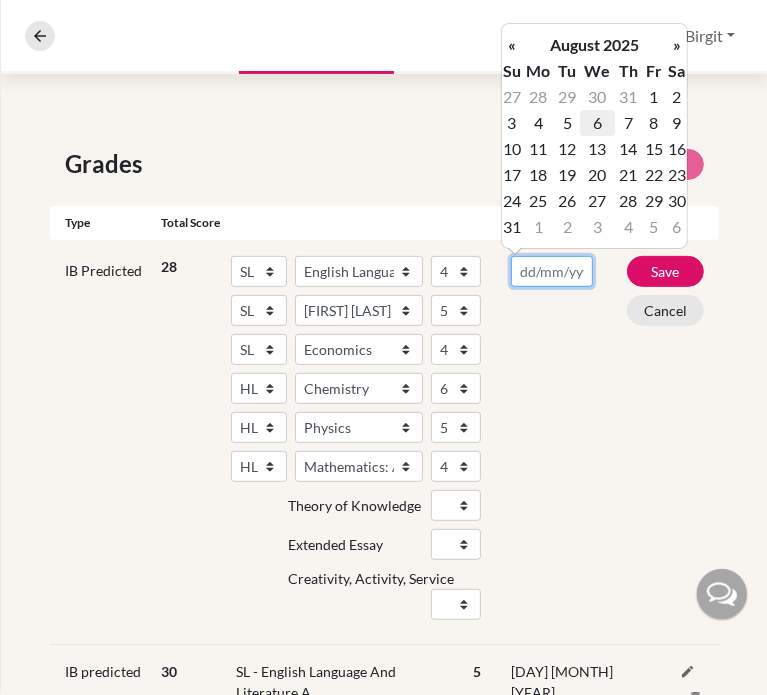 type on "[DATE]" 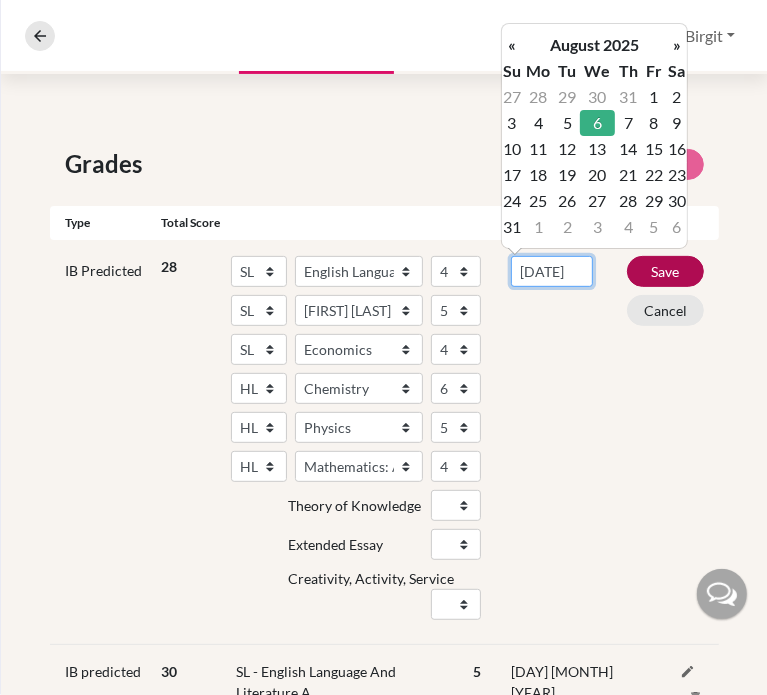 scroll, scrollTop: 0, scrollLeft: 13, axis: horizontal 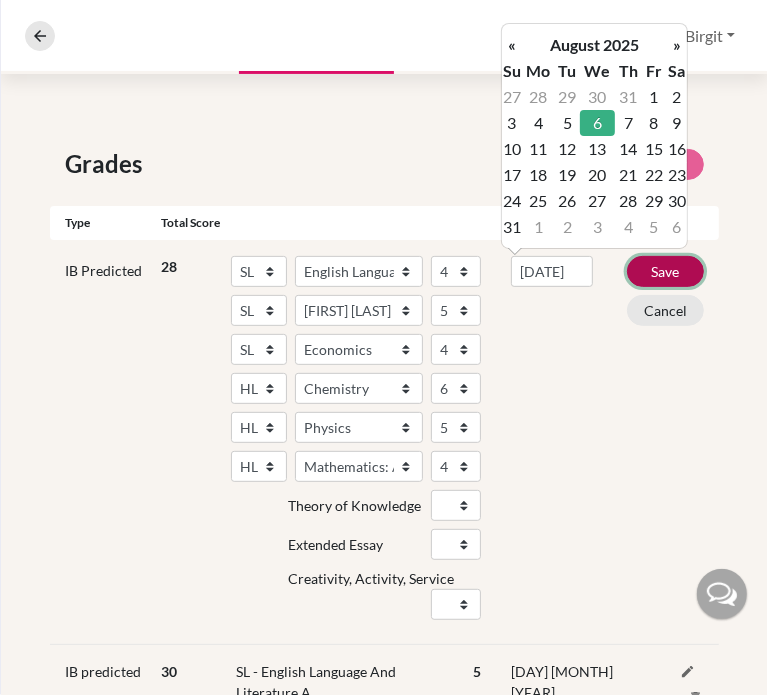 click on "Save" at bounding box center [665, 271] 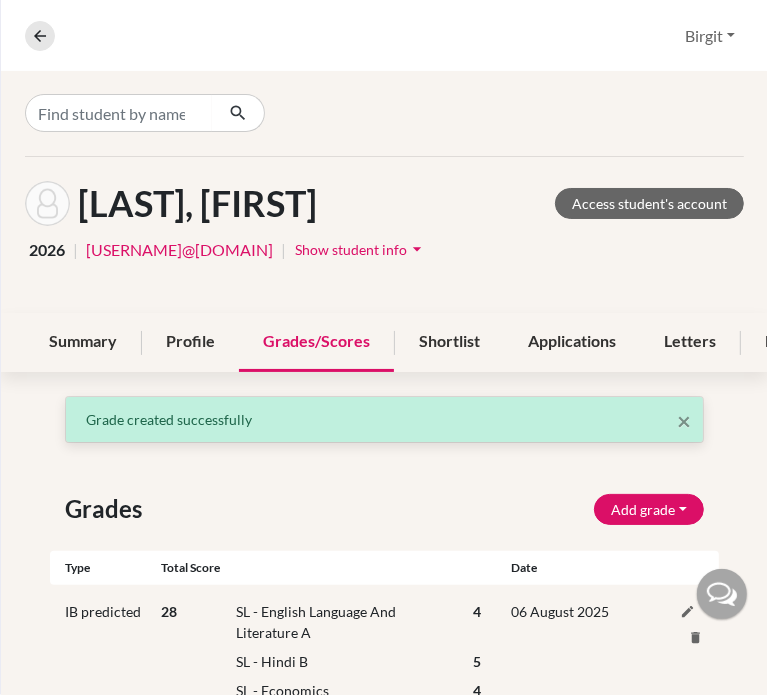 scroll, scrollTop: 0, scrollLeft: 0, axis: both 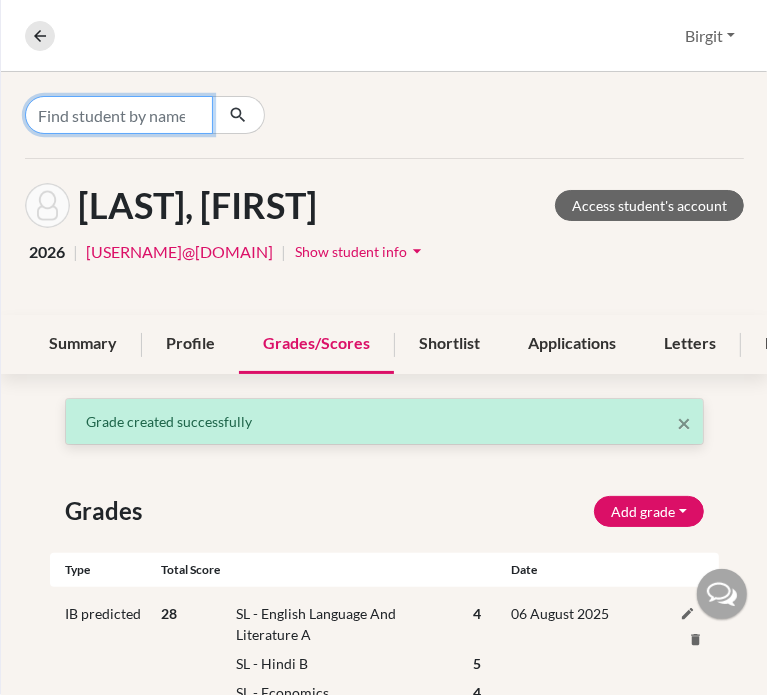 click at bounding box center [119, 115] 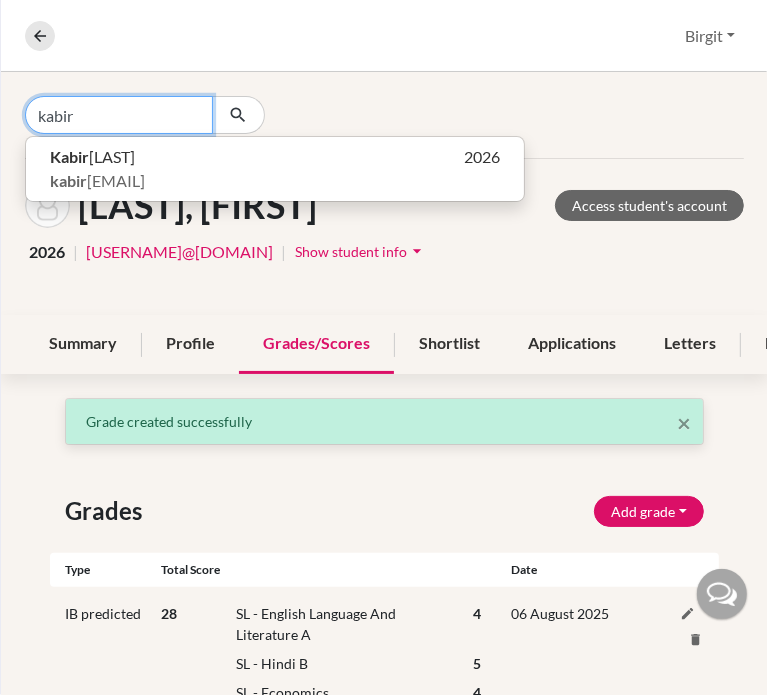 type on "kabir" 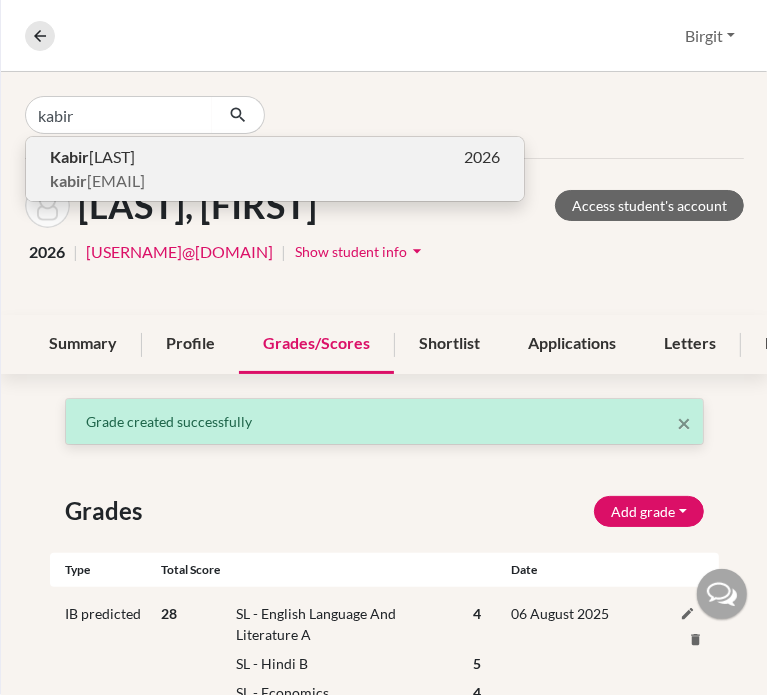 click on "[FIRST] [LAST]" at bounding box center [92, 157] 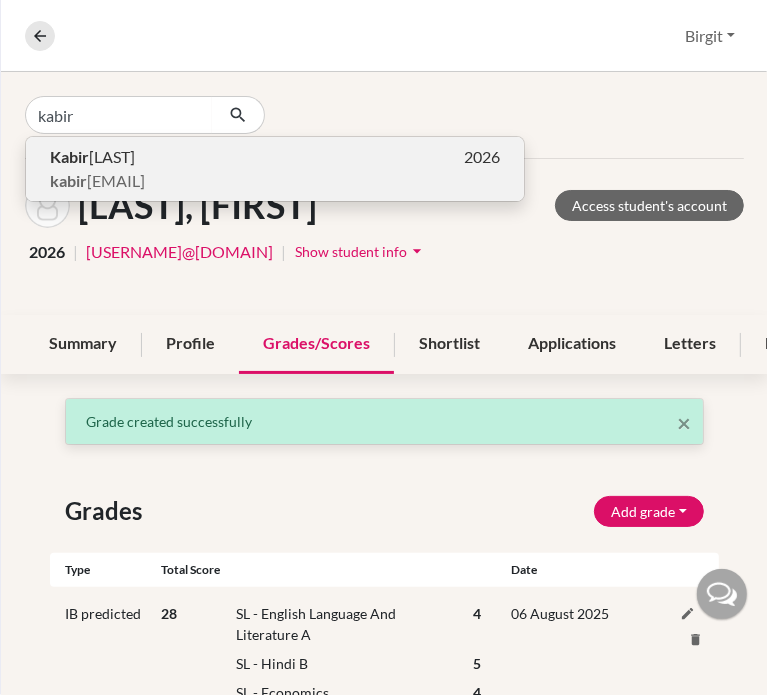 type 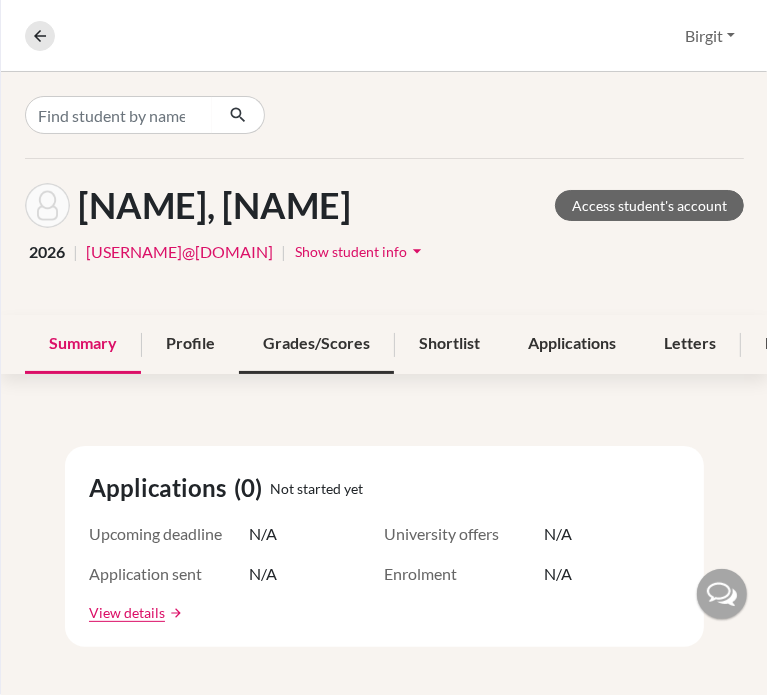 click on "Grades/Scores" at bounding box center (316, 344) 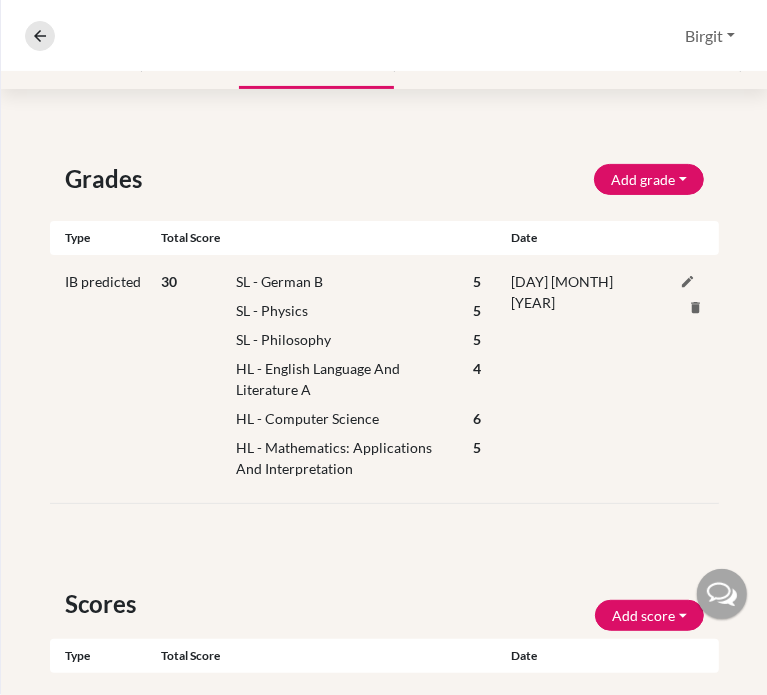 scroll, scrollTop: 200, scrollLeft: 0, axis: vertical 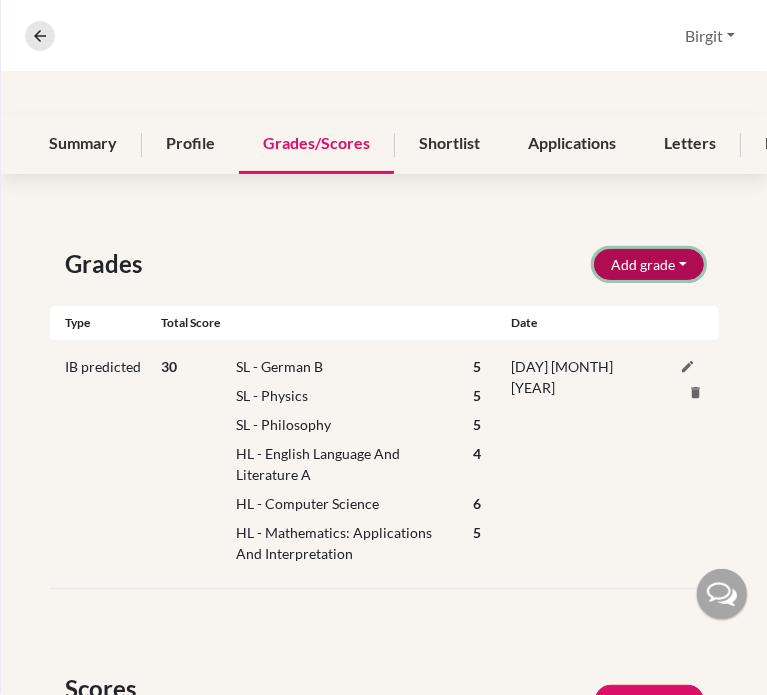 click on "Add grade" at bounding box center [649, 264] 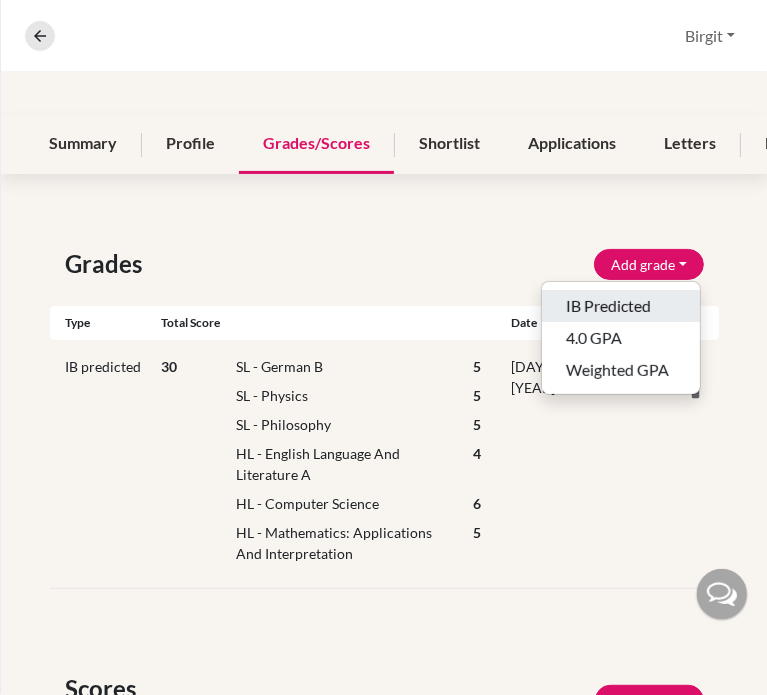 click on "IB Predicted" at bounding box center [621, 306] 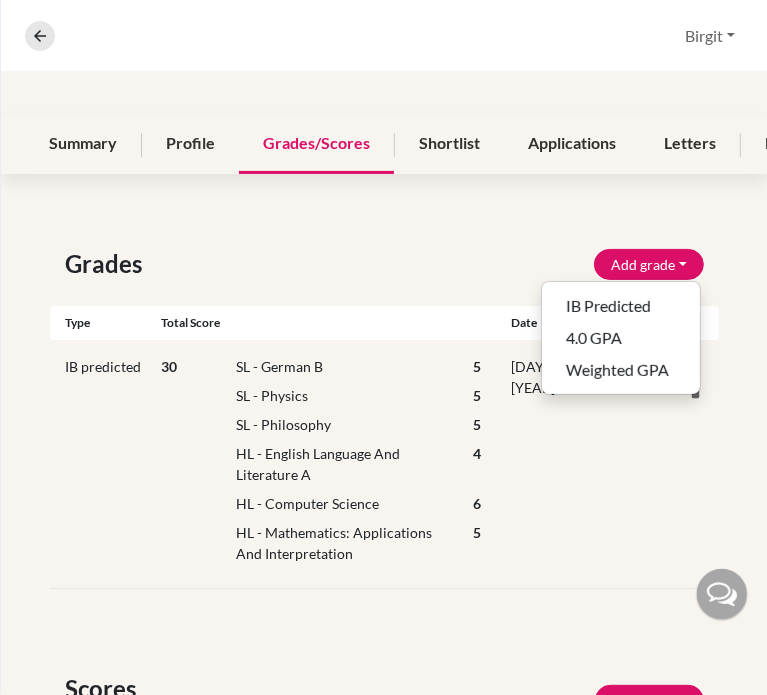 select on "HL" 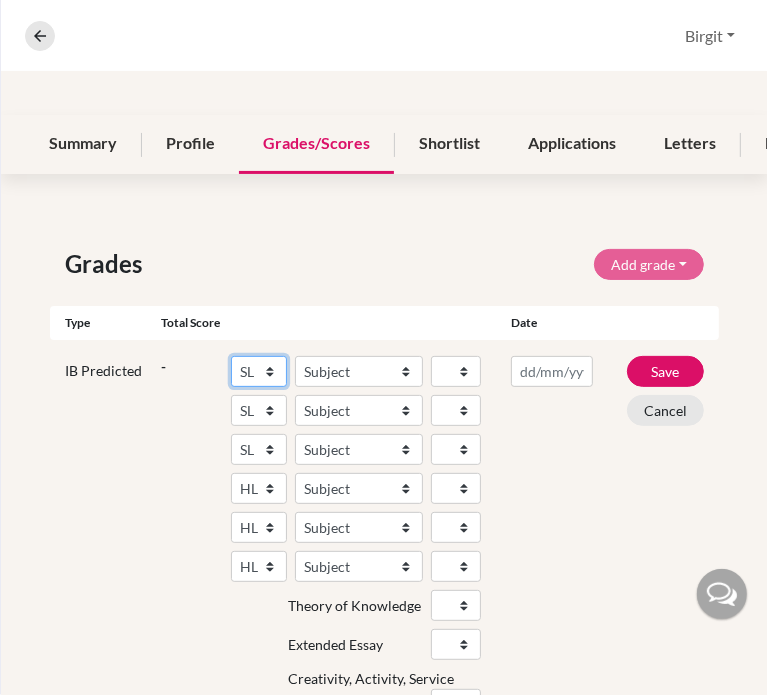 click on "SL HL" at bounding box center [259, 371] 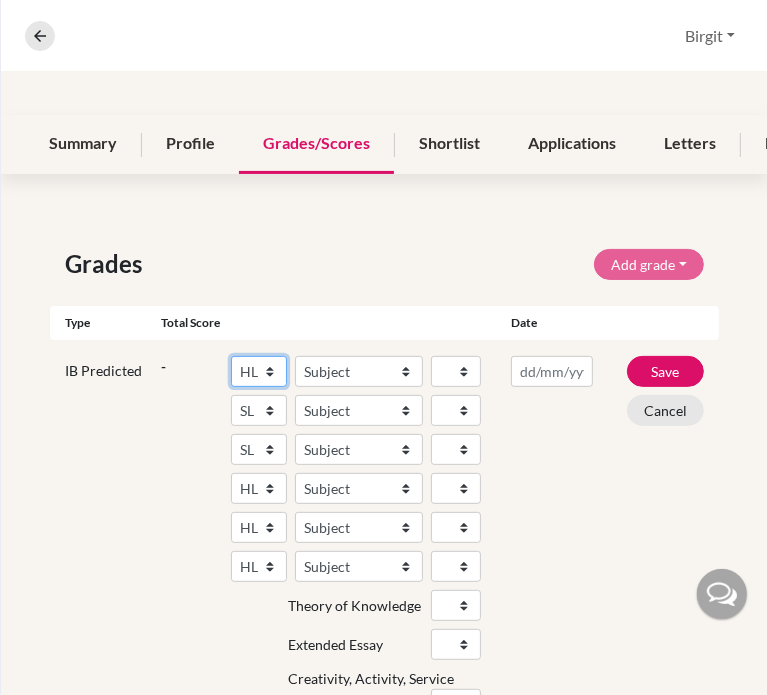click on "SL HL" at bounding box center [259, 371] 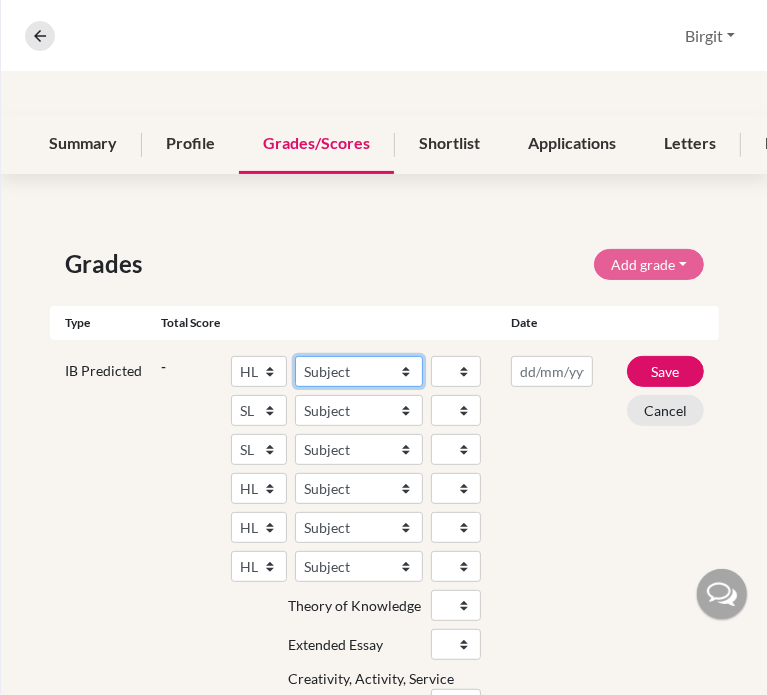 click on "Subject Albanian Literature A Amharic Literature A Arabic B Arabic Language And Literature A Arabic Literature A Belarusian Literature A Bengali Literature A Biology Bosnian Literature A Bulgarian Literature A Bulgari Literature A Business Management Catalan Literature A Chemistry Chinese B Chinese B - Cantonese Chinese B - Mandarin Chinese Language And Literature A Chinese Literature A Classical Greek Computer Science Croatian Literature A Czech Literature A Dance Danish B Danish Literature A Design Technology Digital Society Dutch B Dutch Language And Literature A Dutch Literature A Economics English B English Language And Literature A English Literature A Environmental systems and societies Environmental Systems And Societies Estonian Literature A Filipino Literature A Film Finnish B Finnish Literature A French B French Language And Literature A French Literature A Geography German B German Language And Literature A German Literature A Global Politics Hebrew B Hebrew Literature A Hindi B Hindi Literature A" at bounding box center [359, 371] 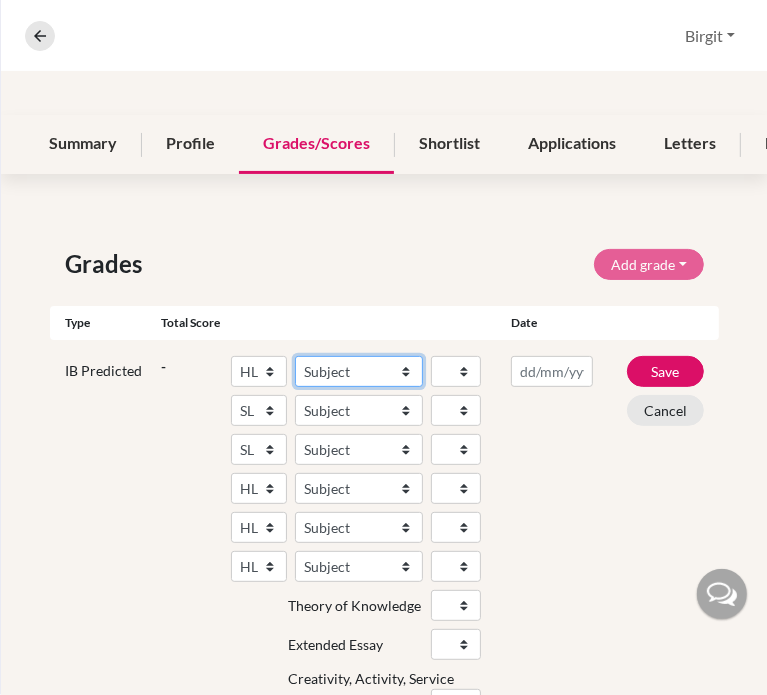 select on "69" 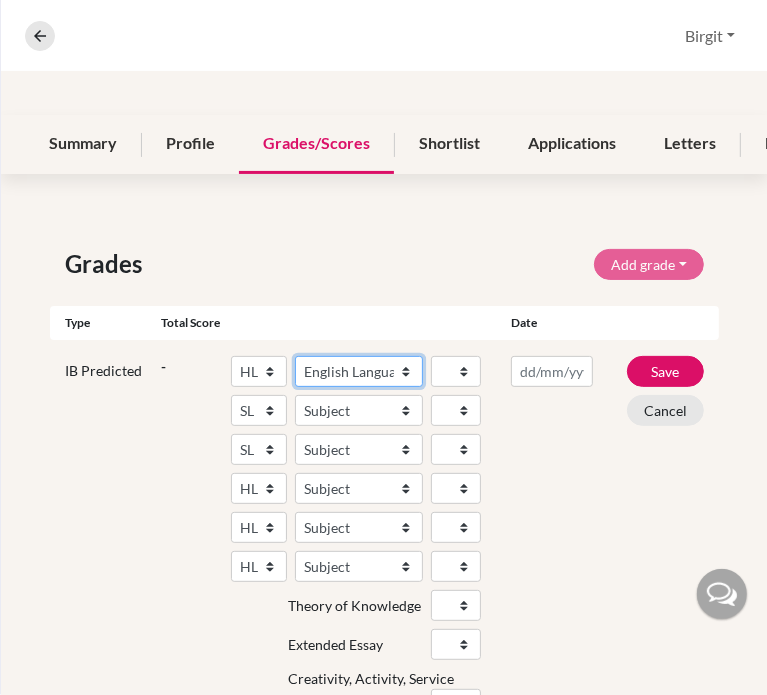 click on "Subject Albanian Literature A Amharic Literature A Arabic B Arabic Language And Literature A Arabic Literature A Belarusian Literature A Bengali Literature A Biology Bosnian Literature A Bulgarian Literature A Bulgari Literature A Business Management Catalan Literature A Chemistry Chinese B Chinese B - Cantonese Chinese B - Mandarin Chinese Language And Literature A Chinese Literature A Classical Greek Computer Science Croatian Literature A Czech Literature A Dance Danish B Danish Literature A Design Technology Digital Society Dutch B Dutch Language And Literature A Dutch Literature A Economics English B English Language And Literature A English Literature A Environmental systems and societies Environmental Systems And Societies Estonian Literature A Filipino Literature A Film Finnish B Finnish Literature A French B French Language And Literature A French Literature A Geography German B German Language And Literature A German Literature A Global Politics Hebrew B Hebrew Literature A Hindi B Hindi Literature A" at bounding box center [359, 371] 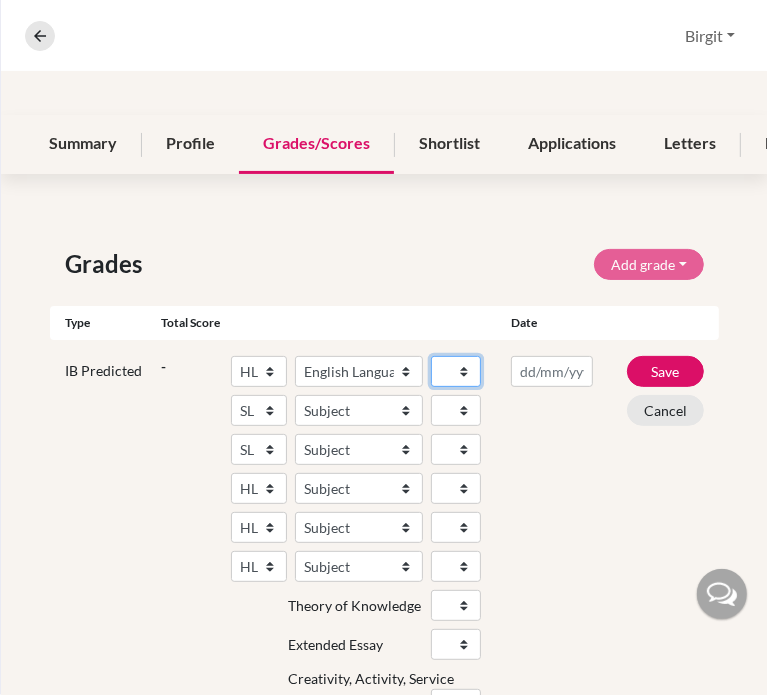 click on "1 2 3 4 5 6 7" at bounding box center [456, 371] 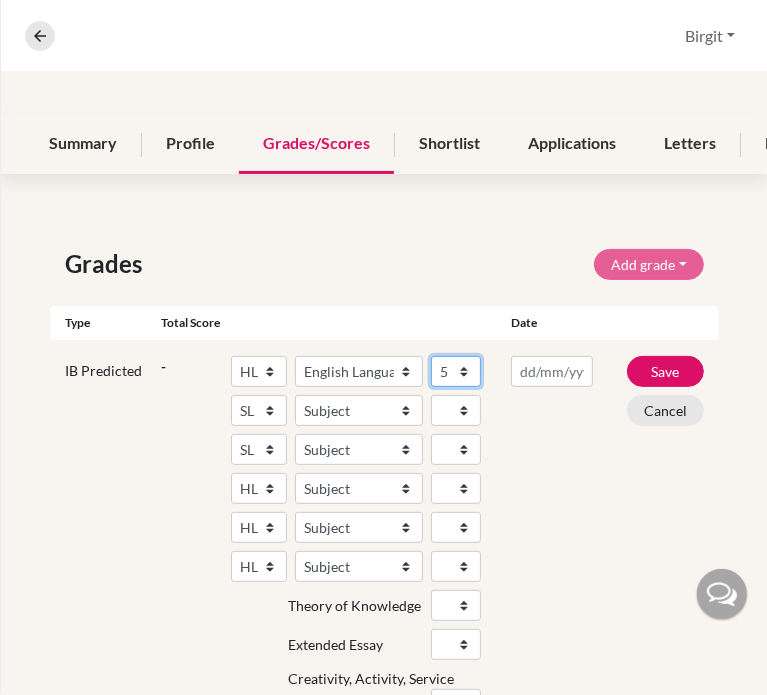 click on "1 2 3 4 5 6 7" at bounding box center (456, 371) 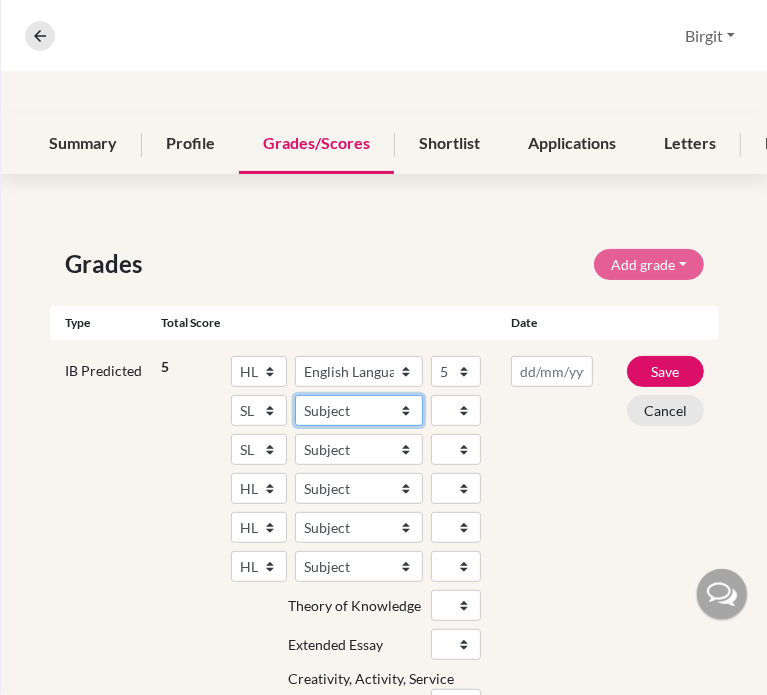 click on "Subject Albanian Literature A Amharic Literature A Arabic ab Initio Arabic B Arabic Language And Literature A Arabic Literature A Belarusian Literature A Bengali Literature A Biology Bosnian Literature A Bulgarian Literature A Bulgari Literature A Business Management Catalan Literature A Chemistry Chinese B Chinese B - Cantonese Chinese B - Mandarin Chinese Language And Literature A Chinese Literature A Classical Greek Computer Science Croatian Literature A Czech Literature A Dance Danish ab Initio Danish B Danish Literature A Design Technology Digital Society Dutch ab Initio Dutch B Dutch Language And Literature A Dutch Literature A Economics English ab Initio English B English Language And Literature A English Literature A Environmental systems and societies Environmental Systems And Societies Estonian Literature A Filipino Literature A Film Finnish B Finnish Literature A French ab Initio French B French Language And Literature A French Literature A Geography German ab Initio German B German Literature A" at bounding box center [359, 410] 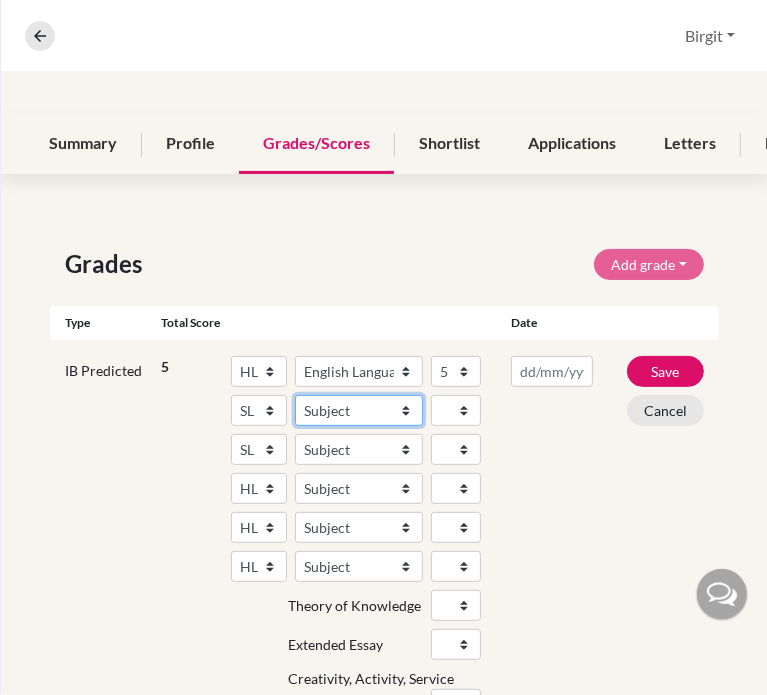 select on "95" 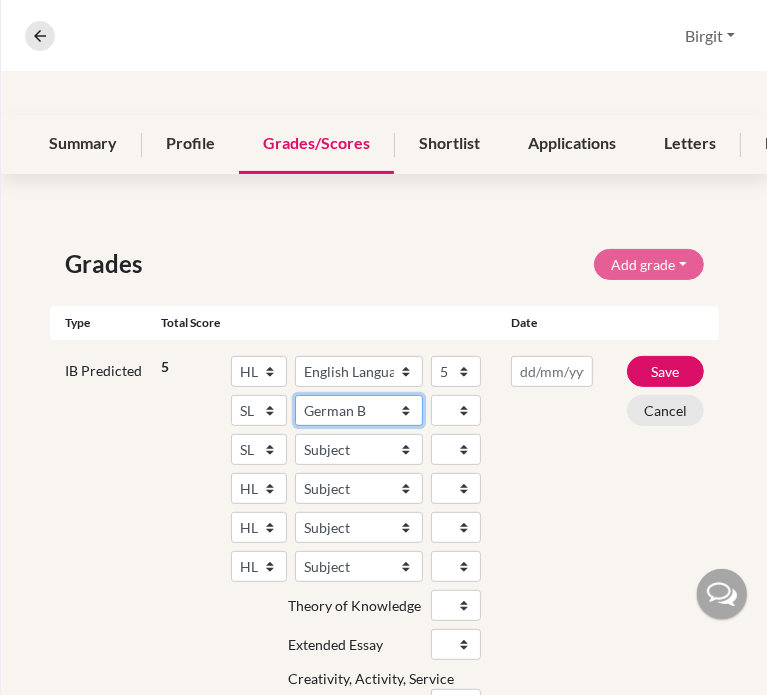 click on "Subject Albanian Literature A Amharic Literature A Arabic ab Initio Arabic B Arabic Language And Literature A Arabic Literature A Belarusian Literature A Bengali Literature A Biology Bosnian Literature A Bulgarian Literature A Bulgari Literature A Business Management Catalan Literature A Chemistry Chinese B Chinese B - Cantonese Chinese B - Mandarin Chinese Language And Literature A Chinese Literature A Classical Greek Computer Science Croatian Literature A Czech Literature A Dance Danish ab Initio Danish B Danish Literature A Design Technology Digital Society Dutch ab Initio Dutch B Dutch Language And Literature A Dutch Literature A Economics English ab Initio English B English Language And Literature A English Literature A Environmental systems and societies Environmental Systems And Societies Estonian Literature A Filipino Literature A Film Finnish B Finnish Literature A French ab Initio French B French Language And Literature A French Literature A Geography German ab Initio German B German Literature A" at bounding box center (359, 410) 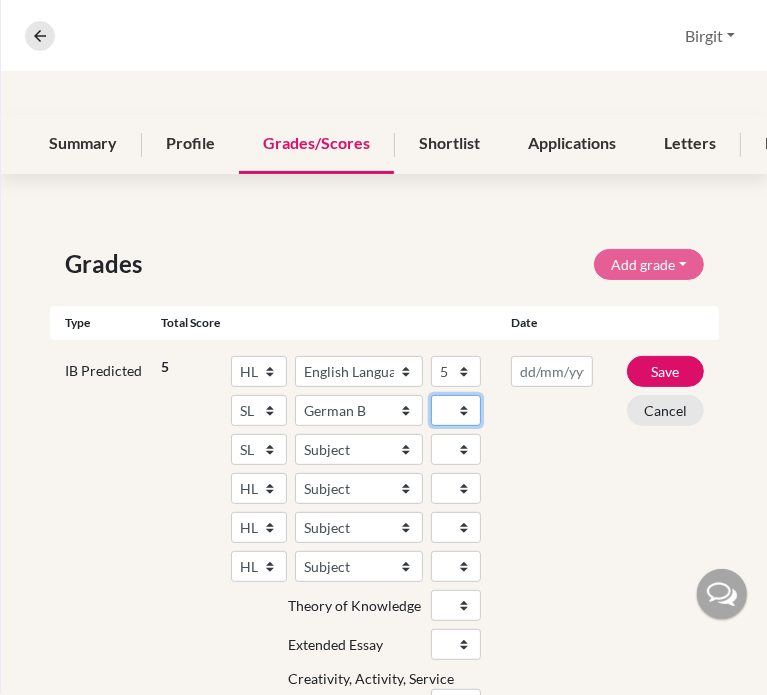 click on "1 2 3 4 5 6 7" at bounding box center (456, 410) 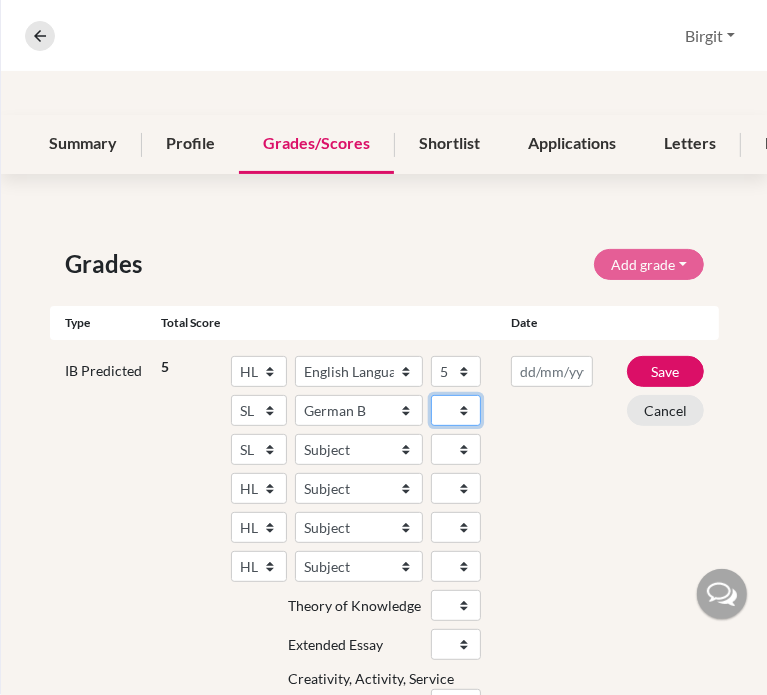 select on "5" 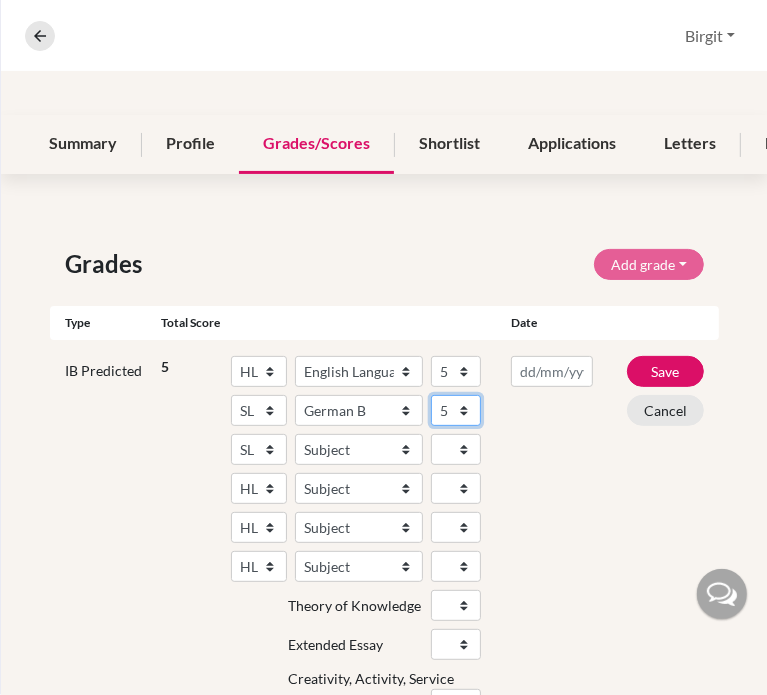click on "1 2 3 4 5 6 7" at bounding box center [456, 410] 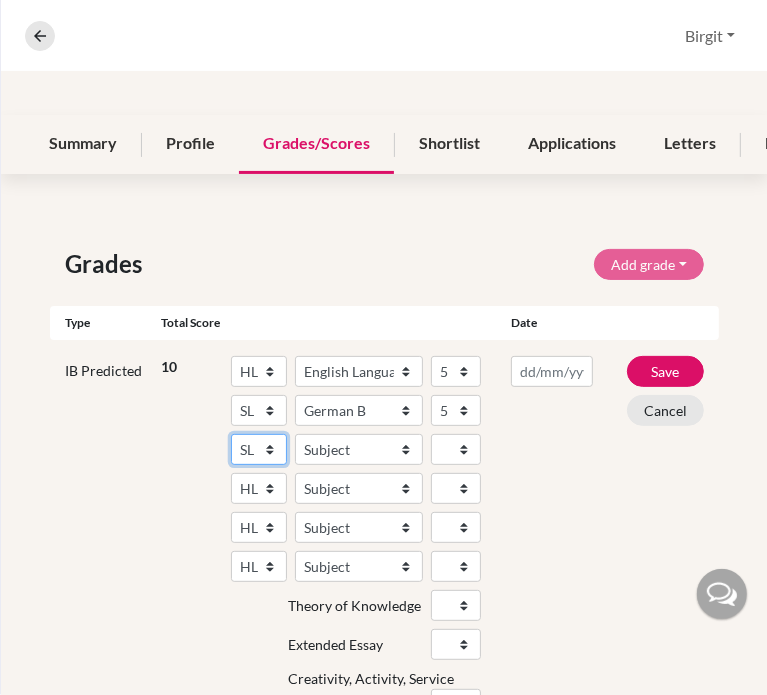 click on "SL HL" at bounding box center (259, 449) 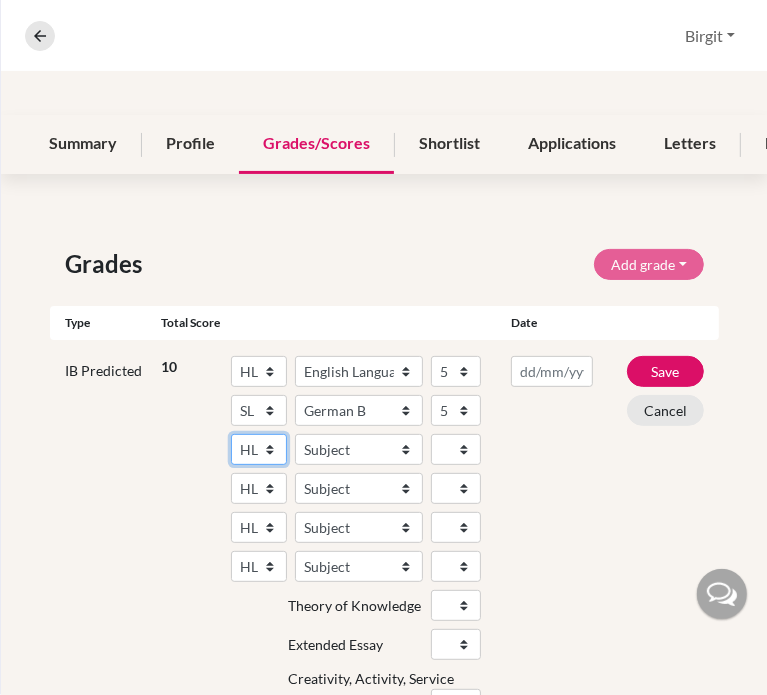 click on "SL HL" at bounding box center (259, 449) 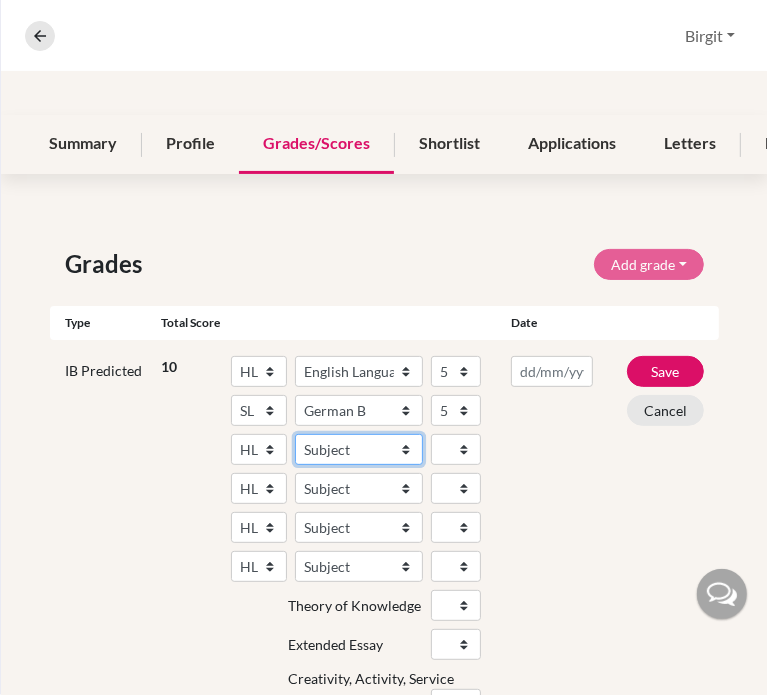 click on "Subject Albanian Literature A Amharic Literature A Arabic B Arabic Language And Literature A Arabic Literature A Belarusian Literature A Bengali Literature A Biology Bosnian Literature A Bulgarian Literature A Bulgari Literature A Business Management Catalan Literature A Chemistry Chinese B Chinese B - Cantonese Chinese B - Mandarin Chinese Language And Literature A Chinese Literature A Classical Greek Computer Science Croatian Literature A Czech Literature A Dance Danish B Danish Literature A Design Technology Digital Society Dutch B Dutch Language And Literature A Dutch Literature A Economics English B English Language And Literature A English Literature A Environmental systems and societies Environmental Systems And Societies Estonian Literature A Filipino Literature A Film Finnish B Finnish Literature A French B French Language And Literature A French Literature A Geography German B German Language And Literature A German Literature A Global Politics Hebrew B Hebrew Literature A Hindi B Hindi Literature A" at bounding box center [359, 449] 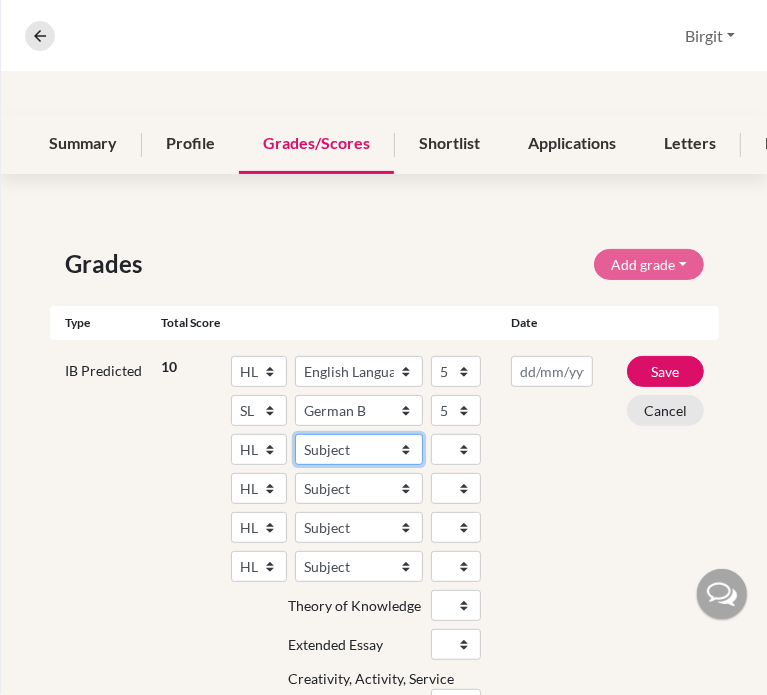 select on "42" 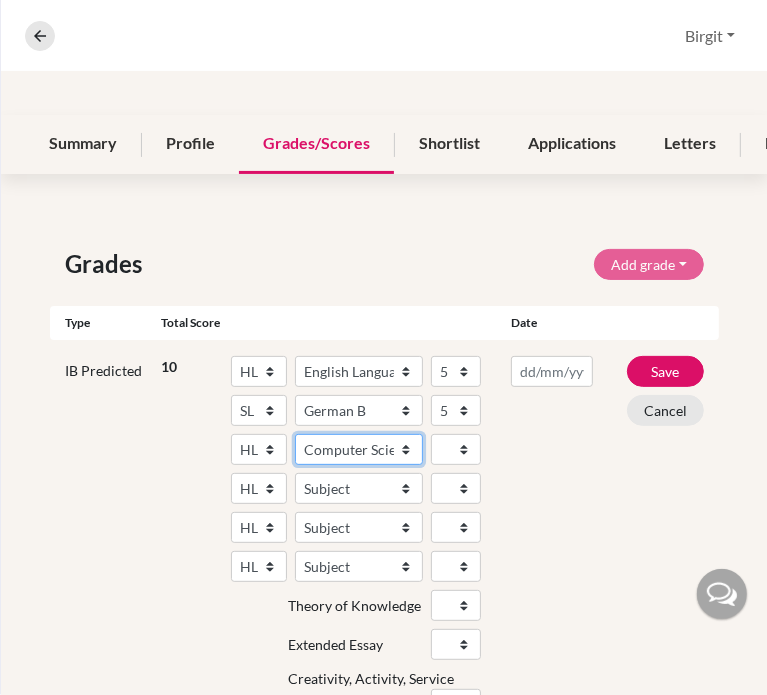 click on "Subject Albanian Literature A Amharic Literature A Arabic B Arabic Language And Literature A Arabic Literature A Belarusian Literature A Bengali Literature A Biology Bosnian Literature A Bulgarian Literature A Bulgari Literature A Business Management Catalan Literature A Chemistry Chinese B Chinese B - Cantonese Chinese B - Mandarin Chinese Language And Literature A Chinese Literature A Classical Greek Computer Science Croatian Literature A Czech Literature A Dance Danish B Danish Literature A Design Technology Digital Society Dutch B Dutch Language And Literature A Dutch Literature A Economics English B English Language And Literature A English Literature A Environmental systems and societies Environmental Systems And Societies Estonian Literature A Filipino Literature A Film Finnish B Finnish Literature A French B French Language And Literature A French Literature A Geography German B German Language And Literature A German Literature A Global Politics Hebrew B Hebrew Literature A Hindi B Hindi Literature A" at bounding box center (359, 449) 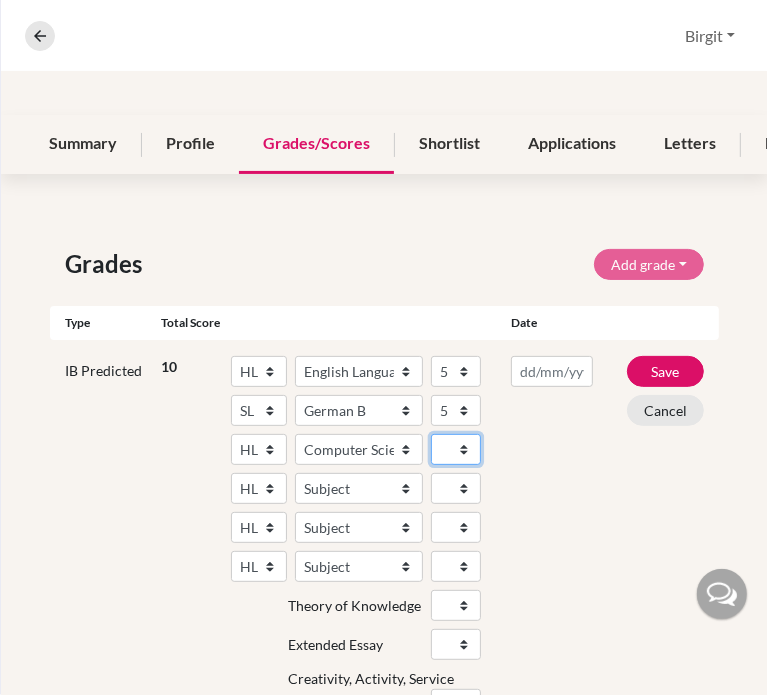 click on "1 2 3 4 5 6 7" at bounding box center [456, 449] 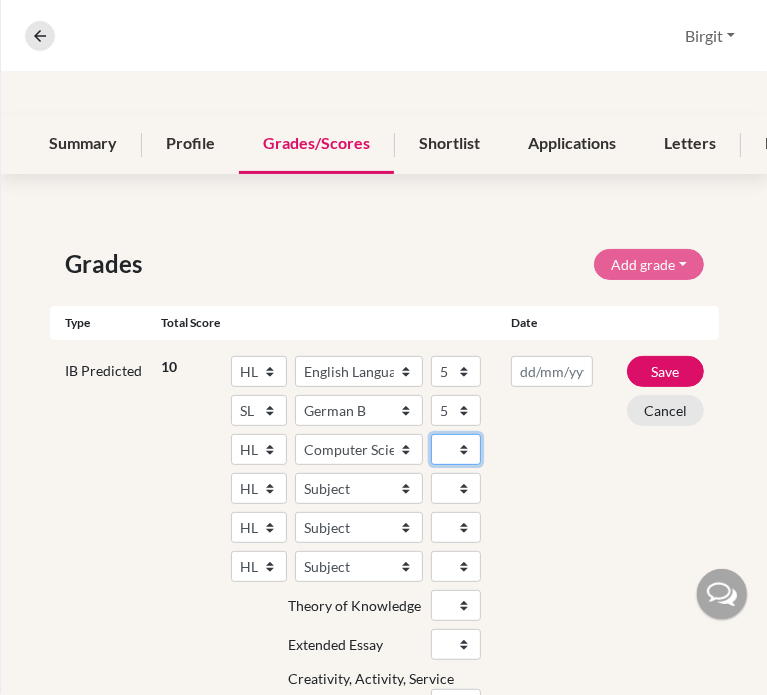 select on "6" 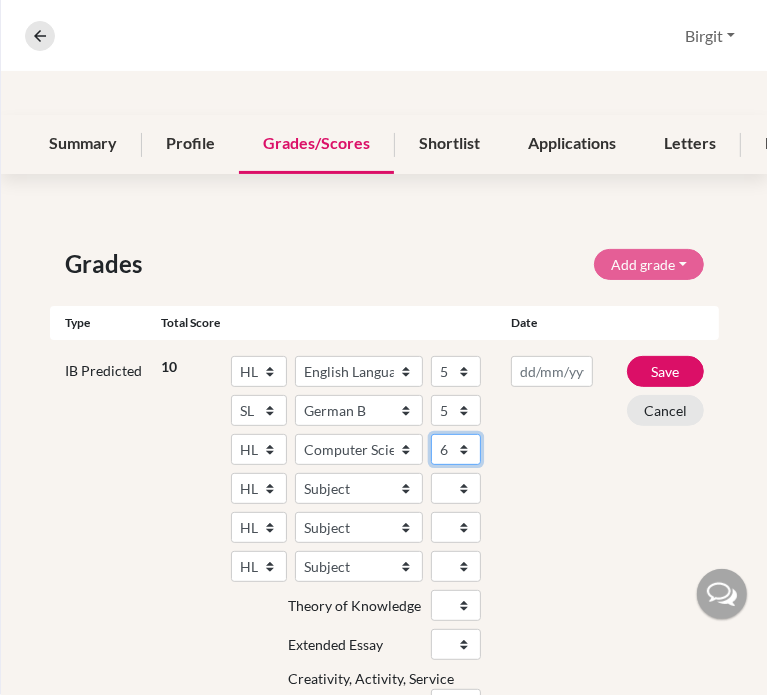 click on "1 2 3 4 5 6 7" at bounding box center [456, 449] 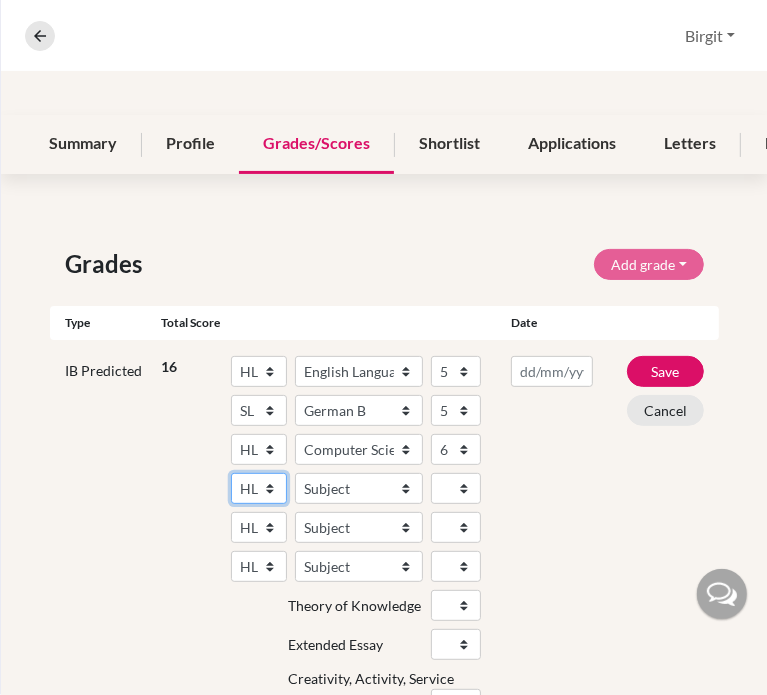 click on "SL HL" at bounding box center (259, 488) 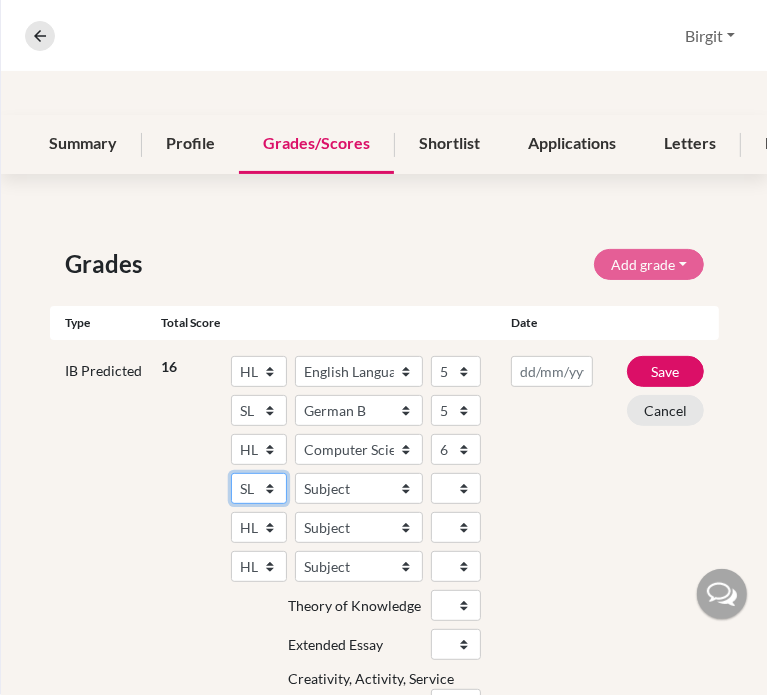 click on "SL HL" at bounding box center (259, 488) 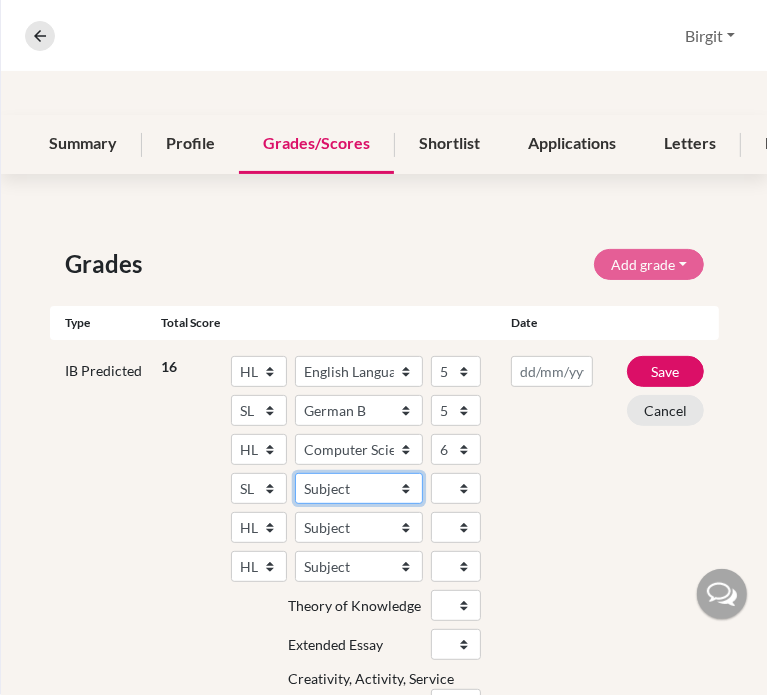 click on "Subject Albanian Literature A Amharic Literature A Arabic ab Initio Arabic B Arabic Language And Literature A Arabic Literature A Belarusian Literature A Bengali Literature A Biology Bosnian Literature A Bulgarian Literature A Bulgari Literature A Business Management Catalan Literature A Chemistry Chinese B Chinese B - Cantonese Chinese B - Mandarin Chinese Language And Literature A Chinese Literature A Classical Greek Computer Science Croatian Literature A Czech Literature A Dance Danish ab Initio Danish B Danish Literature A Design Technology Digital Society Dutch ab Initio Dutch B Dutch Language And Literature A Dutch Literature A Economics English ab Initio English B English Language And Literature A English Literature A Environmental systems and societies Environmental Systems And Societies Estonian Literature A Filipino Literature A Film Finnish B Finnish Literature A French ab Initio French B French Language And Literature A French Literature A Geography German ab Initio German B German Literature A" at bounding box center [359, 488] 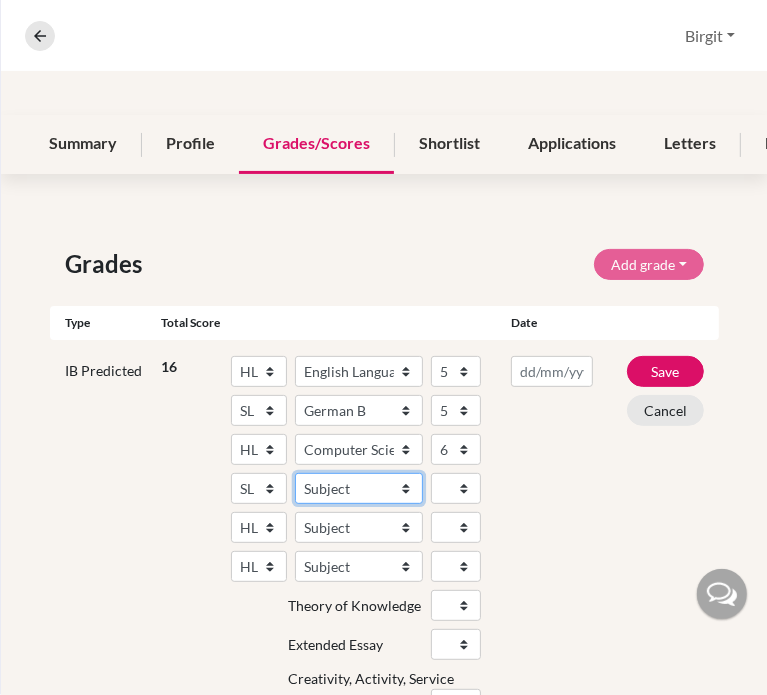 select on "181" 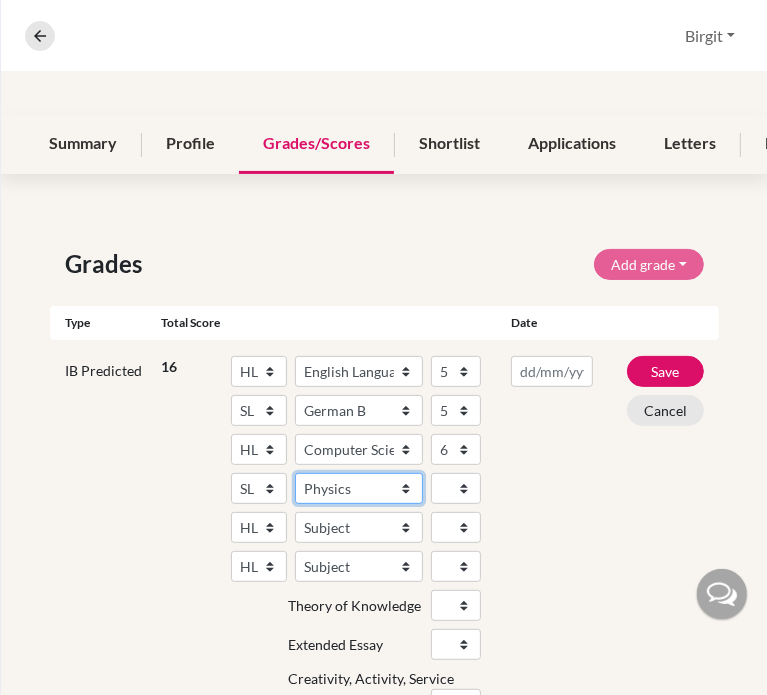 click on "Subject Albanian Literature A Amharic Literature A Arabic ab Initio Arabic B Arabic Language And Literature A Arabic Literature A Belarusian Literature A Bengali Literature A Biology Bosnian Literature A Bulgarian Literature A Bulgari Literature A Business Management Catalan Literature A Chemistry Chinese B Chinese B - Cantonese Chinese B - Mandarin Chinese Language And Literature A Chinese Literature A Classical Greek Computer Science Croatian Literature A Czech Literature A Dance Danish ab Initio Danish B Danish Literature A Design Technology Digital Society Dutch ab Initio Dutch B Dutch Language And Literature A Dutch Literature A Economics English ab Initio English B English Language And Literature A English Literature A Environmental systems and societies Environmental Systems And Societies Estonian Literature A Filipino Literature A Film Finnish B Finnish Literature A French ab Initio French B French Language And Literature A French Literature A Geography German ab Initio German B German Literature A" at bounding box center [359, 488] 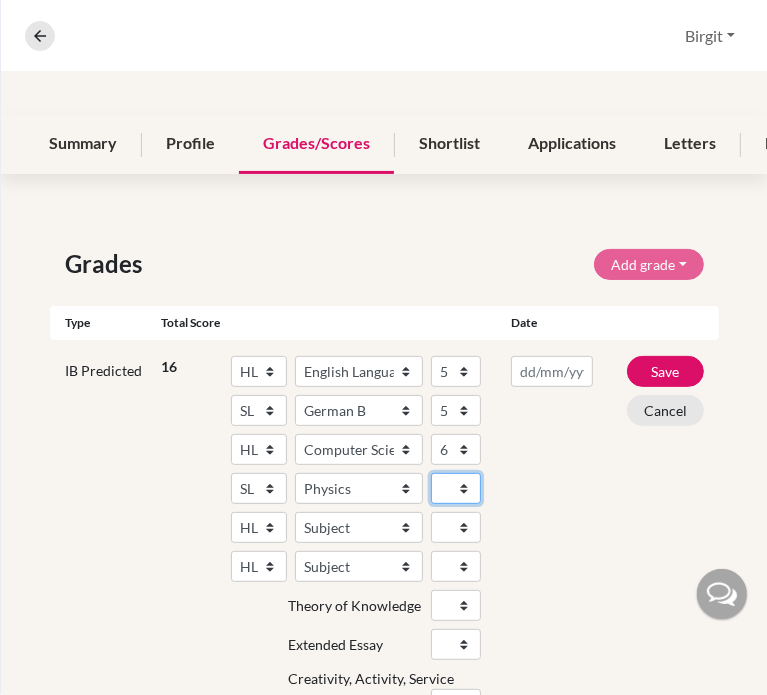 click on "1 2 3 4 5 6 7" at bounding box center (456, 488) 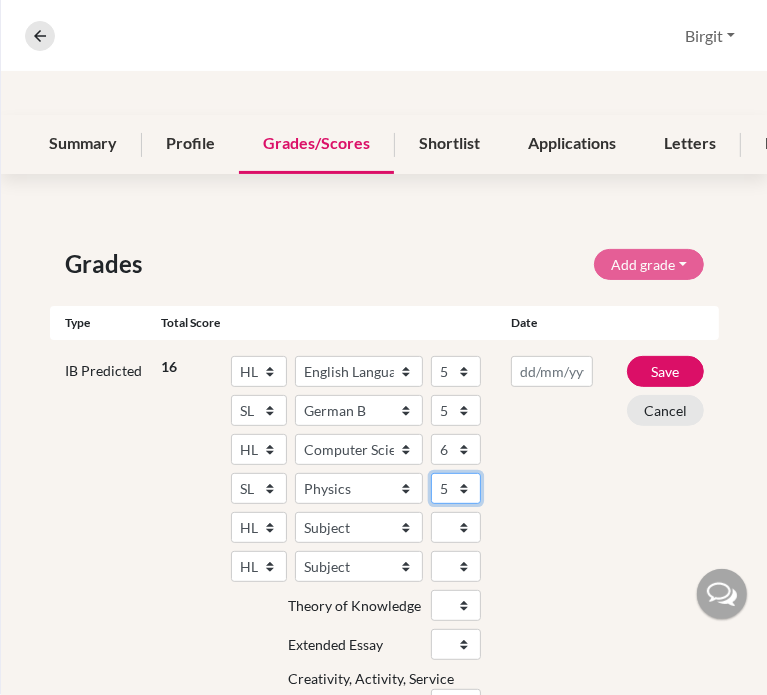 click on "1 2 3 4 5 6 7" at bounding box center [456, 488] 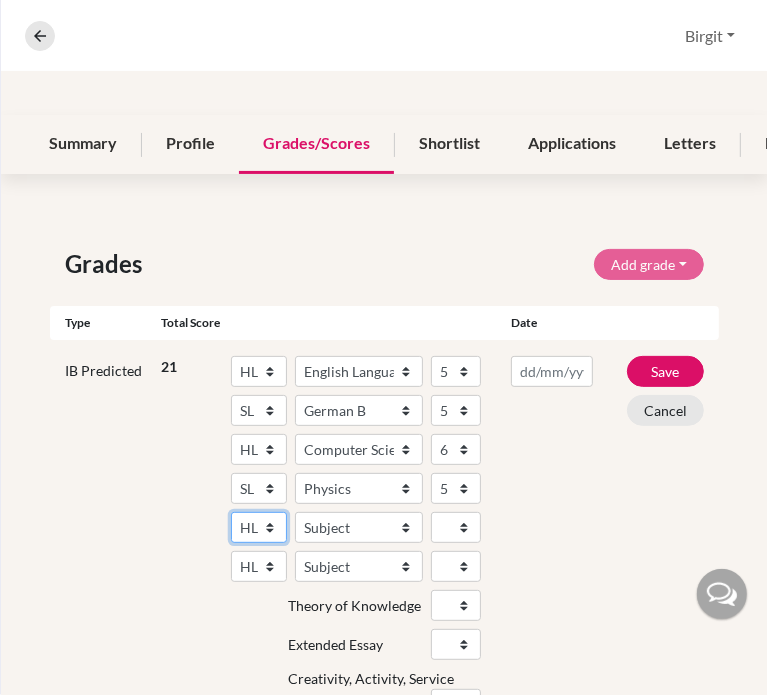 click on "SL HL" at bounding box center [259, 527] 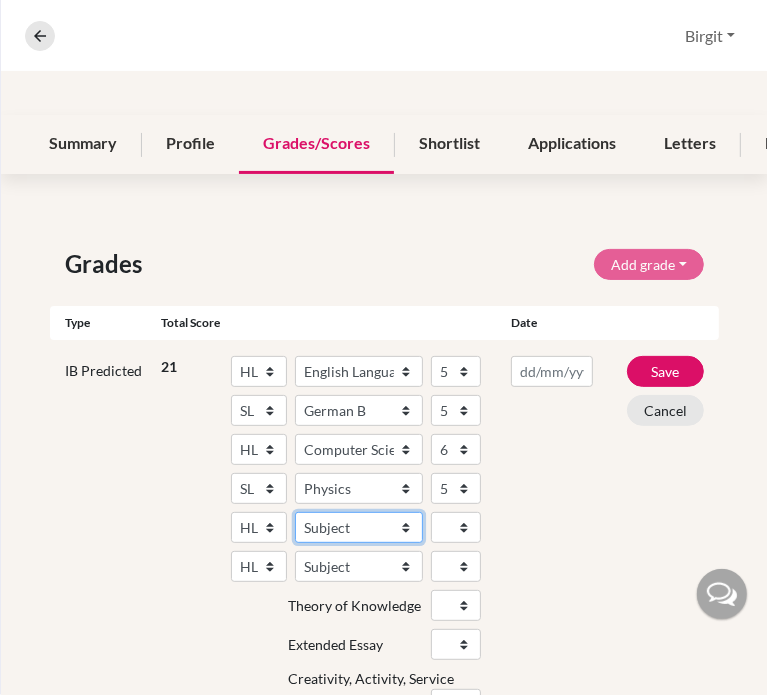 click on "Subject Albanian Literature A Amharic Literature A Arabic B Arabic Language And Literature A Arabic Literature A Belarusian Literature A Bengali Literature A Biology Bosnian Literature A Bulgarian Literature A Bulgari Literature A Business Management Catalan Literature A Chemistry Chinese B Chinese B - Cantonese Chinese B - Mandarin Chinese Language And Literature A Chinese Literature A Classical Greek Computer Science Croatian Literature A Czech Literature A Dance Danish B Danish Literature A Design Technology Digital Society Dutch B Dutch Language And Literature A Dutch Literature A Economics English B English Language And Literature A English Literature A Environmental systems and societies Environmental Systems And Societies Estonian Literature A Filipino Literature A Film Finnish B Finnish Literature A French B French Language And Literature A French Literature A Geography German B German Language And Literature A German Literature A Global Politics Hebrew B Hebrew Literature A Hindi B Hindi Literature A" at bounding box center (359, 527) 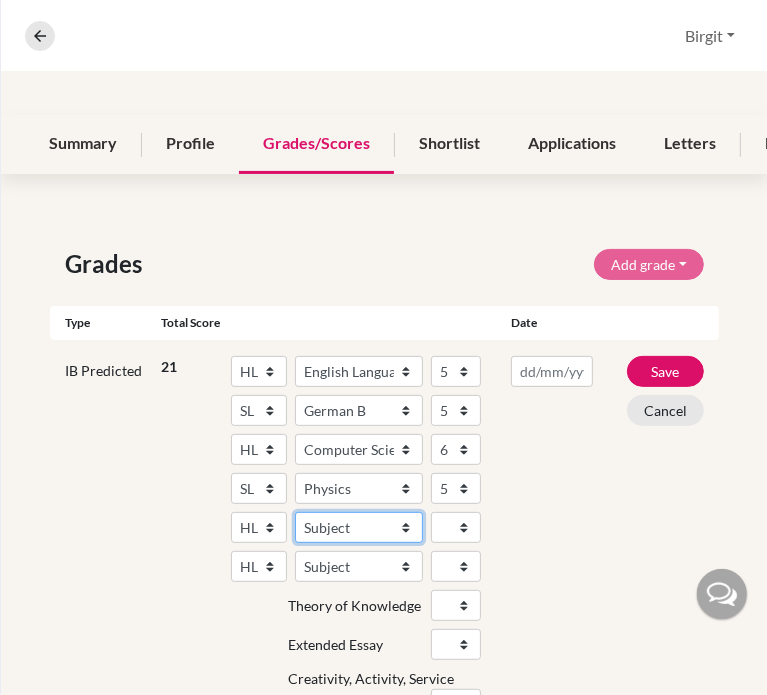 select on "[NUMBER]" 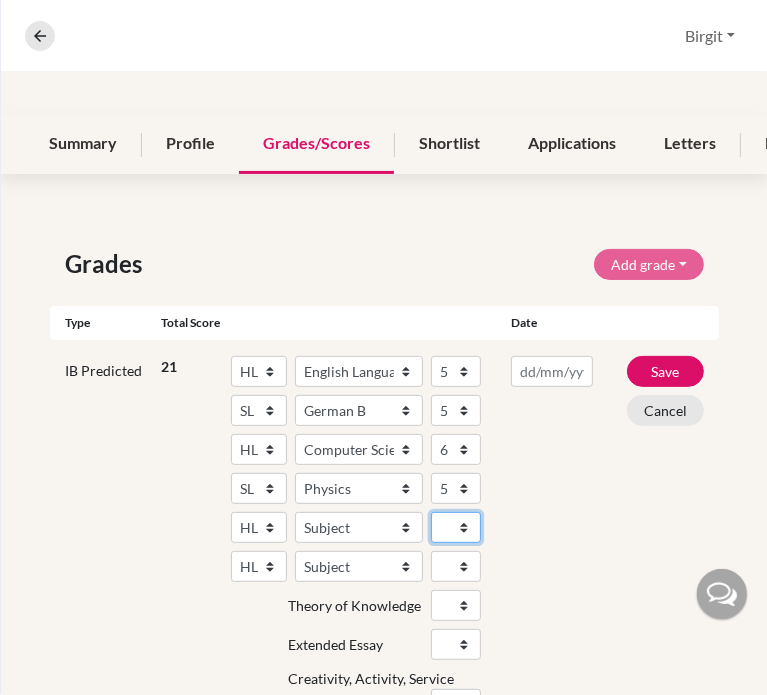 click on "1 2 3 4 5 6 7" at bounding box center (456, 527) 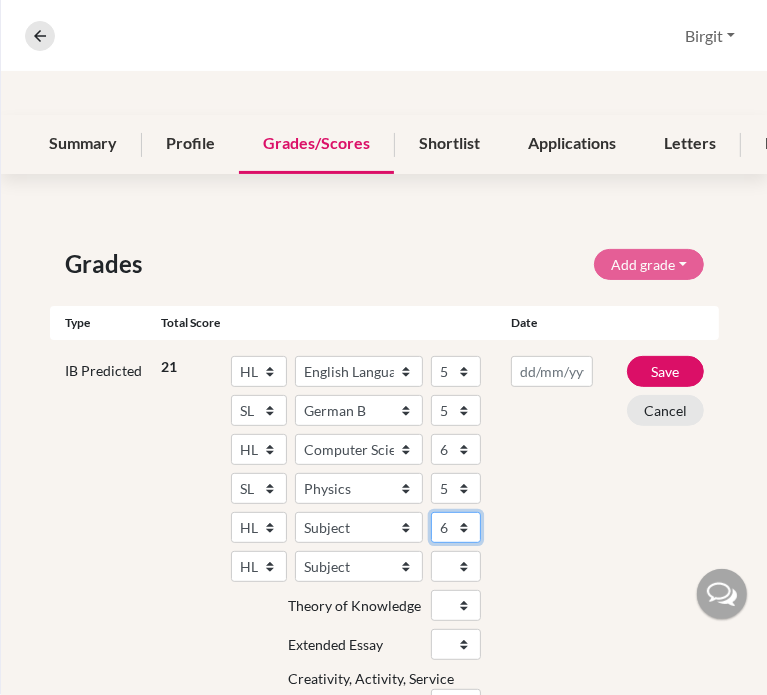 click on "1 2 3 4 5 6 7" at bounding box center (456, 527) 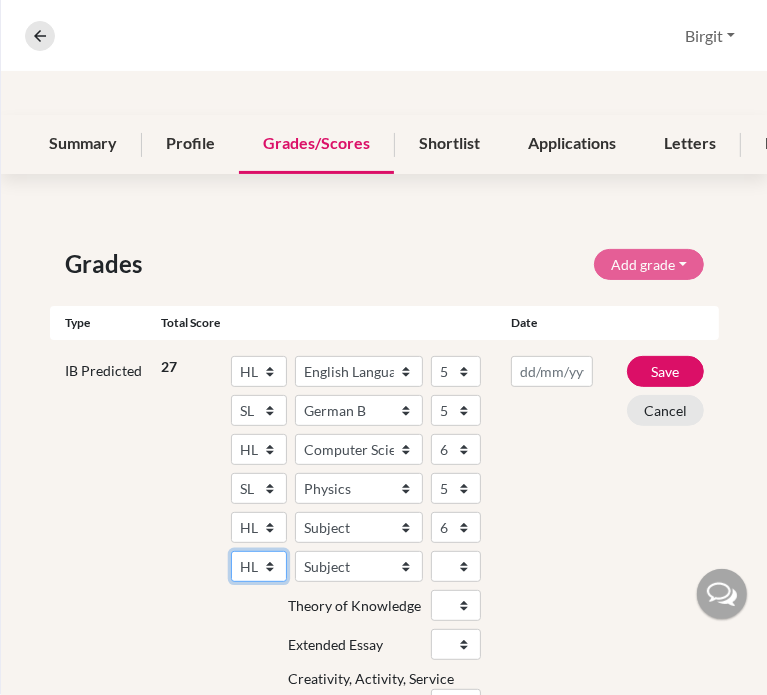 click on "SL HL" at bounding box center (259, 566) 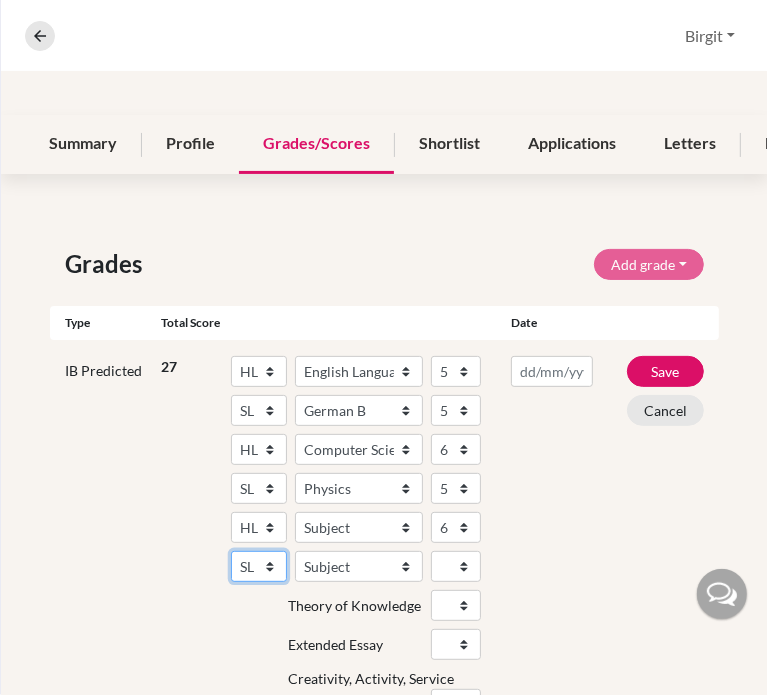 click on "SL HL" at bounding box center [259, 566] 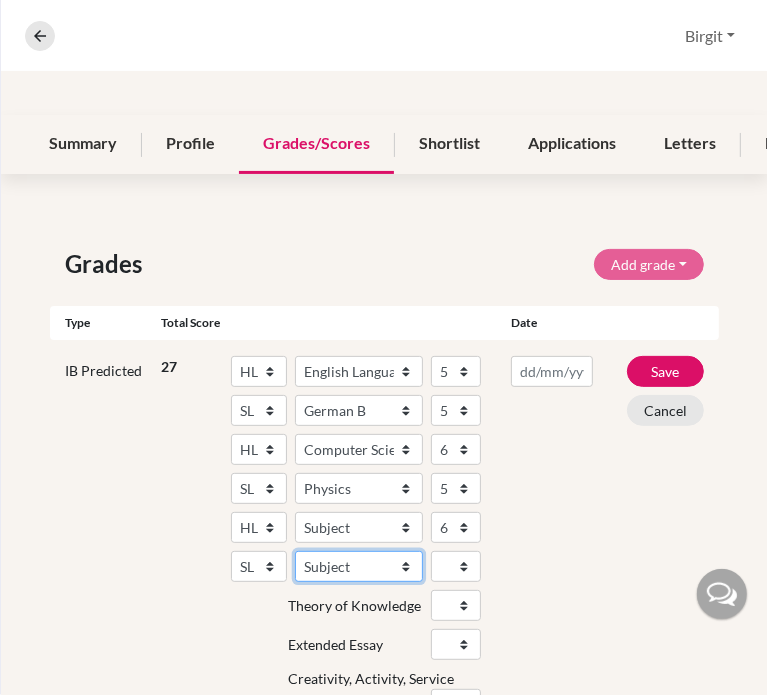 click on "Subject Albanian Literature A Amharic Literature A Arabic ab Initio Arabic B Arabic Language And Literature A Arabic Literature A Belarusian Literature A Bengali Literature A Biology Bosnian Literature A Bulgarian Literature A Bulgari Literature A Business Management Catalan Literature A Chemistry Chinese B Chinese B - Cantonese Chinese B - Mandarin Chinese Language And Literature A Chinese Literature A Classical Greek Computer Science Croatian Literature A Czech Literature A Dance Danish ab Initio Danish B Danish Literature A Design Technology Digital Society Dutch ab Initio Dutch B Dutch Language And Literature A Dutch Literature A Economics English ab Initio English B English Language And Literature A English Literature A Environmental systems and societies Environmental Systems And Societies Estonian Literature A Filipino Literature A Film Finnish B Finnish Literature A French ab Initio French B French Language And Literature A French Literature A Geography German ab Initio German B German Literature A" at bounding box center (359, 566) 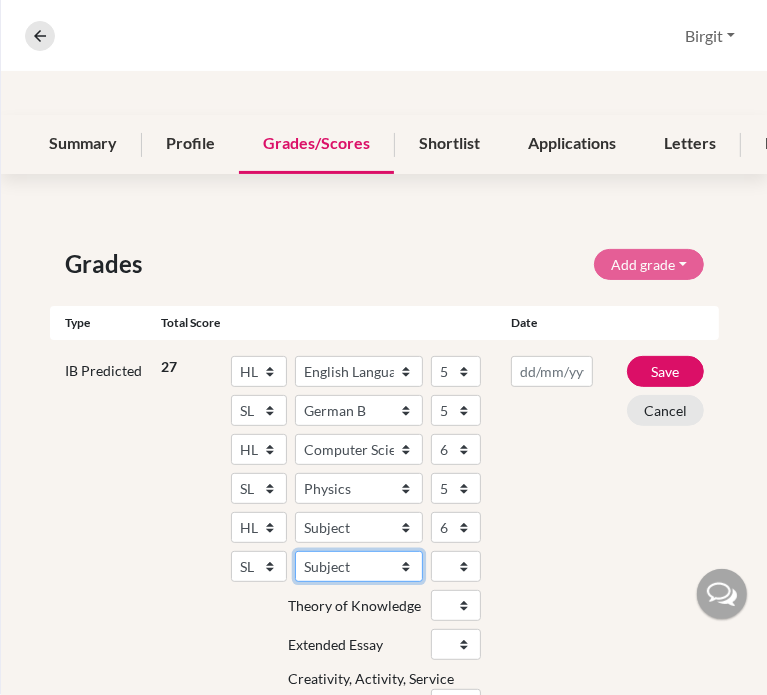 select on "178" 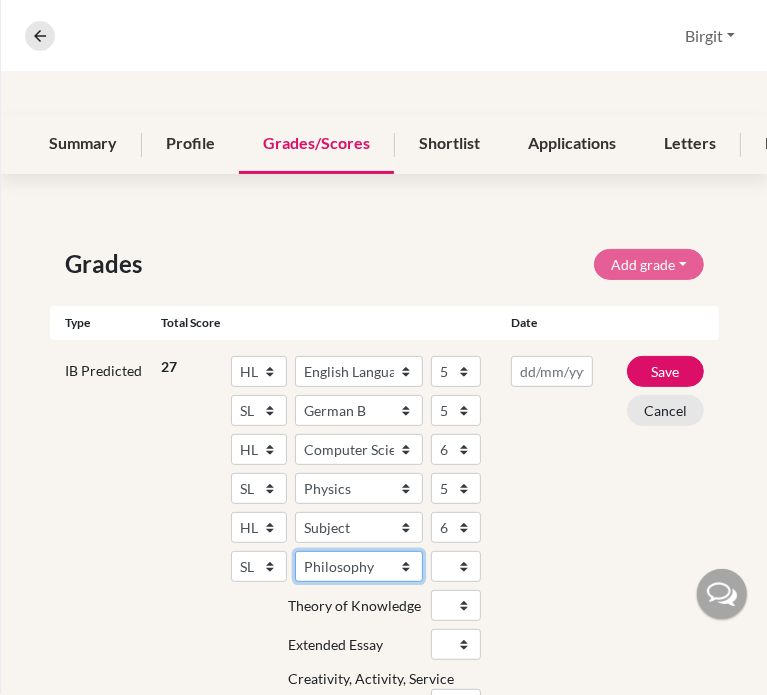 click on "Subject Albanian Literature A Amharic Literature A Arabic ab Initio Arabic B Arabic Language And Literature A Arabic Literature A Belarusian Literature A Bengali Literature A Biology Bosnian Literature A Bulgarian Literature A Bulgari Literature A Business Management Catalan Literature A Chemistry Chinese B Chinese B - Cantonese Chinese B - Mandarin Chinese Language And Literature A Chinese Literature A Classical Greek Computer Science Croatian Literature A Czech Literature A Dance Danish ab Initio Danish B Danish Literature A Design Technology Digital Society Dutch ab Initio Dutch B Dutch Language And Literature A Dutch Literature A Economics English ab Initio English B English Language And Literature A English Literature A Environmental systems and societies Environmental Systems And Societies Estonian Literature A Filipino Literature A Film Finnish B Finnish Literature A French ab Initio French B French Language And Literature A French Literature A Geography German ab Initio German B German Literature A" at bounding box center [359, 566] 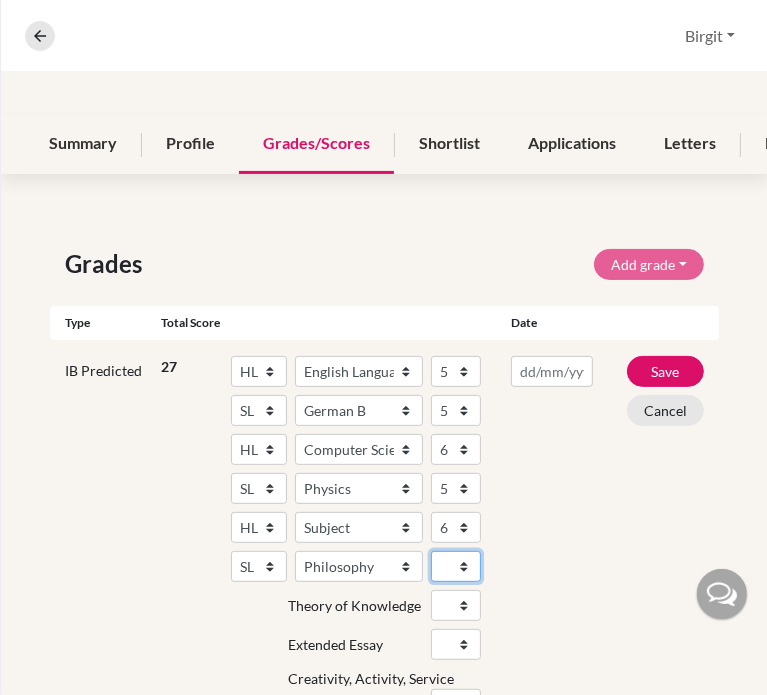 click on "1 2 3 4 5 6 7" at bounding box center (456, 566) 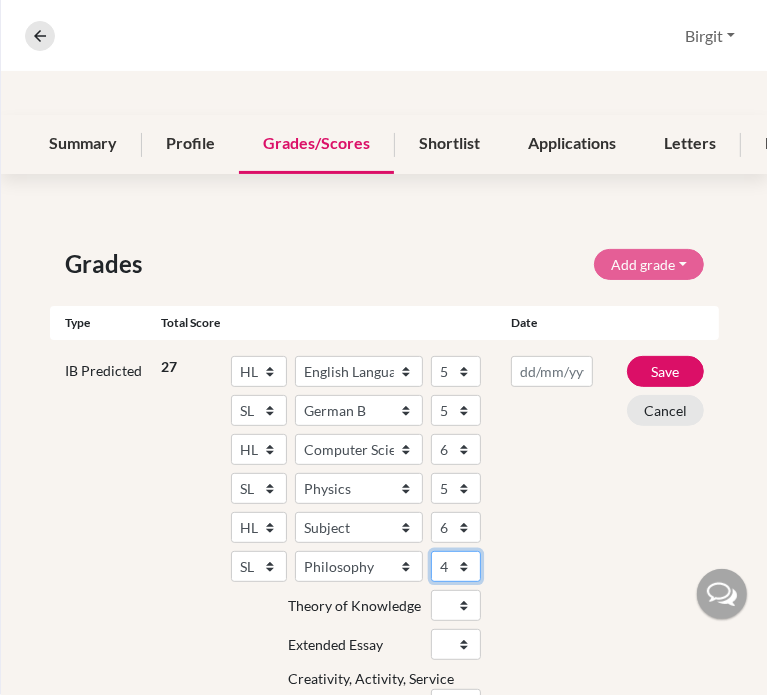 click on "1 2 3 4 5 6 7" at bounding box center [456, 566] 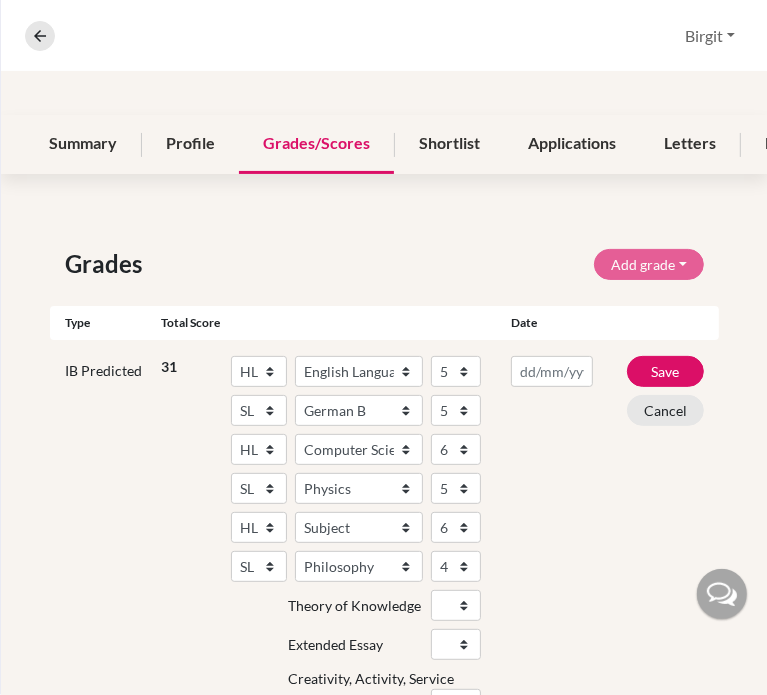click at bounding box center [552, 542] 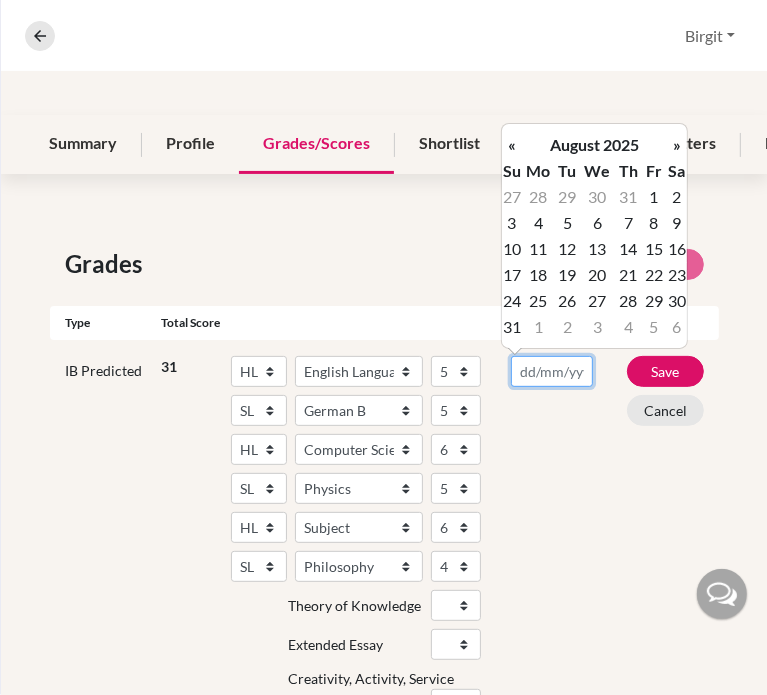 click at bounding box center (552, 371) 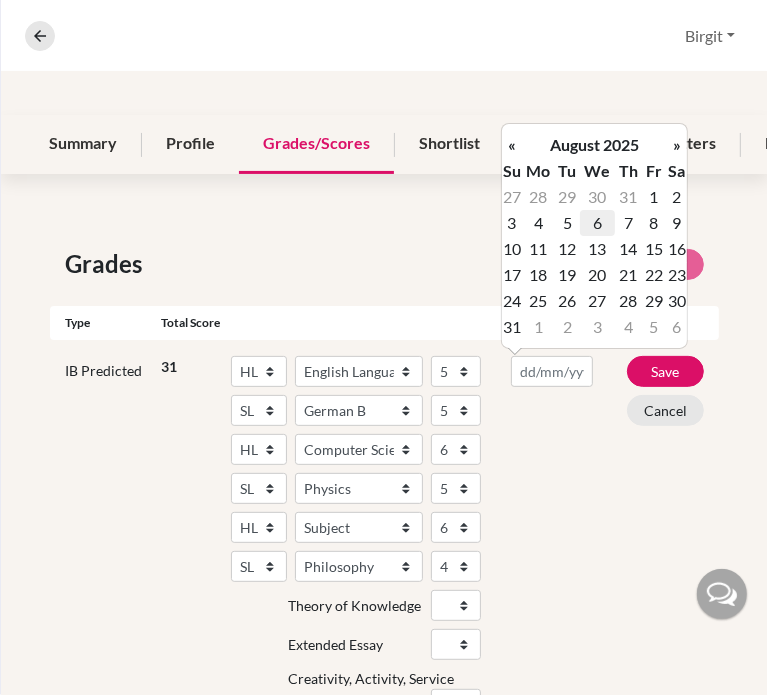 click on "6" at bounding box center (597, 223) 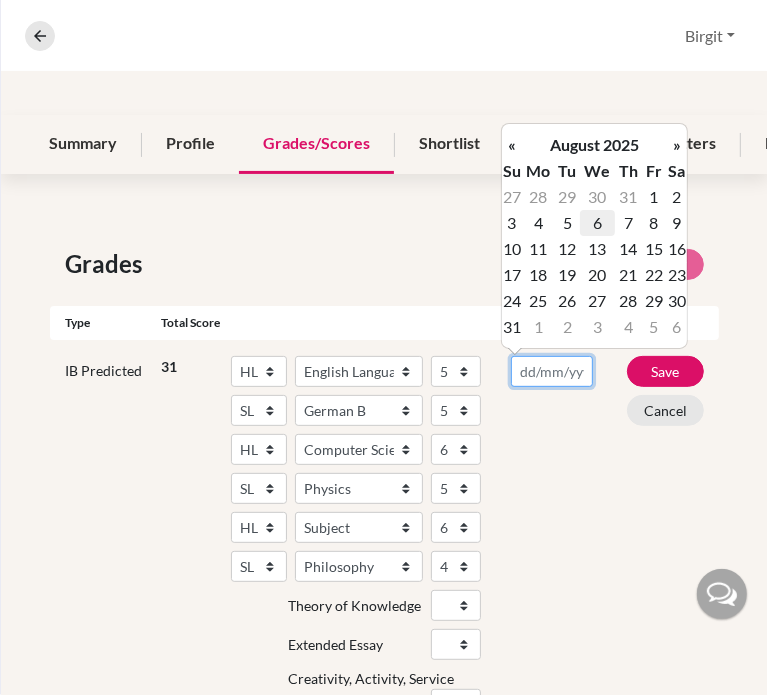 type on "[DATE]" 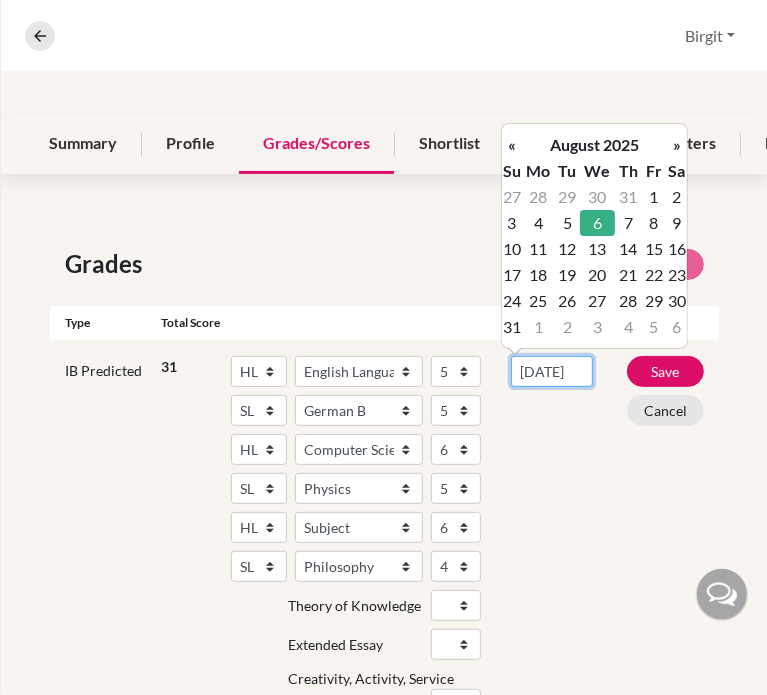 scroll, scrollTop: 0, scrollLeft: 13, axis: horizontal 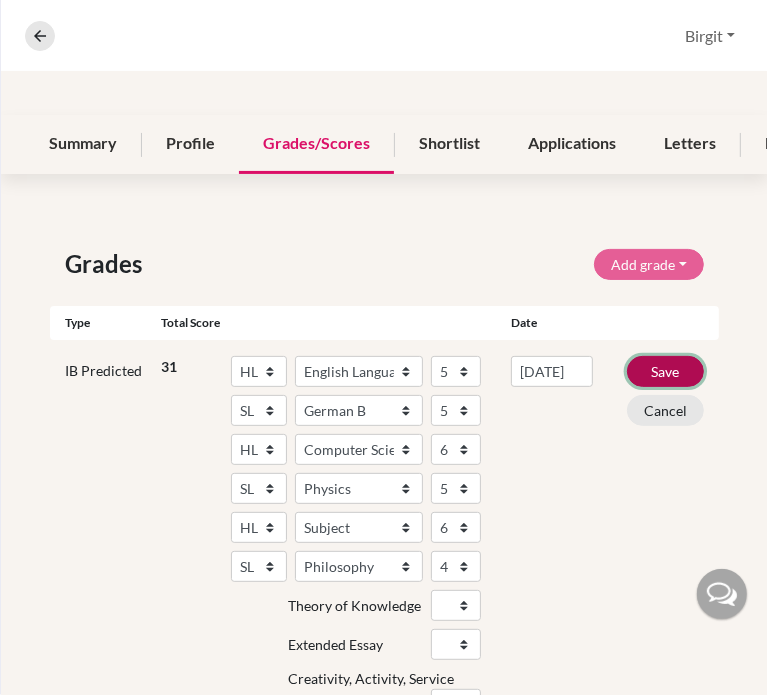 click on "Save" at bounding box center [665, 371] 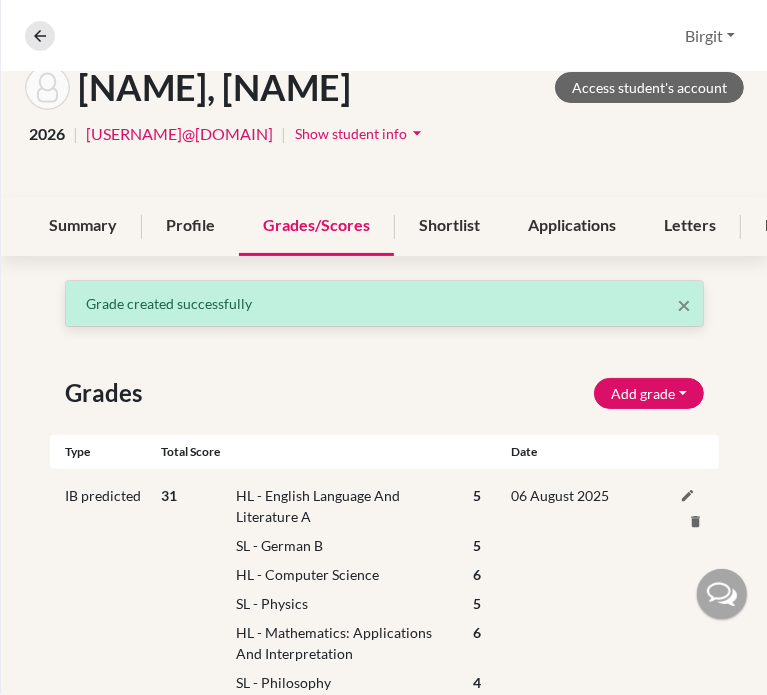 scroll, scrollTop: 0, scrollLeft: 0, axis: both 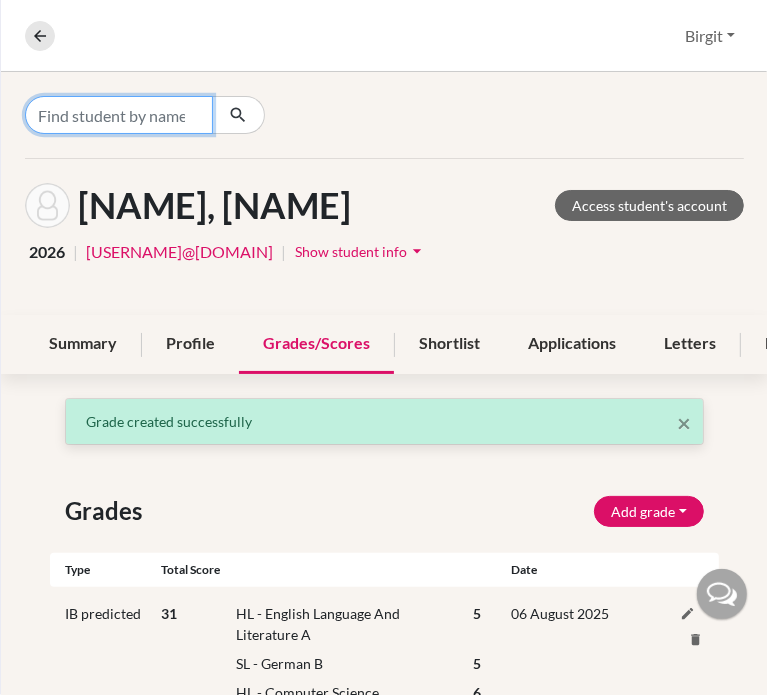 click at bounding box center (119, 115) 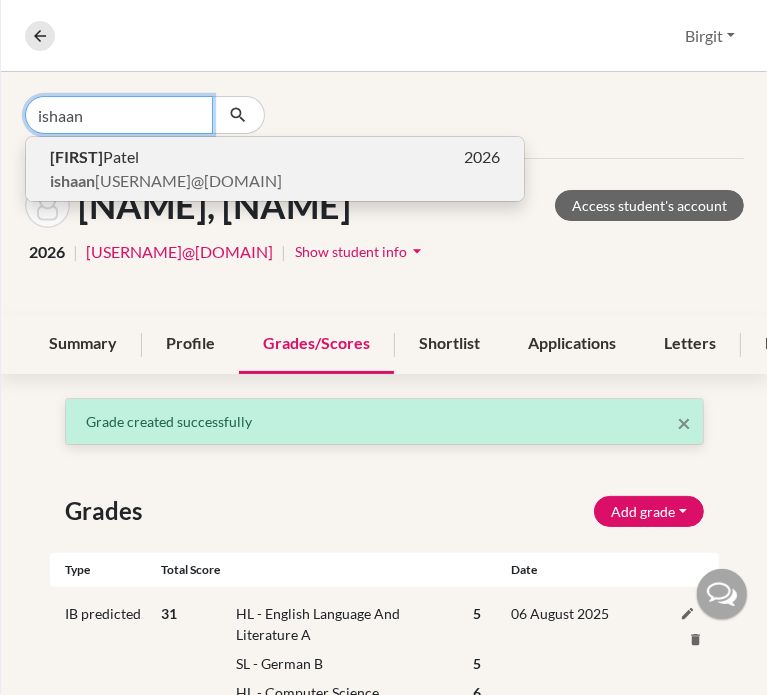 type on "ishaan" 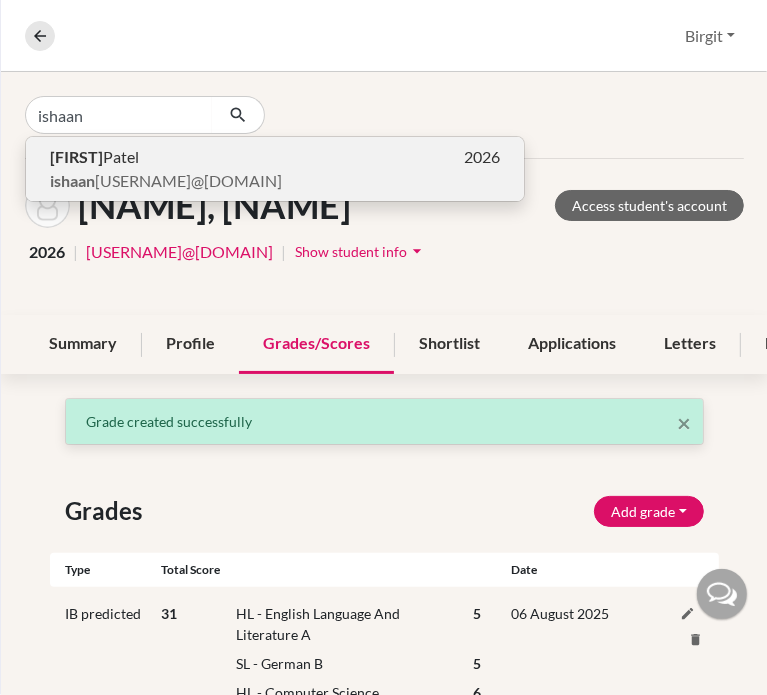 click on "[EMAIL]" at bounding box center [166, 181] 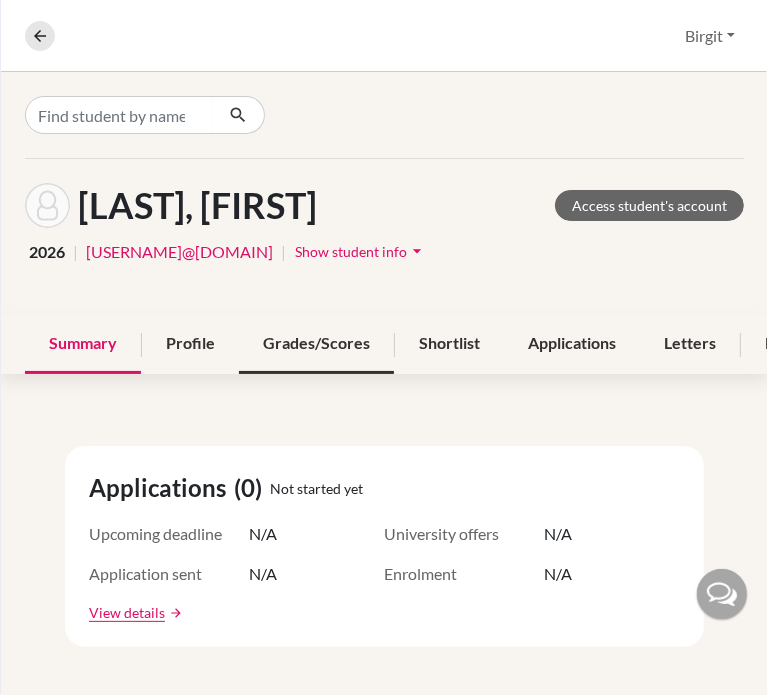 click on "Grades/Scores" at bounding box center (316, 344) 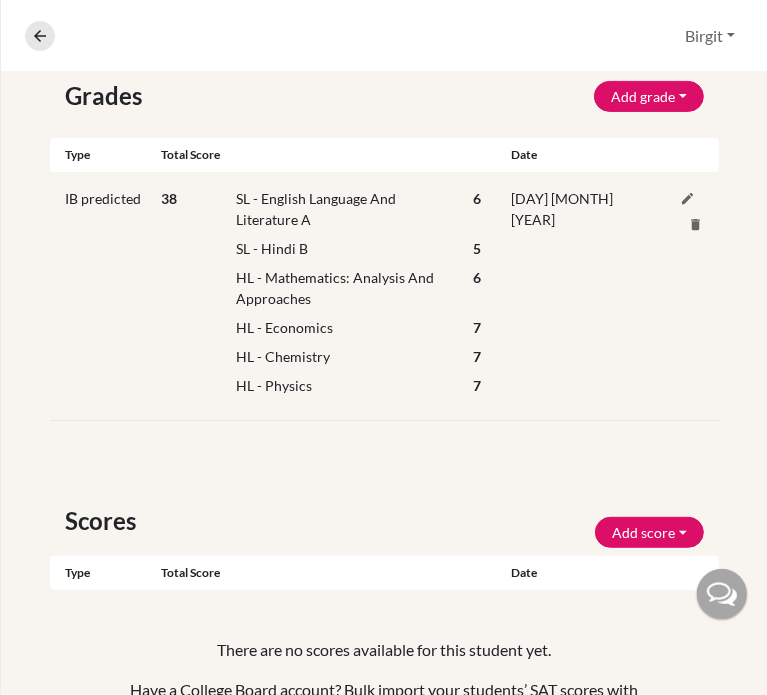 scroll, scrollTop: 300, scrollLeft: 0, axis: vertical 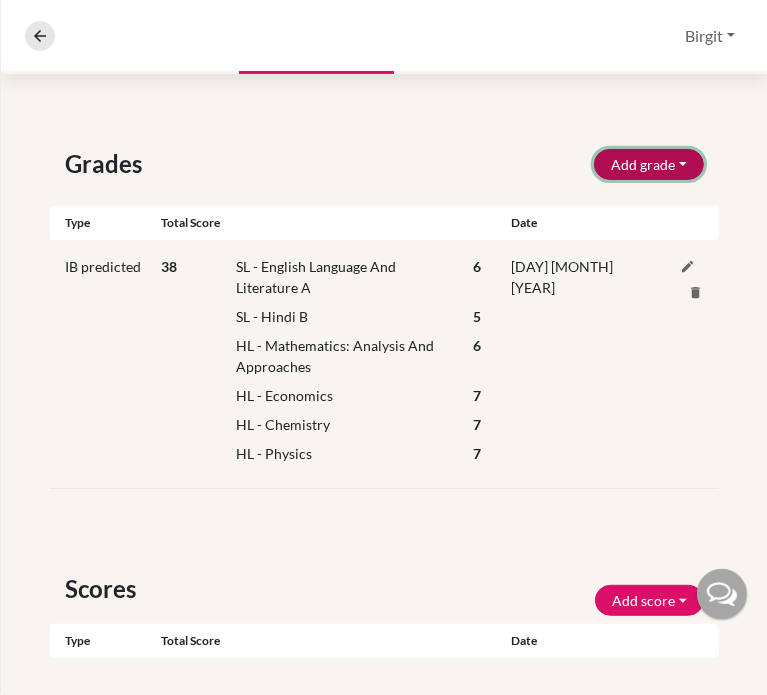 click on "Add grade" at bounding box center [649, 164] 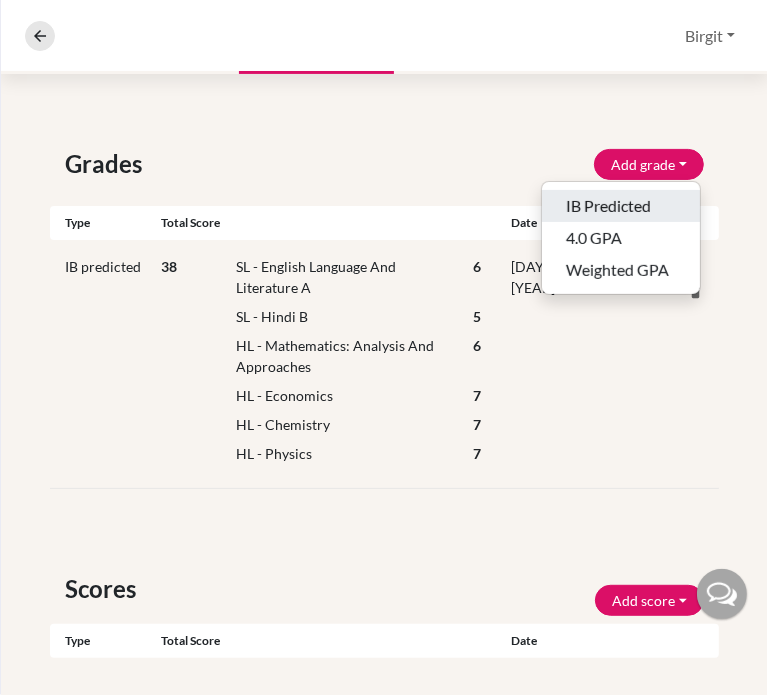 click on "IB Predicted" at bounding box center [621, 206] 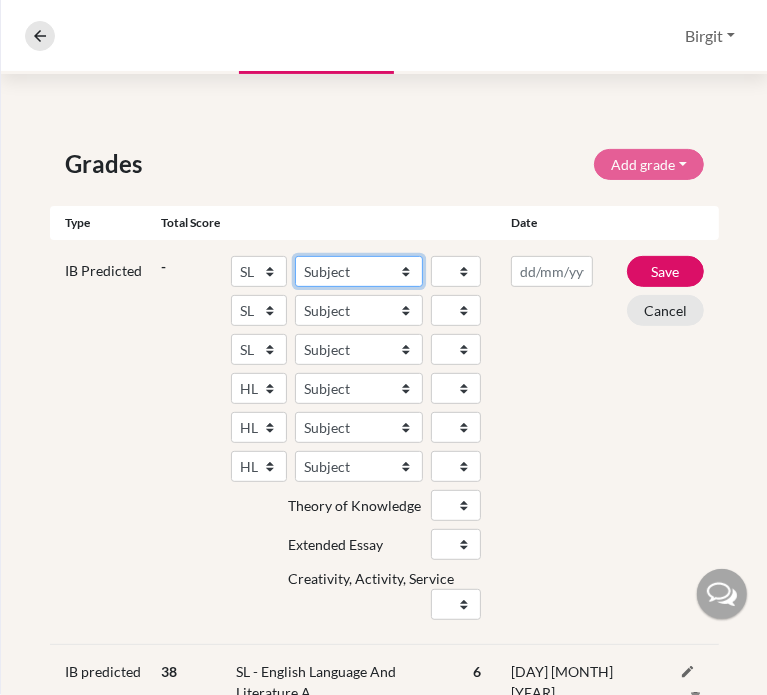 click on "Subject Albanian Literature A Amharic Literature A Arabic ab Initio Arabic B Arabic Language And Literature A Arabic Literature A Belarusian Literature A Bengali Literature A Biology Bosnian Literature A Bulgarian Literature A Bulgari Literature A Business Management Catalan Literature A Chemistry Chinese B Chinese B - Cantonese Chinese B - Mandarin Chinese Language And Literature A Chinese Literature A Classical Greek Computer Science Croatian Literature A Czech Literature A Dance Danish ab Initio Danish B Danish Literature A Design Technology Digital Society Dutch ab Initio Dutch B Dutch Language And Literature A Dutch Literature A Economics English ab Initio English B English Language And Literature A English Literature A Environmental systems and societies Environmental Systems And Societies Estonian Literature A Filipino Literature A Film Finnish B Finnish Literature A French ab Initio French B French Language And Literature A French Literature A Geography German ab Initio German B German Literature A" at bounding box center (359, 271) 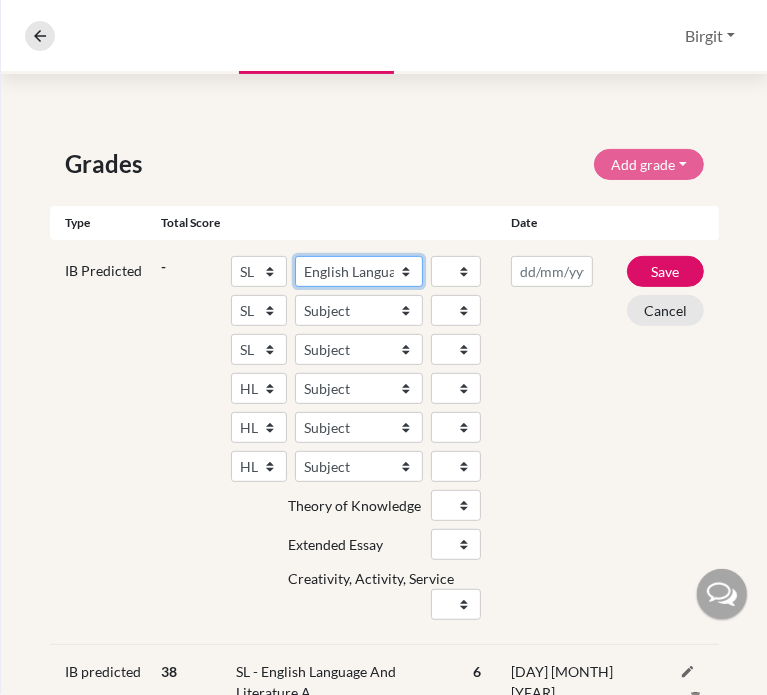 click on "Subject Albanian Literature A Amharic Literature A Arabic ab Initio Arabic B Arabic Language And Literature A Arabic Literature A Belarusian Literature A Bengali Literature A Biology Bosnian Literature A Bulgarian Literature A Bulgari Literature A Business Management Catalan Literature A Chemistry Chinese B Chinese B - Cantonese Chinese B - Mandarin Chinese Language And Literature A Chinese Literature A Classical Greek Computer Science Croatian Literature A Czech Literature A Dance Danish ab Initio Danish B Danish Literature A Design Technology Digital Society Dutch ab Initio Dutch B Dutch Language And Literature A Dutch Literature A Economics English ab Initio English B English Language And Literature A English Literature A Environmental systems and societies Environmental Systems And Societies Estonian Literature A Filipino Literature A Film Finnish B Finnish Literature A French ab Initio French B French Language And Literature A French Literature A Geography German ab Initio German B German Literature A" at bounding box center (359, 271) 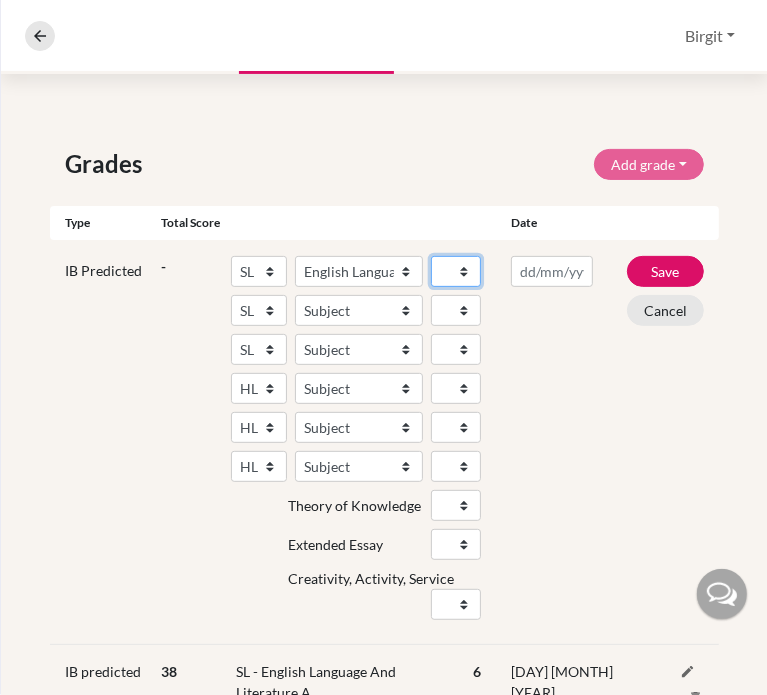click on "1 2 3 4 5 6 7" at bounding box center (456, 271) 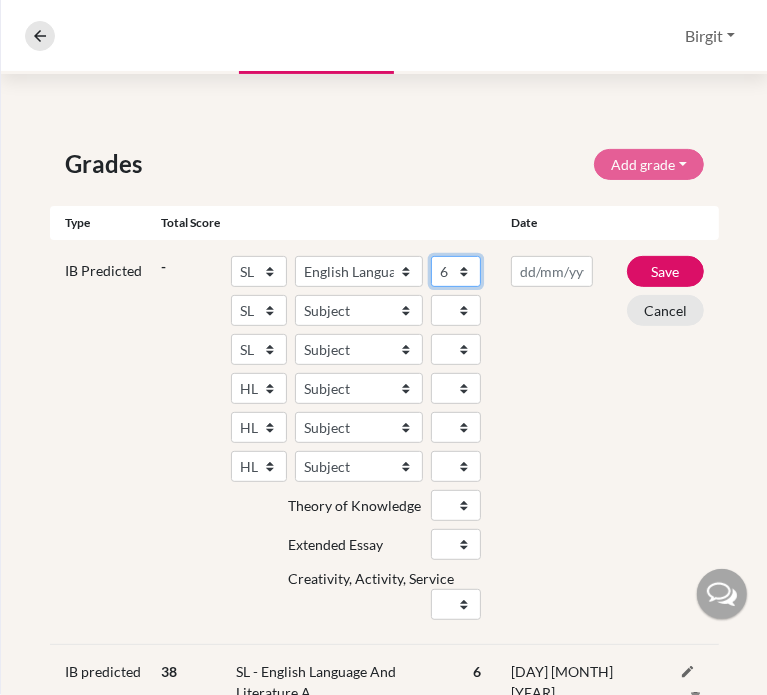 click on "1 2 3 4 5 6 7" at bounding box center [456, 271] 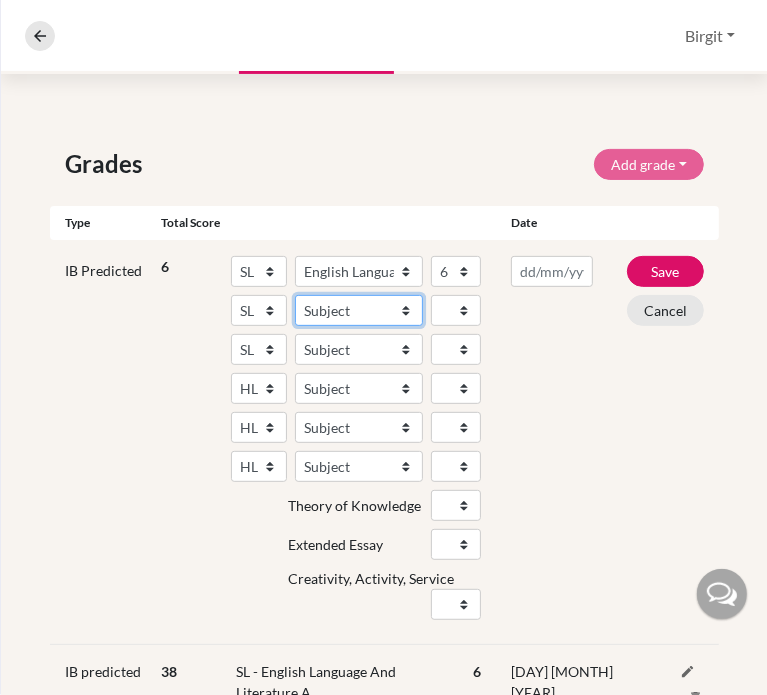 click on "Subject Albanian Literature A Amharic Literature A Arabic ab Initio Arabic B Arabic Language And Literature A Arabic Literature A Belarusian Literature A Bengali Literature A Biology Bosnian Literature A Bulgarian Literature A Bulgari Literature A Business Management Catalan Literature A Chemistry Chinese B Chinese B - Cantonese Chinese B - Mandarin Chinese Language And Literature A Chinese Literature A Classical Greek Computer Science Croatian Literature A Czech Literature A Dance Danish ab Initio Danish B Danish Literature A Design Technology Digital Society Dutch ab Initio Dutch B Dutch Language And Literature A Dutch Literature A Economics English ab Initio English B English Language And Literature A English Literature A Environmental systems and societies Environmental Systems And Societies Estonian Literature A Filipino Literature A Film Finnish B Finnish Literature A French ab Initio French B French Language And Literature A French Literature A Geography German ab Initio German B German Literature A" at bounding box center (359, 310) 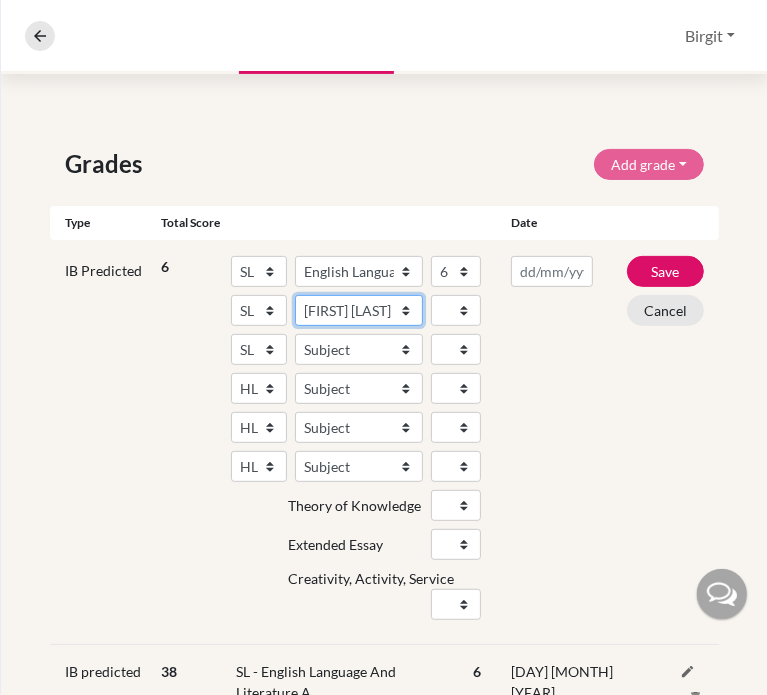 click on "Subject Albanian Literature A Amharic Literature A Arabic ab Initio Arabic B Arabic Language And Literature A Arabic Literature A Belarusian Literature A Bengali Literature A Biology Bosnian Literature A Bulgarian Literature A Bulgari Literature A Business Management Catalan Literature A Chemistry Chinese B Chinese B - Cantonese Chinese B - Mandarin Chinese Language And Literature A Chinese Literature A Classical Greek Computer Science Croatian Literature A Czech Literature A Dance Danish ab Initio Danish B Danish Literature A Design Technology Digital Society Dutch ab Initio Dutch B Dutch Language And Literature A Dutch Literature A Economics English ab Initio English B English Language And Literature A English Literature A Environmental systems and societies Environmental Systems And Societies Estonian Literature A Filipino Literature A Film Finnish B Finnish Literature A French ab Initio French B French Language And Literature A French Literature A Geography German ab Initio German B German Literature A" at bounding box center (359, 310) 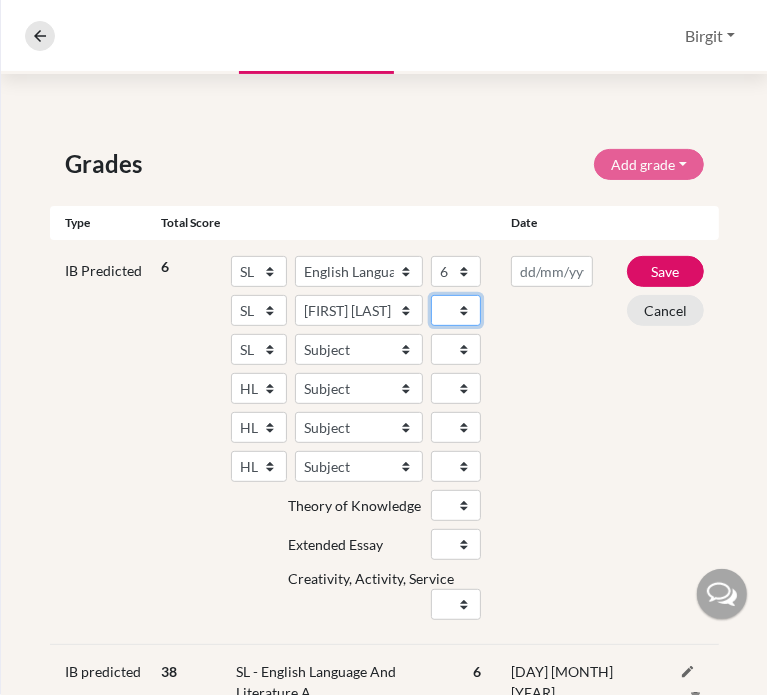 click on "1 2 3 4 5 6 7" at bounding box center [456, 310] 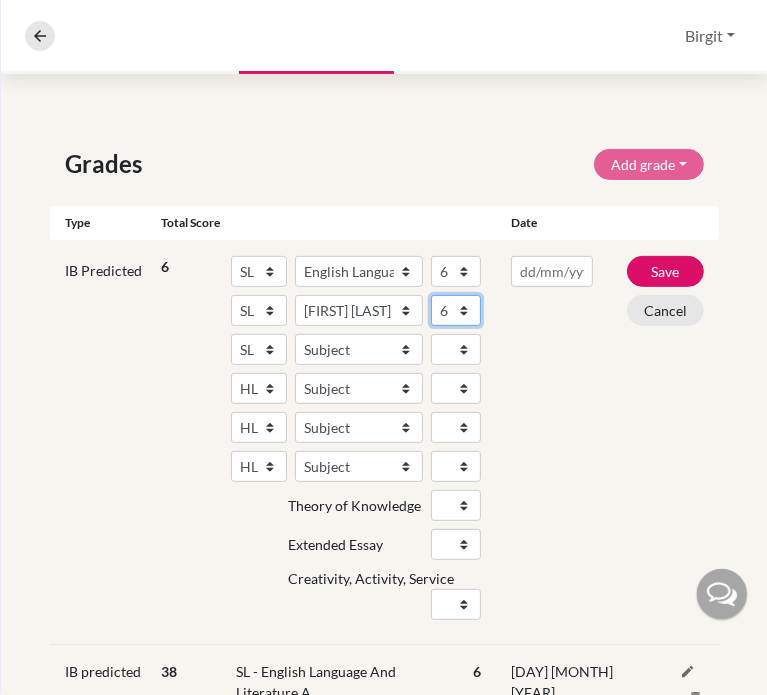click on "1 2 3 4 5 6 7" at bounding box center (456, 310) 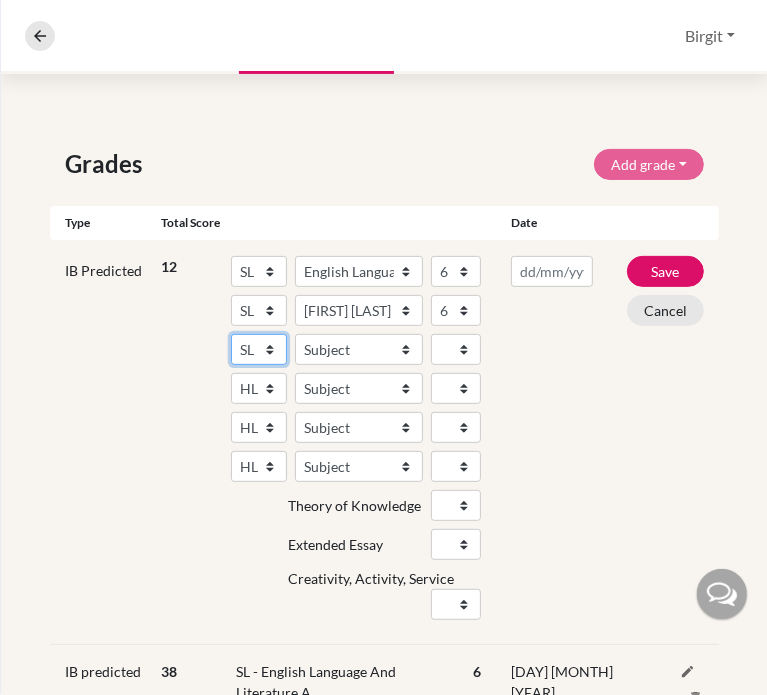 click on "SL HL" at bounding box center [259, 349] 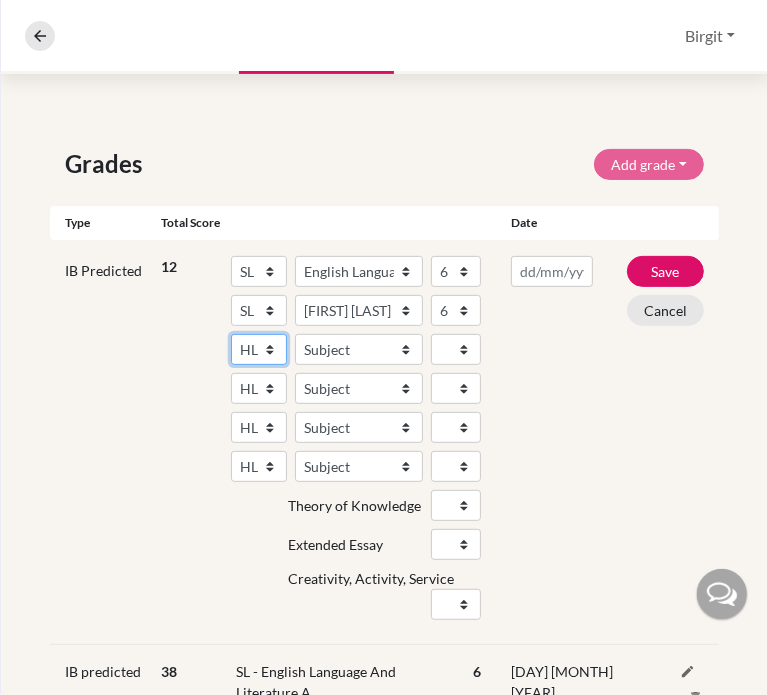 click on "SL HL" at bounding box center [259, 349] 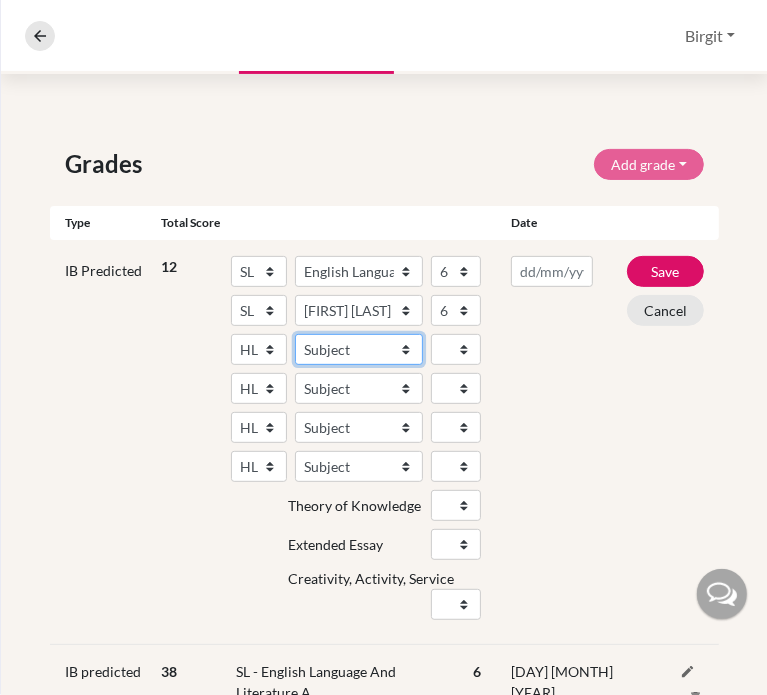 click on "Subject Albanian Literature A Amharic Literature A Arabic B Arabic Language And Literature A Arabic Literature A Belarusian Literature A Bengali Literature A Biology Bosnian Literature A Bulgarian Literature A Bulgari Literature A Business Management Catalan Literature A Chemistry Chinese B Chinese B - Cantonese Chinese B - Mandarin Chinese Language And Literature A Chinese Literature A Classical Greek Computer Science Croatian Literature A Czech Literature A Dance Danish B Danish Literature A Design Technology Digital Society Dutch B Dutch Language And Literature A Dutch Literature A Economics English B English Language And Literature A English Literature A Environmental systems and societies Environmental Systems And Societies Estonian Literature A Filipino Literature A Film Finnish B Finnish Literature A French B French Language And Literature A French Literature A Geography German B German Language And Literature A German Literature A Global Politics Hebrew B Hebrew Literature A Hindi B Hindi Literature A" at bounding box center [359, 349] 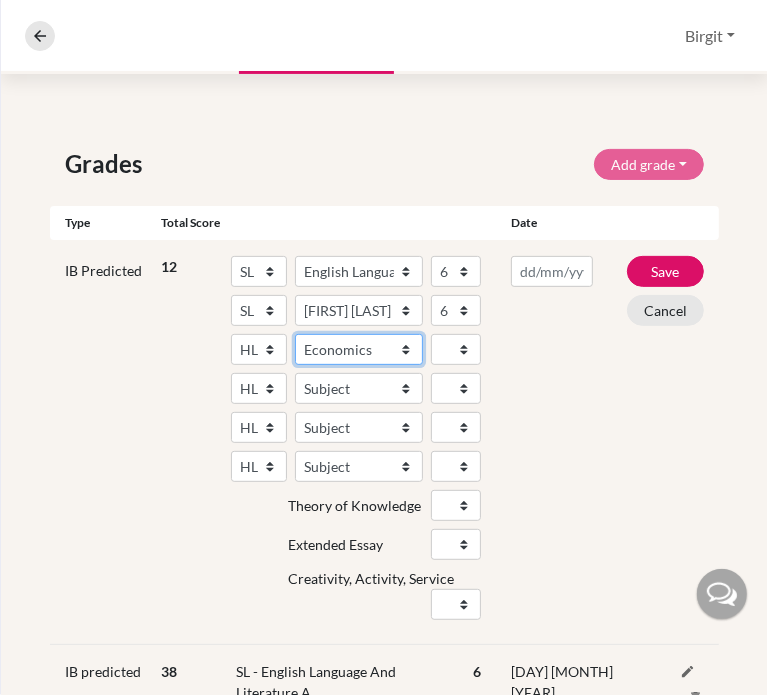 click on "Subject Albanian Literature A Amharic Literature A Arabic B Arabic Language And Literature A Arabic Literature A Belarusian Literature A Bengali Literature A Biology Bosnian Literature A Bulgarian Literature A Bulgari Literature A Business Management Catalan Literature A Chemistry Chinese B Chinese B - Cantonese Chinese B - Mandarin Chinese Language And Literature A Chinese Literature A Classical Greek Computer Science Croatian Literature A Czech Literature A Dance Danish B Danish Literature A Design Technology Digital Society Dutch B Dutch Language And Literature A Dutch Literature A Economics English B English Language And Literature A English Literature A Environmental systems and societies Environmental Systems And Societies Estonian Literature A Filipino Literature A Film Finnish B Finnish Literature A French B French Language And Literature A French Literature A Geography German B German Language And Literature A German Literature A Global Politics Hebrew B Hebrew Literature A Hindi B Hindi Literature A" at bounding box center [359, 349] 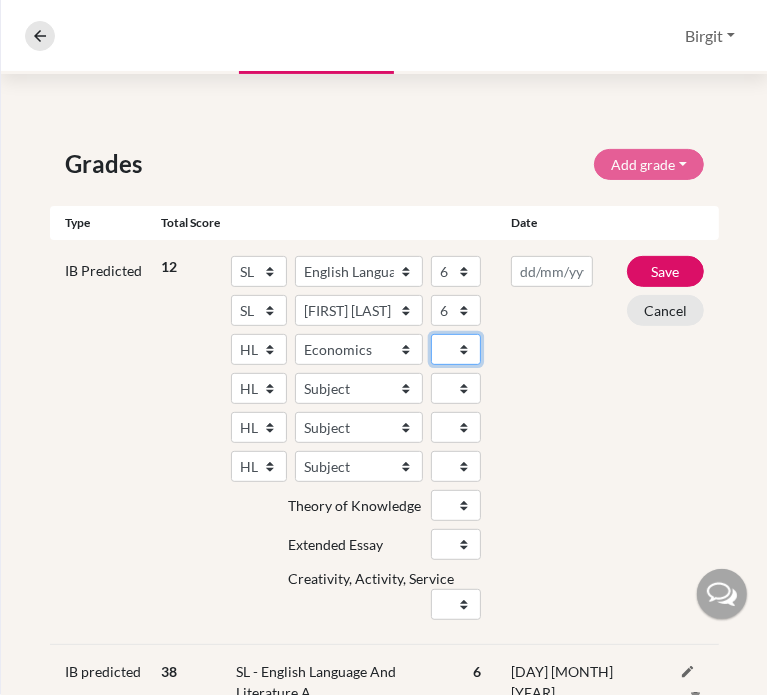 click on "1 2 3 4 5 6 7" at bounding box center [456, 349] 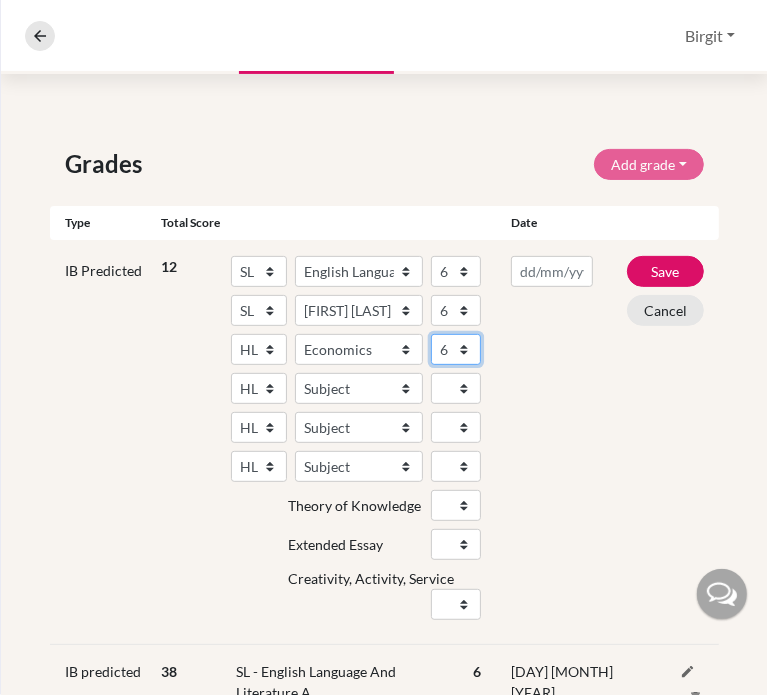 click on "1 2 3 4 5 6 7" at bounding box center [456, 349] 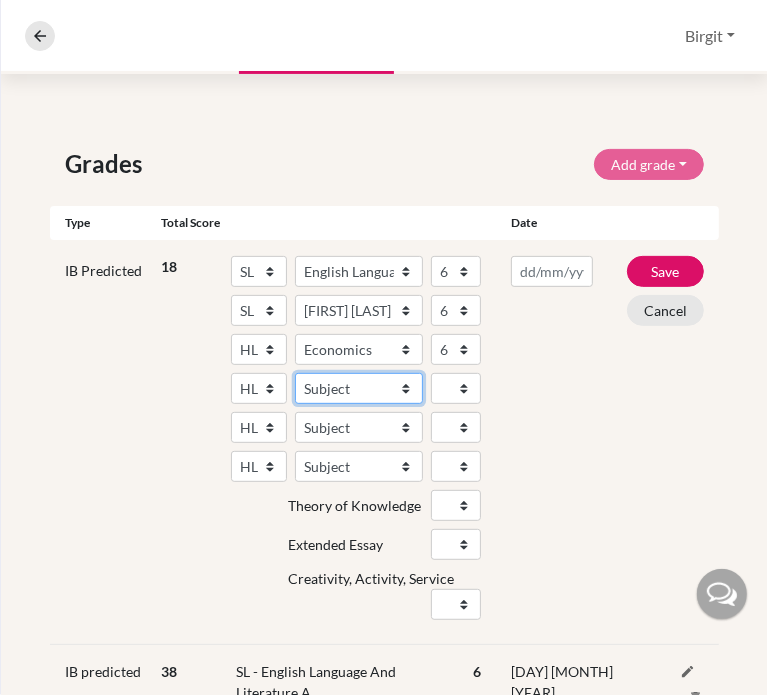 click on "Subject Albanian Literature A Amharic Literature A Arabic B Arabic Language And Literature A Arabic Literature A Belarusian Literature A Bengali Literature A Biology Bosnian Literature A Bulgarian Literature A Bulgari Literature A Business Management Catalan Literature A Chemistry Chinese B Chinese B - Cantonese Chinese B - Mandarin Chinese Language And Literature A Chinese Literature A Classical Greek Computer Science Croatian Literature A Czech Literature A Dance Danish B Danish Literature A Design Technology Digital Society Dutch B Dutch Language And Literature A Dutch Literature A Economics English B English Language And Literature A English Literature A Environmental systems and societies Environmental Systems And Societies Estonian Literature A Filipino Literature A Film Finnish B Finnish Literature A French B French Language And Literature A French Literature A Geography German B German Language And Literature A German Literature A Global Politics Hebrew B Hebrew Literature A Hindi B Hindi Literature A" at bounding box center (359, 388) 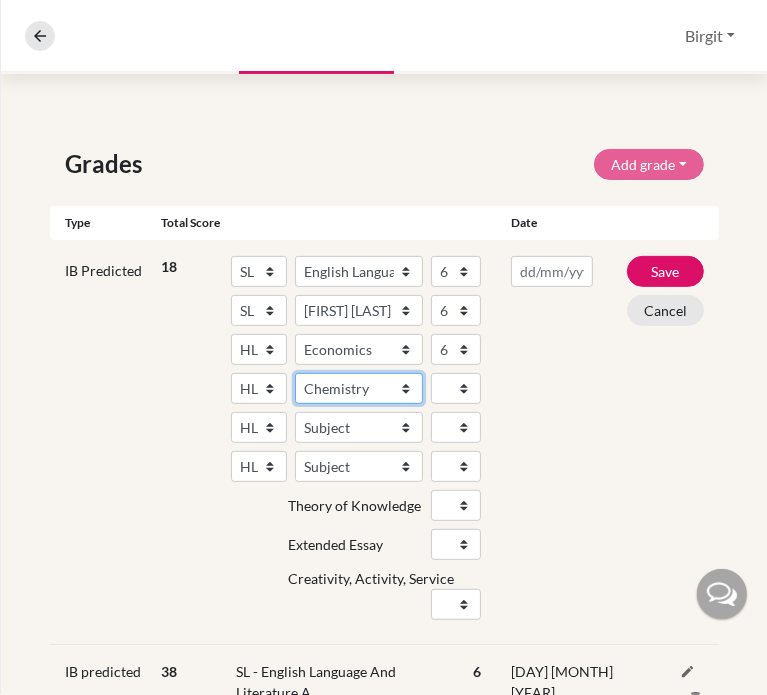 click on "Subject Albanian Literature A Amharic Literature A Arabic B Arabic Language And Literature A Arabic Literature A Belarusian Literature A Bengali Literature A Biology Bosnian Literature A Bulgarian Literature A Bulgari Literature A Business Management Catalan Literature A Chemistry Chinese B Chinese B - Cantonese Chinese B - Mandarin Chinese Language And Literature A Chinese Literature A Classical Greek Computer Science Croatian Literature A Czech Literature A Dance Danish B Danish Literature A Design Technology Digital Society Dutch B Dutch Language And Literature A Dutch Literature A Economics English B English Language And Literature A English Literature A Environmental systems and societies Environmental Systems And Societies Estonian Literature A Filipino Literature A Film Finnish B Finnish Literature A French B French Language And Literature A French Literature A Geography German B German Language And Literature A German Literature A Global Politics Hebrew B Hebrew Literature A Hindi B Hindi Literature A" at bounding box center [359, 388] 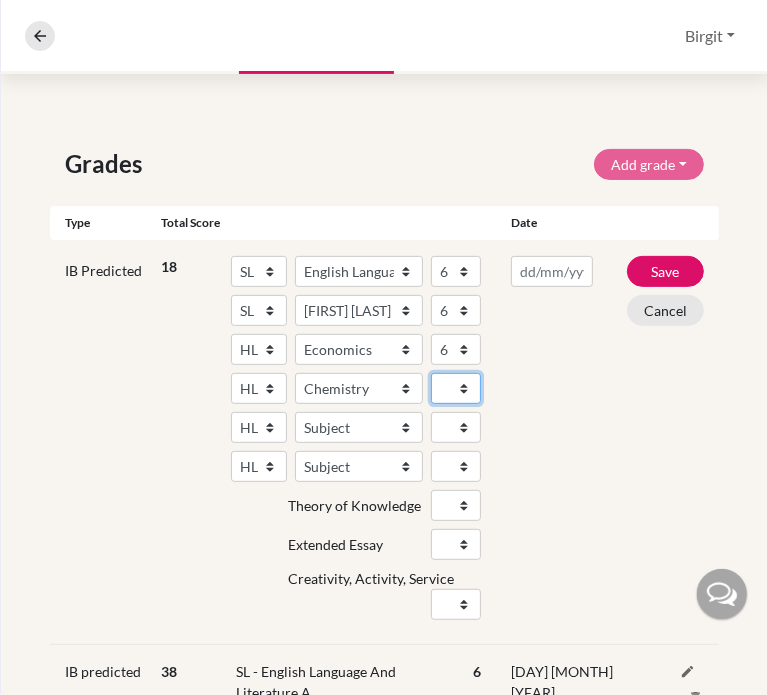 click on "1 2 3 4 5 6 7" at bounding box center [456, 388] 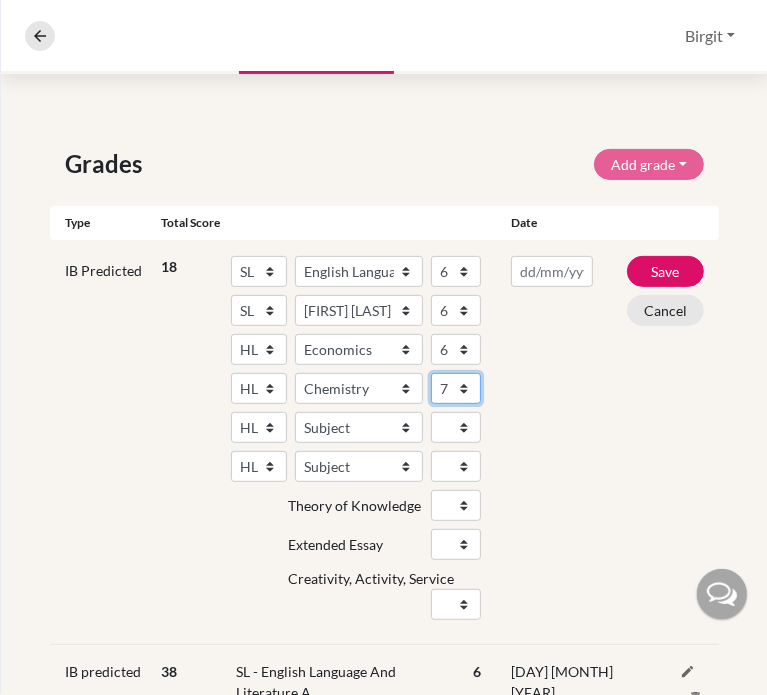 click on "1 2 3 4 5 6 7" at bounding box center (456, 388) 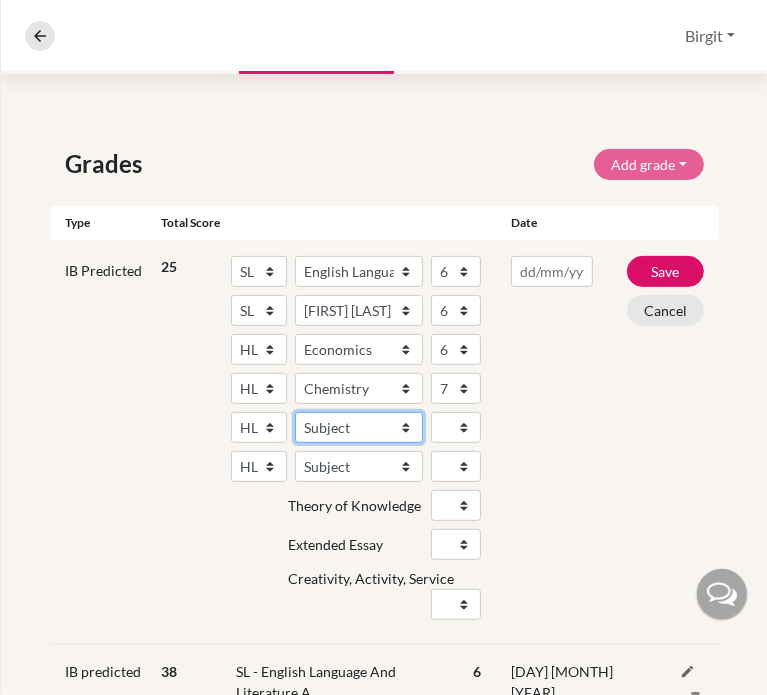 click on "Subject Albanian Literature A Amharic Literature A Arabic B Arabic Language And Literature A Arabic Literature A Belarusian Literature A Bengali Literature A Biology Bosnian Literature A Bulgarian Literature A Bulgari Literature A Business Management Catalan Literature A Chemistry Chinese B Chinese B - Cantonese Chinese B - Mandarin Chinese Language And Literature A Chinese Literature A Classical Greek Computer Science Croatian Literature A Czech Literature A Dance Danish B Danish Literature A Design Technology Digital Society Dutch B Dutch Language And Literature A Dutch Literature A Economics English B English Language And Literature A English Literature A Environmental systems and societies Environmental Systems And Societies Estonian Literature A Filipino Literature A Film Finnish B Finnish Literature A French B French Language And Literature A French Literature A Geography German B German Language And Literature A German Literature A Global Politics Hebrew B Hebrew Literature A Hindi B Hindi Literature A" at bounding box center [359, 427] 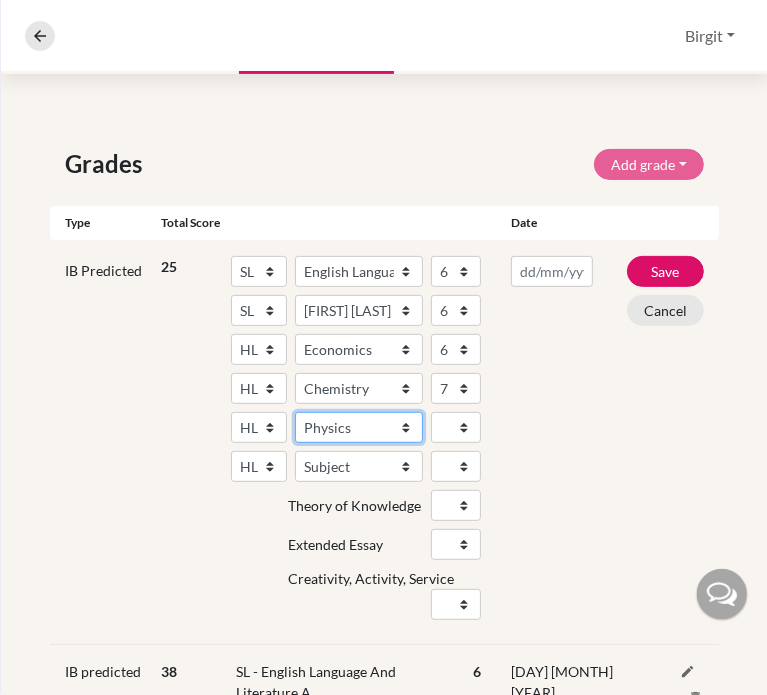 click on "Subject Albanian Literature A Amharic Literature A Arabic B Arabic Language And Literature A Arabic Literature A Belarusian Literature A Bengali Literature A Biology Bosnian Literature A Bulgarian Literature A Bulgari Literature A Business Management Catalan Literature A Chemistry Chinese B Chinese B - Cantonese Chinese B - Mandarin Chinese Language And Literature A Chinese Literature A Classical Greek Computer Science Croatian Literature A Czech Literature A Dance Danish B Danish Literature A Design Technology Digital Society Dutch B Dutch Language And Literature A Dutch Literature A Economics English B English Language And Literature A English Literature A Environmental systems and societies Environmental Systems And Societies Estonian Literature A Filipino Literature A Film Finnish B Finnish Literature A French B French Language And Literature A French Literature A Geography German B German Language And Literature A German Literature A Global Politics Hebrew B Hebrew Literature A Hindi B Hindi Literature A" at bounding box center [359, 427] 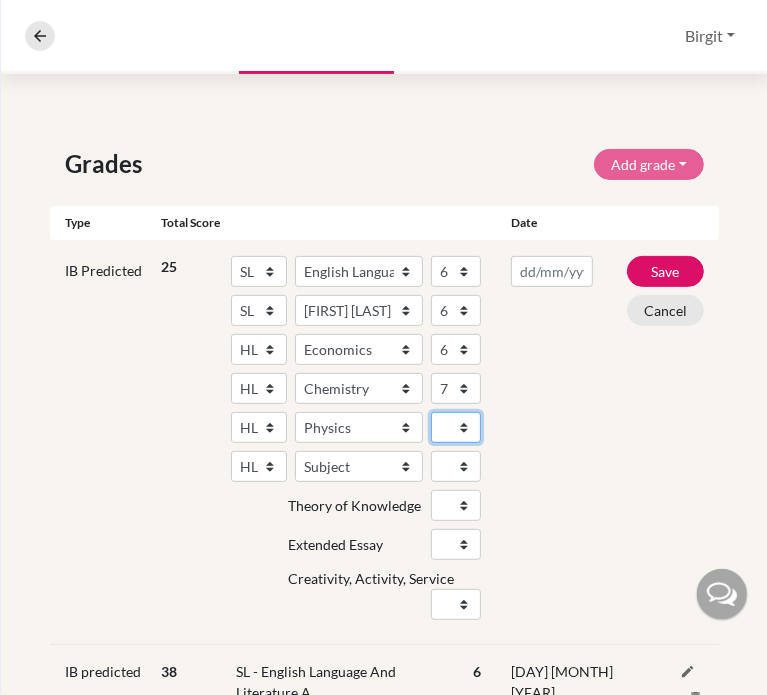 click on "1 2 3 4 5 6 7" at bounding box center [456, 427] 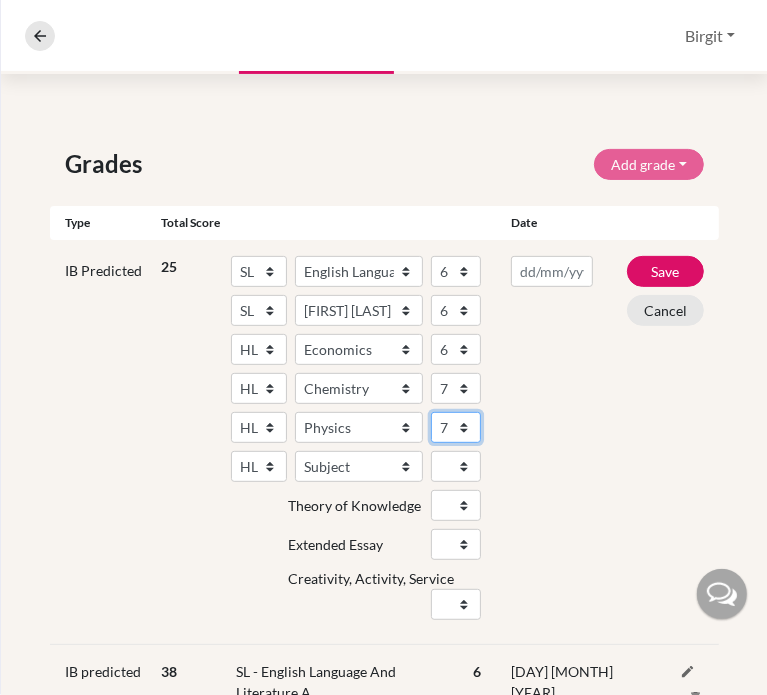 click on "1 2 3 4 5 6 7" at bounding box center (456, 427) 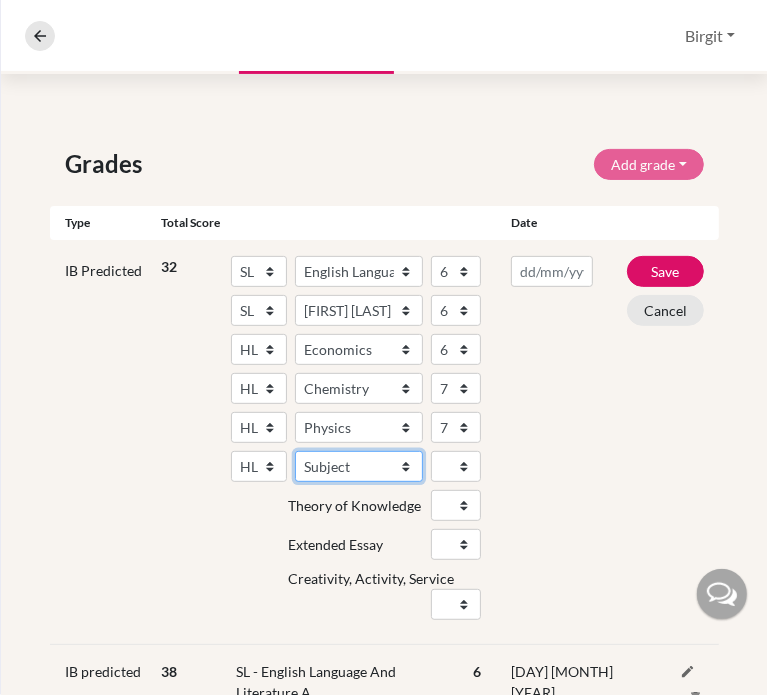 click on "Subject Albanian Literature A Amharic Literature A Arabic B Arabic Language And Literature A Arabic Literature A Belarusian Literature A Bengali Literature A Biology Bosnian Literature A Bulgarian Literature A Bulgari Literature A Business Management Catalan Literature A Chemistry Chinese B Chinese B - Cantonese Chinese B - Mandarin Chinese Language And Literature A Chinese Literature A Classical Greek Computer Science Croatian Literature A Czech Literature A Dance Danish B Danish Literature A Design Technology Digital Society Dutch B Dutch Language And Literature A Dutch Literature A Economics English B English Language And Literature A English Literature A Environmental systems and societies Environmental Systems And Societies Estonian Literature A Filipino Literature A Film Finnish B Finnish Literature A French B French Language And Literature A French Literature A Geography German B German Language And Literature A German Literature A Global Politics Hebrew B Hebrew Literature A Hindi B Hindi Literature A" at bounding box center (359, 466) 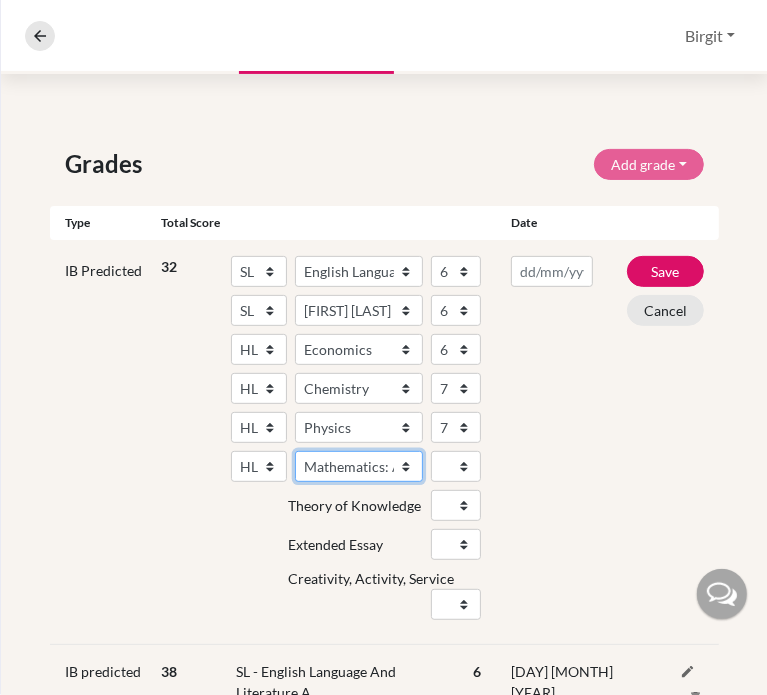 click on "Subject Albanian Literature A Amharic Literature A Arabic B Arabic Language And Literature A Arabic Literature A Belarusian Literature A Bengali Literature A Biology Bosnian Literature A Bulgarian Literature A Bulgari Literature A Business Management Catalan Literature A Chemistry Chinese B Chinese B - Cantonese Chinese B - Mandarin Chinese Language And Literature A Chinese Literature A Classical Greek Computer Science Croatian Literature A Czech Literature A Dance Danish B Danish Literature A Design Technology Digital Society Dutch B Dutch Language And Literature A Dutch Literature A Economics English B English Language And Literature A English Literature A Environmental systems and societies Environmental Systems And Societies Estonian Literature A Filipino Literature A Film Finnish B Finnish Literature A French B French Language And Literature A French Literature A Geography German B German Language And Literature A German Literature A Global Politics Hebrew B Hebrew Literature A Hindi B Hindi Literature A" at bounding box center (359, 466) 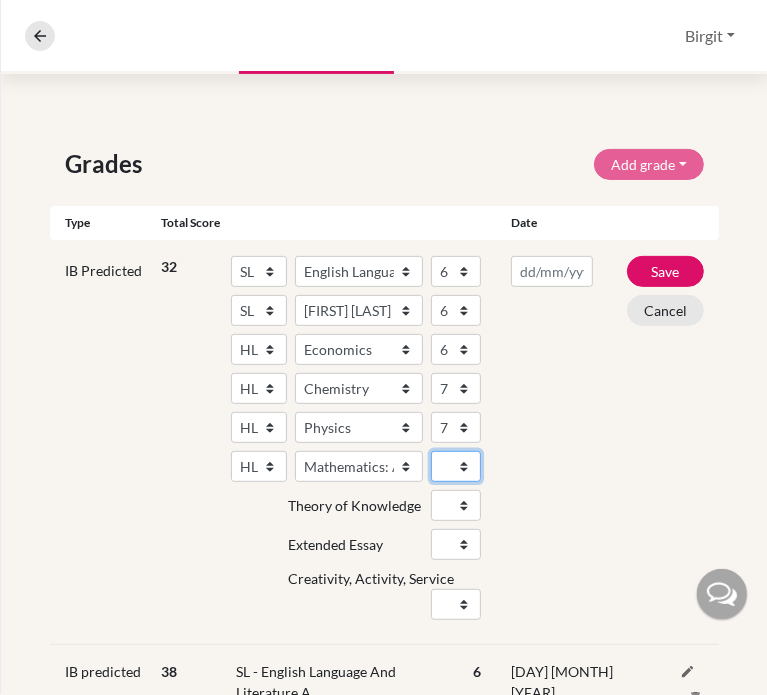 click on "1 2 3 4 5 6 7" at bounding box center [456, 466] 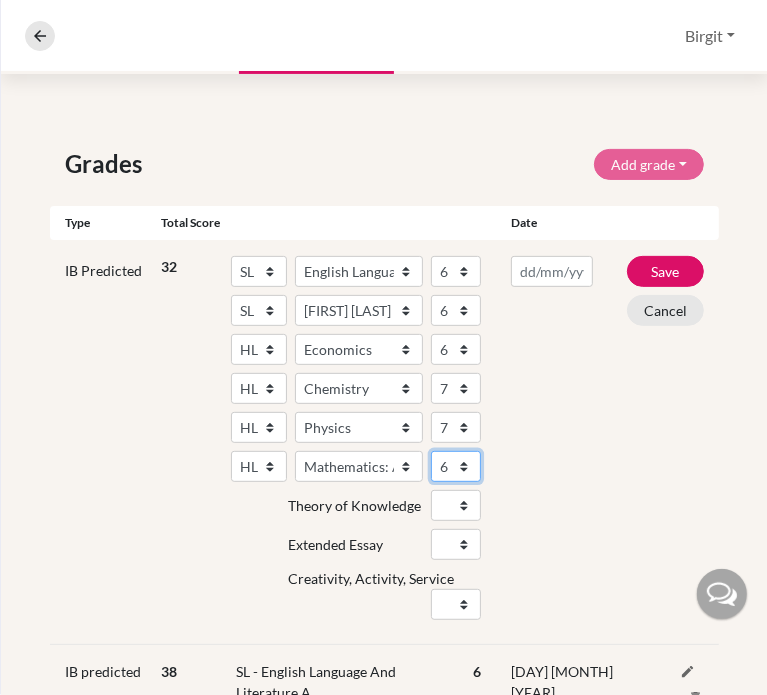 click on "1 2 3 4 5 6 7" at bounding box center (456, 466) 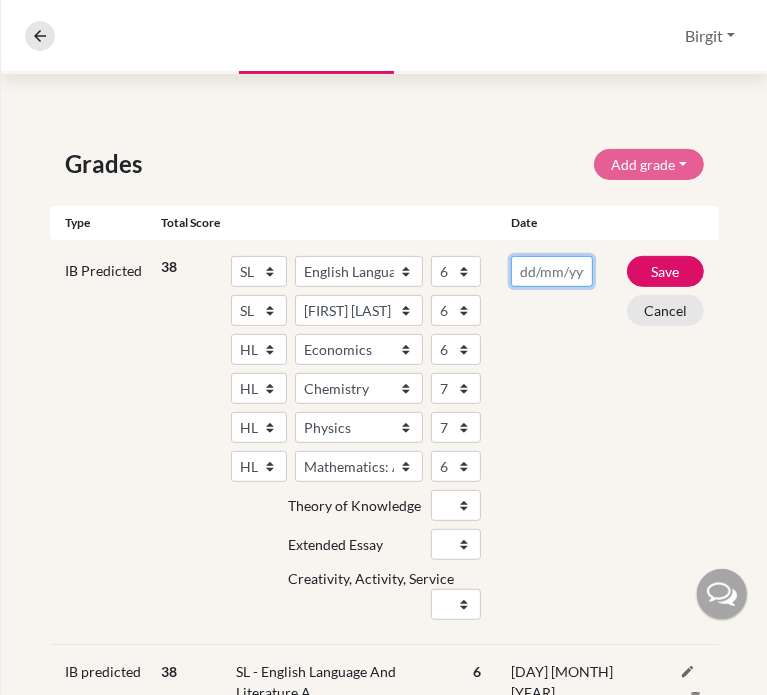 click at bounding box center [552, 271] 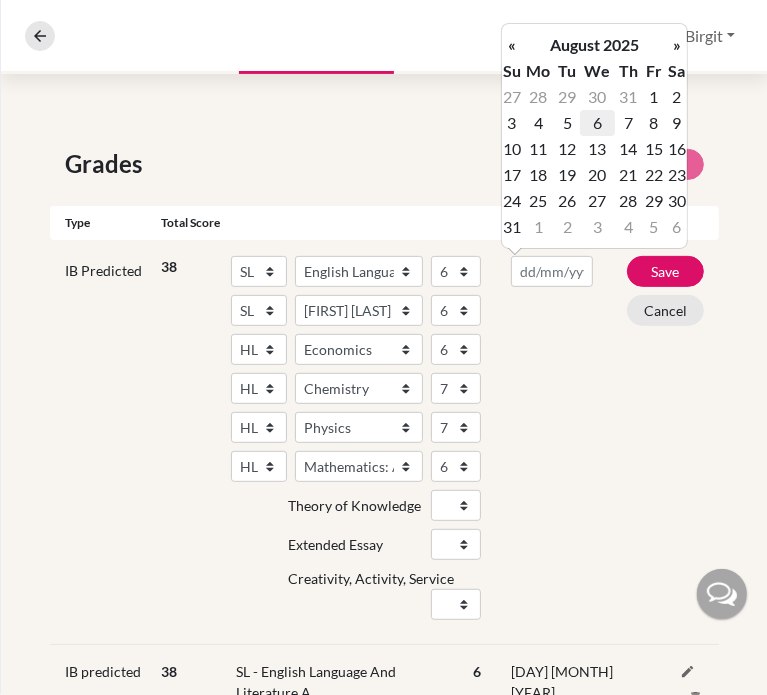 click on "6" at bounding box center [597, 123] 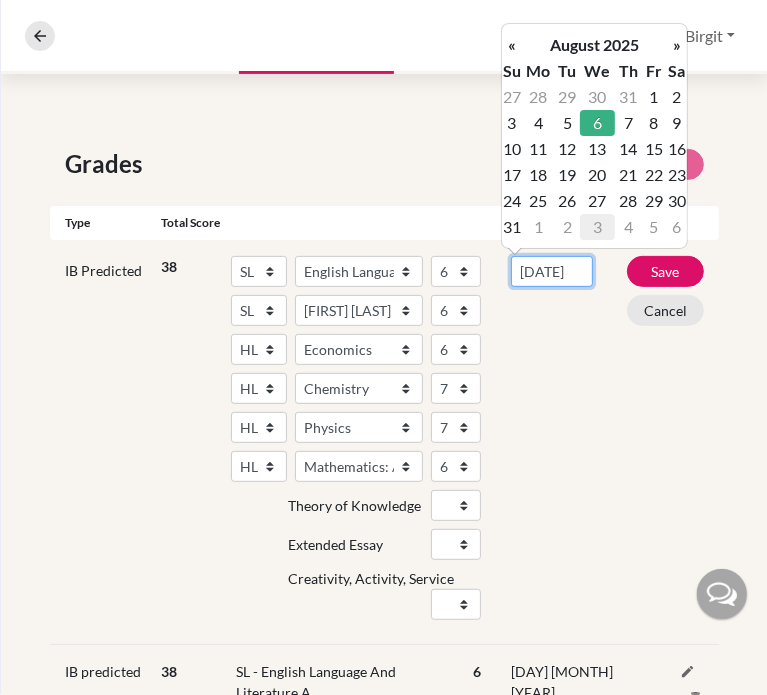 scroll, scrollTop: 0, scrollLeft: 13, axis: horizontal 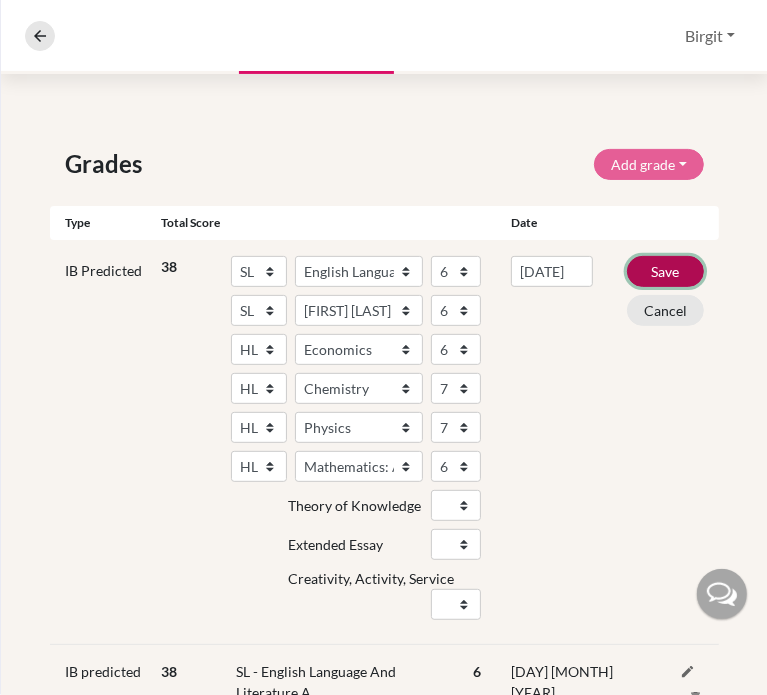 click on "Save" at bounding box center [665, 271] 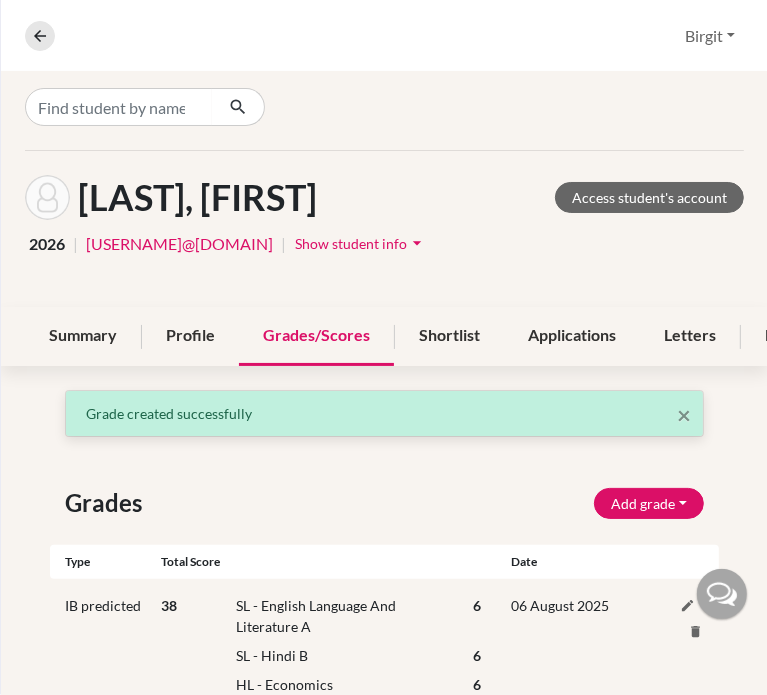 scroll, scrollTop: 0, scrollLeft: 0, axis: both 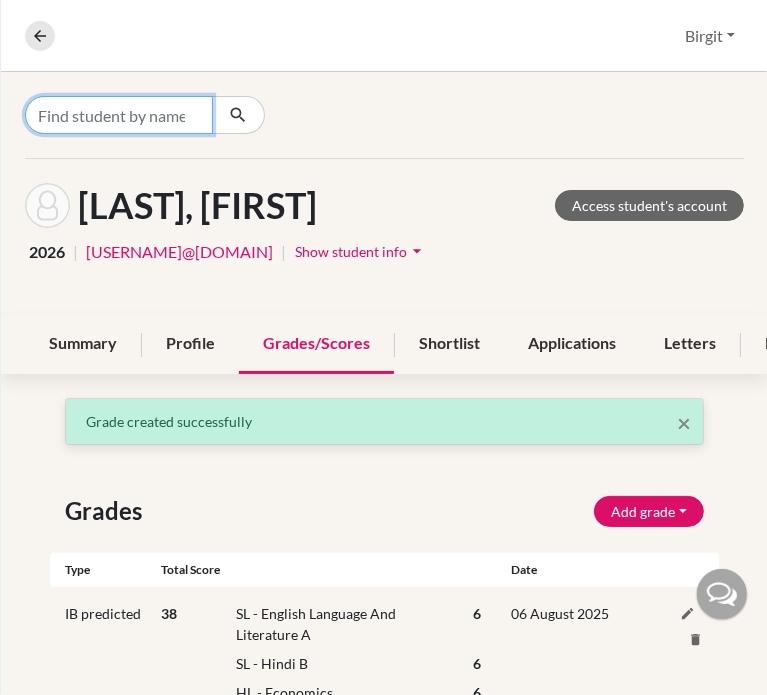 click at bounding box center (119, 115) 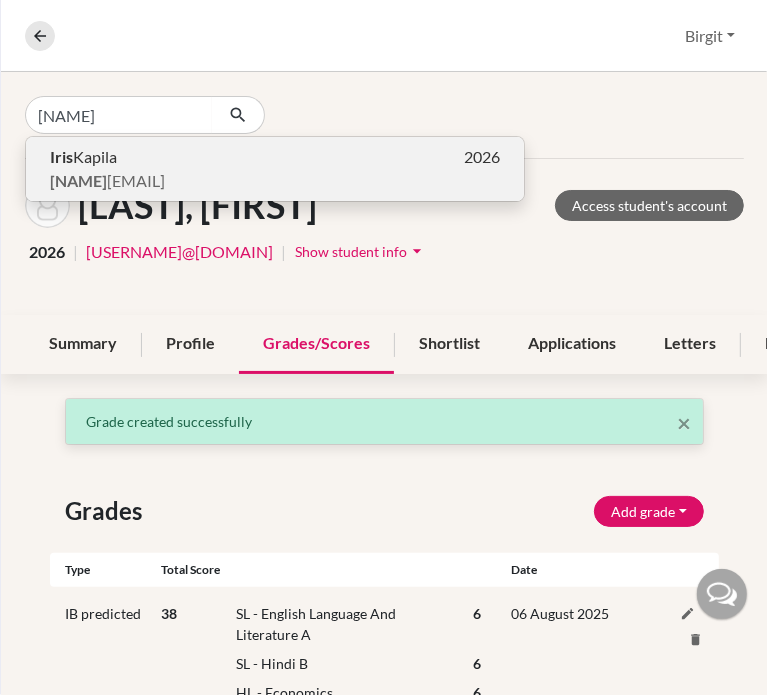 click on "[FIRST] [LAST] [YEAR]" at bounding box center (275, 157) 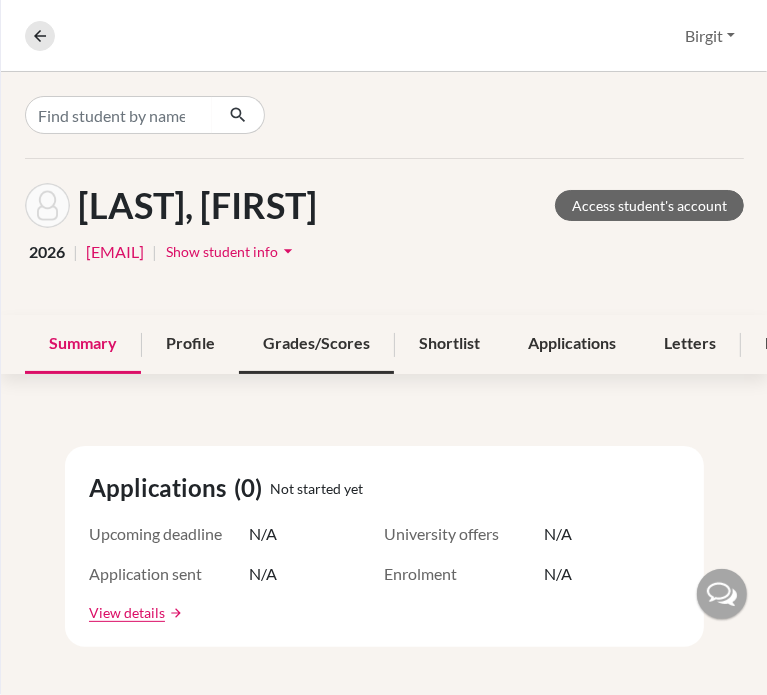 click on "Grades/Scores" at bounding box center [316, 344] 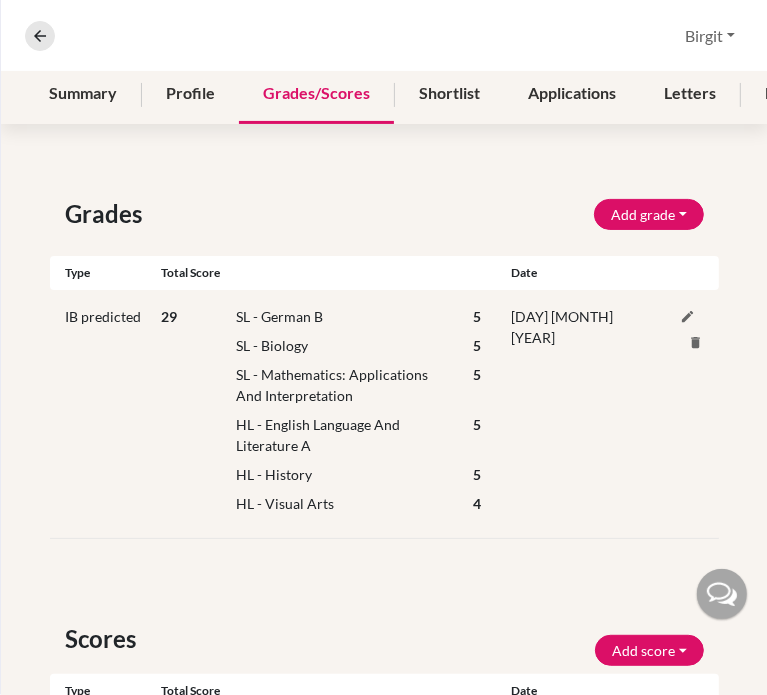 scroll, scrollTop: 200, scrollLeft: 0, axis: vertical 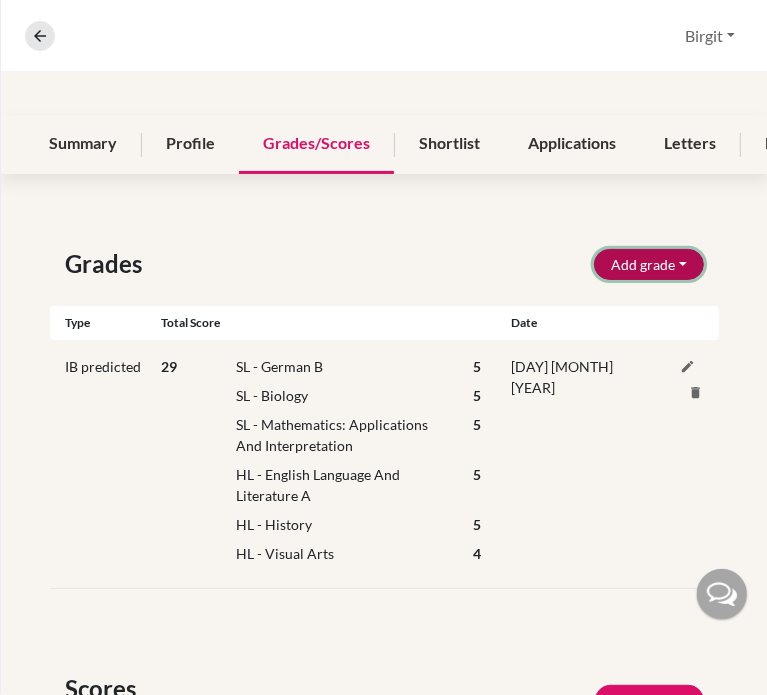click on "Add grade" at bounding box center [649, 264] 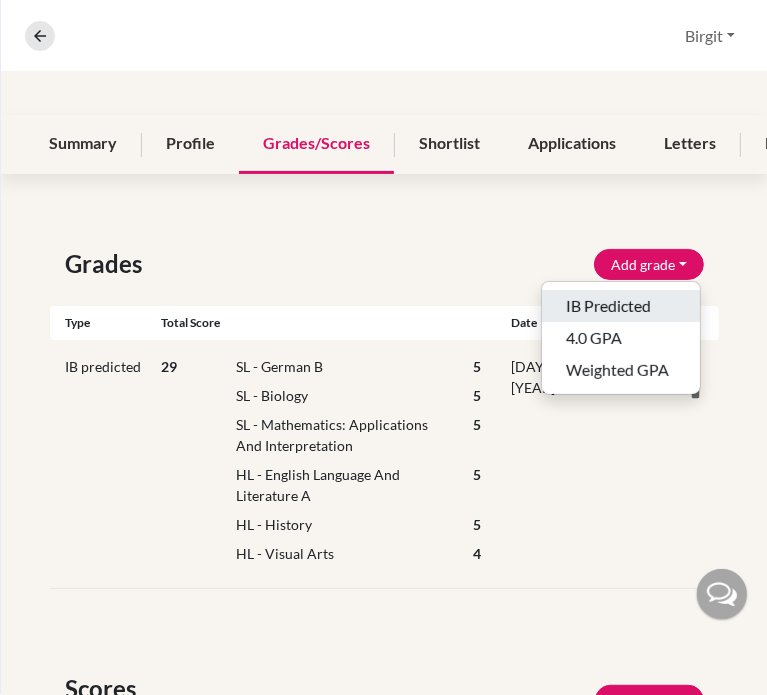 click on "IB Predicted" at bounding box center (621, 306) 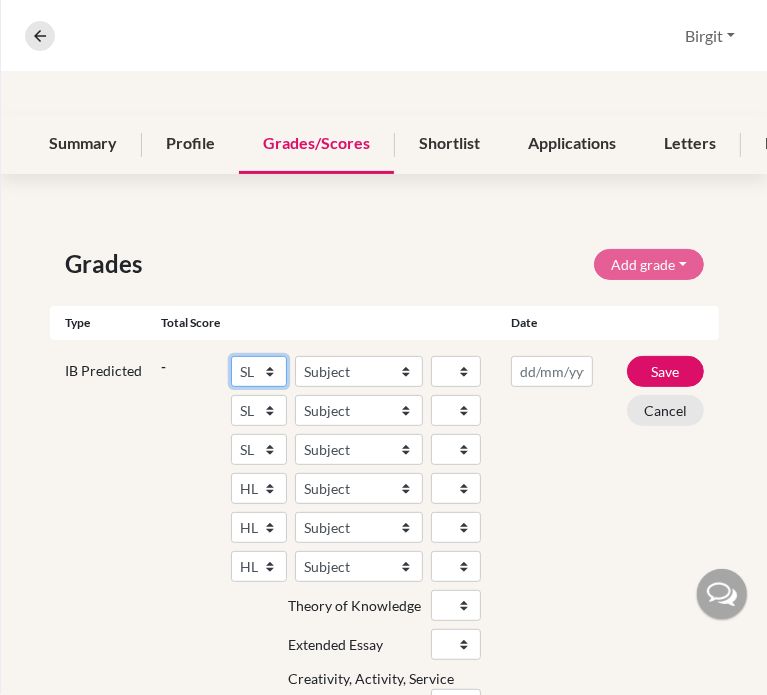 click on "SL HL" at bounding box center [259, 371] 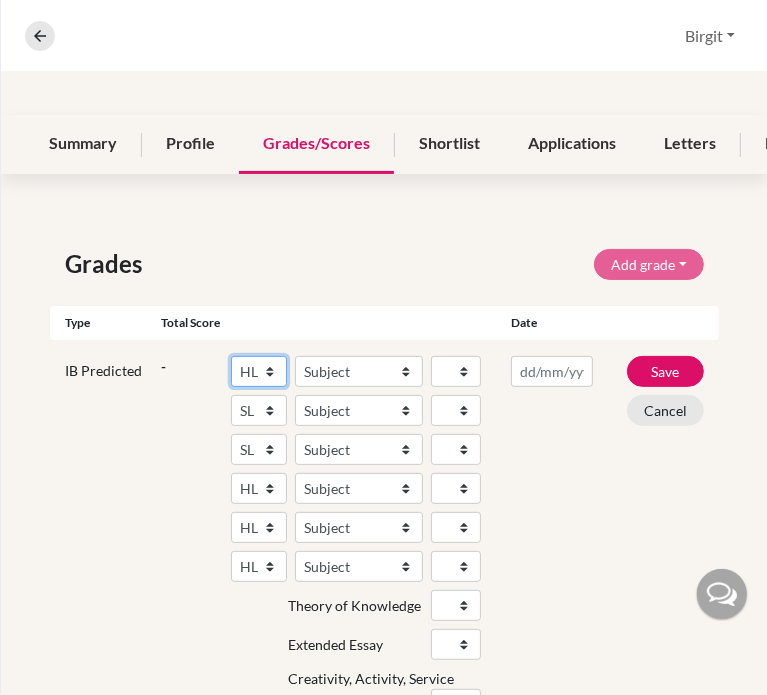 click on "SL HL" at bounding box center [259, 371] 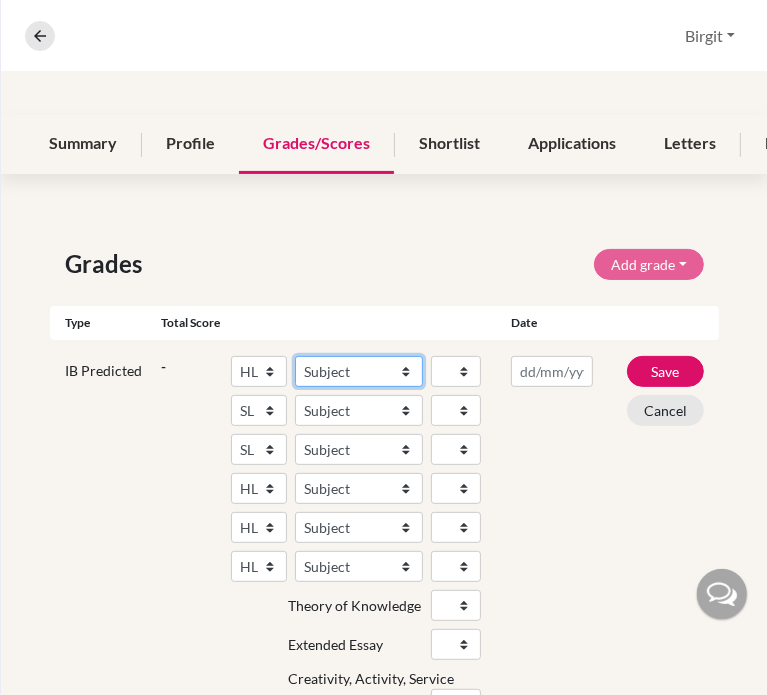 click on "Subject Albanian Literature A Amharic Literature A Arabic B Arabic Language And Literature A Arabic Literature A Belarusian Literature A Bengali Literature A Biology Bosnian Literature A Bulgarian Literature A Bulgari Literature A Business Management Catalan Literature A Chemistry Chinese B Chinese B - Cantonese Chinese B - Mandarin Chinese Language And Literature A Chinese Literature A Classical Greek Computer Science Croatian Literature A Czech Literature A Dance Danish B Danish Literature A Design Technology Digital Society Dutch B Dutch Language And Literature A Dutch Literature A Economics English B English Language And Literature A English Literature A Environmental systems and societies Environmental Systems And Societies Estonian Literature A Filipino Literature A Film Finnish B Finnish Literature A French B French Language And Literature A French Literature A Geography German B German Language And Literature A German Literature A Global Politics Hebrew B Hebrew Literature A Hindi B Hindi Literature A" at bounding box center [359, 371] 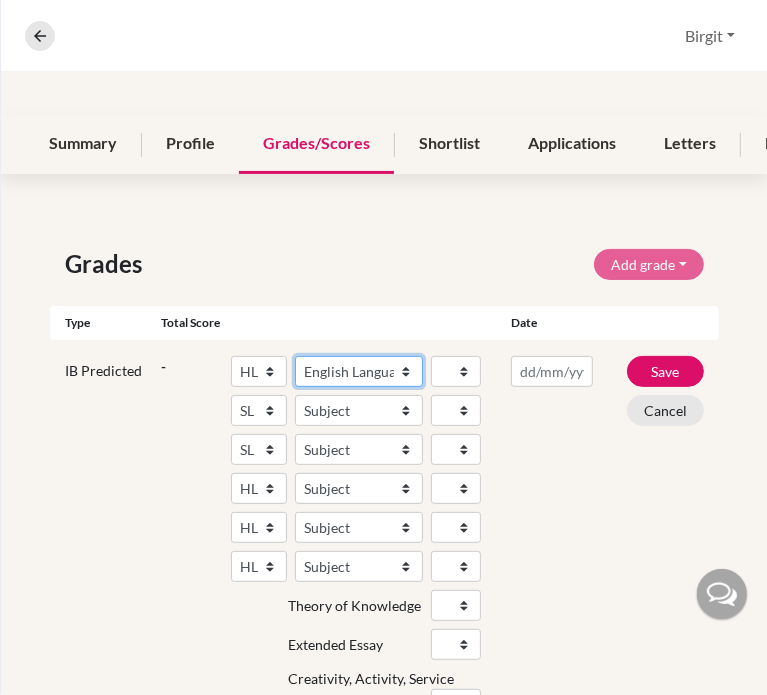 click on "Subject Albanian Literature A Amharic Literature A Arabic B Arabic Language And Literature A Arabic Literature A Belarusian Literature A Bengali Literature A Biology Bosnian Literature A Bulgarian Literature A Bulgari Literature A Business Management Catalan Literature A Chemistry Chinese B Chinese B - Cantonese Chinese B - Mandarin Chinese Language And Literature A Chinese Literature A Classical Greek Computer Science Croatian Literature A Czech Literature A Dance Danish B Danish Literature A Design Technology Digital Society Dutch B Dutch Language And Literature A Dutch Literature A Economics English B English Language And Literature A English Literature A Environmental systems and societies Environmental Systems And Societies Estonian Literature A Filipino Literature A Film Finnish B Finnish Literature A French B French Language And Literature A French Literature A Geography German B German Language And Literature A German Literature A Global Politics Hebrew B Hebrew Literature A Hindi B Hindi Literature A" at bounding box center (359, 371) 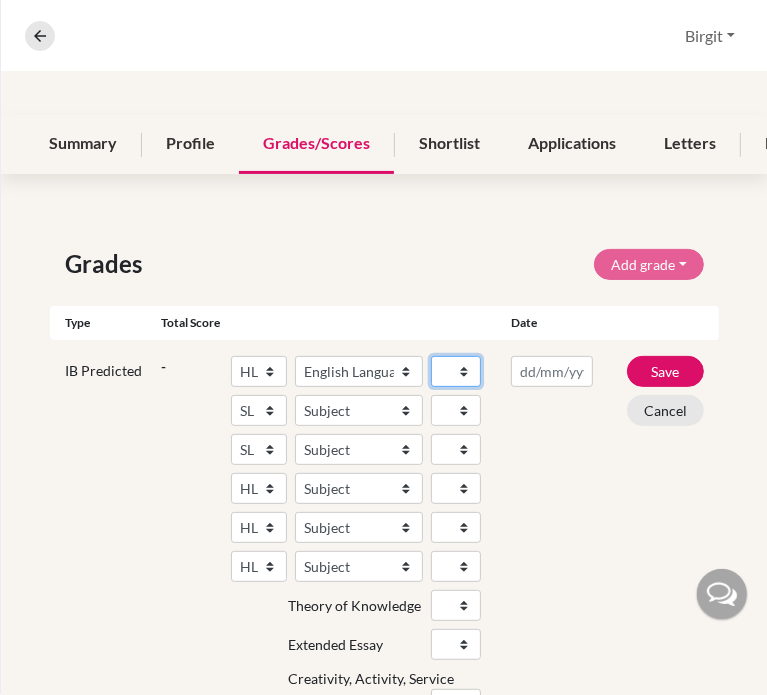 click on "1 2 3 4 5 6 7" at bounding box center (456, 371) 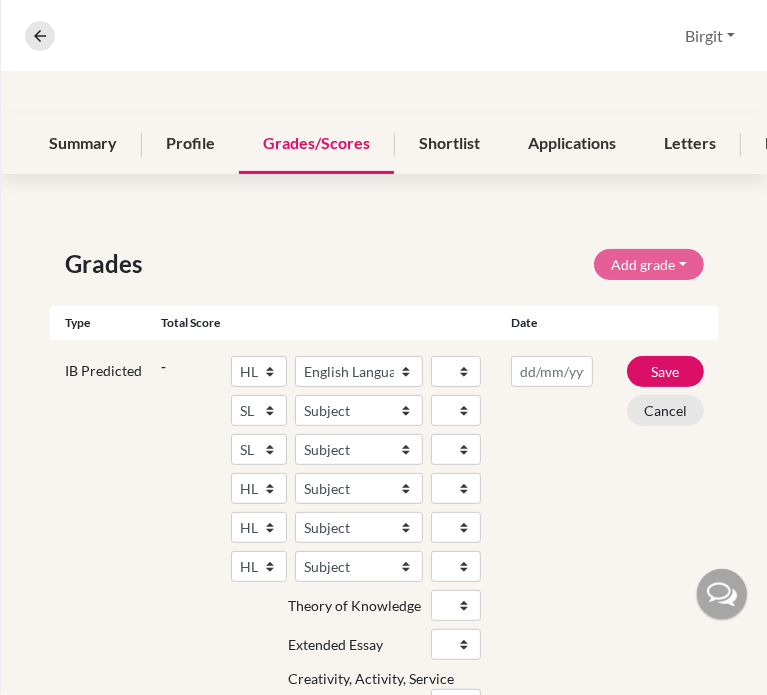 click on "- SL HL Subject Albanian Literature A Amharic Literature A Arabic B Arabic Language And Literature A Arabic Literature A Belarusian Literature A Bengali Literature A Biology Bosnian Literature A Bulgarian Literature A Bulgari Literature A Business Management Catalan Literature A Chemistry Chinese B Chinese B - Cantonese Chinese B - Mandarin Chinese Language And Literature A Chinese Literature A Classical Greek Computer Science Croatian Literature A Czech Literature A Dance Danish B Danish Literature A Design Technology Digital Society Dutch B Dutch Language And Literature A Dutch Literature A Economics English B English Language And Literature A English Literature A Environmental systems and societies Environmental Systems And Societies Estonian Literature A Filipino Literature A Film Finnish B Finnish Literature A French B French Language And Literature A French Literature A Geography German B German Language And Literature A German Literature A Global Politics Hebrew B Hebrew Literature A Hindi B History 1" at bounding box center [329, 542] 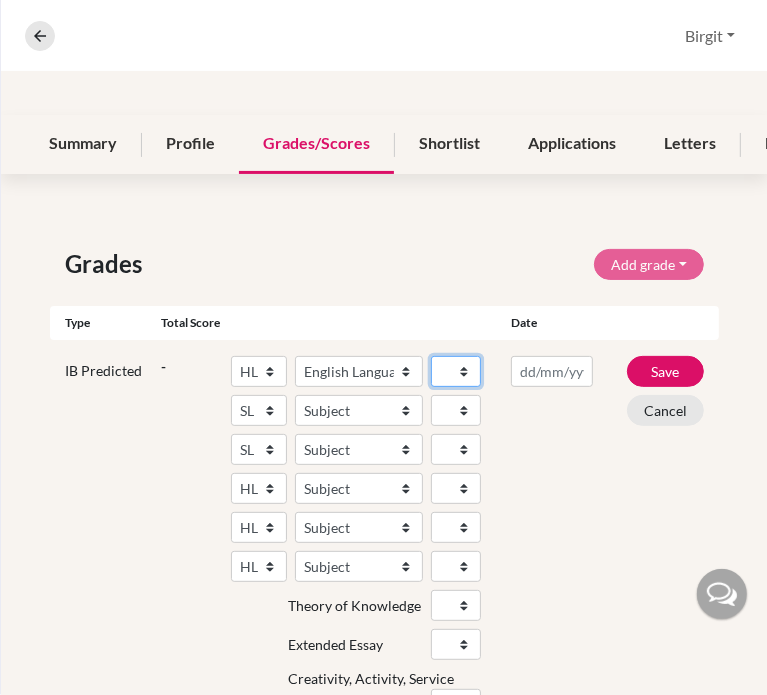 click on "1 2 3 4 5 6 7" at bounding box center [456, 371] 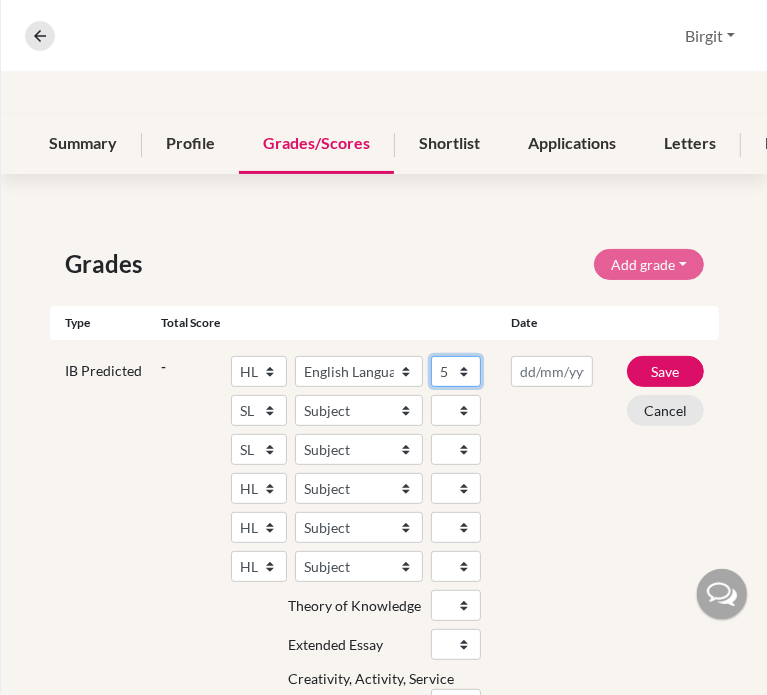 click on "1 2 3 4 5 6 7" at bounding box center (456, 371) 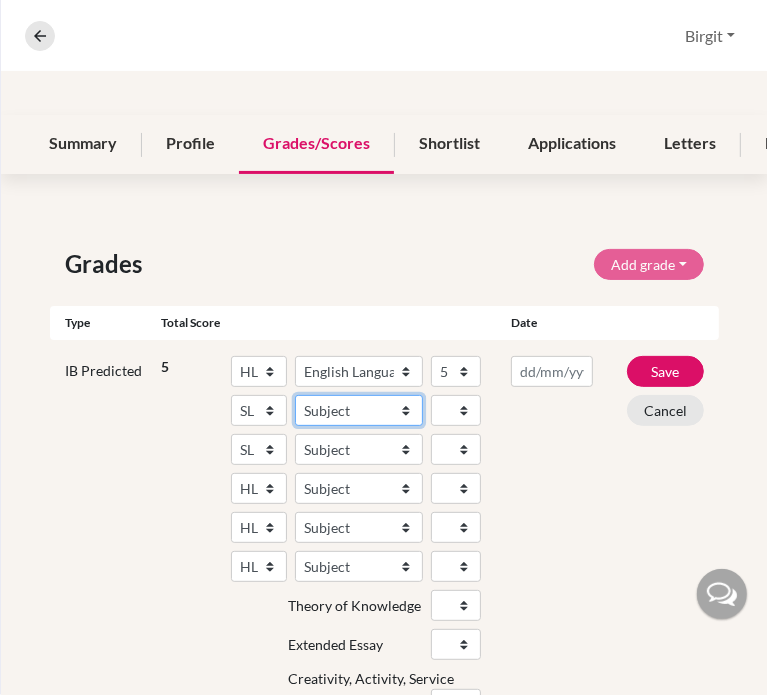 click on "Subject Albanian Literature A Amharic Literature A Arabic ab Initio Arabic B Arabic Language And Literature A Arabic Literature A Belarusian Literature A Bengali Literature A Biology Bosnian Literature A Bulgarian Literature A Bulgari Literature A Business Management Catalan Literature A Chemistry Chinese B Chinese B - Cantonese Chinese B - Mandarin Chinese Language And Literature A Chinese Literature A Classical Greek Computer Science Croatian Literature A Czech Literature A Dance Danish ab Initio Danish B Danish Literature A Design Technology Digital Society Dutch ab Initio Dutch B Dutch Language And Literature A Dutch Literature A Economics English ab Initio English B English Language And Literature A English Literature A Environmental systems and societies Environmental Systems And Societies Estonian Literature A Filipino Literature A Film Finnish B Finnish Literature A French ab Initio French B French Language And Literature A French Literature A Geography German ab Initio German B German Literature A" at bounding box center [359, 410] 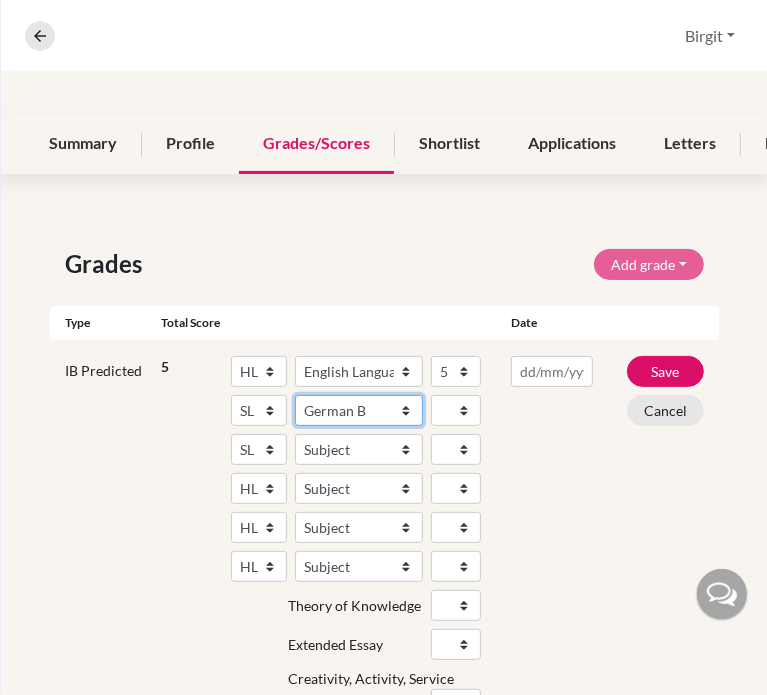 click on "Subject Albanian Literature A Amharic Literature A Arabic ab Initio Arabic B Arabic Language And Literature A Arabic Literature A Belarusian Literature A Bengali Literature A Biology Bosnian Literature A Bulgarian Literature A Bulgari Literature A Business Management Catalan Literature A Chemistry Chinese B Chinese B - Cantonese Chinese B - Mandarin Chinese Language And Literature A Chinese Literature A Classical Greek Computer Science Croatian Literature A Czech Literature A Dance Danish ab Initio Danish B Danish Literature A Design Technology Digital Society Dutch ab Initio Dutch B Dutch Language And Literature A Dutch Literature A Economics English ab Initio English B English Language And Literature A English Literature A Environmental systems and societies Environmental Systems And Societies Estonian Literature A Filipino Literature A Film Finnish B Finnish Literature A French ab Initio French B French Language And Literature A French Literature A Geography German ab Initio German B German Literature A" at bounding box center [359, 410] 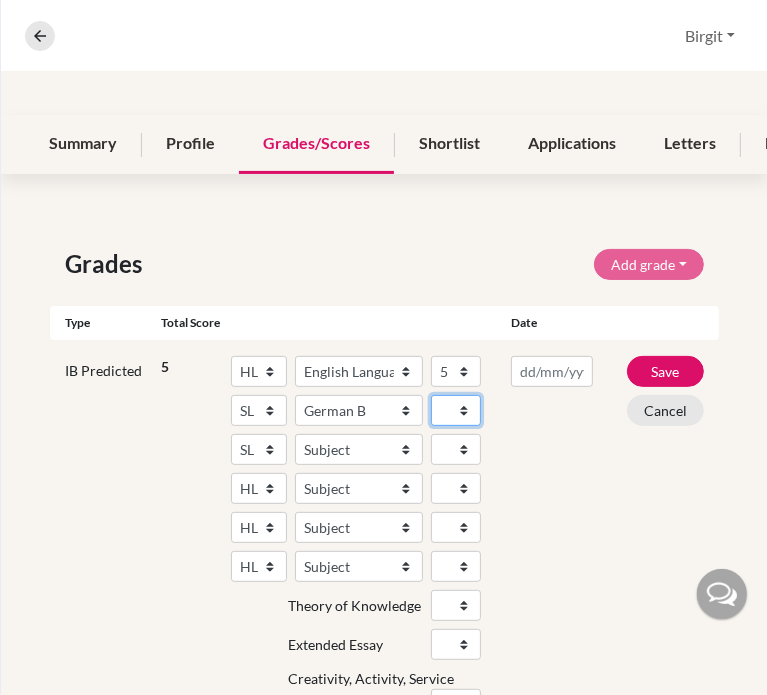 click on "1 2 3 4 5 6 7" at bounding box center [456, 410] 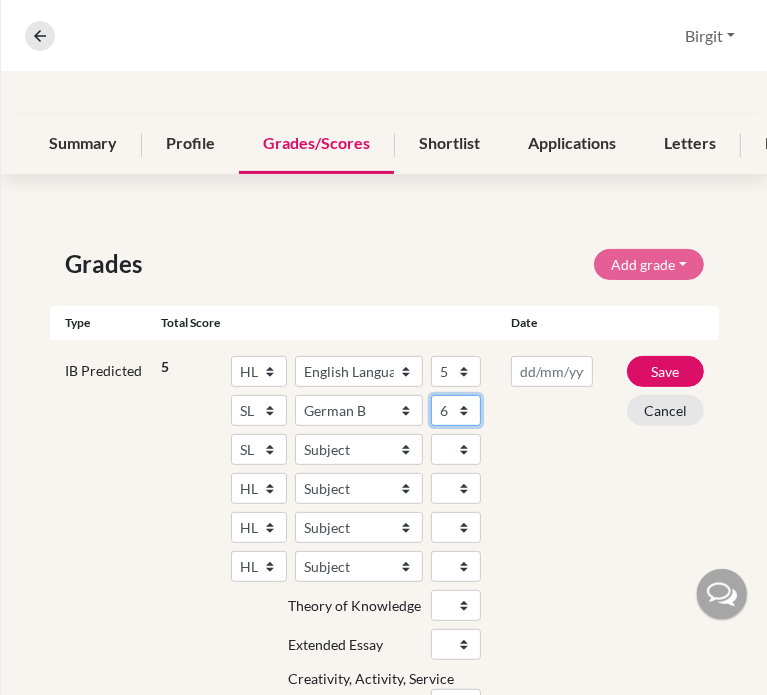click on "1 2 3 4 5 6 7" at bounding box center (456, 410) 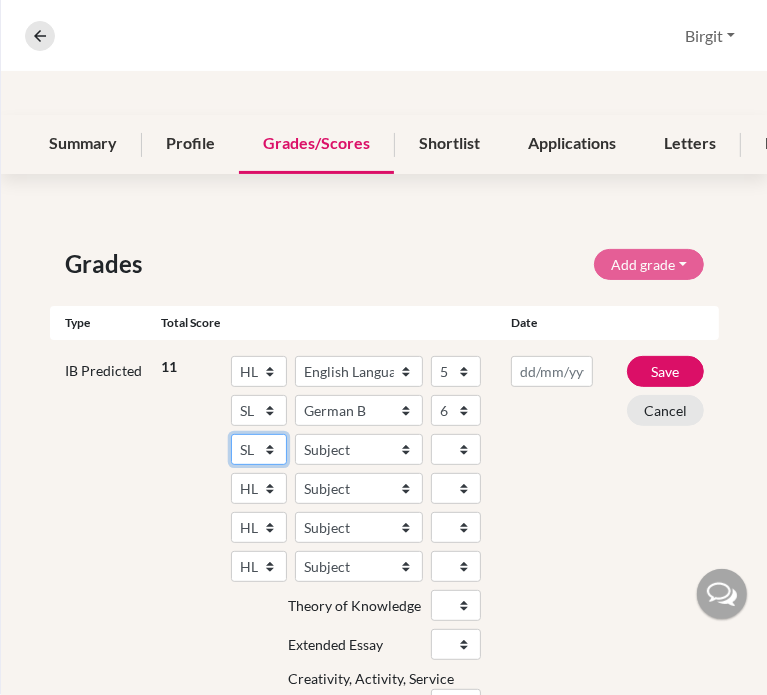 click on "SL HL" at bounding box center [259, 449] 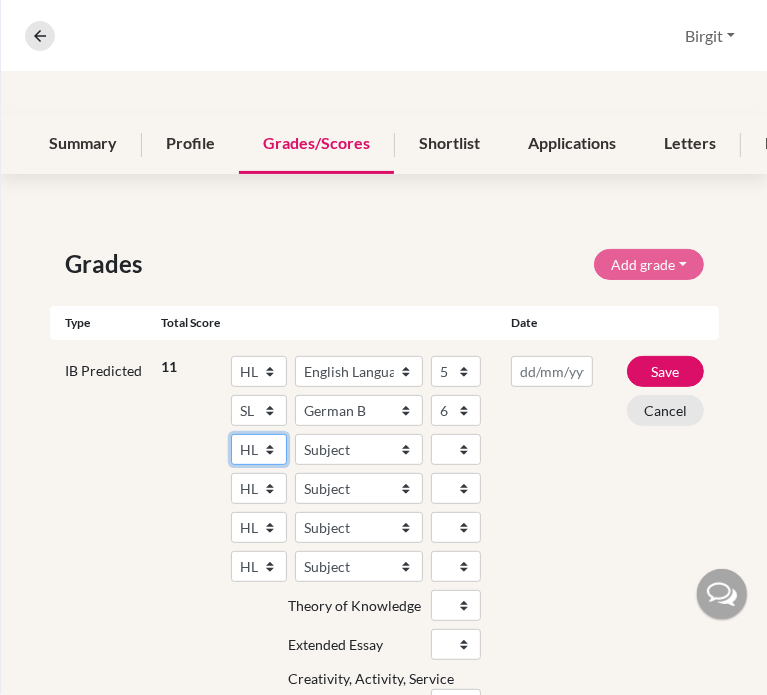 click on "SL HL" at bounding box center (259, 449) 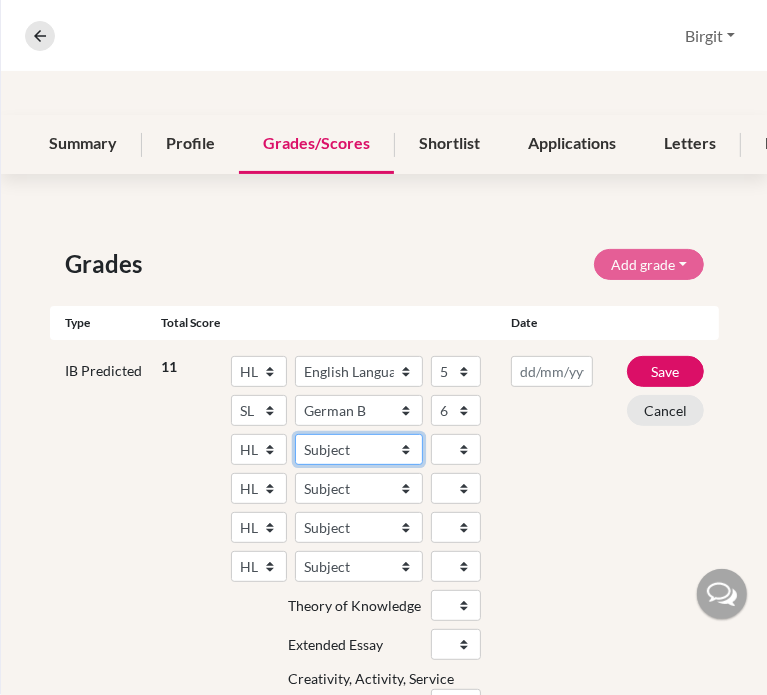 click on "Subject Albanian Literature A Amharic Literature A Arabic B Arabic Language And Literature A Arabic Literature A Belarusian Literature A Bengali Literature A Biology Bosnian Literature A Bulgarian Literature A Bulgari Literature A Business Management Catalan Literature A Chemistry Chinese B Chinese B - Cantonese Chinese B - Mandarin Chinese Language And Literature A Chinese Literature A Classical Greek Computer Science Croatian Literature A Czech Literature A Dance Danish B Danish Literature A Design Technology Digital Society Dutch B Dutch Language And Literature A Dutch Literature A Economics English B English Language And Literature A English Literature A Environmental systems and societies Environmental Systems And Societies Estonian Literature A Filipino Literature A Film Finnish B Finnish Literature A French B French Language And Literature A French Literature A Geography German B German Language And Literature A German Literature A Global Politics Hebrew B Hebrew Literature A Hindi B Hindi Literature A" at bounding box center [359, 449] 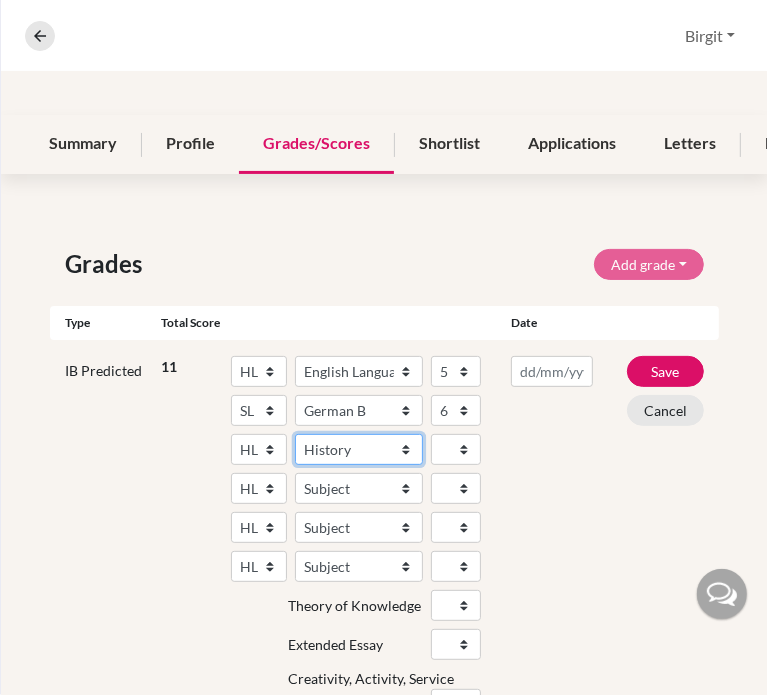 click on "Subject Albanian Literature A Amharic Literature A Arabic B Arabic Language And Literature A Arabic Literature A Belarusian Literature A Bengali Literature A Biology Bosnian Literature A Bulgarian Literature A Bulgari Literature A Business Management Catalan Literature A Chemistry Chinese B Chinese B - Cantonese Chinese B - Mandarin Chinese Language And Literature A Chinese Literature A Classical Greek Computer Science Croatian Literature A Czech Literature A Dance Danish B Danish Literature A Design Technology Digital Society Dutch B Dutch Language And Literature A Dutch Literature A Economics English B English Language And Literature A English Literature A Environmental systems and societies Environmental Systems And Societies Estonian Literature A Filipino Literature A Film Finnish B Finnish Literature A French B French Language And Literature A French Literature A Geography German B German Language And Literature A German Literature A Global Politics Hebrew B Hebrew Literature A Hindi B Hindi Literature A" at bounding box center [359, 449] 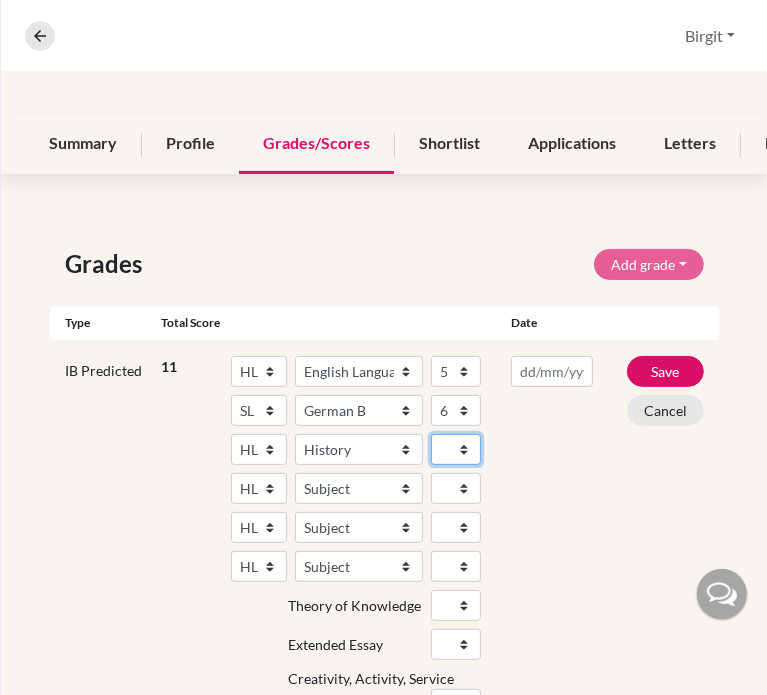 click on "1 2 3 4 5 6 7" at bounding box center [456, 449] 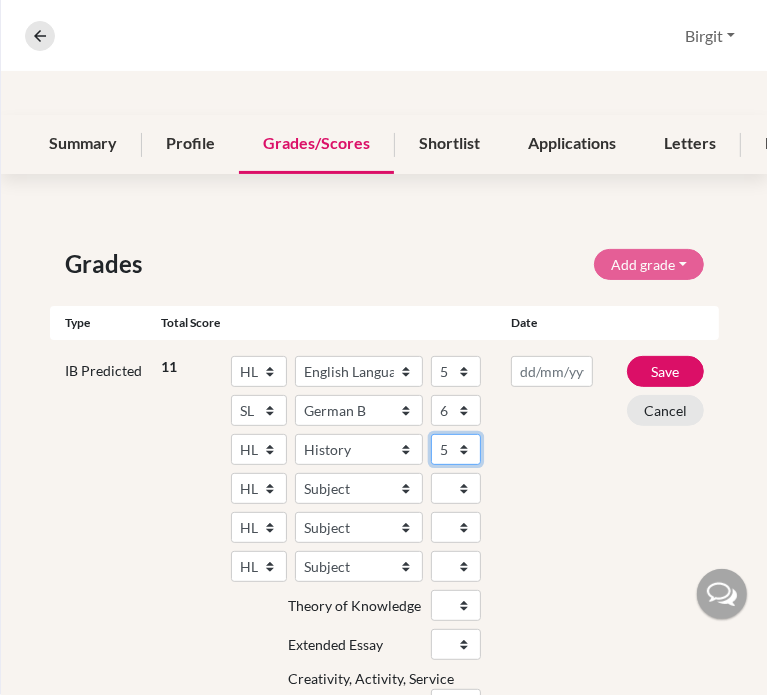 click on "1 2 3 4 5 6 7" at bounding box center (456, 449) 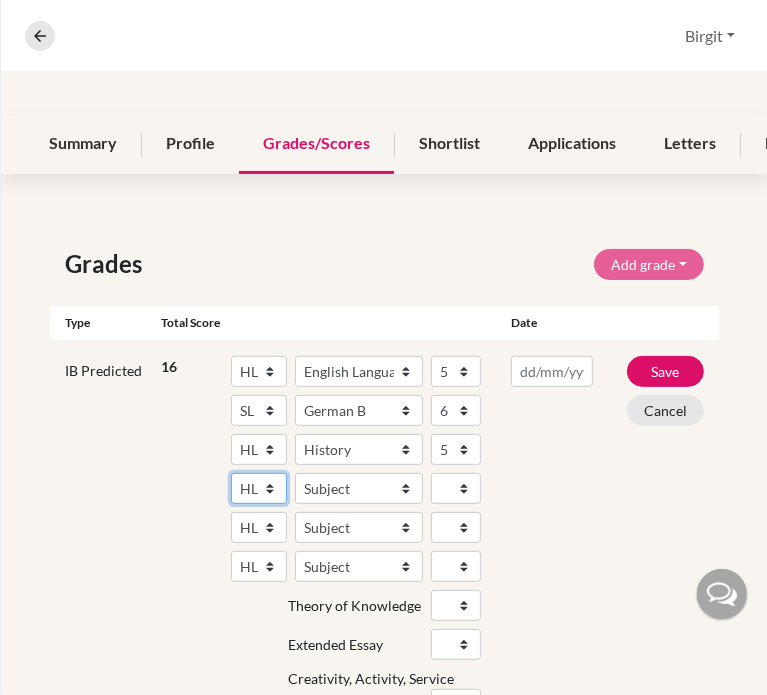 click on "SL HL" at bounding box center [259, 488] 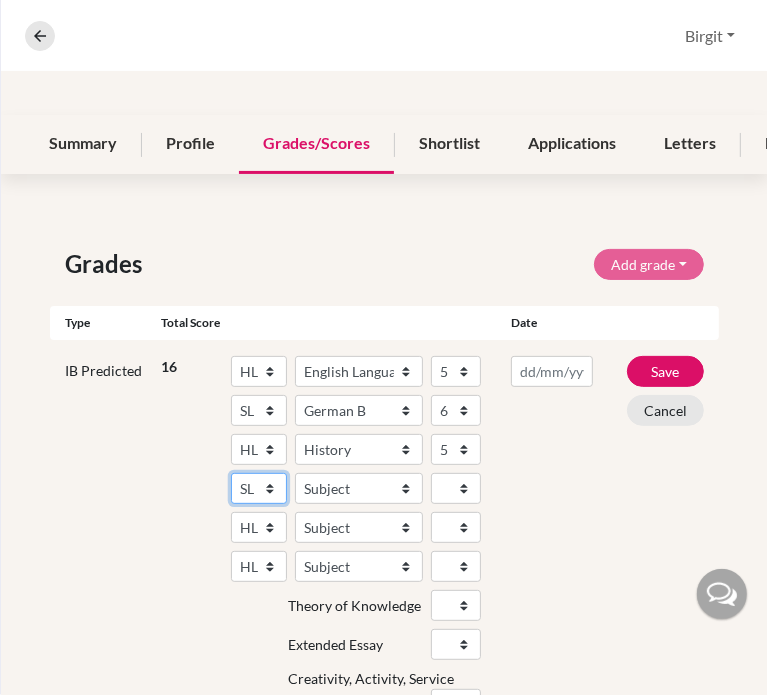 click on "SL HL" at bounding box center (259, 488) 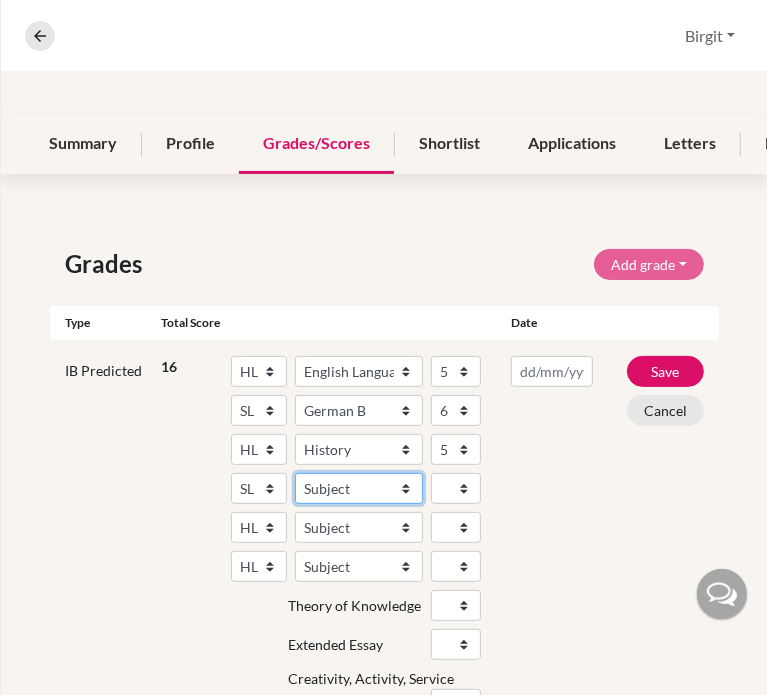 click on "Subject Albanian Literature A Amharic Literature A Arabic ab Initio Arabic B Arabic Language And Literature A Arabic Literature A Belarusian Literature A Bengali Literature A Biology Bosnian Literature A Bulgarian Literature A Bulgari Literature A Business Management Catalan Literature A Chemistry Chinese B Chinese B - Cantonese Chinese B - Mandarin Chinese Language And Literature A Chinese Literature A Classical Greek Computer Science Croatian Literature A Czech Literature A Dance Danish ab Initio Danish B Danish Literature A Design Technology Digital Society Dutch ab Initio Dutch B Dutch Language And Literature A Dutch Literature A Economics English ab Initio English B English Language And Literature A English Literature A Environmental systems and societies Environmental Systems And Societies Estonian Literature A Filipino Literature A Film Finnish B Finnish Literature A French ab Initio French B French Language And Literature A French Literature A Geography German ab Initio German B German Literature A" at bounding box center [359, 488] 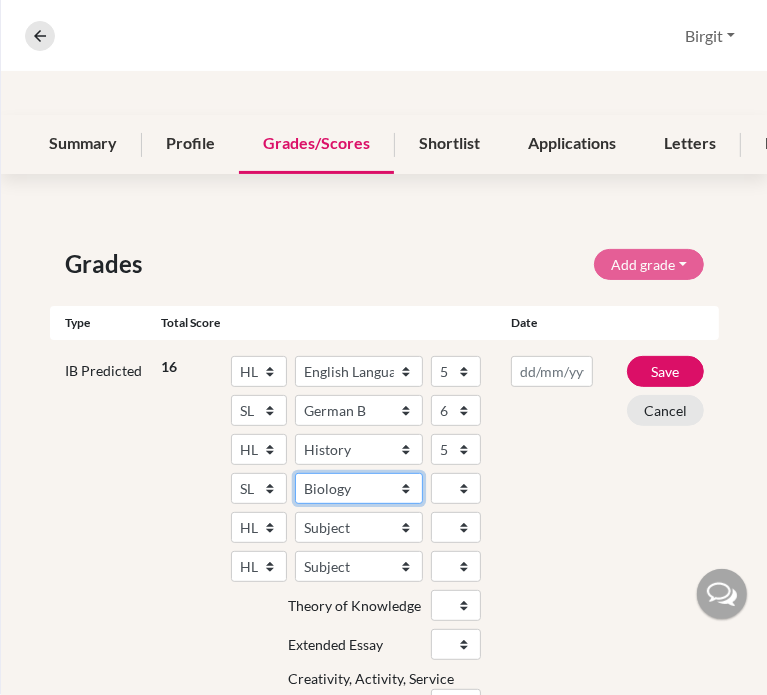 click on "Subject Albanian Literature A Amharic Literature A Arabic ab Initio Arabic B Arabic Language And Literature A Arabic Literature A Belarusian Literature A Bengali Literature A Biology Bosnian Literature A Bulgarian Literature A Bulgari Literature A Business Management Catalan Literature A Chemistry Chinese B Chinese B - Cantonese Chinese B - Mandarin Chinese Language And Literature A Chinese Literature A Classical Greek Computer Science Croatian Literature A Czech Literature A Dance Danish ab Initio Danish B Danish Literature A Design Technology Digital Society Dutch ab Initio Dutch B Dutch Language And Literature A Dutch Literature A Economics English ab Initio English B English Language And Literature A English Literature A Environmental systems and societies Environmental Systems And Societies Estonian Literature A Filipino Literature A Film Finnish B Finnish Literature A French ab Initio French B French Language And Literature A French Literature A Geography German ab Initio German B German Literature A" at bounding box center [359, 488] 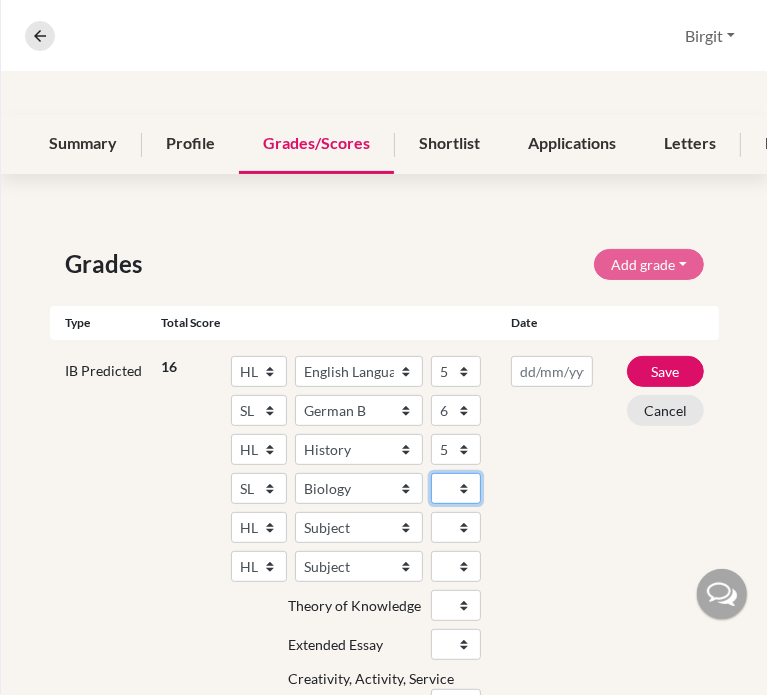 click on "1 2 3 4 5 6 7" at bounding box center (456, 488) 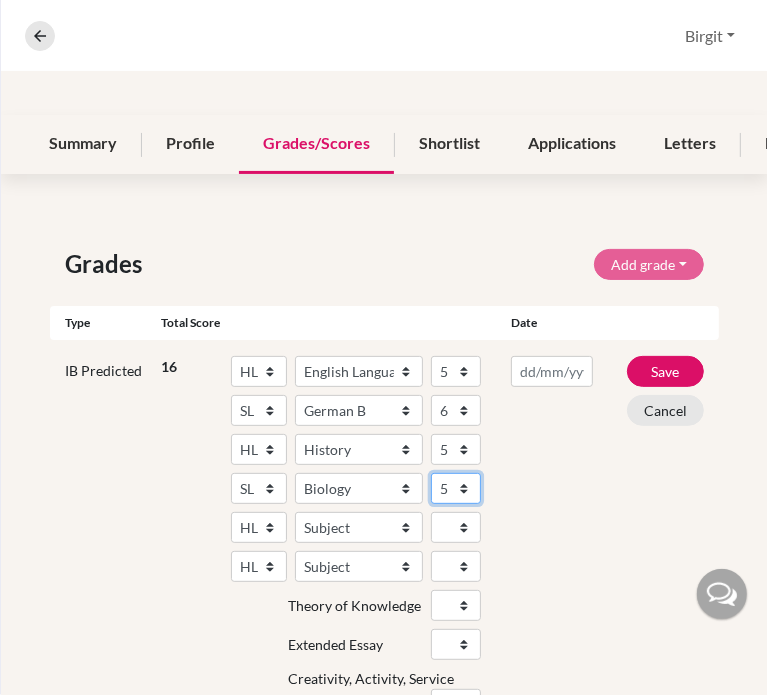 click on "1 2 3 4 5 6 7" at bounding box center [456, 488] 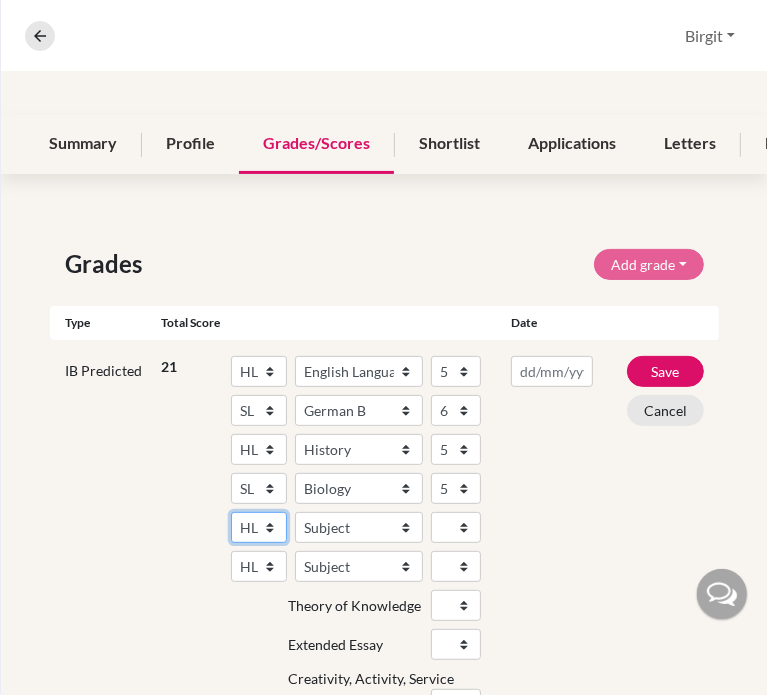 click on "SL HL" at bounding box center [259, 527] 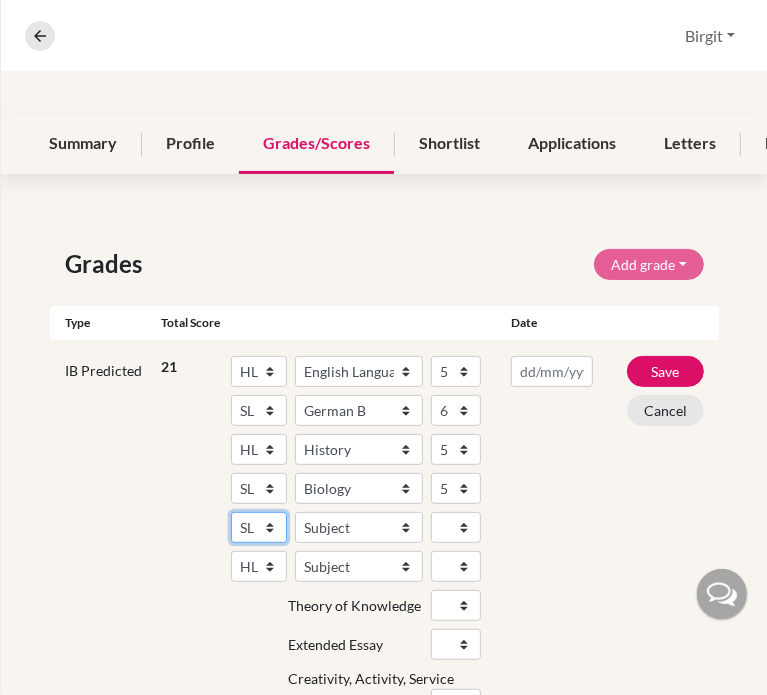 click on "SL HL" at bounding box center (259, 527) 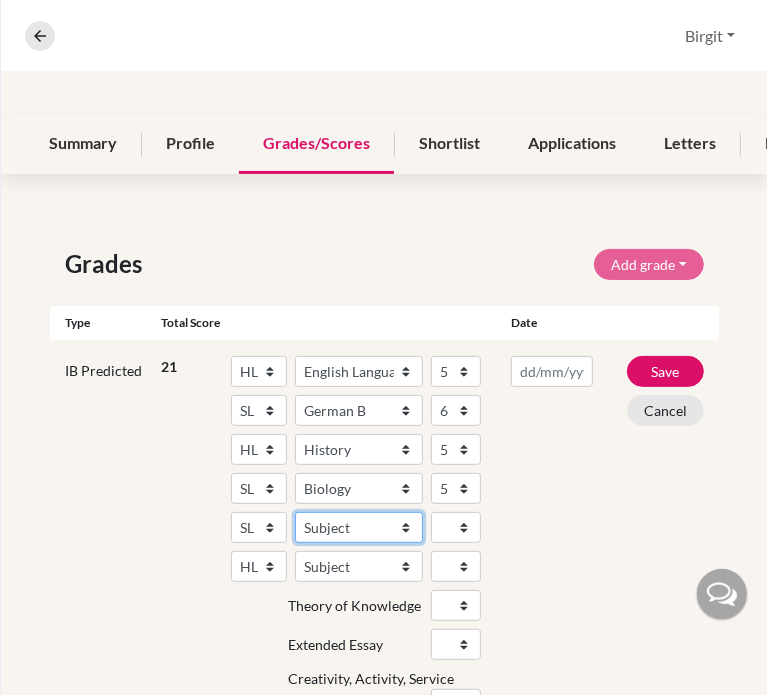 click on "Subject Albanian Literature A Amharic Literature A Arabic ab Initio Arabic B Arabic Language And Literature A Arabic Literature A Belarusian Literature A Bengali Literature A Biology Bosnian Literature A Bulgarian Literature A Bulgari Literature A Business Management Catalan Literature A Chemistry Chinese B Chinese B - Cantonese Chinese B - Mandarin Chinese Language And Literature A Chinese Literature A Classical Greek Computer Science Croatian Literature A Czech Literature A Dance Danish ab Initio Danish B Danish Literature A Design Technology Digital Society Dutch ab Initio Dutch B Dutch Language And Literature A Dutch Literature A Economics English ab Initio English B English Language And Literature A English Literature A Environmental systems and societies Environmental Systems And Societies Estonian Literature A Filipino Literature A Film Finnish B Finnish Literature A French ab Initio French B French Language And Literature A French Literature A Geography German ab Initio German B German Literature A" at bounding box center [359, 527] 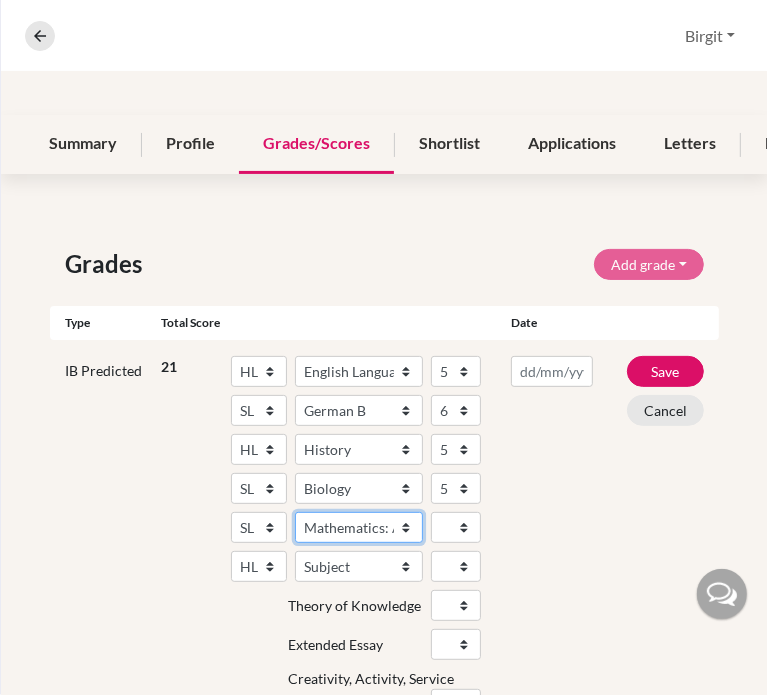 click on "Subject Albanian Literature A Amharic Literature A Arabic ab Initio Arabic B Arabic Language And Literature A Arabic Literature A Belarusian Literature A Bengali Literature A Biology Bosnian Literature A Bulgarian Literature A Bulgari Literature A Business Management Catalan Literature A Chemistry Chinese B Chinese B - Cantonese Chinese B - Mandarin Chinese Language And Literature A Chinese Literature A Classical Greek Computer Science Croatian Literature A Czech Literature A Dance Danish ab Initio Danish B Danish Literature A Design Technology Digital Society Dutch ab Initio Dutch B Dutch Language And Literature A Dutch Literature A Economics English ab Initio English B English Language And Literature A English Literature A Environmental systems and societies Environmental Systems And Societies Estonian Literature A Filipino Literature A Film Finnish B Finnish Literature A French ab Initio French B French Language And Literature A French Literature A Geography German ab Initio German B German Literature A" at bounding box center [359, 527] 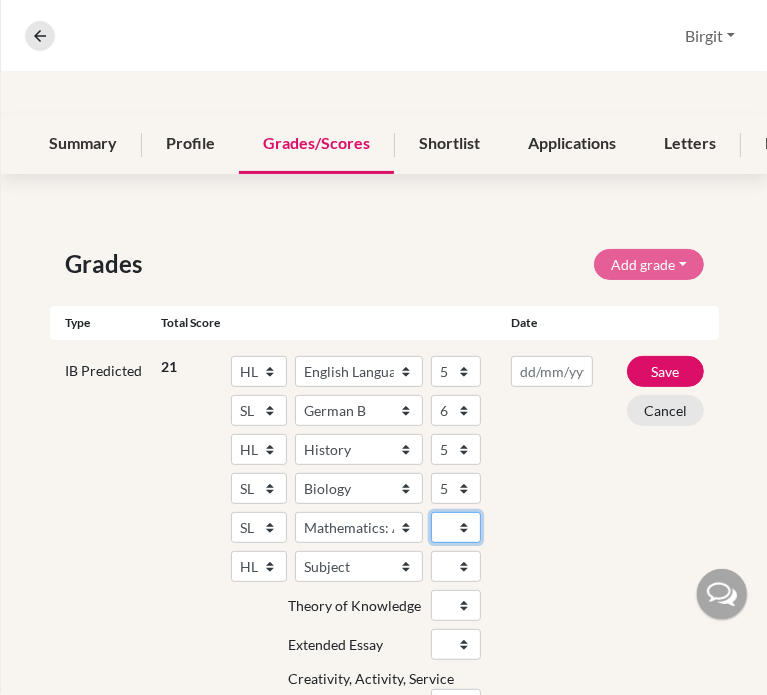 click on "1 2 3 4 5 6 7" at bounding box center [456, 527] 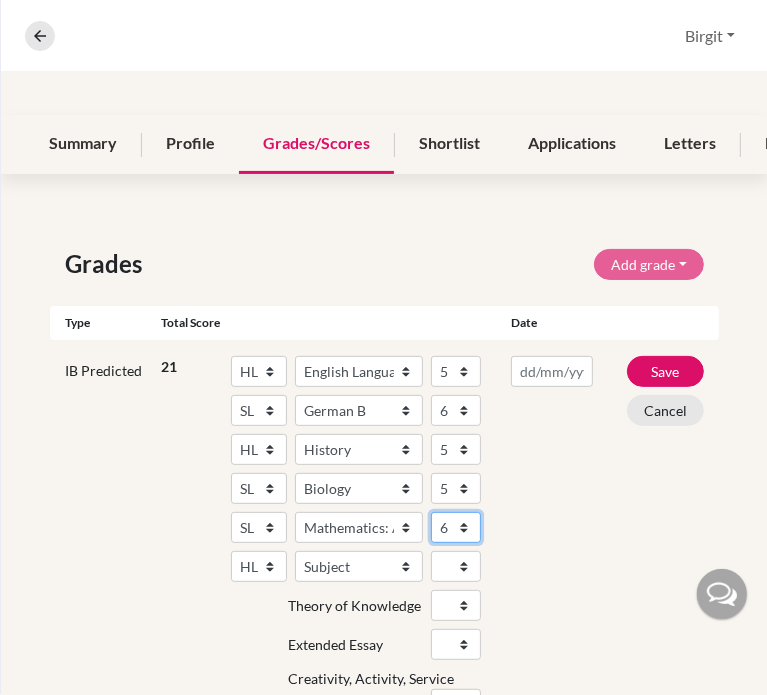 click on "1 2 3 4 5 6 7" at bounding box center [456, 527] 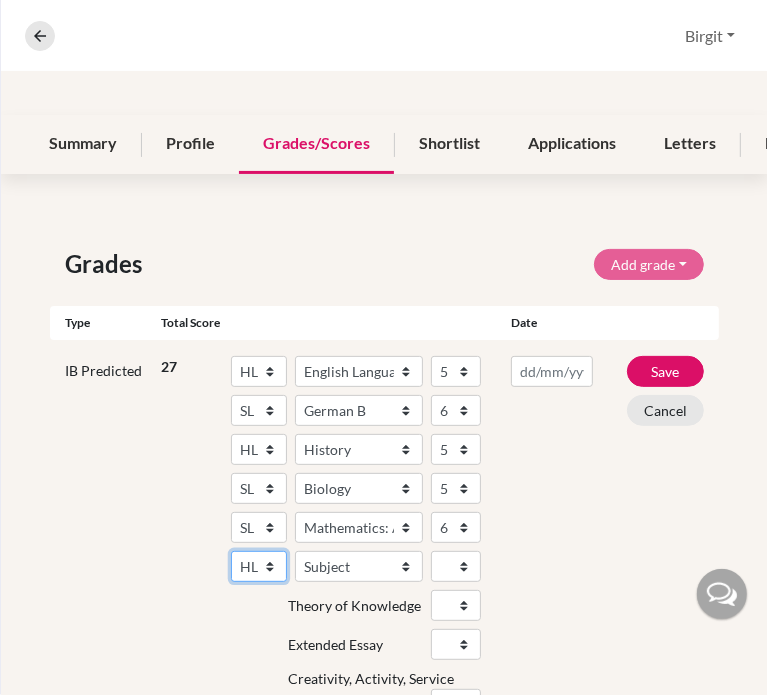 click on "SL HL" at bounding box center [259, 566] 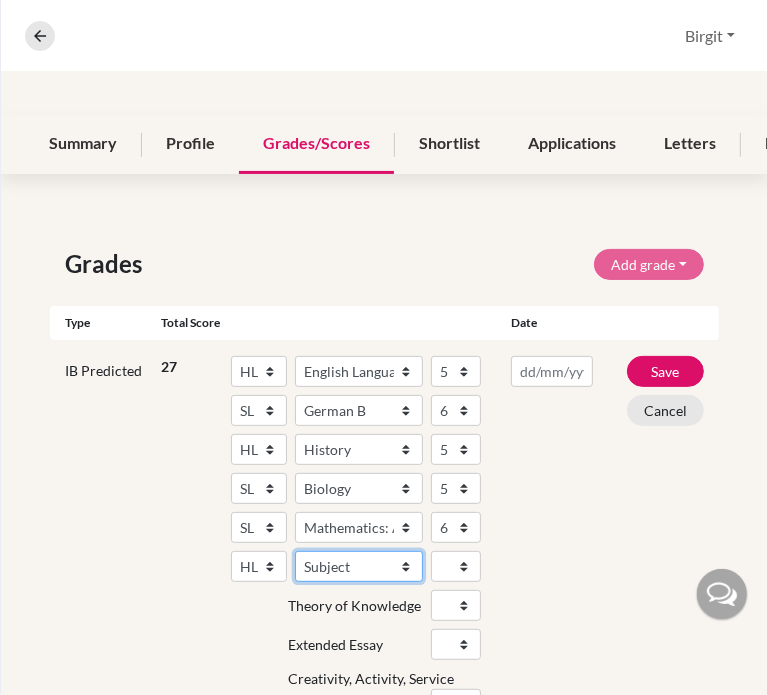 click on "Subject Albanian Literature A Amharic Literature A Arabic B Arabic Language And Literature A Arabic Literature A Belarusian Literature A Bengali Literature A Biology Bosnian Literature A Bulgarian Literature A Bulgari Literature A Business Management Catalan Literature A Chemistry Chinese B Chinese B - Cantonese Chinese B - Mandarin Chinese Language And Literature A Chinese Literature A Classical Greek Computer Science Croatian Literature A Czech Literature A Dance Danish B Danish Literature A Design Technology Digital Society Dutch B Dutch Language And Literature A Dutch Literature A Economics English B English Language And Literature A English Literature A Environmental systems and societies Environmental Systems And Societies Estonian Literature A Filipino Literature A Film Finnish B Finnish Literature A French B French Language And Literature A French Literature A Geography German B German Language And Literature A German Literature A Global Politics Hebrew B Hebrew Literature A Hindi B Hindi Literature A" at bounding box center [359, 566] 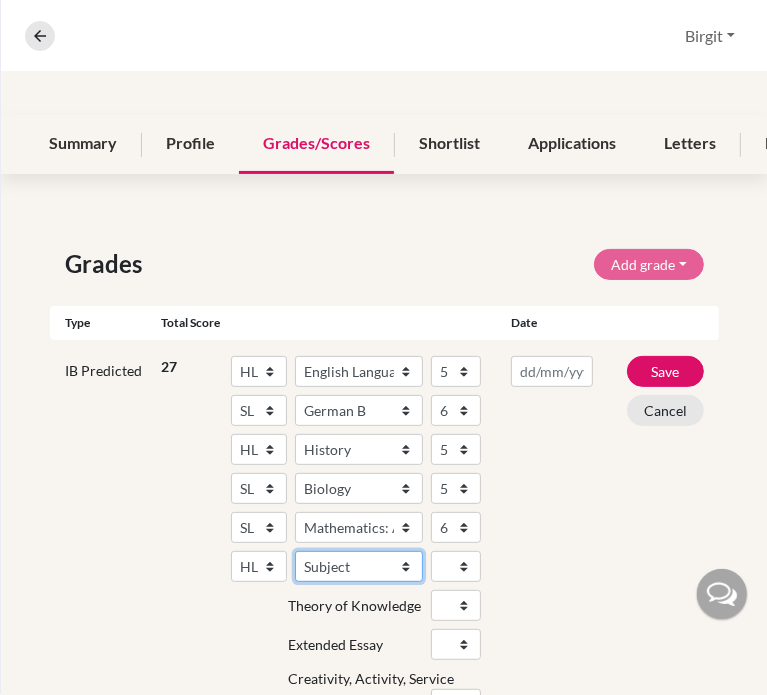 click on "Subject Albanian Literature A Amharic Literature A Arabic B Arabic Language And Literature A Arabic Literature A Belarusian Literature A Bengali Literature A Biology Bosnian Literature A Bulgarian Literature A Bulgari Literature A Business Management Catalan Literature A Chemistry Chinese B Chinese B - Cantonese Chinese B - Mandarin Chinese Language And Literature A Chinese Literature A Classical Greek Computer Science Croatian Literature A Czech Literature A Dance Danish B Danish Literature A Design Technology Digital Society Dutch B Dutch Language And Literature A Dutch Literature A Economics English B English Language And Literature A English Literature A Environmental systems and societies Environmental Systems And Societies Estonian Literature A Filipino Literature A Film Finnish B Finnish Literature A French B French Language And Literature A French Literature A Geography German B German Language And Literature A German Literature A Global Politics Hebrew B Hebrew Literature A Hindi B Hindi Literature A" at bounding box center (359, 566) 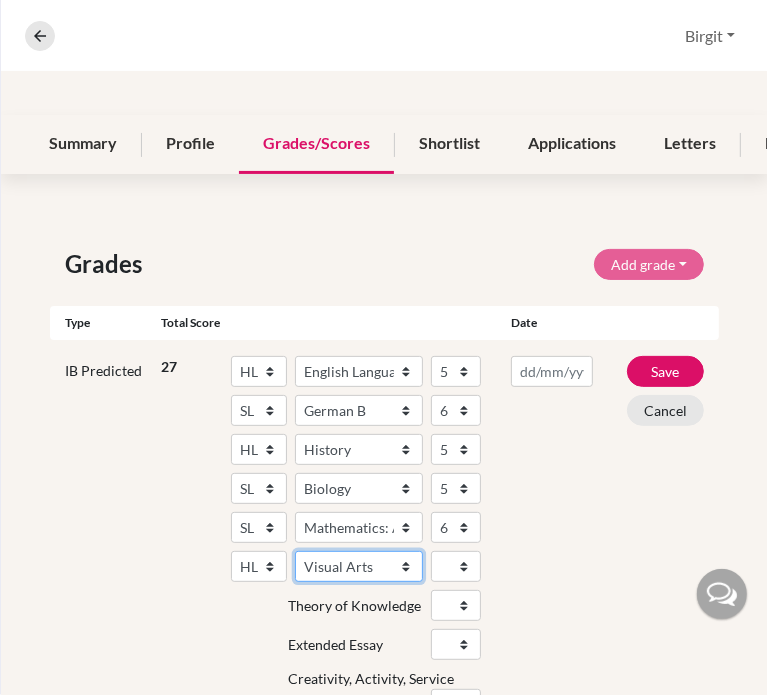 click on "Subject Albanian Literature A Amharic Literature A Arabic B Arabic Language And Literature A Arabic Literature A Belarusian Literature A Bengali Literature A Biology Bosnian Literature A Bulgarian Literature A Bulgari Literature A Business Management Catalan Literature A Chemistry Chinese B Chinese B - Cantonese Chinese B - Mandarin Chinese Language And Literature A Chinese Literature A Classical Greek Computer Science Croatian Literature A Czech Literature A Dance Danish B Danish Literature A Design Technology Digital Society Dutch B Dutch Language And Literature A Dutch Literature A Economics English B English Language And Literature A English Literature A Environmental systems and societies Environmental Systems And Societies Estonian Literature A Filipino Literature A Film Finnish B Finnish Literature A French B French Language And Literature A French Literature A Geography German B German Language And Literature A German Literature A Global Politics Hebrew B Hebrew Literature A Hindi B Hindi Literature A" at bounding box center [359, 566] 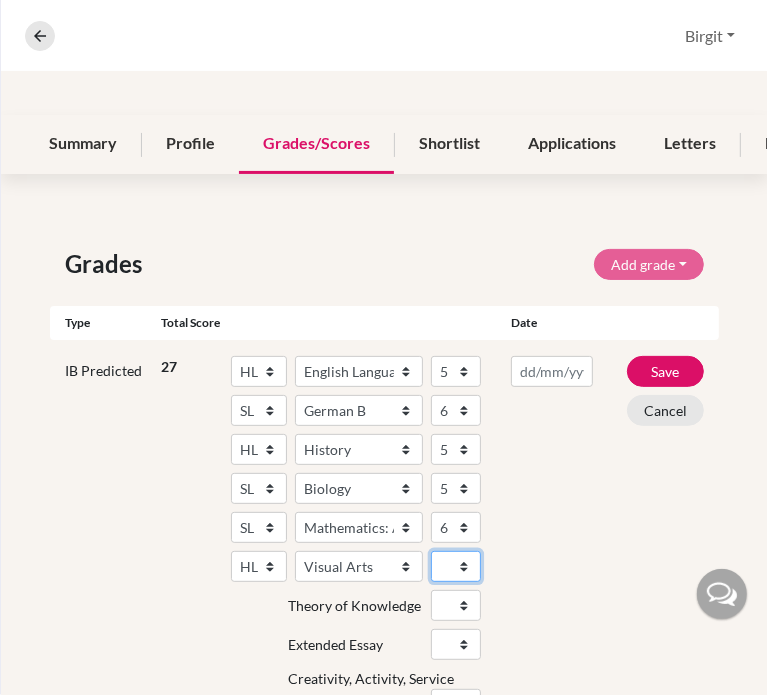 click on "1 2 3 4 5 6 7" at bounding box center [456, 566] 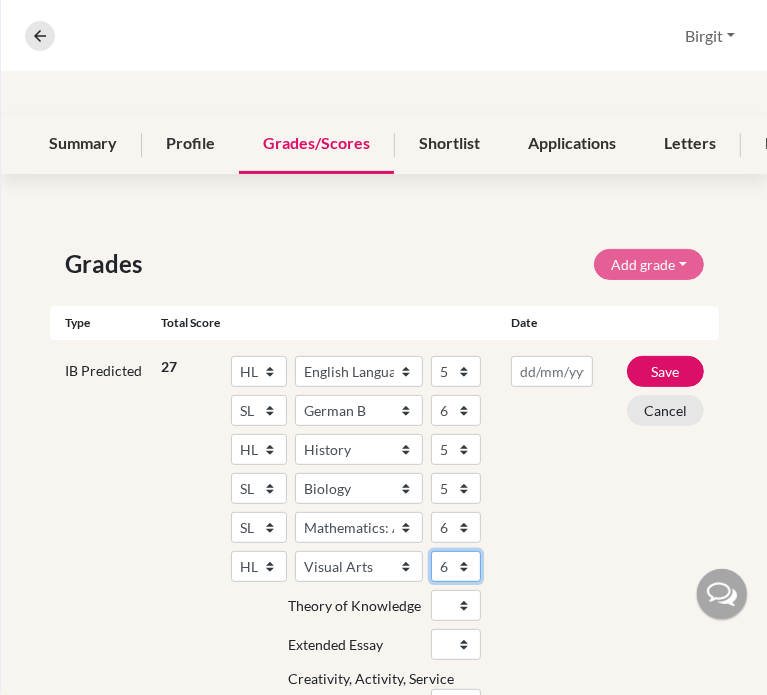click on "1 2 3 4 5 6 7" at bounding box center (456, 566) 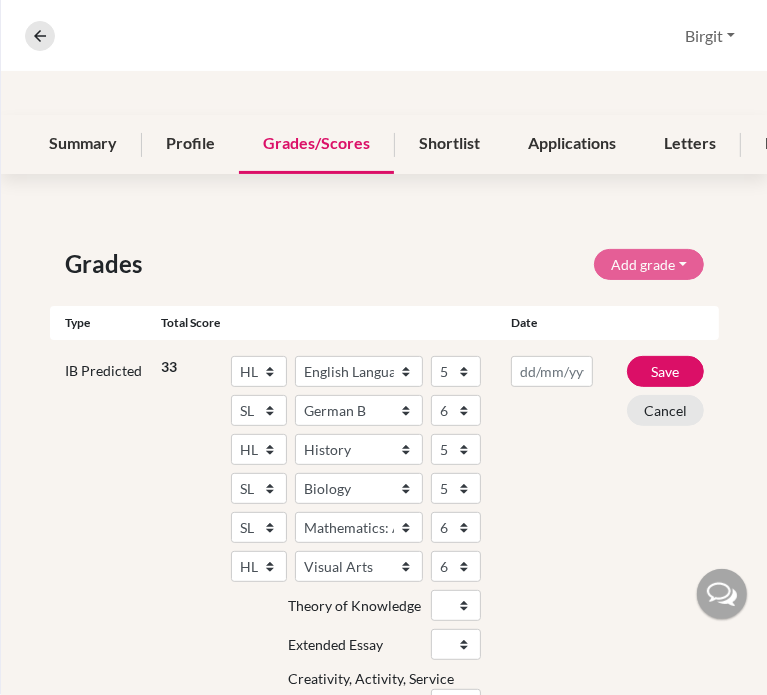 click at bounding box center (552, 542) 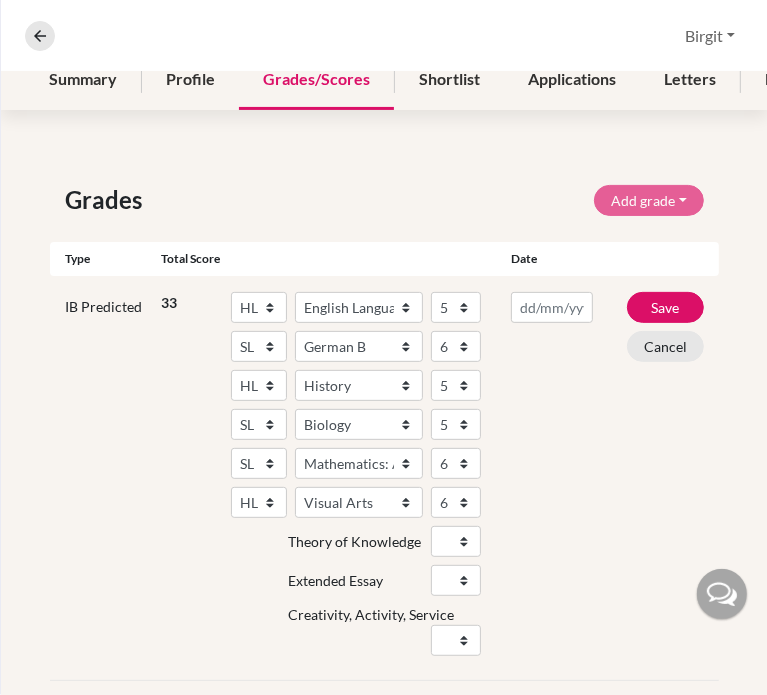 scroll, scrollTop: 300, scrollLeft: 0, axis: vertical 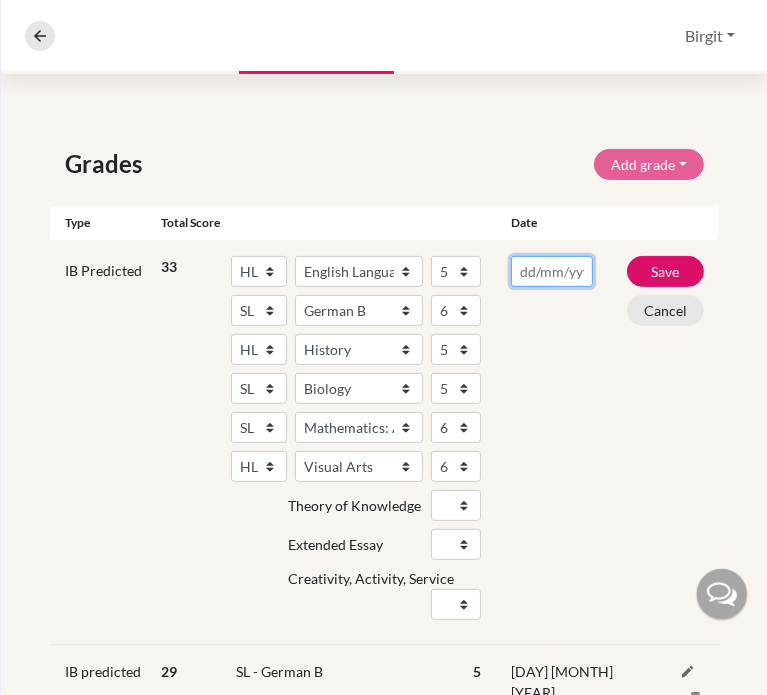 click at bounding box center (552, 271) 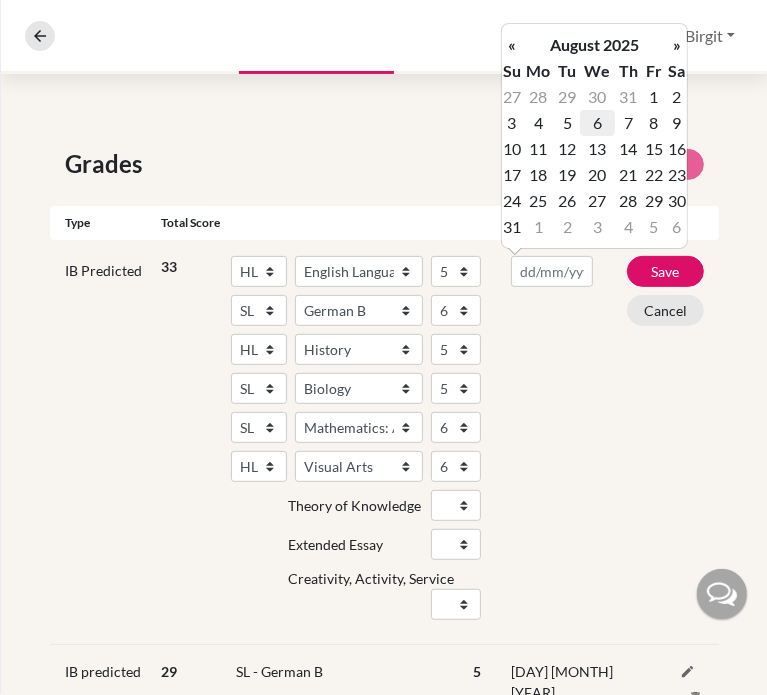 click on "6" at bounding box center [597, 123] 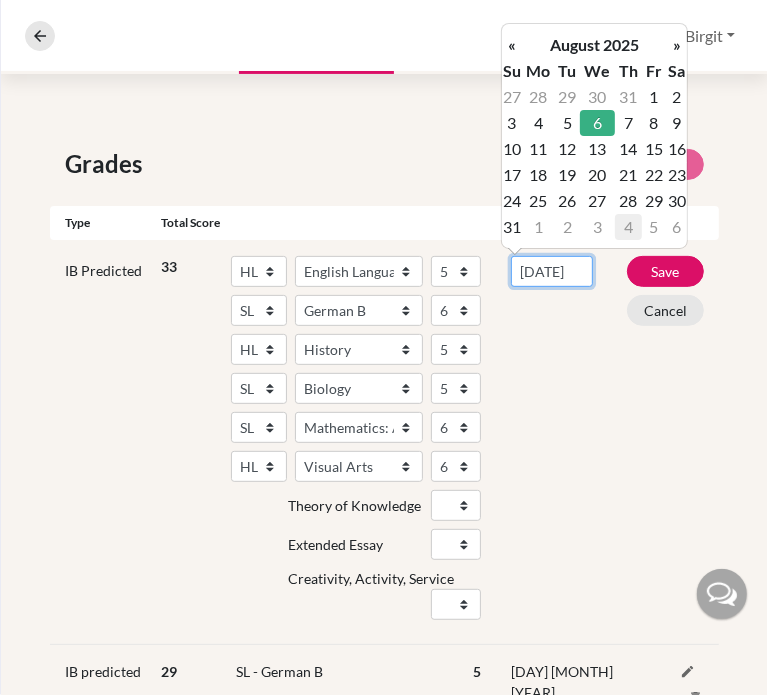 scroll, scrollTop: 0, scrollLeft: 13, axis: horizontal 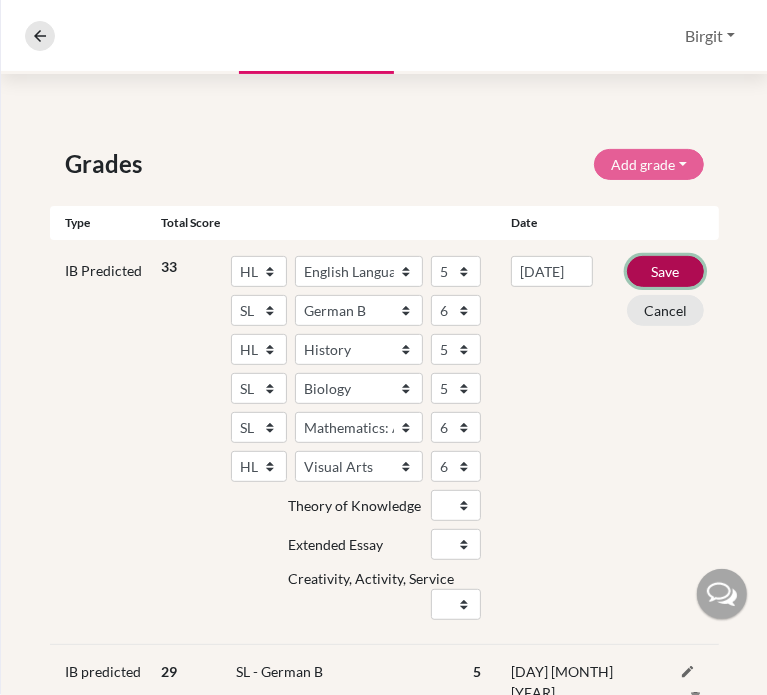 click on "Save" at bounding box center [665, 271] 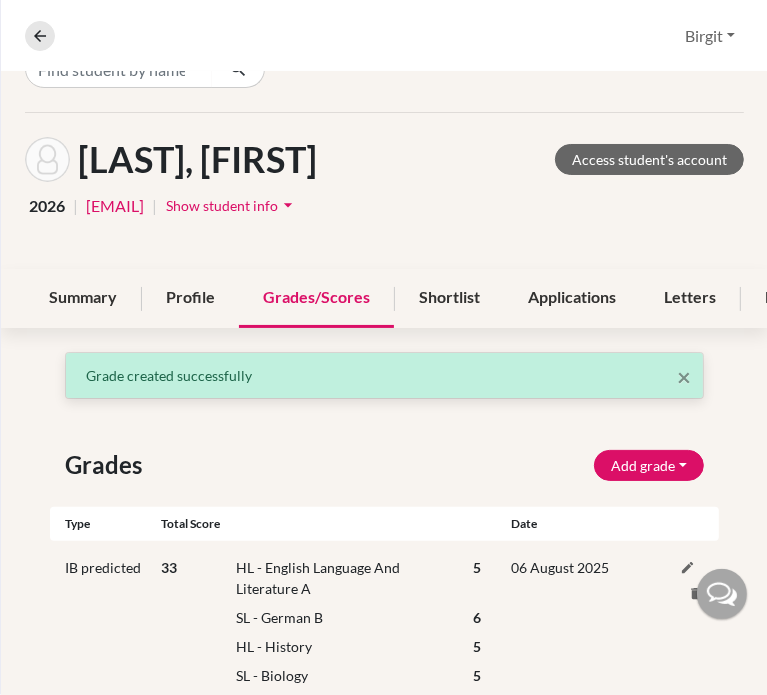 scroll, scrollTop: 0, scrollLeft: 0, axis: both 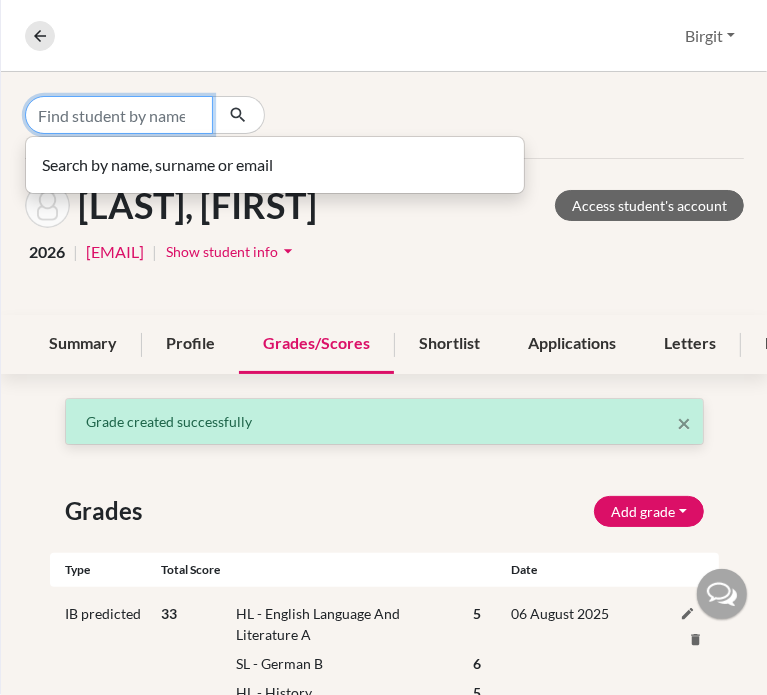click at bounding box center (119, 115) 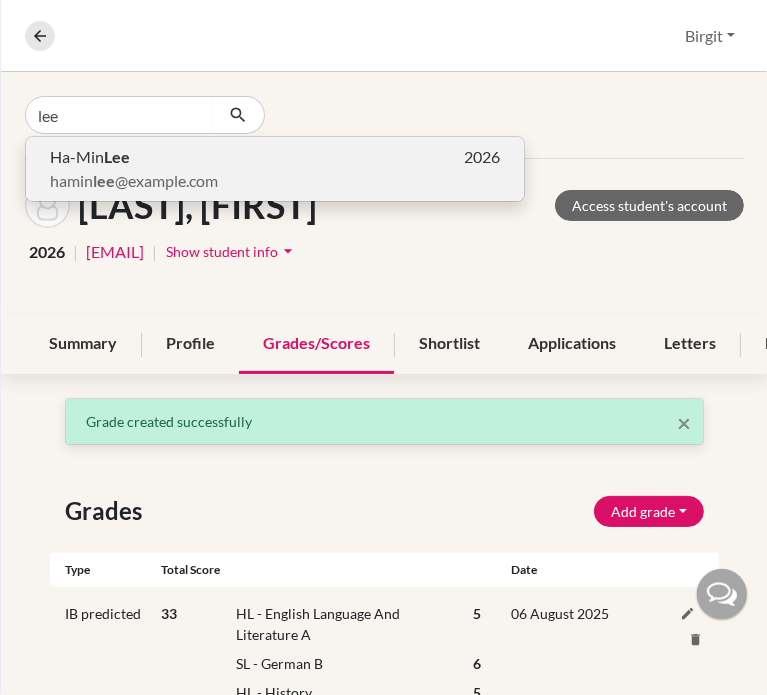 click on "[FIRST] [LAST]@[DOMAIN]" at bounding box center [134, 181] 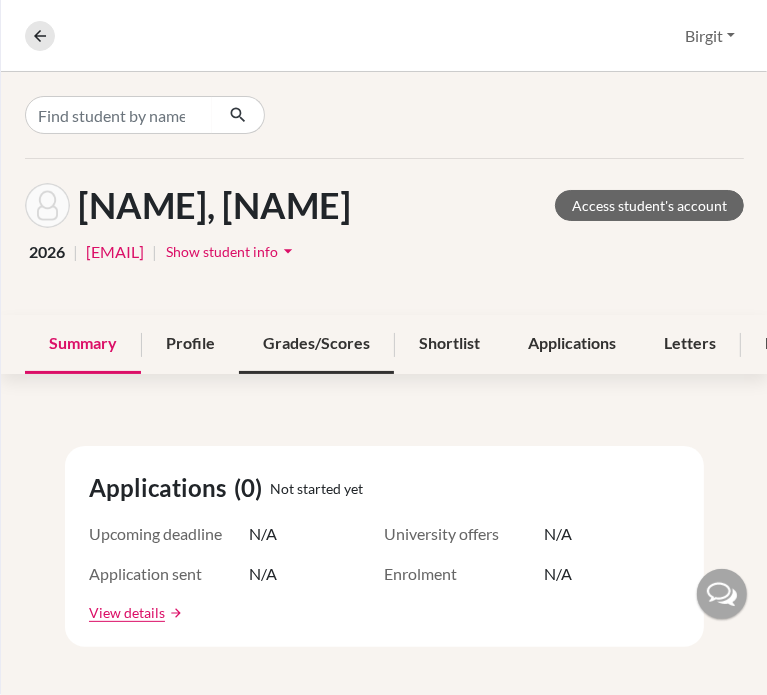 click on "Grades/Scores" at bounding box center (316, 344) 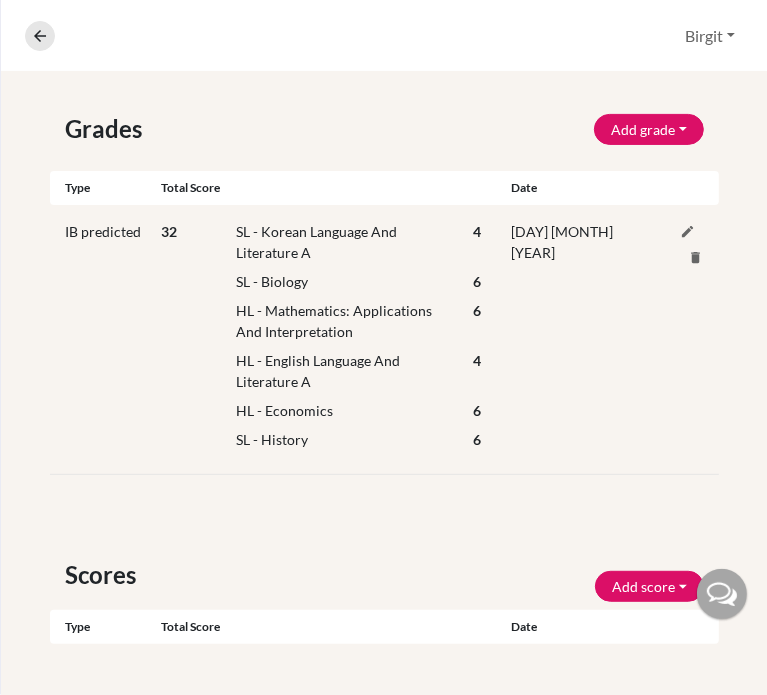 scroll, scrollTop: 300, scrollLeft: 0, axis: vertical 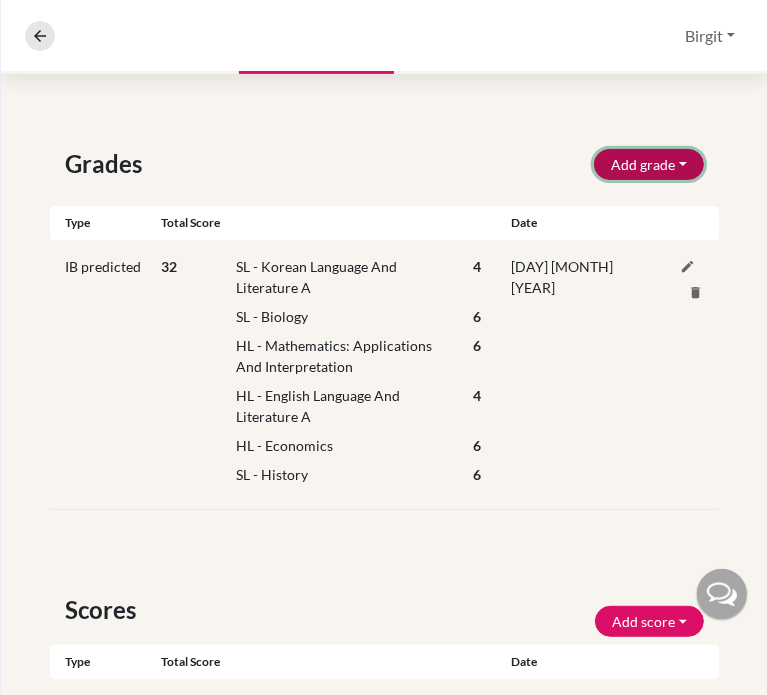 click on "Add grade" at bounding box center [649, 164] 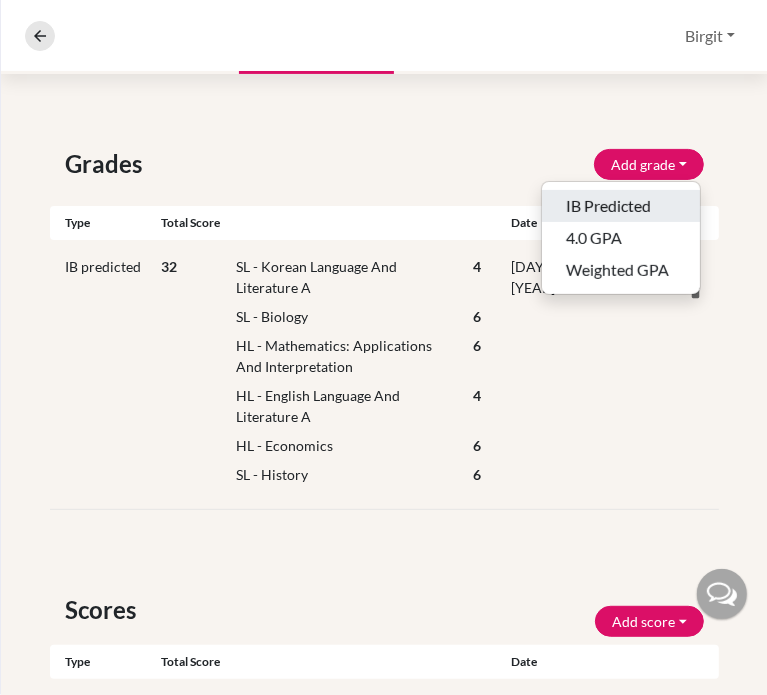 click on "IB Predicted" at bounding box center (621, 206) 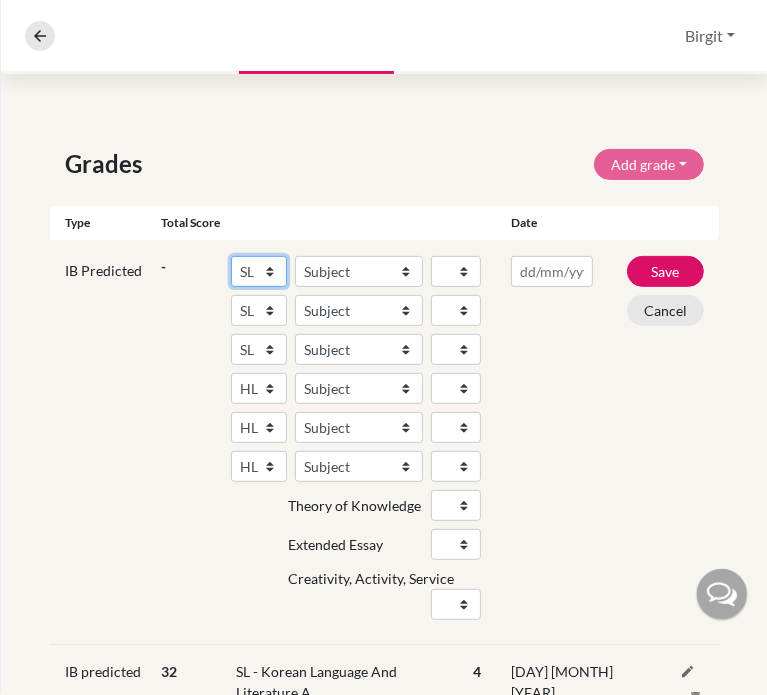 click on "SL HL" at bounding box center (259, 271) 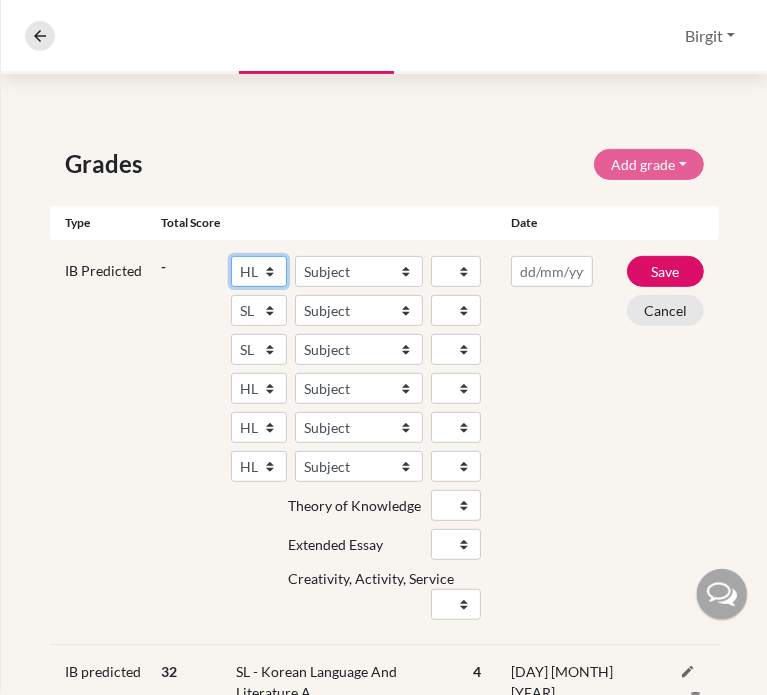 click on "SL HL" at bounding box center (259, 271) 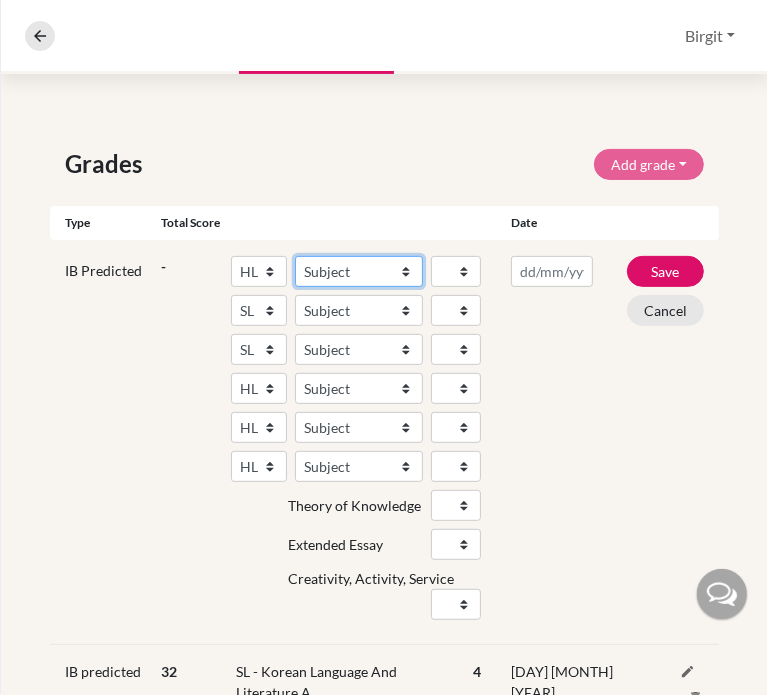 click on "Subject Albanian Literature A Amharic Literature A Arabic B Arabic Language And Literature A Arabic Literature A Belarusian Literature A Bengali Literature A Biology Bosnian Literature A Bulgarian Literature A Bulgari Literature A Business Management Catalan Literature A Chemistry Chinese B Chinese B - Cantonese Chinese B - Mandarin Chinese Language And Literature A Chinese Literature A Classical Greek Computer Science Croatian Literature A Czech Literature A Dance Danish B Danish Literature A Design Technology Digital Society Dutch B Dutch Language And Literature A Dutch Literature A Economics English B English Language And Literature A English Literature A Environmental systems and societies Environmental Systems And Societies Estonian Literature A Filipino Literature A Film Finnish B Finnish Literature A French B French Language And Literature A French Literature A Geography German B German Language And Literature A German Literature A Global Politics Hebrew B Hebrew Literature A Hindi B Hindi Literature A" at bounding box center [359, 271] 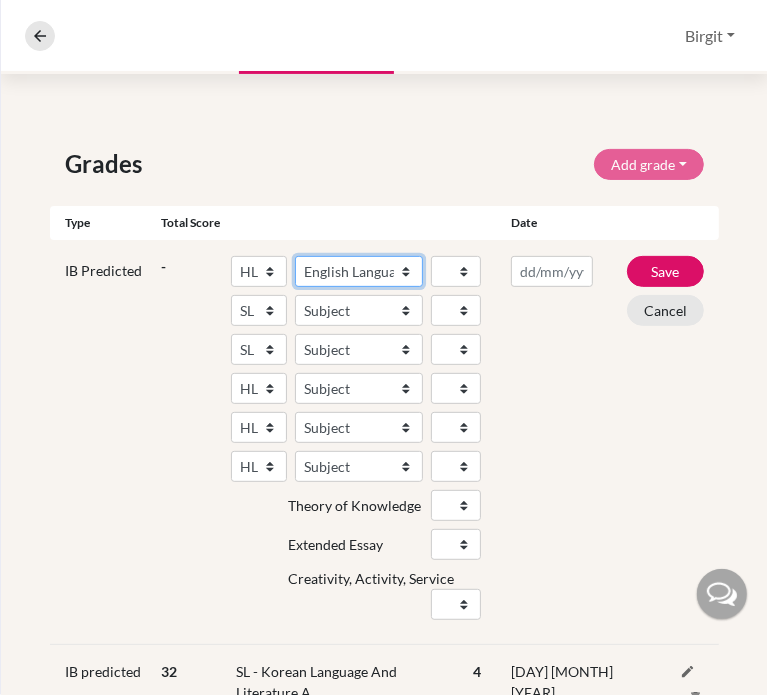 click on "Subject Albanian Literature A Amharic Literature A Arabic B Arabic Language And Literature A Arabic Literature A Belarusian Literature A Bengali Literature A Biology Bosnian Literature A Bulgarian Literature A Bulgari Literature A Business Management Catalan Literature A Chemistry Chinese B Chinese B - Cantonese Chinese B - Mandarin Chinese Language And Literature A Chinese Literature A Classical Greek Computer Science Croatian Literature A Czech Literature A Dance Danish B Danish Literature A Design Technology Digital Society Dutch B Dutch Language And Literature A Dutch Literature A Economics English B English Language And Literature A English Literature A Environmental systems and societies Environmental Systems And Societies Estonian Literature A Filipino Literature A Film Finnish B Finnish Literature A French B French Language And Literature A French Literature A Geography German B German Language And Literature A German Literature A Global Politics Hebrew B Hebrew Literature A Hindi B Hindi Literature A" at bounding box center [359, 271] 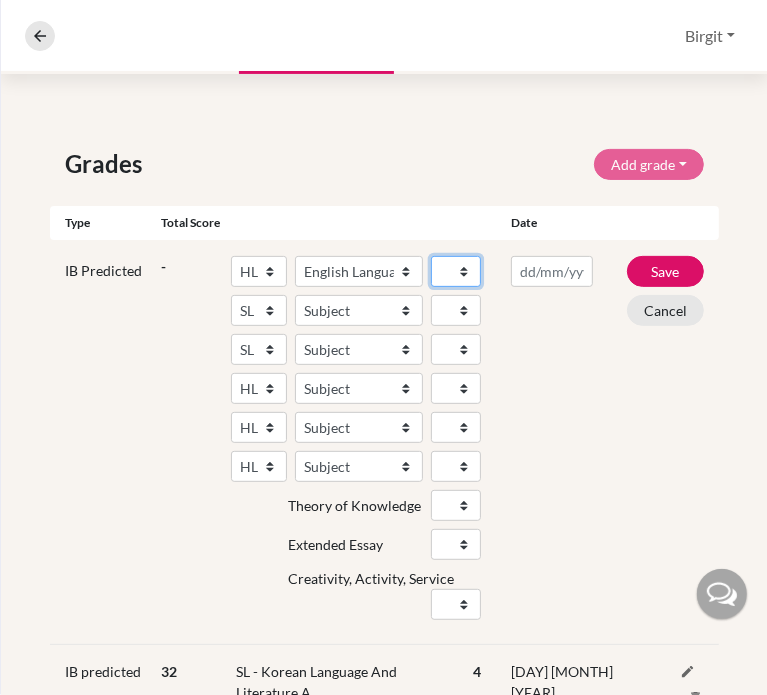 click on "1 2 3 4 5 6 7" at bounding box center (456, 271) 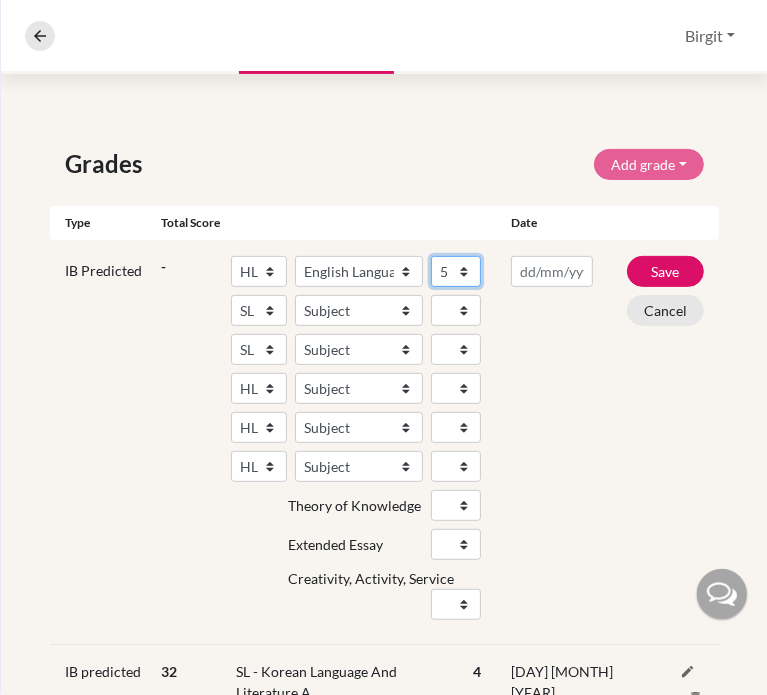 click on "1 2 3 4 5 6 7" at bounding box center [456, 271] 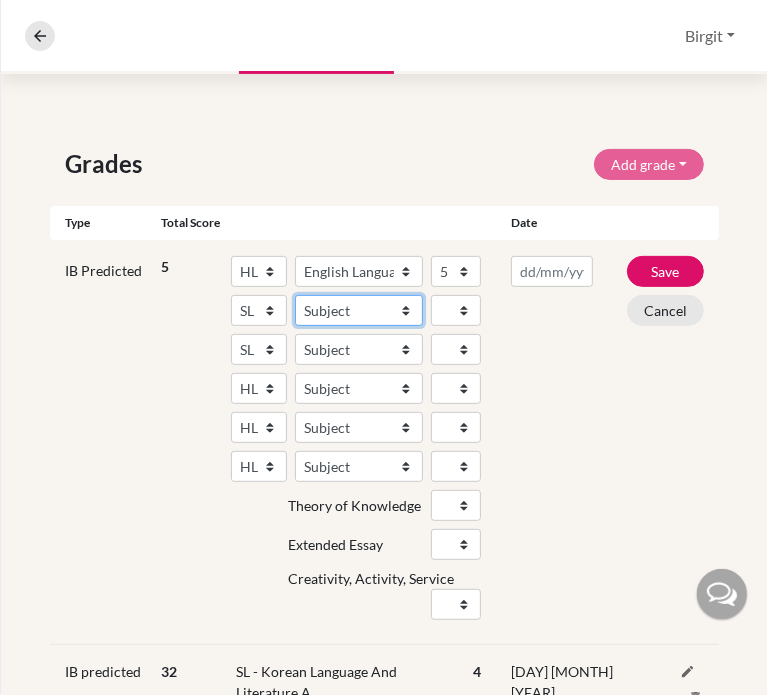 click on "Subject Albanian Literature A Amharic Literature A Arabic ab Initio Arabic B Arabic Language And Literature A Arabic Literature A Belarusian Literature A Bengali Literature A Biology Bosnian Literature A Bulgarian Literature A Bulgari Literature A Business Management Catalan Literature A Chemistry Chinese B Chinese B - Cantonese Chinese B - Mandarin Chinese Language And Literature A Chinese Literature A Classical Greek Computer Science Croatian Literature A Czech Literature A Dance Danish ab Initio Danish B Danish Literature A Design Technology Digital Society Dutch ab Initio Dutch B Dutch Language And Literature A Dutch Literature A Economics English ab Initio English B English Language And Literature A English Literature A Environmental systems and societies Environmental Systems And Societies Estonian Literature A Filipino Literature A Film Finnish B Finnish Literature A French ab Initio French B French Language And Literature A French Literature A Geography German ab Initio German B German Literature A" at bounding box center [359, 310] 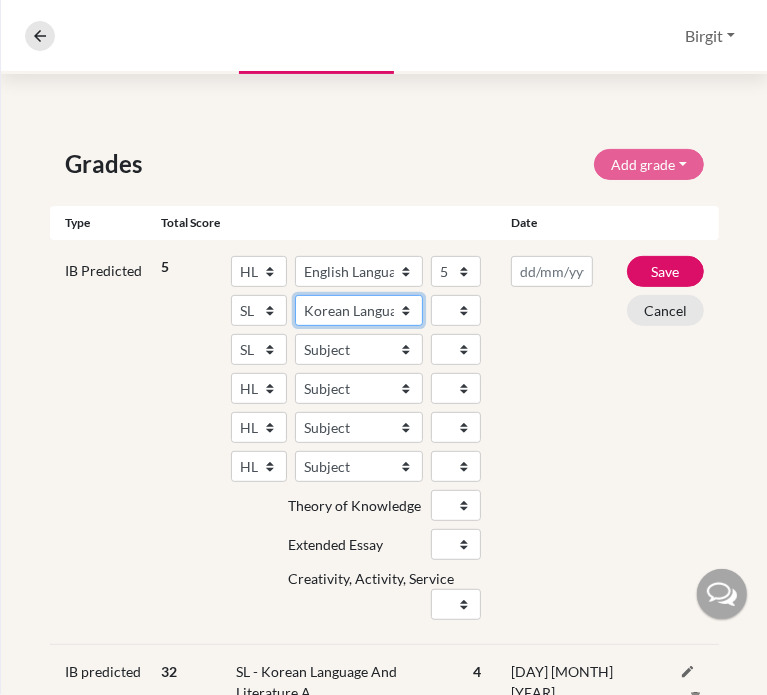 click on "Subject Albanian Literature A Amharic Literature A Arabic ab Initio Arabic B Arabic Language And Literature A Arabic Literature A Belarusian Literature A Bengali Literature A Biology Bosnian Literature A Bulgarian Literature A Bulgari Literature A Business Management Catalan Literature A Chemistry Chinese B Chinese B - Cantonese Chinese B - Mandarin Chinese Language And Literature A Chinese Literature A Classical Greek Computer Science Croatian Literature A Czech Literature A Dance Danish ab Initio Danish B Danish Literature A Design Technology Digital Society Dutch ab Initio Dutch B Dutch Language And Literature A Dutch Literature A Economics English ab Initio English B English Language And Literature A English Literature A Environmental systems and societies Environmental Systems And Societies Estonian Literature A Filipino Literature A Film Finnish B Finnish Literature A French ab Initio French B French Language And Literature A French Literature A Geography German ab Initio German B German Literature A" at bounding box center (359, 310) 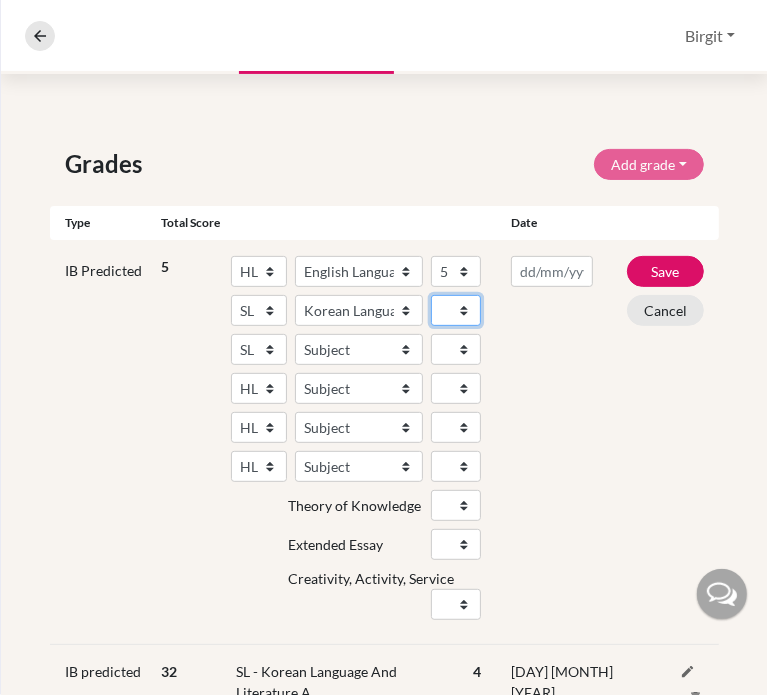click on "1 2 3 4 5 6 7" at bounding box center (456, 310) 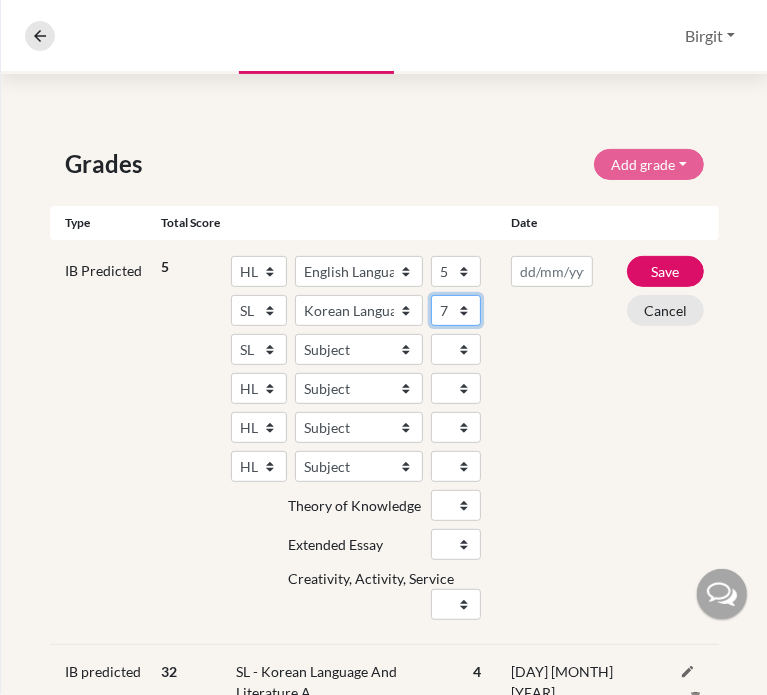 click on "1 2 3 4 5 6 7" at bounding box center (456, 310) 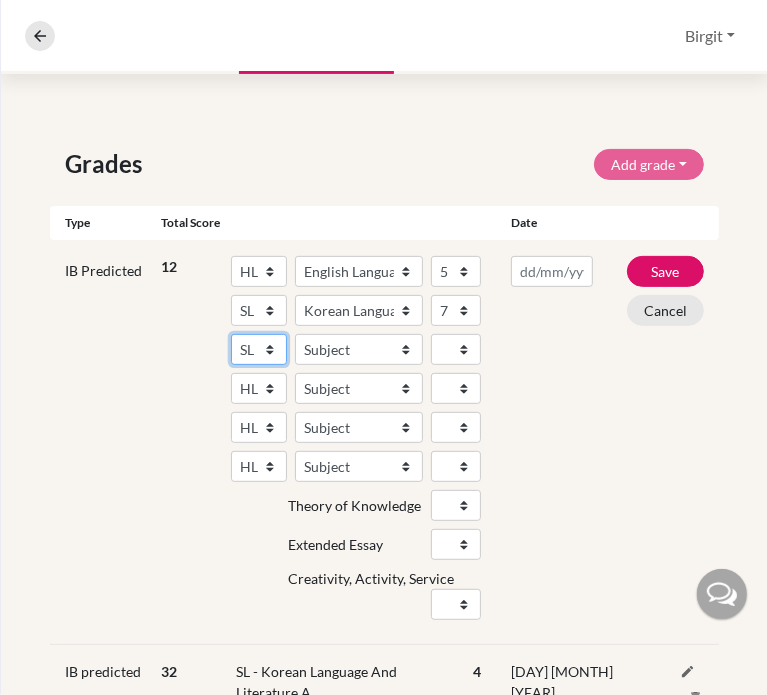 click on "SL HL" at bounding box center [259, 349] 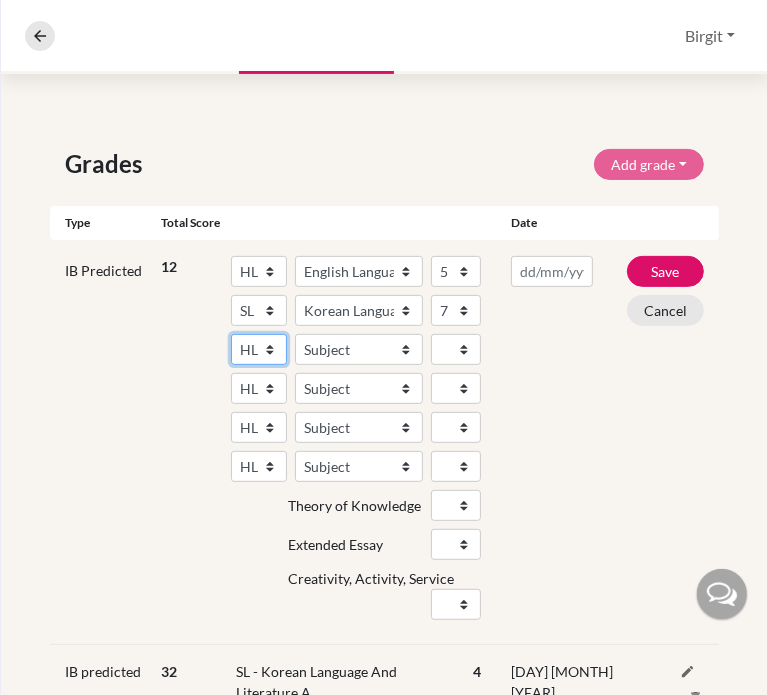 click on "SL HL" at bounding box center [259, 349] 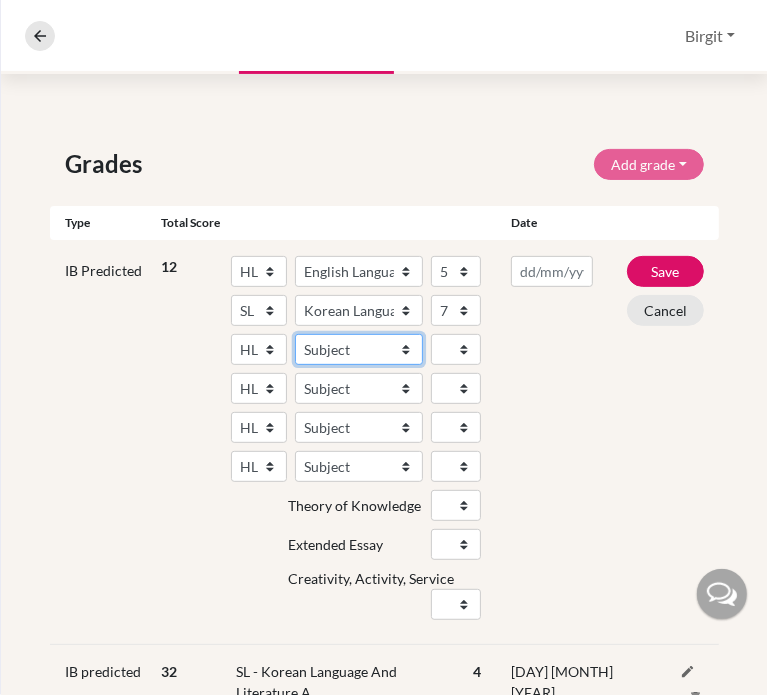 click on "Subject Albanian Literature A Amharic Literature A Arabic B Arabic Language And Literature A Arabic Literature A Belarusian Literature A Bengali Literature A Biology Bosnian Literature A Bulgarian Literature A Bulgari Literature A Business Management Catalan Literature A Chemistry Chinese B Chinese B - Cantonese Chinese B - Mandarin Chinese Language And Literature A Chinese Literature A Classical Greek Computer Science Croatian Literature A Czech Literature A Dance Danish B Danish Literature A Design Technology Digital Society Dutch B Dutch Language And Literature A Dutch Literature A Economics English B English Language And Literature A English Literature A Environmental systems and societies Environmental Systems And Societies Estonian Literature A Filipino Literature A Film Finnish B Finnish Literature A French B French Language And Literature A French Literature A Geography German B German Language And Literature A German Literature A Global Politics Hebrew B Hebrew Literature A Hindi B Hindi Literature A" at bounding box center (359, 349) 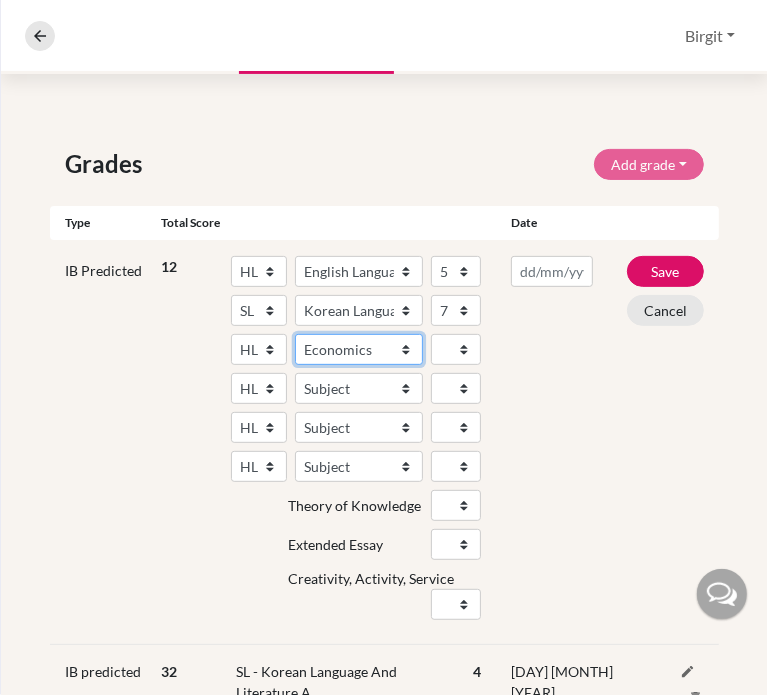 click on "Subject Albanian Literature A Amharic Literature A Arabic B Arabic Language And Literature A Arabic Literature A Belarusian Literature A Bengali Literature A Biology Bosnian Literature A Bulgarian Literature A Bulgari Literature A Business Management Catalan Literature A Chemistry Chinese B Chinese B - Cantonese Chinese B - Mandarin Chinese Language And Literature A Chinese Literature A Classical Greek Computer Science Croatian Literature A Czech Literature A Dance Danish B Danish Literature A Design Technology Digital Society Dutch B Dutch Language And Literature A Dutch Literature A Economics English B English Language And Literature A English Literature A Environmental systems and societies Environmental Systems And Societies Estonian Literature A Filipino Literature A Film Finnish B Finnish Literature A French B French Language And Literature A French Literature A Geography German B German Language And Literature A German Literature A Global Politics Hebrew B Hebrew Literature A Hindi B Hindi Literature A" at bounding box center [359, 349] 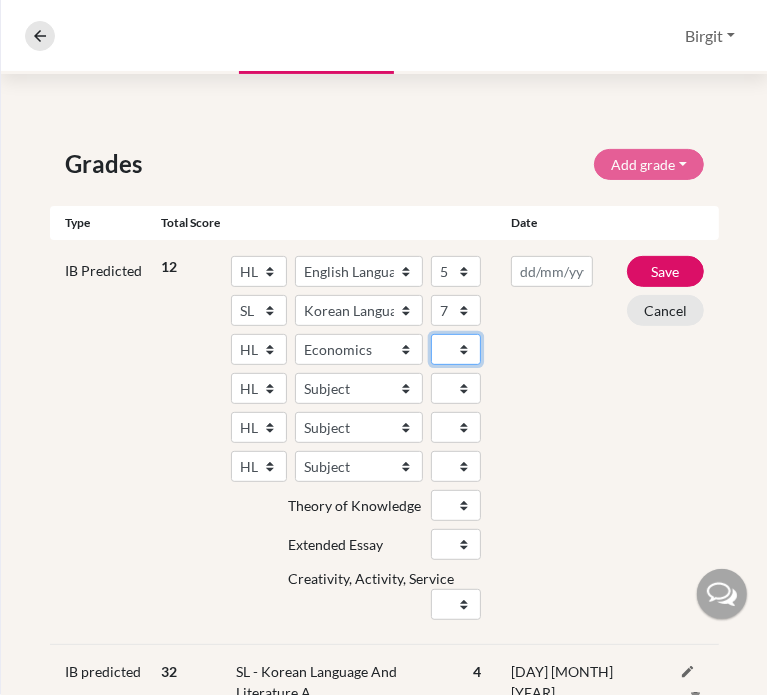 click on "1 2 3 4 5 6 7" at bounding box center (456, 349) 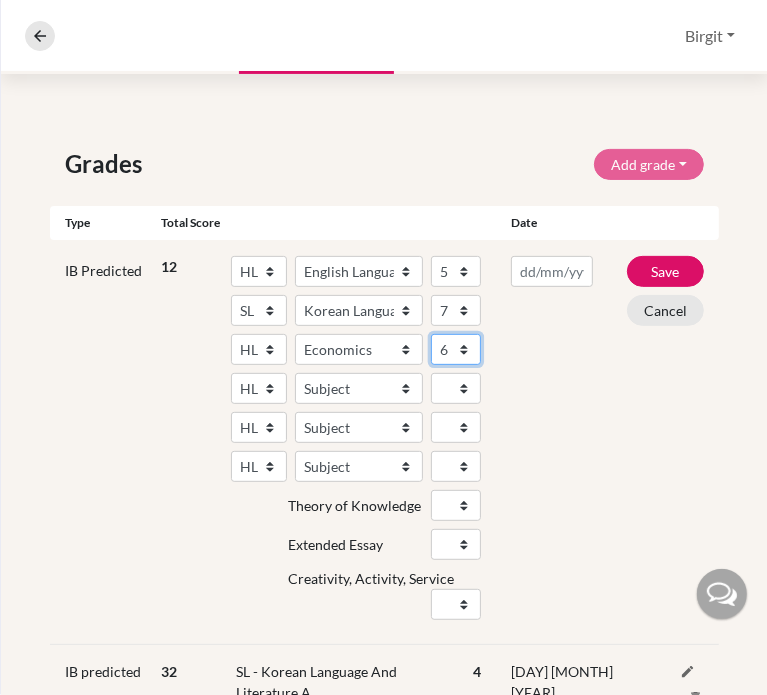 click on "1 2 3 4 5 6 7" at bounding box center (456, 349) 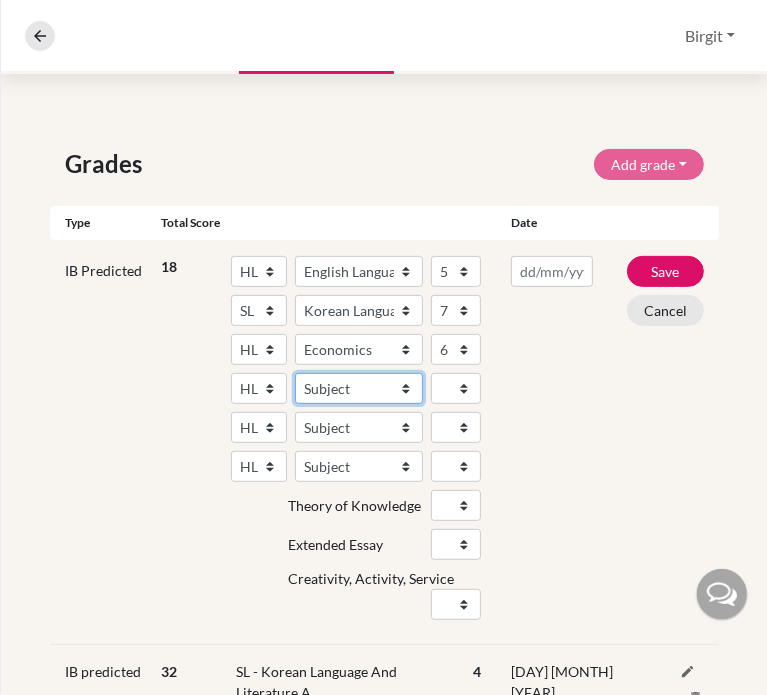 click on "Subject Albanian Literature A Amharic Literature A Arabic B Arabic Language And Literature A Arabic Literature A Belarusian Literature A Bengali Literature A Biology Bosnian Literature A Bulgarian Literature A Bulgari Literature A Business Management Catalan Literature A Chemistry Chinese B Chinese B - Cantonese Chinese B - Mandarin Chinese Language And Literature A Chinese Literature A Classical Greek Computer Science Croatian Literature A Czech Literature A Dance Danish B Danish Literature A Design Technology Digital Society Dutch B Dutch Language And Literature A Dutch Literature A Economics English B English Language And Literature A English Literature A Environmental systems and societies Environmental Systems And Societies Estonian Literature A Filipino Literature A Film Finnish B Finnish Literature A French B French Language And Literature A French Literature A Geography German B German Language And Literature A German Literature A Global Politics Hebrew B Hebrew Literature A Hindi B Hindi Literature A" at bounding box center [359, 388] 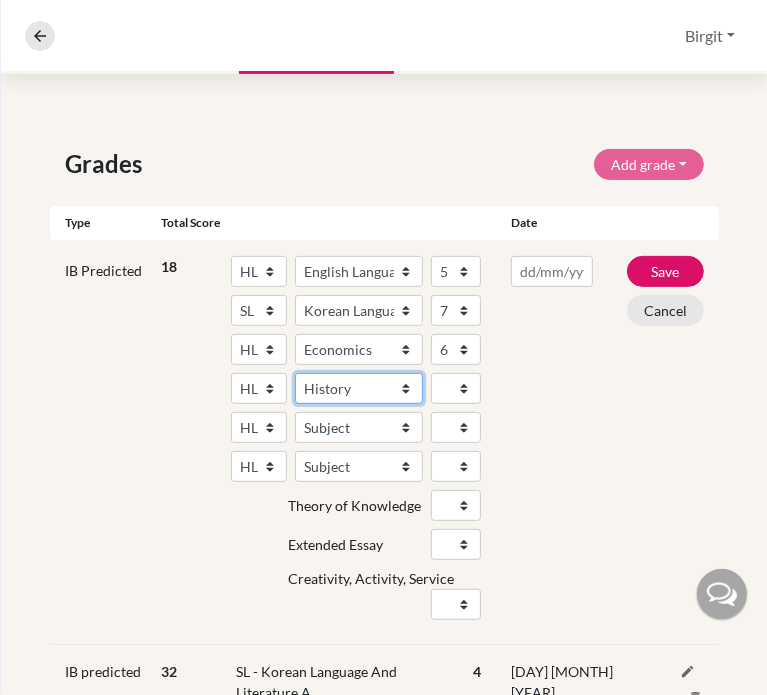 click on "Subject Albanian Literature A Amharic Literature A Arabic B Arabic Language And Literature A Arabic Literature A Belarusian Literature A Bengali Literature A Biology Bosnian Literature A Bulgarian Literature A Bulgari Literature A Business Management Catalan Literature A Chemistry Chinese B Chinese B - Cantonese Chinese B - Mandarin Chinese Language And Literature A Chinese Literature A Classical Greek Computer Science Croatian Literature A Czech Literature A Dance Danish B Danish Literature A Design Technology Digital Society Dutch B Dutch Language And Literature A Dutch Literature A Economics English B English Language And Literature A English Literature A Environmental systems and societies Environmental Systems And Societies Estonian Literature A Filipino Literature A Film Finnish B Finnish Literature A French B French Language And Literature A French Literature A Geography German B German Language And Literature A German Literature A Global Politics Hebrew B Hebrew Literature A Hindi B Hindi Literature A" at bounding box center [359, 388] 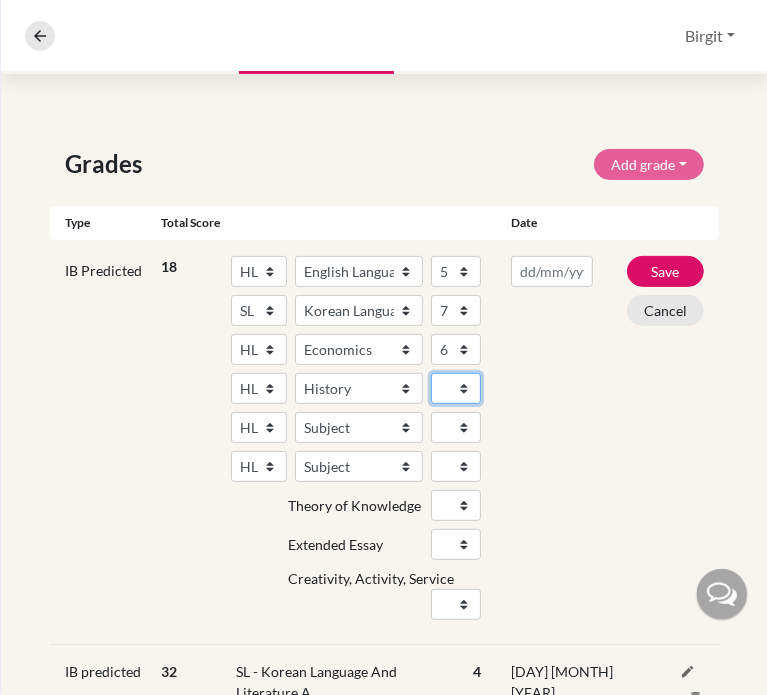 click on "1 2 3 4 5 6 7" at bounding box center (456, 388) 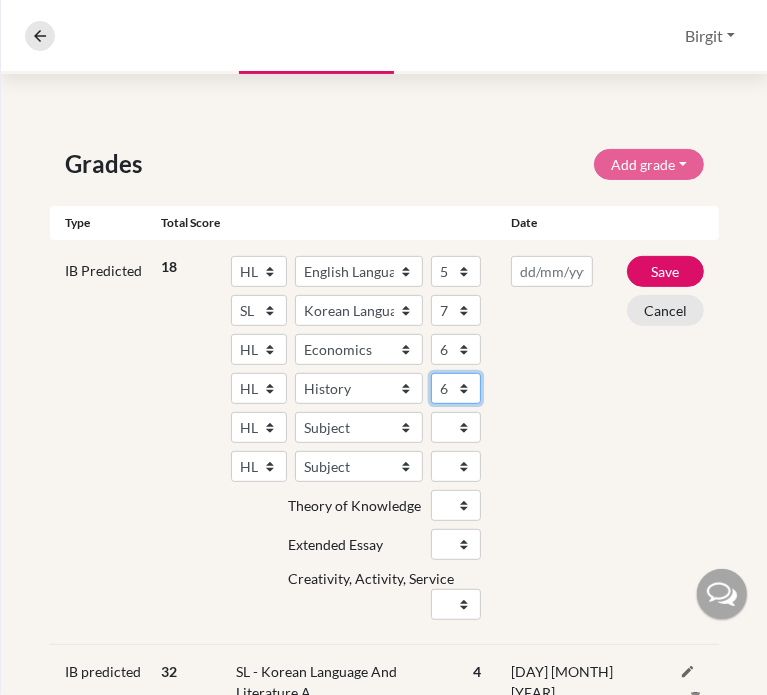 click on "1 2 3 4 5 6 7" at bounding box center (456, 388) 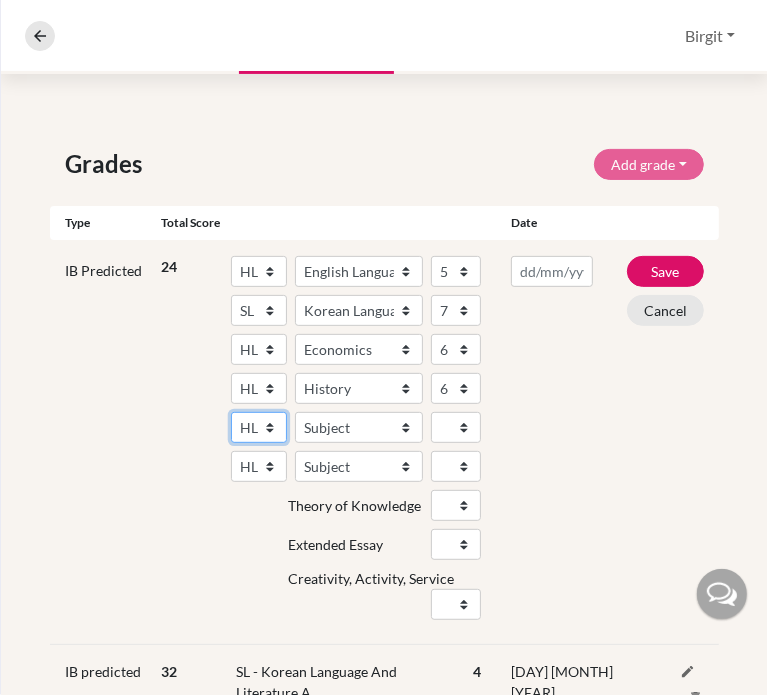 click on "SL HL" at bounding box center (259, 427) 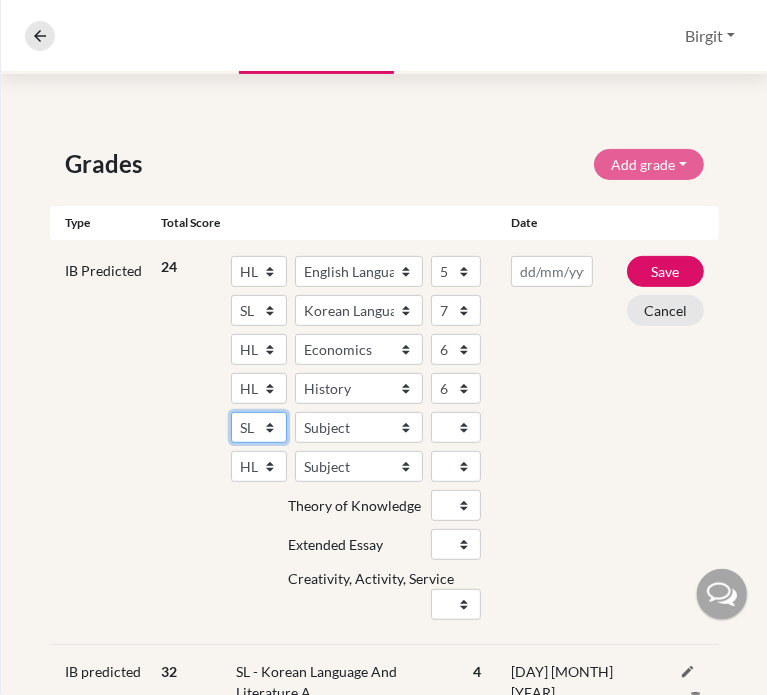 click on "SL HL" at bounding box center (259, 427) 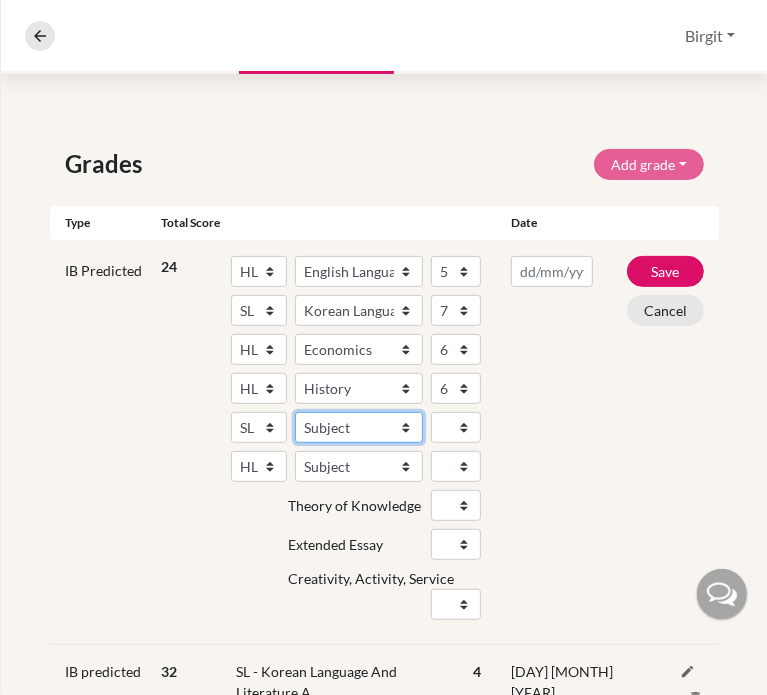 click on "Subject Albanian Literature A Amharic Literature A Arabic ab Initio Arabic B Arabic Language And Literature A Arabic Literature A Belarusian Literature A Bengali Literature A Biology Bosnian Literature A Bulgarian Literature A Bulgari Literature A Business Management Catalan Literature A Chemistry Chinese B Chinese B - Cantonese Chinese B - Mandarin Chinese Language And Literature A Chinese Literature A Classical Greek Computer Science Croatian Literature A Czech Literature A Dance Danish ab Initio Danish B Danish Literature A Design Technology Digital Society Dutch ab Initio Dutch B Dutch Language And Literature A Dutch Literature A Economics English ab Initio English B English Language And Literature A English Literature A Environmental systems and societies Environmental Systems And Societies Estonian Literature A Filipino Literature A Film Finnish B Finnish Literature A French ab Initio French B French Language And Literature A French Literature A Geography German ab Initio German B German Literature A" at bounding box center [359, 427] 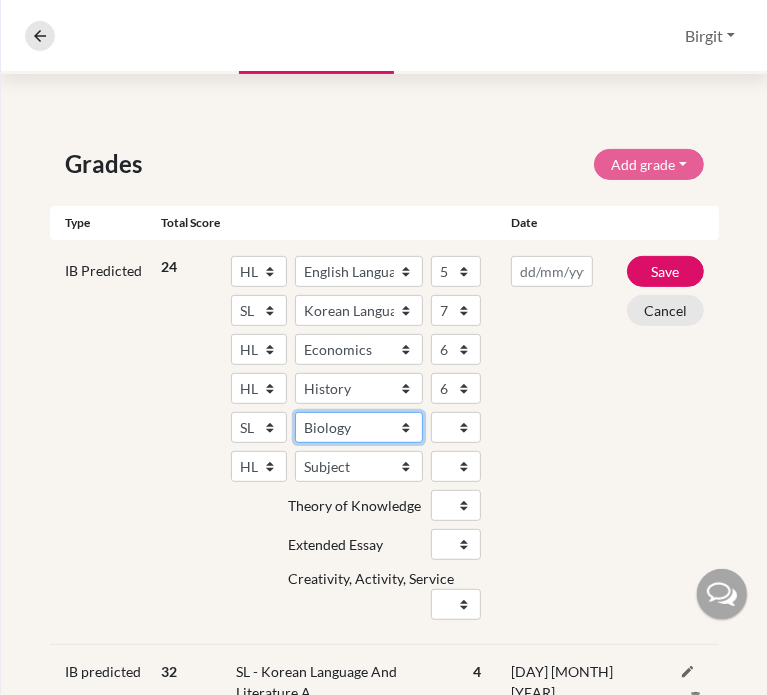 click on "Subject Albanian Literature A Amharic Literature A Arabic ab Initio Arabic B Arabic Language And Literature A Arabic Literature A Belarusian Literature A Bengali Literature A Biology Bosnian Literature A Bulgarian Literature A Bulgari Literature A Business Management Catalan Literature A Chemistry Chinese B Chinese B - Cantonese Chinese B - Mandarin Chinese Language And Literature A Chinese Literature A Classical Greek Computer Science Croatian Literature A Czech Literature A Dance Danish ab Initio Danish B Danish Literature A Design Technology Digital Society Dutch ab Initio Dutch B Dutch Language And Literature A Dutch Literature A Economics English ab Initio English B English Language And Literature A English Literature A Environmental systems and societies Environmental Systems And Societies Estonian Literature A Filipino Literature A Film Finnish B Finnish Literature A French ab Initio French B French Language And Literature A French Literature A Geography German ab Initio German B German Literature A" at bounding box center [359, 427] 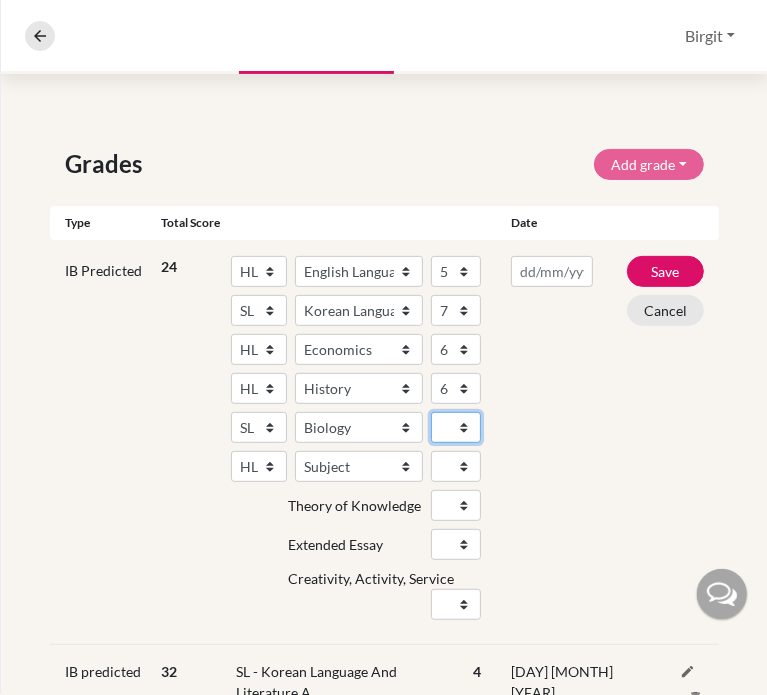 click on "1 2 3 4 5 6 7" at bounding box center [456, 427] 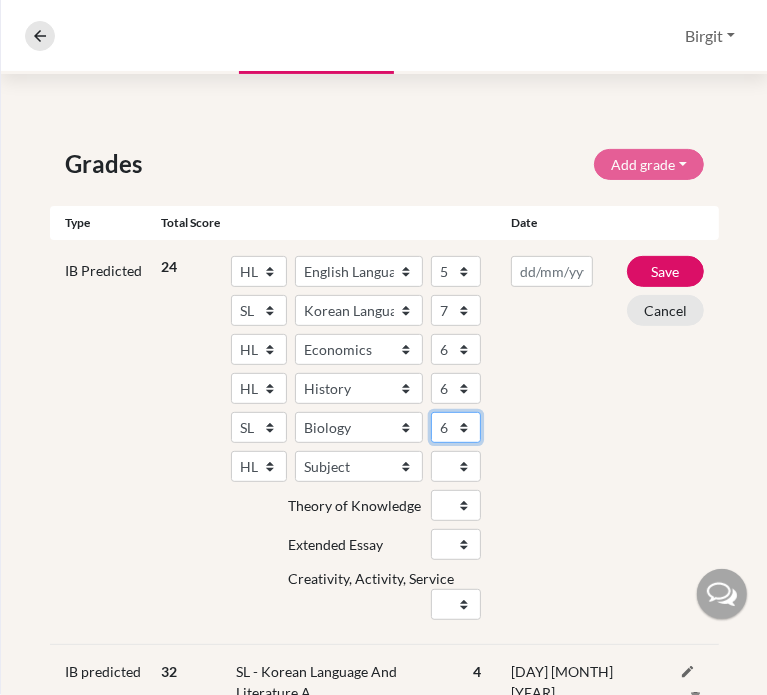 click on "1 2 3 4 5 6 7" at bounding box center (456, 427) 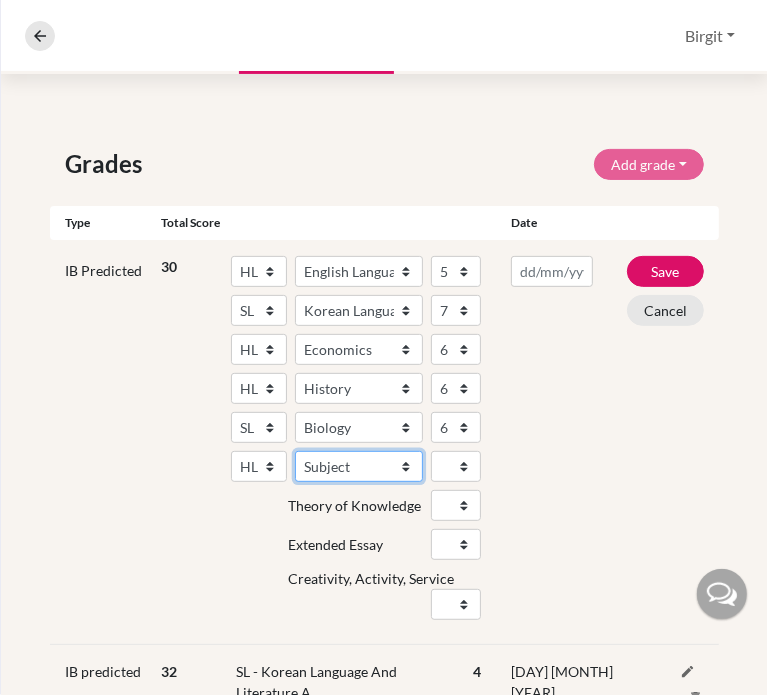 click on "Subject Albanian Literature A Amharic Literature A Arabic B Arabic Language And Literature A Arabic Literature A Belarusian Literature A Bengali Literature A Biology Bosnian Literature A Bulgarian Literature A Bulgari Literature A Business Management Catalan Literature A Chemistry Chinese B Chinese B - Cantonese Chinese B - Mandarin Chinese Language And Literature A Chinese Literature A Classical Greek Computer Science Croatian Literature A Czech Literature A Dance Danish B Danish Literature A Design Technology Digital Society Dutch B Dutch Language And Literature A Dutch Literature A Economics English B English Language And Literature A English Literature A Environmental systems and societies Environmental Systems And Societies Estonian Literature A Filipino Literature A Film Finnish B Finnish Literature A French B French Language And Literature A French Literature A Geography German B German Language And Literature A German Literature A Global Politics Hebrew B Hebrew Literature A Hindi B Hindi Literature A" at bounding box center (359, 466) 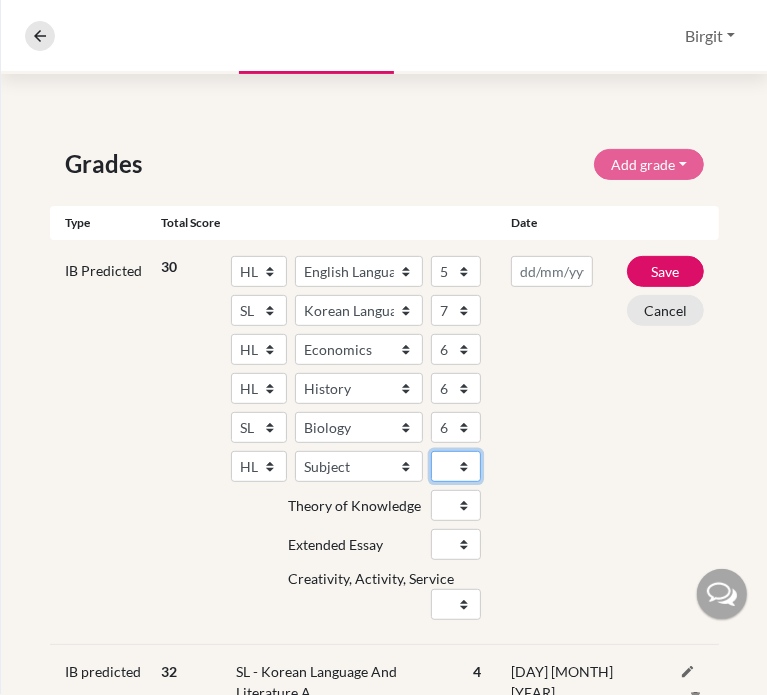 click on "1 2 3 4 5 6 7" at bounding box center (456, 466) 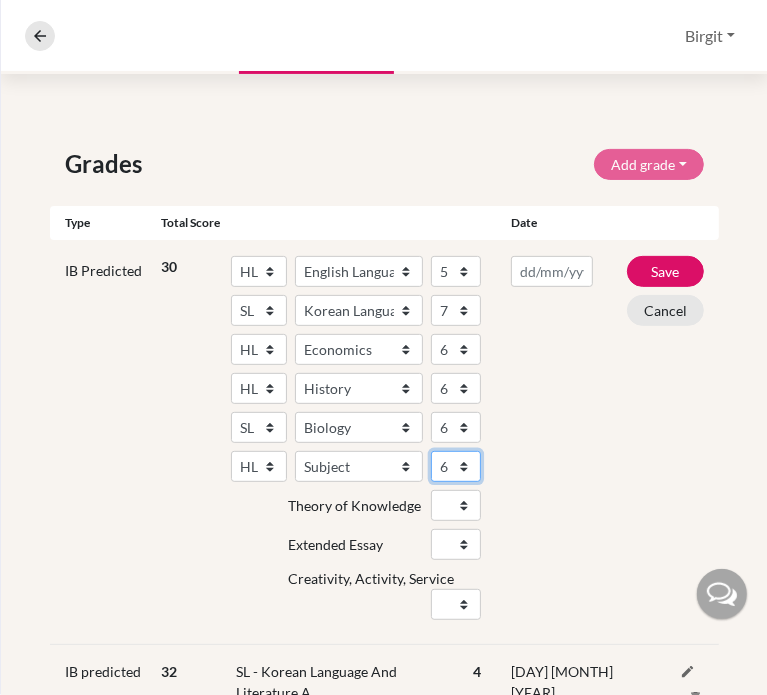 click on "1 2 3 4 5 6 7" at bounding box center (456, 466) 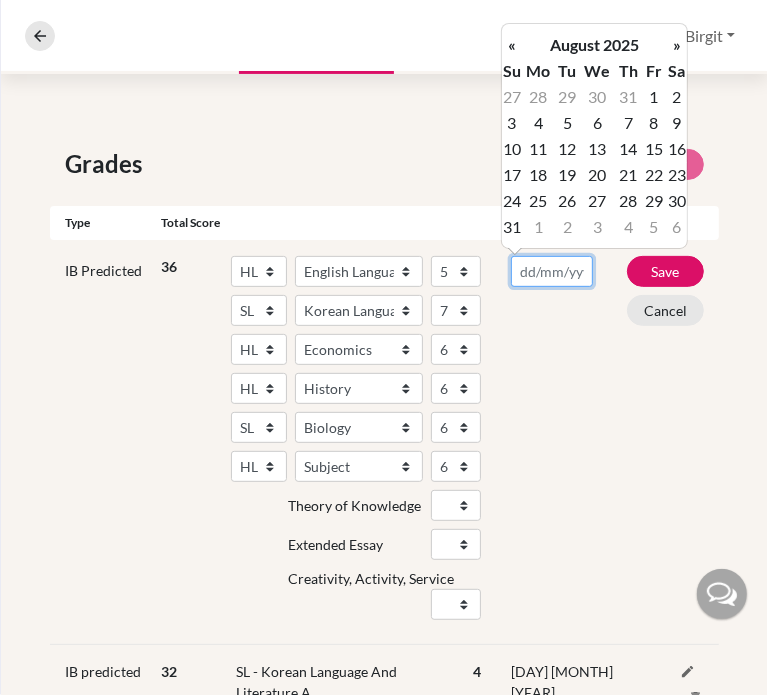 click at bounding box center [552, 271] 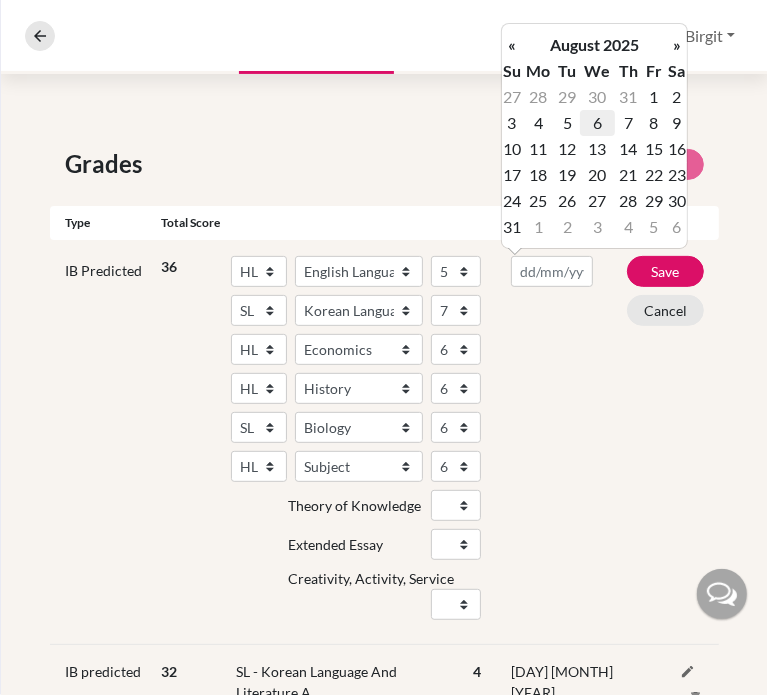 click on "6" at bounding box center [597, 123] 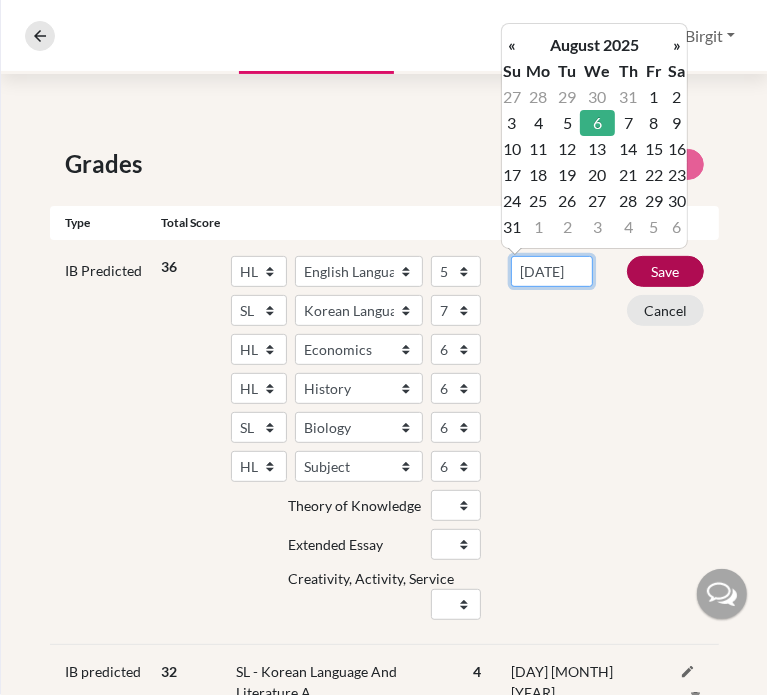 scroll, scrollTop: 0, scrollLeft: 13, axis: horizontal 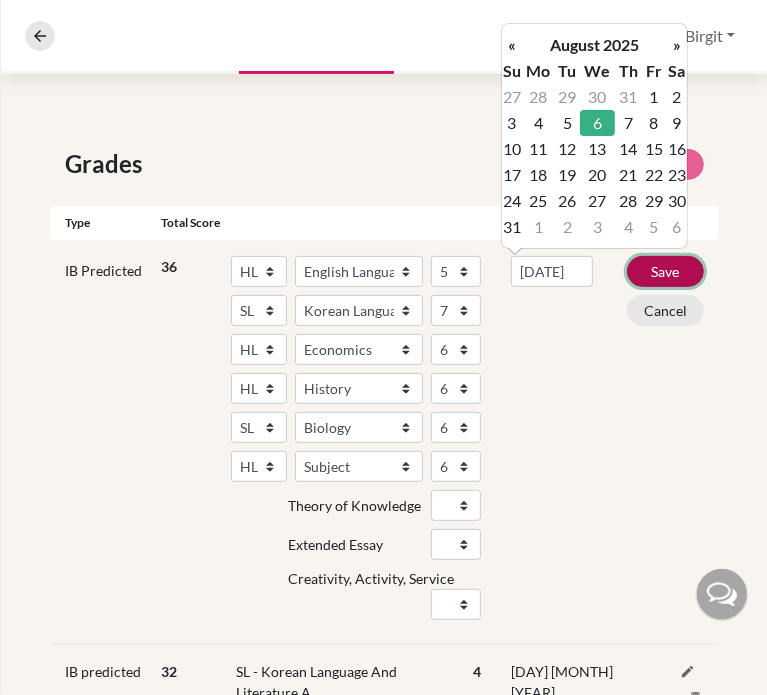 click on "Save" at bounding box center (665, 271) 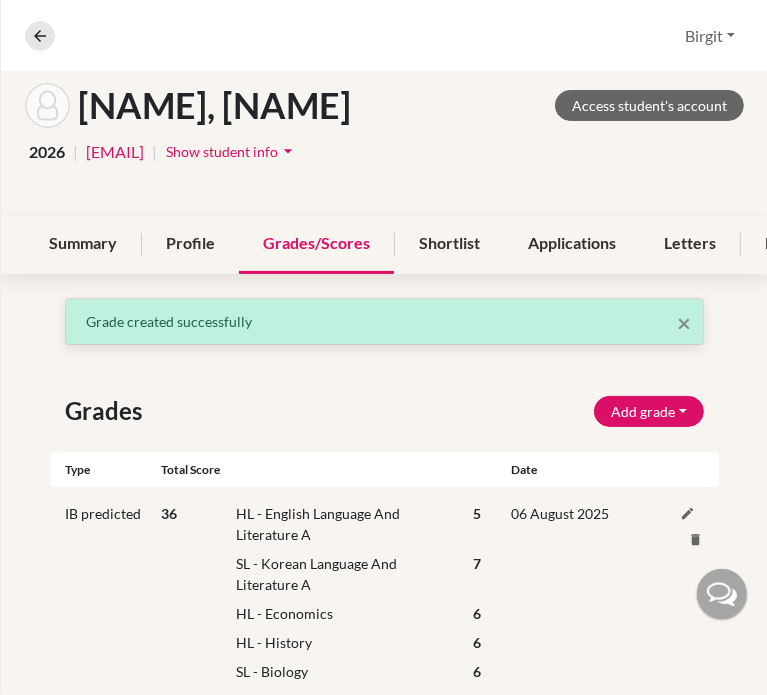scroll, scrollTop: 0, scrollLeft: 0, axis: both 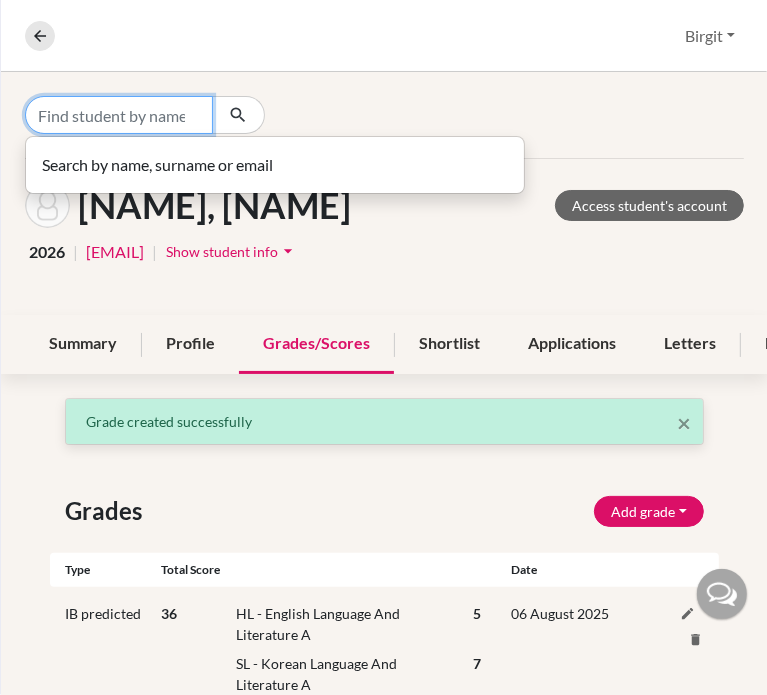 click at bounding box center [119, 115] 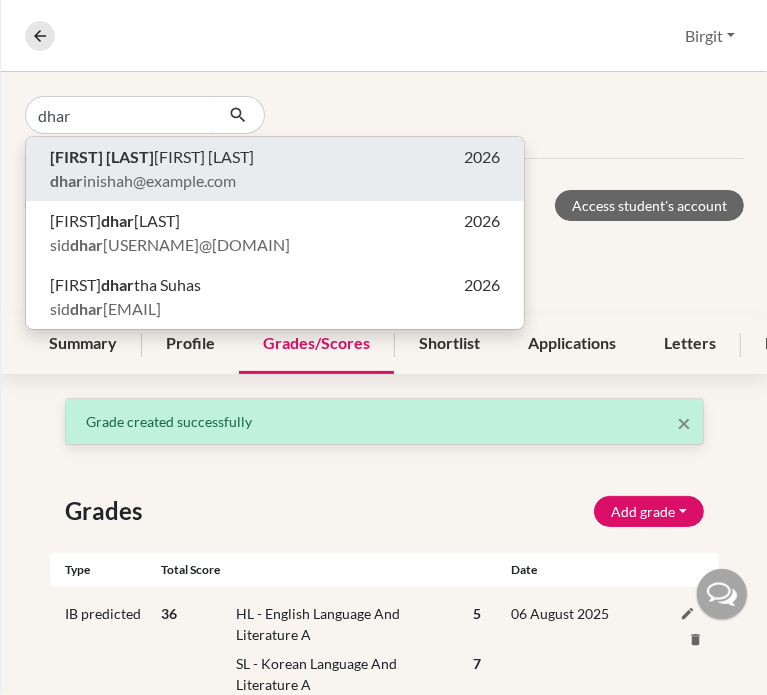 click on "[FIRST] [LAST]@[DOMAIN]" at bounding box center (143, 181) 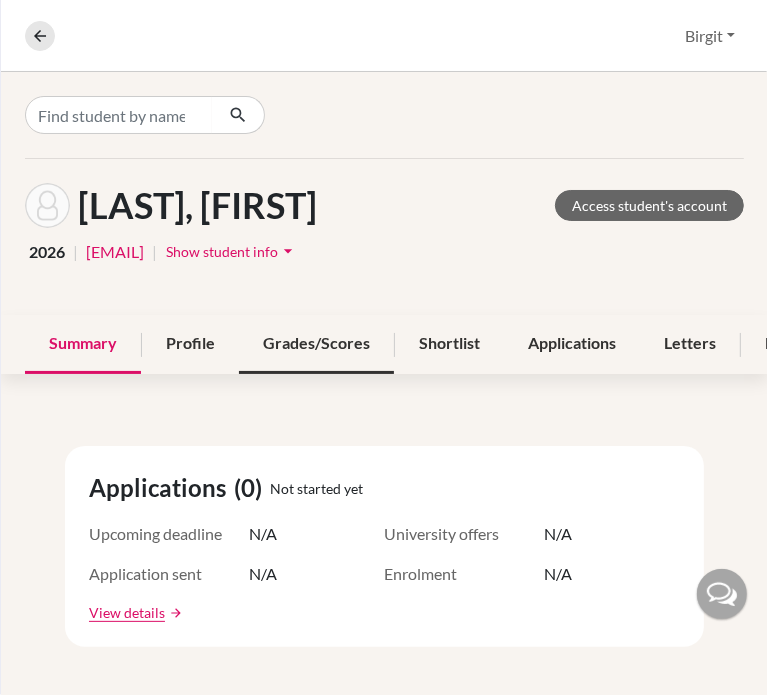 click on "Grades/Scores" at bounding box center (316, 344) 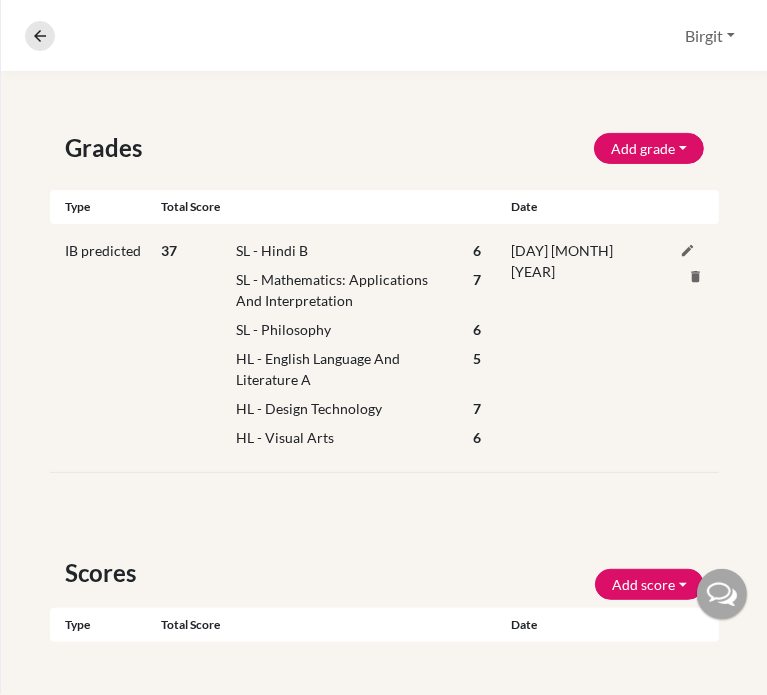 scroll, scrollTop: 200, scrollLeft: 0, axis: vertical 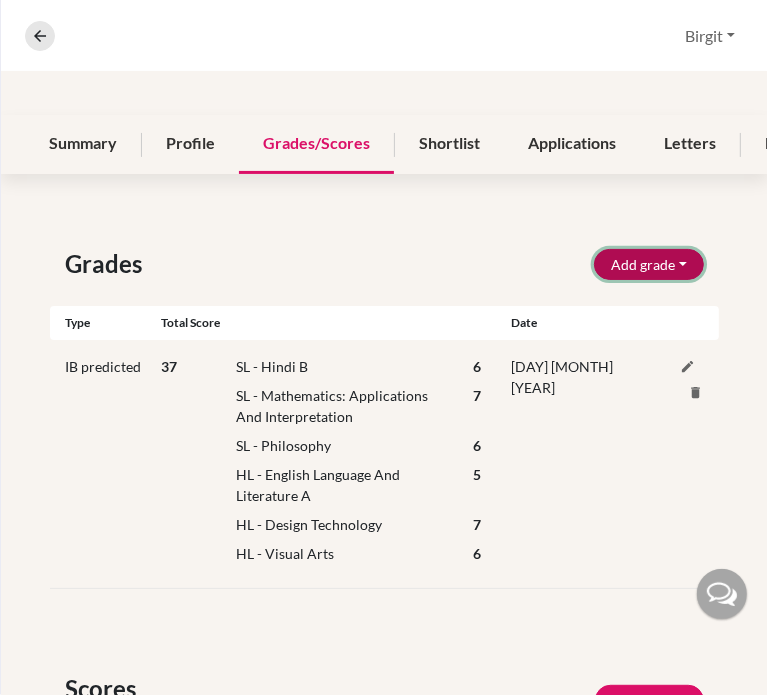 click on "Add grade" at bounding box center (649, 264) 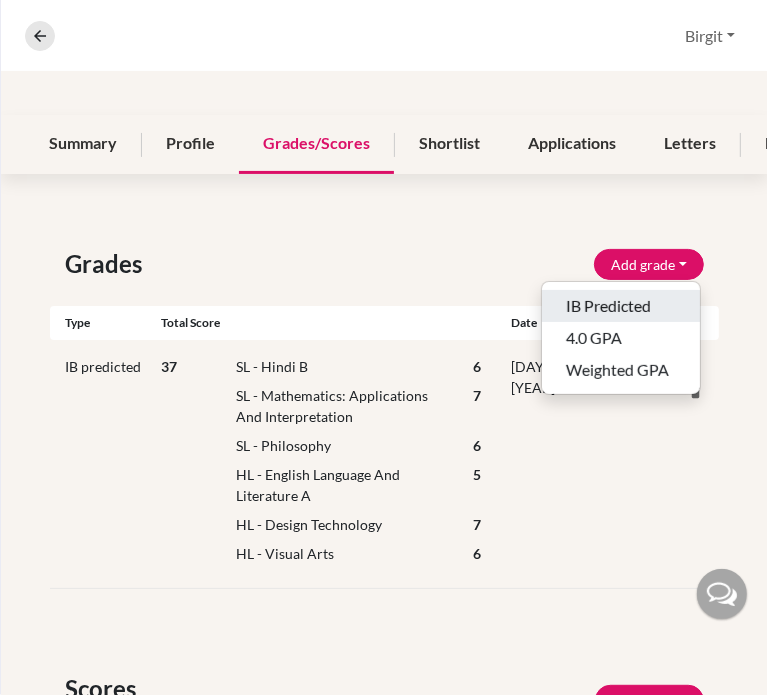 click on "IB Predicted" at bounding box center [621, 306] 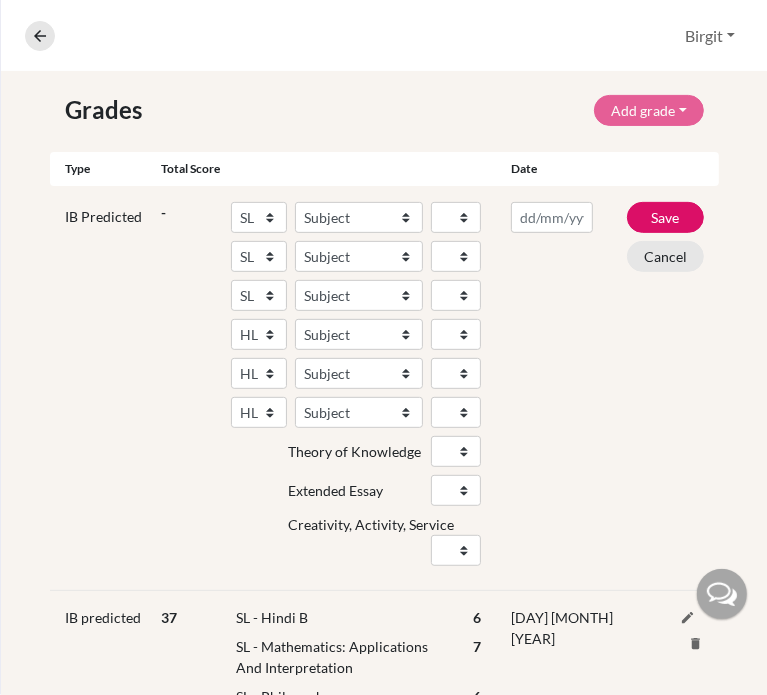 scroll, scrollTop: 400, scrollLeft: 0, axis: vertical 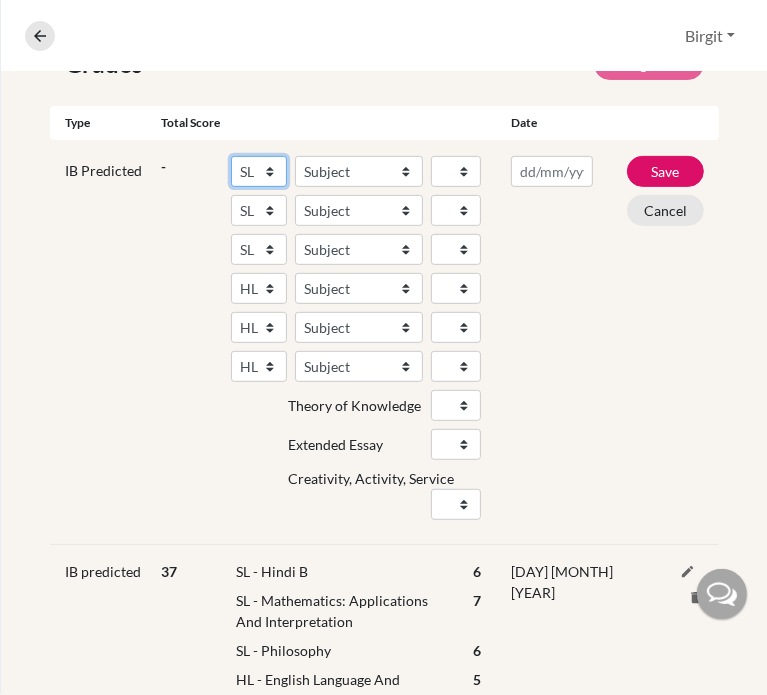 click on "SL HL" at bounding box center [259, 171] 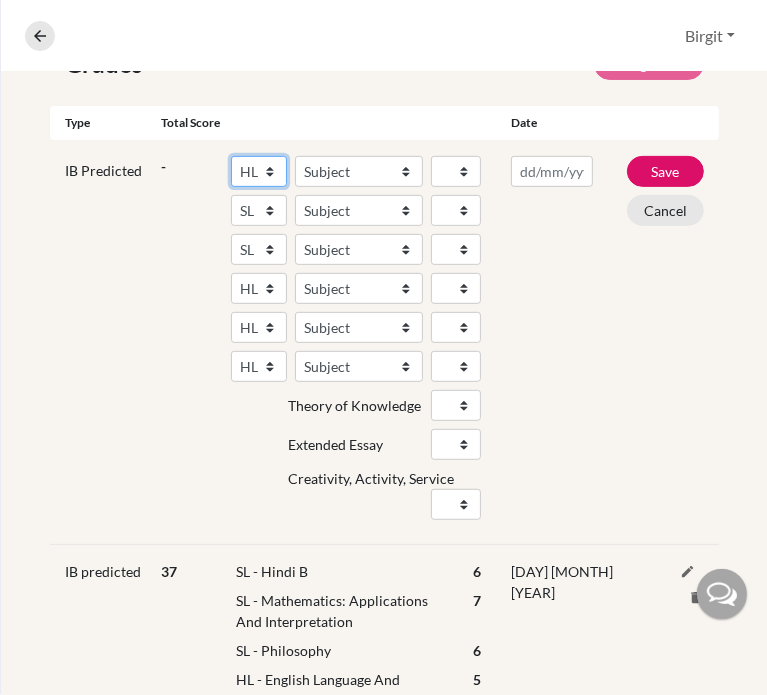 click on "SL HL" at bounding box center [259, 171] 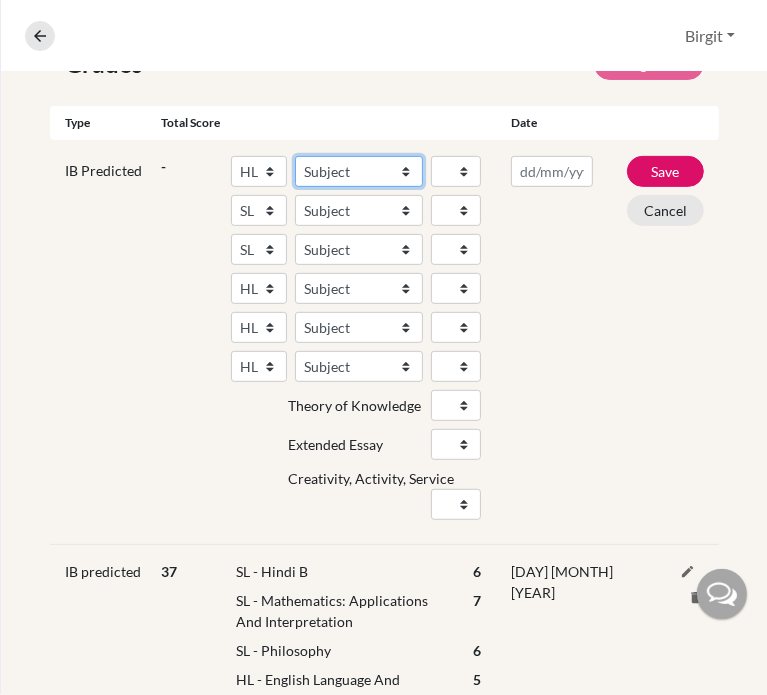 click on "Subject Albanian Literature A Amharic Literature A Arabic B Arabic Language And Literature A Arabic Literature A Belarusian Literature A Bengali Literature A Biology Bosnian Literature A Bulgarian Literature A Bulgari Literature A Business Management Catalan Literature A Chemistry Chinese B Chinese B - Cantonese Chinese B - Mandarin Chinese Language And Literature A Chinese Literature A Classical Greek Computer Science Croatian Literature A Czech Literature A Dance Danish B Danish Literature A Design Technology Digital Society Dutch B Dutch Language And Literature A Dutch Literature A Economics English B English Language And Literature A English Literature A Environmental systems and societies Environmental Systems And Societies Estonian Literature A Filipino Literature A Film Finnish B Finnish Literature A French B French Language And Literature A French Literature A Geography German B German Language And Literature A German Literature A Global Politics Hebrew B Hebrew Literature A Hindi B Hindi Literature A" at bounding box center (359, 171) 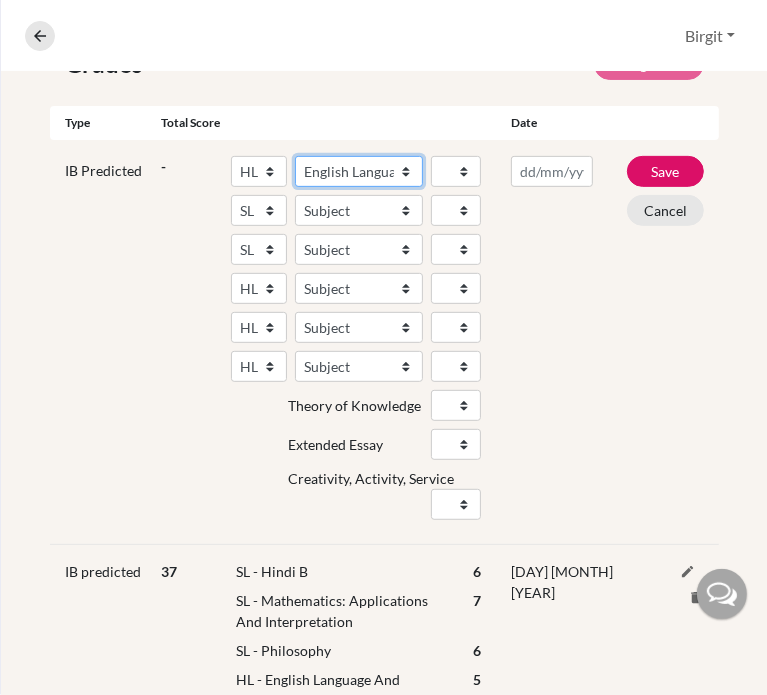 click on "Subject Albanian Literature A Amharic Literature A Arabic B Arabic Language And Literature A Arabic Literature A Belarusian Literature A Bengali Literature A Biology Bosnian Literature A Bulgarian Literature A Bulgari Literature A Business Management Catalan Literature A Chemistry Chinese B Chinese B - Cantonese Chinese B - Mandarin Chinese Language And Literature A Chinese Literature A Classical Greek Computer Science Croatian Literature A Czech Literature A Dance Danish B Danish Literature A Design Technology Digital Society Dutch B Dutch Language And Literature A Dutch Literature A Economics English B English Language And Literature A English Literature A Environmental systems and societies Environmental Systems And Societies Estonian Literature A Filipino Literature A Film Finnish B Finnish Literature A French B French Language And Literature A French Literature A Geography German B German Language And Literature A German Literature A Global Politics Hebrew B Hebrew Literature A Hindi B Hindi Literature A" at bounding box center (359, 171) 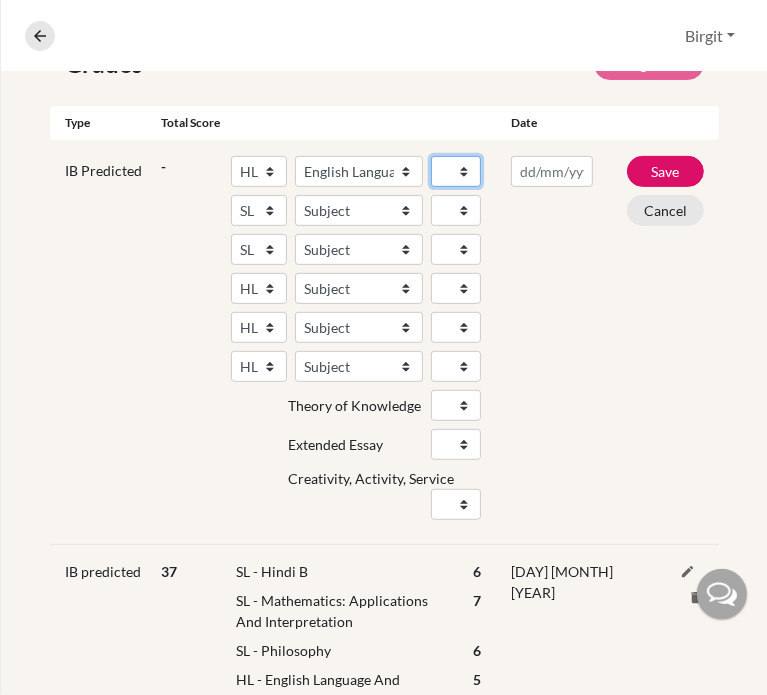 click on "1 2 3 4 5 6 7" at bounding box center [456, 171] 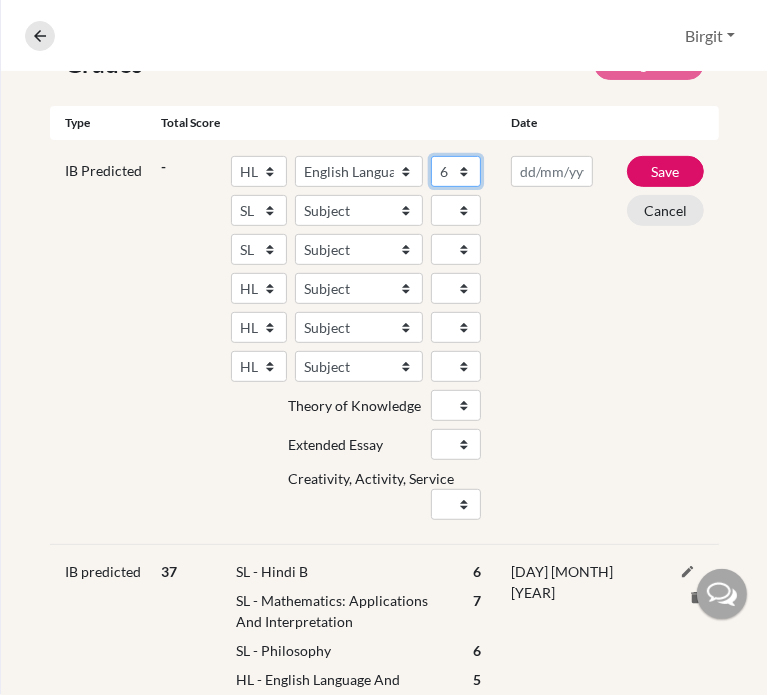 click on "1 2 3 4 5 6 7" at bounding box center (456, 171) 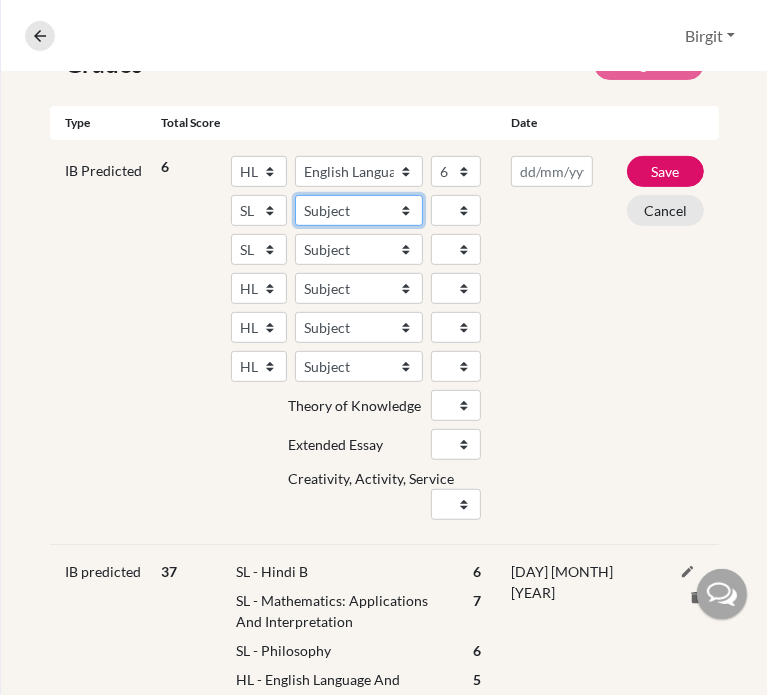 click on "Subject Albanian Literature A Amharic Literature A Arabic ab Initio Arabic B Arabic Language And Literature A Arabic Literature A Belarusian Literature A Bengali Literature A Biology Bosnian Literature A Bulgarian Literature A Bulgari Literature A Business Management Catalan Literature A Chemistry Chinese B Chinese B - Cantonese Chinese B - Mandarin Chinese Language And Literature A Chinese Literature A Classical Greek Computer Science Croatian Literature A Czech Literature A Dance Danish ab Initio Danish B Danish Literature A Design Technology Digital Society Dutch ab Initio Dutch B Dutch Language And Literature A Dutch Literature A Economics English ab Initio English B English Language And Literature A English Literature A Environmental systems and societies Environmental Systems And Societies Estonian Literature A Filipino Literature A Film Finnish B Finnish Literature A French ab Initio French B French Language And Literature A French Literature A Geography German ab Initio German B German Literature A" at bounding box center (359, 210) 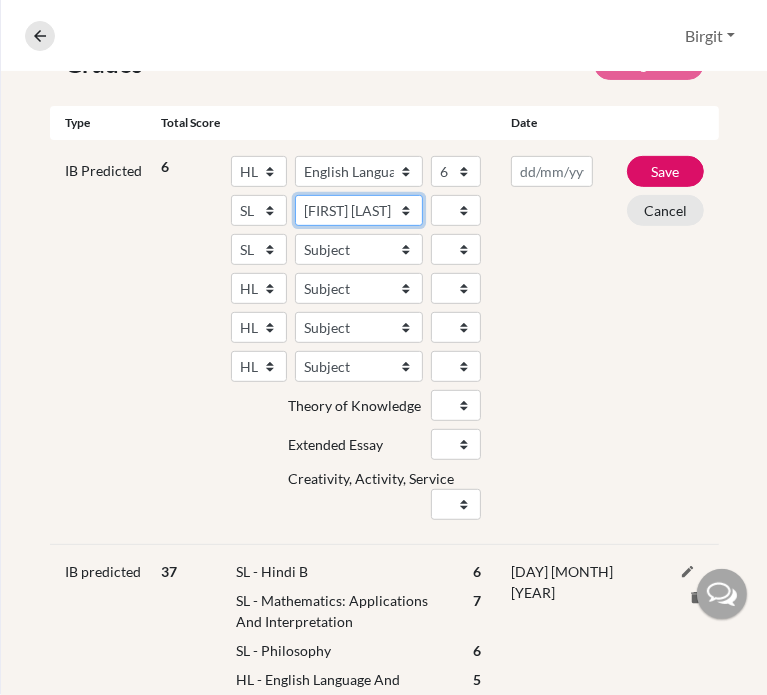 click on "Subject Albanian Literature A Amharic Literature A Arabic ab Initio Arabic B Arabic Language And Literature A Arabic Literature A Belarusian Literature A Bengali Literature A Biology Bosnian Literature A Bulgarian Literature A Bulgari Literature A Business Management Catalan Literature A Chemistry Chinese B Chinese B - Cantonese Chinese B - Mandarin Chinese Language And Literature A Chinese Literature A Classical Greek Computer Science Croatian Literature A Czech Literature A Dance Danish ab Initio Danish B Danish Literature A Design Technology Digital Society Dutch ab Initio Dutch B Dutch Language And Literature A Dutch Literature A Economics English ab Initio English B English Language And Literature A English Literature A Environmental systems and societies Environmental Systems And Societies Estonian Literature A Filipino Literature A Film Finnish B Finnish Literature A French ab Initio French B French Language And Literature A French Literature A Geography German ab Initio German B German Literature A" at bounding box center (359, 210) 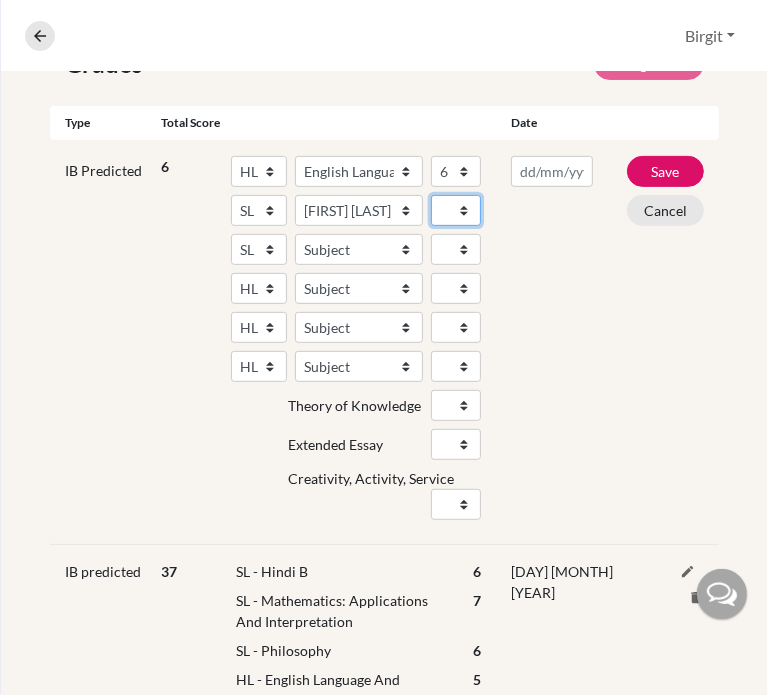 click on "1 2 3 4 5 6 7" at bounding box center [456, 210] 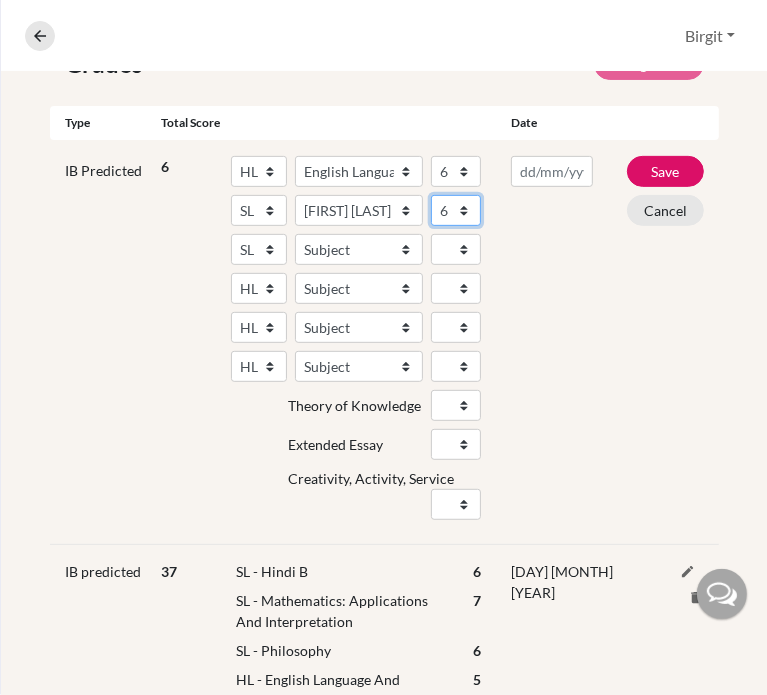 click on "1 2 3 4 5 6 7" at bounding box center (456, 210) 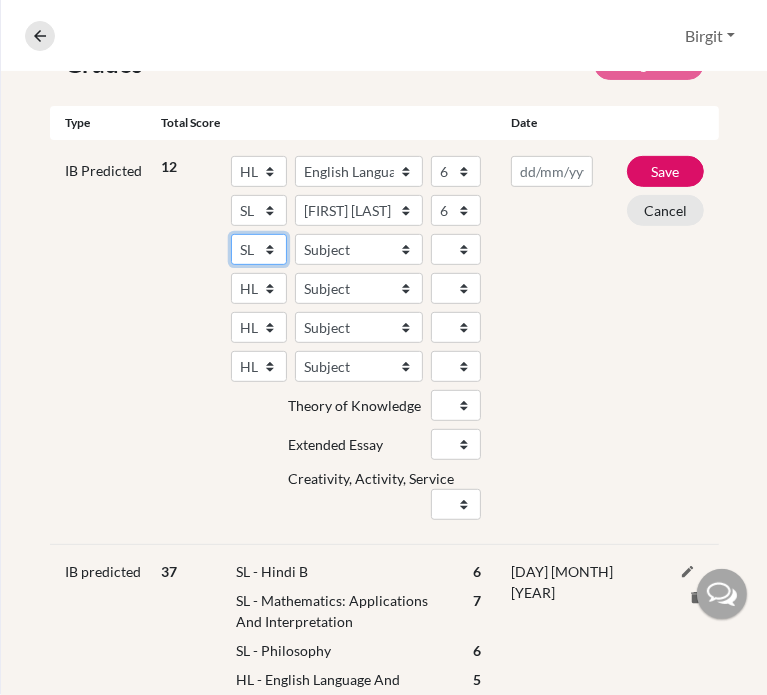 click on "SL HL" at bounding box center (259, 249) 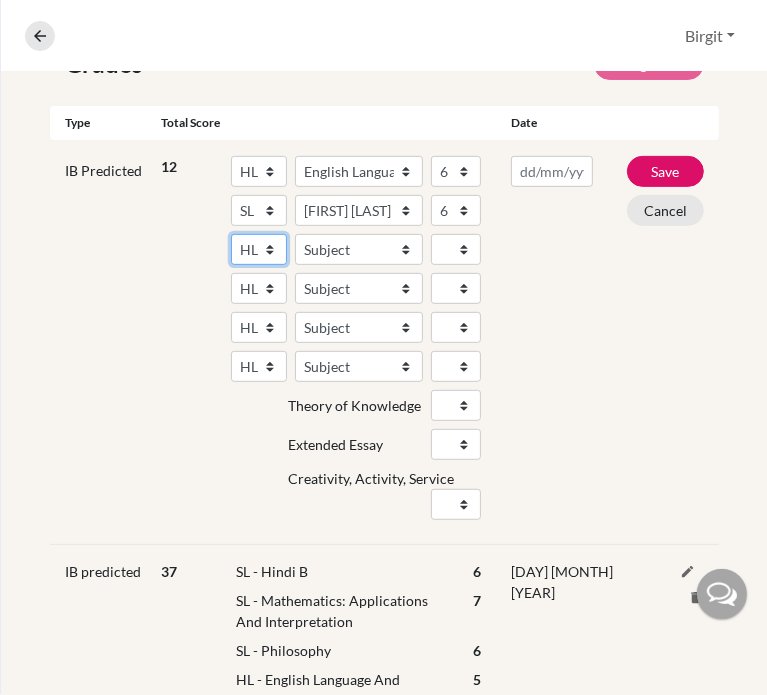 click on "SL HL" at bounding box center (259, 249) 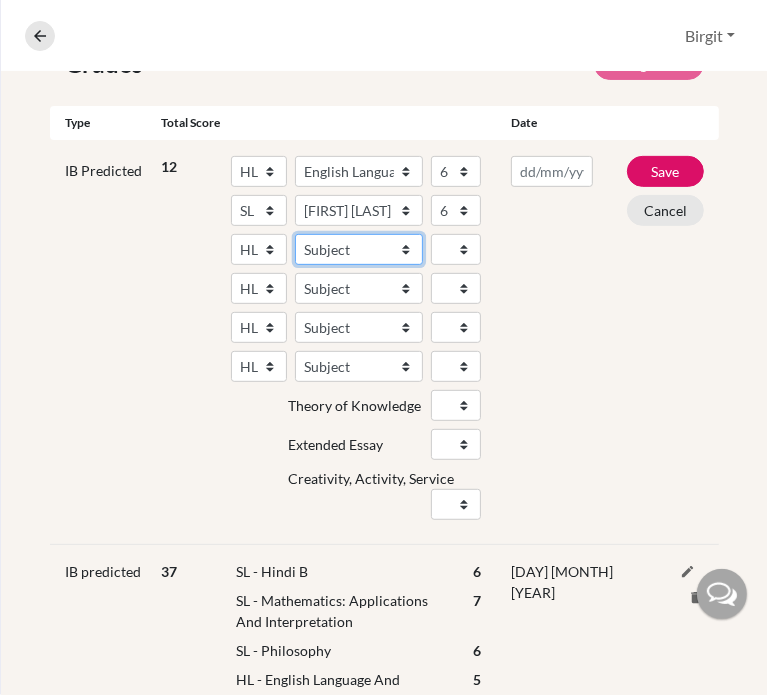 click on "Subject Albanian Literature A Amharic Literature A Arabic B Arabic Language And Literature A Arabic Literature A Belarusian Literature A Bengali Literature A Biology Bosnian Literature A Bulgarian Literature A Bulgari Literature A Business Management Catalan Literature A Chemistry Chinese B Chinese B - Cantonese Chinese B - Mandarin Chinese Language And Literature A Chinese Literature A Classical Greek Computer Science Croatian Literature A Czech Literature A Dance Danish B Danish Literature A Design Technology Digital Society Dutch B Dutch Language And Literature A Dutch Literature A Economics English B English Language And Literature A English Literature A Environmental systems and societies Environmental Systems And Societies Estonian Literature A Filipino Literature A Film Finnish B Finnish Literature A French B French Language And Literature A French Literature A Geography German B German Language And Literature A German Literature A Global Politics Hebrew B Hebrew Literature A Hindi B Hindi Literature A" at bounding box center (359, 249) 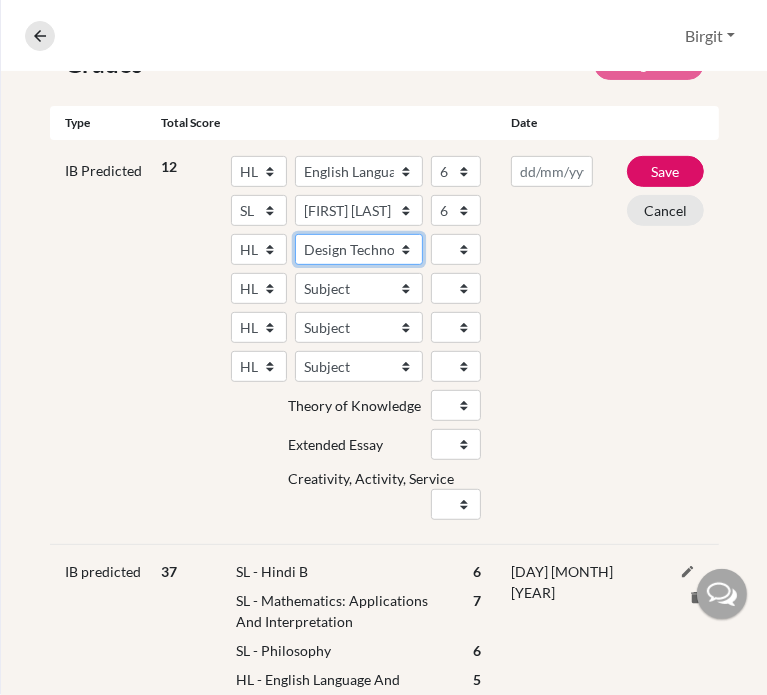 click on "Subject Albanian Literature A Amharic Literature A Arabic B Arabic Language And Literature A Arabic Literature A Belarusian Literature A Bengali Literature A Biology Bosnian Literature A Bulgarian Literature A Bulgari Literature A Business Management Catalan Literature A Chemistry Chinese B Chinese B - Cantonese Chinese B - Mandarin Chinese Language And Literature A Chinese Literature A Classical Greek Computer Science Croatian Literature A Czech Literature A Dance Danish B Danish Literature A Design Technology Digital Society Dutch B Dutch Language And Literature A Dutch Literature A Economics English B English Language And Literature A English Literature A Environmental systems and societies Environmental Systems And Societies Estonian Literature A Filipino Literature A Film Finnish B Finnish Literature A French B French Language And Literature A French Literature A Geography German B German Language And Literature A German Literature A Global Politics Hebrew B Hebrew Literature A Hindi B Hindi Literature A" at bounding box center (359, 249) 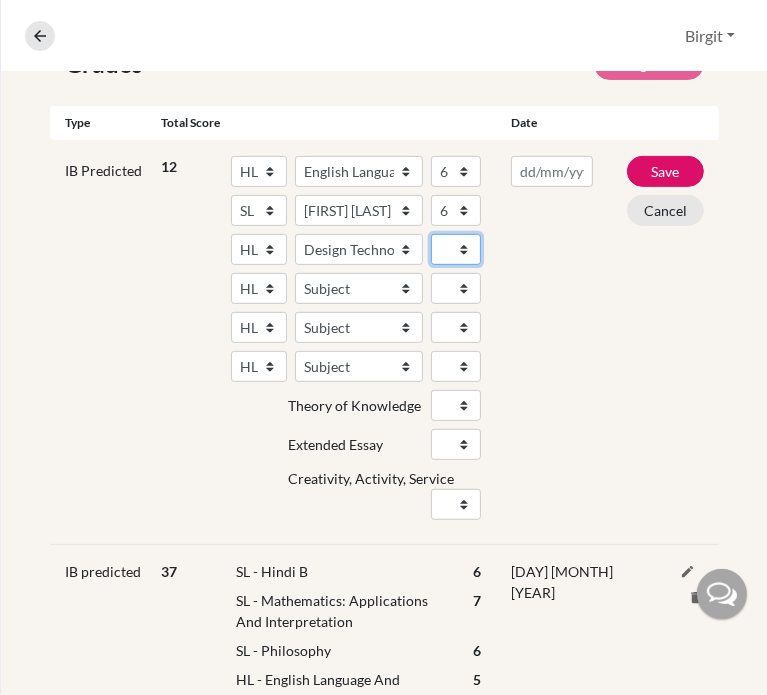 click on "1 2 3 4 5 6 7" at bounding box center [456, 249] 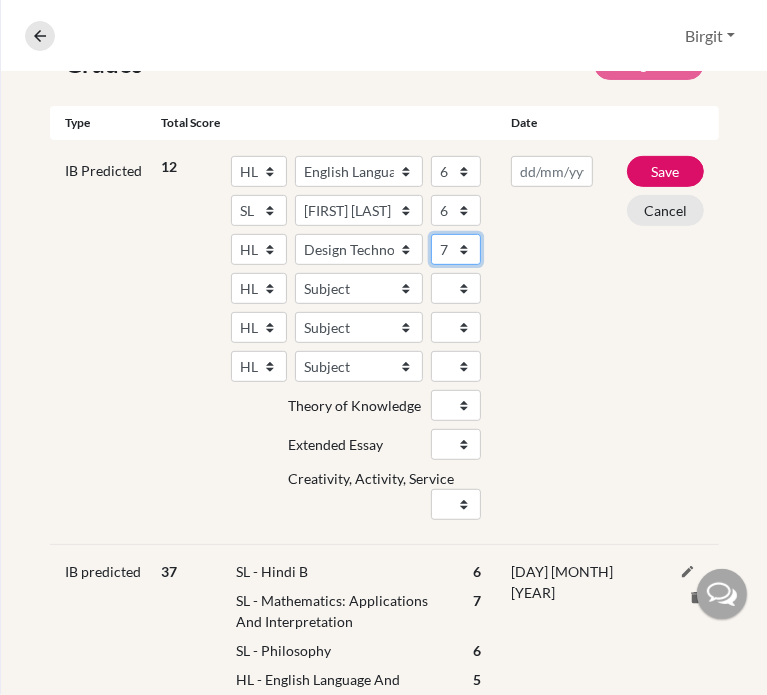 click on "1 2 3 4 5 6 7" at bounding box center (456, 249) 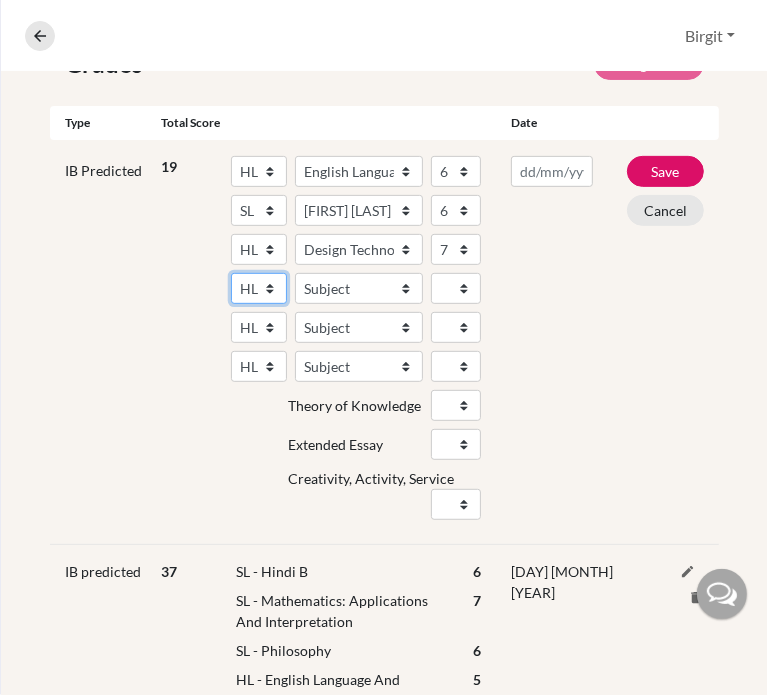 click on "SL HL" at bounding box center [259, 288] 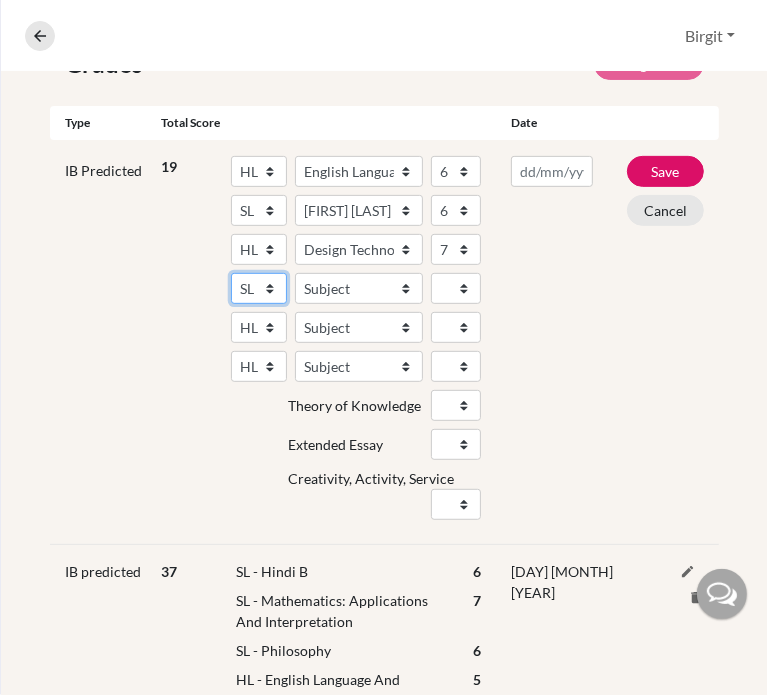 click on "SL HL" at bounding box center [259, 288] 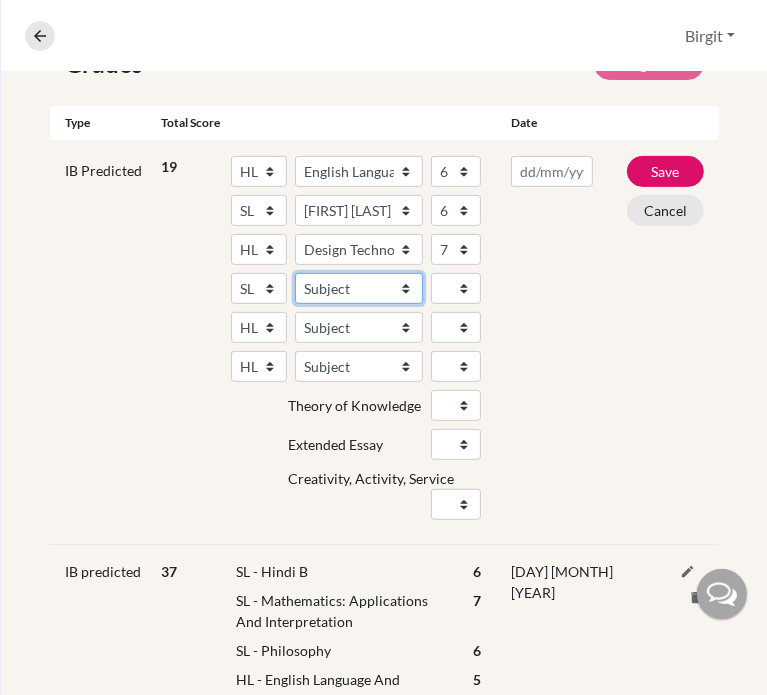 click on "Subject Albanian Literature A Amharic Literature A Arabic ab Initio Arabic B Arabic Language And Literature A Arabic Literature A Belarusian Literature A Bengali Literature A Biology Bosnian Literature A Bulgarian Literature A Bulgari Literature A Business Management Catalan Literature A Chemistry Chinese B Chinese B - Cantonese Chinese B - Mandarin Chinese Language And Literature A Chinese Literature A Classical Greek Computer Science Croatian Literature A Czech Literature A Dance Danish ab Initio Danish B Danish Literature A Design Technology Digital Society Dutch ab Initio Dutch B Dutch Language And Literature A Dutch Literature A Economics English ab Initio English B English Language And Literature A English Literature A Environmental systems and societies Environmental Systems And Societies Estonian Literature A Filipino Literature A Film Finnish B Finnish Literature A French ab Initio French B French Language And Literature A French Literature A Geography German ab Initio German B German Literature A" at bounding box center [359, 288] 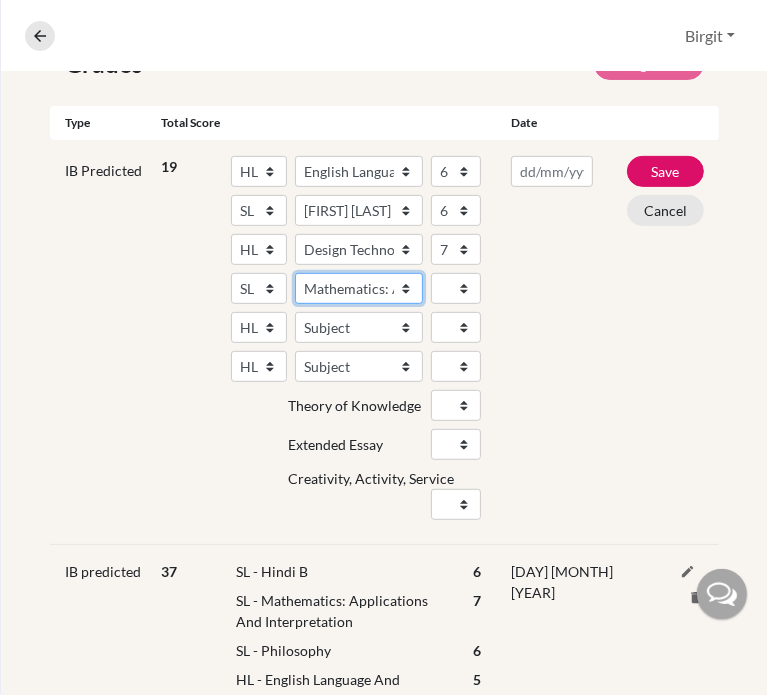 click on "Subject Albanian Literature A Amharic Literature A Arabic ab Initio Arabic B Arabic Language And Literature A Arabic Literature A Belarusian Literature A Bengali Literature A Biology Bosnian Literature A Bulgarian Literature A Bulgari Literature A Business Management Catalan Literature A Chemistry Chinese B Chinese B - Cantonese Chinese B - Mandarin Chinese Language And Literature A Chinese Literature A Classical Greek Computer Science Croatian Literature A Czech Literature A Dance Danish ab Initio Danish B Danish Literature A Design Technology Digital Society Dutch ab Initio Dutch B Dutch Language And Literature A Dutch Literature A Economics English ab Initio English B English Language And Literature A English Literature A Environmental systems and societies Environmental Systems And Societies Estonian Literature A Filipino Literature A Film Finnish B Finnish Literature A French ab Initio French B French Language And Literature A French Literature A Geography German ab Initio German B German Literature A" at bounding box center (359, 288) 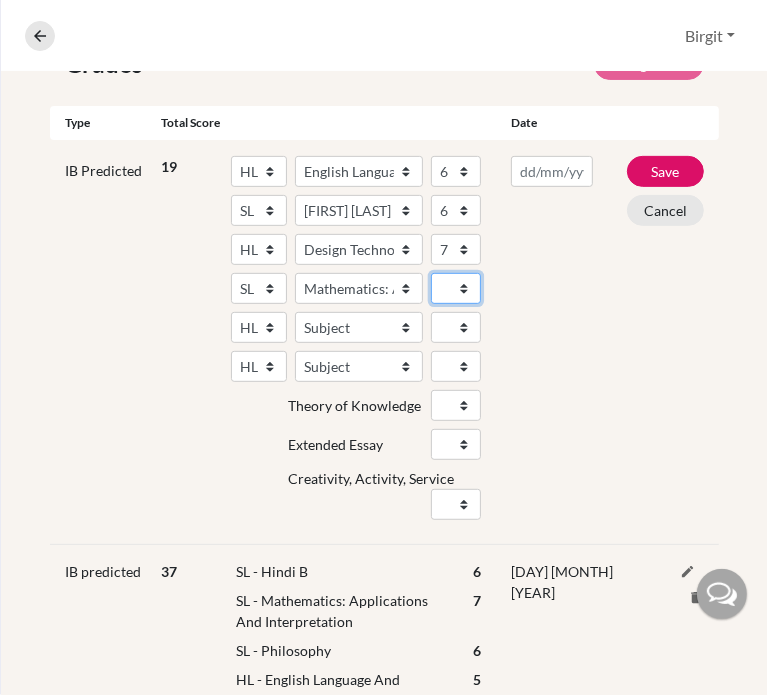 click on "1 2 3 4 5 6 7" at bounding box center [456, 288] 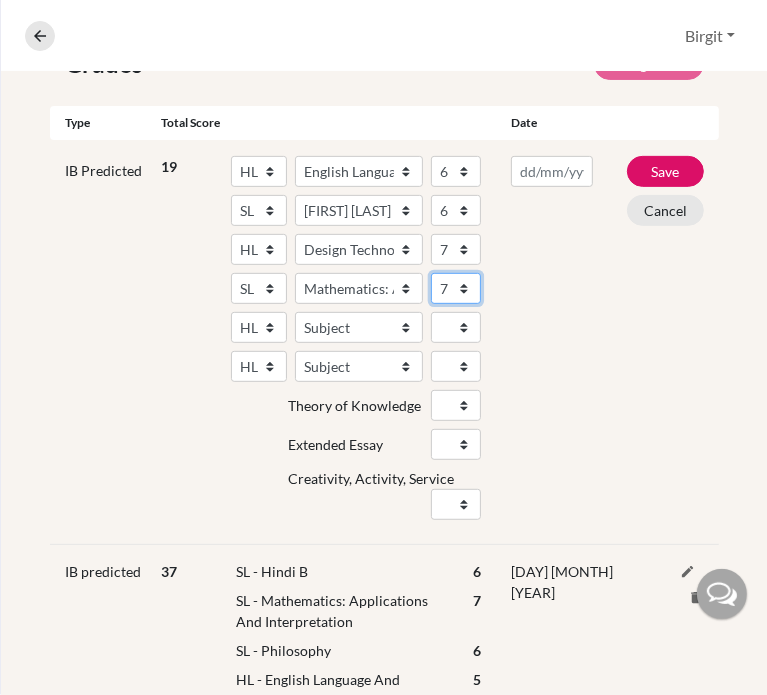 click on "1 2 3 4 5 6 7" at bounding box center [456, 288] 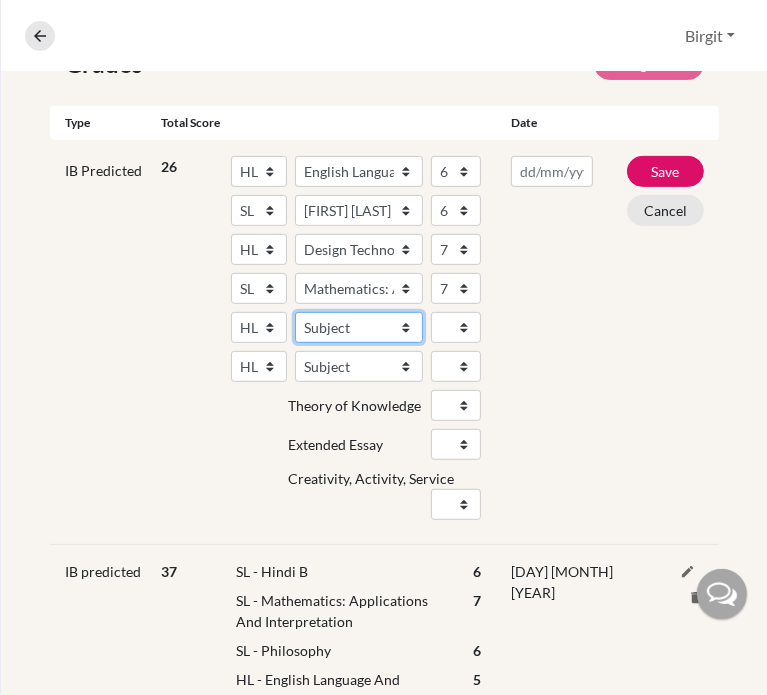 click on "Subject Albanian Literature A Amharic Literature A Arabic B Arabic Language And Literature A Arabic Literature A Belarusian Literature A Bengali Literature A Biology Bosnian Literature A Bulgarian Literature A Bulgari Literature A Business Management Catalan Literature A Chemistry Chinese B Chinese B - Cantonese Chinese B - Mandarin Chinese Language And Literature A Chinese Literature A Classical Greek Computer Science Croatian Literature A Czech Literature A Dance Danish B Danish Literature A Design Technology Digital Society Dutch B Dutch Language And Literature A Dutch Literature A Economics English B English Language And Literature A English Literature A Environmental systems and societies Environmental Systems And Societies Estonian Literature A Filipino Literature A Film Finnish B Finnish Literature A French B French Language And Literature A French Literature A Geography German B German Language And Literature A German Literature A Global Politics Hebrew B Hebrew Literature A Hindi B Hindi Literature A" at bounding box center (359, 327) 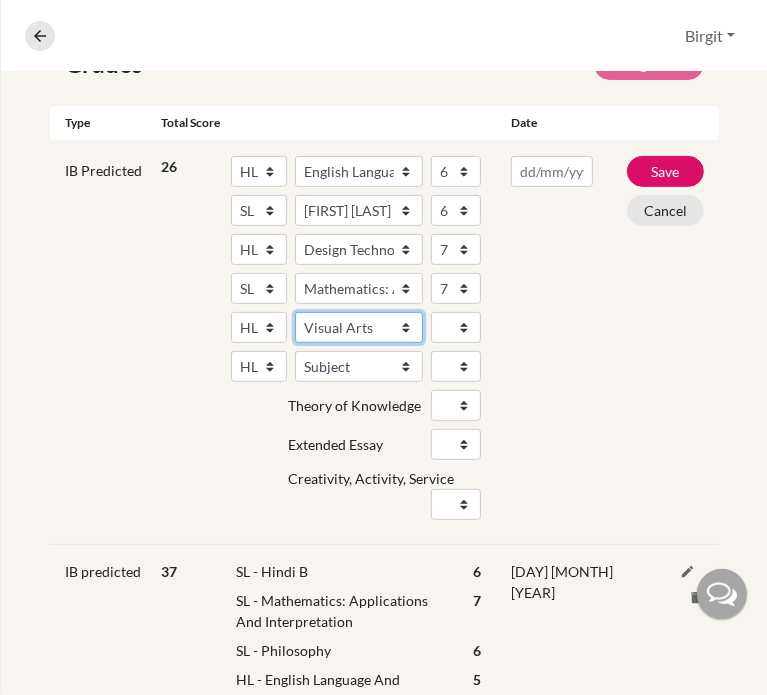 click on "Subject Albanian Literature A Amharic Literature A Arabic B Arabic Language And Literature A Arabic Literature A Belarusian Literature A Bengali Literature A Biology Bosnian Literature A Bulgarian Literature A Bulgari Literature A Business Management Catalan Literature A Chemistry Chinese B Chinese B - Cantonese Chinese B - Mandarin Chinese Language And Literature A Chinese Literature A Classical Greek Computer Science Croatian Literature A Czech Literature A Dance Danish B Danish Literature A Design Technology Digital Society Dutch B Dutch Language And Literature A Dutch Literature A Economics English B English Language And Literature A English Literature A Environmental systems and societies Environmental Systems And Societies Estonian Literature A Filipino Literature A Film Finnish B Finnish Literature A French B French Language And Literature A French Literature A Geography German B German Language And Literature A German Literature A Global Politics Hebrew B Hebrew Literature A Hindi B Hindi Literature A" at bounding box center [359, 327] 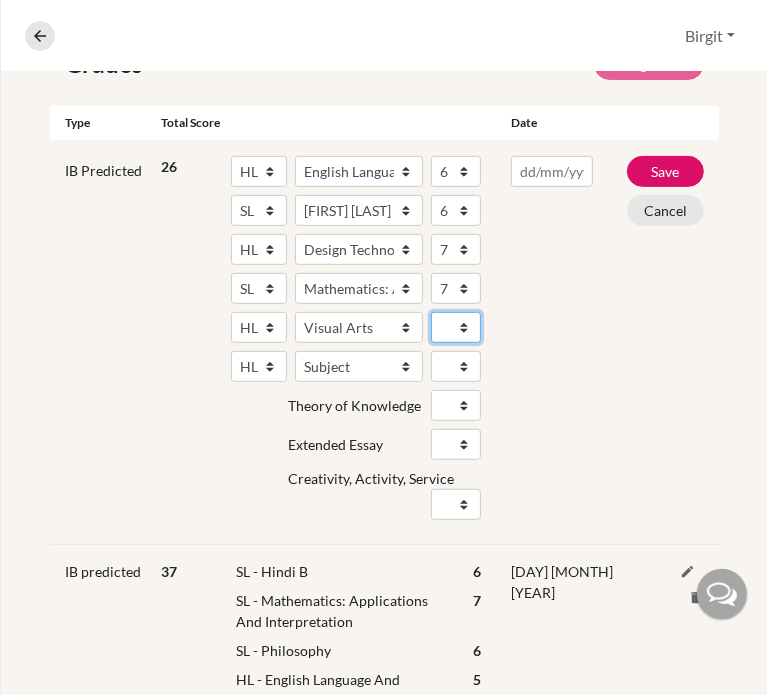 click on "1 2 3 4 5 6 7" at bounding box center (456, 327) 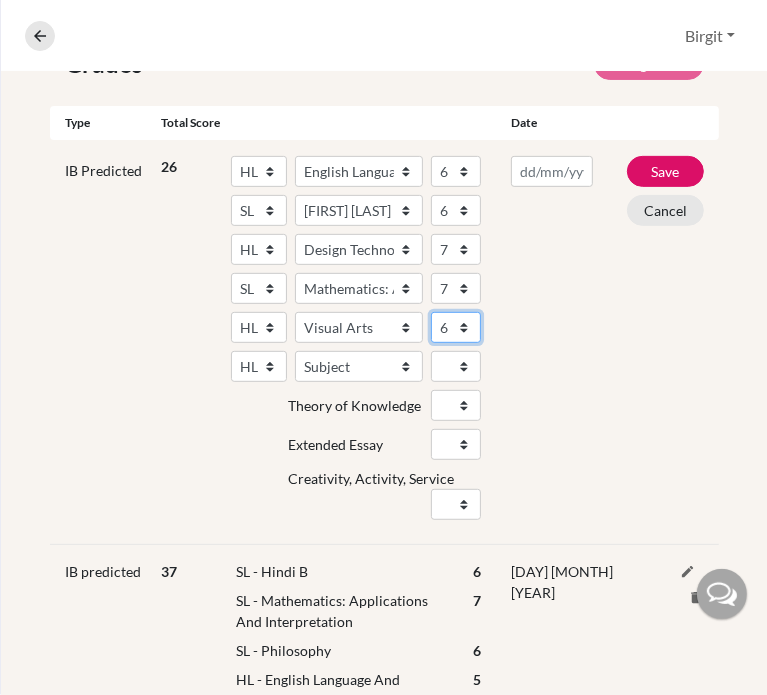 click on "1 2 3 4 5 6 7" at bounding box center [456, 327] 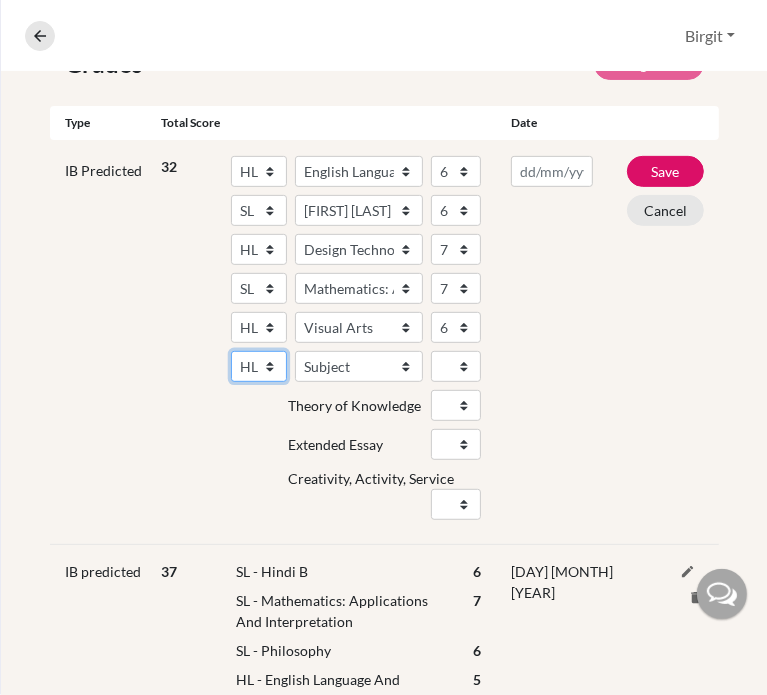 click on "SL HL" at bounding box center (259, 366) 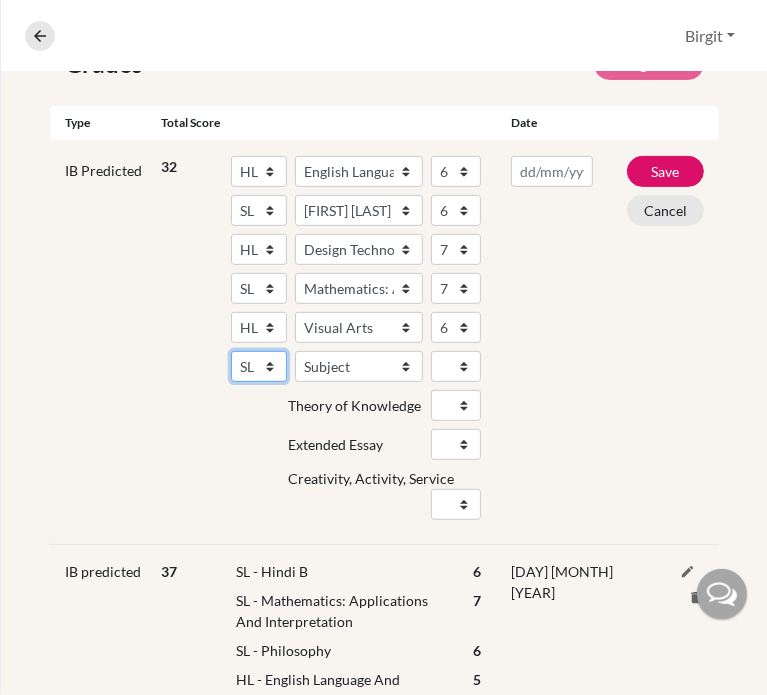 click on "SL HL" at bounding box center [259, 366] 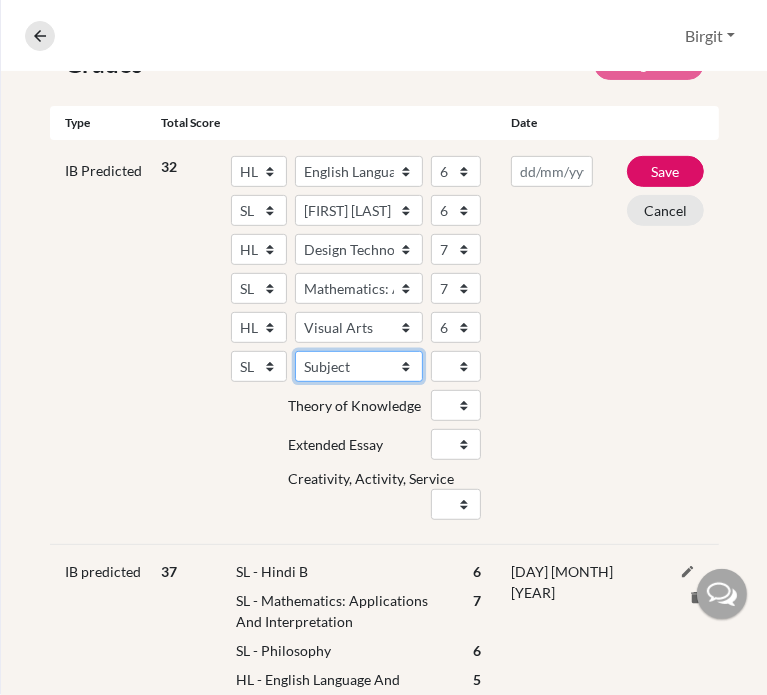 click on "Subject Albanian Literature A Amharic Literature A Arabic ab Initio Arabic B Arabic Language And Literature A Arabic Literature A Belarusian Literature A Bengali Literature A Biology Bosnian Literature A Bulgarian Literature A Bulgari Literature A Business Management Catalan Literature A Chemistry Chinese B Chinese B - Cantonese Chinese B - Mandarin Chinese Language And Literature A Chinese Literature A Classical Greek Computer Science Croatian Literature A Czech Literature A Dance Danish ab Initio Danish B Danish Literature A Design Technology Digital Society Dutch ab Initio Dutch B Dutch Language And Literature A Dutch Literature A Economics English ab Initio English B English Language And Literature A English Literature A Environmental systems and societies Environmental Systems And Societies Estonian Literature A Filipino Literature A Film Finnish B Finnish Literature A French ab Initio French B French Language And Literature A French Literature A Geography German ab Initio German B German Literature A" at bounding box center (359, 366) 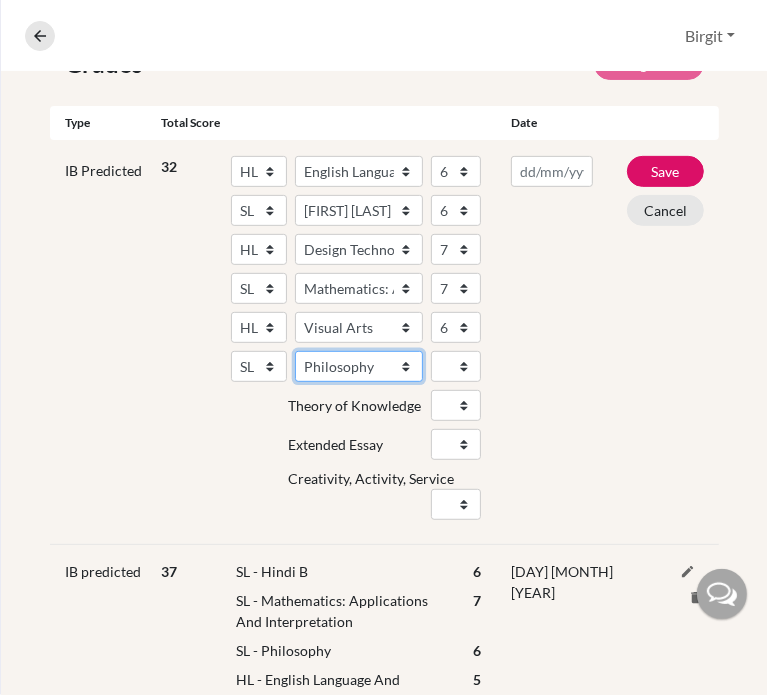 click on "Subject Albanian Literature A Amharic Literature A Arabic ab Initio Arabic B Arabic Language And Literature A Arabic Literature A Belarusian Literature A Bengali Literature A Biology Bosnian Literature A Bulgarian Literature A Bulgari Literature A Business Management Catalan Literature A Chemistry Chinese B Chinese B - Cantonese Chinese B - Mandarin Chinese Language And Literature A Chinese Literature A Classical Greek Computer Science Croatian Literature A Czech Literature A Dance Danish ab Initio Danish B Danish Literature A Design Technology Digital Society Dutch ab Initio Dutch B Dutch Language And Literature A Dutch Literature A Economics English ab Initio English B English Language And Literature A English Literature A Environmental systems and societies Environmental Systems And Societies Estonian Literature A Filipino Literature A Film Finnish B Finnish Literature A French ab Initio French B French Language And Literature A French Literature A Geography German ab Initio German B German Literature A" at bounding box center [359, 366] 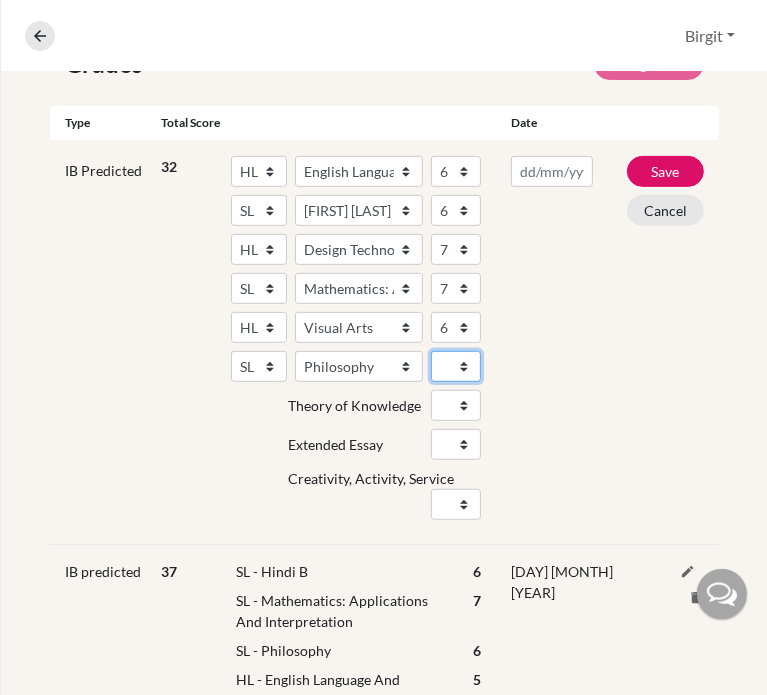click on "1 2 3 4 5 6 7" at bounding box center [456, 366] 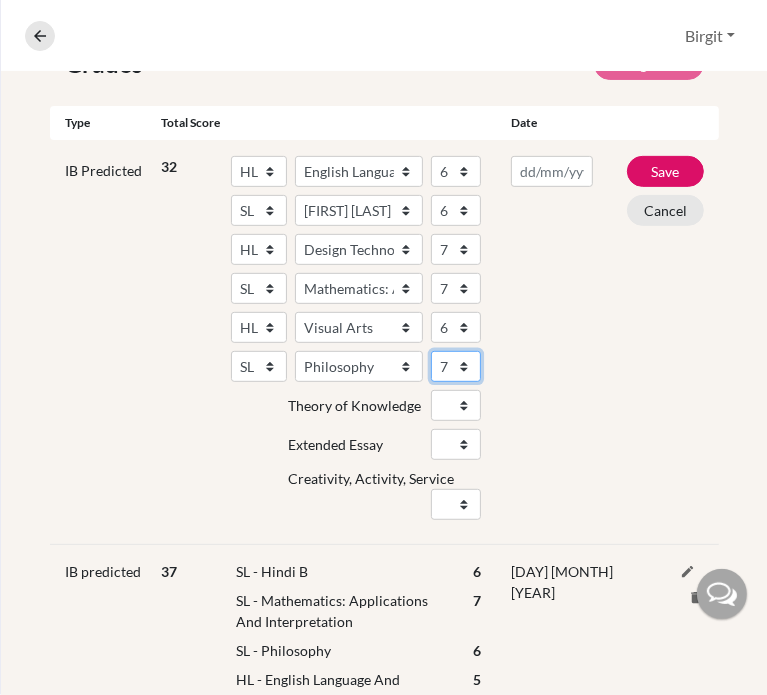 click on "1 2 3 4 5 6 7" at bounding box center (456, 366) 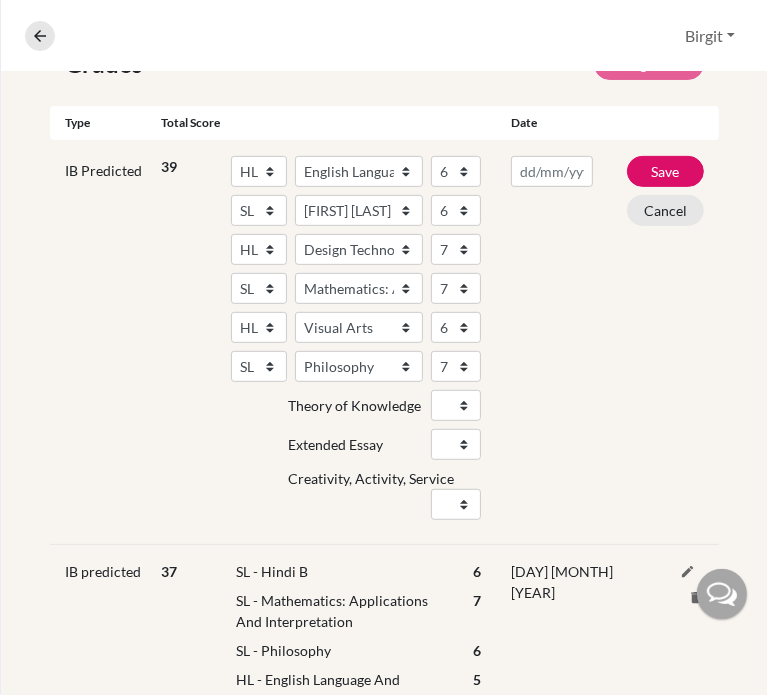 click at bounding box center (552, 342) 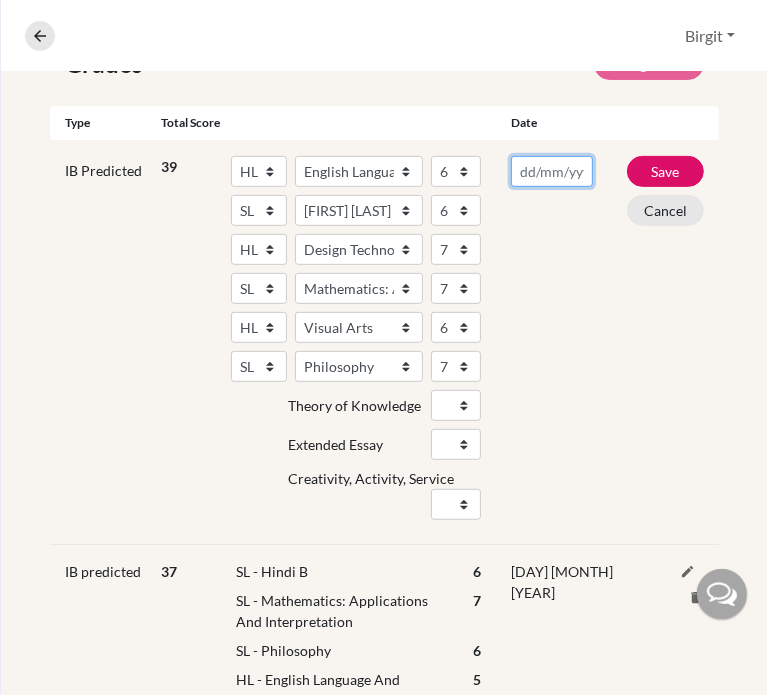 click at bounding box center [552, 171] 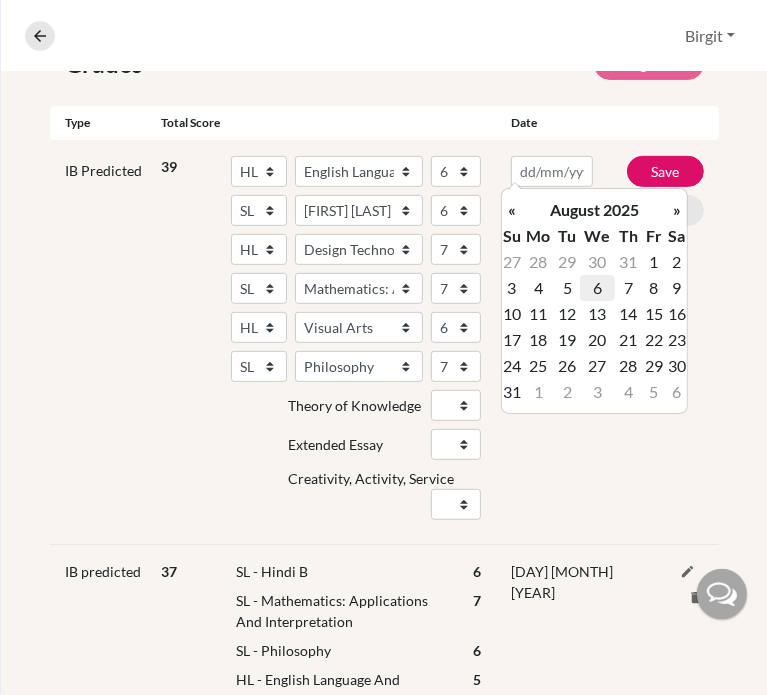 click on "6" at bounding box center (597, 288) 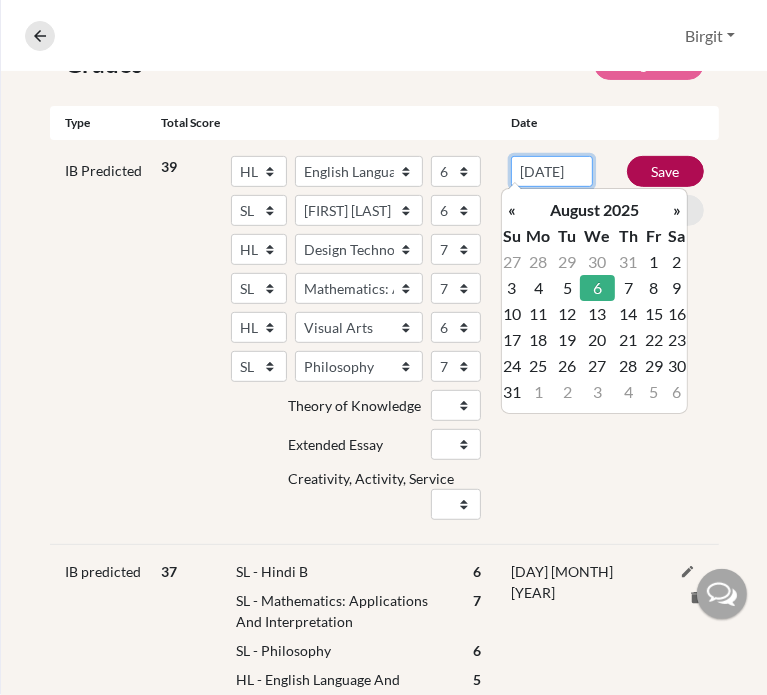 scroll, scrollTop: 0, scrollLeft: 13, axis: horizontal 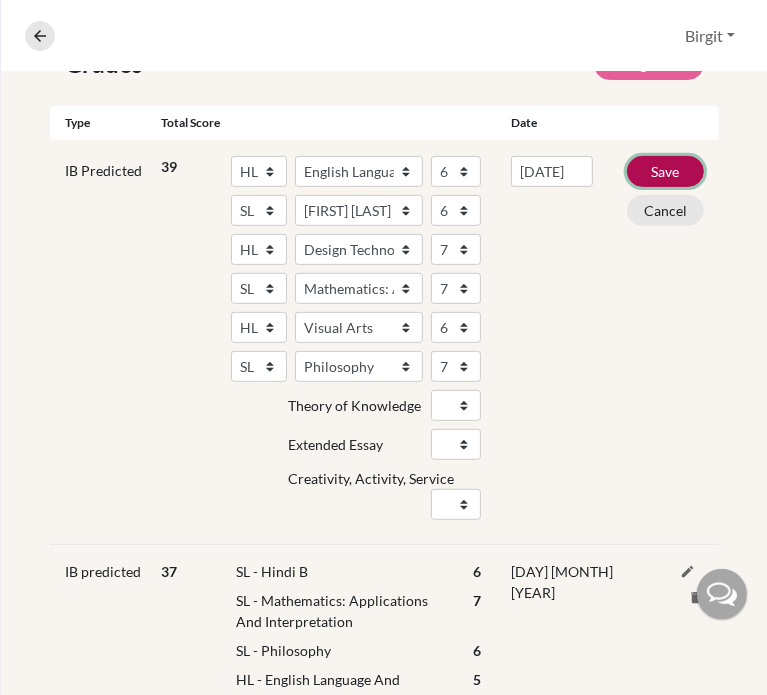 click on "Save" at bounding box center [665, 171] 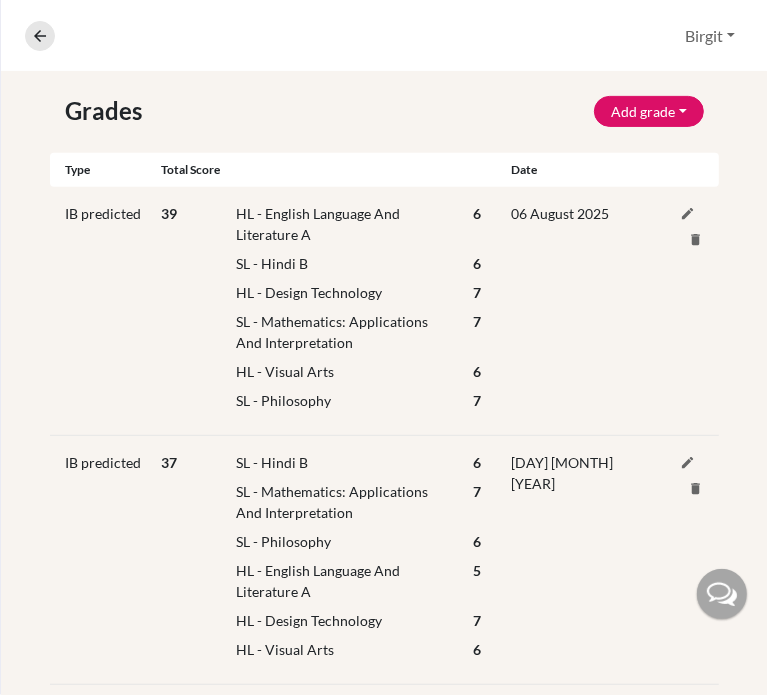 scroll, scrollTop: 446, scrollLeft: 0, axis: vertical 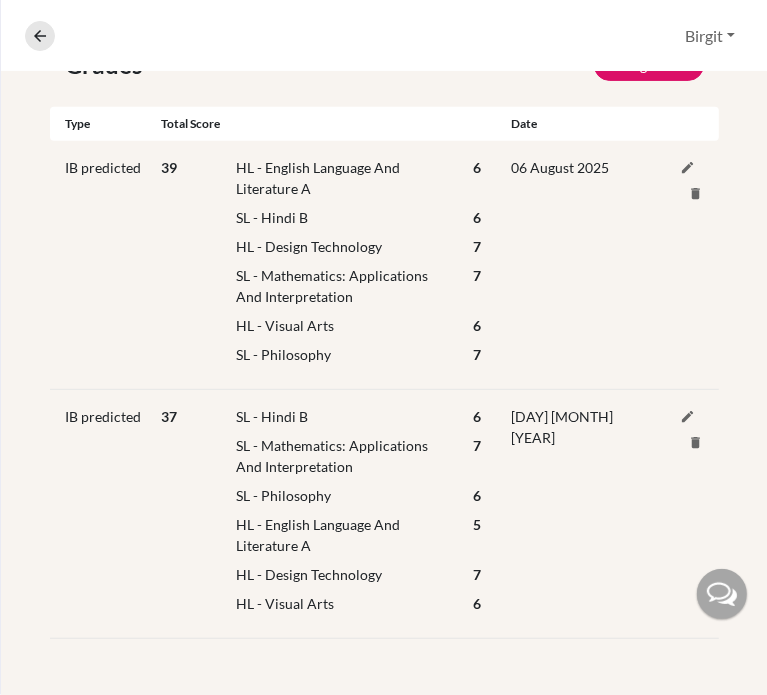 click on "Delete this grade? Cancel Delete" at bounding box center [691, 265] 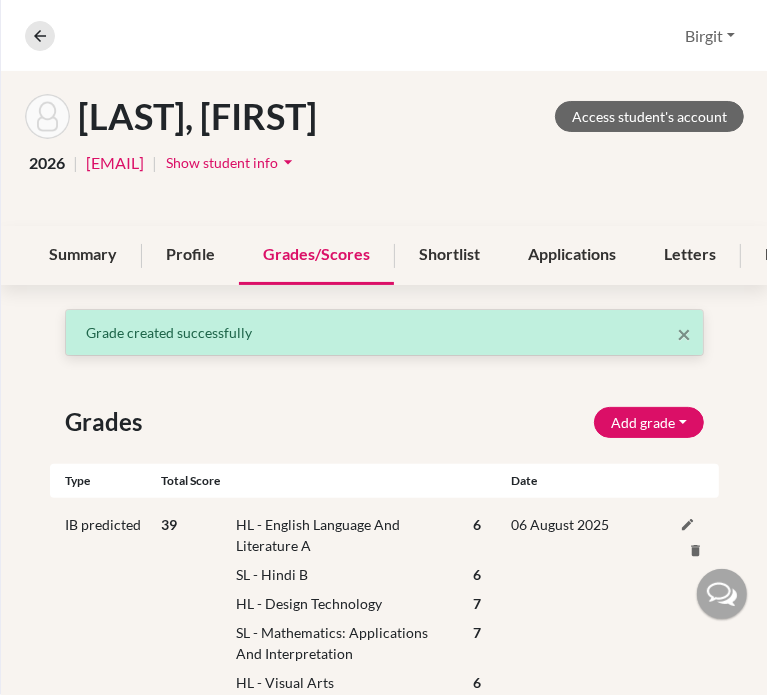 scroll, scrollTop: 46, scrollLeft: 0, axis: vertical 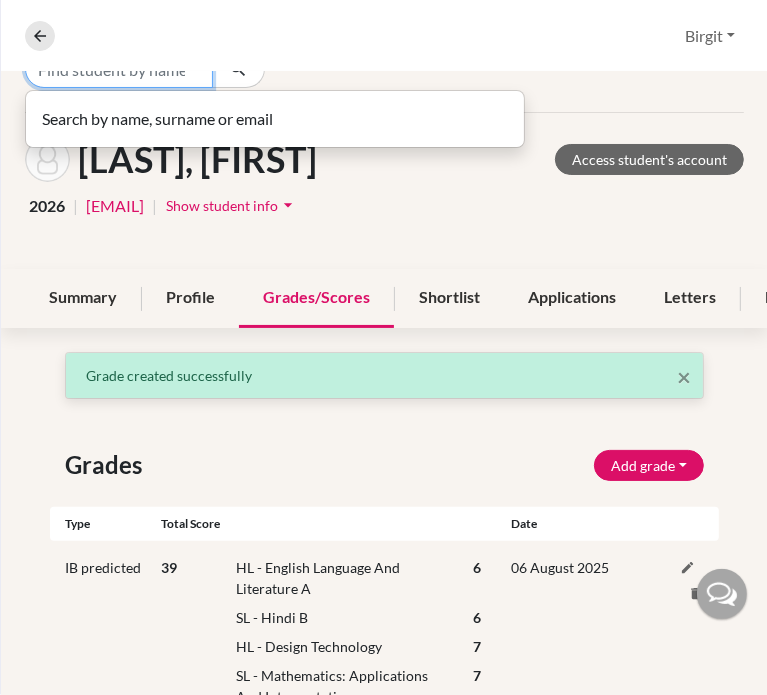 click at bounding box center (119, 69) 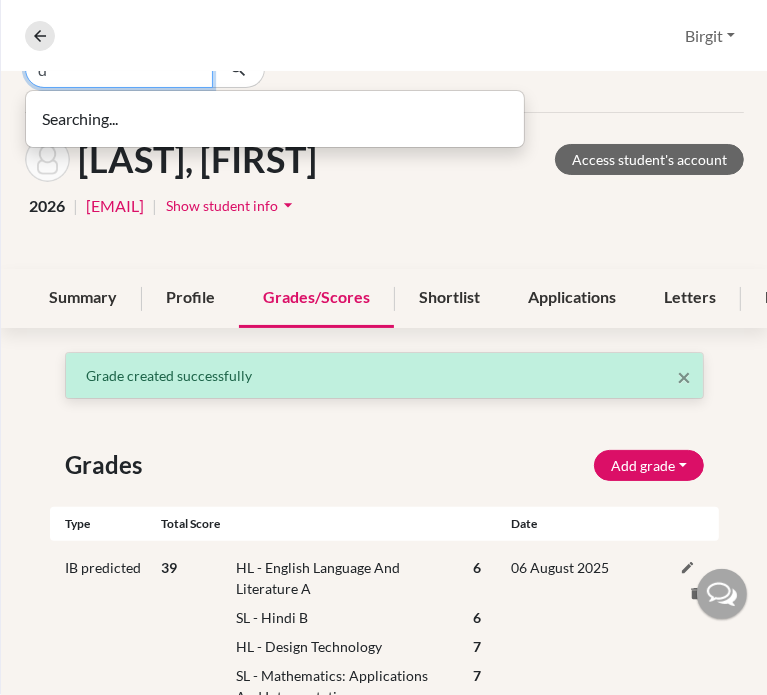 scroll, scrollTop: 33, scrollLeft: 0, axis: vertical 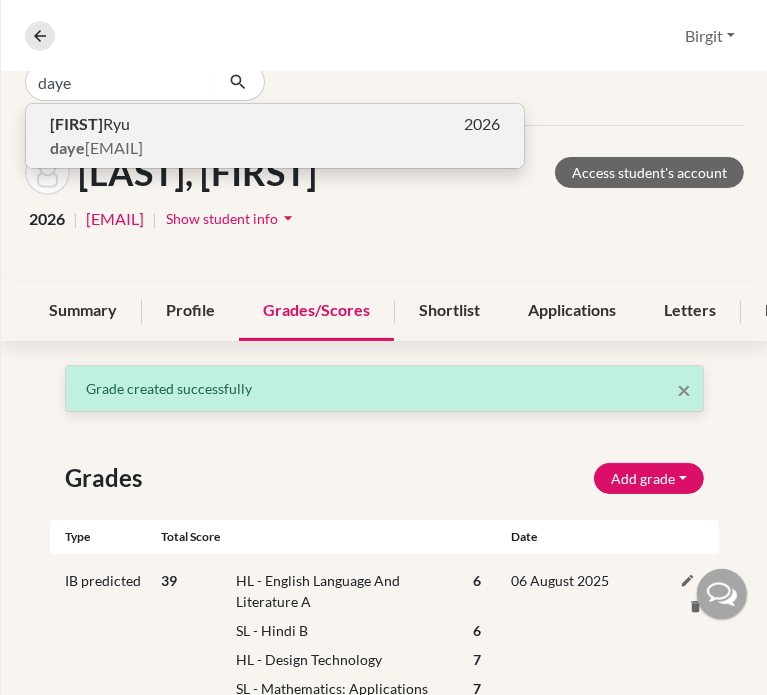 click on "[FIRST] [LAST]@[DOMAIN]" at bounding box center (275, 148) 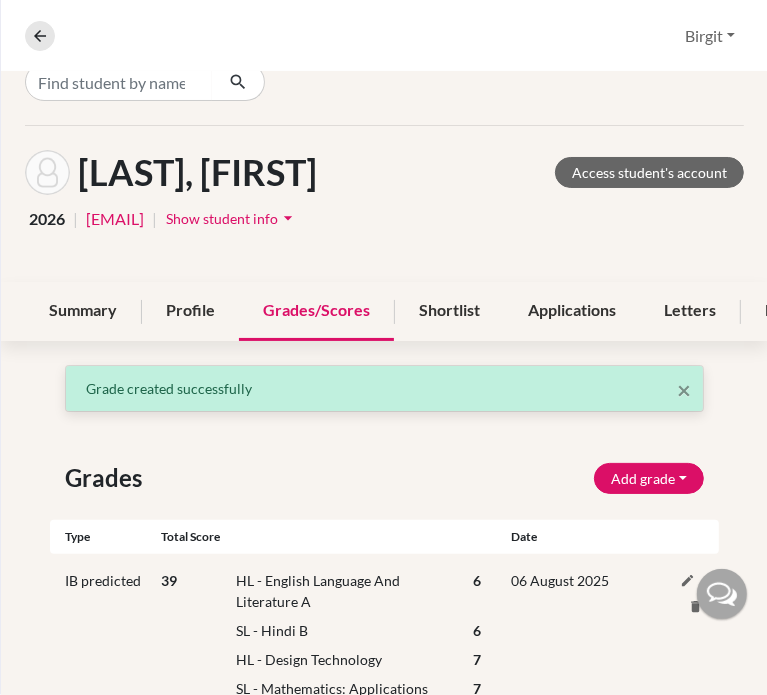 scroll, scrollTop: 0, scrollLeft: 0, axis: both 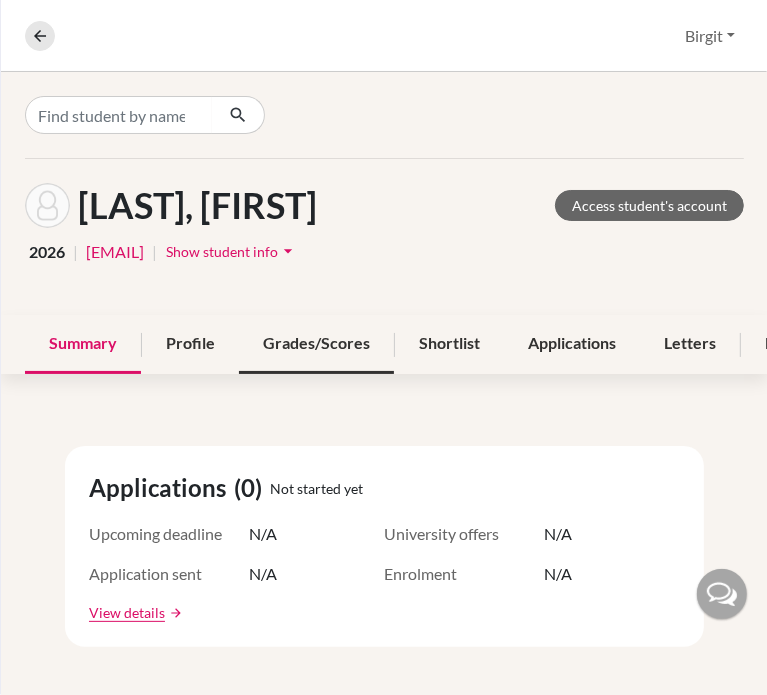 click on "Grades/Scores" at bounding box center (316, 344) 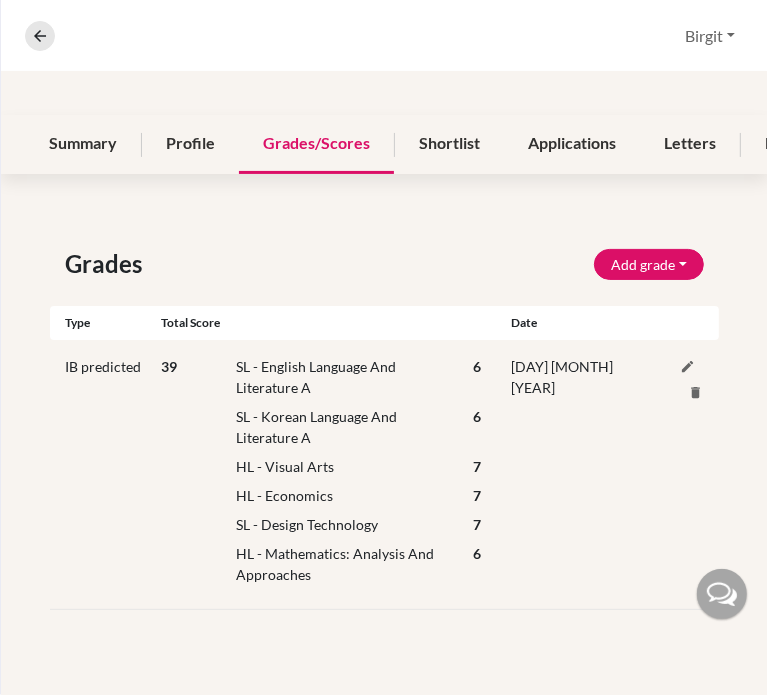 scroll, scrollTop: 300, scrollLeft: 0, axis: vertical 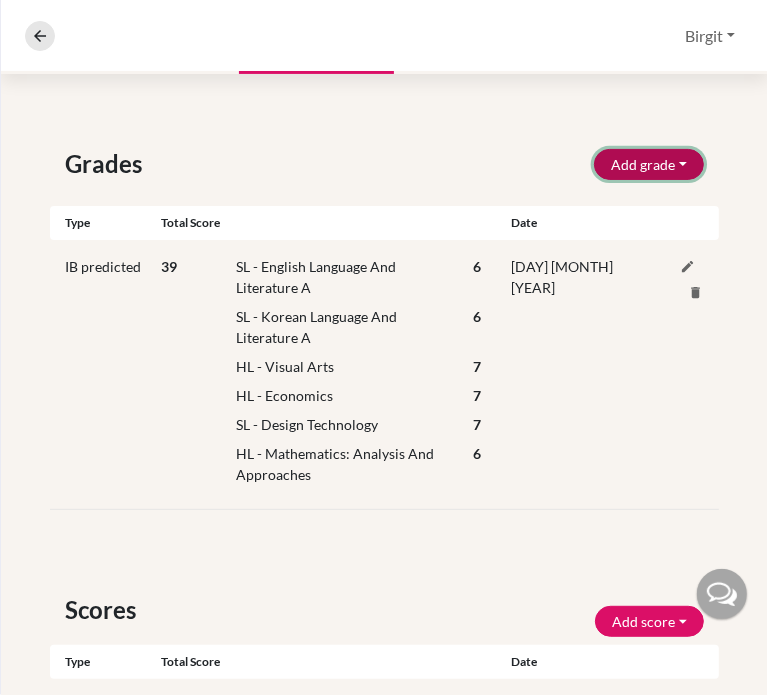 click on "Add grade" at bounding box center (649, 164) 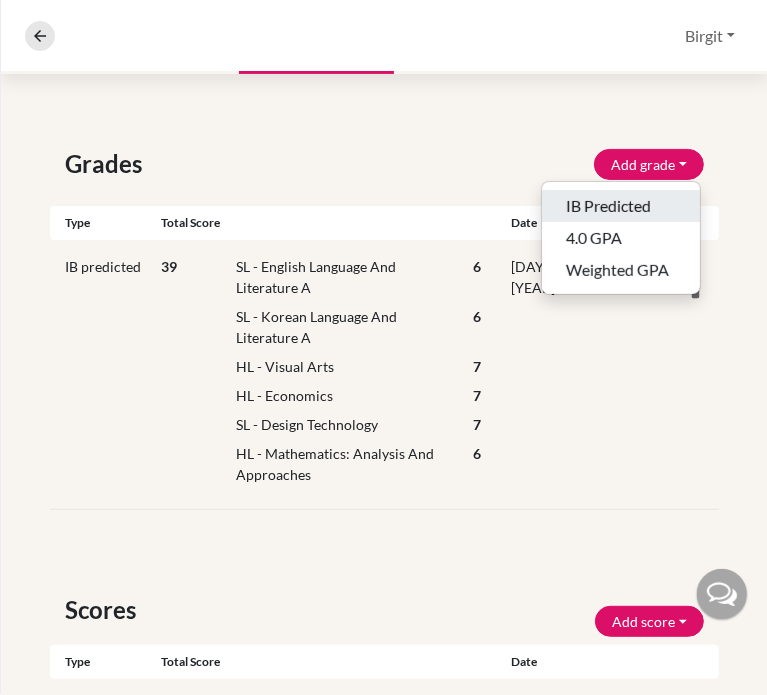 click on "IB Predicted" at bounding box center (621, 206) 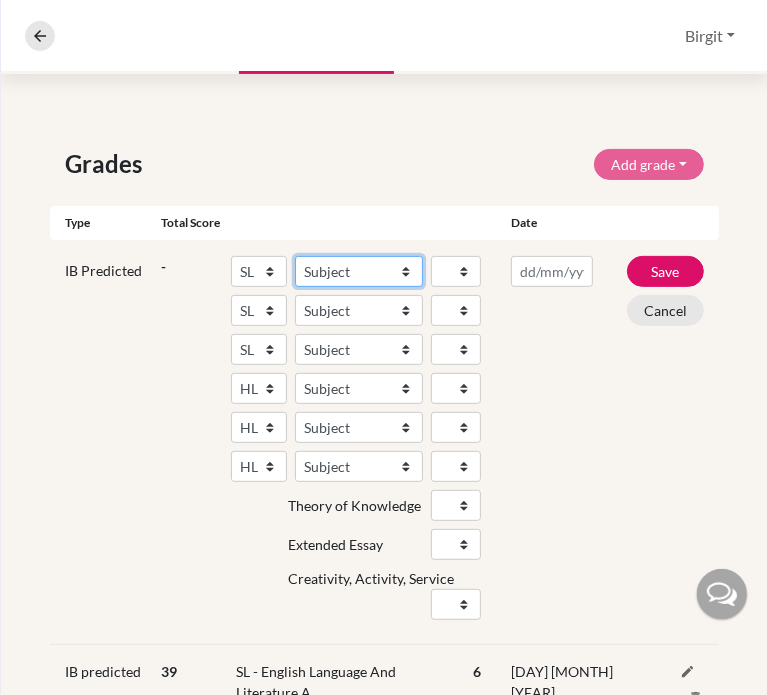 click on "Subject Albanian Literature A Amharic Literature A Arabic ab Initio Arabic B Arabic Language And Literature A Arabic Literature A Belarusian Literature A Bengali Literature A Biology Bosnian Literature A Bulgarian Literature A Bulgari Literature A Business Management Catalan Literature A Chemistry Chinese B Chinese B - Cantonese Chinese B - Mandarin Chinese Language And Literature A Chinese Literature A Classical Greek Computer Science Croatian Literature A Czech Literature A Dance Danish ab Initio Danish B Danish Literature A Design Technology Digital Society Dutch ab Initio Dutch B Dutch Language And Literature A Dutch Literature A Economics English ab Initio English B English Language And Literature A English Literature A Environmental systems and societies Environmental Systems And Societies Estonian Literature A Filipino Literature A Film Finnish B Finnish Literature A French ab Initio French B French Language And Literature A French Literature A Geography German ab Initio German B German Literature A" at bounding box center [359, 271] 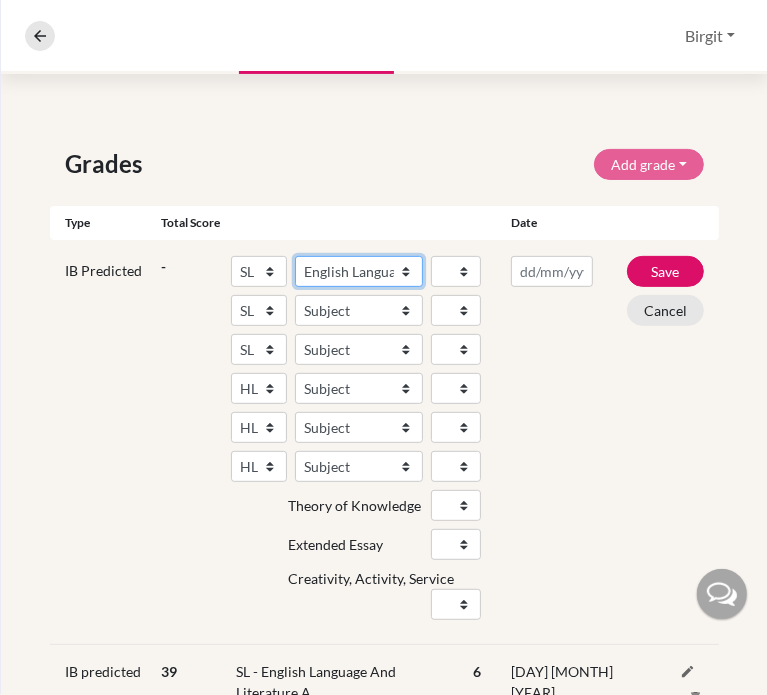 click on "Subject Albanian Literature A Amharic Literature A Arabic ab Initio Arabic B Arabic Language And Literature A Arabic Literature A Belarusian Literature A Bengali Literature A Biology Bosnian Literature A Bulgarian Literature A Bulgari Literature A Business Management Catalan Literature A Chemistry Chinese B Chinese B - Cantonese Chinese B - Mandarin Chinese Language And Literature A Chinese Literature A Classical Greek Computer Science Croatian Literature A Czech Literature A Dance Danish ab Initio Danish B Danish Literature A Design Technology Digital Society Dutch ab Initio Dutch B Dutch Language And Literature A Dutch Literature A Economics English ab Initio English B English Language And Literature A English Literature A Environmental systems and societies Environmental Systems And Societies Estonian Literature A Filipino Literature A Film Finnish B Finnish Literature A French ab Initio French B French Language And Literature A French Literature A Geography German ab Initio German B German Literature A" at bounding box center [359, 271] 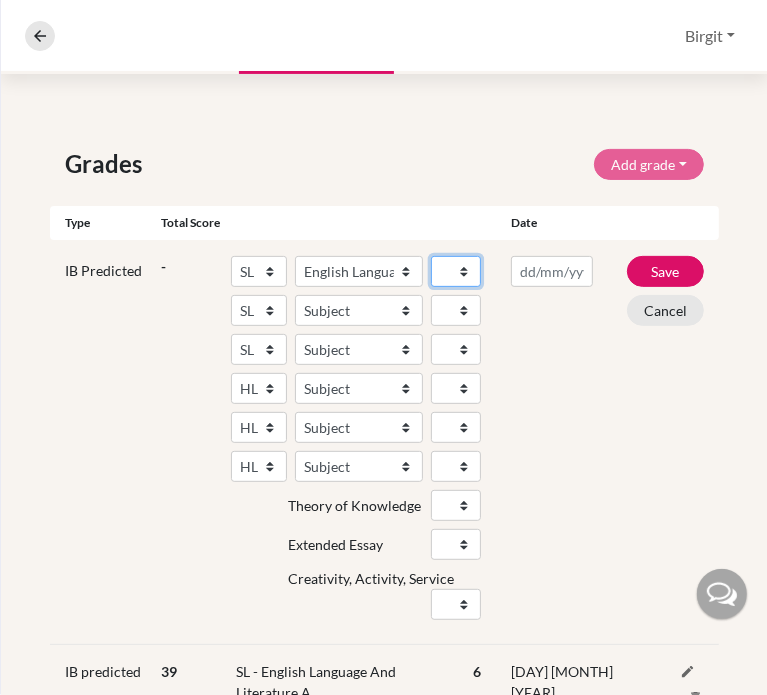 click on "1 2 3 4 5 6 7" at bounding box center [456, 271] 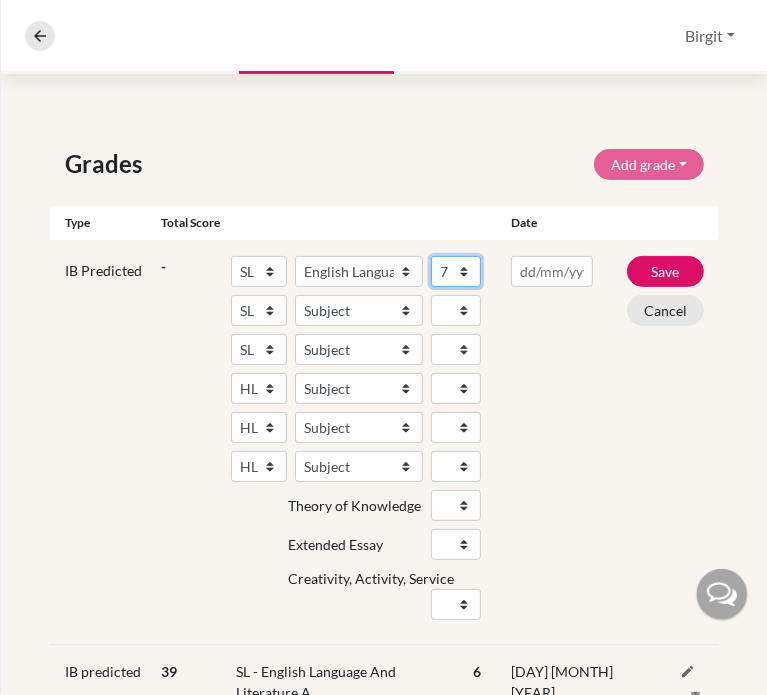click on "1 2 3 4 5 6 7" at bounding box center [456, 271] 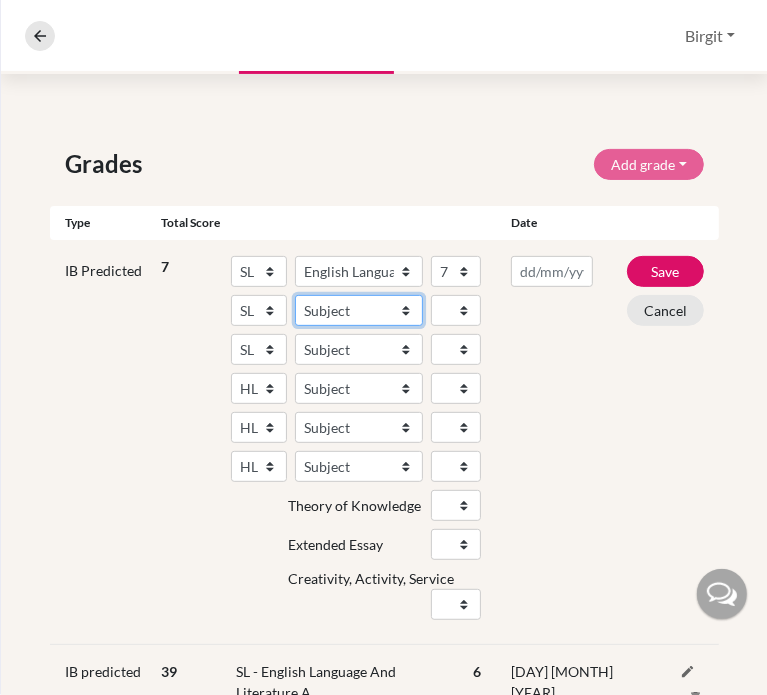 click on "Subject Albanian Literature A Amharic Literature A Arabic ab Initio Arabic B Arabic Language And Literature A Arabic Literature A Belarusian Literature A Bengali Literature A Biology Bosnian Literature A Bulgarian Literature A Bulgari Literature A Business Management Catalan Literature A Chemistry Chinese B Chinese B - Cantonese Chinese B - Mandarin Chinese Language And Literature A Chinese Literature A Classical Greek Computer Science Croatian Literature A Czech Literature A Dance Danish ab Initio Danish B Danish Literature A Design Technology Digital Society Dutch ab Initio Dutch B Dutch Language And Literature A Dutch Literature A Economics English ab Initio English B English Language And Literature A English Literature A Environmental systems and societies Environmental Systems And Societies Estonian Literature A Filipino Literature A Film Finnish B Finnish Literature A French ab Initio French B French Language And Literature A French Literature A Geography German ab Initio German B German Literature A" at bounding box center (359, 310) 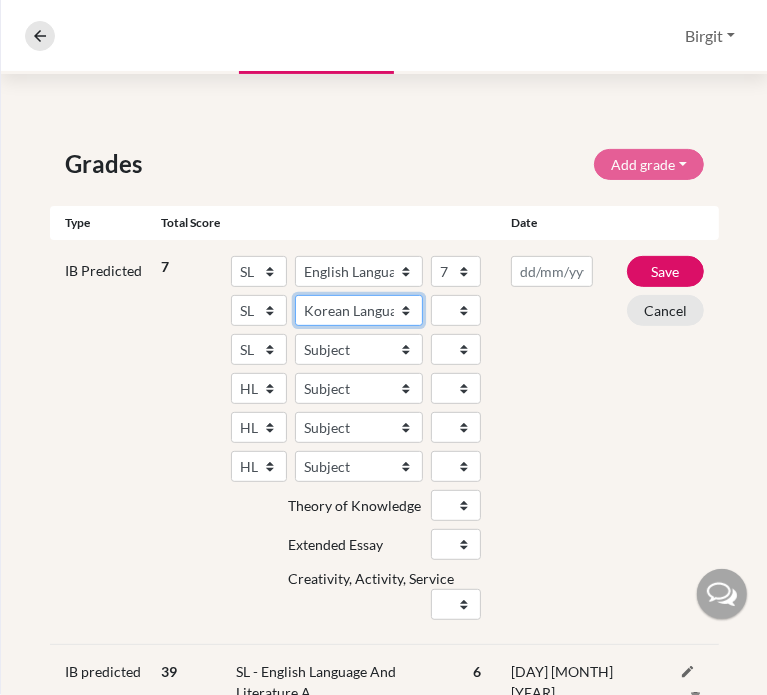 click on "Subject Albanian Literature A Amharic Literature A Arabic ab Initio Arabic B Arabic Language And Literature A Arabic Literature A Belarusian Literature A Bengali Literature A Biology Bosnian Literature A Bulgarian Literature A Bulgari Literature A Business Management Catalan Literature A Chemistry Chinese B Chinese B - Cantonese Chinese B - Mandarin Chinese Language And Literature A Chinese Literature A Classical Greek Computer Science Croatian Literature A Czech Literature A Dance Danish ab Initio Danish B Danish Literature A Design Technology Digital Society Dutch ab Initio Dutch B Dutch Language And Literature A Dutch Literature A Economics English ab Initio English B English Language And Literature A English Literature A Environmental systems and societies Environmental Systems And Societies Estonian Literature A Filipino Literature A Film Finnish B Finnish Literature A French ab Initio French B French Language And Literature A French Literature A Geography German ab Initio German B German Literature A" at bounding box center (359, 310) 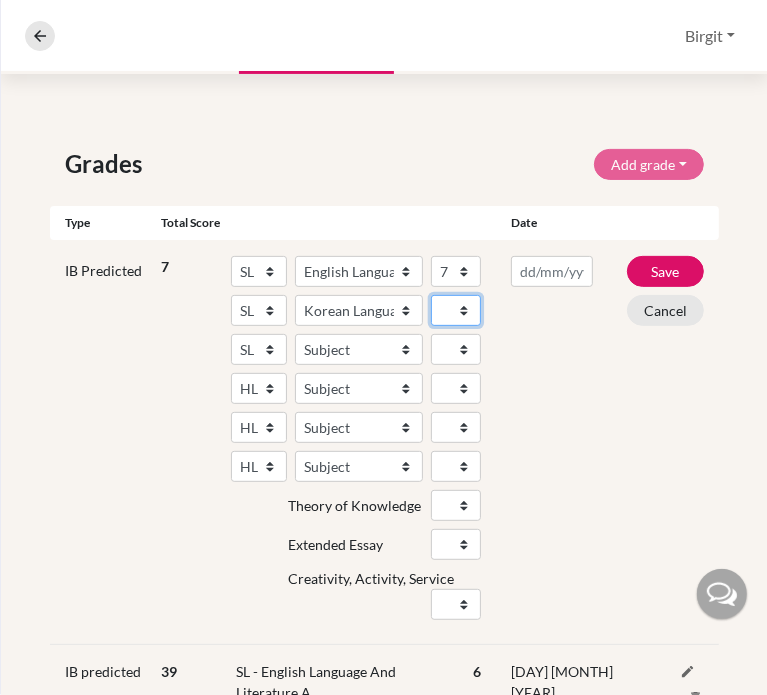 click on "1 2 3 4 5 6 7" at bounding box center (456, 310) 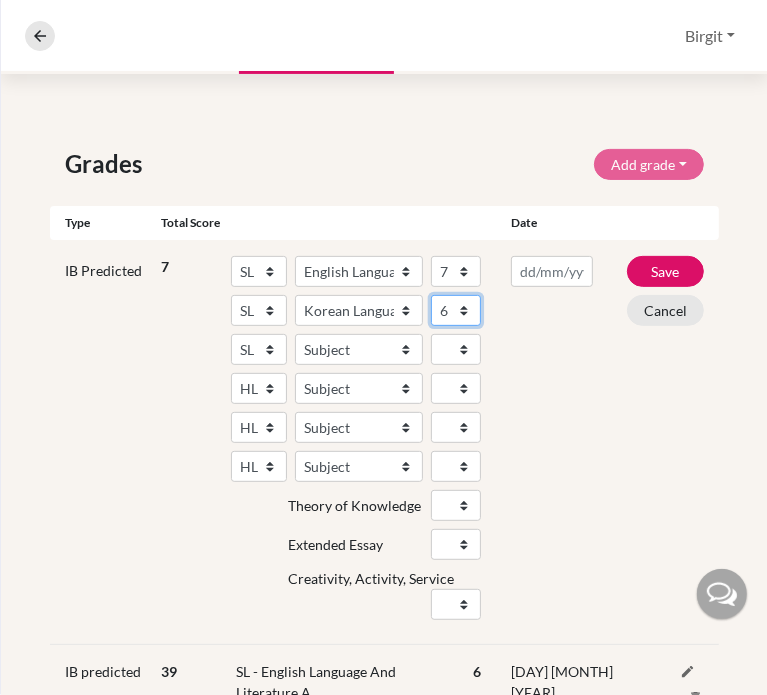 click on "1 2 3 4 5 6 7" at bounding box center [456, 310] 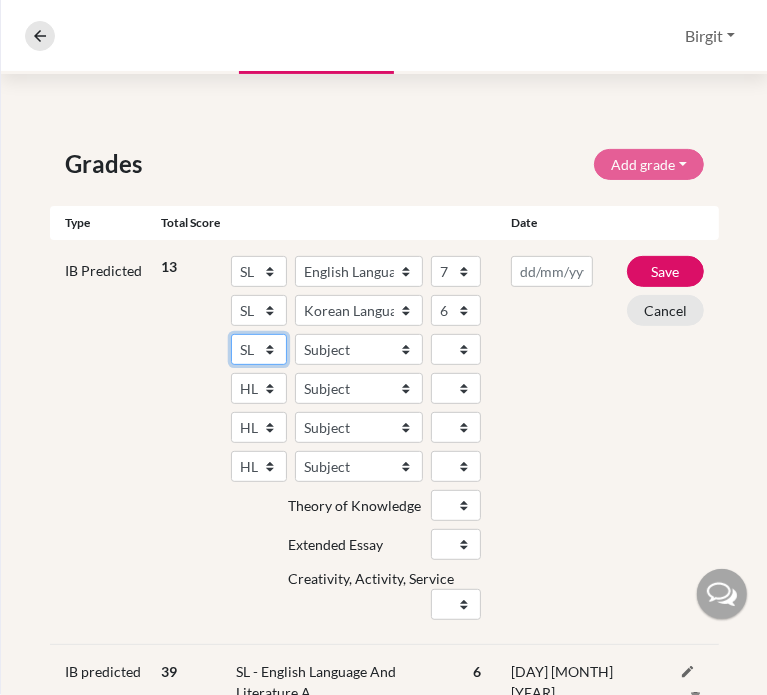 click on "SL HL" at bounding box center [259, 349] 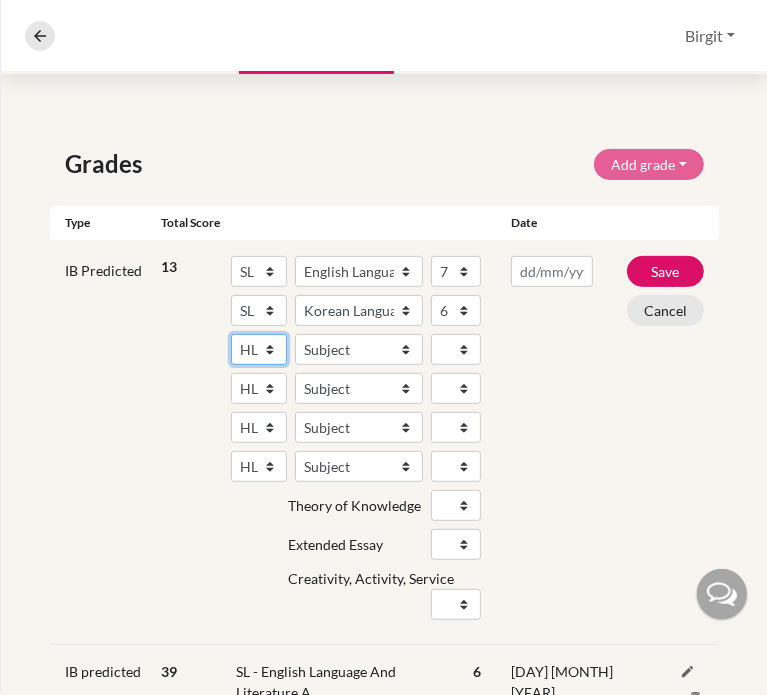 click on "SL HL" at bounding box center (259, 349) 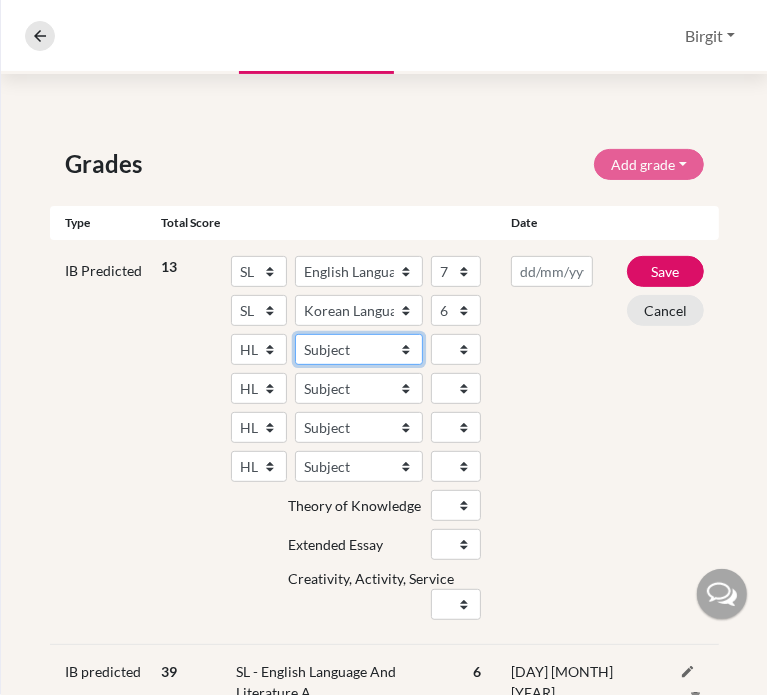 click on "Subject Albanian Literature A Amharic Literature A Arabic B Arabic Language And Literature A Arabic Literature A Belarusian Literature A Bengali Literature A Biology Bosnian Literature A Bulgarian Literature A Bulgari Literature A Business Management Catalan Literature A Chemistry Chinese B Chinese B - Cantonese Chinese B - Mandarin Chinese Language And Literature A Chinese Literature A Classical Greek Computer Science Croatian Literature A Czech Literature A Dance Danish B Danish Literature A Design Technology Digital Society Dutch B Dutch Language And Literature A Dutch Literature A Economics English B English Language And Literature A English Literature A Environmental systems and societies Environmental Systems And Societies Estonian Literature A Filipino Literature A Film Finnish B Finnish Literature A French B French Language And Literature A French Literature A Geography German B German Language And Literature A German Literature A Global Politics Hebrew B Hebrew Literature A Hindi B Hindi Literature A" at bounding box center (359, 349) 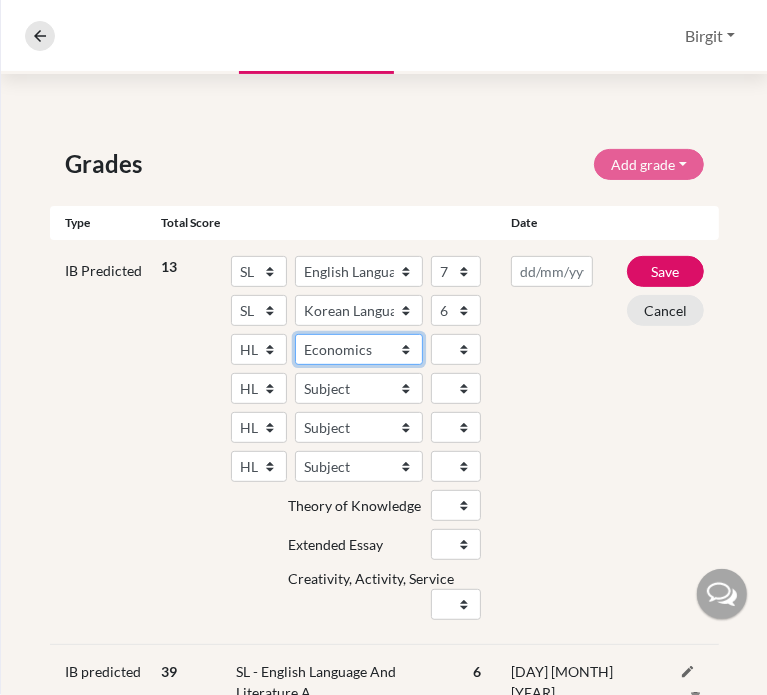 click on "Subject Albanian Literature A Amharic Literature A Arabic B Arabic Language And Literature A Arabic Literature A Belarusian Literature A Bengali Literature A Biology Bosnian Literature A Bulgarian Literature A Bulgari Literature A Business Management Catalan Literature A Chemistry Chinese B Chinese B - Cantonese Chinese B - Mandarin Chinese Language And Literature A Chinese Literature A Classical Greek Computer Science Croatian Literature A Czech Literature A Dance Danish B Danish Literature A Design Technology Digital Society Dutch B Dutch Language And Literature A Dutch Literature A Economics English B English Language And Literature A English Literature A Environmental systems and societies Environmental Systems And Societies Estonian Literature A Filipino Literature A Film Finnish B Finnish Literature A French B French Language And Literature A French Literature A Geography German B German Language And Literature A German Literature A Global Politics Hebrew B Hebrew Literature A Hindi B Hindi Literature A" at bounding box center (359, 349) 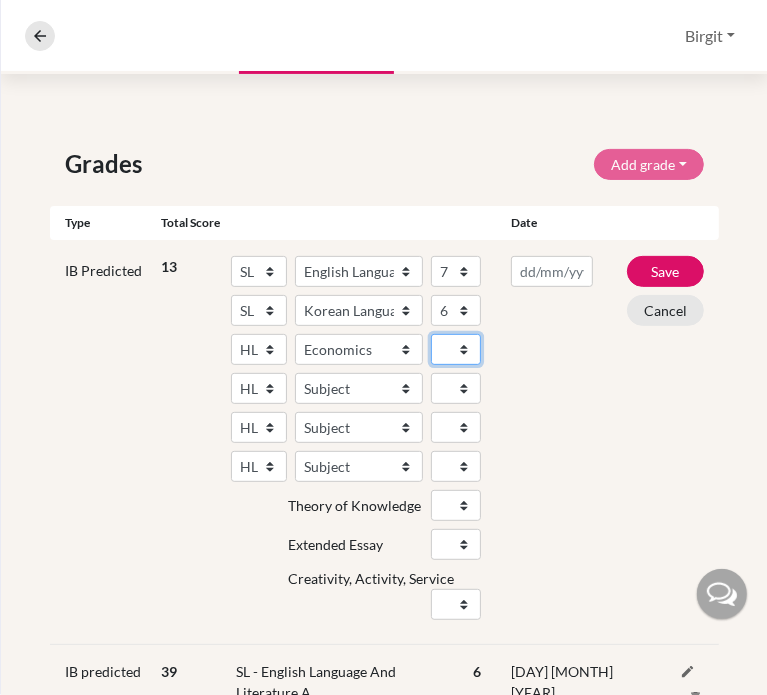click on "1 2 3 4 5 6 7" at bounding box center [456, 349] 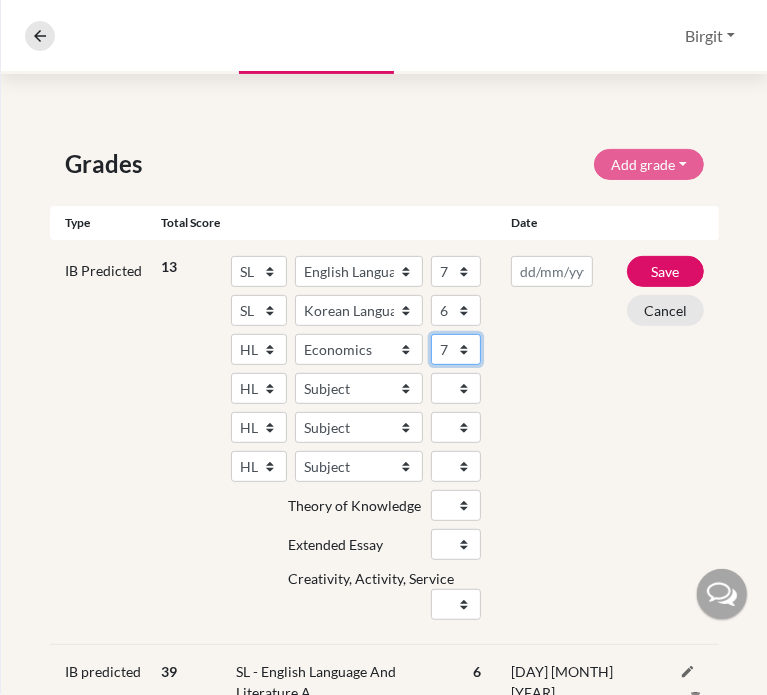 click on "1 2 3 4 5 6 7" at bounding box center [456, 349] 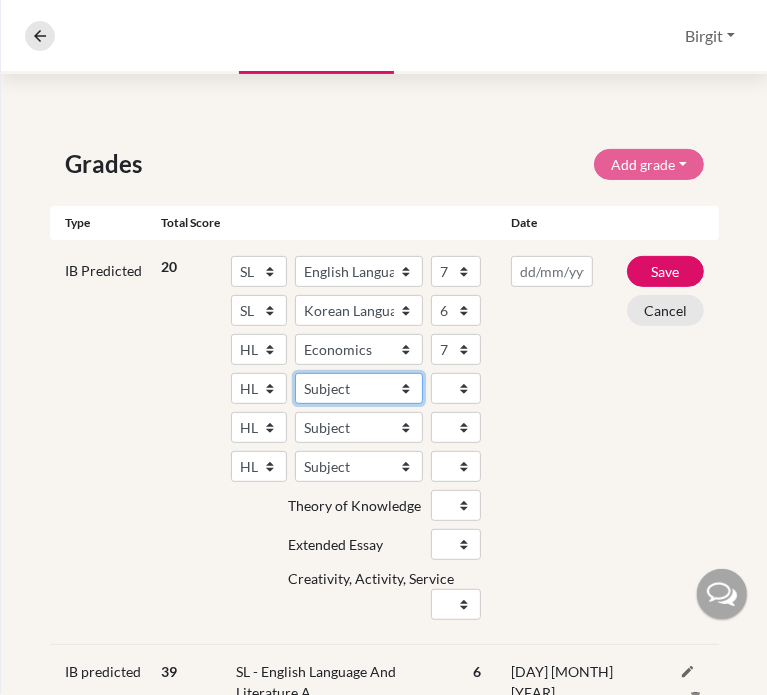 click on "Subject Albanian Literature A Amharic Literature A Arabic B Arabic Language And Literature A Arabic Literature A Belarusian Literature A Bengali Literature A Biology Bosnian Literature A Bulgarian Literature A Bulgari Literature A Business Management Catalan Literature A Chemistry Chinese B Chinese B - Cantonese Chinese B - Mandarin Chinese Language And Literature A Chinese Literature A Classical Greek Computer Science Croatian Literature A Czech Literature A Dance Danish B Danish Literature A Design Technology Digital Society Dutch B Dutch Language And Literature A Dutch Literature A Economics English B English Language And Literature A English Literature A Environmental systems and societies Environmental Systems And Societies Estonian Literature A Filipino Literature A Film Finnish B Finnish Literature A French B French Language And Literature A French Literature A Geography German B German Language And Literature A German Literature A Global Politics Hebrew B Hebrew Literature A Hindi B Hindi Literature A" at bounding box center [359, 388] 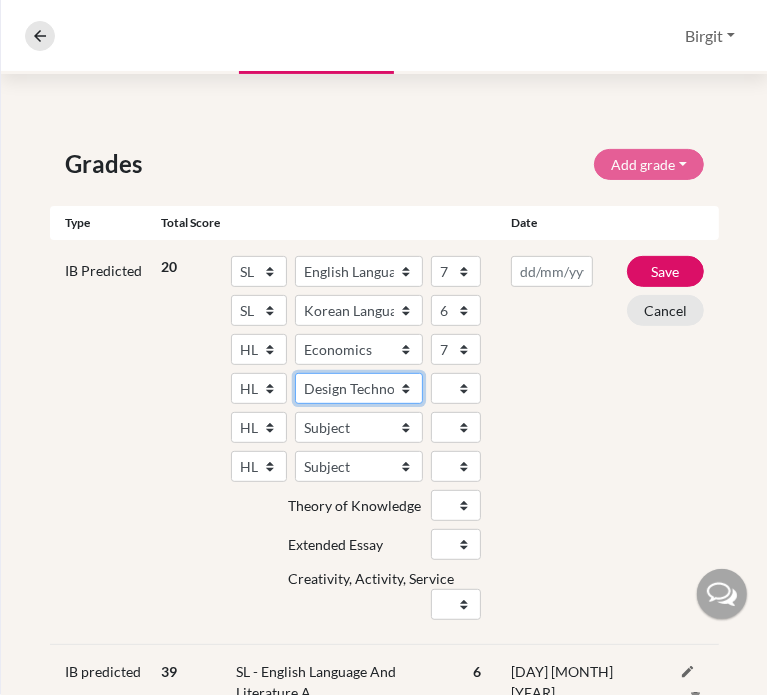 click on "Subject Albanian Literature A Amharic Literature A Arabic B Arabic Language And Literature A Arabic Literature A Belarusian Literature A Bengali Literature A Biology Bosnian Literature A Bulgarian Literature A Bulgari Literature A Business Management Catalan Literature A Chemistry Chinese B Chinese B - Cantonese Chinese B - Mandarin Chinese Language And Literature A Chinese Literature A Classical Greek Computer Science Croatian Literature A Czech Literature A Dance Danish B Danish Literature A Design Technology Digital Society Dutch B Dutch Language And Literature A Dutch Literature A Economics English B English Language And Literature A English Literature A Environmental systems and societies Environmental Systems And Societies Estonian Literature A Filipino Literature A Film Finnish B Finnish Literature A French B French Language And Literature A French Literature A Geography German B German Language And Literature A German Literature A Global Politics Hebrew B Hebrew Literature A Hindi B Hindi Literature A" at bounding box center (359, 388) 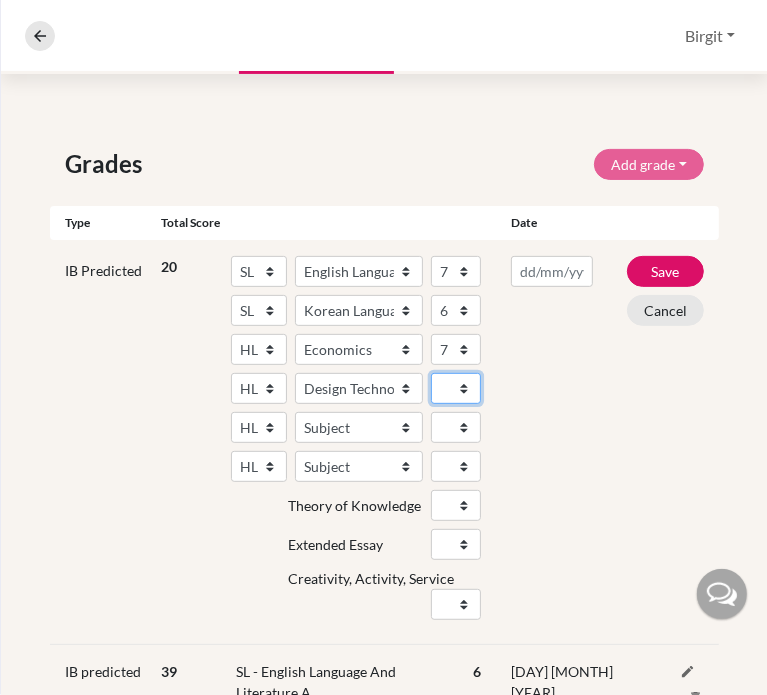 click on "1 2 3 4 5 6 7" at bounding box center [456, 388] 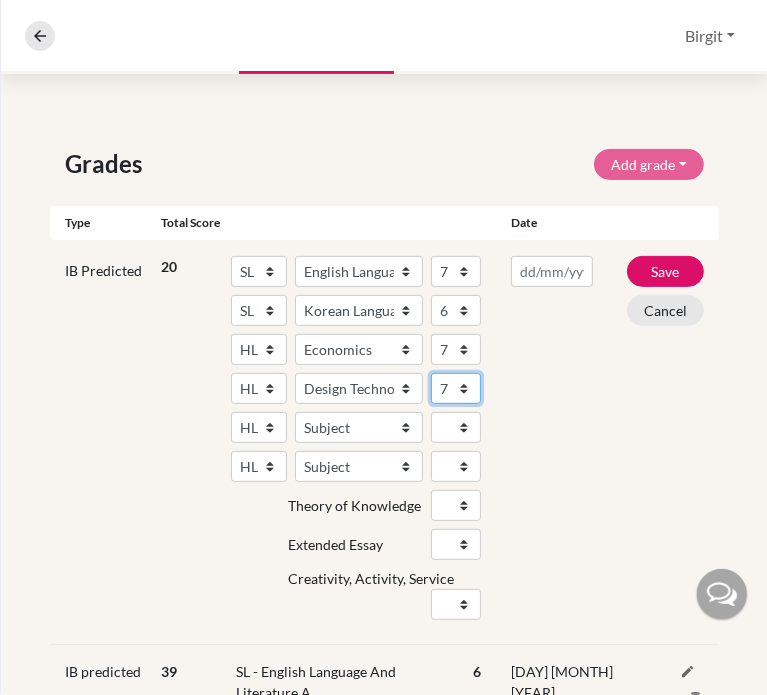 click on "1 2 3 4 5 6 7" at bounding box center [456, 388] 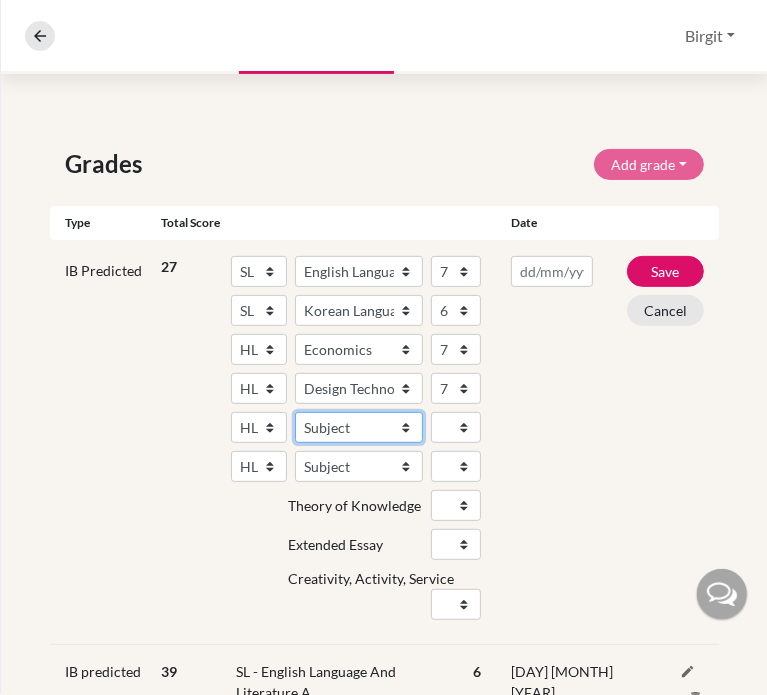 click on "Subject Albanian Literature A Amharic Literature A Arabic B Arabic Language And Literature A Arabic Literature A Belarusian Literature A Bengali Literature A Biology Bosnian Literature A Bulgarian Literature A Bulgari Literature A Business Management Catalan Literature A Chemistry Chinese B Chinese B - Cantonese Chinese B - Mandarin Chinese Language And Literature A Chinese Literature A Classical Greek Computer Science Croatian Literature A Czech Literature A Dance Danish B Danish Literature A Design Technology Digital Society Dutch B Dutch Language And Literature A Dutch Literature A Economics English B English Language And Literature A English Literature A Environmental systems and societies Environmental Systems And Societies Estonian Literature A Filipino Literature A Film Finnish B Finnish Literature A French B French Language And Literature A French Literature A Geography German B German Language And Literature A German Literature A Global Politics Hebrew B Hebrew Literature A Hindi B Hindi Literature A" at bounding box center [359, 427] 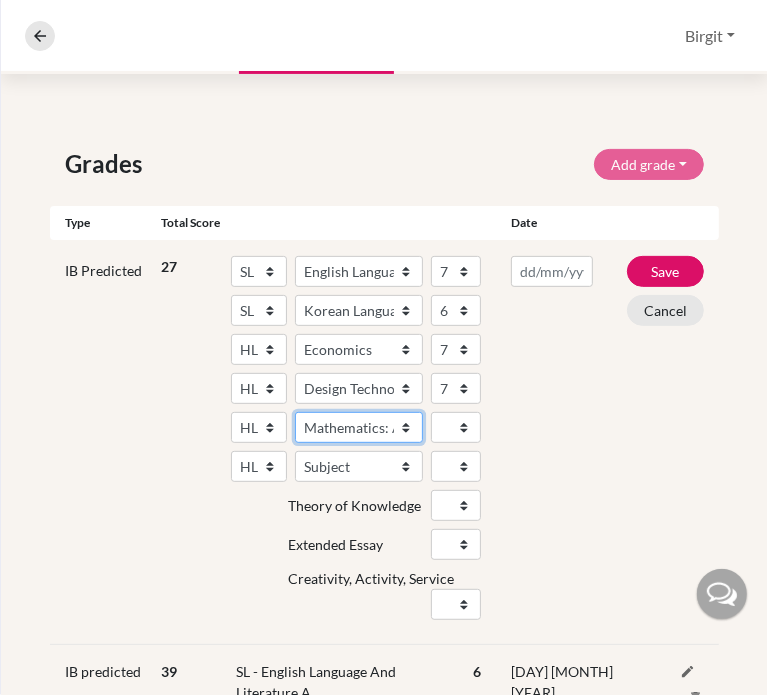 click on "Subject Albanian Literature A Amharic Literature A Arabic B Arabic Language And Literature A Arabic Literature A Belarusian Literature A Bengali Literature A Biology Bosnian Literature A Bulgarian Literature A Bulgari Literature A Business Management Catalan Literature A Chemistry Chinese B Chinese B - Cantonese Chinese B - Mandarin Chinese Language And Literature A Chinese Literature A Classical Greek Computer Science Croatian Literature A Czech Literature A Dance Danish B Danish Literature A Design Technology Digital Society Dutch B Dutch Language And Literature A Dutch Literature A Economics English B English Language And Literature A English Literature A Environmental systems and societies Environmental Systems And Societies Estonian Literature A Filipino Literature A Film Finnish B Finnish Literature A French B French Language And Literature A French Literature A Geography German B German Language And Literature A German Literature A Global Politics Hebrew B Hebrew Literature A Hindi B Hindi Literature A" at bounding box center [359, 427] 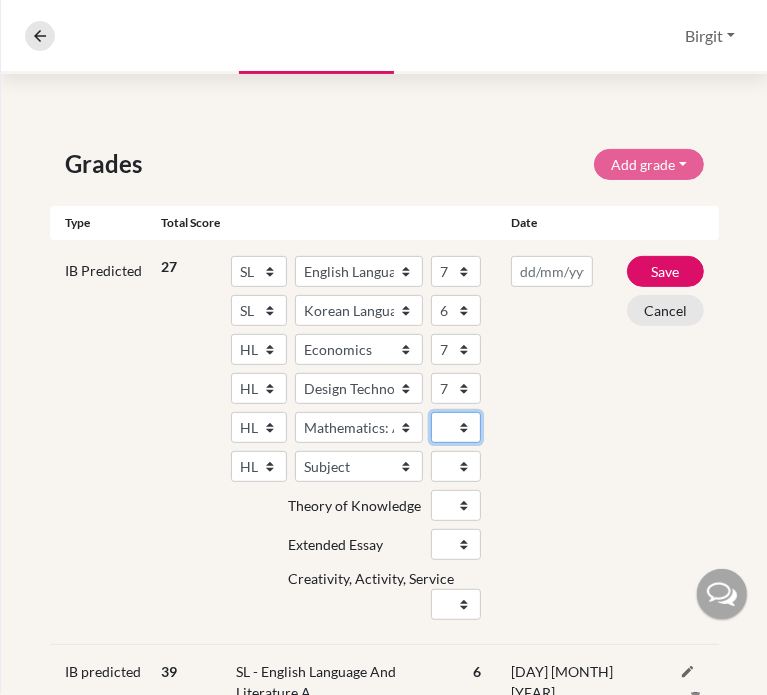 click on "1 2 3 4 5 6 7" at bounding box center [456, 427] 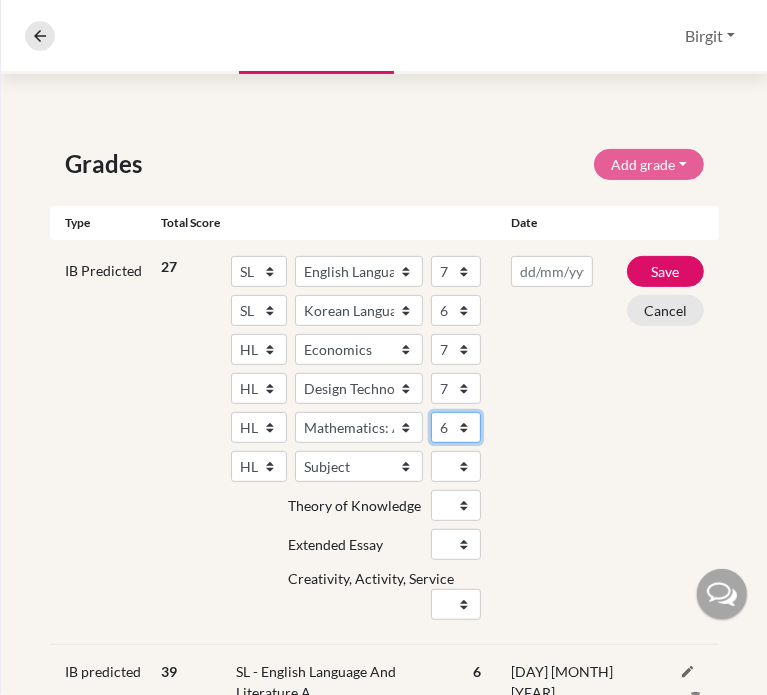 click on "1 2 3 4 5 6 7" at bounding box center [456, 427] 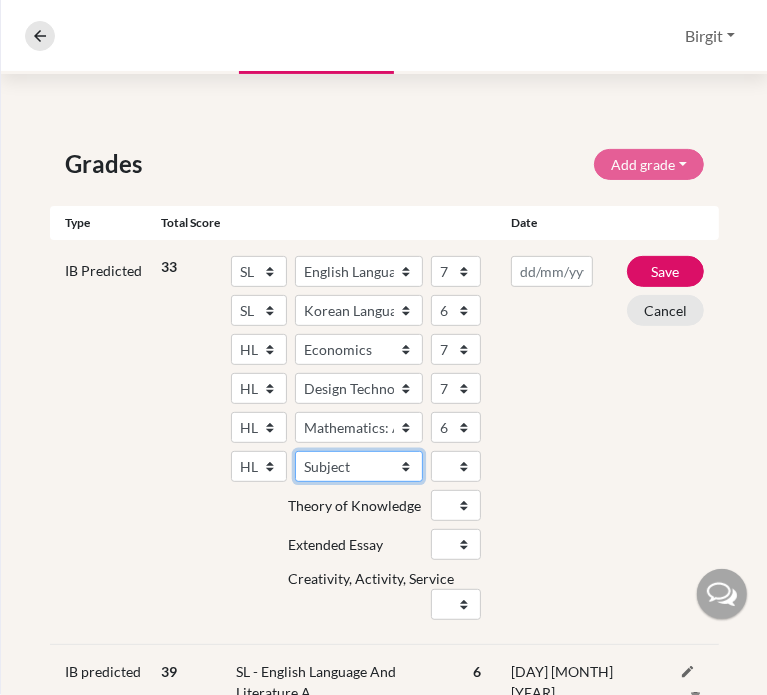 click on "Subject Albanian Literature A Amharic Literature A Arabic B Arabic Language And Literature A Arabic Literature A Belarusian Literature A Bengali Literature A Biology Bosnian Literature A Bulgarian Literature A Bulgari Literature A Business Management Catalan Literature A Chemistry Chinese B Chinese B - Cantonese Chinese B - Mandarin Chinese Language And Literature A Chinese Literature A Classical Greek Computer Science Croatian Literature A Czech Literature A Dance Danish B Danish Literature A Design Technology Digital Society Dutch B Dutch Language And Literature A Dutch Literature A Economics English B English Language And Literature A English Literature A Environmental systems and societies Environmental Systems And Societies Estonian Literature A Filipino Literature A Film Finnish B Finnish Literature A French B French Language And Literature A French Literature A Geography German B German Language And Literature A German Literature A Global Politics Hebrew B Hebrew Literature A Hindi B Hindi Literature A" at bounding box center [359, 466] 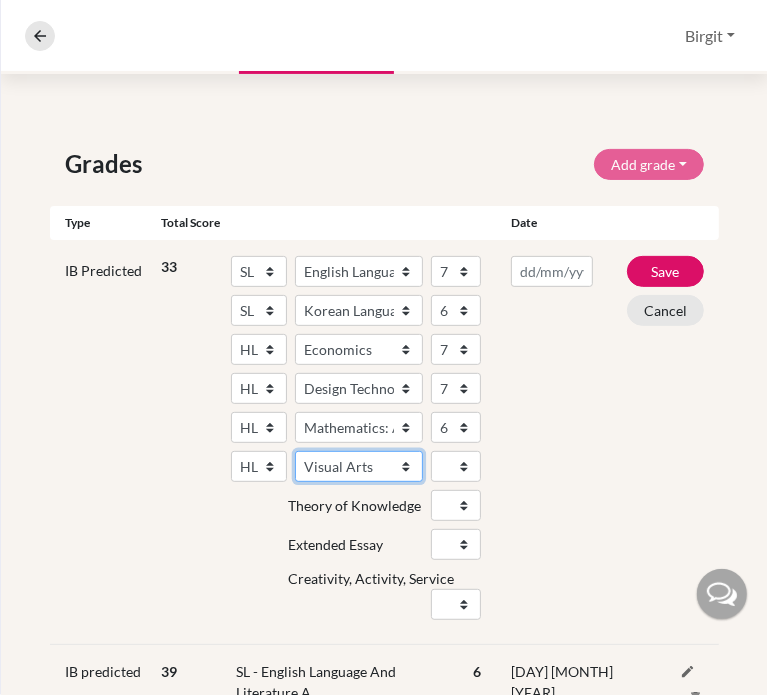click on "Subject Albanian Literature A Amharic Literature A Arabic B Arabic Language And Literature A Arabic Literature A Belarusian Literature A Bengali Literature A Biology Bosnian Literature A Bulgarian Literature A Bulgari Literature A Business Management Catalan Literature A Chemistry Chinese B Chinese B - Cantonese Chinese B - Mandarin Chinese Language And Literature A Chinese Literature A Classical Greek Computer Science Croatian Literature A Czech Literature A Dance Danish B Danish Literature A Design Technology Digital Society Dutch B Dutch Language And Literature A Dutch Literature A Economics English B English Language And Literature A English Literature A Environmental systems and societies Environmental Systems And Societies Estonian Literature A Filipino Literature A Film Finnish B Finnish Literature A French B French Language And Literature A French Literature A Geography German B German Language And Literature A German Literature A Global Politics Hebrew B Hebrew Literature A Hindi B Hindi Literature A" at bounding box center (359, 466) 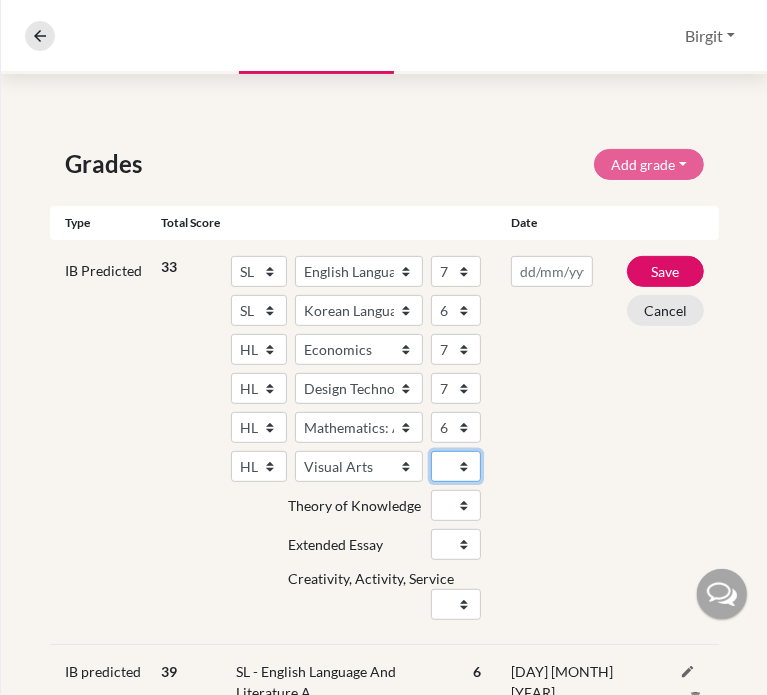click on "1 2 3 4 5 6 7" at bounding box center (456, 466) 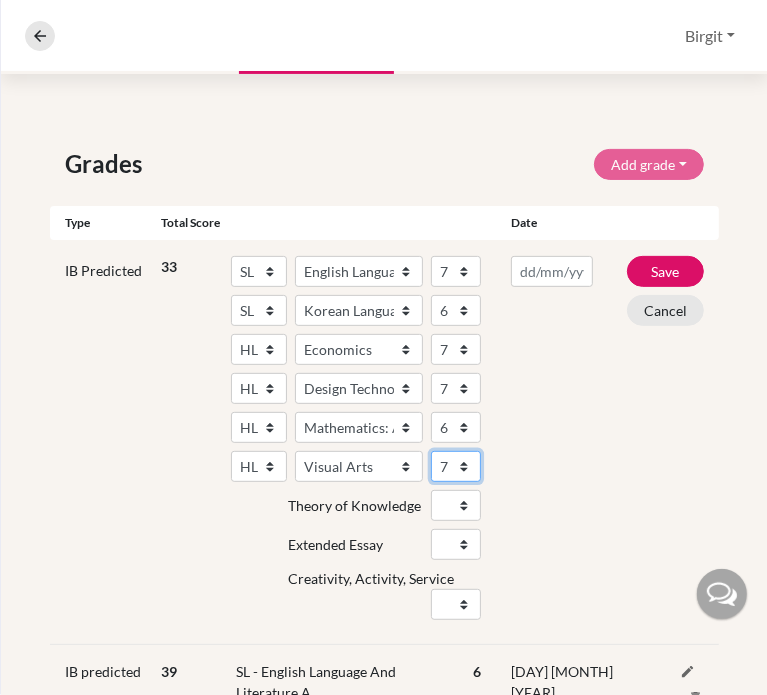 click on "1 2 3 4 5 6 7" at bounding box center [456, 466] 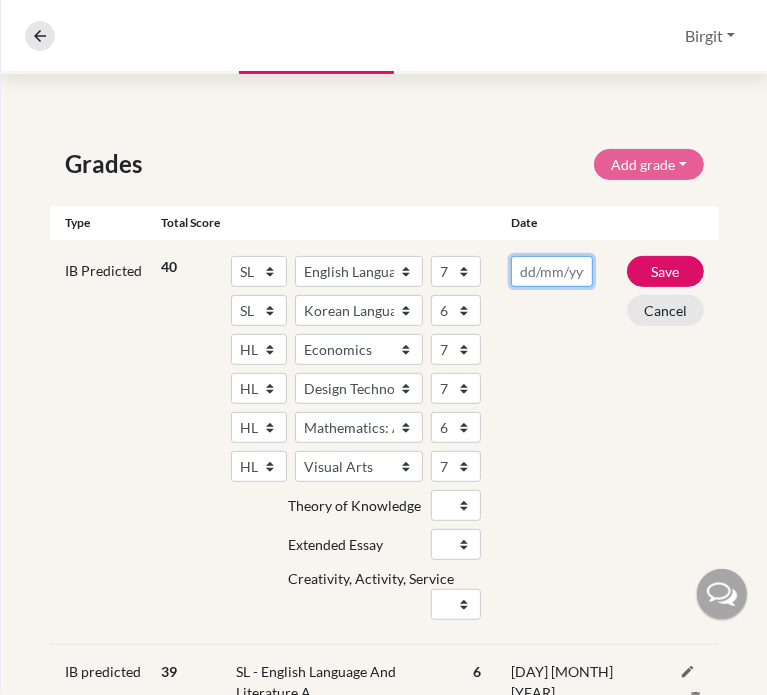 click at bounding box center (552, 271) 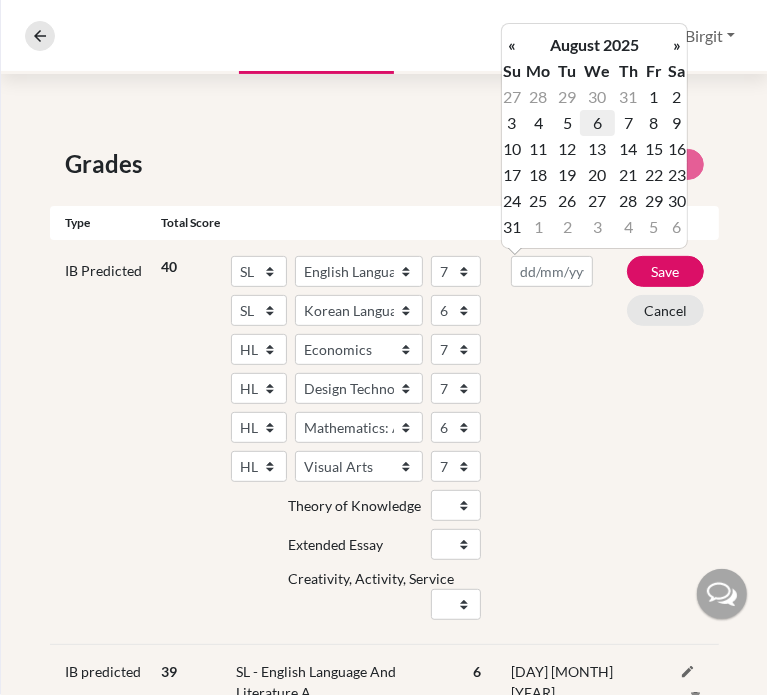 click on "6" at bounding box center [597, 123] 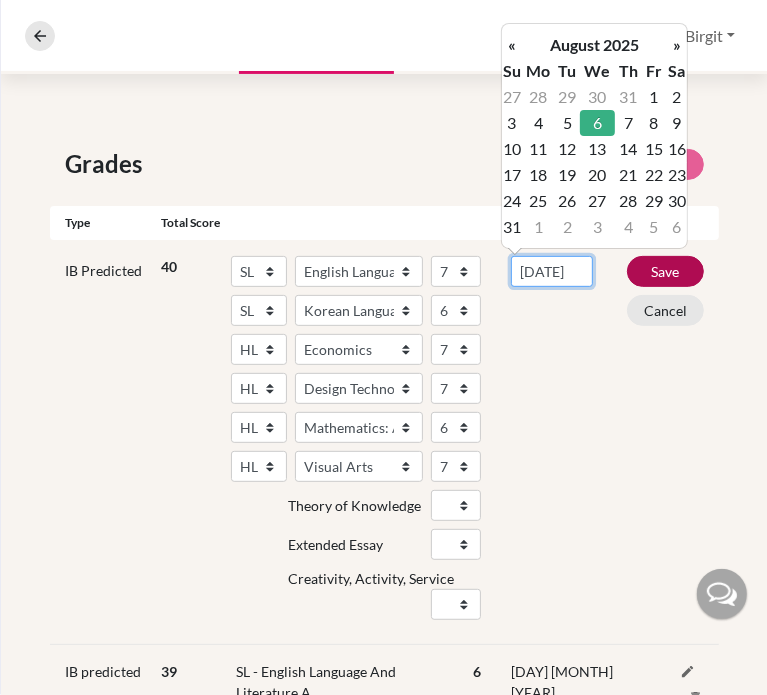 scroll, scrollTop: 0, scrollLeft: 13, axis: horizontal 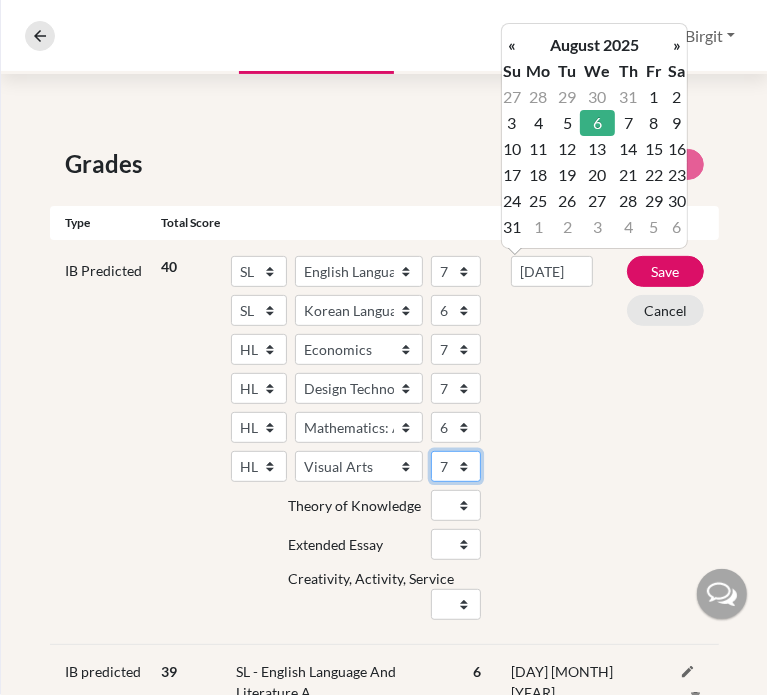 click on "1 2 3 4 5 6 7" at bounding box center (456, 466) 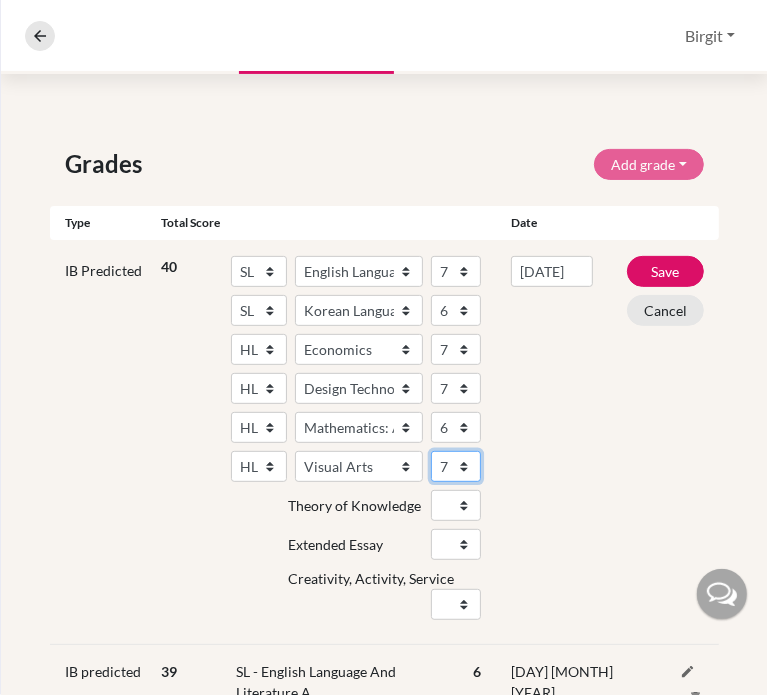 scroll, scrollTop: 0, scrollLeft: 0, axis: both 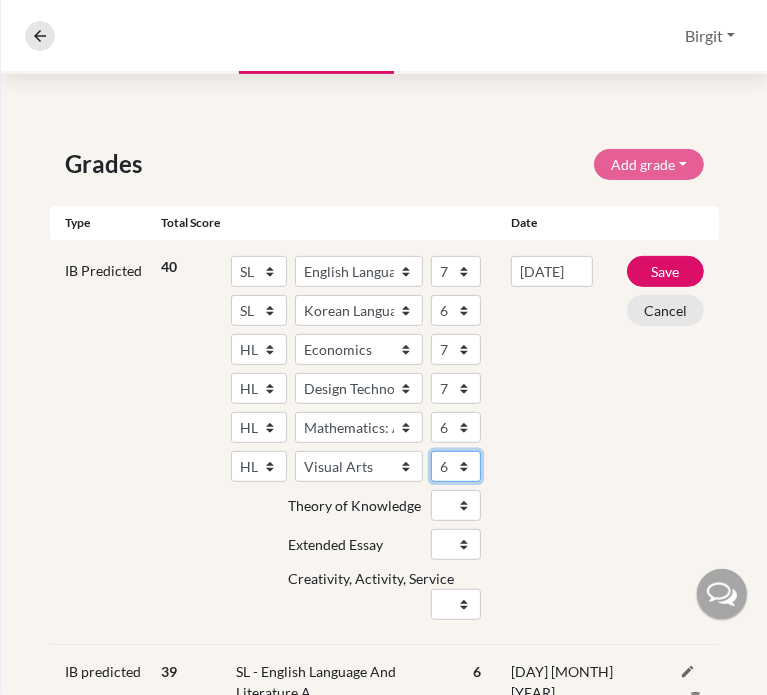 click on "1 2 3 4 5 6 7" at bounding box center (456, 466) 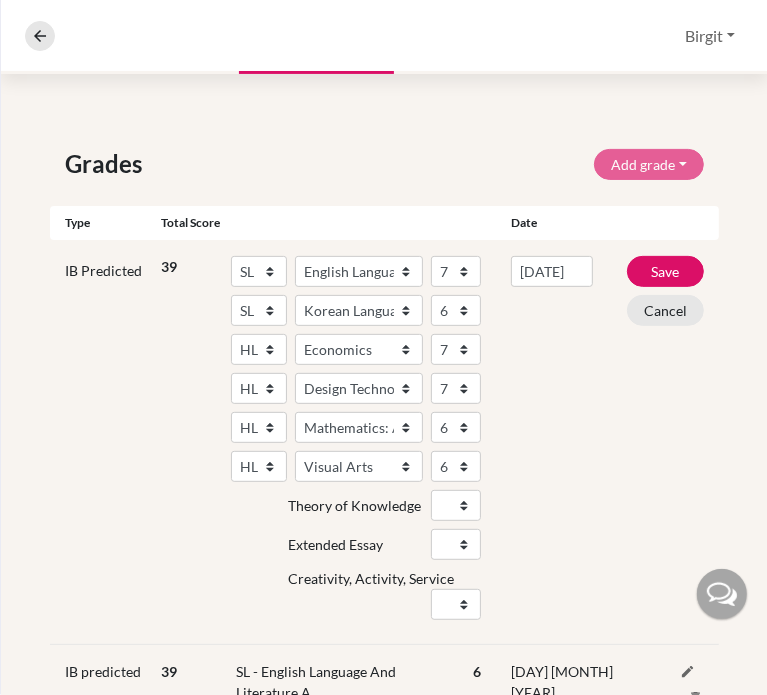 click on "[DATE]" at bounding box center [552, 442] 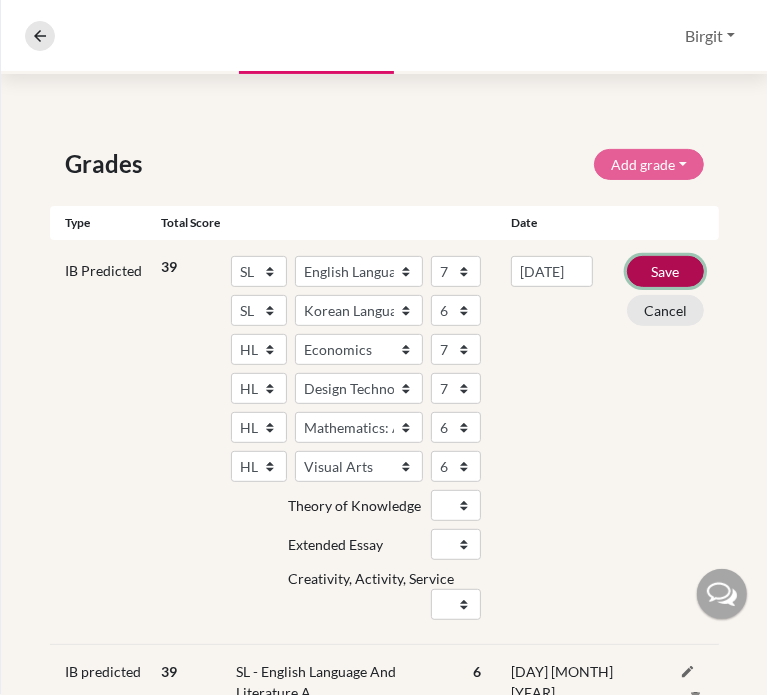 click on "Save" at bounding box center [665, 271] 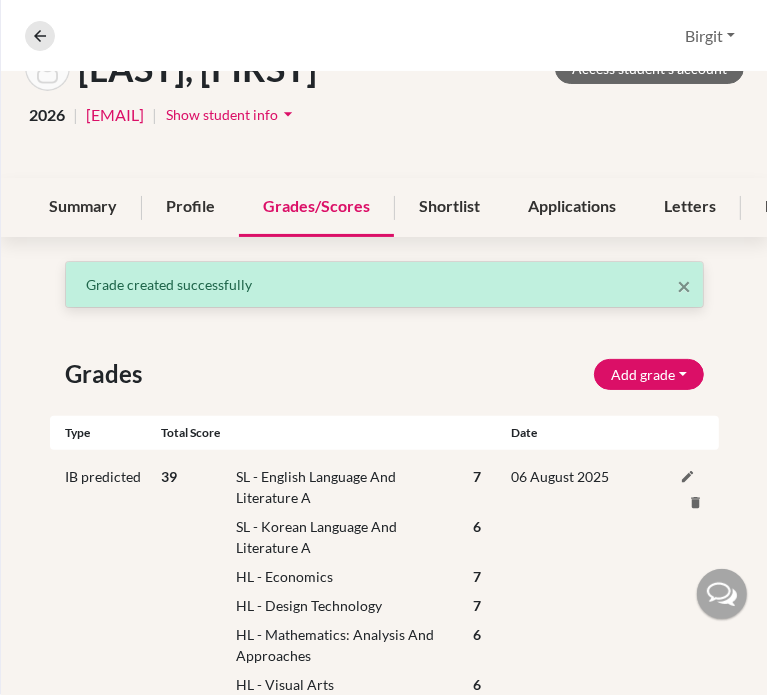 scroll, scrollTop: 0, scrollLeft: 0, axis: both 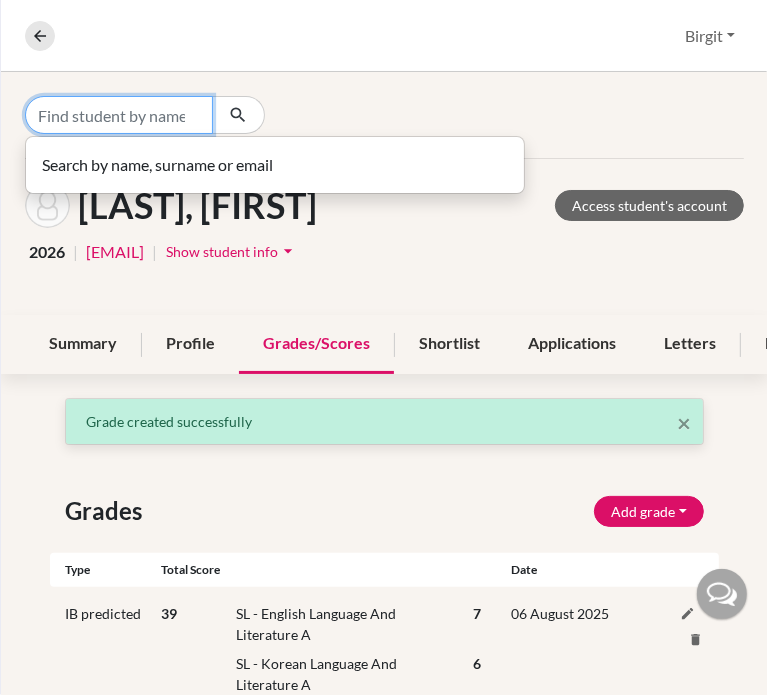 click at bounding box center (119, 115) 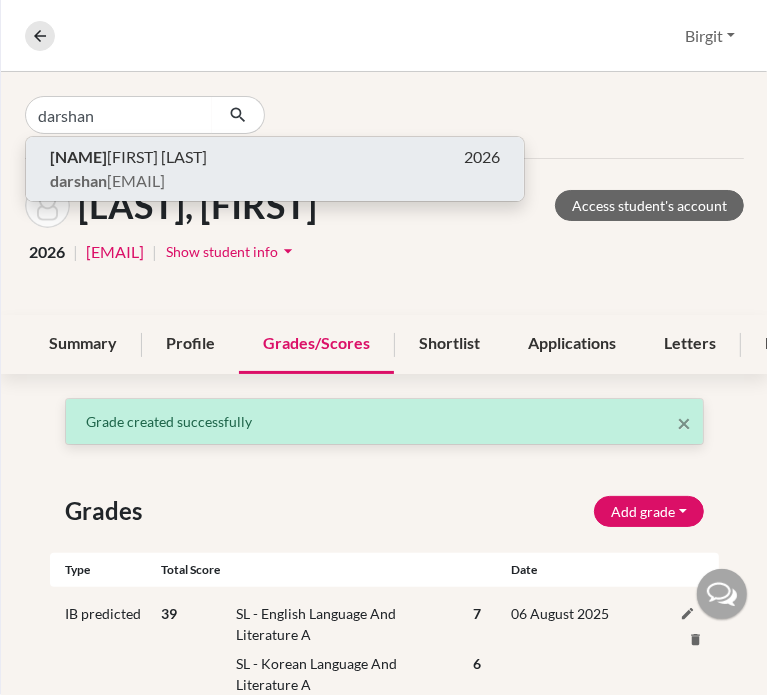 click on "[FIRST]  [LAST] [EMAIL]" 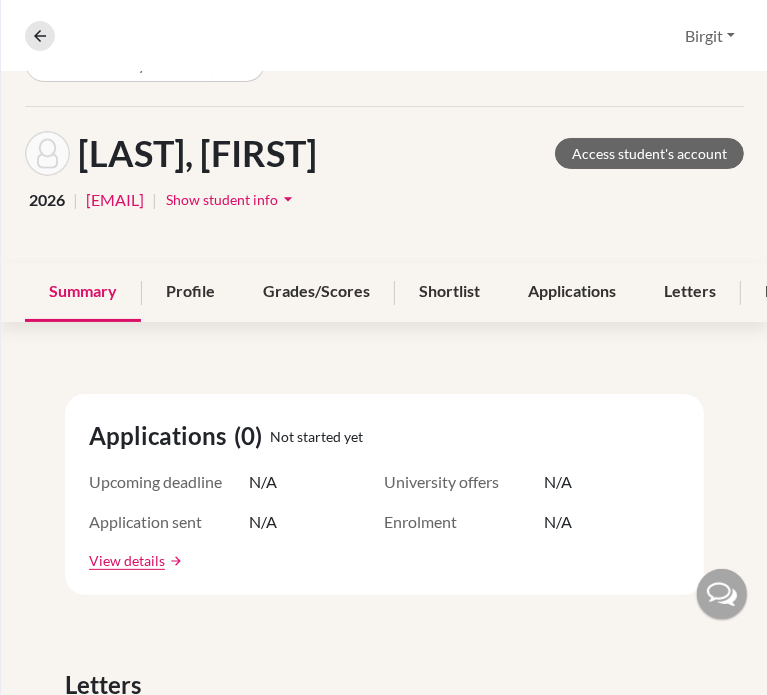scroll, scrollTop: 200, scrollLeft: 0, axis: vertical 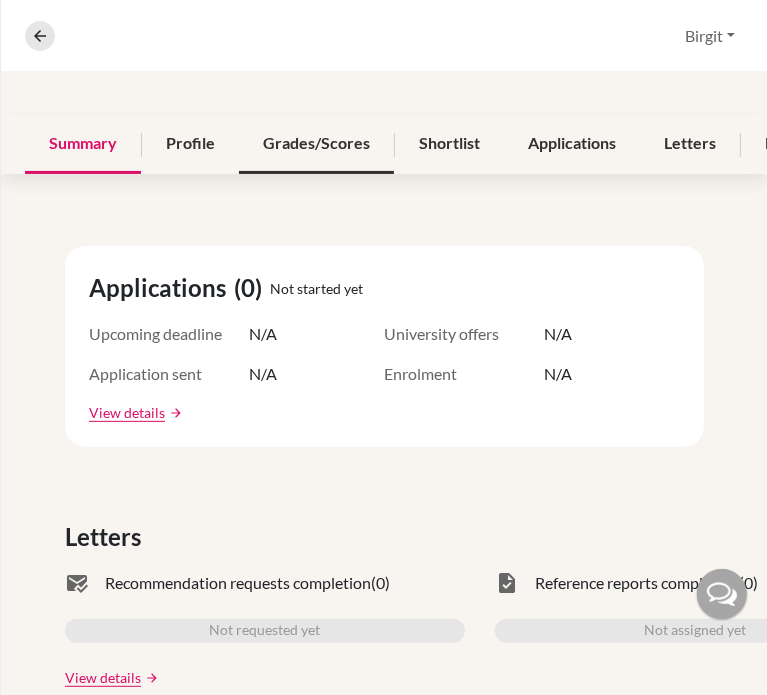 click on "Grades/Scores" at bounding box center (316, 144) 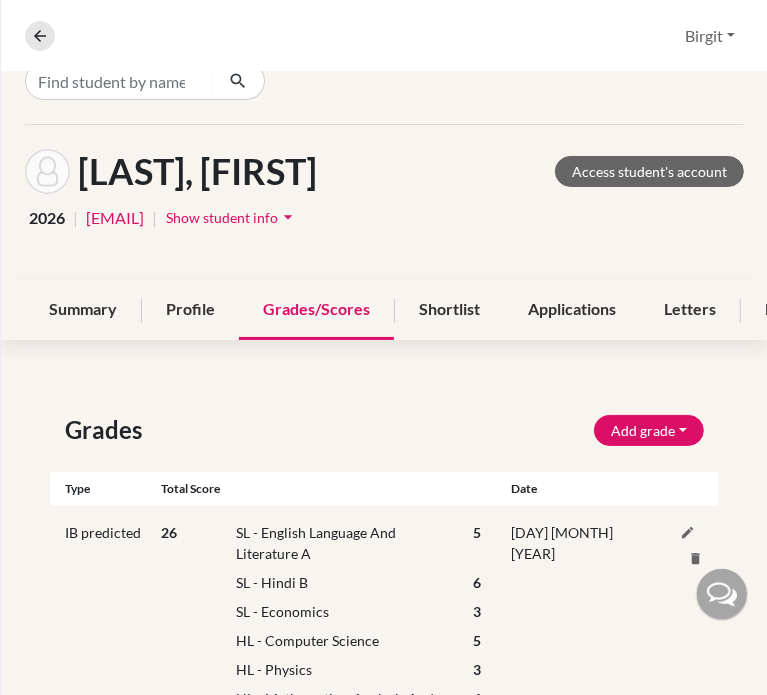 scroll, scrollTop: 0, scrollLeft: 0, axis: both 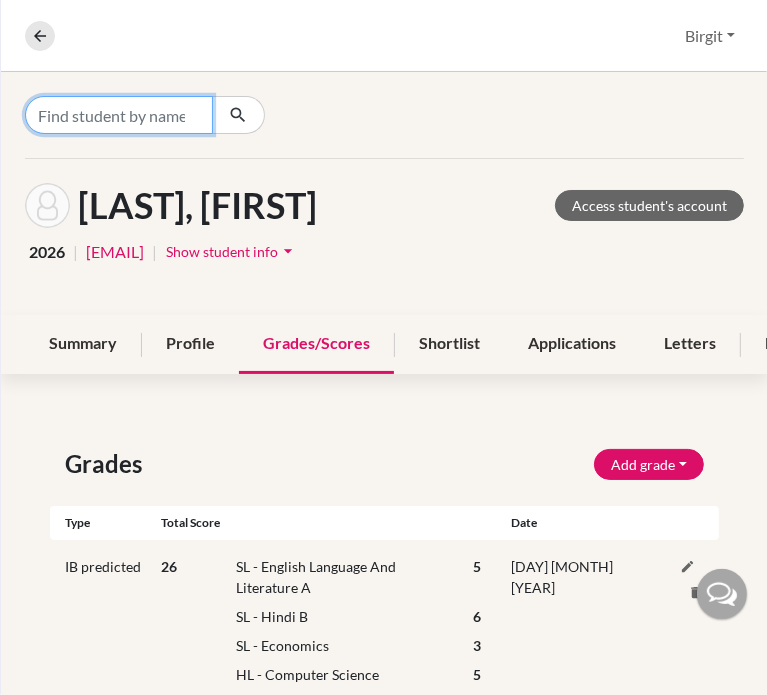 drag, startPoint x: 130, startPoint y: 124, endPoint x: 30, endPoint y: 80, distance: 109.252 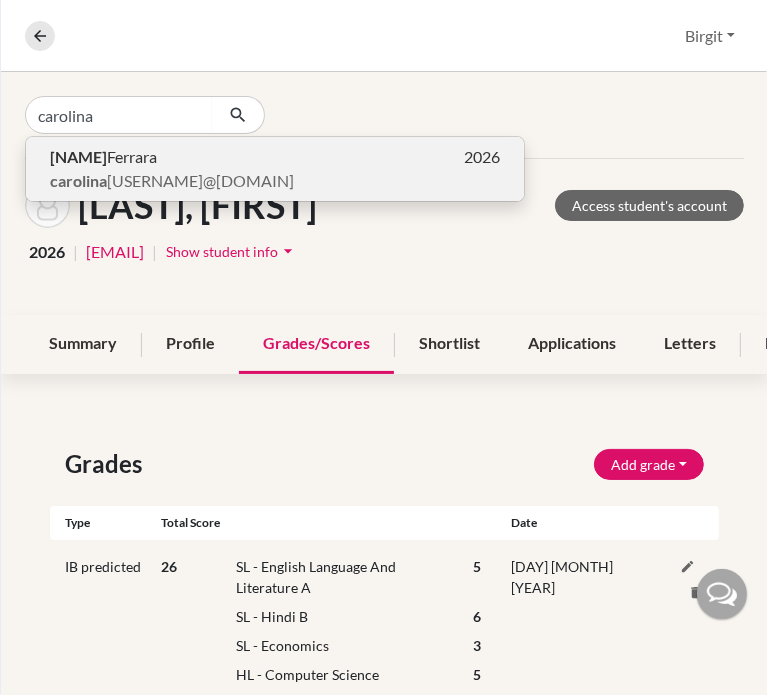 click on "[FIRST]  [LAST]" at bounding box center [275, 157] 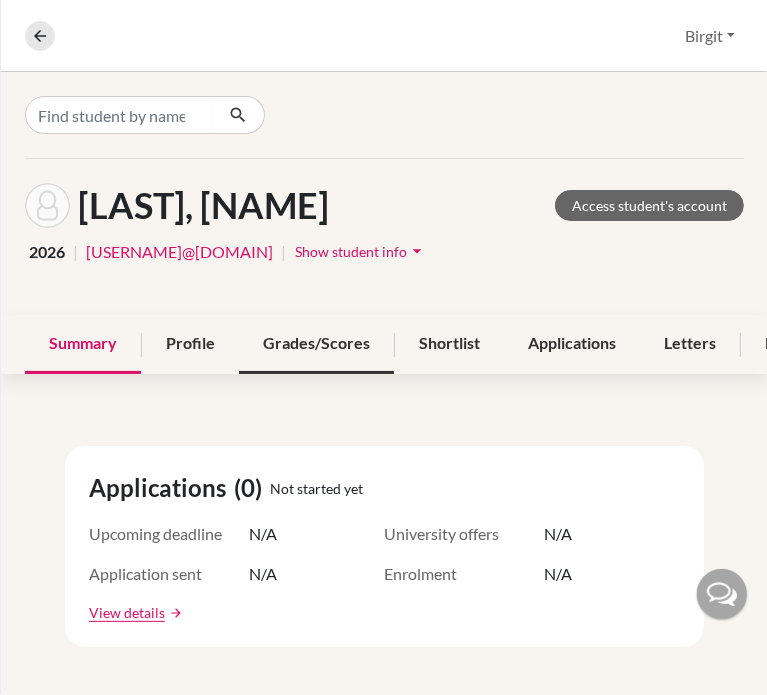 click on "Grades/Scores" at bounding box center [316, 344] 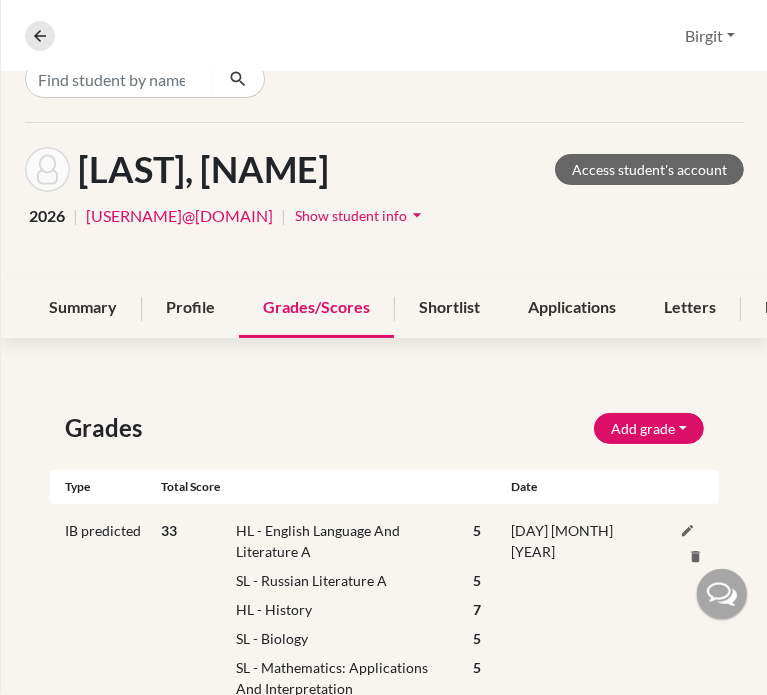 scroll, scrollTop: 0, scrollLeft: 0, axis: both 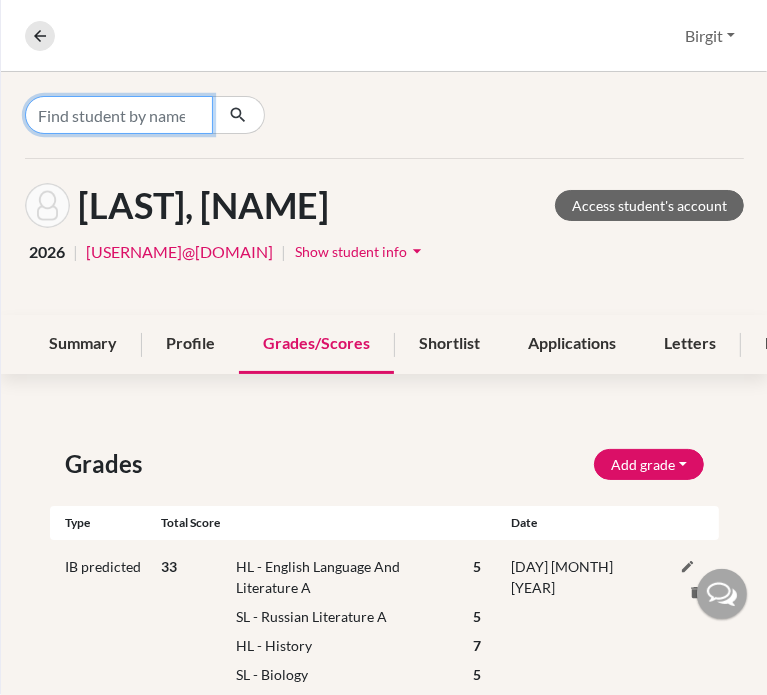 click at bounding box center [119, 115] 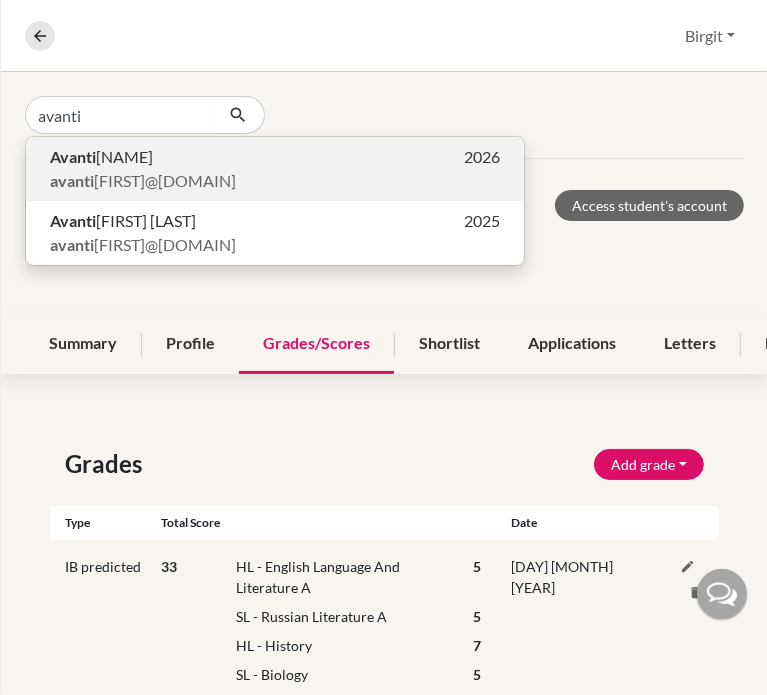 click on "[FIRST]  [LAST]" at bounding box center (275, 157) 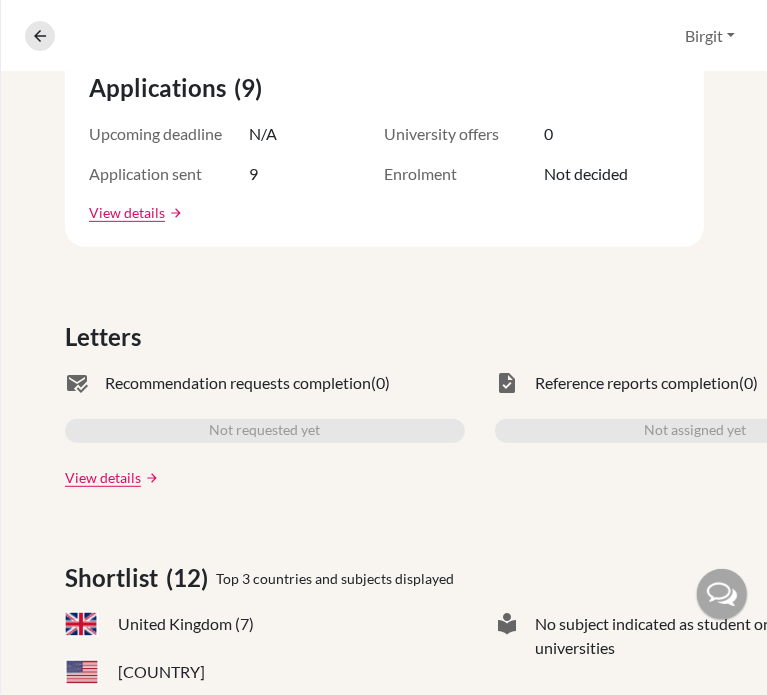 scroll, scrollTop: 200, scrollLeft: 0, axis: vertical 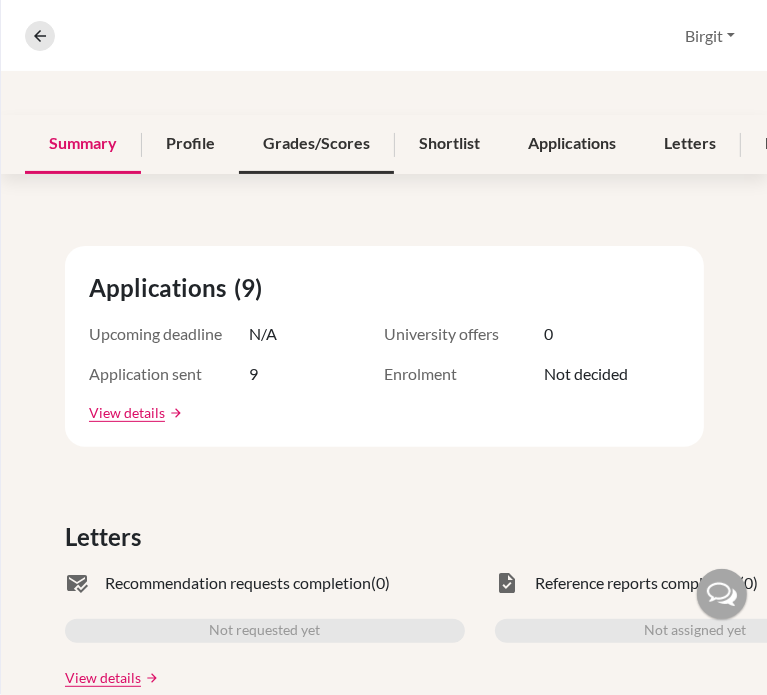 click on "Grades/Scores" at bounding box center [316, 144] 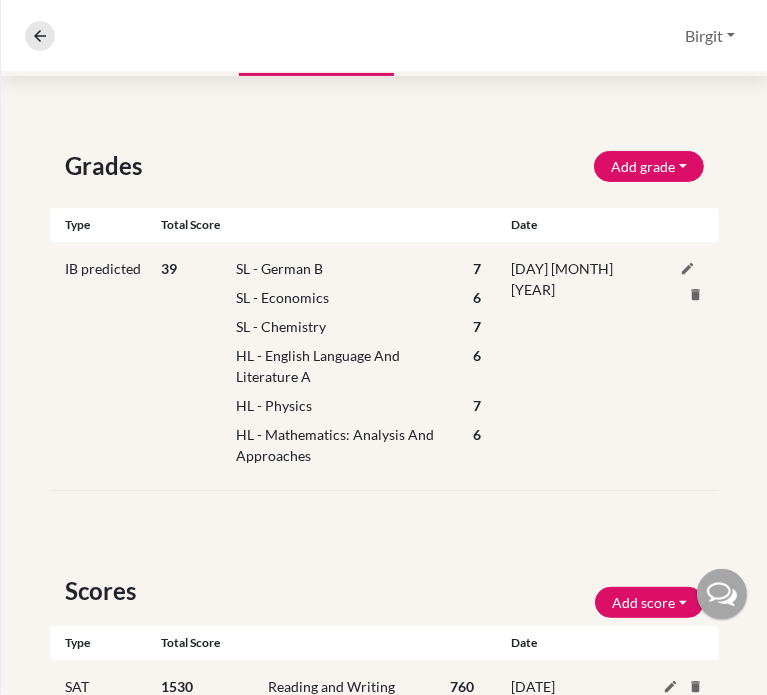 scroll, scrollTop: 300, scrollLeft: 0, axis: vertical 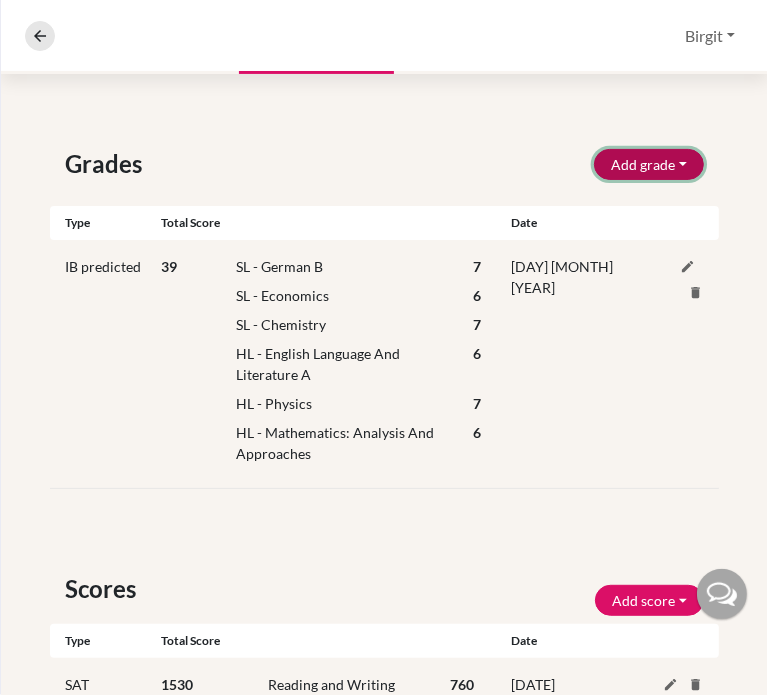 click on "Add grade" at bounding box center [649, 164] 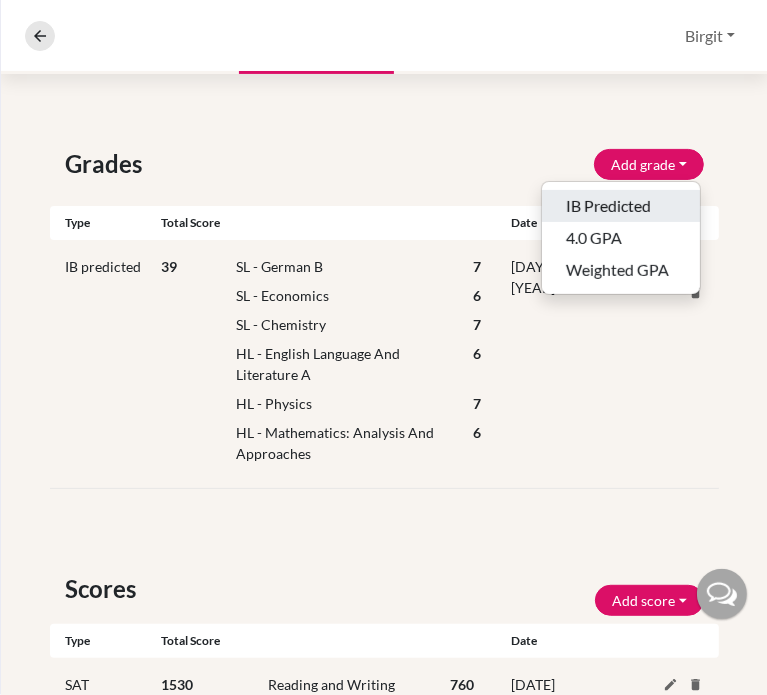 click on "IB Predicted" at bounding box center (621, 206) 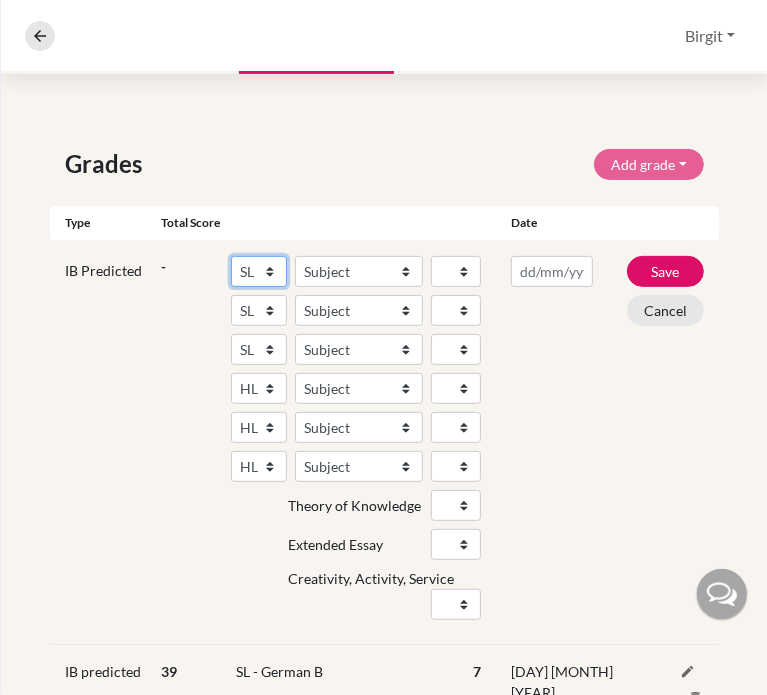 click on "SL HL" at bounding box center [259, 271] 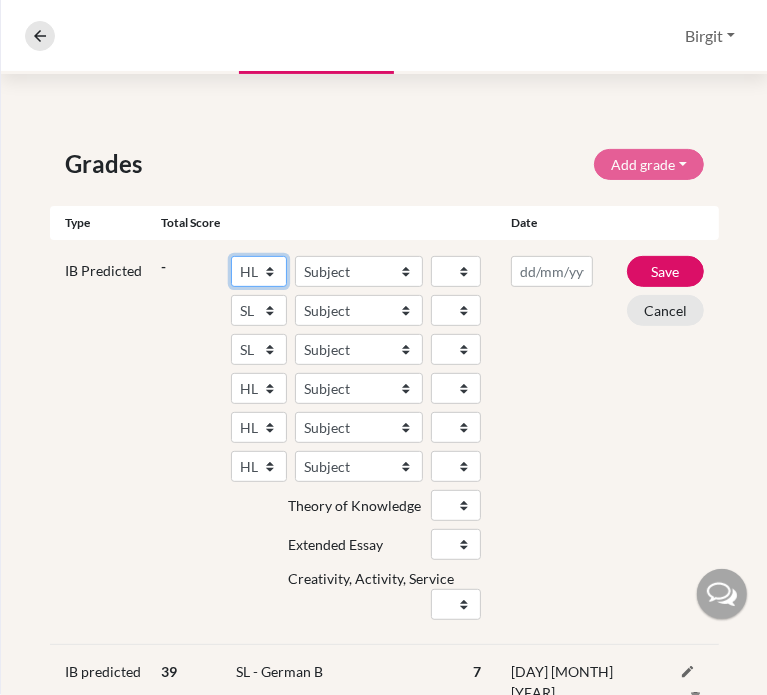 click on "SL HL" at bounding box center [259, 271] 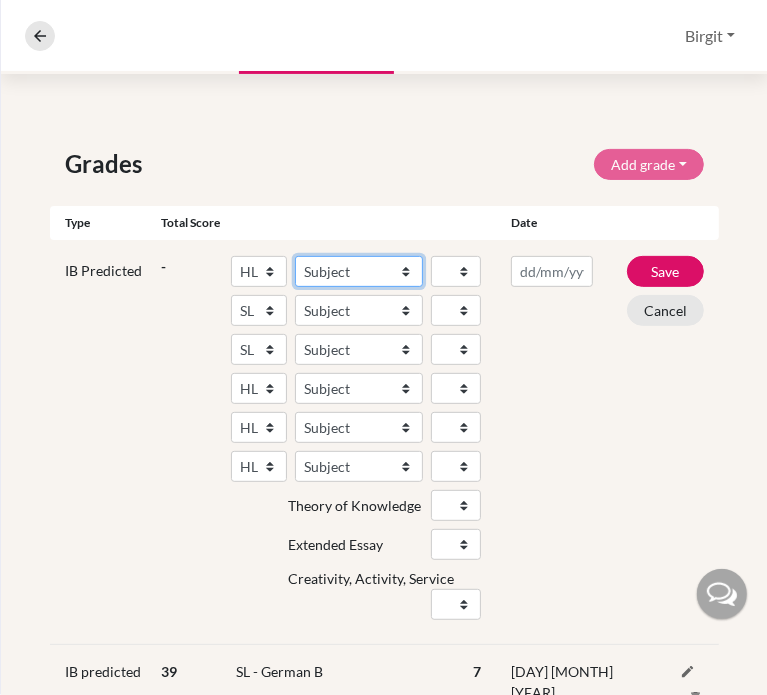 click on "Subject Albanian Literature A Amharic Literature A Arabic B Arabic Language And Literature A Arabic Literature A Belarusian Literature A Bengali Literature A Biology Bosnian Literature A Bulgarian Literature A Bulgari Literature A Business Management Catalan Literature A Chemistry Chinese B Chinese B - Cantonese Chinese B - Mandarin Chinese Language And Literature A Chinese Literature A Classical Greek Computer Science Croatian Literature A Czech Literature A Dance Danish B Danish Literature A Design Technology Digital Society Dutch B Dutch Language And Literature A Dutch Literature A Economics English B English Language And Literature A English Literature A Environmental systems and societies Environmental Systems And Societies Estonian Literature A Filipino Literature A Film Finnish B Finnish Literature A French B French Language And Literature A French Literature A Geography German B German Language And Literature A German Literature A Global Politics Hebrew B Hebrew Literature A Hindi B Hindi Literature A" at bounding box center (359, 271) 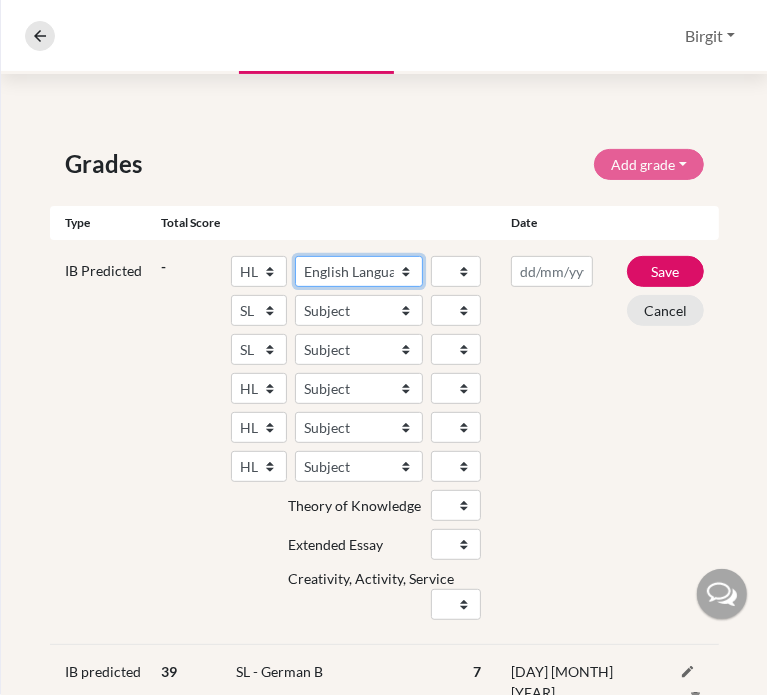 click on "Subject Albanian Literature A Amharic Literature A Arabic B Arabic Language And Literature A Arabic Literature A Belarusian Literature A Bengali Literature A Biology Bosnian Literature A Bulgarian Literature A Bulgari Literature A Business Management Catalan Literature A Chemistry Chinese B Chinese B - Cantonese Chinese B - Mandarin Chinese Language And Literature A Chinese Literature A Classical Greek Computer Science Croatian Literature A Czech Literature A Dance Danish B Danish Literature A Design Technology Digital Society Dutch B Dutch Language And Literature A Dutch Literature A Economics English B English Language And Literature A English Literature A Environmental systems and societies Environmental Systems And Societies Estonian Literature A Filipino Literature A Film Finnish B Finnish Literature A French B French Language And Literature A French Literature A Geography German B German Language And Literature A German Literature A Global Politics Hebrew B Hebrew Literature A Hindi B Hindi Literature A" at bounding box center (359, 271) 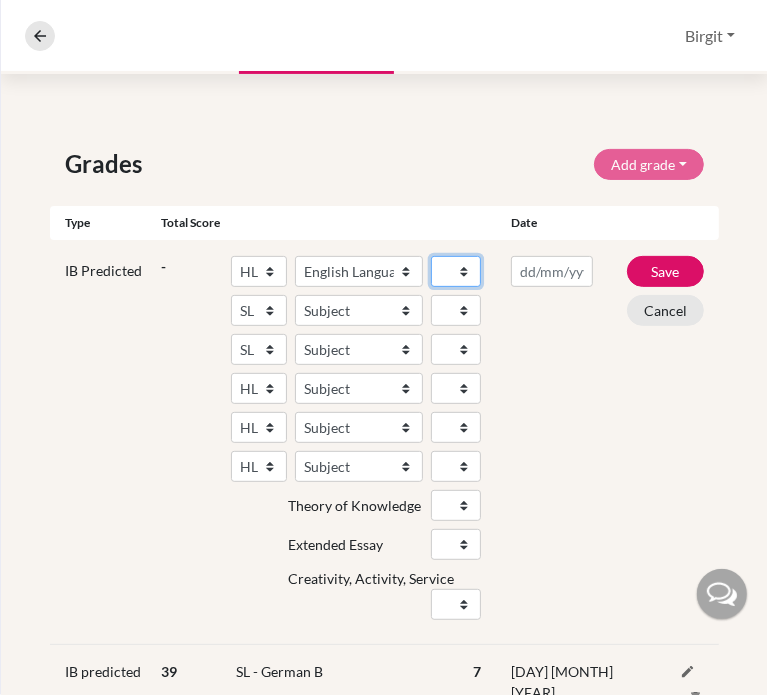 click on "1 2 3 4 5 6 7" at bounding box center (456, 271) 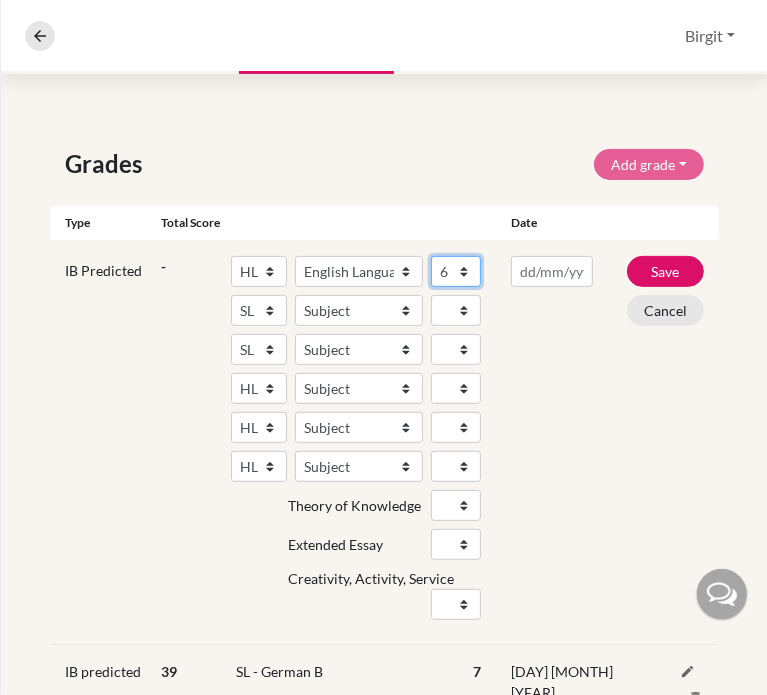 click on "1 2 3 4 5 6 7" at bounding box center (456, 271) 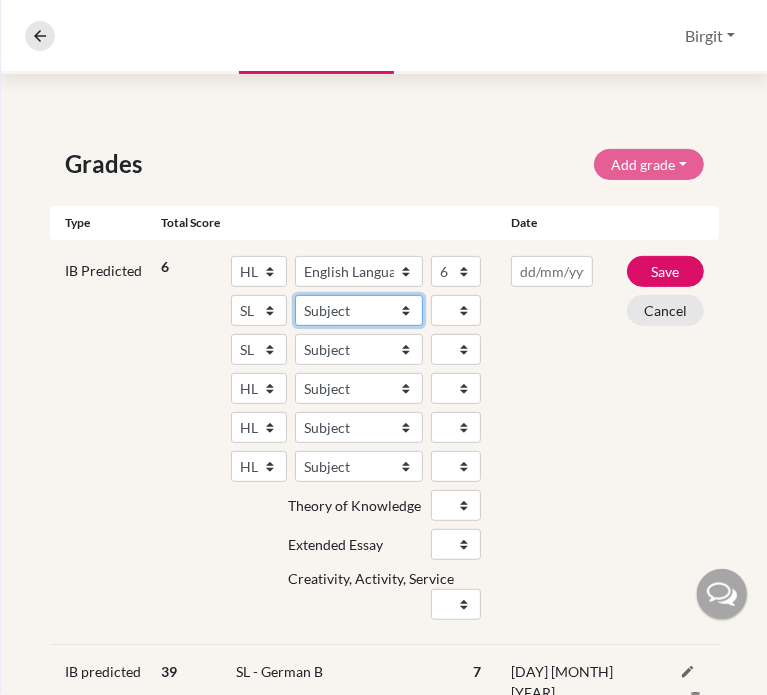 click on "Subject Albanian Literature A Amharic Literature A Arabic ab Initio Arabic B Arabic Language And Literature A Arabic Literature A Belarusian Literature A Bengali Literature A Biology Bosnian Literature A Bulgarian Literature A Bulgari Literature A Business Management Catalan Literature A Chemistry Chinese B Chinese B - Cantonese Chinese B - Mandarin Chinese Language And Literature A Chinese Literature A Classical Greek Computer Science Croatian Literature A Czech Literature A Dance Danish ab Initio Danish B Danish Literature A Design Technology Digital Society Dutch ab Initio Dutch B Dutch Language And Literature A Dutch Literature A Economics English ab Initio English B English Language And Literature A English Literature A Environmental systems and societies Environmental Systems And Societies Estonian Literature A Filipino Literature A Film Finnish B Finnish Literature A French ab Initio French B French Language And Literature A French Literature A Geography German ab Initio German B German Literature A" at bounding box center (359, 310) 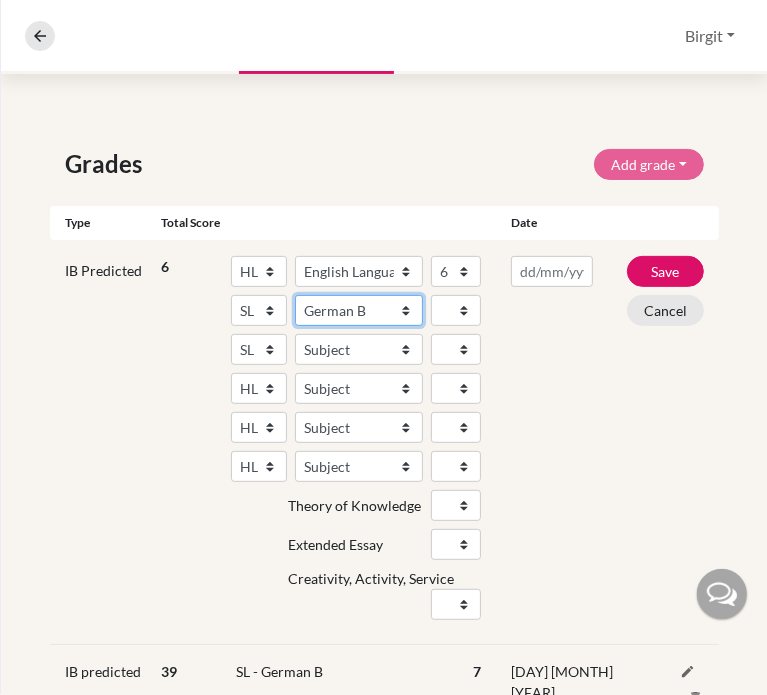 click on "Subject Albanian Literature A Amharic Literature A Arabic ab Initio Arabic B Arabic Language And Literature A Arabic Literature A Belarusian Literature A Bengali Literature A Biology Bosnian Literature A Bulgarian Literature A Bulgari Literature A Business Management Catalan Literature A Chemistry Chinese B Chinese B - Cantonese Chinese B - Mandarin Chinese Language And Literature A Chinese Literature A Classical Greek Computer Science Croatian Literature A Czech Literature A Dance Danish ab Initio Danish B Danish Literature A Design Technology Digital Society Dutch ab Initio Dutch B Dutch Language And Literature A Dutch Literature A Economics English ab Initio English B English Language And Literature A English Literature A Environmental systems and societies Environmental Systems And Societies Estonian Literature A Filipino Literature A Film Finnish B Finnish Literature A French ab Initio French B French Language And Literature A French Literature A Geography German ab Initio German B German Literature A" at bounding box center [359, 310] 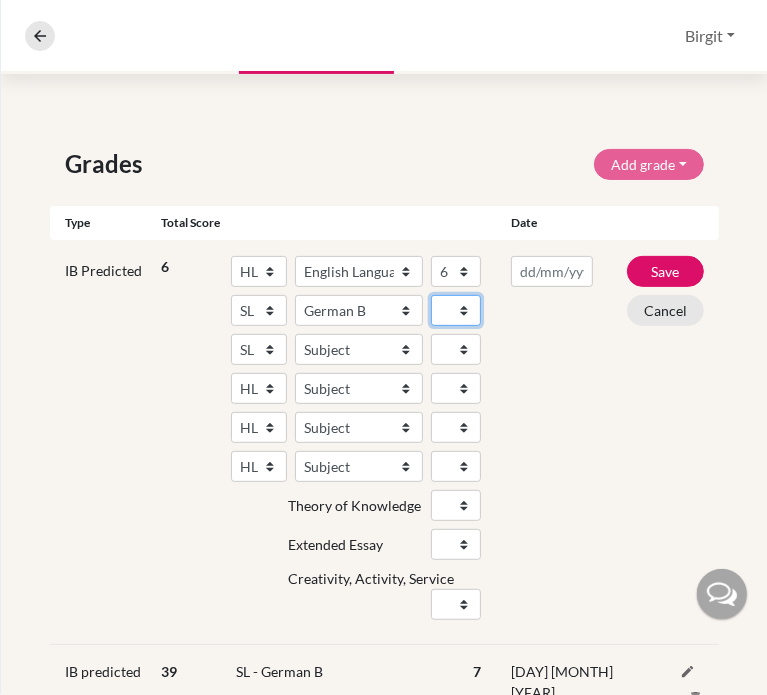 click on "1 2 3 4 5 6 7" at bounding box center [456, 310] 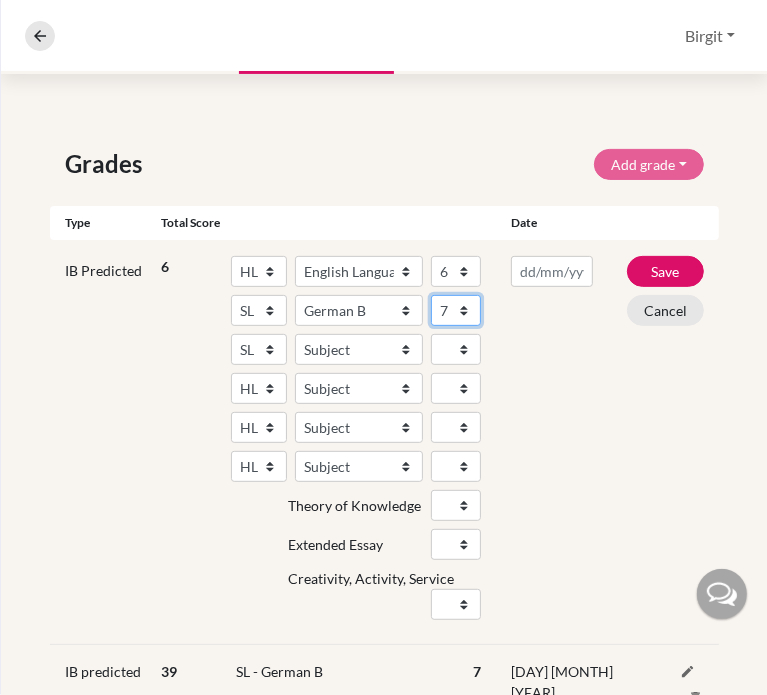 click on "1 2 3 4 5 6 7" at bounding box center (456, 310) 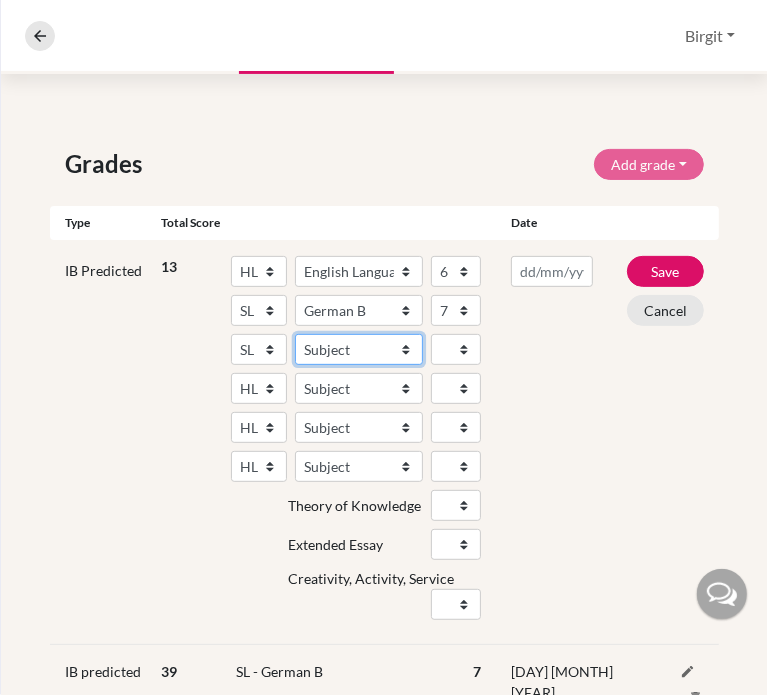 click on "Subject Albanian Literature A Amharic Literature A Arabic ab Initio Arabic B Arabic Language And Literature A Arabic Literature A Belarusian Literature A Bengali Literature A Biology Bosnian Literature A Bulgarian Literature A Bulgari Literature A Business Management Catalan Literature A Chemistry Chinese B Chinese B - Cantonese Chinese B - Mandarin Chinese Language And Literature A Chinese Literature A Classical Greek Computer Science Croatian Literature A Czech Literature A Dance Danish ab Initio Danish B Danish Literature A Design Technology Digital Society Dutch ab Initio Dutch B Dutch Language And Literature A Dutch Literature A Economics English ab Initio English B English Language And Literature A English Literature A Environmental systems and societies Environmental Systems And Societies Estonian Literature A Filipino Literature A Film Finnish B Finnish Literature A French ab Initio French B French Language And Literature A French Literature A Geography German ab Initio German B German Literature A" at bounding box center (359, 349) 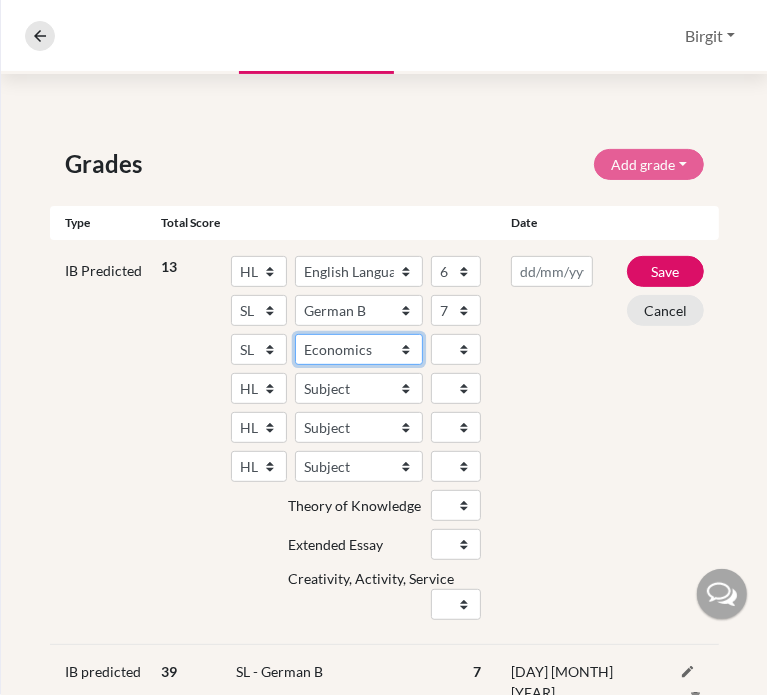 click on "Subject Albanian Literature A Amharic Literature A Arabic ab Initio Arabic B Arabic Language And Literature A Arabic Literature A Belarusian Literature A Bengali Literature A Biology Bosnian Literature A Bulgarian Literature A Bulgari Literature A Business Management Catalan Literature A Chemistry Chinese B Chinese B - Cantonese Chinese B - Mandarin Chinese Language And Literature A Chinese Literature A Classical Greek Computer Science Croatian Literature A Czech Literature A Dance Danish ab Initio Danish B Danish Literature A Design Technology Digital Society Dutch ab Initio Dutch B Dutch Language And Literature A Dutch Literature A Economics English ab Initio English B English Language And Literature A English Literature A Environmental systems and societies Environmental Systems And Societies Estonian Literature A Filipino Literature A Film Finnish B Finnish Literature A French ab Initio French B French Language And Literature A French Literature A Geography German ab Initio German B German Literature A" at bounding box center (359, 349) 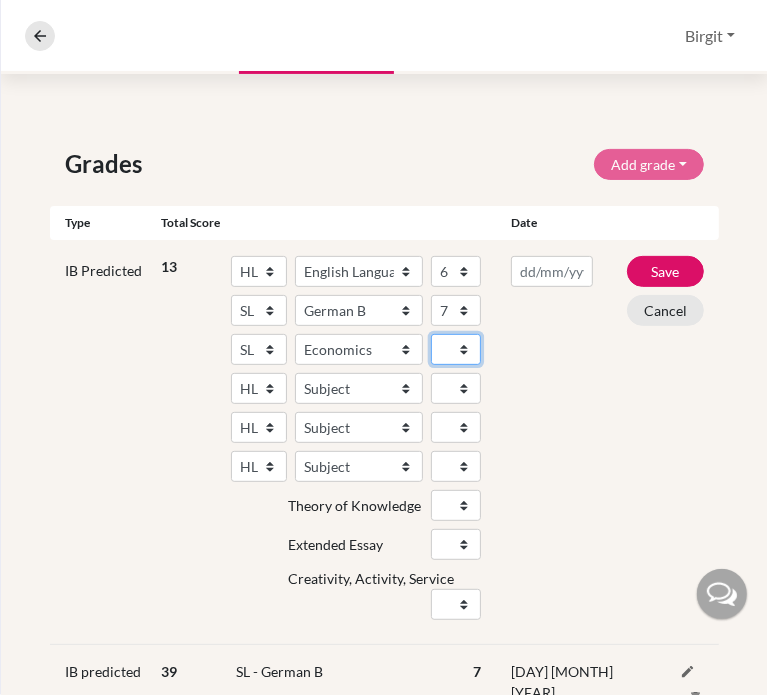 click on "1 2 3 4 5 6 7" at bounding box center [456, 349] 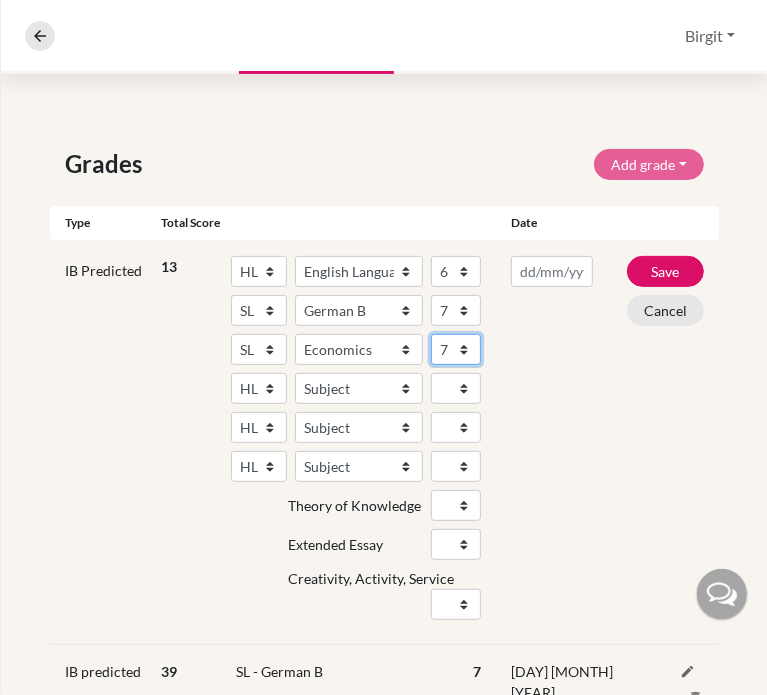 click on "1 2 3 4 5 6 7" at bounding box center [456, 349] 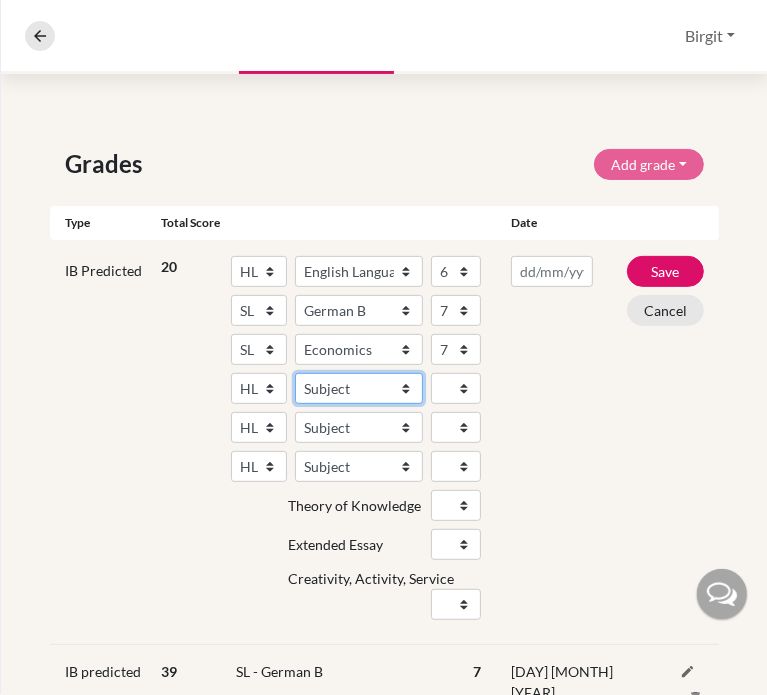click on "Subject Albanian Literature A Amharic Literature A Arabic B Arabic Language And Literature A Arabic Literature A Belarusian Literature A Bengali Literature A Biology Bosnian Literature A Bulgarian Literature A Bulgari Literature A Business Management Catalan Literature A Chemistry Chinese B Chinese B - Cantonese Chinese B - Mandarin Chinese Language And Literature A Chinese Literature A Classical Greek Computer Science Croatian Literature A Czech Literature A Dance Danish B Danish Literature A Design Technology Digital Society Dutch B Dutch Language And Literature A Dutch Literature A Economics English B English Language And Literature A English Literature A Environmental systems and societies Environmental Systems And Societies Estonian Literature A Filipino Literature A Film Finnish B Finnish Literature A French B French Language And Literature A French Literature A Geography German B German Language And Literature A German Literature A Global Politics Hebrew B Hebrew Literature A Hindi B Hindi Literature A" at bounding box center (359, 388) 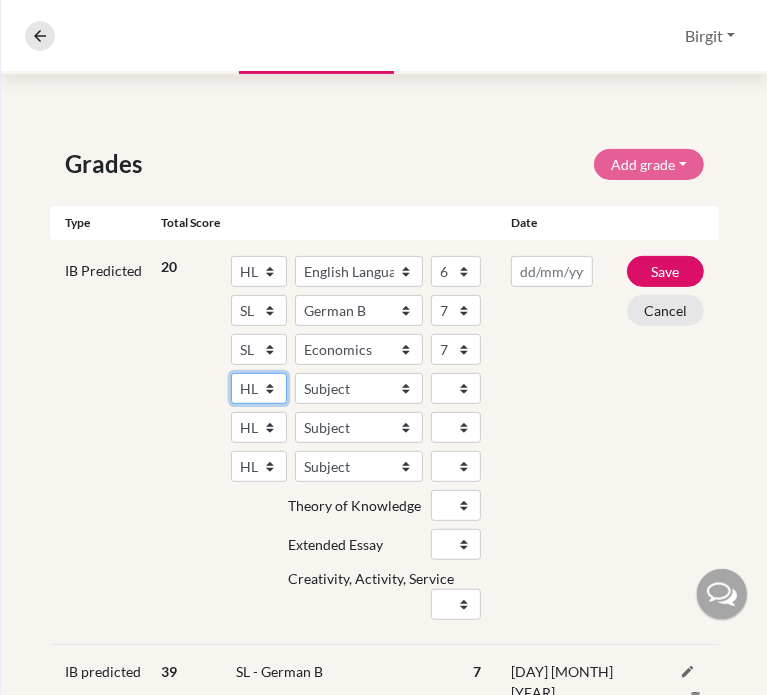 click on "SL HL" at bounding box center [259, 388] 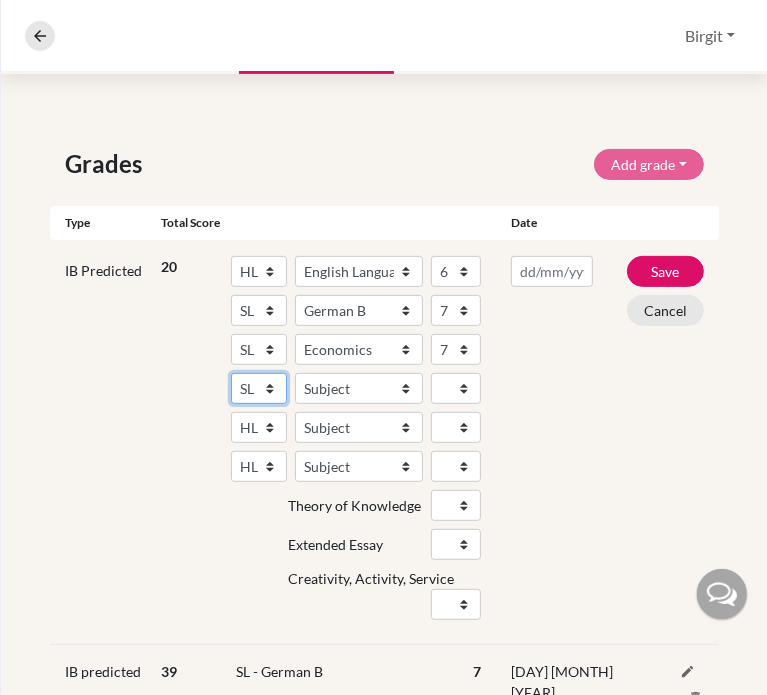 click on "SL HL" at bounding box center (259, 388) 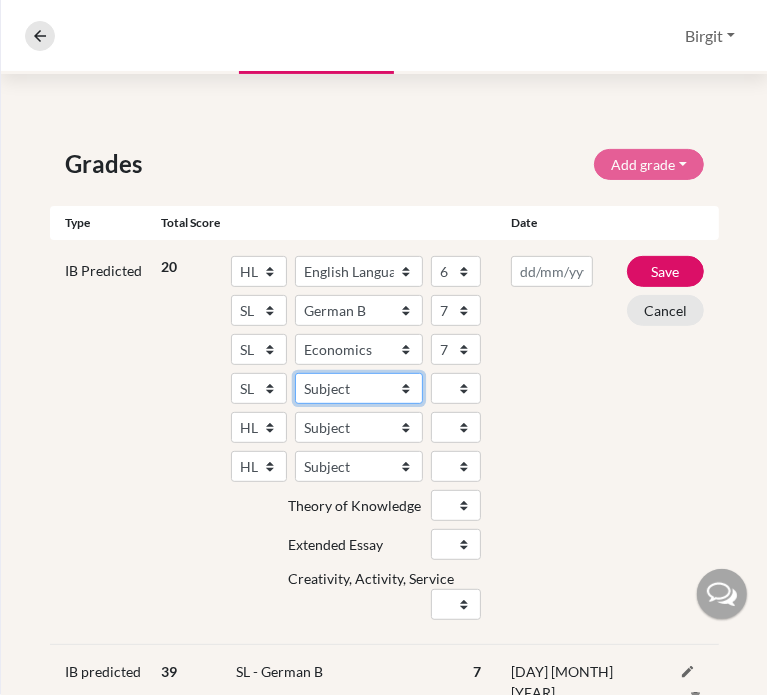 click on "Subject Albanian Literature A Amharic Literature A Arabic ab Initio Arabic B Arabic Language And Literature A Arabic Literature A Belarusian Literature A Bengali Literature A Biology Bosnian Literature A Bulgarian Literature A Bulgari Literature A Business Management Catalan Literature A Chemistry Chinese B Chinese B - Cantonese Chinese B - Mandarin Chinese Language And Literature A Chinese Literature A Classical Greek Computer Science Croatian Literature A Czech Literature A Dance Danish ab Initio Danish B Danish Literature A Design Technology Digital Society Dutch ab Initio Dutch B Dutch Language And Literature A Dutch Literature A Economics English ab Initio English B English Language And Literature A English Literature A Environmental systems and societies Environmental Systems And Societies Estonian Literature A Filipino Literature A Film Finnish B Finnish Literature A French ab Initio French B French Language And Literature A French Literature A Geography German ab Initio German B German Literature A" at bounding box center [359, 388] 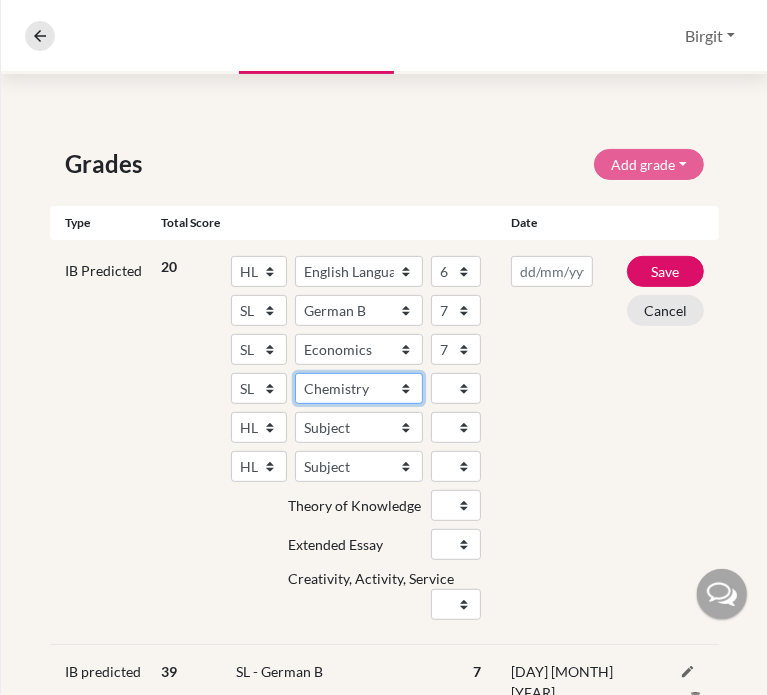 click on "Subject Albanian Literature A Amharic Literature A Arabic ab Initio Arabic B Arabic Language And Literature A Arabic Literature A Belarusian Literature A Bengali Literature A Biology Bosnian Literature A Bulgarian Literature A Bulgari Literature A Business Management Catalan Literature A Chemistry Chinese B Chinese B - Cantonese Chinese B - Mandarin Chinese Language And Literature A Chinese Literature A Classical Greek Computer Science Croatian Literature A Czech Literature A Dance Danish ab Initio Danish B Danish Literature A Design Technology Digital Society Dutch ab Initio Dutch B Dutch Language And Literature A Dutch Literature A Economics English ab Initio English B English Language And Literature A English Literature A Environmental systems and societies Environmental Systems And Societies Estonian Literature A Filipino Literature A Film Finnish B Finnish Literature A French ab Initio French B French Language And Literature A French Literature A Geography German ab Initio German B German Literature A" at bounding box center (359, 388) 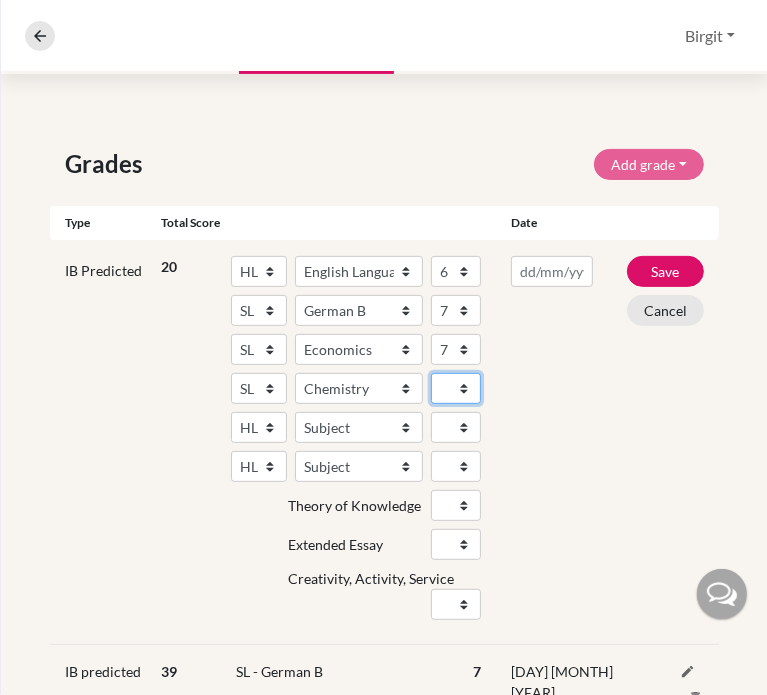 click on "1 2 3 4 5 6 7" at bounding box center [456, 388] 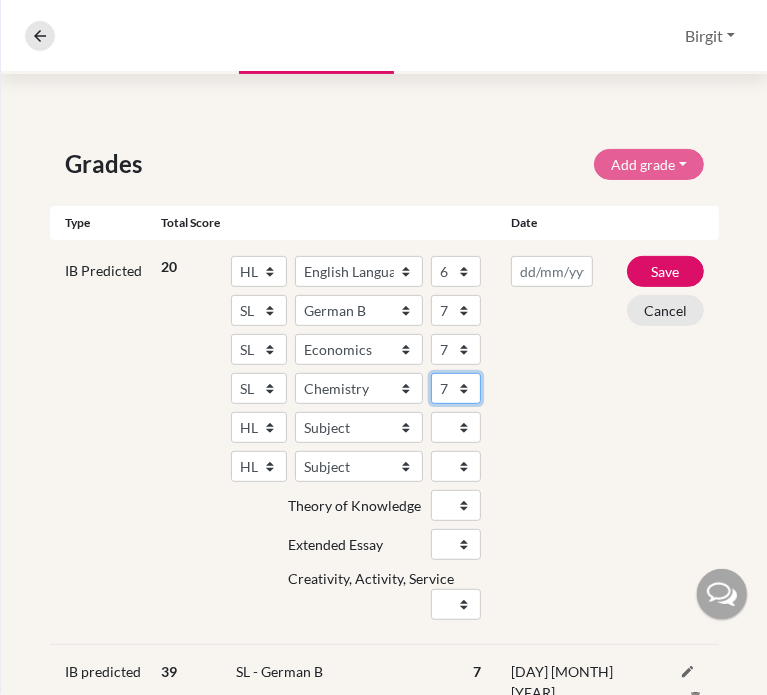 click on "1 2 3 4 5 6 7" at bounding box center [456, 388] 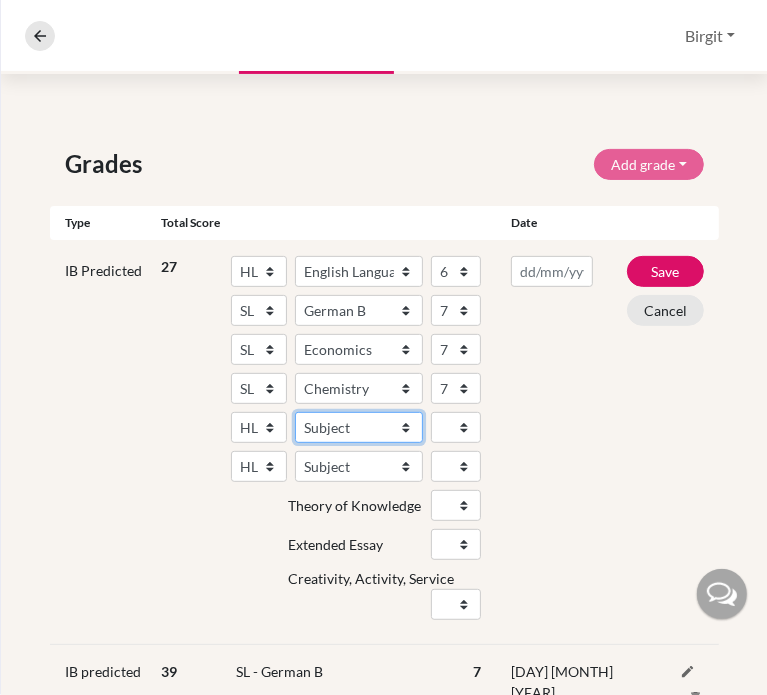 click on "Subject Albanian Literature A Amharic Literature A Arabic B Arabic Language And Literature A Arabic Literature A Belarusian Literature A Bengali Literature A Biology Bosnian Literature A Bulgarian Literature A Bulgari Literature A Business Management Catalan Literature A Chemistry Chinese B Chinese B - Cantonese Chinese B - Mandarin Chinese Language And Literature A Chinese Literature A Classical Greek Computer Science Croatian Literature A Czech Literature A Dance Danish B Danish Literature A Design Technology Digital Society Dutch B Dutch Language And Literature A Dutch Literature A Economics English B English Language And Literature A English Literature A Environmental systems and societies Environmental Systems And Societies Estonian Literature A Filipino Literature A Film Finnish B Finnish Literature A French B French Language And Literature A French Literature A Geography German B German Language And Literature A German Literature A Global Politics Hebrew B Hebrew Literature A Hindi B Hindi Literature A" at bounding box center (359, 427) 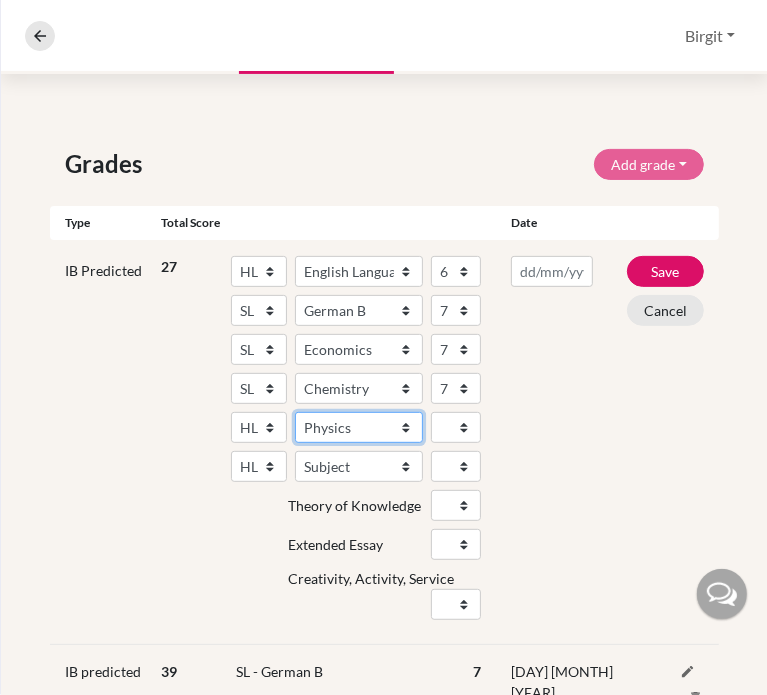 click on "Subject Albanian Literature A Amharic Literature A Arabic B Arabic Language And Literature A Arabic Literature A Belarusian Literature A Bengali Literature A Biology Bosnian Literature A Bulgarian Literature A Bulgari Literature A Business Management Catalan Literature A Chemistry Chinese B Chinese B - Cantonese Chinese B - Mandarin Chinese Language And Literature A Chinese Literature A Classical Greek Computer Science Croatian Literature A Czech Literature A Dance Danish B Danish Literature A Design Technology Digital Society Dutch B Dutch Language And Literature A Dutch Literature A Economics English B English Language And Literature A English Literature A Environmental systems and societies Environmental Systems And Societies Estonian Literature A Filipino Literature A Film Finnish B Finnish Literature A French B French Language And Literature A French Literature A Geography German B German Language And Literature A German Literature A Global Politics Hebrew B Hebrew Literature A Hindi B Hindi Literature A" at bounding box center (359, 427) 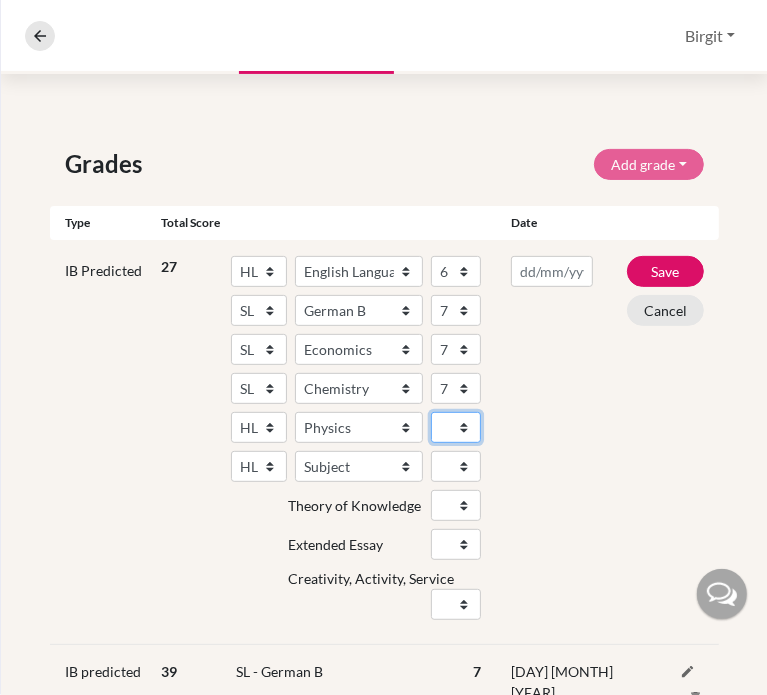 click on "1 2 3 4 5 6 7" at bounding box center [456, 427] 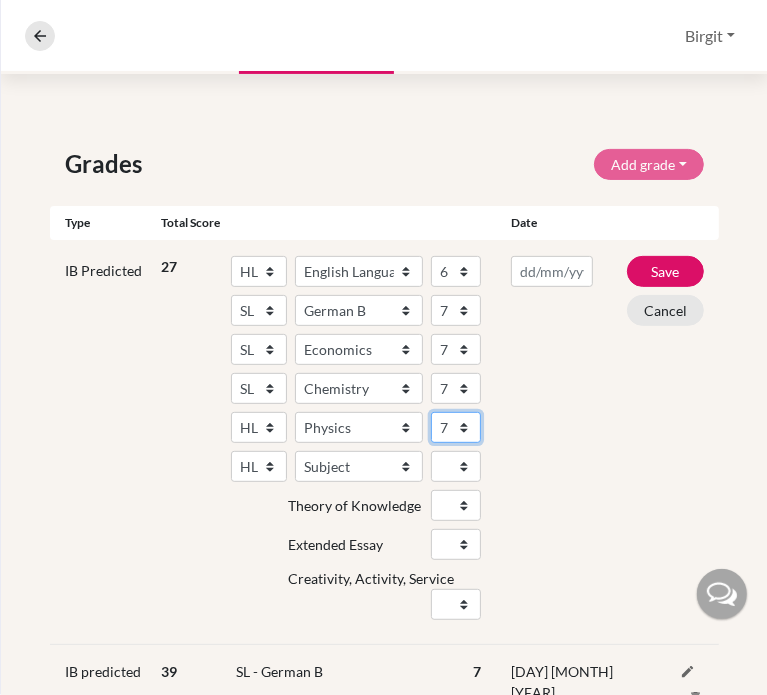 click on "1 2 3 4 5 6 7" at bounding box center (456, 427) 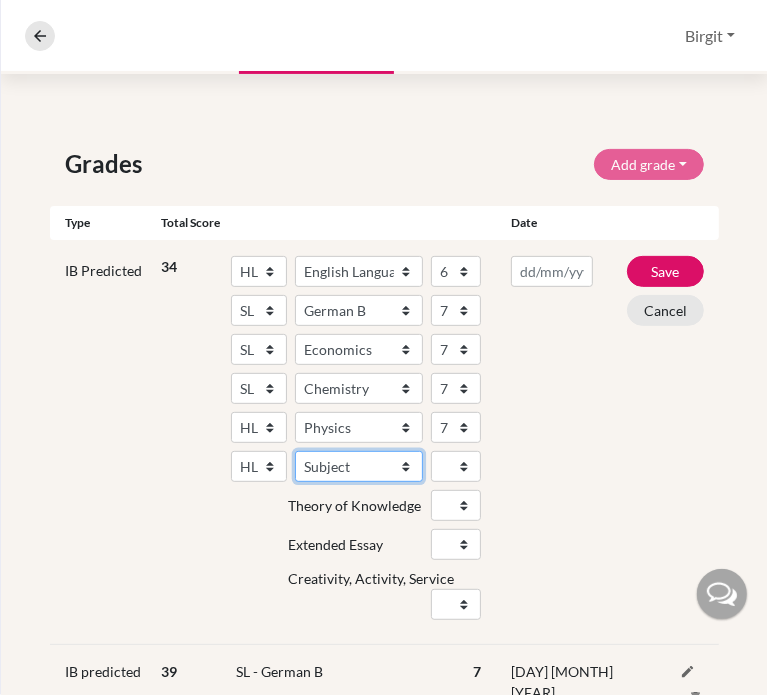 click on "Subject Albanian Literature A Amharic Literature A Arabic B Arabic Language And Literature A Arabic Literature A Belarusian Literature A Bengali Literature A Biology Bosnian Literature A Bulgarian Literature A Bulgari Literature A Business Management Catalan Literature A Chemistry Chinese B Chinese B - Cantonese Chinese B - Mandarin Chinese Language And Literature A Chinese Literature A Classical Greek Computer Science Croatian Literature A Czech Literature A Dance Danish B Danish Literature A Design Technology Digital Society Dutch B Dutch Language And Literature A Dutch Literature A Economics English B English Language And Literature A English Literature A Environmental systems and societies Environmental Systems And Societies Estonian Literature A Filipino Literature A Film Finnish B Finnish Literature A French B French Language And Literature A French Literature A Geography German B German Language And Literature A German Literature A Global Politics Hebrew B Hebrew Literature A Hindi B Hindi Literature A" at bounding box center [359, 466] 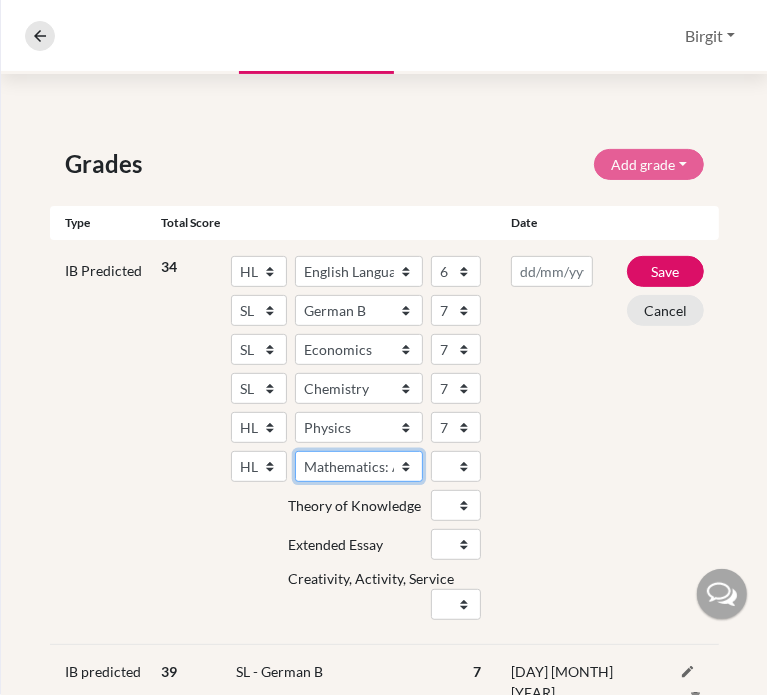 click on "Subject Albanian Literature A Amharic Literature A Arabic B Arabic Language And Literature A Arabic Literature A Belarusian Literature A Bengali Literature A Biology Bosnian Literature A Bulgarian Literature A Bulgari Literature A Business Management Catalan Literature A Chemistry Chinese B Chinese B - Cantonese Chinese B - Mandarin Chinese Language And Literature A Chinese Literature A Classical Greek Computer Science Croatian Literature A Czech Literature A Dance Danish B Danish Literature A Design Technology Digital Society Dutch B Dutch Language And Literature A Dutch Literature A Economics English B English Language And Literature A English Literature A Environmental systems and societies Environmental Systems And Societies Estonian Literature A Filipino Literature A Film Finnish B Finnish Literature A French B French Language And Literature A French Literature A Geography German B German Language And Literature A German Literature A Global Politics Hebrew B Hebrew Literature A Hindi B Hindi Literature A" at bounding box center (359, 466) 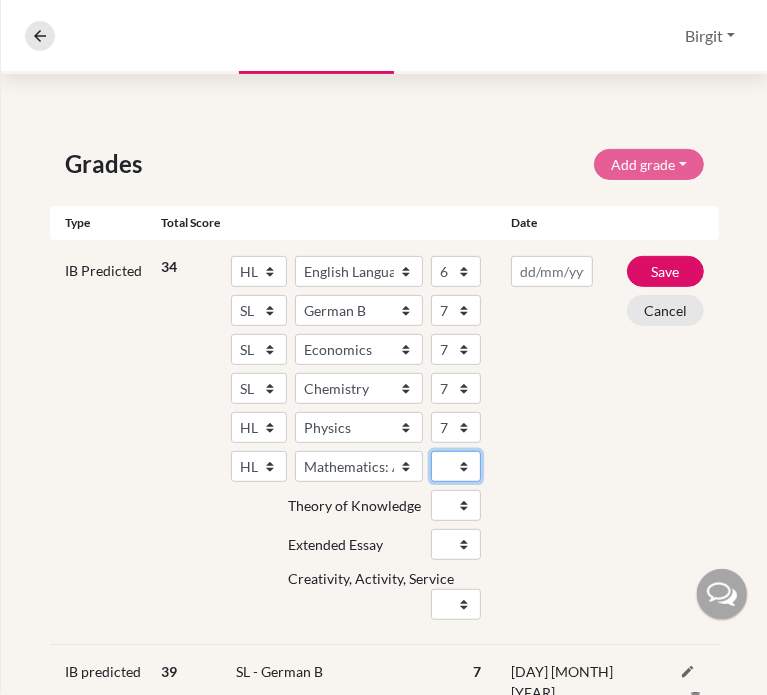 click on "1 2 3 4 5 6 7" at bounding box center (456, 466) 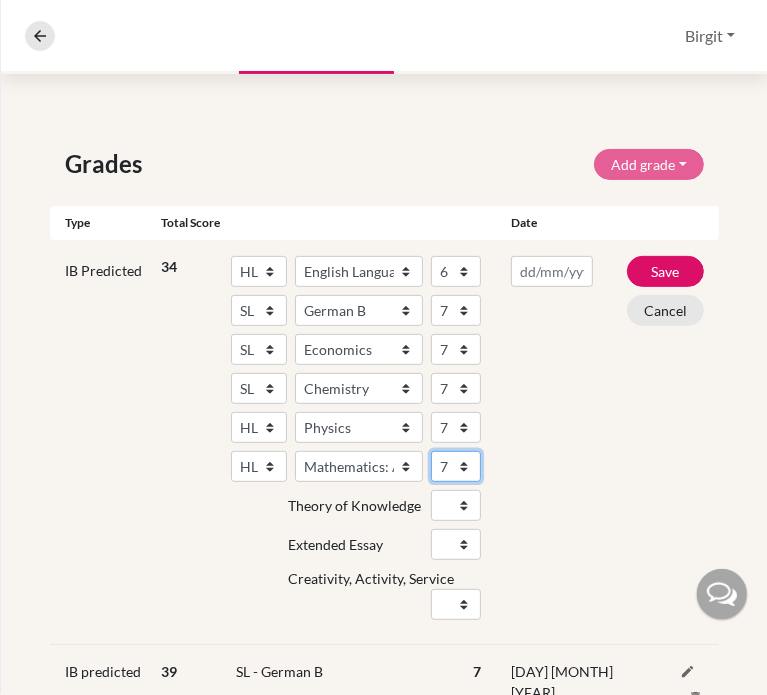 click on "1 2 3 4 5 6 7" at bounding box center [456, 466] 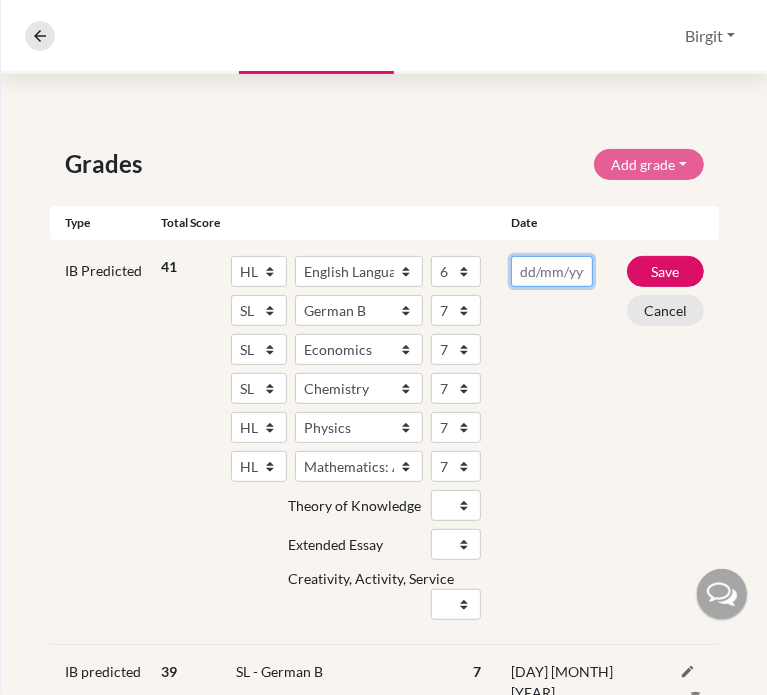 click at bounding box center (552, 271) 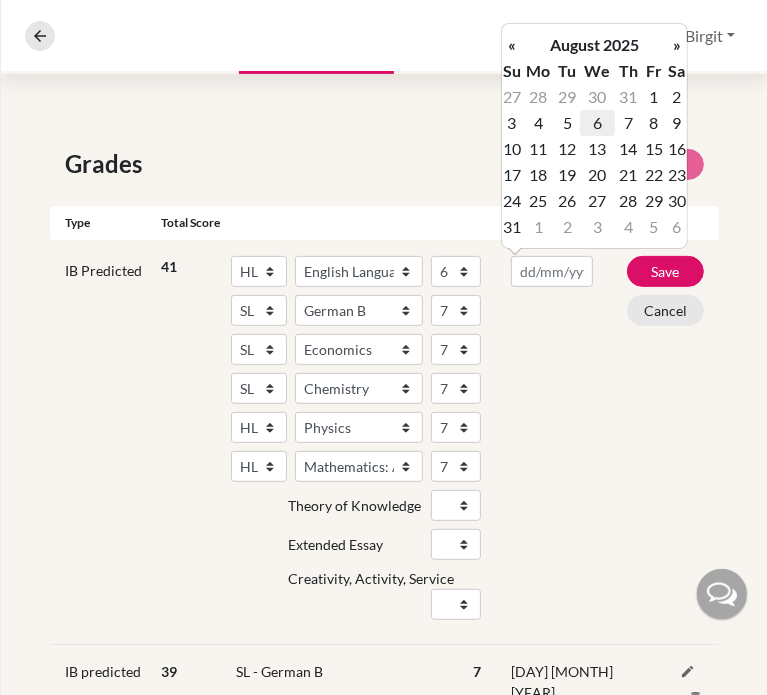 click on "6" at bounding box center [597, 123] 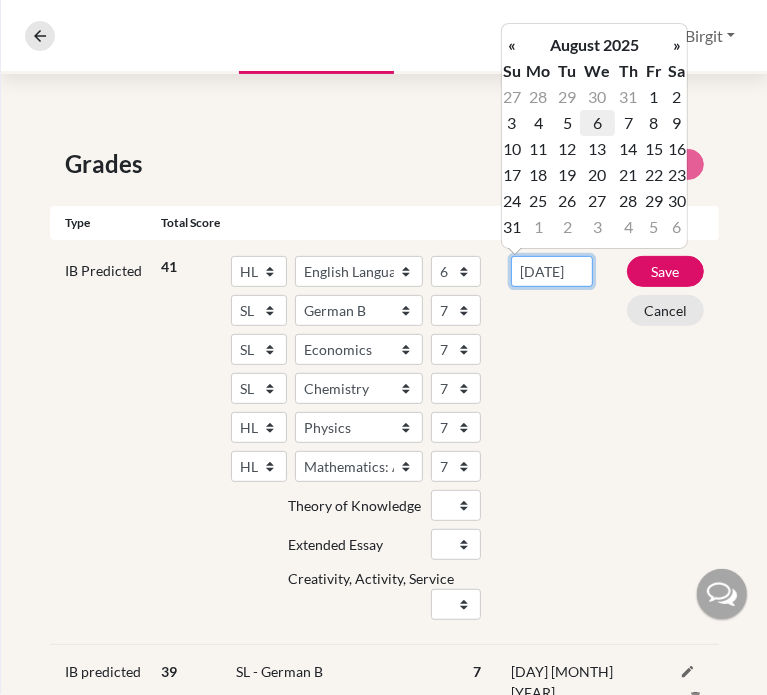 scroll, scrollTop: 0, scrollLeft: 13, axis: horizontal 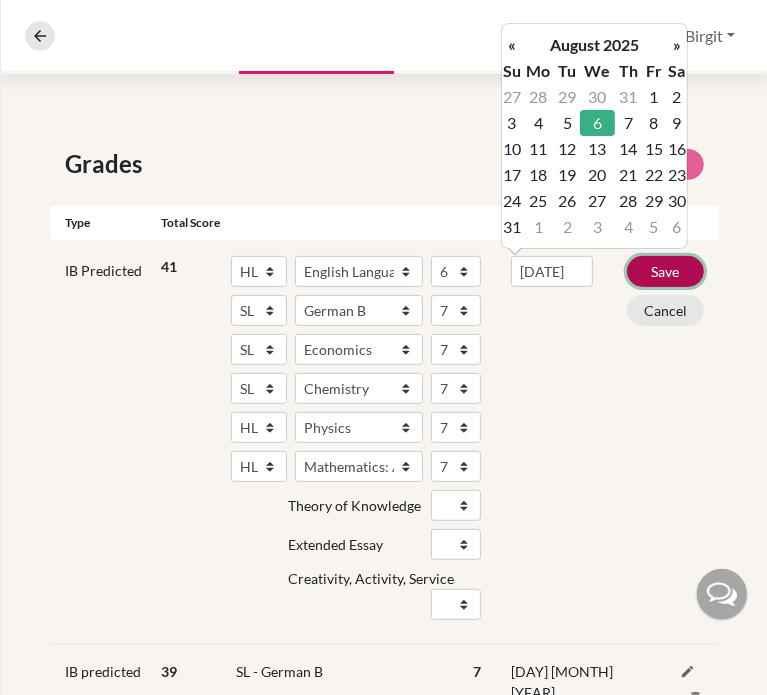 click on "Save" at bounding box center (665, 271) 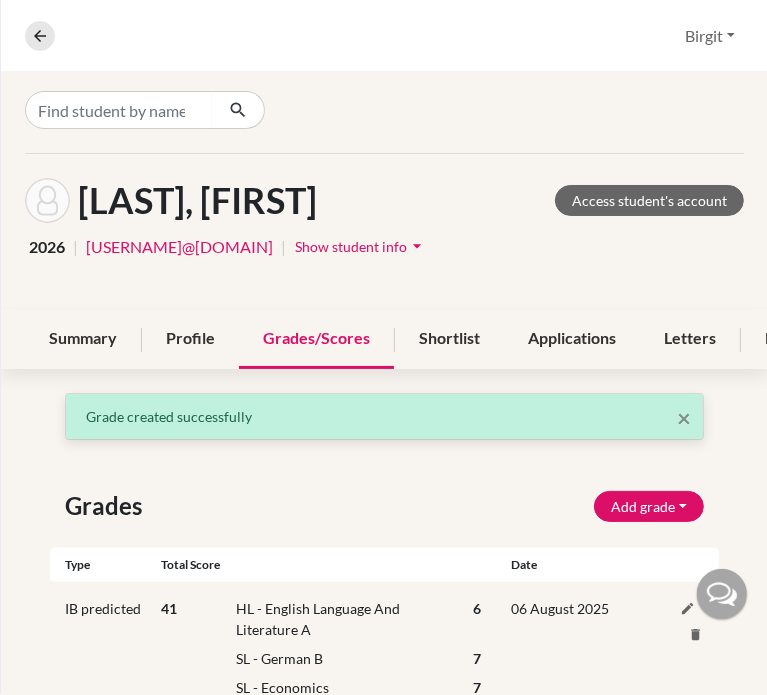 scroll, scrollTop: 0, scrollLeft: 0, axis: both 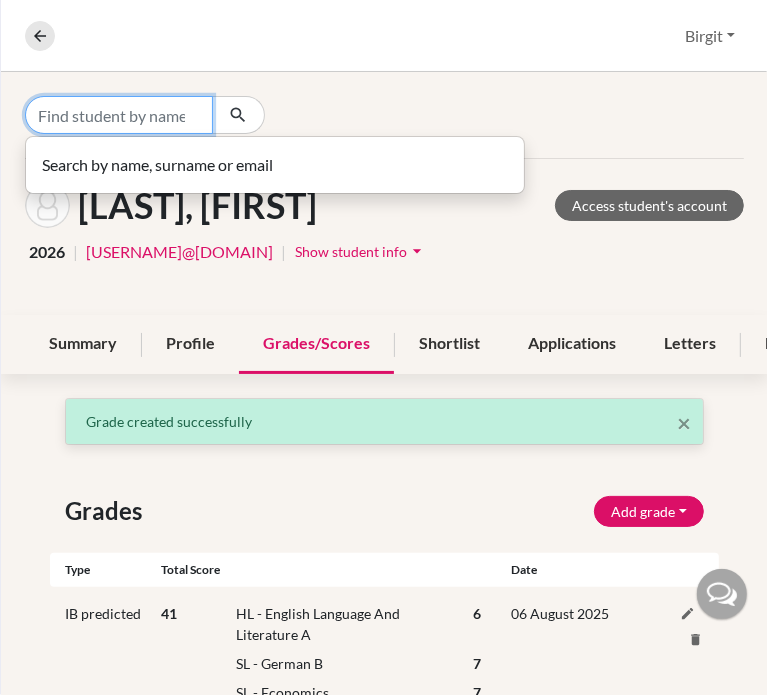 click at bounding box center [119, 115] 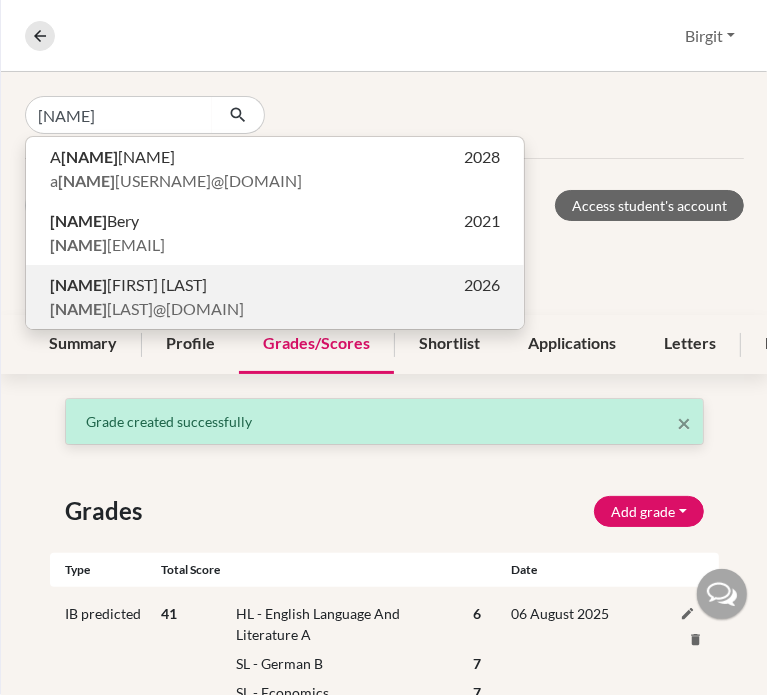 click on "[USERNAME]@[DOMAIN]" at bounding box center [147, 309] 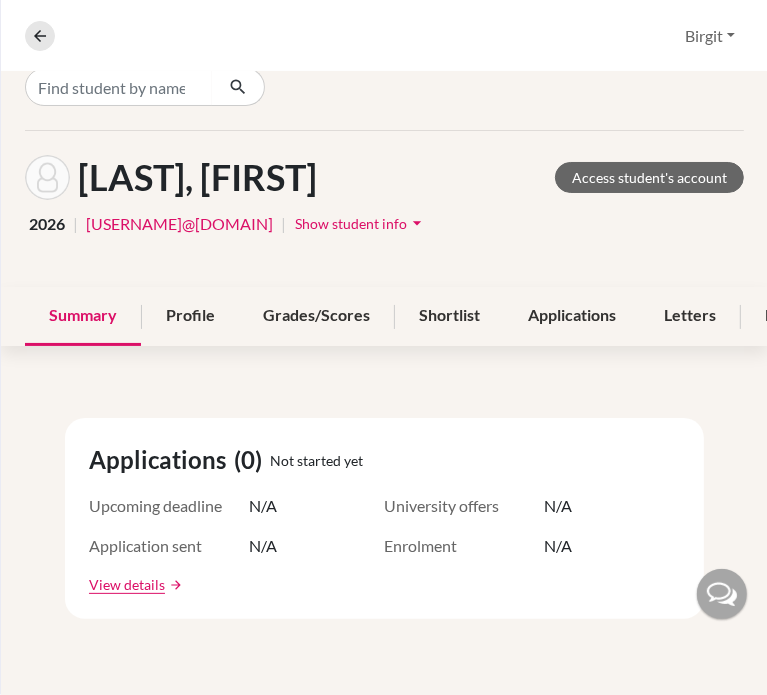 scroll, scrollTop: 0, scrollLeft: 0, axis: both 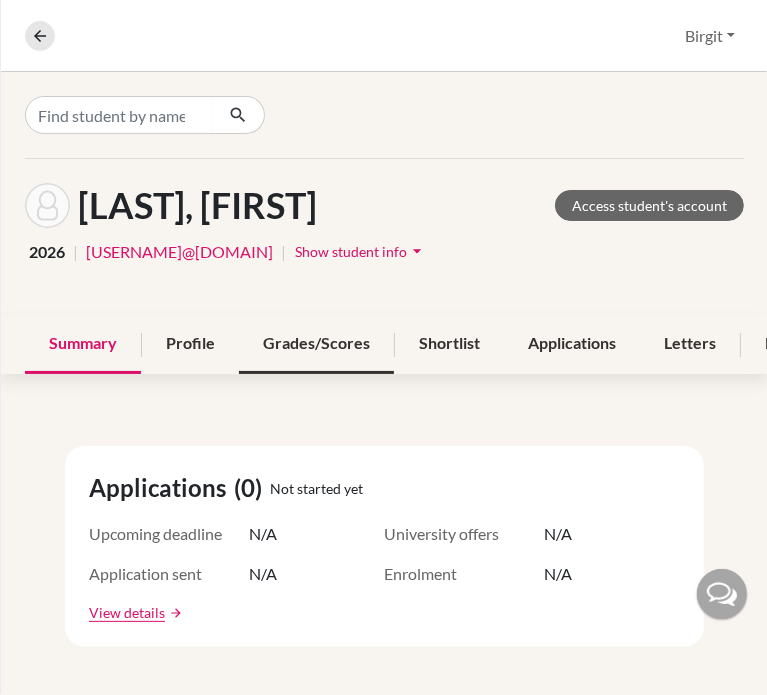 click on "Grades/Scores" at bounding box center [316, 344] 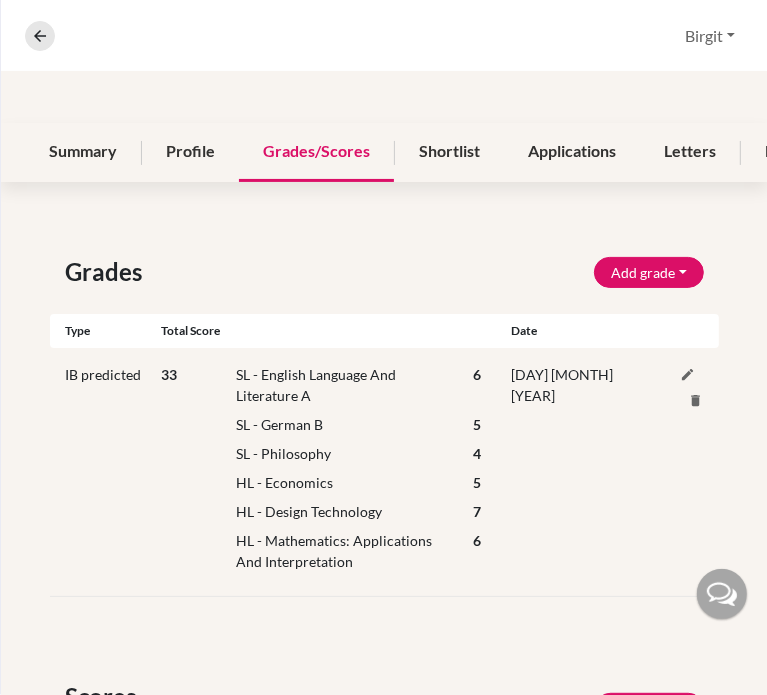 scroll, scrollTop: 200, scrollLeft: 0, axis: vertical 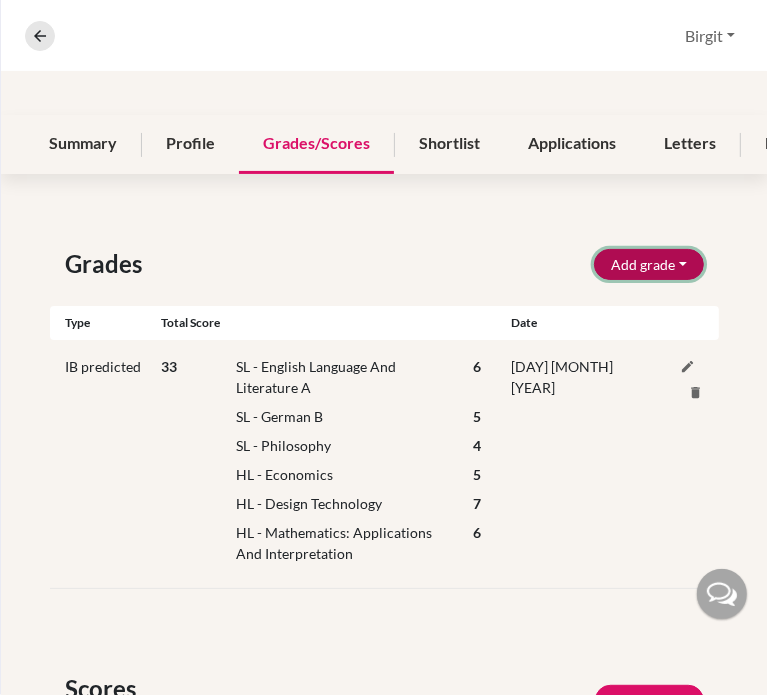 click on "Add grade" at bounding box center (649, 264) 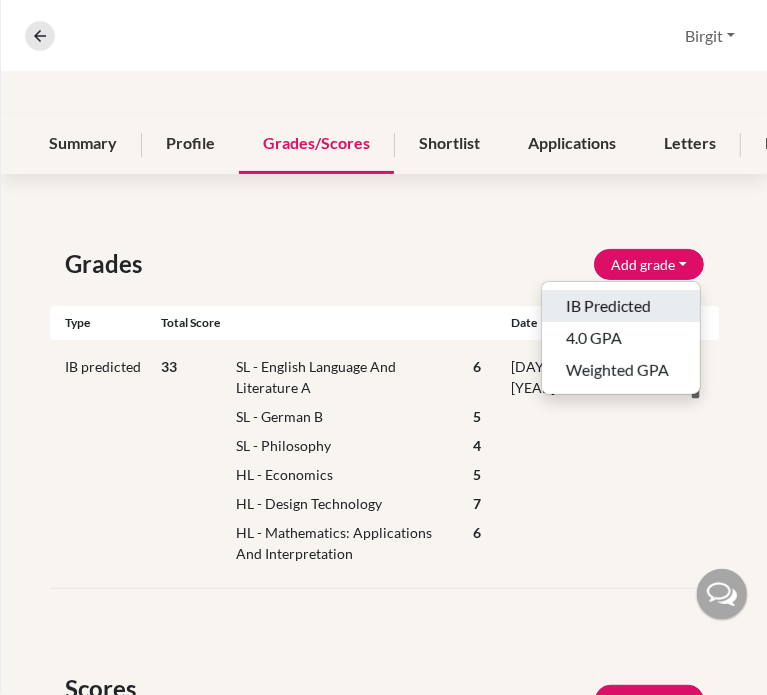 click on "IB Predicted" at bounding box center (621, 306) 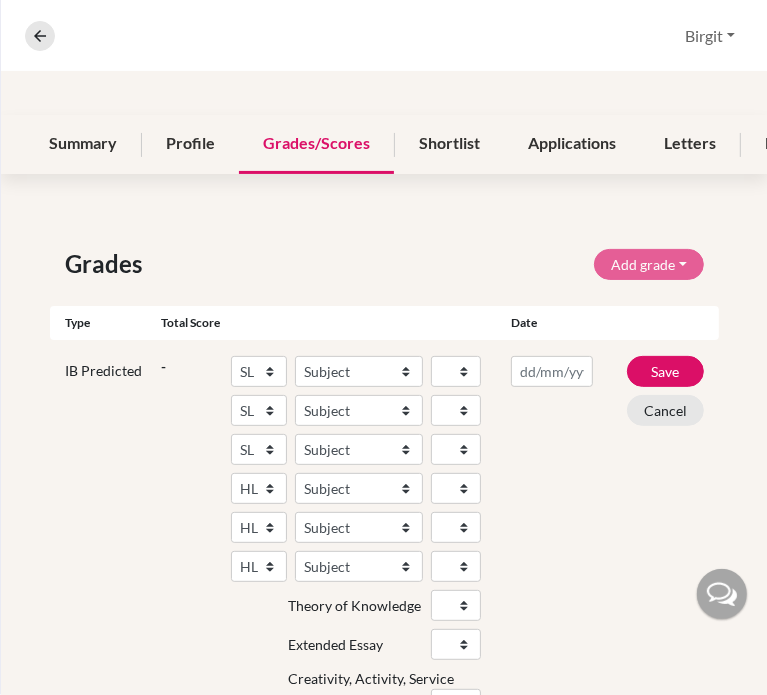 click on "SL HL Subject Albanian Literature A Amharic Literature A Arabic ab Initio Arabic B Arabic Language And Literature A Arabic Literature A Belarusian Literature A Bengali Literature A Biology Bosnian Literature A Bulgarian Literature A Bulgari Literature A Business Management Catalan Literature A Chemistry Chinese B Chinese B - Cantonese Chinese B - Mandarin Chinese Language And Literature A Chinese Literature A Classical Greek Computer Science Croatian Literature A Czech Literature A Dance Danish ab Initio Danish B Danish Literature A Design Technology Digital Society Dutch ab Initio Dutch B Dutch Language And Literature A Dutch Literature A Economics English ab Initio English B English Language And Literature A English Literature A Environmental systems and societies Environmental Systems And Societies Estonian Literature A Filipino Literature A Film Finnish B Finnish Literature A French ab Initio French B French Language And Literature A French Literature A Geography German ab Initio German B Global Politics" at bounding box center (356, 542) 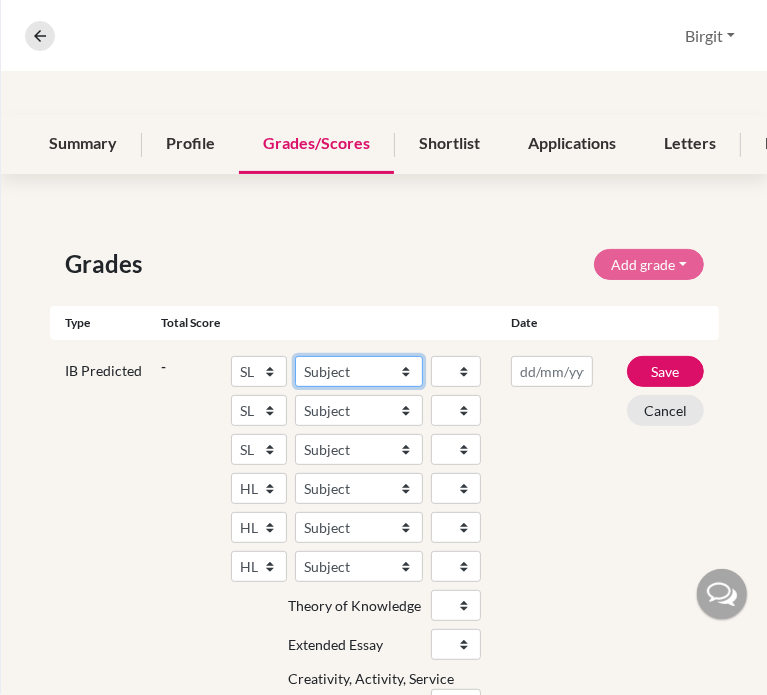 click on "Subject Albanian Literature A Amharic Literature A Arabic ab Initio Arabic B Arabic Language And Literature A Arabic Literature A Belarusian Literature A Bengali Literature A Biology Bosnian Literature A Bulgarian Literature A Bulgari Literature A Business Management Catalan Literature A Chemistry Chinese B Chinese B - Cantonese Chinese B - Mandarin Chinese Language And Literature A Chinese Literature A Classical Greek Computer Science Croatian Literature A Czech Literature A Dance Danish ab Initio Danish B Danish Literature A Design Technology Digital Society Dutch ab Initio Dutch B Dutch Language And Literature A Dutch Literature A Economics English ab Initio English B English Language And Literature A English Literature A Environmental systems and societies Environmental Systems And Societies Estonian Literature A Filipino Literature A Film Finnish B Finnish Literature A French ab Initio French B French Language And Literature A French Literature A Geography German ab Initio German B German Literature A" at bounding box center (359, 371) 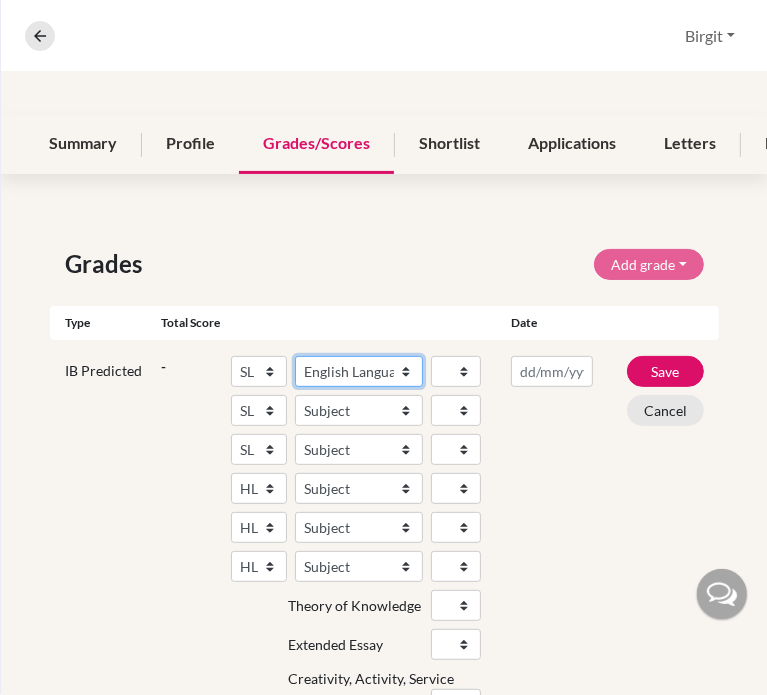 click on "Subject Albanian Literature A Amharic Literature A Arabic ab Initio Arabic B Arabic Language And Literature A Arabic Literature A Belarusian Literature A Bengali Literature A Biology Bosnian Literature A Bulgarian Literature A Bulgari Literature A Business Management Catalan Literature A Chemistry Chinese B Chinese B - Cantonese Chinese B - Mandarin Chinese Language And Literature A Chinese Literature A Classical Greek Computer Science Croatian Literature A Czech Literature A Dance Danish ab Initio Danish B Danish Literature A Design Technology Digital Society Dutch ab Initio Dutch B Dutch Language And Literature A Dutch Literature A Economics English ab Initio English B English Language And Literature A English Literature A Environmental systems and societies Environmental Systems And Societies Estonian Literature A Filipino Literature A Film Finnish B Finnish Literature A French ab Initio French B French Language And Literature A French Literature A Geography German ab Initio German B German Literature A" at bounding box center (359, 371) 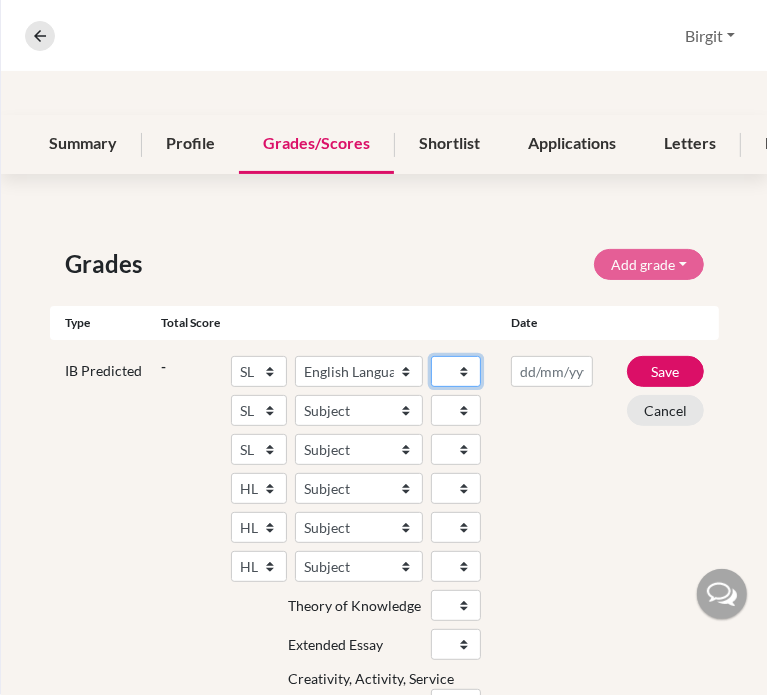 click on "1 2 3 4 5 6 7" at bounding box center (456, 371) 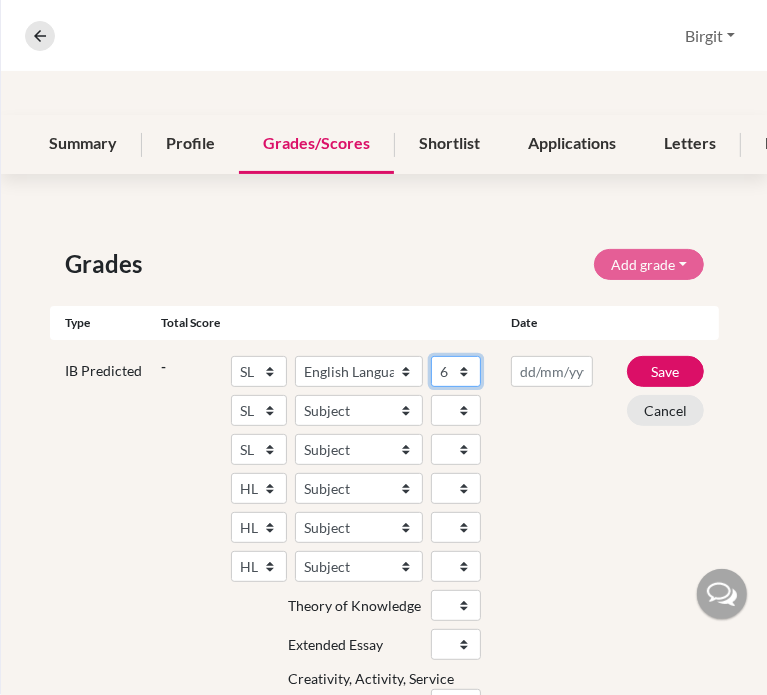 click on "1 2 3 4 5 6 7" at bounding box center (456, 371) 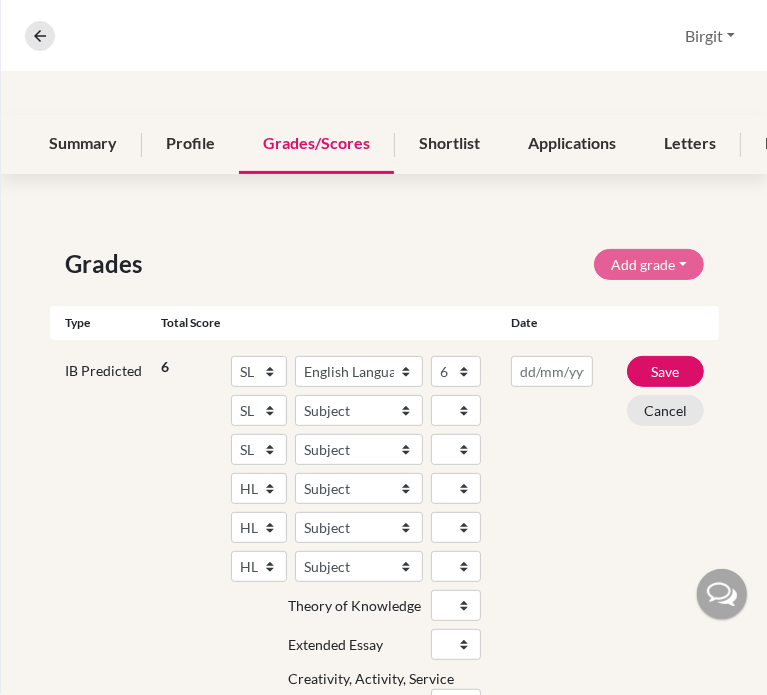 click on "SL HL Subject Albanian Literature A Amharic Literature A Arabic ab Initio Arabic B Arabic Language And Literature A Arabic Literature A Belarusian Literature A Bengali Literature A Biology Bosnian Literature A Bulgarian Literature A Bulgari Literature A Business Management Catalan Literature A Chemistry Chinese B Chinese B - Cantonese Chinese B - Mandarin Chinese Language And Literature A Chinese Literature A Classical Greek Computer Science Croatian Literature A Czech Literature A Dance Danish ab Initio Danish B Danish Literature A Design Technology Digital Society Dutch ab Initio Dutch B Dutch Language And Literature A Dutch Literature A Economics English ab Initio English B English Language And Literature A English Literature A Environmental systems and societies Environmental Systems And Societies Estonian Literature A Filipino Literature A Film Finnish B Finnish Literature A French ab Initio French B French Language And Literature A French Literature A Geography German ab Initio German B Global Politics" at bounding box center [356, 542] 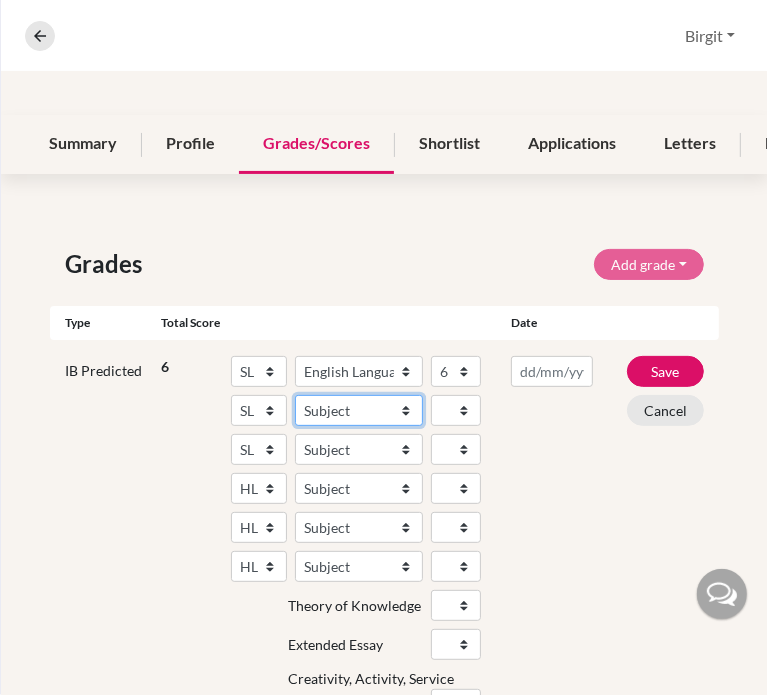 click on "Subject Albanian Literature A Amharic Literature A Arabic ab Initio Arabic B Arabic Language And Literature A Arabic Literature A Belarusian Literature A Bengali Literature A Biology Bosnian Literature A Bulgarian Literature A Bulgari Literature A Business Management Catalan Literature A Chemistry Chinese B Chinese B - Cantonese Chinese B - Mandarin Chinese Language And Literature A Chinese Literature A Classical Greek Computer Science Croatian Literature A Czech Literature A Dance Danish ab Initio Danish B Danish Literature A Design Technology Digital Society Dutch ab Initio Dutch B Dutch Language And Literature A Dutch Literature A Economics English ab Initio English B English Language And Literature A English Literature A Environmental systems and societies Environmental Systems And Societies Estonian Literature A Filipino Literature A Film Finnish B Finnish Literature A French ab Initio French B French Language And Literature A French Literature A Geography German ab Initio German B German Literature A" at bounding box center (359, 410) 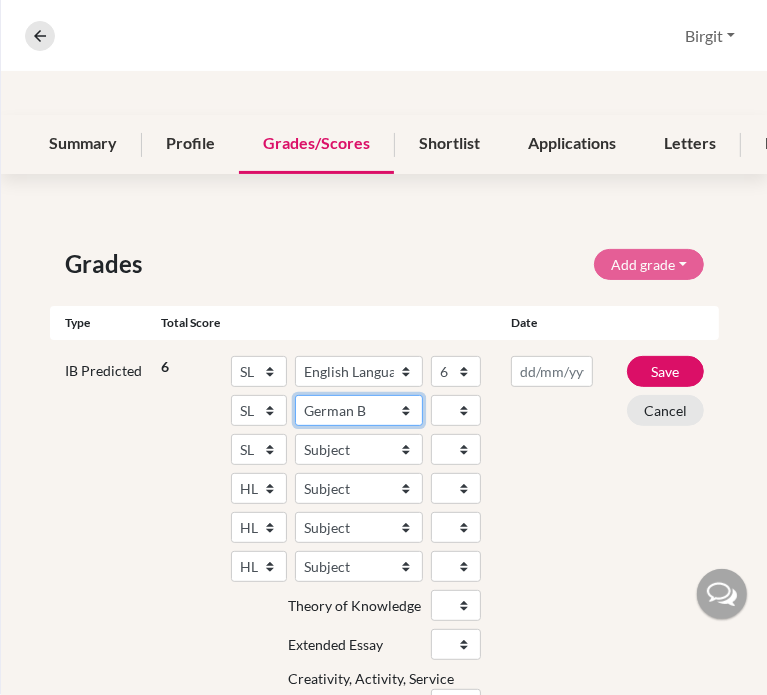 click on "Subject Albanian Literature A Amharic Literature A Arabic ab Initio Arabic B Arabic Language And Literature A Arabic Literature A Belarusian Literature A Bengali Literature A Biology Bosnian Literature A Bulgarian Literature A Bulgari Literature A Business Management Catalan Literature A Chemistry Chinese B Chinese B - Cantonese Chinese B - Mandarin Chinese Language And Literature A Chinese Literature A Classical Greek Computer Science Croatian Literature A Czech Literature A Dance Danish ab Initio Danish B Danish Literature A Design Technology Digital Society Dutch ab Initio Dutch B Dutch Language And Literature A Dutch Literature A Economics English ab Initio English B English Language And Literature A English Literature A Environmental systems and societies Environmental Systems And Societies Estonian Literature A Filipino Literature A Film Finnish B Finnish Literature A French ab Initio French B French Language And Literature A French Literature A Geography German ab Initio German B German Literature A" at bounding box center [359, 410] 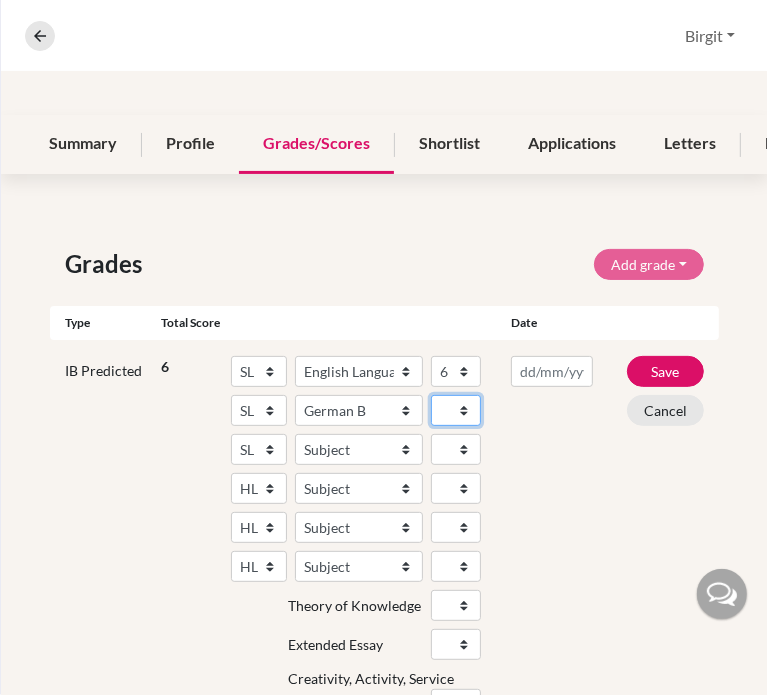 click on "1 2 3 4 5 6 7" at bounding box center [456, 410] 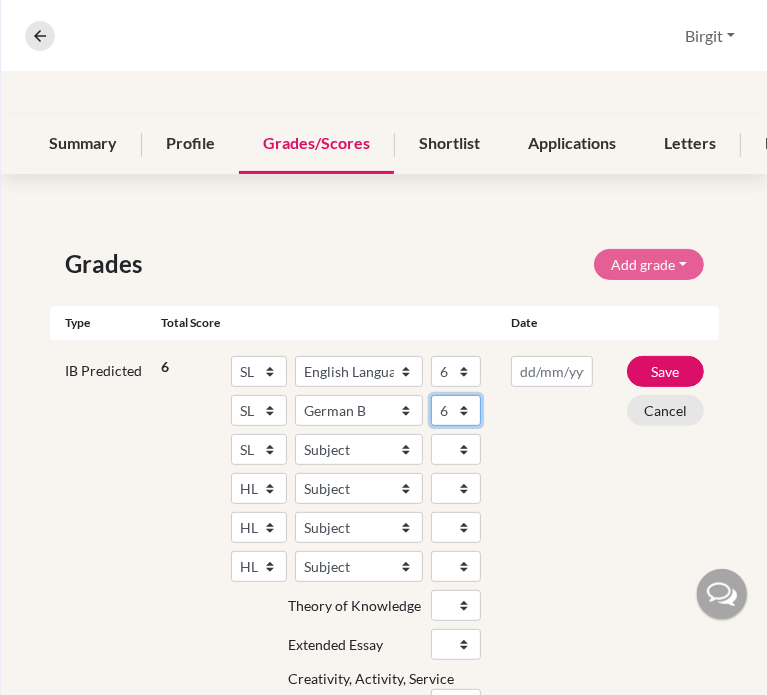 click on "1 2 3 4 5 6 7" at bounding box center [456, 410] 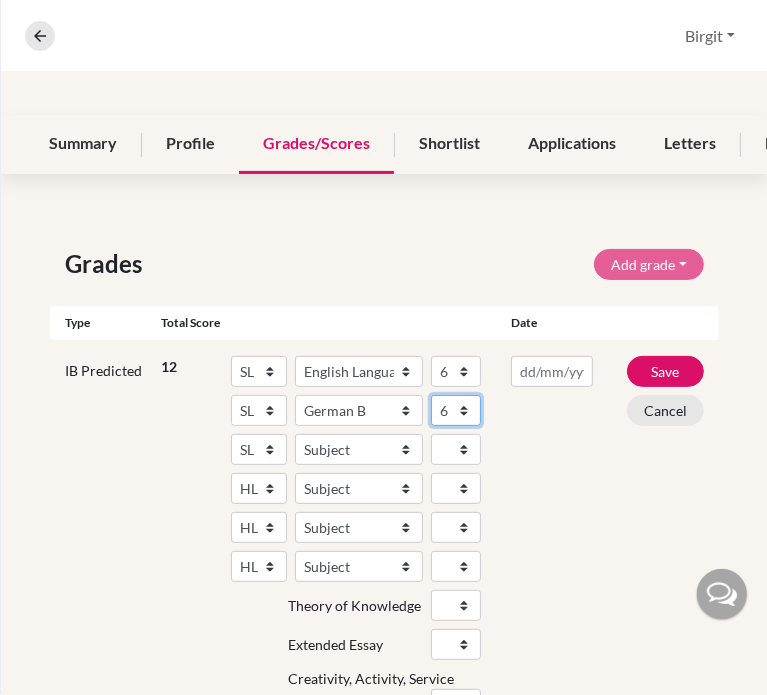 click on "1 2 3 4 5 6 7" at bounding box center [456, 410] 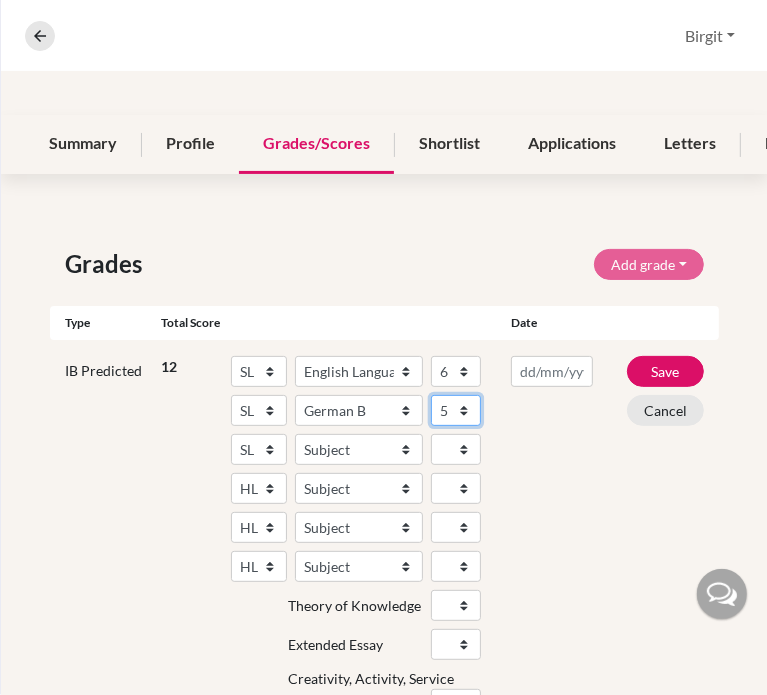 click on "1 2 3 4 5 6 7" at bounding box center [456, 410] 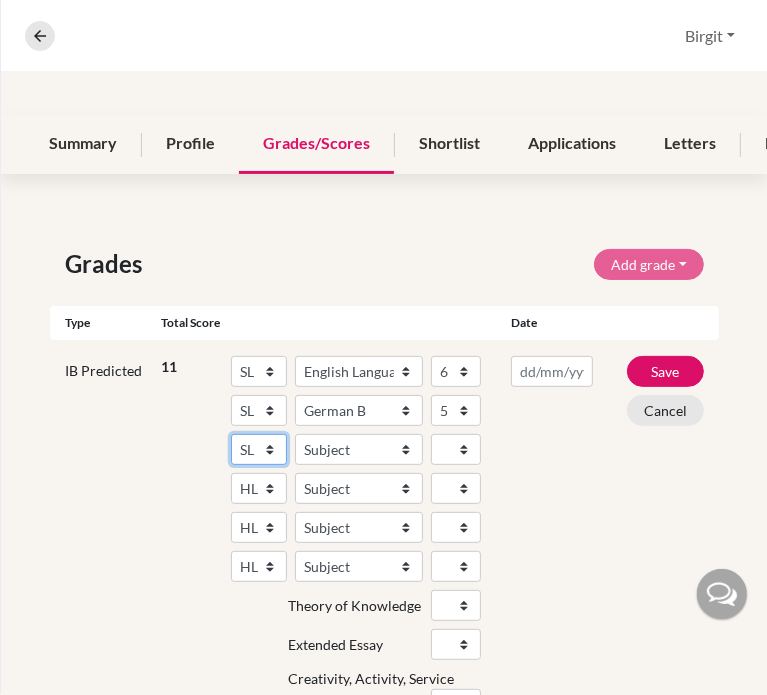 click on "SL HL" at bounding box center [259, 449] 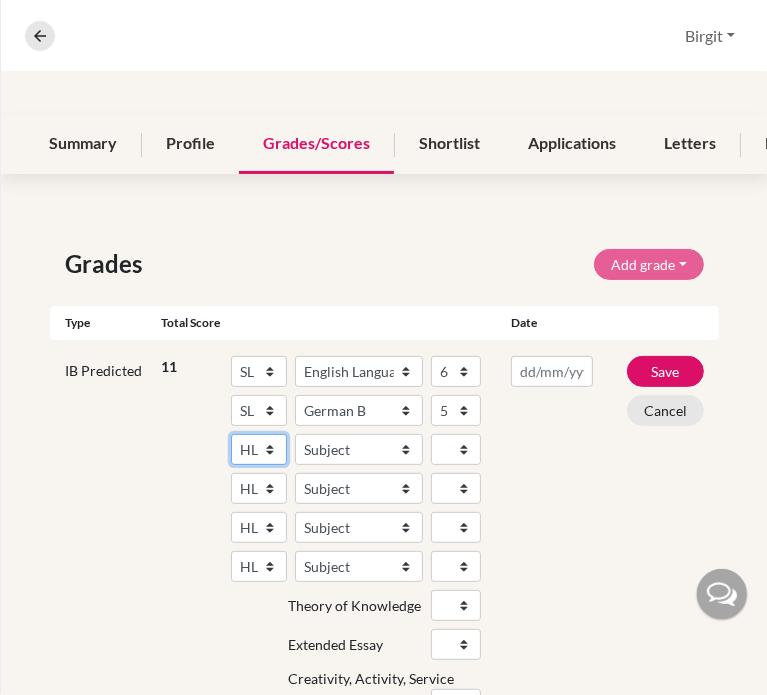 click on "SL HL" at bounding box center [259, 449] 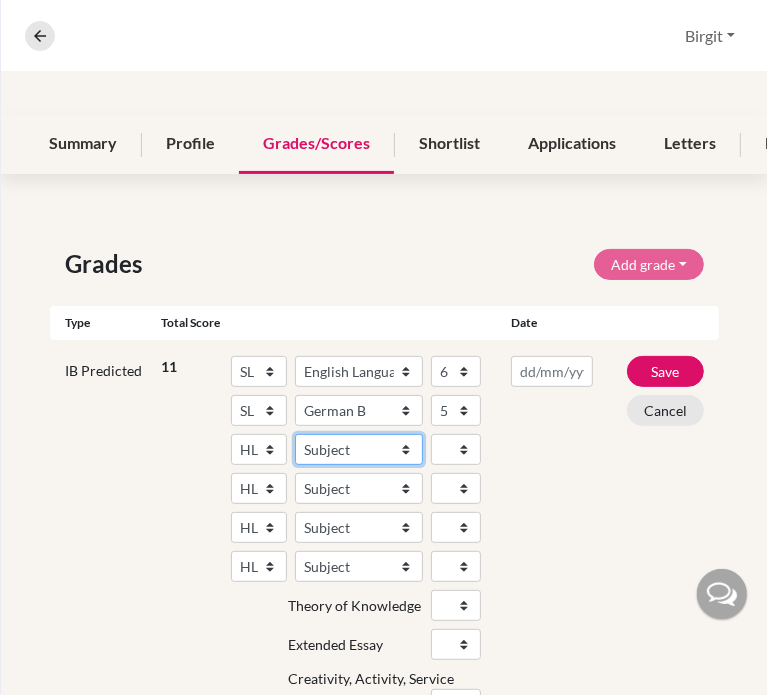 click on "Subject Albanian Literature A Amharic Literature A Arabic B Arabic Language And Literature A Arabic Literature A Belarusian Literature A Bengali Literature A Biology Bosnian Literature A Bulgarian Literature A Bulgari Literature A Business Management Catalan Literature A Chemistry Chinese B Chinese B - Cantonese Chinese B - Mandarin Chinese Language And Literature A Chinese Literature A Classical Greek Computer Science Croatian Literature A Czech Literature A Dance Danish B Danish Literature A Design Technology Digital Society Dutch B Dutch Language And Literature A Dutch Literature A Economics English B English Language And Literature A English Literature A Environmental systems and societies Environmental Systems And Societies Estonian Literature A Filipino Literature A Film Finnish B Finnish Literature A French B French Language And Literature A French Literature A Geography German B German Language And Literature A German Literature A Global Politics Hebrew B Hebrew Literature A Hindi B Hindi Literature A" at bounding box center (359, 449) 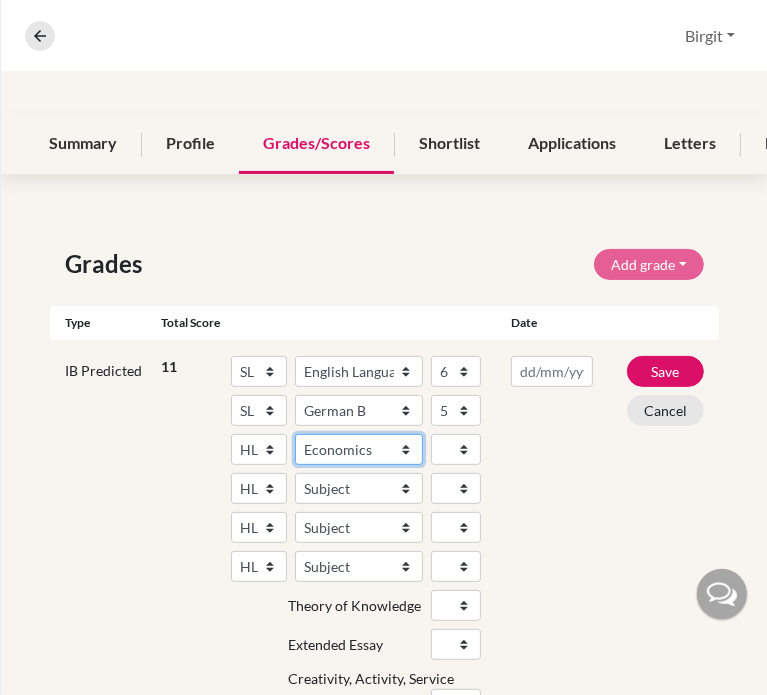 click on "Subject Albanian Literature A Amharic Literature A Arabic B Arabic Language And Literature A Arabic Literature A Belarusian Literature A Bengali Literature A Biology Bosnian Literature A Bulgarian Literature A Bulgari Literature A Business Management Catalan Literature A Chemistry Chinese B Chinese B - Cantonese Chinese B - Mandarin Chinese Language And Literature A Chinese Literature A Classical Greek Computer Science Croatian Literature A Czech Literature A Dance Danish B Danish Literature A Design Technology Digital Society Dutch B Dutch Language And Literature A Dutch Literature A Economics English B English Language And Literature A English Literature A Environmental systems and societies Environmental Systems And Societies Estonian Literature A Filipino Literature A Film Finnish B Finnish Literature A French B French Language And Literature A French Literature A Geography German B German Language And Literature A German Literature A Global Politics Hebrew B Hebrew Literature A Hindi B Hindi Literature A" at bounding box center [359, 449] 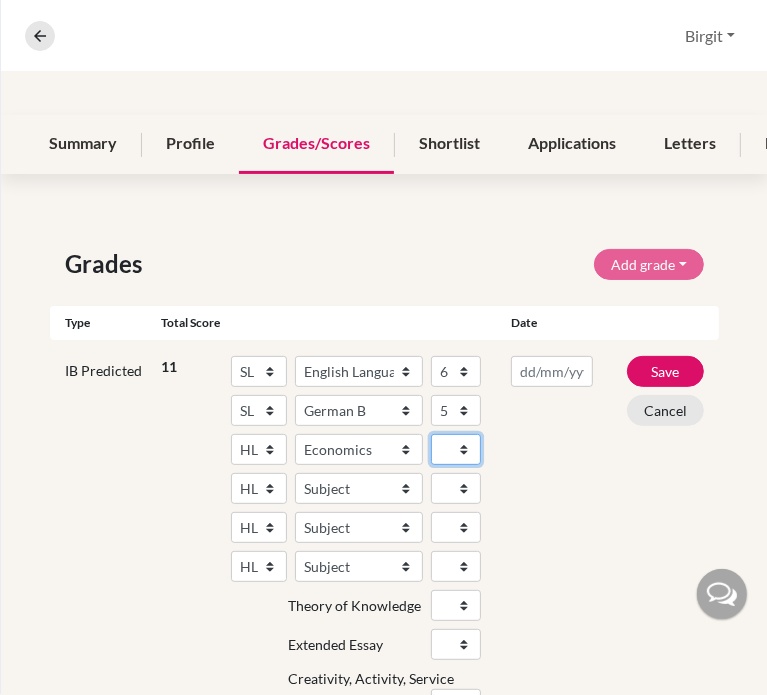 click on "1 2 3 4 5 6 7" at bounding box center [456, 449] 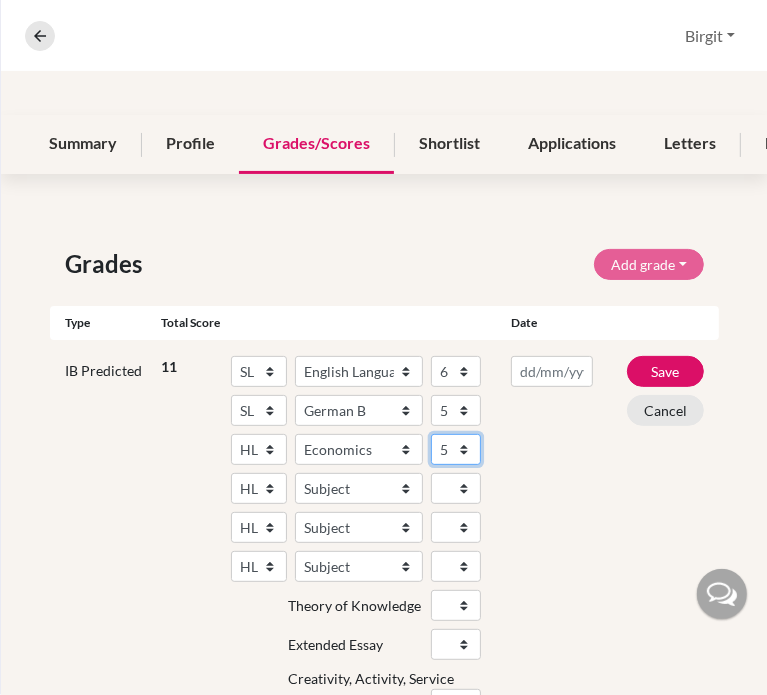 click on "1 2 3 4 5 6 7" at bounding box center [456, 449] 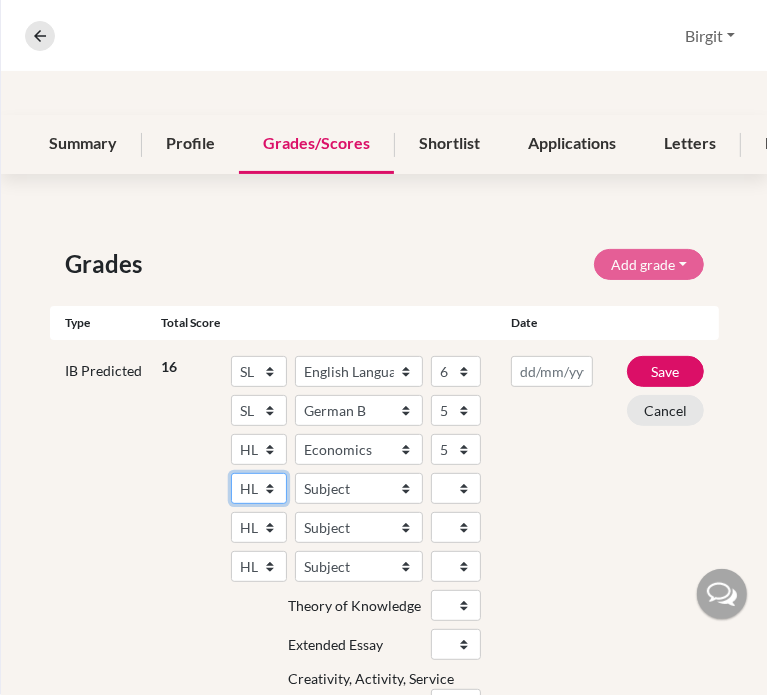 click on "SL HL" at bounding box center [259, 488] 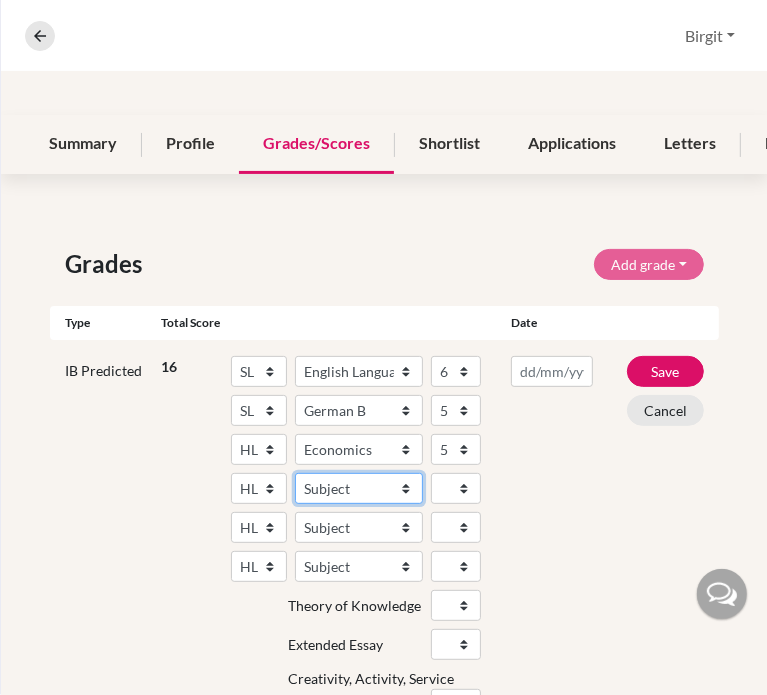 click on "Subject Albanian Literature A Amharic Literature A Arabic B Arabic Language And Literature A Arabic Literature A Belarusian Literature A Bengali Literature A Biology Bosnian Literature A Bulgarian Literature A Bulgari Literature A Business Management Catalan Literature A Chemistry Chinese B Chinese B - Cantonese Chinese B - Mandarin Chinese Language And Literature A Chinese Literature A Classical Greek Computer Science Croatian Literature A Czech Literature A Dance Danish B Danish Literature A Design Technology Digital Society Dutch B Dutch Language And Literature A Dutch Literature A Economics English B English Language And Literature A English Literature A Environmental systems and societies Environmental Systems And Societies Estonian Literature A Filipino Literature A Film Finnish B Finnish Literature A French B French Language And Literature A French Literature A Geography German B German Language And Literature A German Literature A Global Politics Hebrew B Hebrew Literature A Hindi B Hindi Literature A" at bounding box center (359, 488) 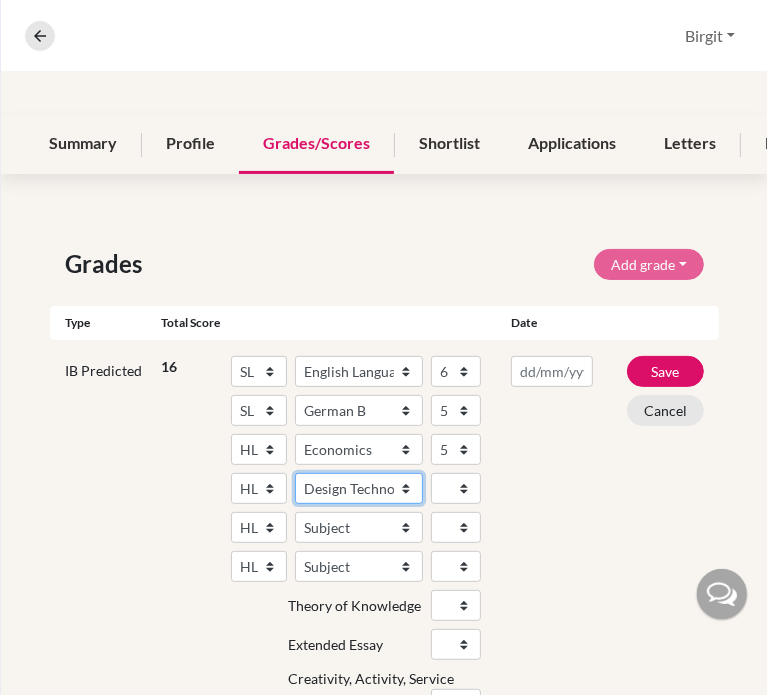 click on "Subject Albanian Literature A Amharic Literature A Arabic B Arabic Language And Literature A Arabic Literature A Belarusian Literature A Bengali Literature A Biology Bosnian Literature A Bulgarian Literature A Bulgari Literature A Business Management Catalan Literature A Chemistry Chinese B Chinese B - Cantonese Chinese B - Mandarin Chinese Language And Literature A Chinese Literature A Classical Greek Computer Science Croatian Literature A Czech Literature A Dance Danish B Danish Literature A Design Technology Digital Society Dutch B Dutch Language And Literature A Dutch Literature A Economics English B English Language And Literature A English Literature A Environmental systems and societies Environmental Systems And Societies Estonian Literature A Filipino Literature A Film Finnish B Finnish Literature A French B French Language And Literature A French Literature A Geography German B German Language And Literature A German Literature A Global Politics Hebrew B Hebrew Literature A Hindi B Hindi Literature A" at bounding box center [359, 488] 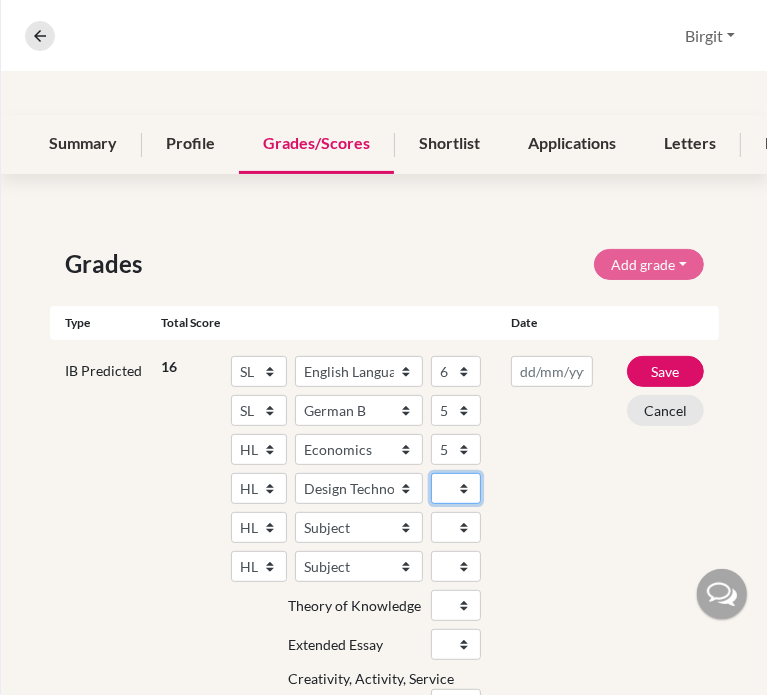 click on "1 2 3 4 5 6 7" at bounding box center (456, 488) 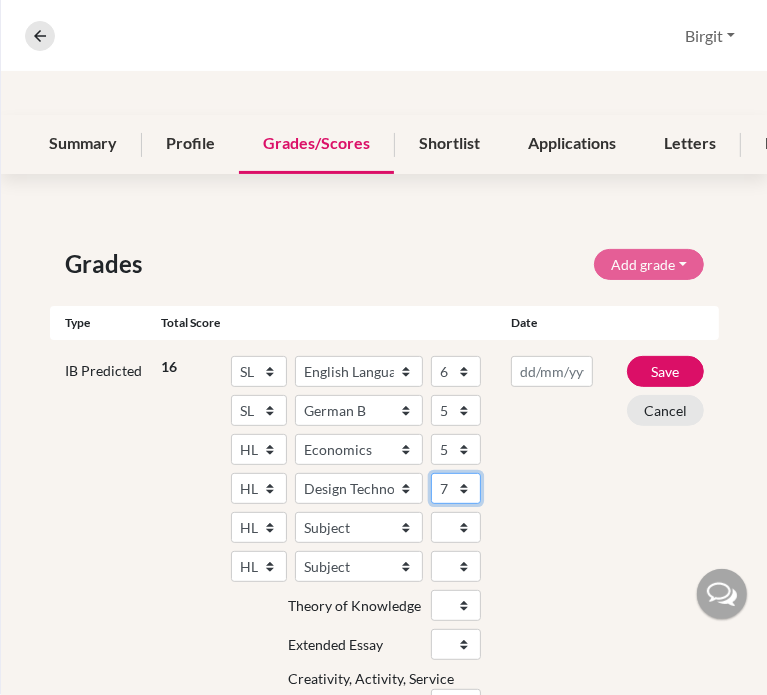 click on "1 2 3 4 5 6 7" at bounding box center [456, 488] 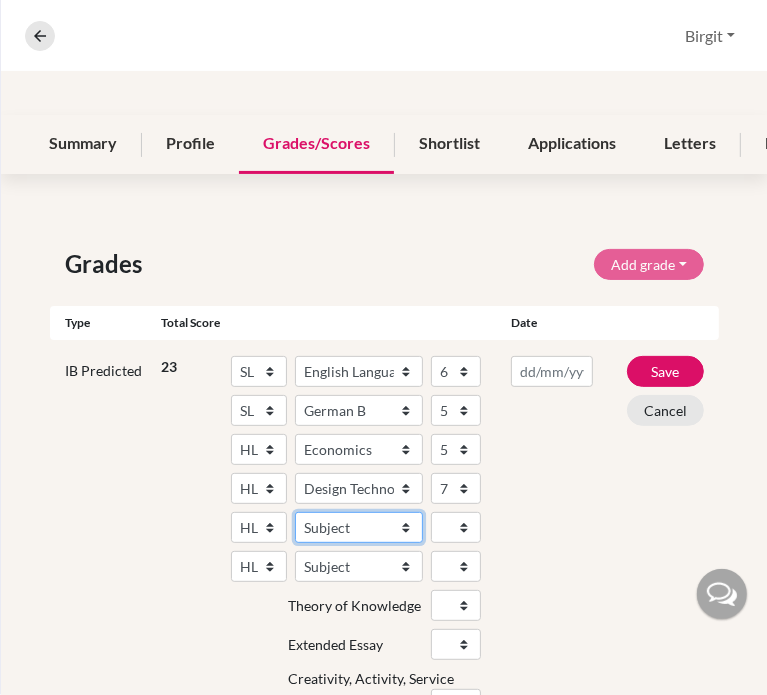 click on "Subject Albanian Literature A Amharic Literature A Arabic B Arabic Language And Literature A Arabic Literature A Belarusian Literature A Bengali Literature A Biology Bosnian Literature A Bulgarian Literature A Bulgari Literature A Business Management Catalan Literature A Chemistry Chinese B Chinese B - Cantonese Chinese B - Mandarin Chinese Language And Literature A Chinese Literature A Classical Greek Computer Science Croatian Literature A Czech Literature A Dance Danish B Danish Literature A Design Technology Digital Society Dutch B Dutch Language And Literature A Dutch Literature A Economics English B English Language And Literature A English Literature A Environmental systems and societies Environmental Systems And Societies Estonian Literature A Filipino Literature A Film Finnish B Finnish Literature A French B French Language And Literature A French Literature A Geography German B German Language And Literature A German Literature A Global Politics Hebrew B Hebrew Literature A Hindi B Hindi Literature A" at bounding box center (359, 527) 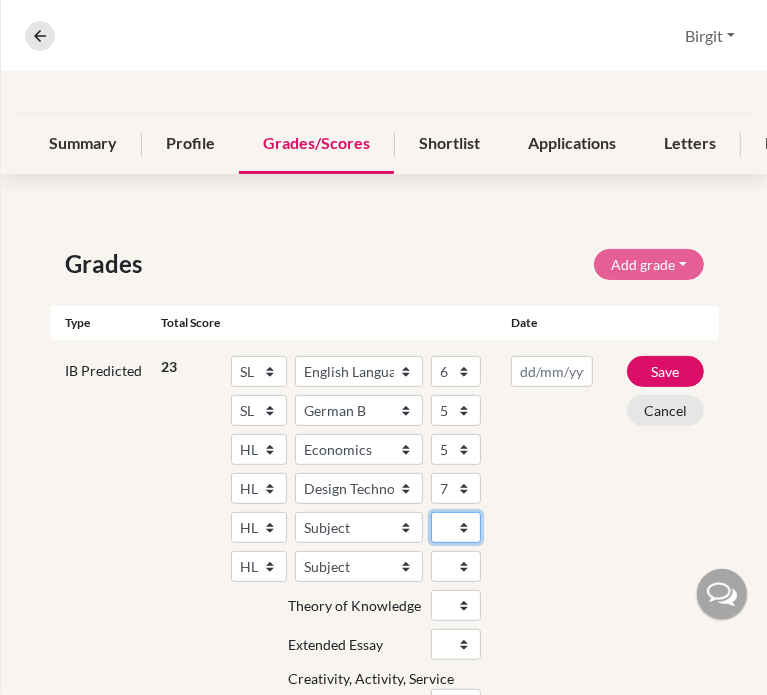 click on "1 2 3 4 5 6 7" at bounding box center (456, 527) 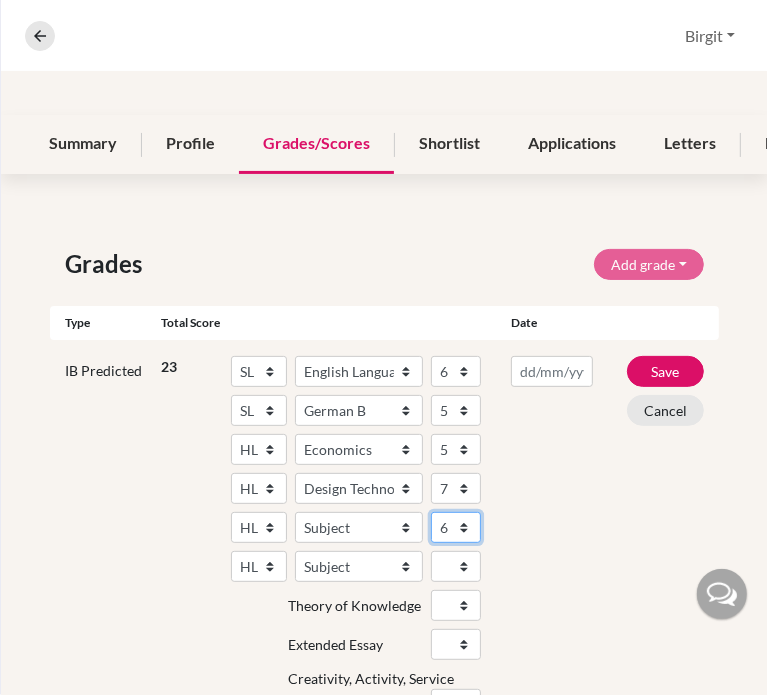 click on "1 2 3 4 5 6 7" at bounding box center (456, 527) 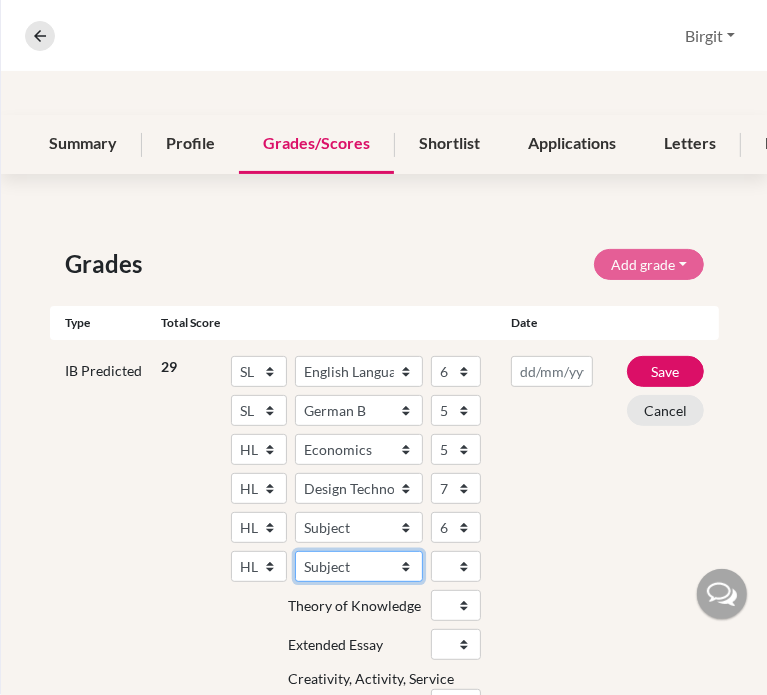 click on "Subject Albanian Literature A Amharic Literature A Arabic B Arabic Language And Literature A Arabic Literature A Belarusian Literature A Bengali Literature A Biology Bosnian Literature A Bulgarian Literature A Bulgari Literature A Business Management Catalan Literature A Chemistry Chinese B Chinese B - Cantonese Chinese B - Mandarin Chinese Language And Literature A Chinese Literature A Classical Greek Computer Science Croatian Literature A Czech Literature A Dance Danish B Danish Literature A Design Technology Digital Society Dutch B Dutch Language And Literature A Dutch Literature A Economics English B English Language And Literature A English Literature A Environmental systems and societies Environmental Systems And Societies Estonian Literature A Filipino Literature A Film Finnish B Finnish Literature A French B French Language And Literature A French Literature A Geography German B German Language And Literature A German Literature A Global Politics Hebrew B Hebrew Literature A Hindi B Hindi Literature A" at bounding box center [359, 566] 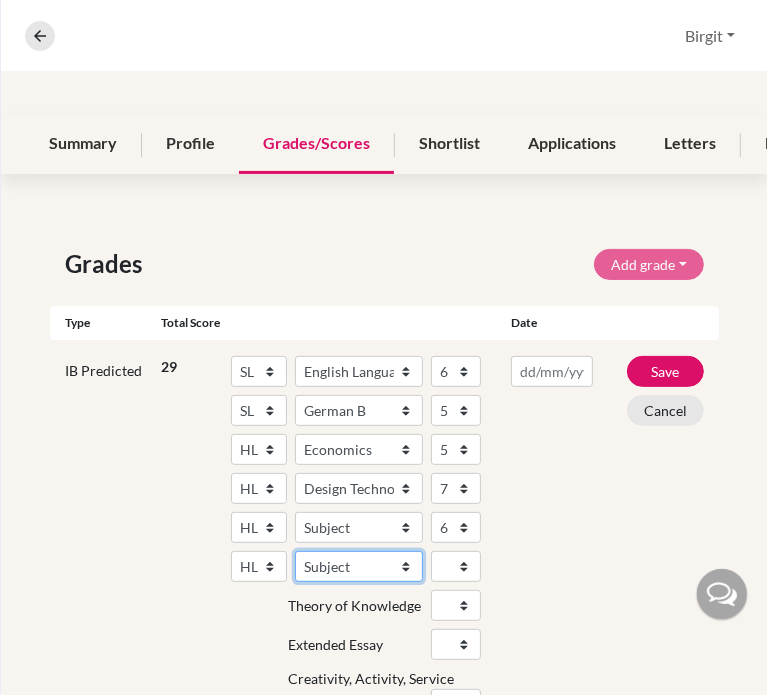 click on "Subject Albanian Literature A Amharic Literature A Arabic B Arabic Language And Literature A Arabic Literature A Belarusian Literature A Bengali Literature A Biology Bosnian Literature A Bulgarian Literature A Bulgari Literature A Business Management Catalan Literature A Chemistry Chinese B Chinese B - Cantonese Chinese B - Mandarin Chinese Language And Literature A Chinese Literature A Classical Greek Computer Science Croatian Literature A Czech Literature A Dance Danish B Danish Literature A Design Technology Digital Society Dutch B Dutch Language And Literature A Dutch Literature A Economics English B English Language And Literature A English Literature A Environmental systems and societies Environmental Systems And Societies Estonian Literature A Filipino Literature A Film Finnish B Finnish Literature A French B French Language And Literature A French Literature A Geography German B German Language And Literature A German Literature A Global Politics Hebrew B Hebrew Literature A Hindi B Hindi Literature A" at bounding box center [359, 566] 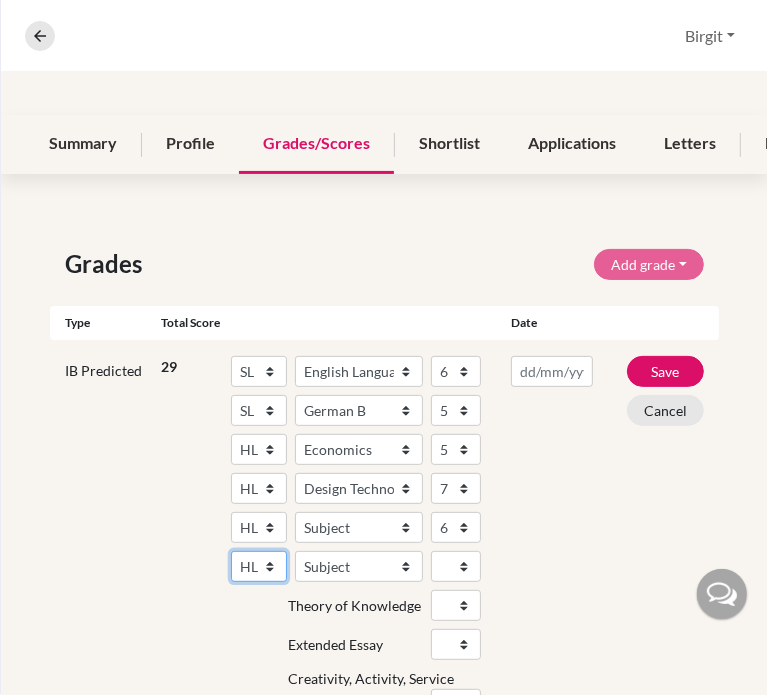 click on "SL HL" at bounding box center [259, 566] 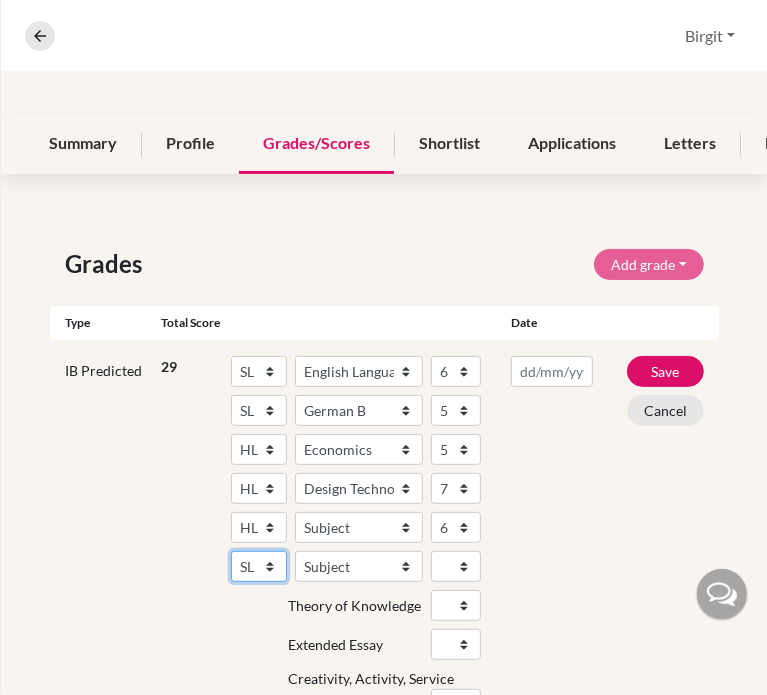 click on "SL HL" at bounding box center (259, 566) 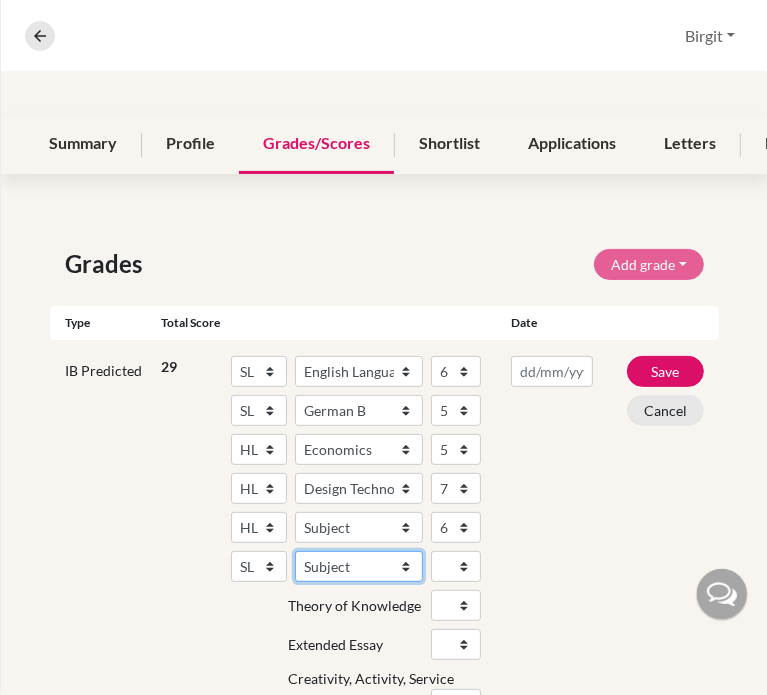 click on "Subject Albanian Literature A Amharic Literature A Arabic ab Initio Arabic B Arabic Language And Literature A Arabic Literature A Belarusian Literature A Bengali Literature A Biology Bosnian Literature A Bulgarian Literature A Bulgari Literature A Business Management Catalan Literature A Chemistry Chinese B Chinese B - Cantonese Chinese B - Mandarin Chinese Language And Literature A Chinese Literature A Classical Greek Computer Science Croatian Literature A Czech Literature A Dance Danish ab Initio Danish B Danish Literature A Design Technology Digital Society Dutch ab Initio Dutch B Dutch Language And Literature A Dutch Literature A Economics English ab Initio English B English Language And Literature A English Literature A Environmental systems and societies Environmental Systems And Societies Estonian Literature A Filipino Literature A Film Finnish B Finnish Literature A French ab Initio French B French Language And Literature A French Literature A Geography German ab Initio German B German Literature A" at bounding box center (359, 566) 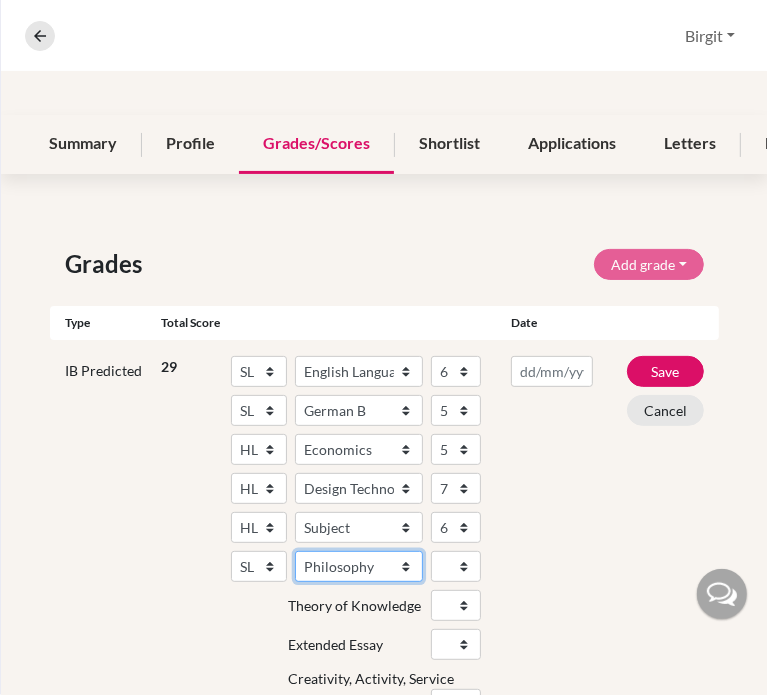 click on "Subject Albanian Literature A Amharic Literature A Arabic ab Initio Arabic B Arabic Language And Literature A Arabic Literature A Belarusian Literature A Bengali Literature A Biology Bosnian Literature A Bulgarian Literature A Bulgari Literature A Business Management Catalan Literature A Chemistry Chinese B Chinese B - Cantonese Chinese B - Mandarin Chinese Language And Literature A Chinese Literature A Classical Greek Computer Science Croatian Literature A Czech Literature A Dance Danish ab Initio Danish B Danish Literature A Design Technology Digital Society Dutch ab Initio Dutch B Dutch Language And Literature A Dutch Literature A Economics English ab Initio English B English Language And Literature A English Literature A Environmental systems and societies Environmental Systems And Societies Estonian Literature A Filipino Literature A Film Finnish B Finnish Literature A French ab Initio French B French Language And Literature A French Literature A Geography German ab Initio German B German Literature A" at bounding box center (359, 566) 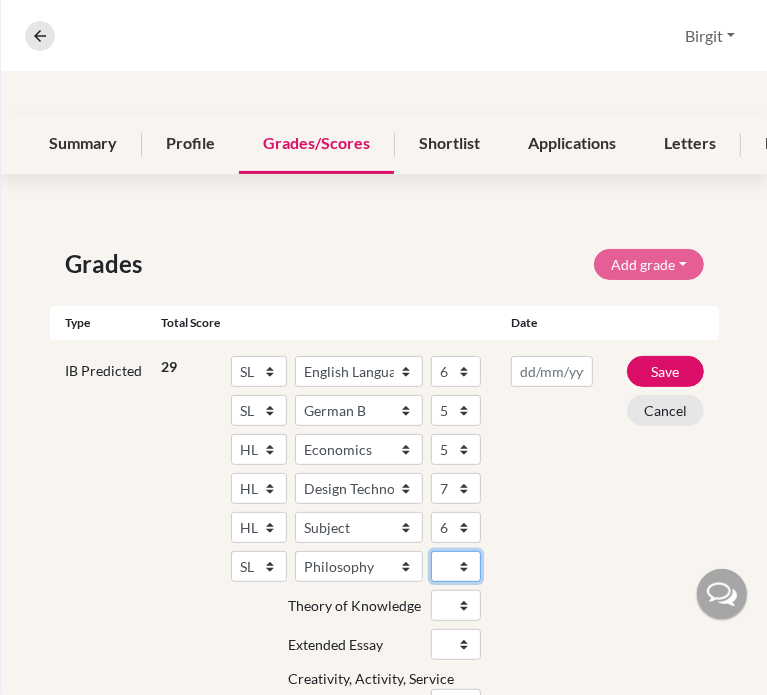 click on "1 2 3 4 5 6 7" at bounding box center (456, 566) 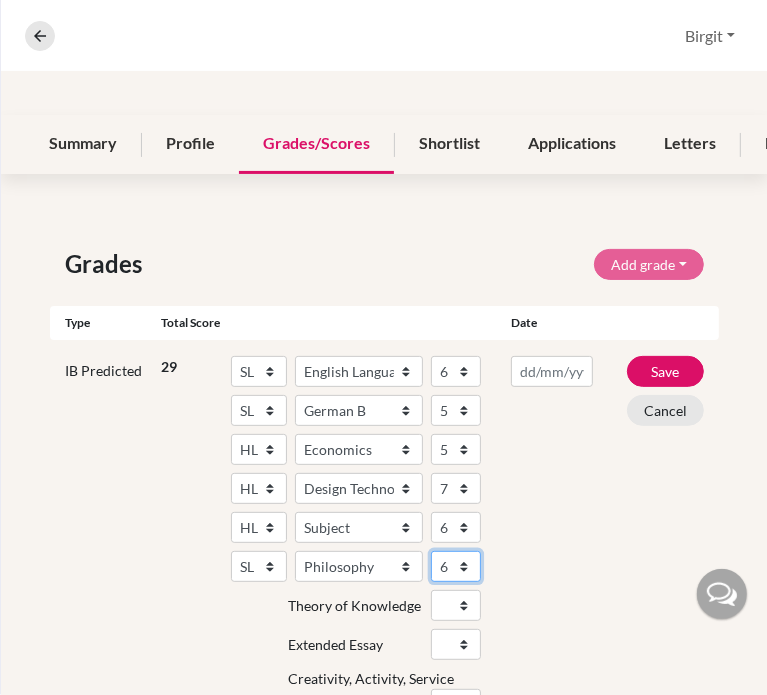 click on "1 2 3 4 5 6 7" at bounding box center [456, 566] 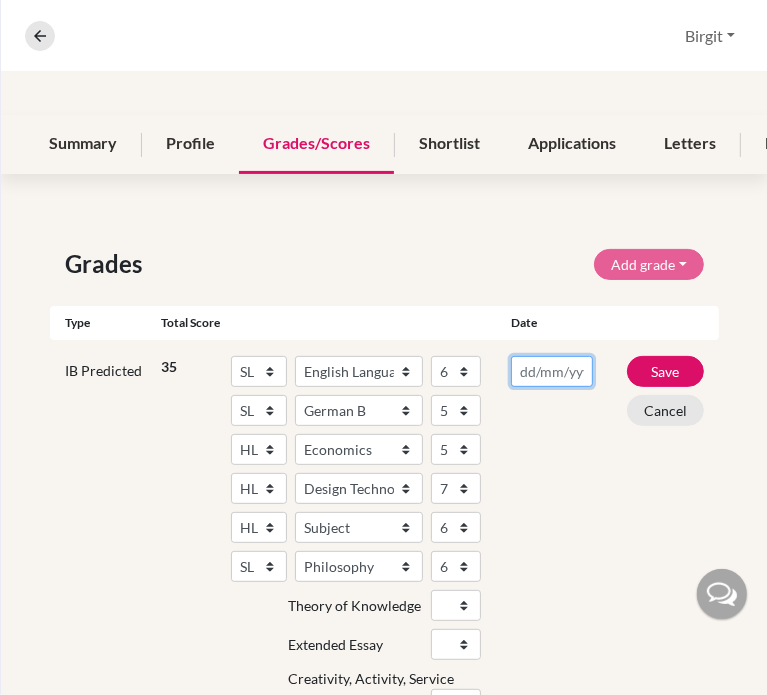 click at bounding box center [552, 371] 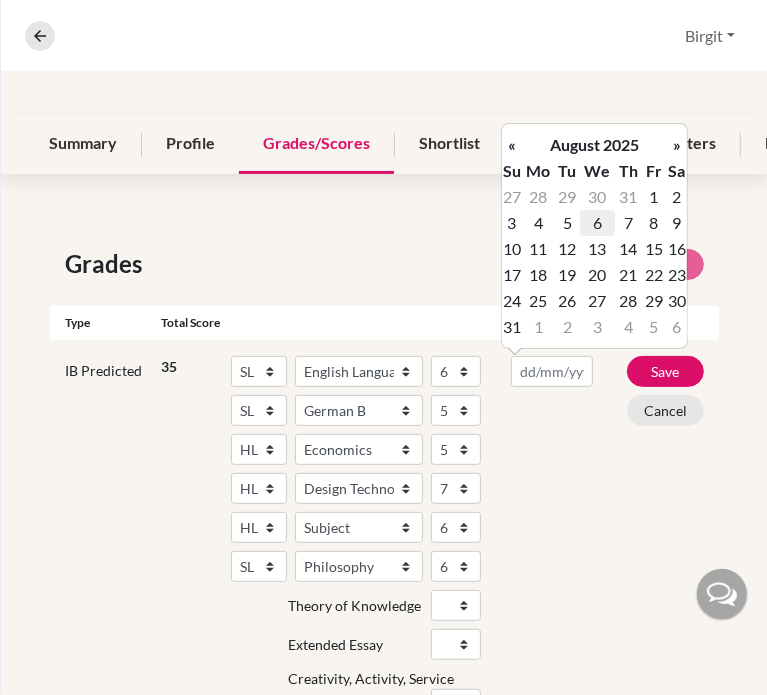 click on "6" at bounding box center [597, 223] 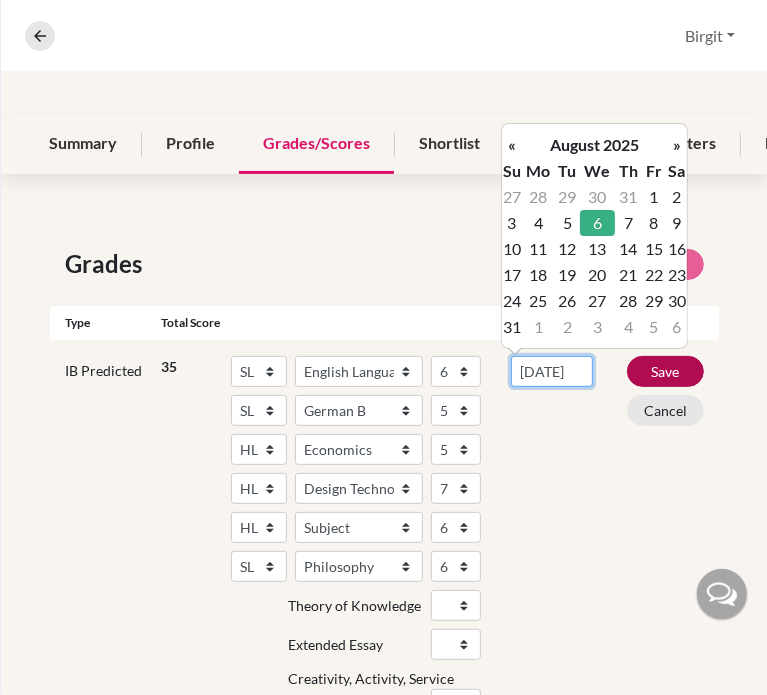scroll, scrollTop: 0, scrollLeft: 13, axis: horizontal 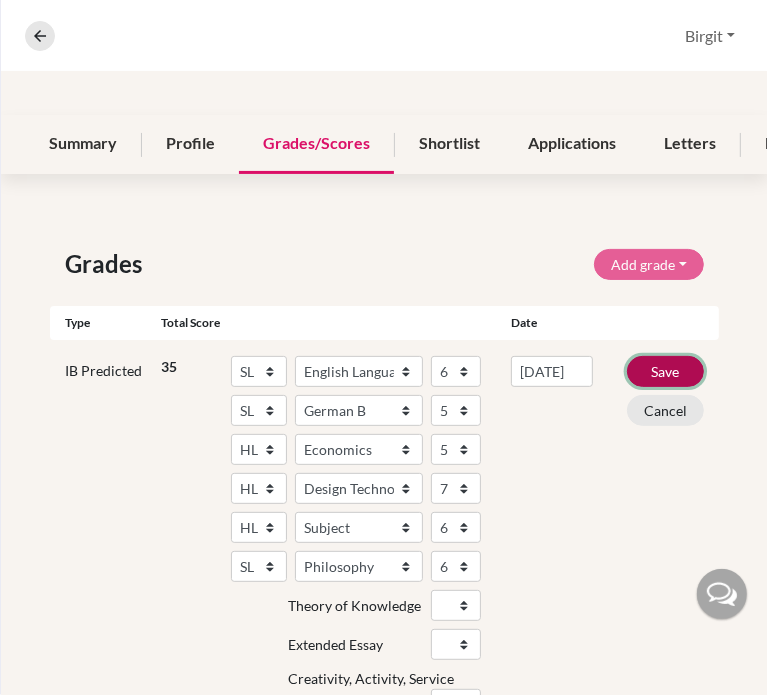 click on "Save" at bounding box center (665, 371) 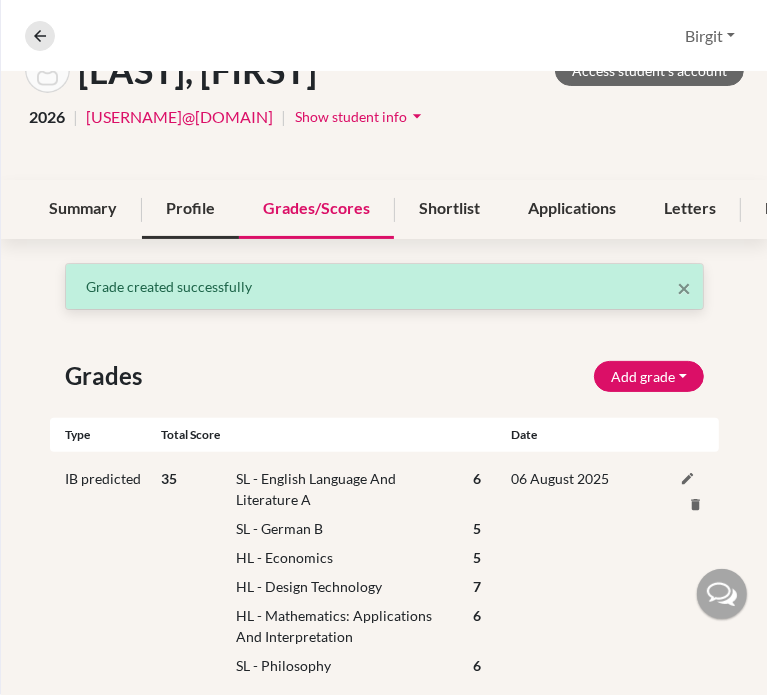 scroll, scrollTop: 0, scrollLeft: 0, axis: both 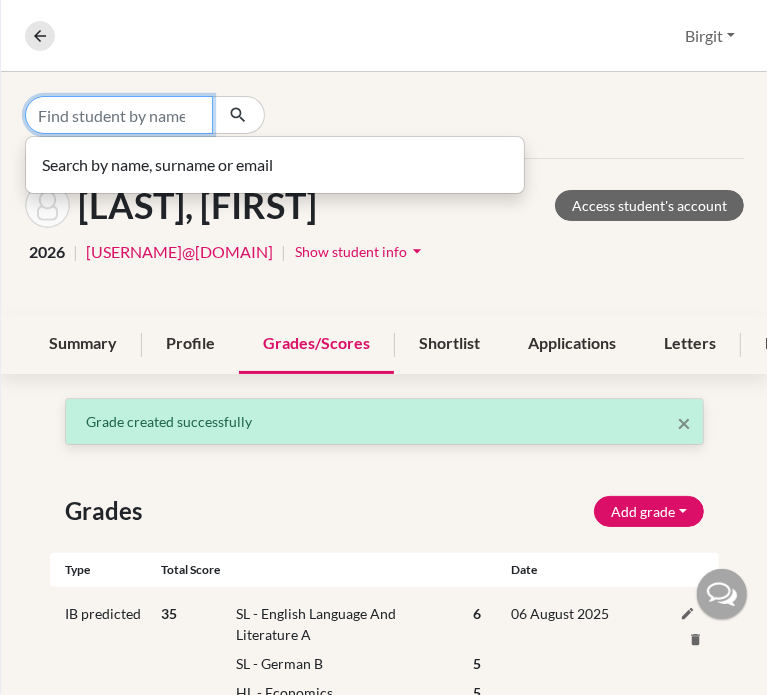 click at bounding box center (119, 115) 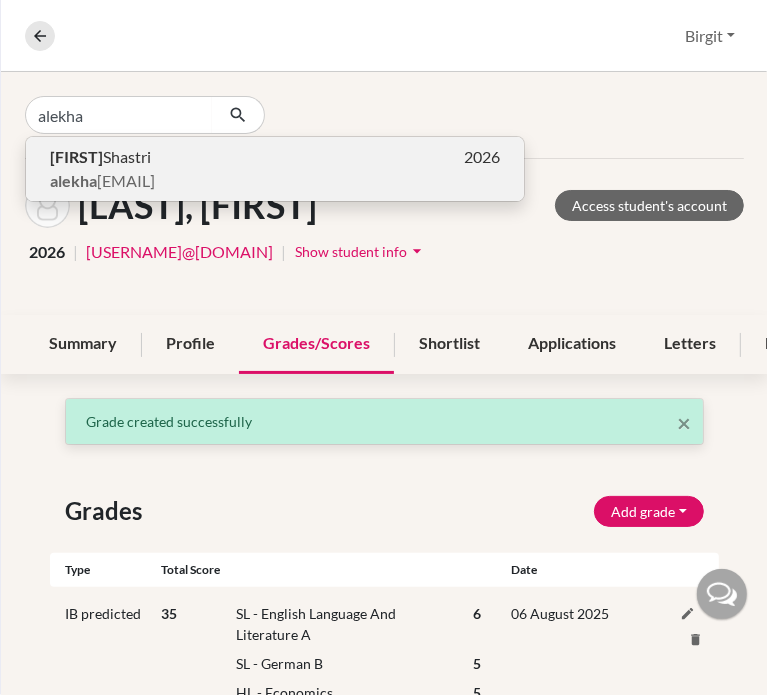 click on "alekha" at bounding box center (73, 180) 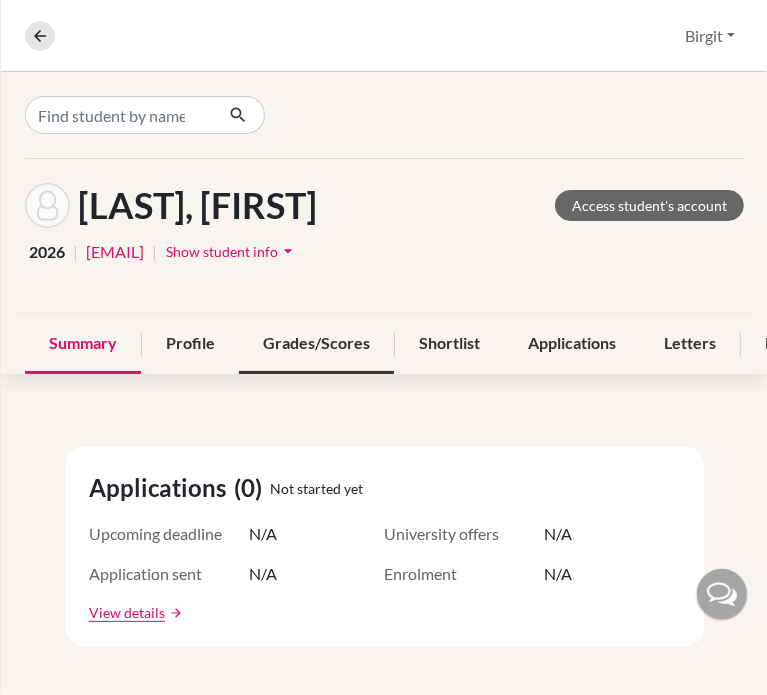 click on "Grades/Scores" at bounding box center (316, 344) 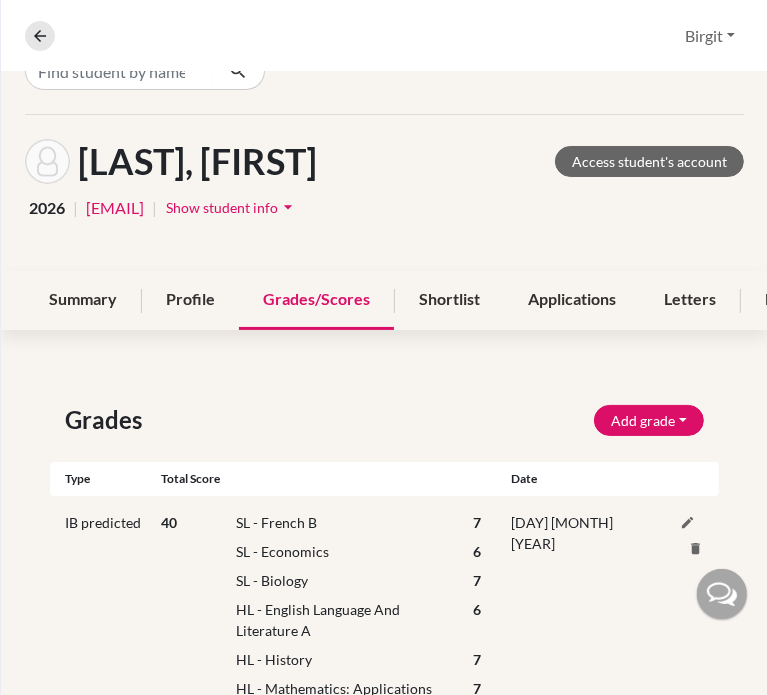 scroll, scrollTop: 107, scrollLeft: 0, axis: vertical 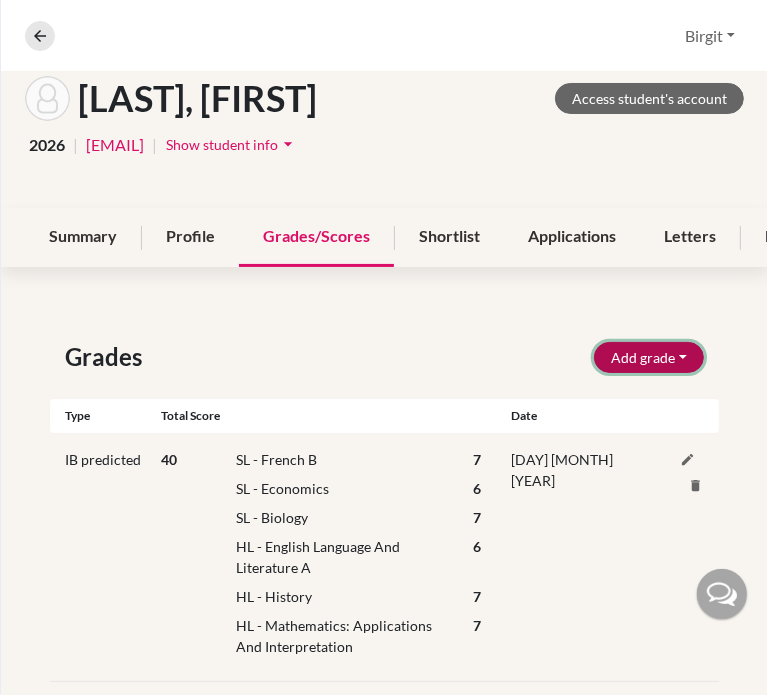 click on "Add grade" at bounding box center (649, 357) 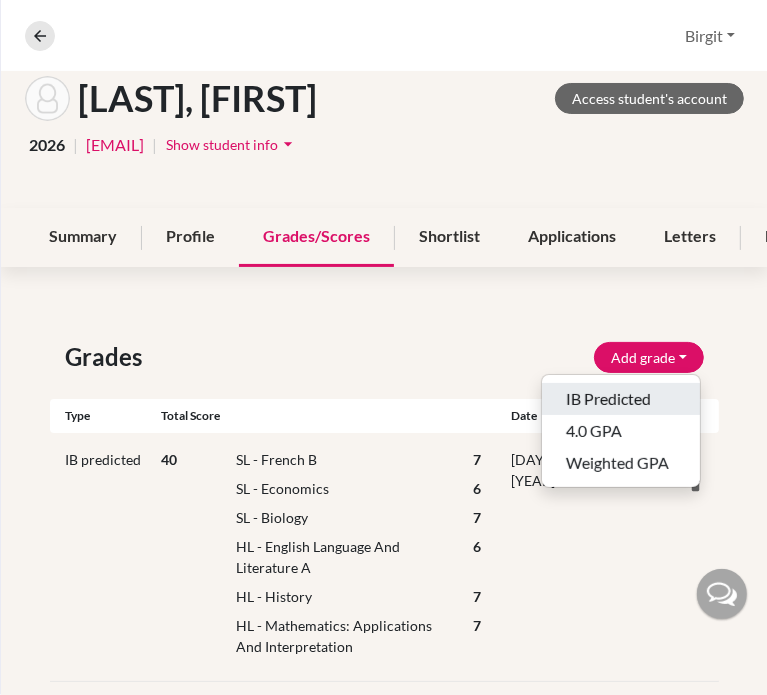 click on "IB Predicted" at bounding box center (621, 399) 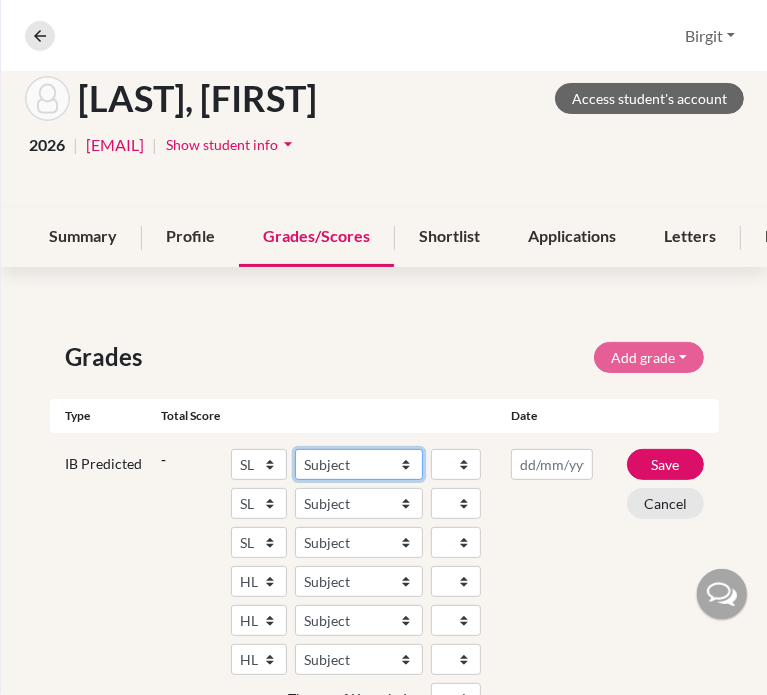 click on "Subject Albanian Literature A Amharic Literature A Arabic ab Initio Arabic B Arabic Language And Literature A Arabic Literature A Belarusian Literature A Bengali Literature A Biology Bosnian Literature A Bulgarian Literature A Bulgari Literature A Business Management Catalan Literature A Chemistry Chinese B Chinese B - Cantonese Chinese B - Mandarin Chinese Language And Literature A Chinese Literature A Classical Greek Computer Science Croatian Literature A Czech Literature A Dance Danish ab Initio Danish B Danish Literature A Design Technology Digital Society Dutch ab Initio Dutch B Dutch Language And Literature A Dutch Literature A Economics English ab Initio English B English Language And Literature A English Literature A Environmental systems and societies Environmental Systems And Societies Estonian Literature A Filipino Literature A Film Finnish B Finnish Literature A French ab Initio French B French Language And Literature A French Literature A Geography German ab Initio German B German Literature A" at bounding box center [359, 464] 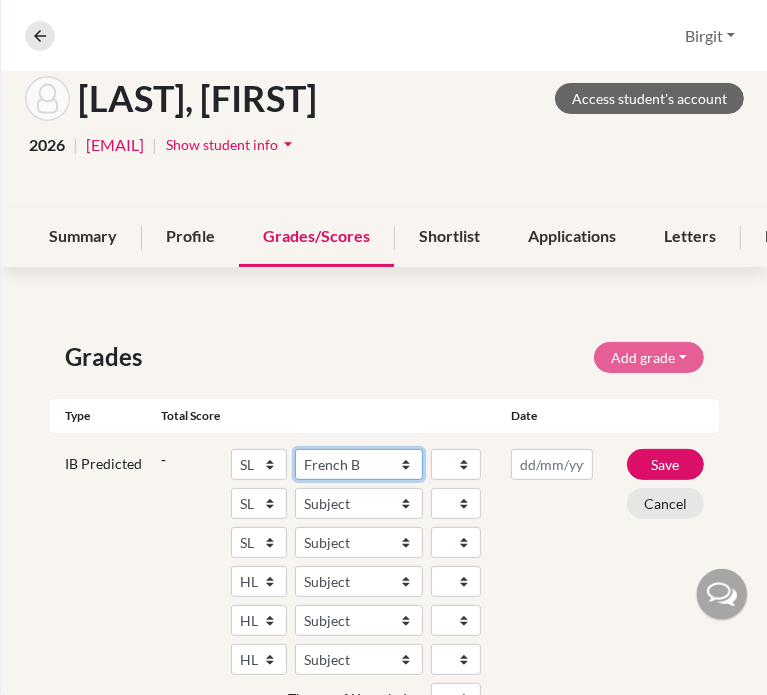 click on "Subject Albanian Literature A Amharic Literature A Arabic ab Initio Arabic B Arabic Language And Literature A Arabic Literature A Belarusian Literature A Bengali Literature A Biology Bosnian Literature A Bulgarian Literature A Bulgari Literature A Business Management Catalan Literature A Chemistry Chinese B Chinese B - Cantonese Chinese B - Mandarin Chinese Language And Literature A Chinese Literature A Classical Greek Computer Science Croatian Literature A Czech Literature A Dance Danish ab Initio Danish B Danish Literature A Design Technology Digital Society Dutch ab Initio Dutch B Dutch Language And Literature A Dutch Literature A Economics English ab Initio English B English Language And Literature A English Literature A Environmental systems and societies Environmental Systems And Societies Estonian Literature A Filipino Literature A Film Finnish B Finnish Literature A French ab Initio French B French Language And Literature A French Literature A Geography German ab Initio German B German Literature A" at bounding box center (359, 464) 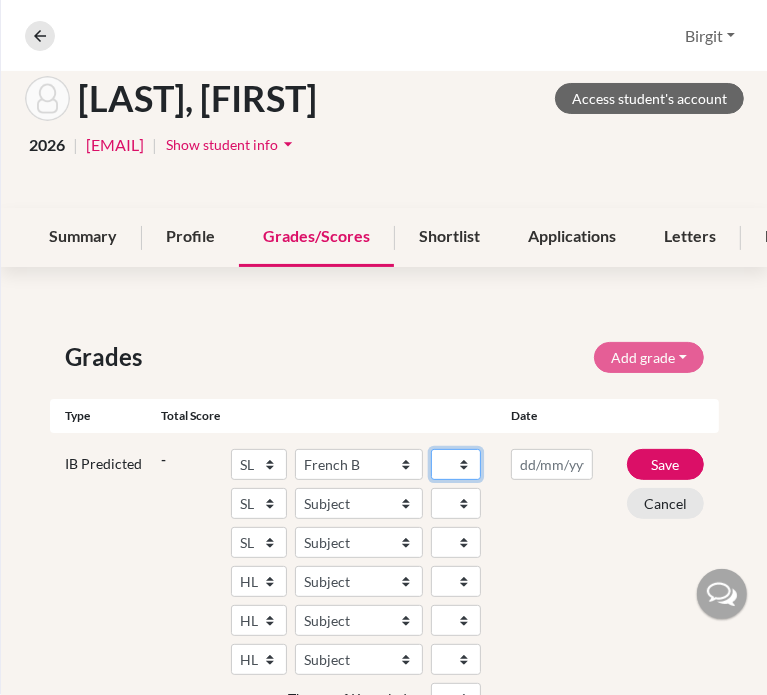 click on "1 2 3 4 5 6 7" at bounding box center (456, 464) 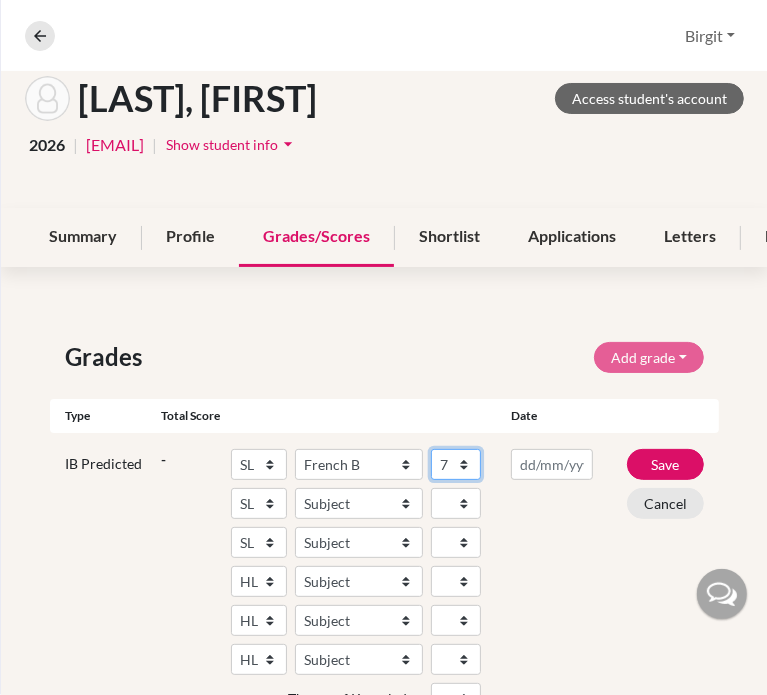 click on "1 2 3 4 5 6 7" at bounding box center [456, 464] 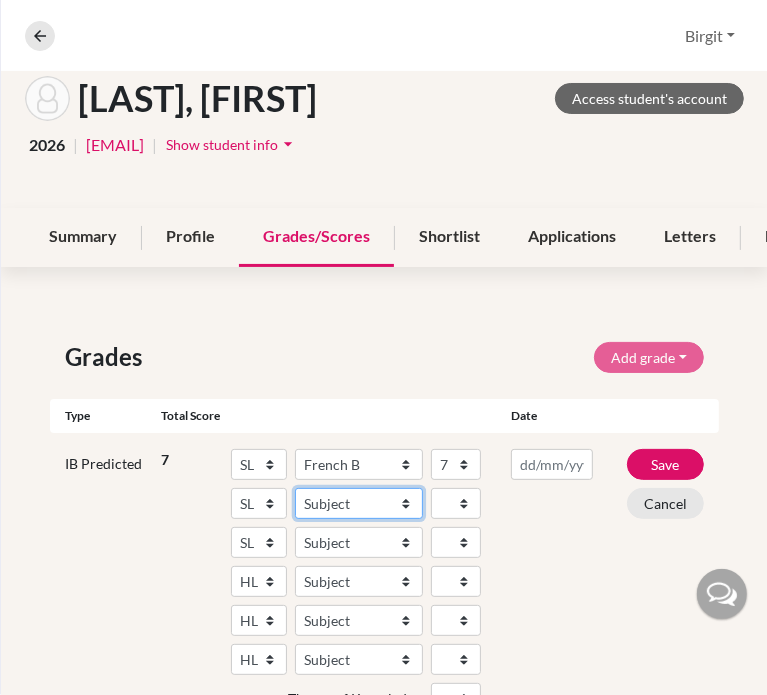 click on "Subject Albanian Literature A Amharic Literature A Arabic ab Initio Arabic B Arabic Language And Literature A Arabic Literature A Belarusian Literature A Bengali Literature A Biology Bosnian Literature A Bulgarian Literature A Bulgari Literature A Business Management Catalan Literature A Chemistry Chinese B Chinese B - Cantonese Chinese B - Mandarin Chinese Language And Literature A Chinese Literature A Classical Greek Computer Science Croatian Literature A Czech Literature A Dance Danish ab Initio Danish B Danish Literature A Design Technology Digital Society Dutch ab Initio Dutch B Dutch Language And Literature A Dutch Literature A Economics English ab Initio English B English Language And Literature A English Literature A Environmental systems and societies Environmental Systems And Societies Estonian Literature A Filipino Literature A Film Finnish B Finnish Literature A French ab Initio French B French Language And Literature A French Literature A Geography German ab Initio German B German Literature A" at bounding box center (359, 503) 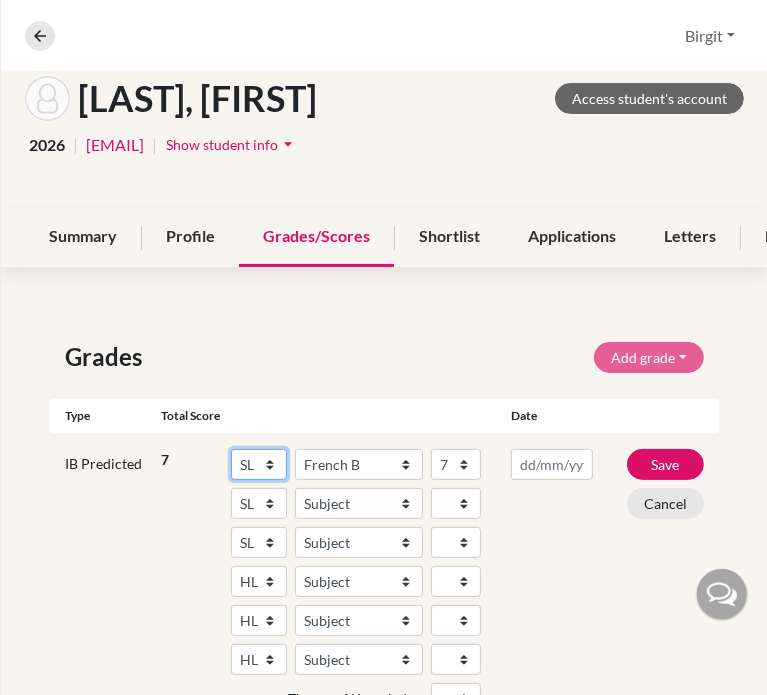 click on "SL HL" at bounding box center (259, 464) 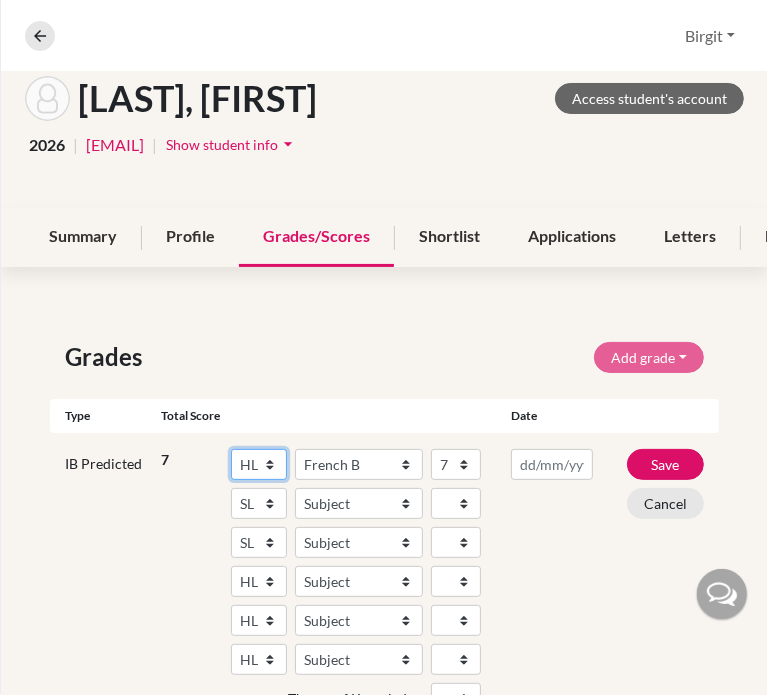 click on "SL HL" at bounding box center (259, 464) 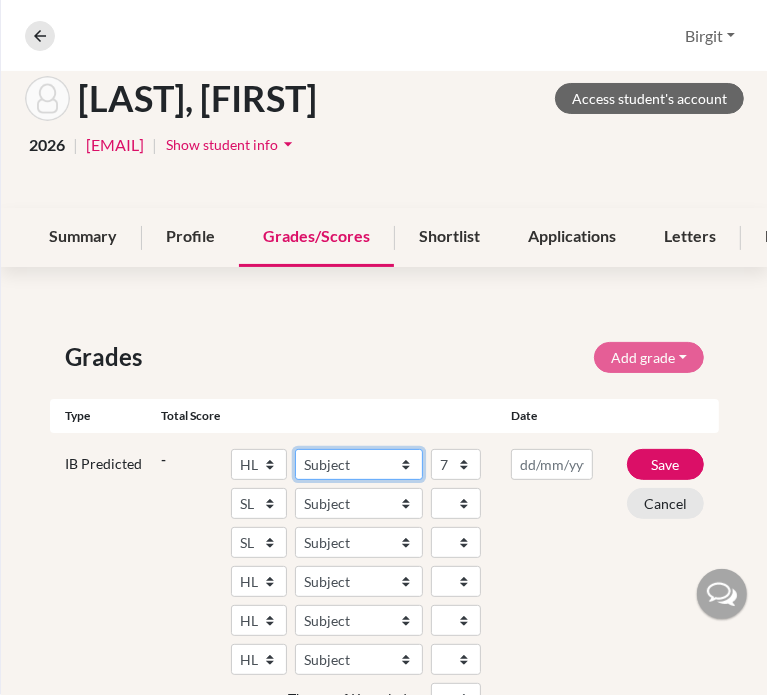 click on "Subject Albanian Literature A Amharic Literature A Arabic B Arabic Language And Literature A Arabic Literature A Belarusian Literature A Bengali Literature A Biology Bosnian Literature A Bulgarian Literature A Bulgari Literature A Business Management Catalan Literature A Chemistry Chinese B Chinese B - Cantonese Chinese B - Mandarin Chinese Language And Literature A Chinese Literature A Classical Greek Computer Science Croatian Literature A Czech Literature A Dance Danish B Danish Literature A Design Technology Digital Society Dutch B Dutch Language And Literature A Dutch Literature A Economics English B English Language And Literature A English Literature A Environmental systems and societies Environmental Systems And Societies Estonian Literature A Filipino Literature A Film Finnish B Finnish Literature A French B French Language And Literature A French Literature A Geography German B German Language And Literature A German Literature A Global Politics Hebrew B Hebrew Literature A Hindi B Hindi Literature A" at bounding box center (359, 464) 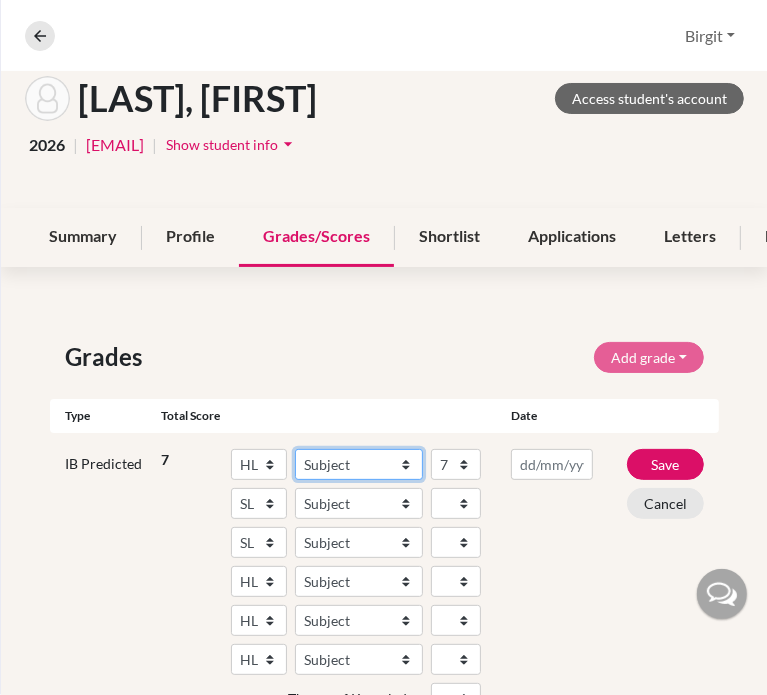 click on "Subject Albanian Literature A Amharic Literature A Arabic B Arabic Language And Literature A Arabic Literature A Belarusian Literature A Bengali Literature A Biology Bosnian Literature A Bulgarian Literature A Bulgari Literature A Business Management Catalan Literature A Chemistry Chinese B Chinese B - Cantonese Chinese B - Mandarin Chinese Language And Literature A Chinese Literature A Classical Greek Computer Science Croatian Literature A Czech Literature A Dance Danish B Danish Literature A Design Technology Digital Society Dutch B Dutch Language And Literature A Dutch Literature A Economics English B English Language And Literature A English Literature A Environmental systems and societies Environmental Systems And Societies Estonian Literature A Filipino Literature A Film Finnish B Finnish Literature A French B French Language And Literature A French Literature A Geography German B German Language And Literature A German Literature A Global Politics Hebrew B Hebrew Literature A Hindi B Hindi Literature A" at bounding box center (359, 464) 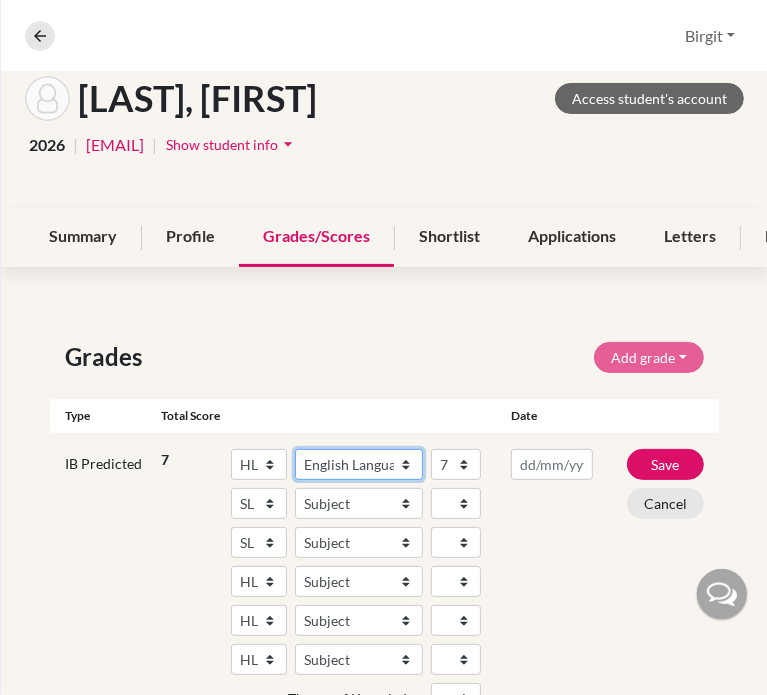 click on "Subject Albanian Literature A Amharic Literature A Arabic B Arabic Language And Literature A Arabic Literature A Belarusian Literature A Bengali Literature A Biology Bosnian Literature A Bulgarian Literature A Bulgari Literature A Business Management Catalan Literature A Chemistry Chinese B Chinese B - Cantonese Chinese B - Mandarin Chinese Language And Literature A Chinese Literature A Classical Greek Computer Science Croatian Literature A Czech Literature A Dance Danish B Danish Literature A Design Technology Digital Society Dutch B Dutch Language And Literature A Dutch Literature A Economics English B English Language And Literature A English Literature A Environmental systems and societies Environmental Systems And Societies Estonian Literature A Filipino Literature A Film Finnish B Finnish Literature A French B French Language And Literature A French Literature A Geography German B German Language And Literature A German Literature A Global Politics Hebrew B Hebrew Literature A Hindi B Hindi Literature A" at bounding box center (359, 464) 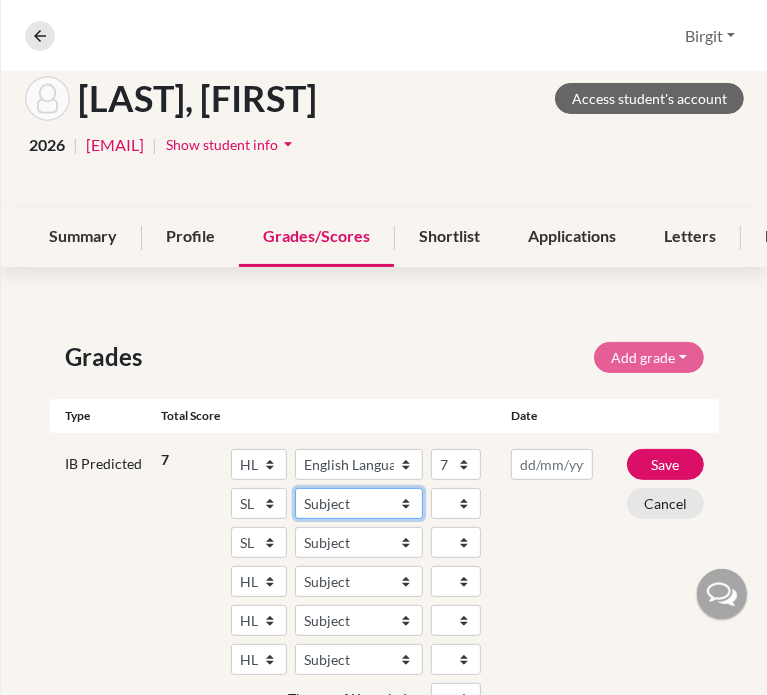 click on "Subject Albanian Literature A Amharic Literature A Arabic ab Initio Arabic B Arabic Language And Literature A Arabic Literature A Belarusian Literature A Bengali Literature A Biology Bosnian Literature A Bulgarian Literature A Bulgari Literature A Business Management Catalan Literature A Chemistry Chinese B Chinese B - Cantonese Chinese B - Mandarin Chinese Language And Literature A Chinese Literature A Classical Greek Computer Science Croatian Literature A Czech Literature A Dance Danish ab Initio Danish B Danish Literature A Design Technology Digital Society Dutch ab Initio Dutch B Dutch Language And Literature A Dutch Literature A Economics English ab Initio English B English Language And Literature A English Literature A Environmental systems and societies Environmental Systems And Societies Estonian Literature A Filipino Literature A Film Finnish B Finnish Literature A French ab Initio French B French Language And Literature A French Literature A Geography German ab Initio German B German Literature A" at bounding box center (359, 503) 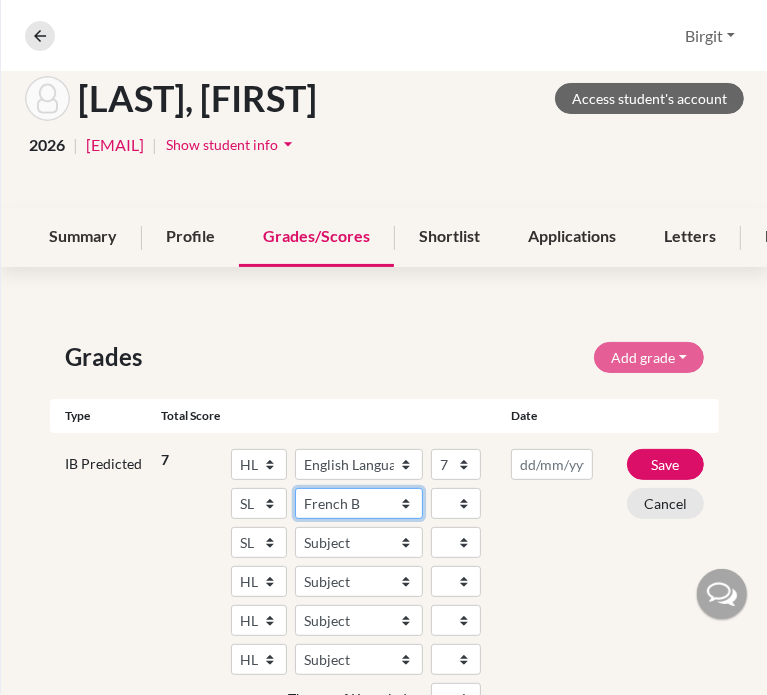 click on "Subject Albanian Literature A Amharic Literature A Arabic ab Initio Arabic B Arabic Language And Literature A Arabic Literature A Belarusian Literature A Bengali Literature A Biology Bosnian Literature A Bulgarian Literature A Bulgari Literature A Business Management Catalan Literature A Chemistry Chinese B Chinese B - Cantonese Chinese B - Mandarin Chinese Language And Literature A Chinese Literature A Classical Greek Computer Science Croatian Literature A Czech Literature A Dance Danish ab Initio Danish B Danish Literature A Design Technology Digital Society Dutch ab Initio Dutch B Dutch Language And Literature A Dutch Literature A Economics English ab Initio English B English Language And Literature A English Literature A Environmental systems and societies Environmental Systems And Societies Estonian Literature A Filipino Literature A Film Finnish B Finnish Literature A French ab Initio French B French Language And Literature A French Literature A Geography German ab Initio German B German Literature A" at bounding box center [359, 503] 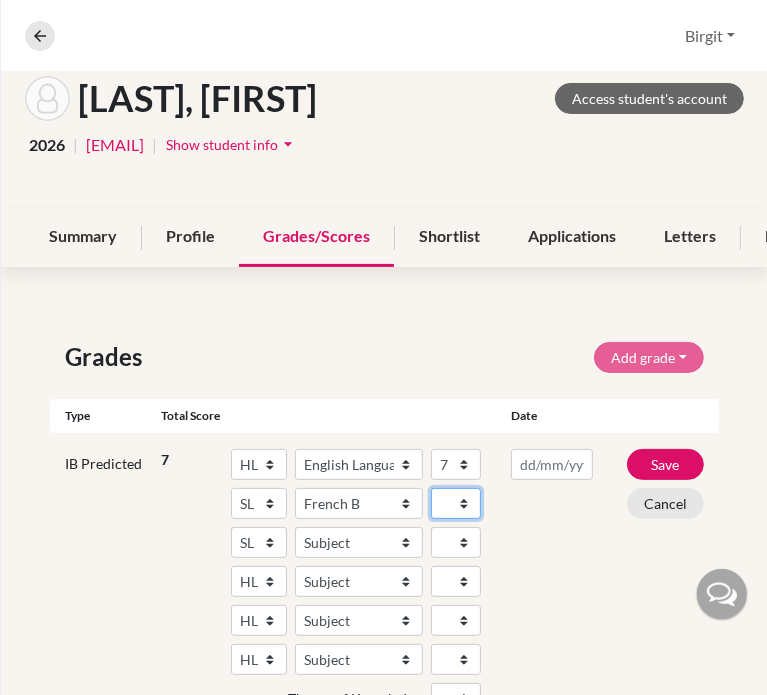click on "1 2 3 4 5 6 7" at bounding box center (456, 503) 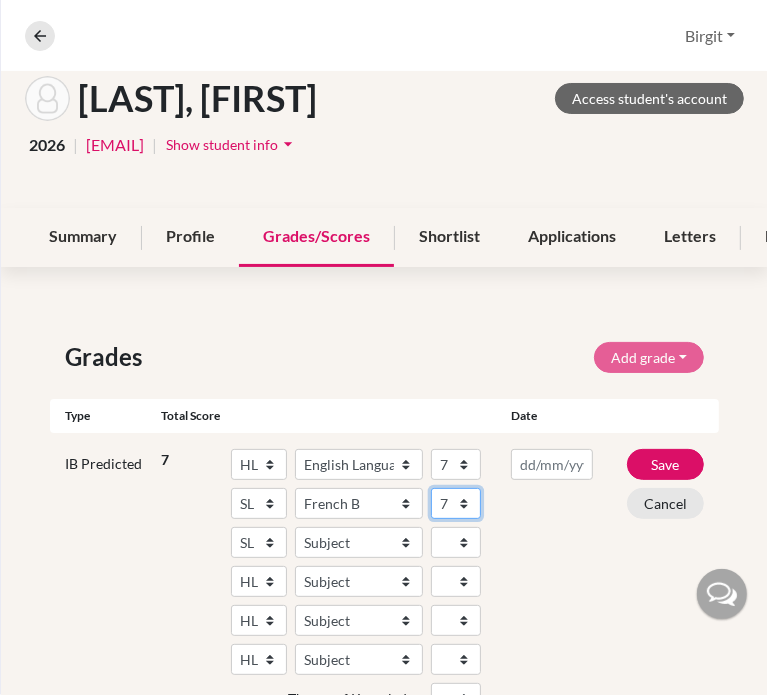 click on "1 2 3 4 5 6 7" at bounding box center (456, 503) 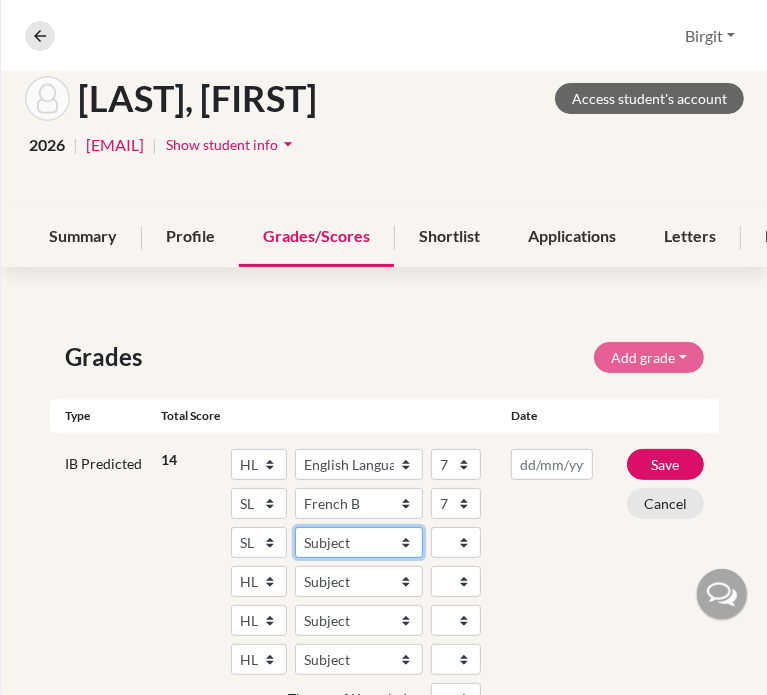 click on "Subject Albanian Literature A Amharic Literature A Arabic ab Initio Arabic B Arabic Language And Literature A Arabic Literature A Belarusian Literature A Bengali Literature A Biology Bosnian Literature A Bulgarian Literature A Bulgari Literature A Business Management Catalan Literature A Chemistry Chinese B Chinese B - Cantonese Chinese B - Mandarin Chinese Language And Literature A Chinese Literature A Classical Greek Computer Science Croatian Literature A Czech Literature A Dance Danish ab Initio Danish B Danish Literature A Design Technology Digital Society Dutch ab Initio Dutch B Dutch Language And Literature A Dutch Literature A Economics English ab Initio English B English Language And Literature A English Literature A Environmental systems and societies Environmental Systems And Societies Estonian Literature A Filipino Literature A Film Finnish B Finnish Literature A French ab Initio French B French Language And Literature A French Literature A Geography German ab Initio German B German Literature A" at bounding box center (359, 542) 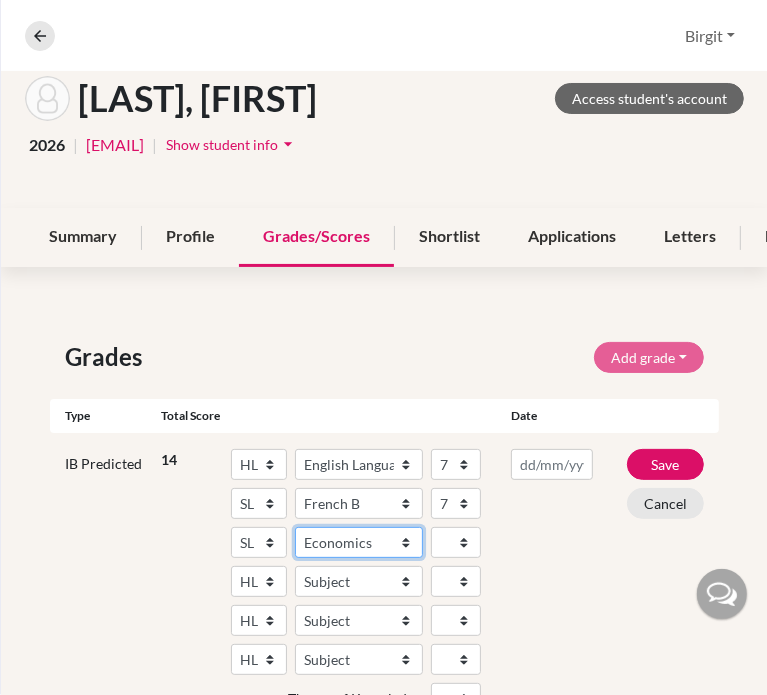 click on "Subject Albanian Literature A Amharic Literature A Arabic ab Initio Arabic B Arabic Language And Literature A Arabic Literature A Belarusian Literature A Bengali Literature A Biology Bosnian Literature A Bulgarian Literature A Bulgari Literature A Business Management Catalan Literature A Chemistry Chinese B Chinese B - Cantonese Chinese B - Mandarin Chinese Language And Literature A Chinese Literature A Classical Greek Computer Science Croatian Literature A Czech Literature A Dance Danish ab Initio Danish B Danish Literature A Design Technology Digital Society Dutch ab Initio Dutch B Dutch Language And Literature A Dutch Literature A Economics English ab Initio English B English Language And Literature A English Literature A Environmental systems and societies Environmental Systems And Societies Estonian Literature A Filipino Literature A Film Finnish B Finnish Literature A French ab Initio French B French Language And Literature A French Literature A Geography German ab Initio German B German Literature A" at bounding box center (359, 542) 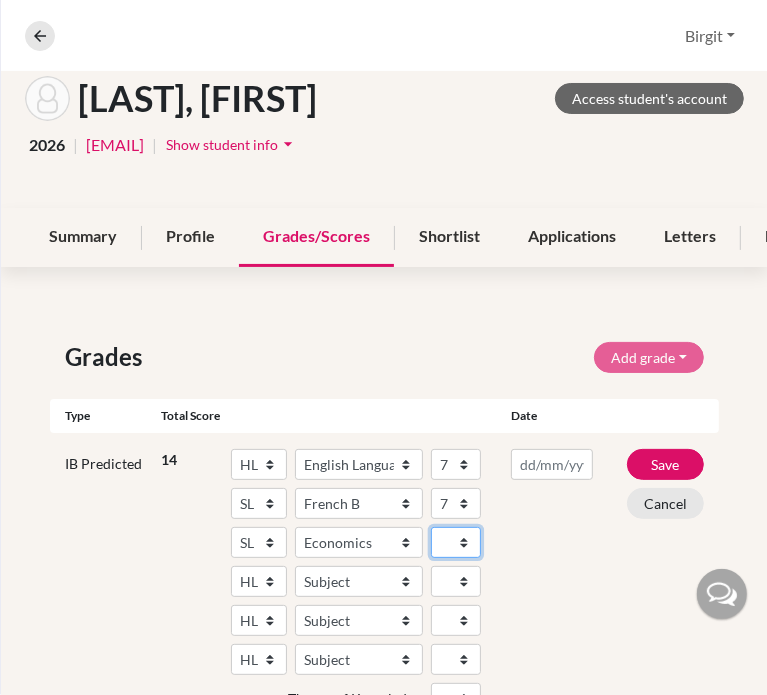 click on "1 2 3 4 5 6 7" at bounding box center [456, 542] 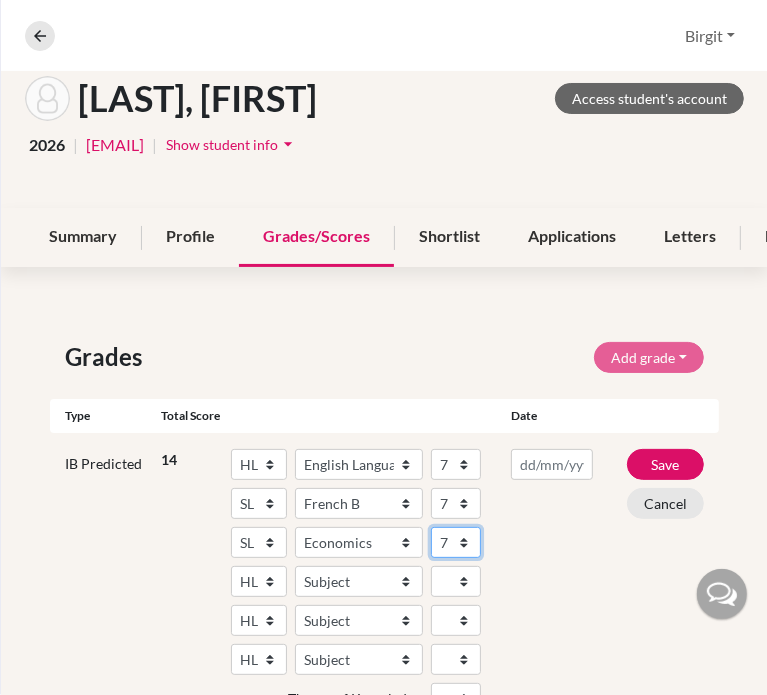 click on "1 2 3 4 5 6 7" at bounding box center [456, 542] 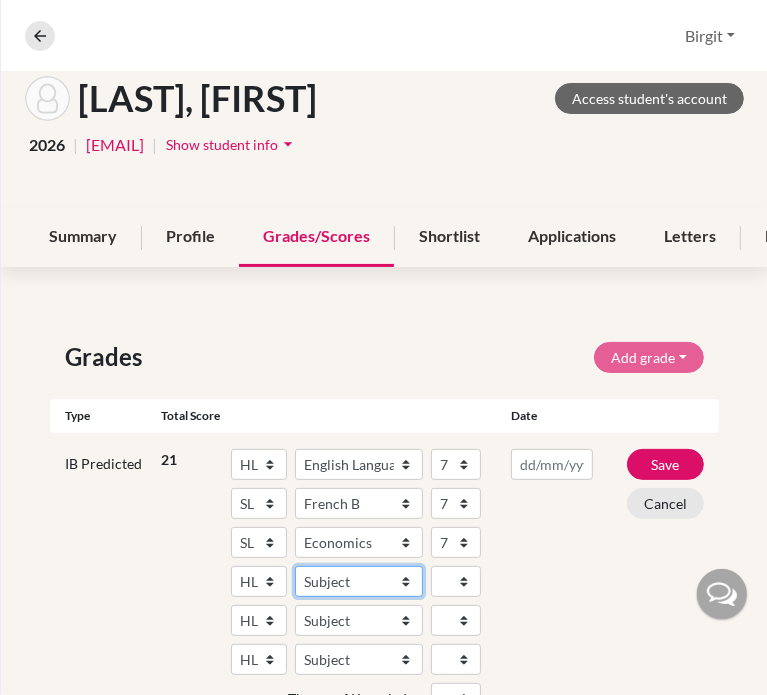 click on "Subject Albanian Literature A Amharic Literature A Arabic B Arabic Language And Literature A Arabic Literature A Belarusian Literature A Bengali Literature A Biology Bosnian Literature A Bulgarian Literature A Bulgari Literature A Business Management Catalan Literature A Chemistry Chinese B Chinese B - Cantonese Chinese B - Mandarin Chinese Language And Literature A Chinese Literature A Classical Greek Computer Science Croatian Literature A Czech Literature A Dance Danish B Danish Literature A Design Technology Digital Society Dutch B Dutch Language And Literature A Dutch Literature A Economics English B English Language And Literature A English Literature A Environmental systems and societies Environmental Systems And Societies Estonian Literature A Filipino Literature A Film Finnish B Finnish Literature A French B French Language And Literature A French Literature A Geography German B German Language And Literature A German Literature A Global Politics Hebrew B Hebrew Literature A Hindi B Hindi Literature A" at bounding box center [359, 581] 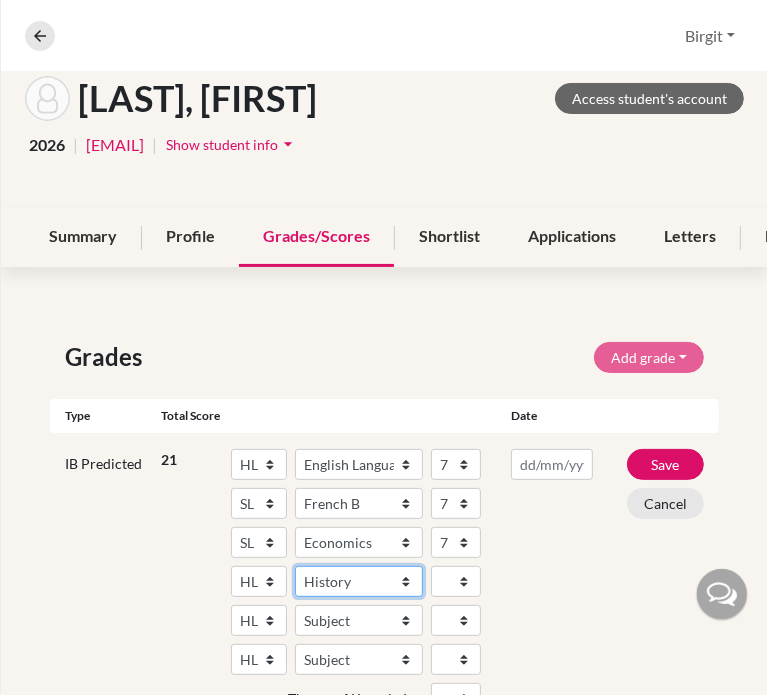 click on "Subject Albanian Literature A Amharic Literature A Arabic B Arabic Language And Literature A Arabic Literature A Belarusian Literature A Bengali Literature A Biology Bosnian Literature A Bulgarian Literature A Bulgari Literature A Business Management Catalan Literature A Chemistry Chinese B Chinese B - Cantonese Chinese B - Mandarin Chinese Language And Literature A Chinese Literature A Classical Greek Computer Science Croatian Literature A Czech Literature A Dance Danish B Danish Literature A Design Technology Digital Society Dutch B Dutch Language And Literature A Dutch Literature A Economics English B English Language And Literature A English Literature A Environmental systems and societies Environmental Systems And Societies Estonian Literature A Filipino Literature A Film Finnish B Finnish Literature A French B French Language And Literature A French Literature A Geography German B German Language And Literature A German Literature A Global Politics Hebrew B Hebrew Literature A Hindi B Hindi Literature A" at bounding box center (359, 581) 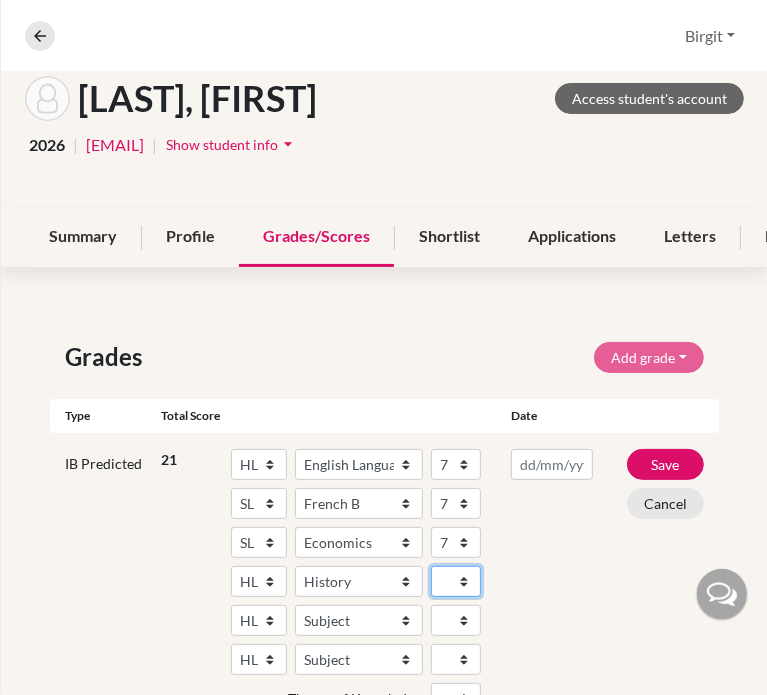 click on "1 2 3 4 5 6 7" at bounding box center [456, 581] 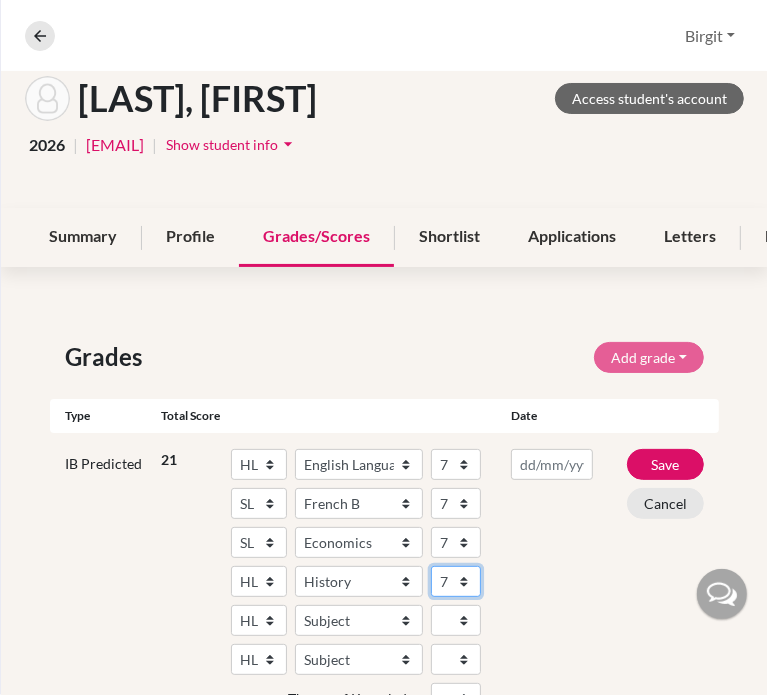 click on "1 2 3 4 5 6 7" at bounding box center [456, 581] 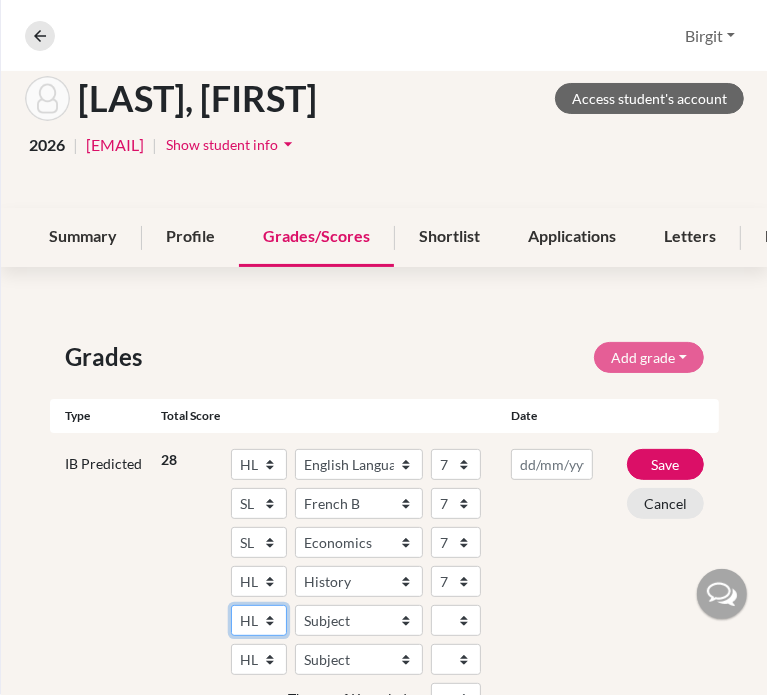 click on "SL HL" at bounding box center [259, 620] 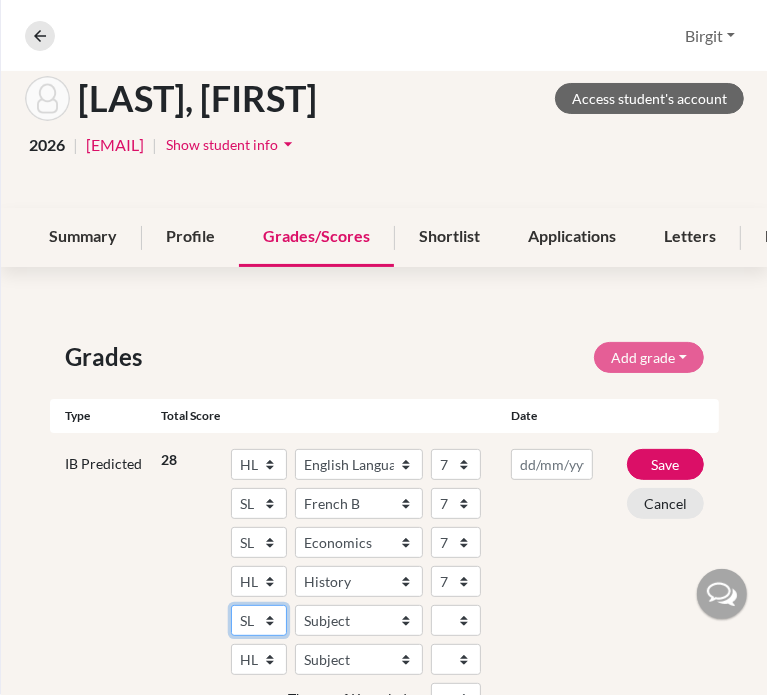 click on "SL HL" at bounding box center [259, 620] 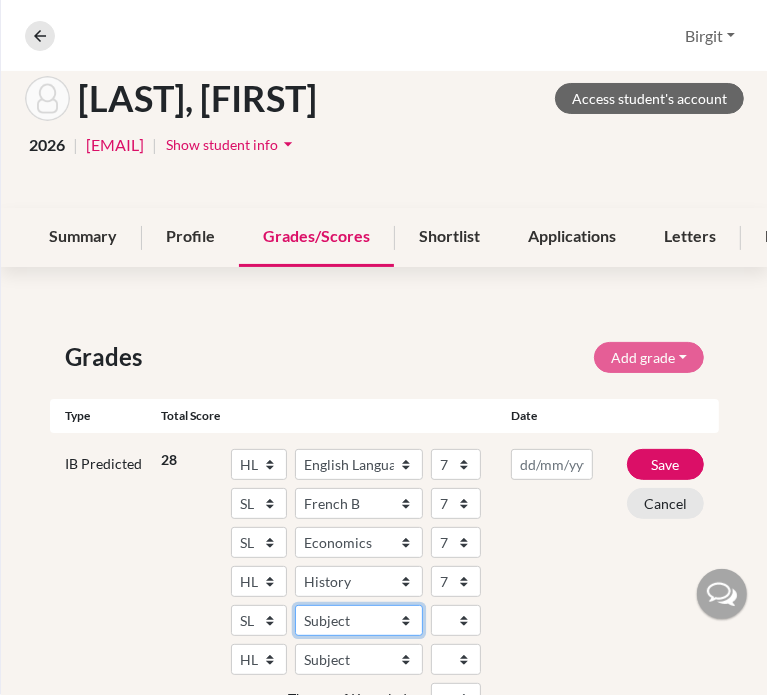 click on "Subject Albanian Literature A Amharic Literature A Arabic ab Initio Arabic B Arabic Language And Literature A Arabic Literature A Belarusian Literature A Bengali Literature A Biology Bosnian Literature A Bulgarian Literature A Bulgari Literature A Business Management Catalan Literature A Chemistry Chinese B Chinese B - Cantonese Chinese B - Mandarin Chinese Language And Literature A Chinese Literature A Classical Greek Computer Science Croatian Literature A Czech Literature A Dance Danish ab Initio Danish B Danish Literature A Design Technology Digital Society Dutch ab Initio Dutch B Dutch Language And Literature A Dutch Literature A Economics English ab Initio English B English Language And Literature A English Literature A Environmental systems and societies Environmental Systems And Societies Estonian Literature A Filipino Literature A Film Finnish B Finnish Literature A French ab Initio French B French Language And Literature A French Literature A Geography German ab Initio German B German Literature A" at bounding box center (359, 620) 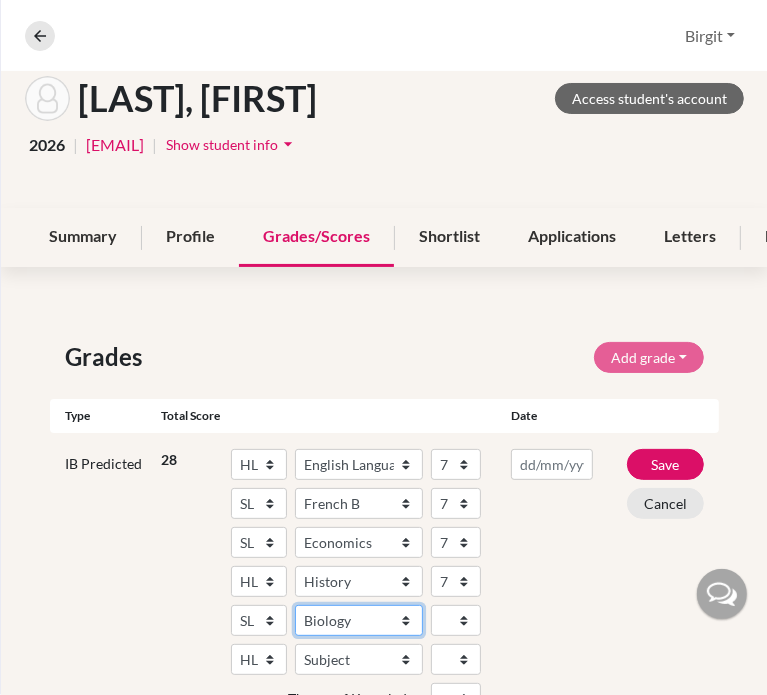 click on "Subject Albanian Literature A Amharic Literature A Arabic ab Initio Arabic B Arabic Language And Literature A Arabic Literature A Belarusian Literature A Bengali Literature A Biology Bosnian Literature A Bulgarian Literature A Bulgari Literature A Business Management Catalan Literature A Chemistry Chinese B Chinese B - Cantonese Chinese B - Mandarin Chinese Language And Literature A Chinese Literature A Classical Greek Computer Science Croatian Literature A Czech Literature A Dance Danish ab Initio Danish B Danish Literature A Design Technology Digital Society Dutch ab Initio Dutch B Dutch Language And Literature A Dutch Literature A Economics English ab Initio English B English Language And Literature A English Literature A Environmental systems and societies Environmental Systems And Societies Estonian Literature A Filipino Literature A Film Finnish B Finnish Literature A French ab Initio French B French Language And Literature A French Literature A Geography German ab Initio German B German Literature A" at bounding box center [359, 620] 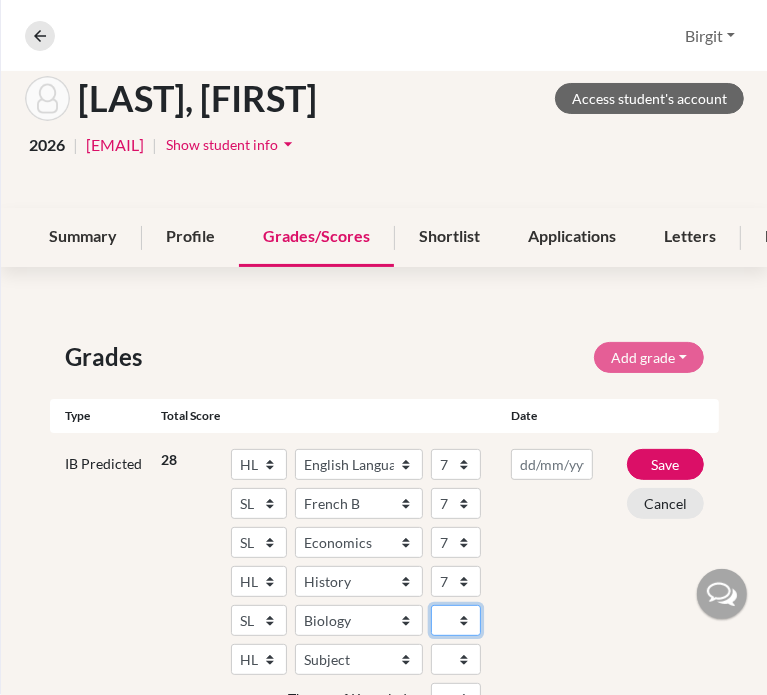 click on "1 2 3 4 5 6 7" at bounding box center (456, 620) 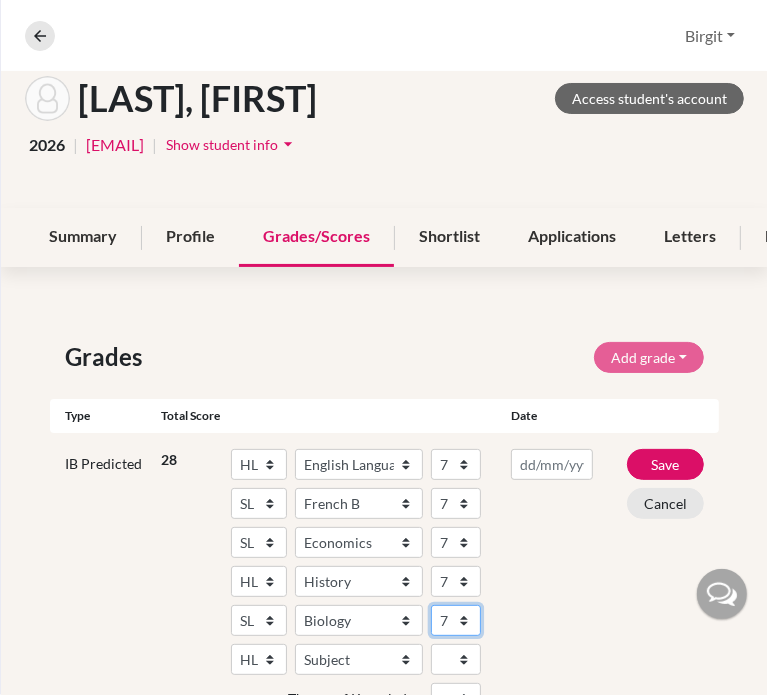 click on "1 2 3 4 5 6 7" at bounding box center (456, 620) 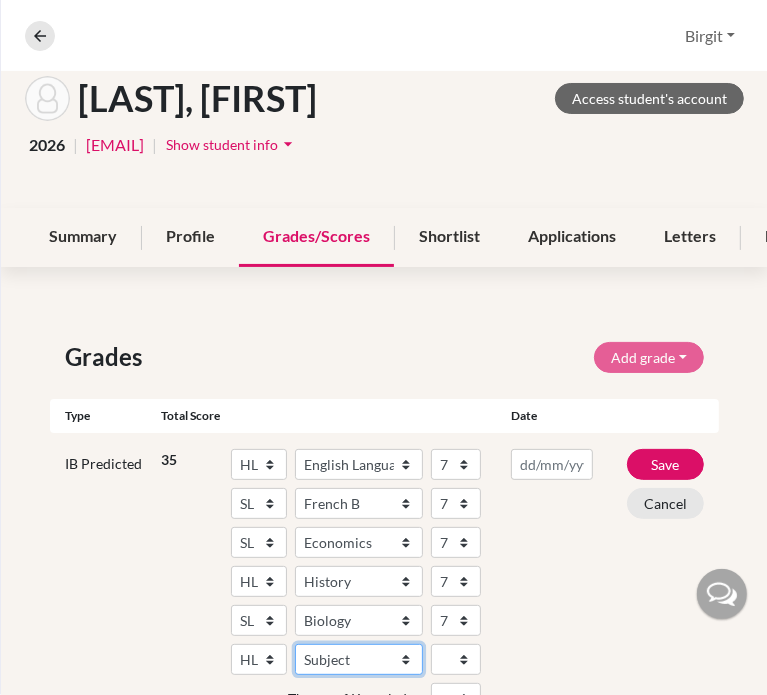click on "Subject Albanian Literature A Amharic Literature A Arabic B Arabic Language And Literature A Arabic Literature A Belarusian Literature A Bengali Literature A Biology Bosnian Literature A Bulgarian Literature A Bulgari Literature A Business Management Catalan Literature A Chemistry Chinese B Chinese B - Cantonese Chinese B - Mandarin Chinese Language And Literature A Chinese Literature A Classical Greek Computer Science Croatian Literature A Czech Literature A Dance Danish B Danish Literature A Design Technology Digital Society Dutch B Dutch Language And Literature A Dutch Literature A Economics English B English Language And Literature A English Literature A Environmental systems and societies Environmental Systems And Societies Estonian Literature A Filipino Literature A Film Finnish B Finnish Literature A French B French Language And Literature A French Literature A Geography German B German Language And Literature A German Literature A Global Politics Hebrew B Hebrew Literature A Hindi B Hindi Literature A" at bounding box center [359, 659] 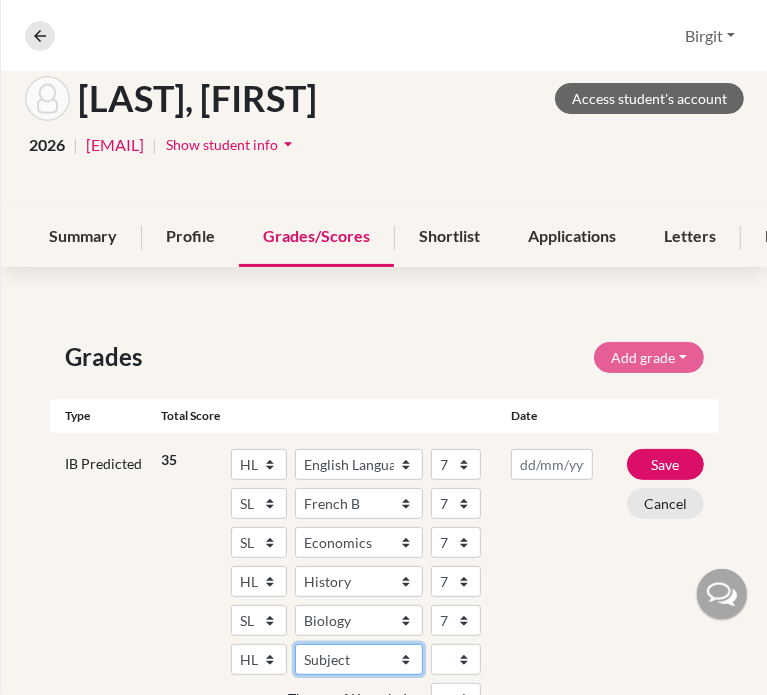 click on "Subject Albanian Literature A Amharic Literature A Arabic B Arabic Language And Literature A Arabic Literature A Belarusian Literature A Bengali Literature A Biology Bosnian Literature A Bulgarian Literature A Bulgari Literature A Business Management Catalan Literature A Chemistry Chinese B Chinese B - Cantonese Chinese B - Mandarin Chinese Language And Literature A Chinese Literature A Classical Greek Computer Science Croatian Literature A Czech Literature A Dance Danish B Danish Literature A Design Technology Digital Society Dutch B Dutch Language And Literature A Dutch Literature A Economics English B English Language And Literature A English Literature A Environmental systems and societies Environmental Systems And Societies Estonian Literature A Filipino Literature A Film Finnish B Finnish Literature A French B French Language And Literature A French Literature A Geography German B German Language And Literature A German Literature A Global Politics Hebrew B Hebrew Literature A Hindi B Hindi Literature A" at bounding box center (359, 659) 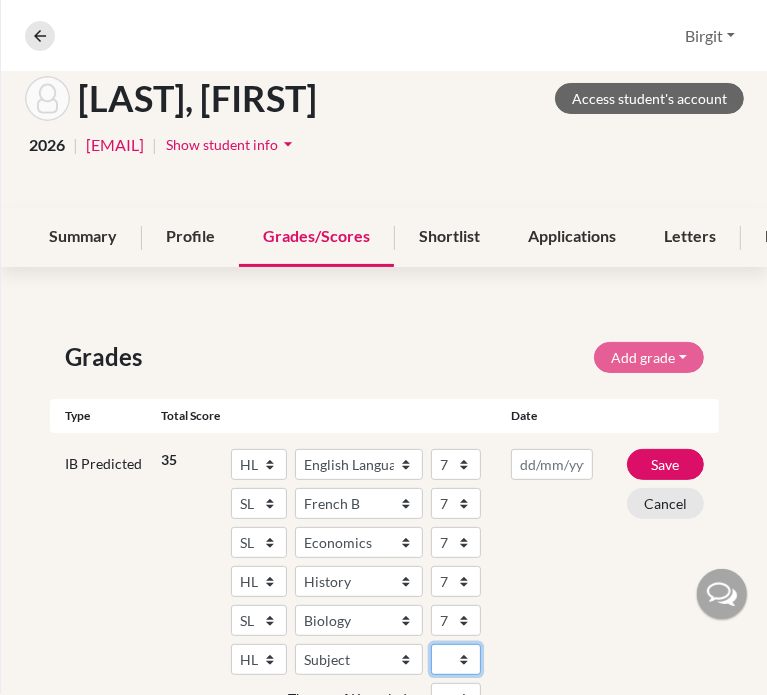 click on "1 2 3 4 5 6 7" at bounding box center [456, 659] 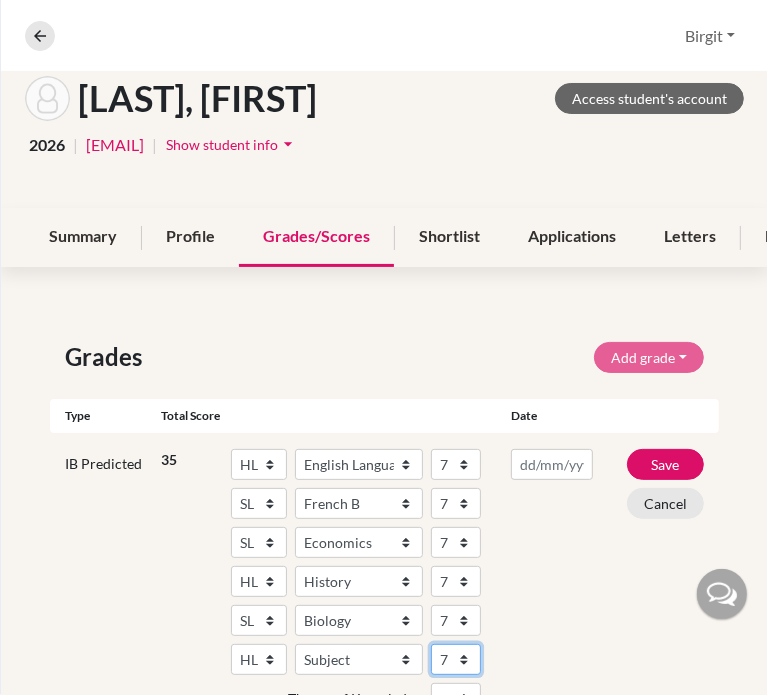 click on "1 2 3 4 5 6 7" at bounding box center (456, 659) 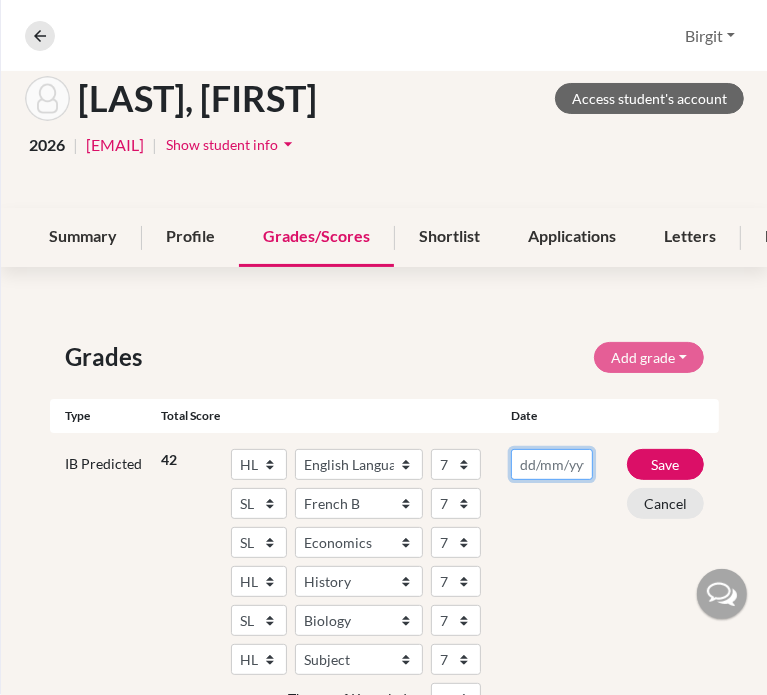 click at bounding box center [552, 464] 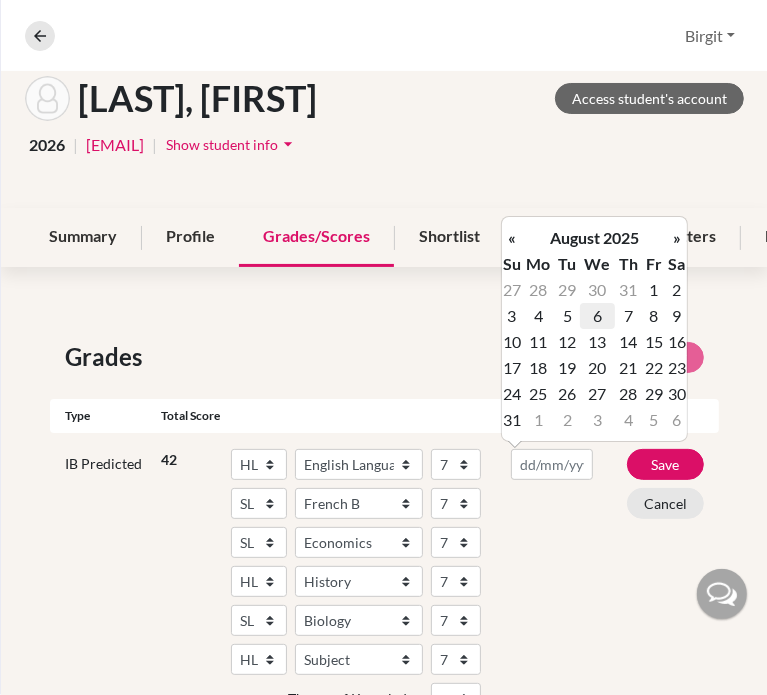 click on "6" at bounding box center [597, 316] 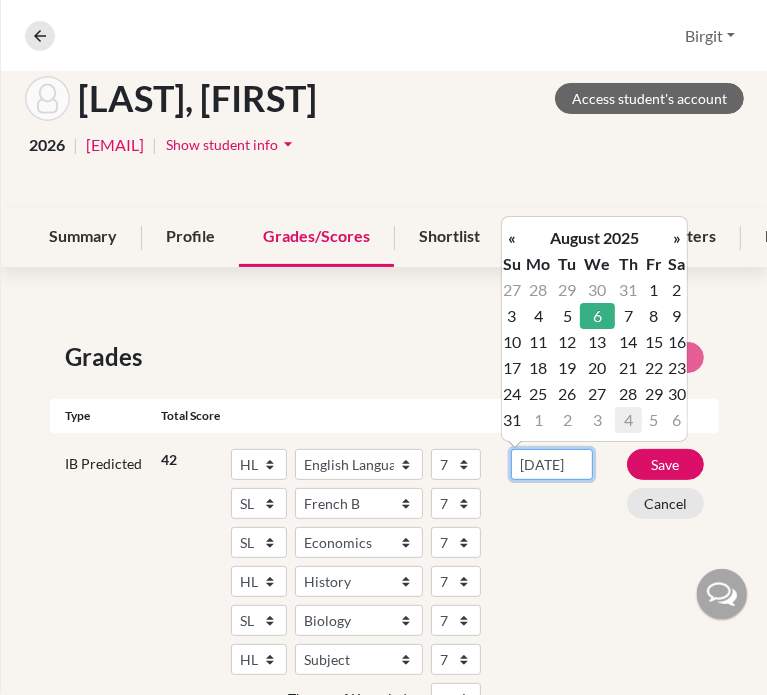 scroll, scrollTop: 0, scrollLeft: 13, axis: horizontal 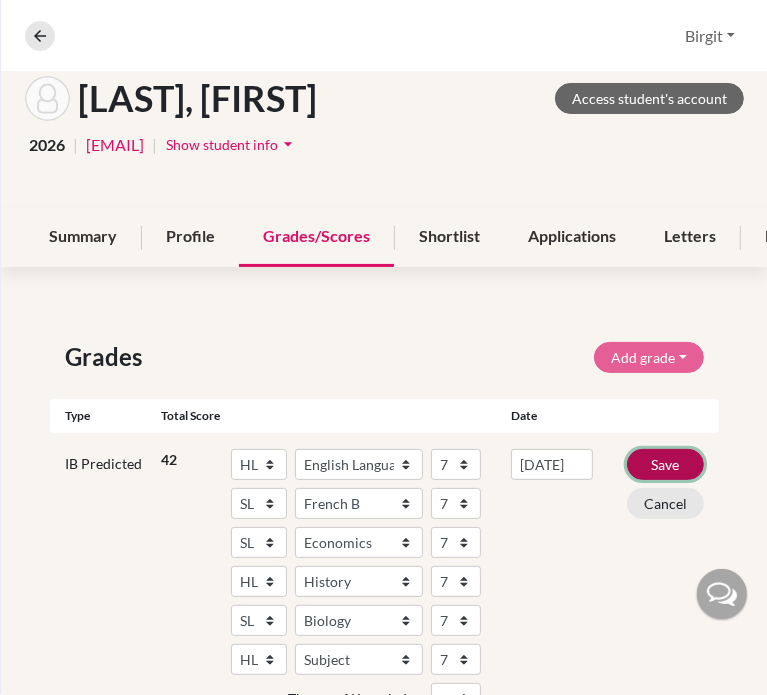 click on "Save" at bounding box center (665, 464) 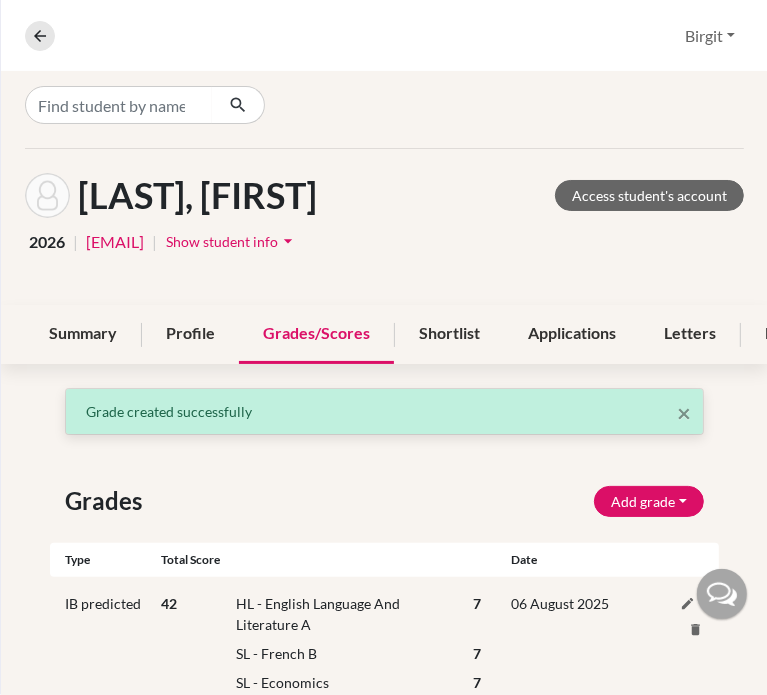scroll, scrollTop: 0, scrollLeft: 0, axis: both 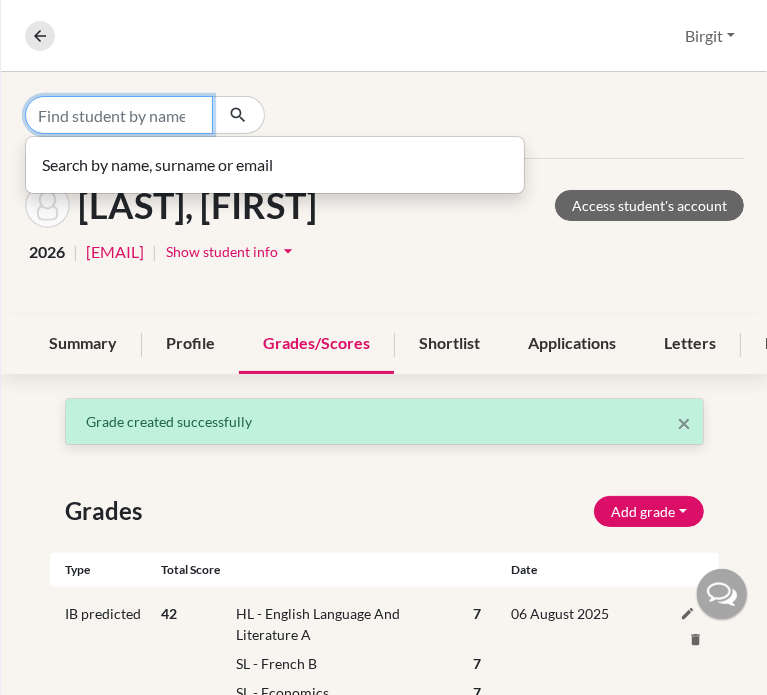 click at bounding box center (119, 115) 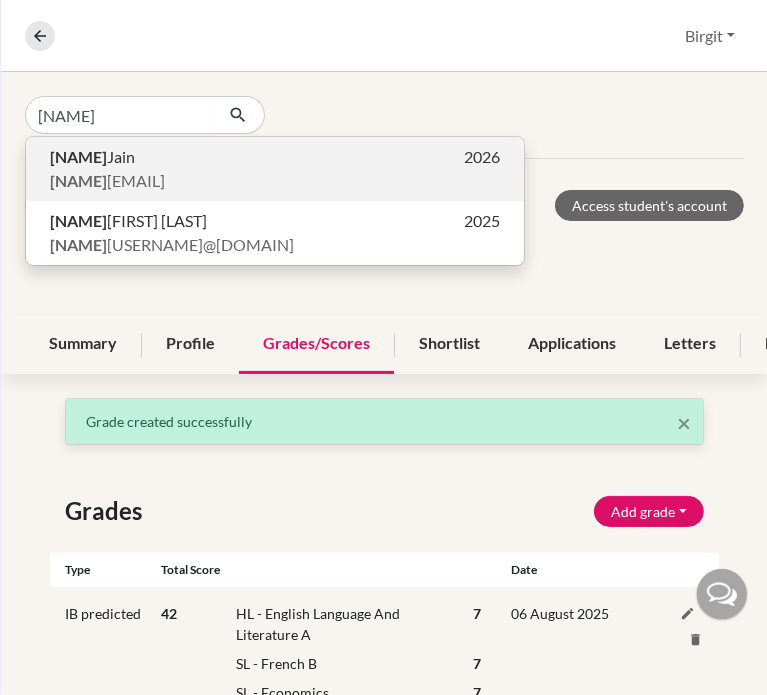 click on "[USERNAME]@[DOMAIN]" at bounding box center (107, 181) 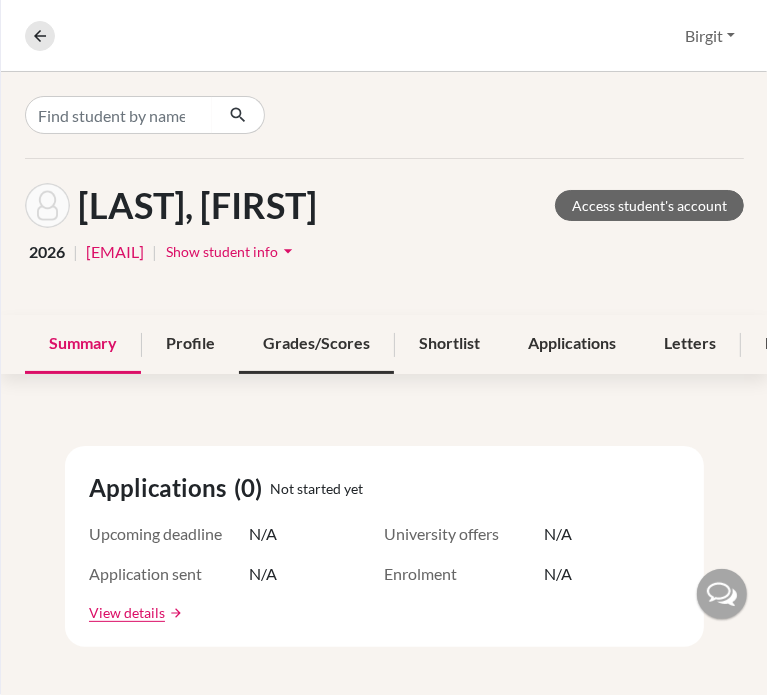 click on "Grades/Scores" at bounding box center [316, 344] 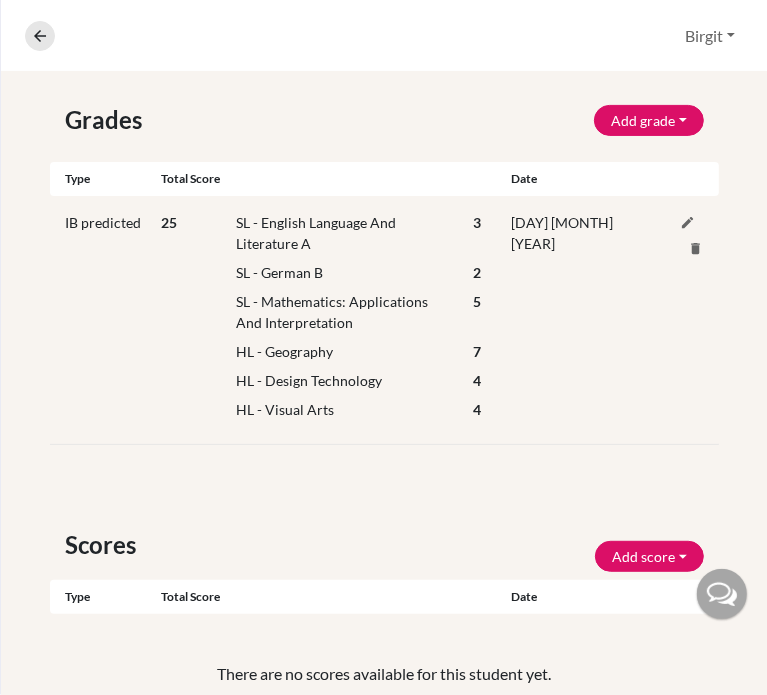 scroll, scrollTop: 100, scrollLeft: 0, axis: vertical 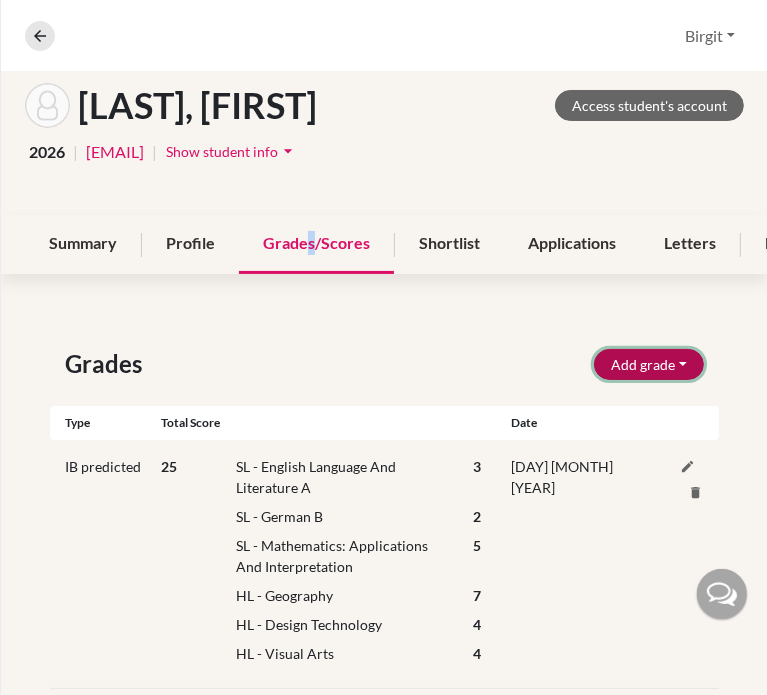 click on "Add grade" at bounding box center [649, 364] 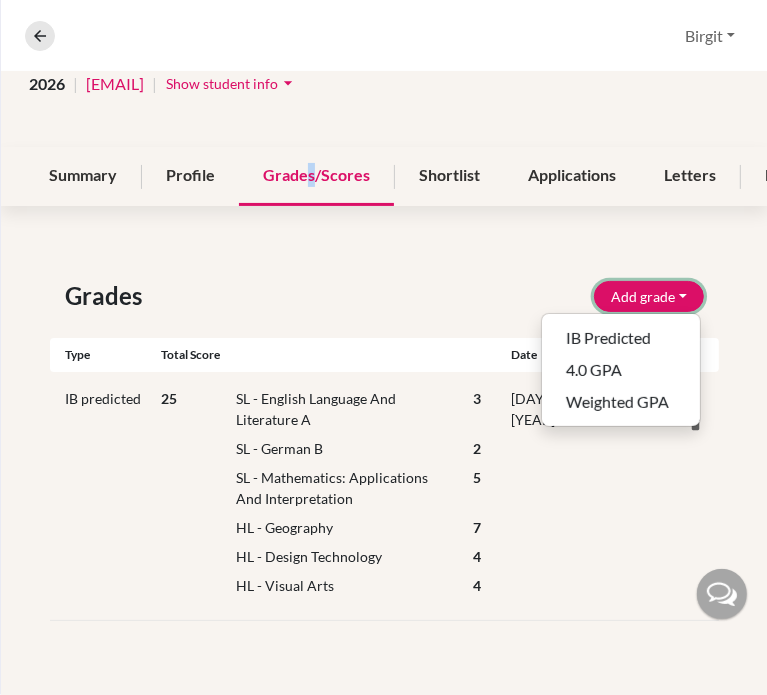 scroll, scrollTop: 300, scrollLeft: 0, axis: vertical 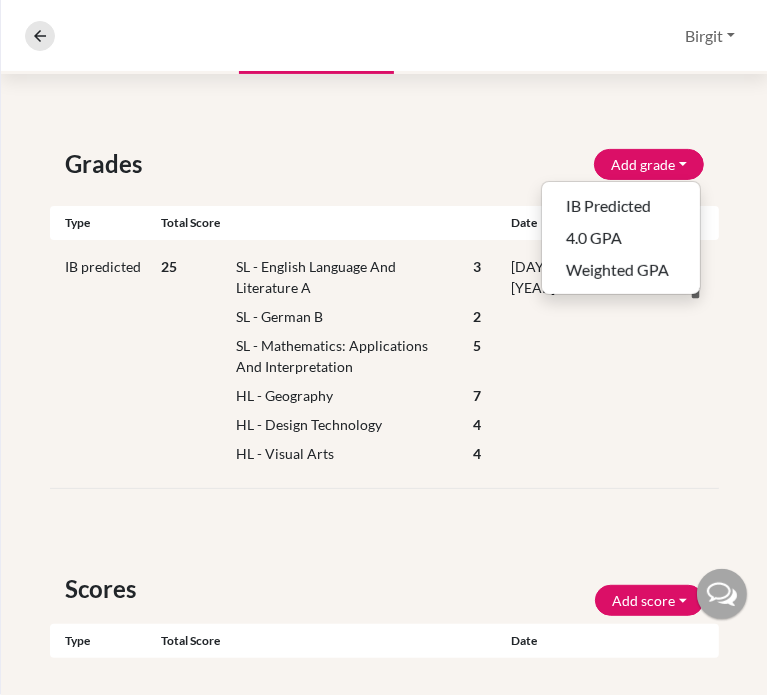 drag, startPoint x: 604, startPoint y: 185, endPoint x: 603, endPoint y: 201, distance: 16.03122 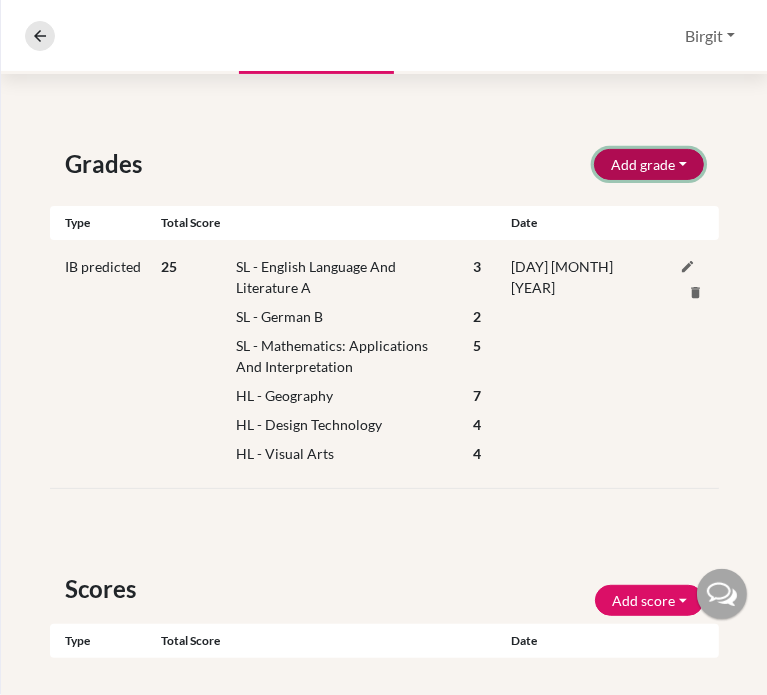 click on "Add grade" at bounding box center (649, 164) 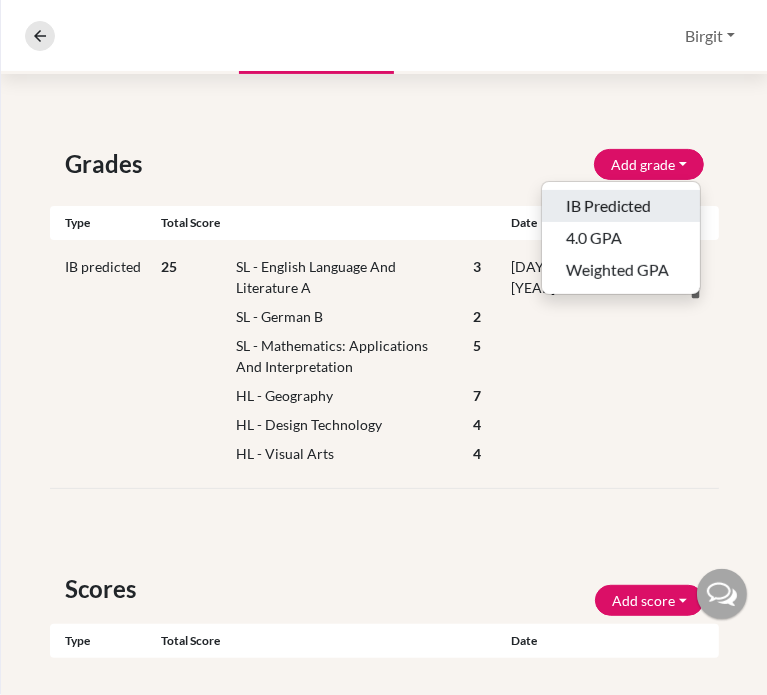 click on "IB Predicted" at bounding box center [621, 206] 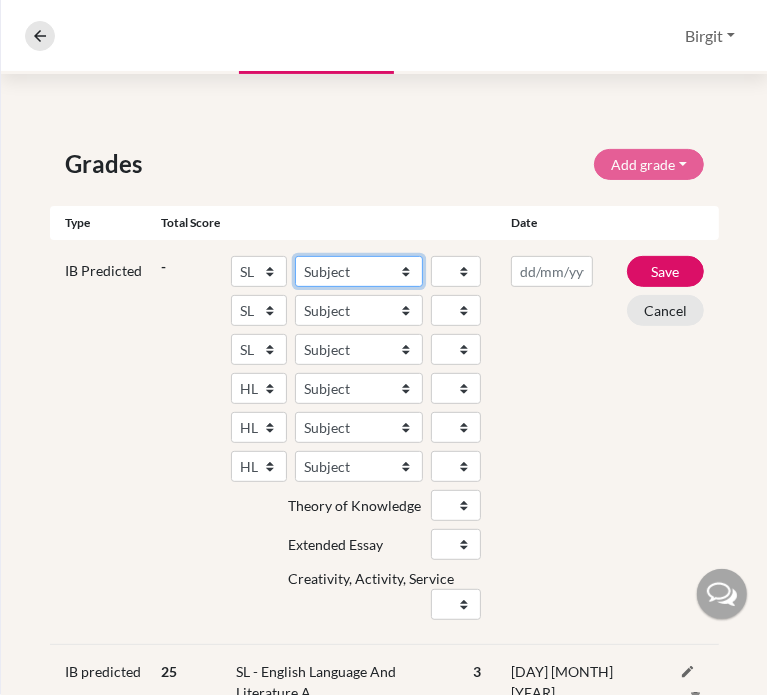 click on "Subject Albanian Literature A Amharic Literature A Arabic ab Initio Arabic B Arabic Language And Literature A Arabic Literature A Belarusian Literature A Bengali Literature A Biology Bosnian Literature A Bulgarian Literature A Bulgari Literature A Business Management Catalan Literature A Chemistry Chinese B Chinese B - Cantonese Chinese B - Mandarin Chinese Language And Literature A Chinese Literature A Classical Greek Computer Science Croatian Literature A Czech Literature A Dance Danish ab Initio Danish B Danish Literature A Design Technology Digital Society Dutch ab Initio Dutch B Dutch Language And Literature A Dutch Literature A Economics English ab Initio English B English Language And Literature A English Literature A Environmental systems and societies Environmental Systems And Societies Estonian Literature A Filipino Literature A Film Finnish B Finnish Literature A French ab Initio French B French Language And Literature A French Literature A Geography German ab Initio German B German Literature A" at bounding box center [359, 271] 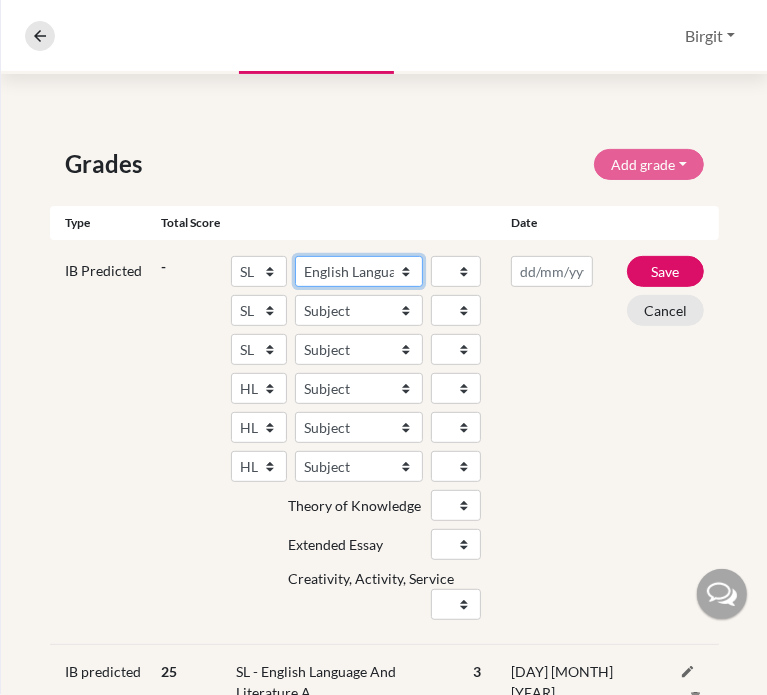 click on "Subject Albanian Literature A Amharic Literature A Arabic ab Initio Arabic B Arabic Language And Literature A Arabic Literature A Belarusian Literature A Bengali Literature A Biology Bosnian Literature A Bulgarian Literature A Bulgari Literature A Business Management Catalan Literature A Chemistry Chinese B Chinese B - Cantonese Chinese B - Mandarin Chinese Language And Literature A Chinese Literature A Classical Greek Computer Science Croatian Literature A Czech Literature A Dance Danish ab Initio Danish B Danish Literature A Design Technology Digital Society Dutch ab Initio Dutch B Dutch Language And Literature A Dutch Literature A Economics English ab Initio English B English Language And Literature A English Literature A Environmental systems and societies Environmental Systems And Societies Estonian Literature A Filipino Literature A Film Finnish B Finnish Literature A French ab Initio French B French Language And Literature A French Literature A Geography German ab Initio German B German Literature A" at bounding box center (359, 271) 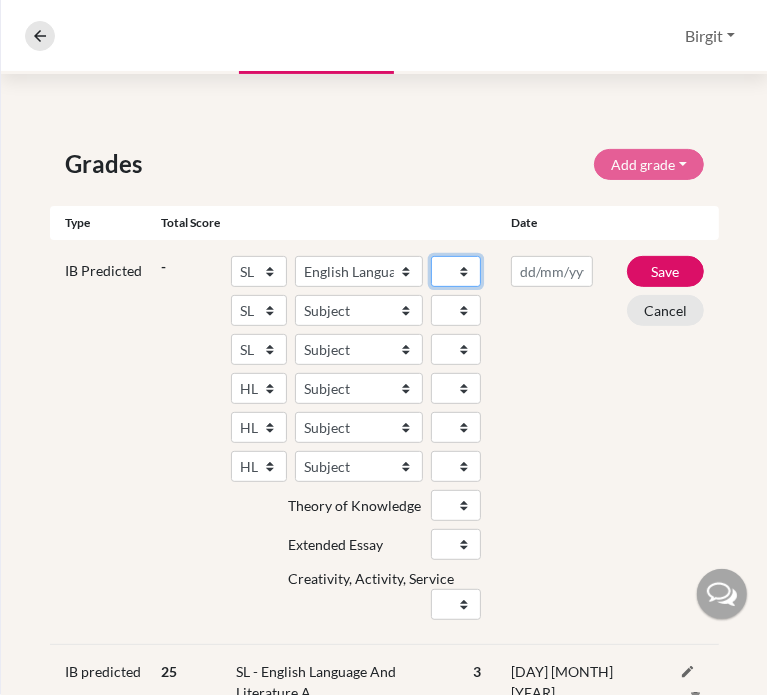 click on "1 2 3 4 5 6 7" at bounding box center [456, 271] 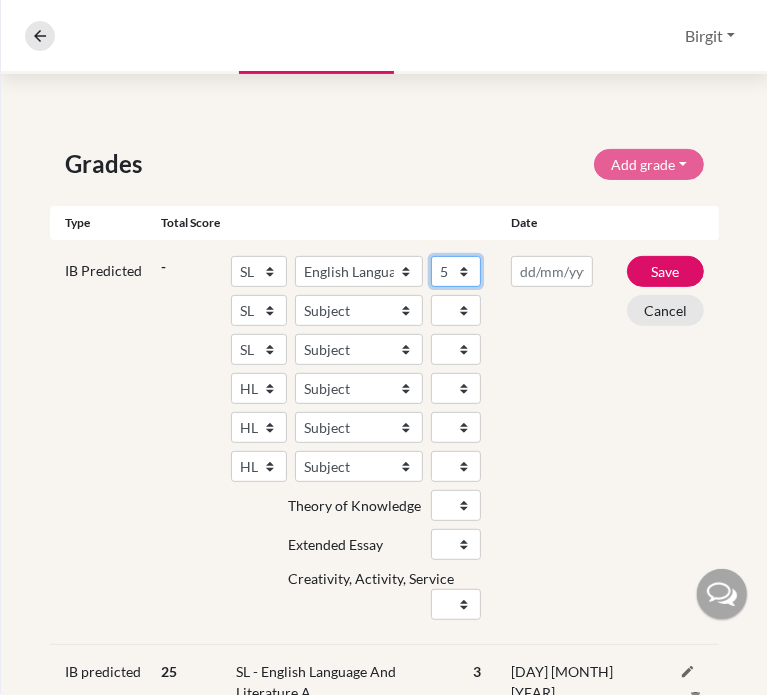 click on "1 2 3 4 5 6 7" at bounding box center (456, 271) 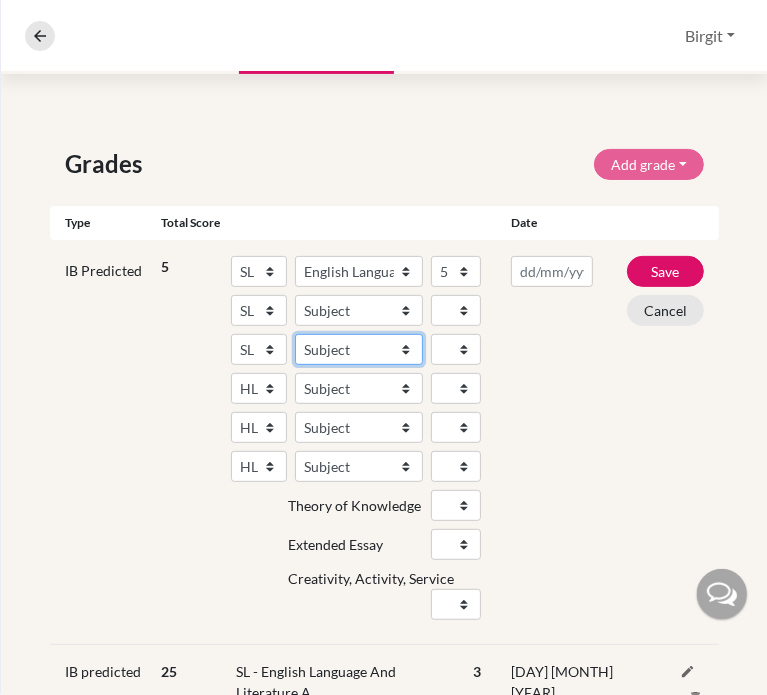 click on "Subject Albanian Literature A Amharic Literature A Arabic ab Initio Arabic B Arabic Language And Literature A Arabic Literature A Belarusian Literature A Bengali Literature A Biology Bosnian Literature A Bulgarian Literature A Bulgari Literature A Business Management Catalan Literature A Chemistry Chinese B Chinese B - Cantonese Chinese B - Mandarin Chinese Language And Literature A Chinese Literature A Classical Greek Computer Science Croatian Literature A Czech Literature A Dance Danish ab Initio Danish B Danish Literature A Design Technology Digital Society Dutch ab Initio Dutch B Dutch Language And Literature A Dutch Literature A Economics English ab Initio English B English Language And Literature A English Literature A Environmental systems and societies Environmental Systems And Societies Estonian Literature A Filipino Literature A Film Finnish B Finnish Literature A French ab Initio French B French Language And Literature A French Literature A Geography German ab Initio German B German Literature A" at bounding box center [359, 349] 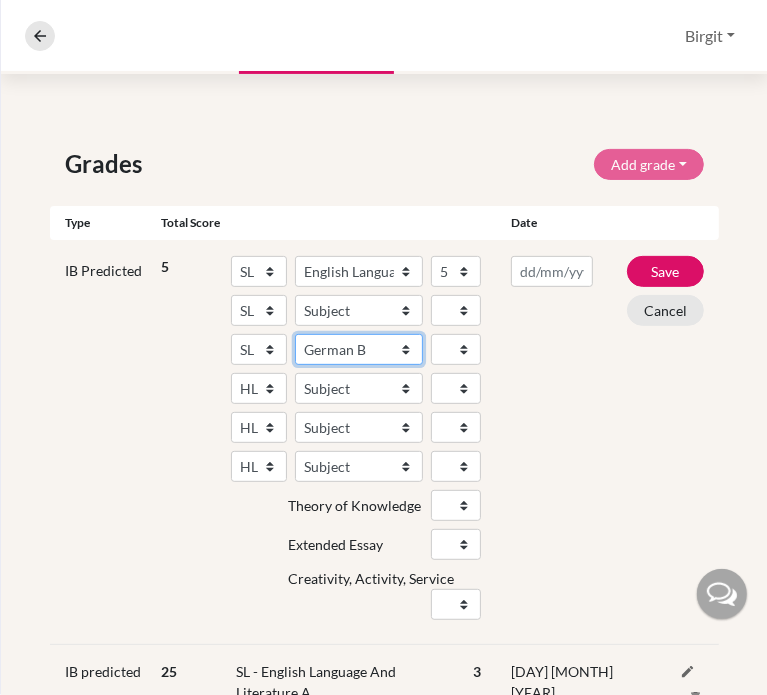 click on "Subject Albanian Literature A Amharic Literature A Arabic ab Initio Arabic B Arabic Language And Literature A Arabic Literature A Belarusian Literature A Bengali Literature A Biology Bosnian Literature A Bulgarian Literature A Bulgari Literature A Business Management Catalan Literature A Chemistry Chinese B Chinese B - Cantonese Chinese B - Mandarin Chinese Language And Literature A Chinese Literature A Classical Greek Computer Science Croatian Literature A Czech Literature A Dance Danish ab Initio Danish B Danish Literature A Design Technology Digital Society Dutch ab Initio Dutch B Dutch Language And Literature A Dutch Literature A Economics English ab Initio English B English Language And Literature A English Literature A Environmental systems and societies Environmental Systems And Societies Estonian Literature A Filipino Literature A Film Finnish B Finnish Literature A French ab Initio French B French Language And Literature A French Literature A Geography German ab Initio German B German Literature A" at bounding box center [359, 349] 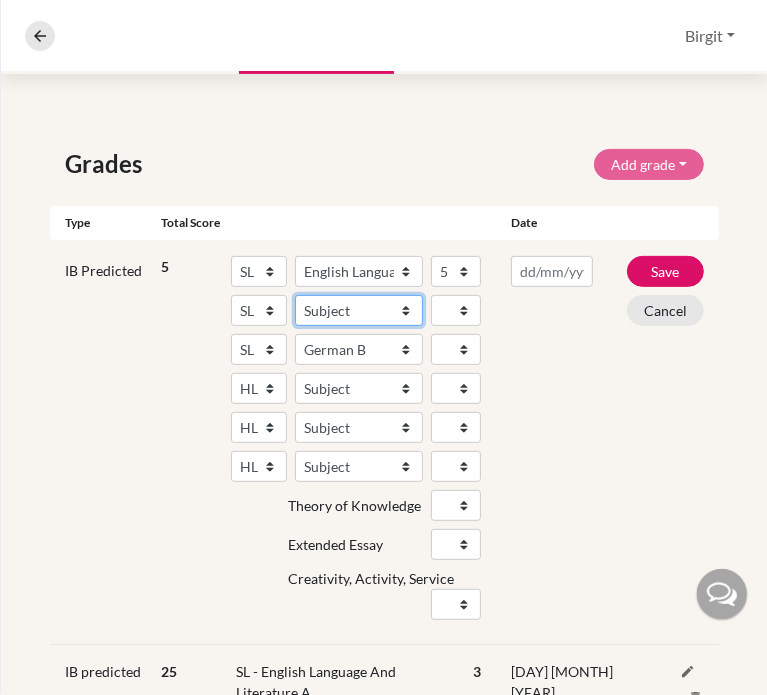 click on "Subject Albanian Literature A Amharic Literature A Arabic ab Initio Arabic B Arabic Language And Literature A Arabic Literature A Belarusian Literature A Bengali Literature A Biology Bosnian Literature A Bulgarian Literature A Bulgari Literature A Business Management Catalan Literature A Chemistry Chinese B Chinese B - Cantonese Chinese B - Mandarin Chinese Language And Literature A Chinese Literature A Classical Greek Computer Science Croatian Literature A Czech Literature A Dance Danish ab Initio Danish B Danish Literature A Design Technology Digital Society Dutch ab Initio Dutch B Dutch Language And Literature A Dutch Literature A Economics English ab Initio English B English Language And Literature A English Literature A Environmental systems and societies Environmental Systems And Societies Estonian Literature A Filipino Literature A Film Finnish B Finnish Literature A French ab Initio French B French Language And Literature A French Literature A Geography German ab Initio German B German Literature A" at bounding box center (359, 310) 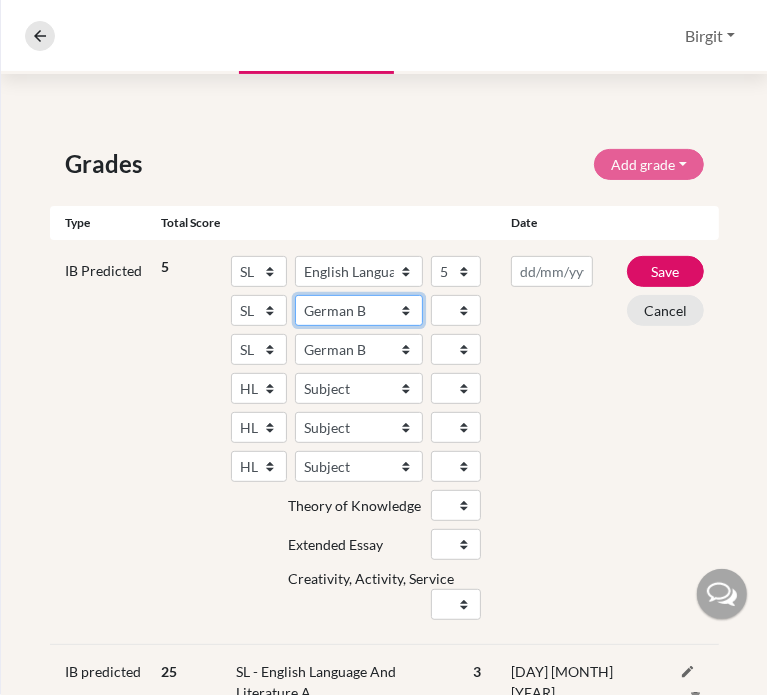 click on "Subject Albanian Literature A Amharic Literature A Arabic ab Initio Arabic B Arabic Language And Literature A Arabic Literature A Belarusian Literature A Bengali Literature A Biology Bosnian Literature A Bulgarian Literature A Bulgari Literature A Business Management Catalan Literature A Chemistry Chinese B Chinese B - Cantonese Chinese B - Mandarin Chinese Language And Literature A Chinese Literature A Classical Greek Computer Science Croatian Literature A Czech Literature A Dance Danish ab Initio Danish B Danish Literature A Design Technology Digital Society Dutch ab Initio Dutch B Dutch Language And Literature A Dutch Literature A Economics English ab Initio English B English Language And Literature A English Literature A Environmental systems and societies Environmental Systems And Societies Estonian Literature A Filipino Literature A Film Finnish B Finnish Literature A French ab Initio French B French Language And Literature A French Literature A Geography German ab Initio German B German Literature A" at bounding box center [359, 310] 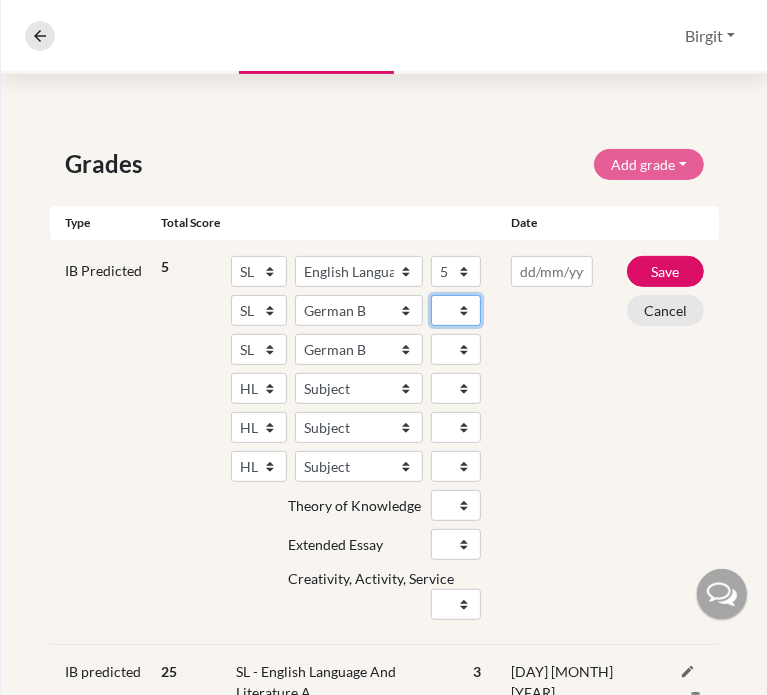 click on "1 2 3 4 5 6 7" at bounding box center [456, 310] 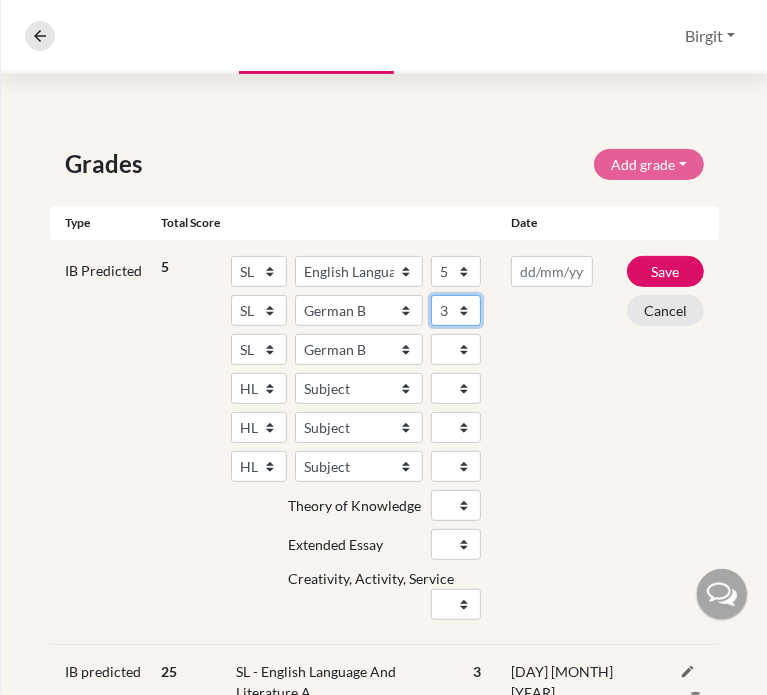 click on "1 2 3 4 5 6 7" at bounding box center (456, 310) 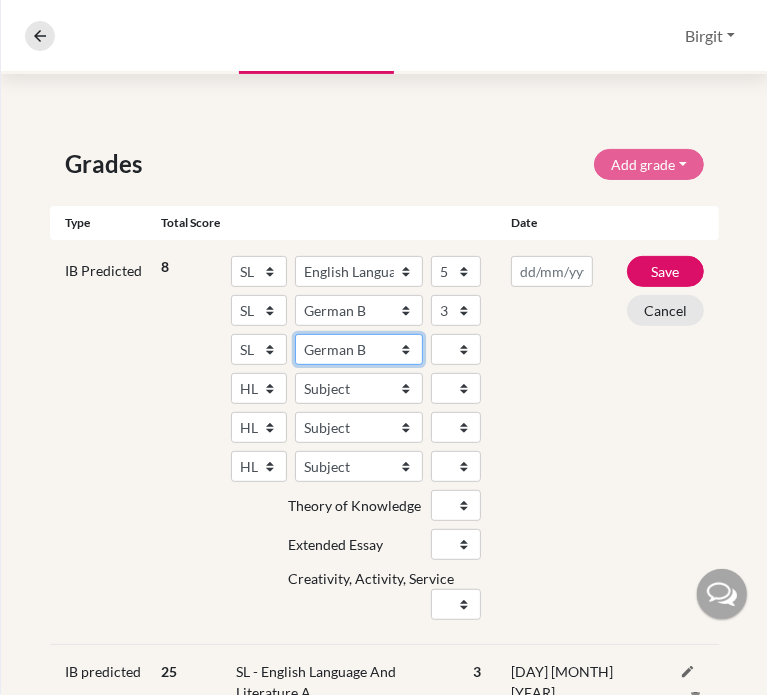click on "Subject Albanian Literature A Amharic Literature A Arabic ab Initio Arabic B Arabic Language And Literature A Arabic Literature A Belarusian Literature A Bengali Literature A Biology Bosnian Literature A Bulgarian Literature A Bulgari Literature A Business Management Catalan Literature A Chemistry Chinese B Chinese B - Cantonese Chinese B - Mandarin Chinese Language And Literature A Chinese Literature A Classical Greek Computer Science Croatian Literature A Czech Literature A Dance Danish ab Initio Danish B Danish Literature A Design Technology Digital Society Dutch ab Initio Dutch B Dutch Language And Literature A Dutch Literature A Economics English ab Initio English B English Language And Literature A English Literature A Environmental systems and societies Environmental Systems And Societies Estonian Literature A Filipino Literature A Film Finnish B Finnish Literature A French ab Initio French B French Language And Literature A French Literature A Geography German ab Initio German B German Literature A" at bounding box center [359, 349] 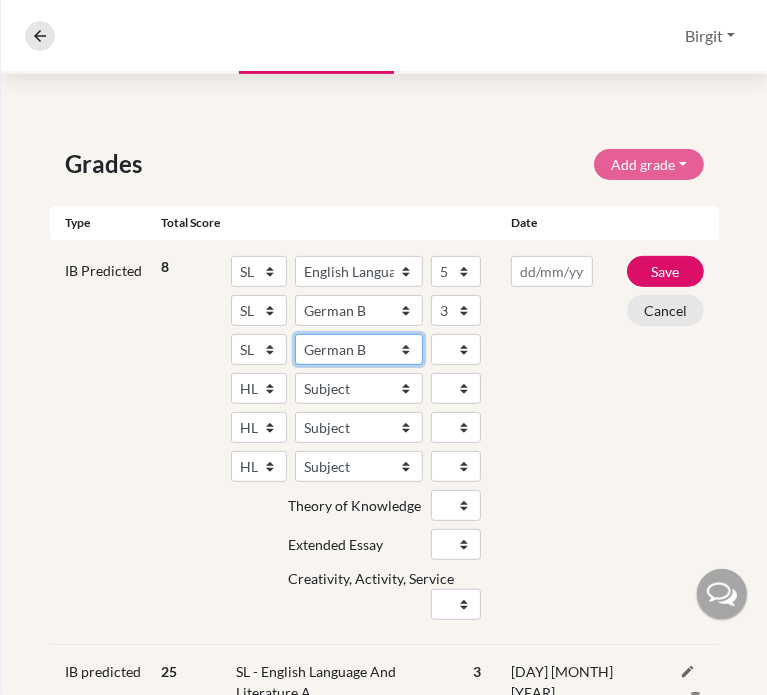 click on "Subject Albanian Literature A Amharic Literature A Arabic ab Initio Arabic B Arabic Language And Literature A Arabic Literature A Belarusian Literature A Bengali Literature A Biology Bosnian Literature A Bulgarian Literature A Bulgari Literature A Business Management Catalan Literature A Chemistry Chinese B Chinese B - Cantonese Chinese B - Mandarin Chinese Language And Literature A Chinese Literature A Classical Greek Computer Science Croatian Literature A Czech Literature A Dance Danish ab Initio Danish B Danish Literature A Design Technology Digital Society Dutch ab Initio Dutch B Dutch Language And Literature A Dutch Literature A Economics English ab Initio English B English Language And Literature A English Literature A Environmental systems and societies Environmental Systems And Societies Estonian Literature A Filipino Literature A Film Finnish B Finnish Literature A French ab Initio French B French Language And Literature A French Literature A Geography German ab Initio German B German Literature A" at bounding box center (359, 349) 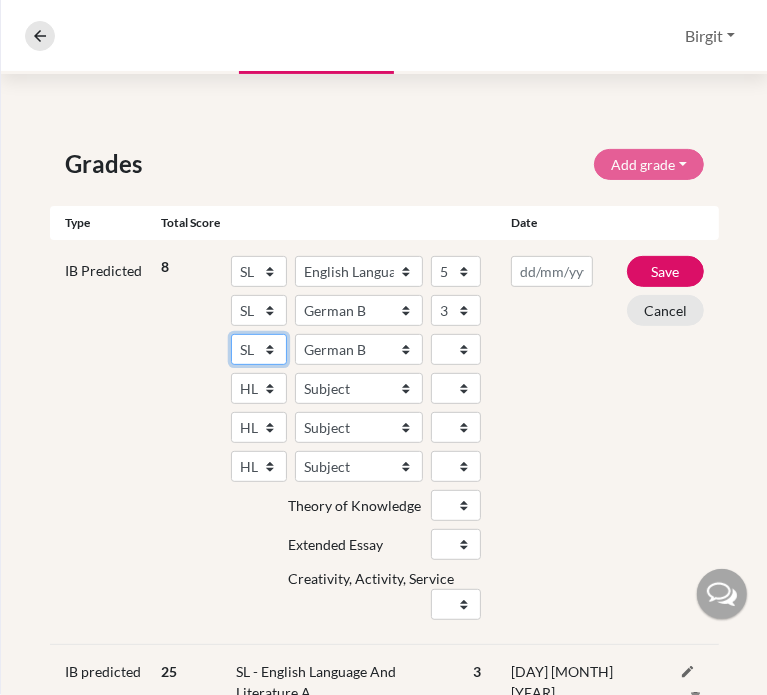 click on "SL HL" at bounding box center (259, 349) 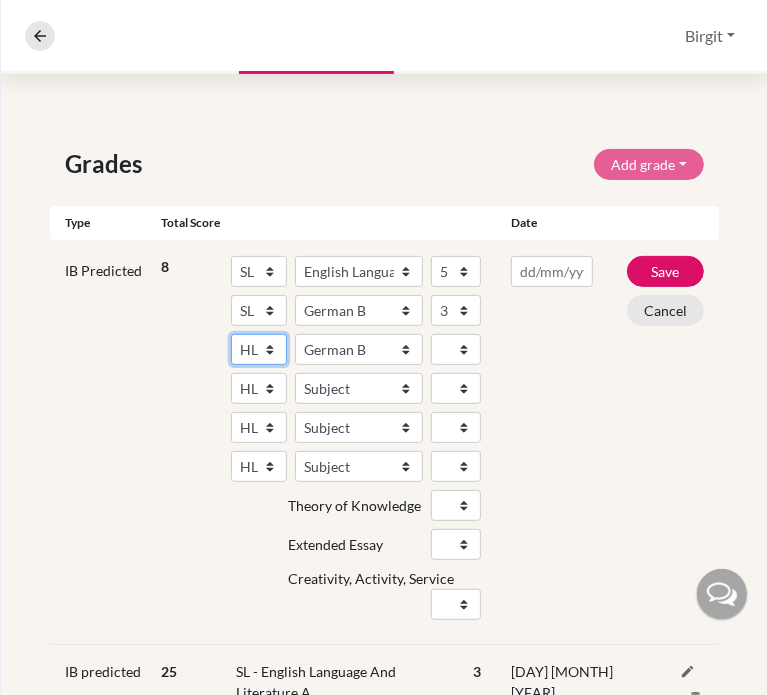 click on "SL HL" at bounding box center (259, 349) 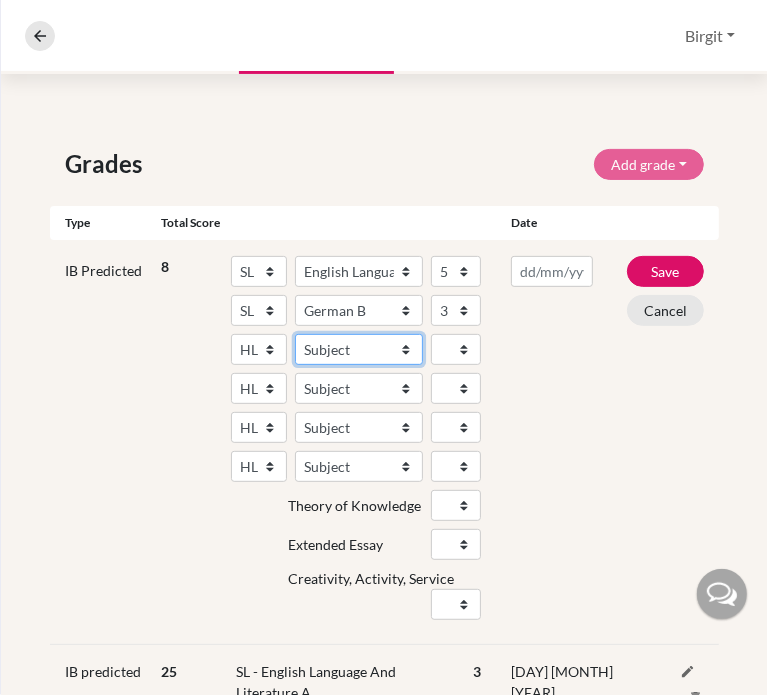 click on "Subject Albanian Literature A Amharic Literature A Arabic B Arabic Language And Literature A Arabic Literature A Belarusian Literature A Bengali Literature A Biology Bosnian Literature A Bulgarian Literature A Bulgari Literature A Business Management Catalan Literature A Chemistry Chinese B Chinese B - Cantonese Chinese B - Mandarin Chinese Language And Literature A Chinese Literature A Classical Greek Computer Science Croatian Literature A Czech Literature A Dance Danish B Danish Literature A Design Technology Digital Society Dutch B Dutch Language And Literature A Dutch Literature A Economics English B English Language And Literature A English Literature A Environmental systems and societies Environmental Systems And Societies Estonian Literature A Filipino Literature A Film Finnish B Finnish Literature A French B French Language And Literature A French Literature A Geography German B German Language And Literature A German Literature A Global Politics Hebrew B Hebrew Literature A Hindi B Hindi Literature A" at bounding box center [359, 349] 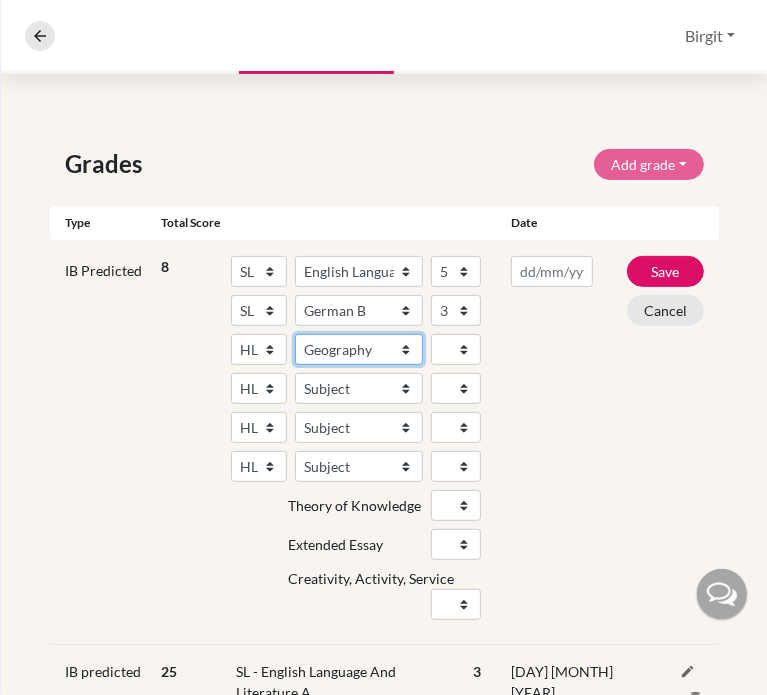 click on "Subject Albanian Literature A Amharic Literature A Arabic B Arabic Language And Literature A Arabic Literature A Belarusian Literature A Bengali Literature A Biology Bosnian Literature A Bulgarian Literature A Bulgari Literature A Business Management Catalan Literature A Chemistry Chinese B Chinese B - Cantonese Chinese B - Mandarin Chinese Language And Literature A Chinese Literature A Classical Greek Computer Science Croatian Literature A Czech Literature A Dance Danish B Danish Literature A Design Technology Digital Society Dutch B Dutch Language And Literature A Dutch Literature A Economics English B English Language And Literature A English Literature A Environmental systems and societies Environmental Systems And Societies Estonian Literature A Filipino Literature A Film Finnish B Finnish Literature A French B French Language And Literature A French Literature A Geography German B German Language And Literature A German Literature A Global Politics Hebrew B Hebrew Literature A Hindi B Hindi Literature A" at bounding box center (359, 349) 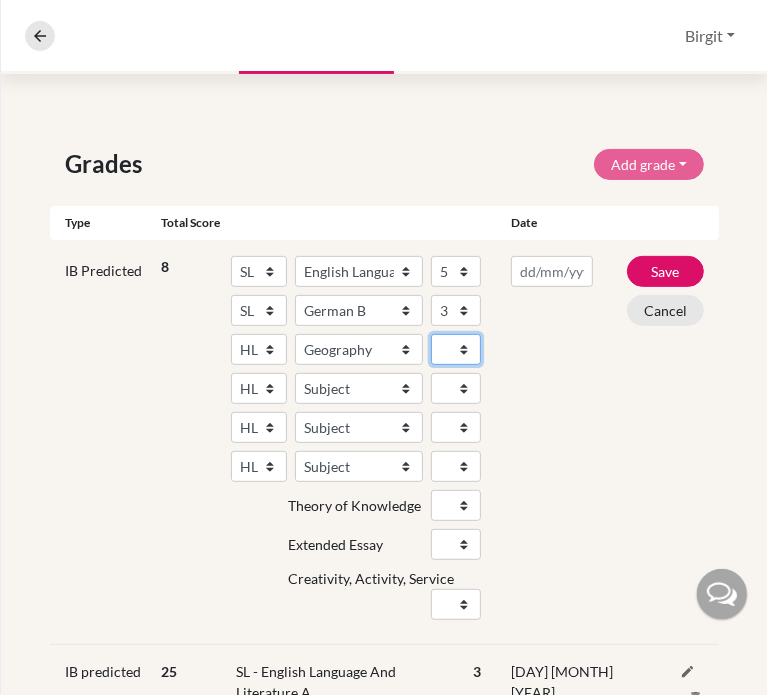 click on "1 2 3 4 5 6 7" at bounding box center [456, 349] 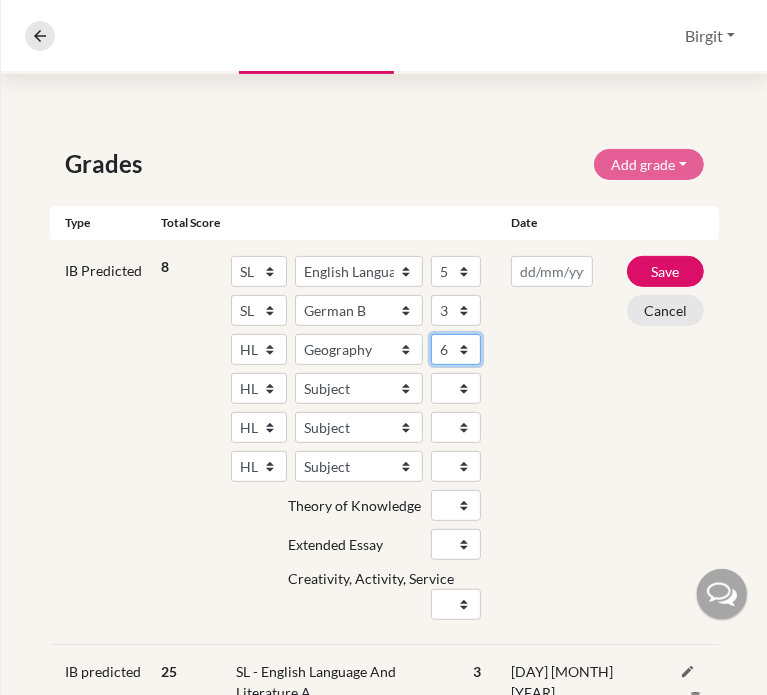click on "1 2 3 4 5 6 7" at bounding box center [456, 349] 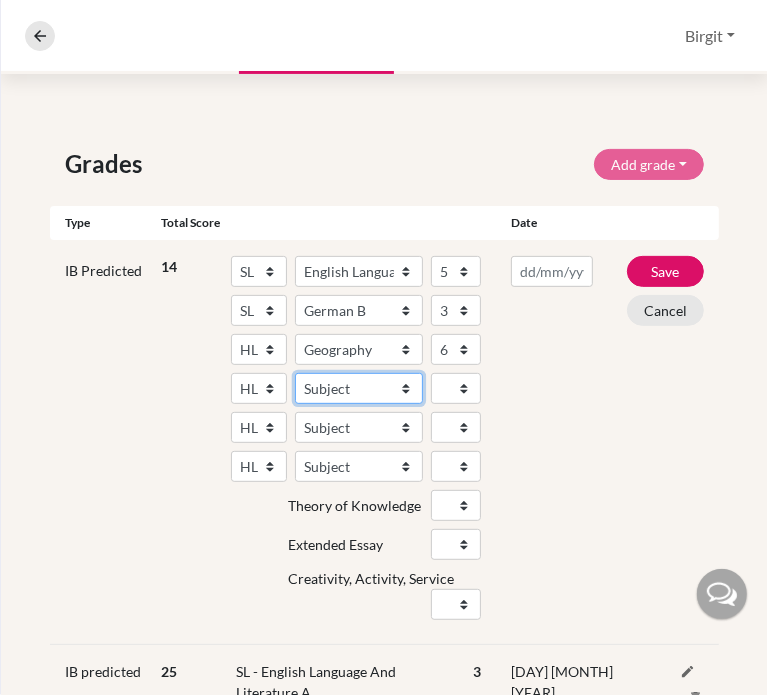 click on "Subject Albanian Literature A Amharic Literature A Arabic B Arabic Language And Literature A Arabic Literature A Belarusian Literature A Bengali Literature A Biology Bosnian Literature A Bulgarian Literature A Bulgari Literature A Business Management Catalan Literature A Chemistry Chinese B Chinese B - Cantonese Chinese B - Mandarin Chinese Language And Literature A Chinese Literature A Classical Greek Computer Science Croatian Literature A Czech Literature A Dance Danish B Danish Literature A Design Technology Digital Society Dutch B Dutch Language And Literature A Dutch Literature A Economics English B English Language And Literature A English Literature A Environmental systems and societies Environmental Systems And Societies Estonian Literature A Filipino Literature A Film Finnish B Finnish Literature A French B French Language And Literature A French Literature A Geography German B German Language And Literature A German Literature A Global Politics Hebrew B Hebrew Literature A Hindi B Hindi Literature A" at bounding box center [359, 388] 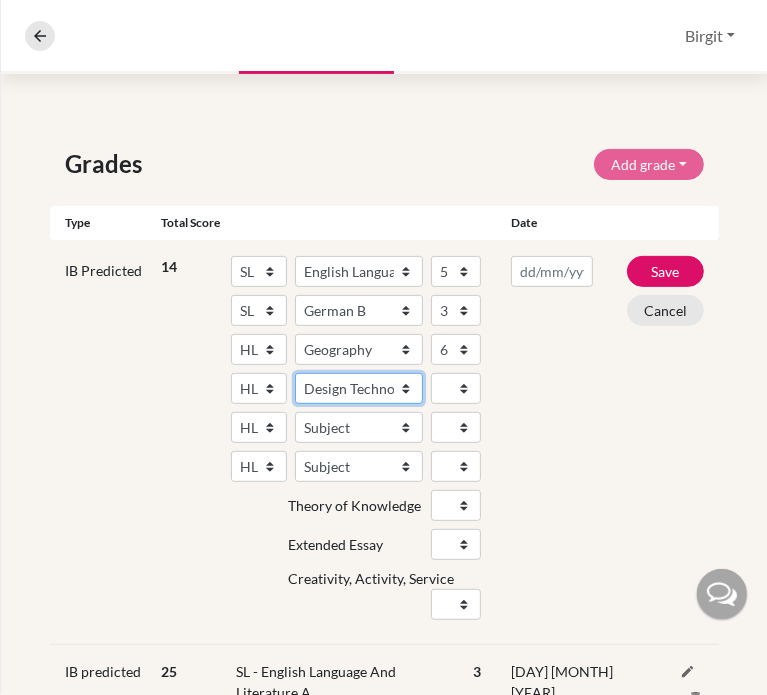 click on "Subject Albanian Literature A Amharic Literature A Arabic B Arabic Language And Literature A Arabic Literature A Belarusian Literature A Bengali Literature A Biology Bosnian Literature A Bulgarian Literature A Bulgari Literature A Business Management Catalan Literature A Chemistry Chinese B Chinese B - Cantonese Chinese B - Mandarin Chinese Language And Literature A Chinese Literature A Classical Greek Computer Science Croatian Literature A Czech Literature A Dance Danish B Danish Literature A Design Technology Digital Society Dutch B Dutch Language And Literature A Dutch Literature A Economics English B English Language And Literature A English Literature A Environmental systems and societies Environmental Systems And Societies Estonian Literature A Filipino Literature A Film Finnish B Finnish Literature A French B French Language And Literature A French Literature A Geography German B German Language And Literature A German Literature A Global Politics Hebrew B Hebrew Literature A Hindi B Hindi Literature A" at bounding box center [359, 388] 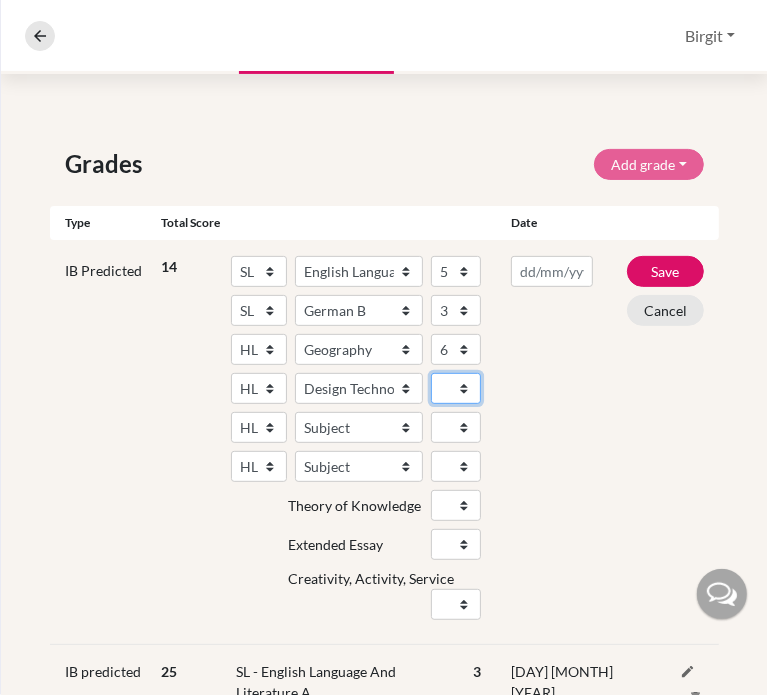 click on "1 2 3 4 5 6 7" at bounding box center [456, 388] 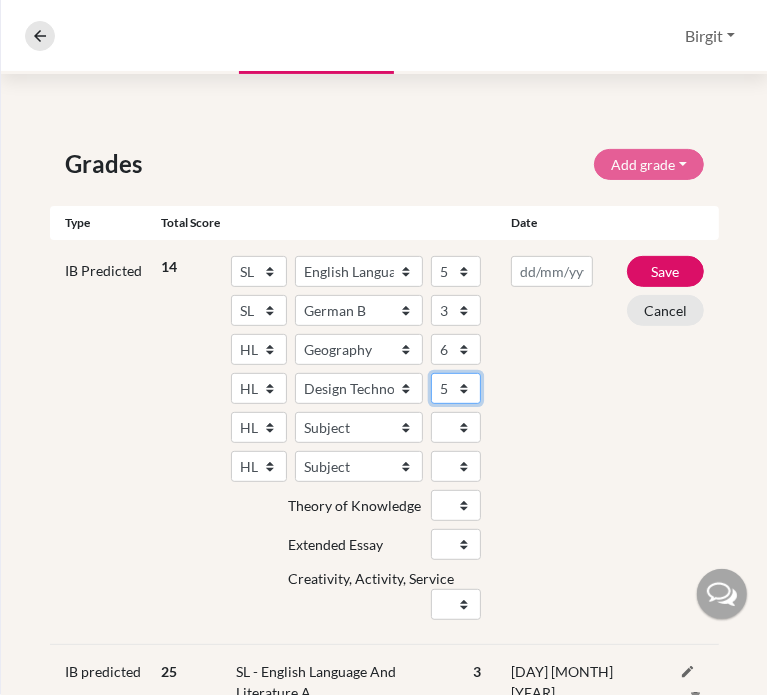 click on "1 2 3 4 5 6 7" at bounding box center [456, 388] 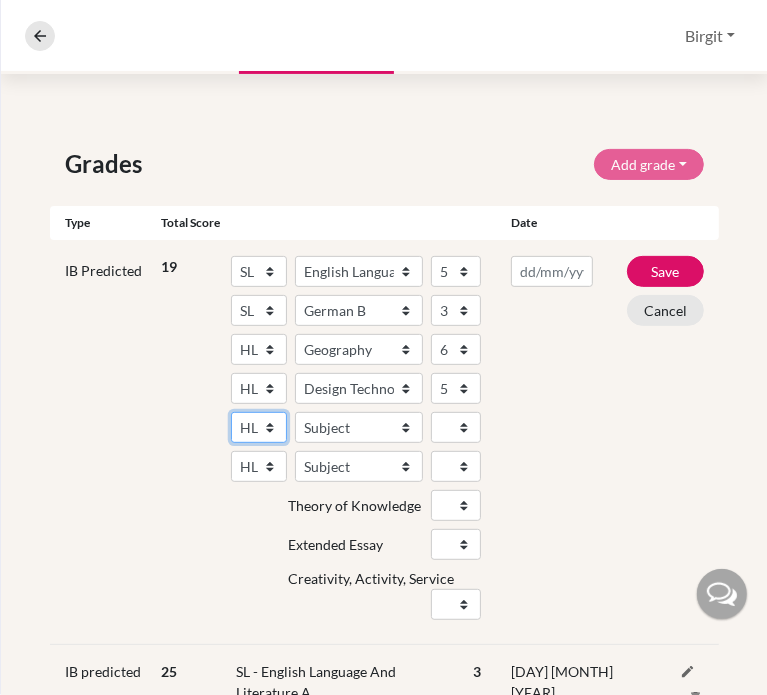 click on "SL HL" at bounding box center [259, 427] 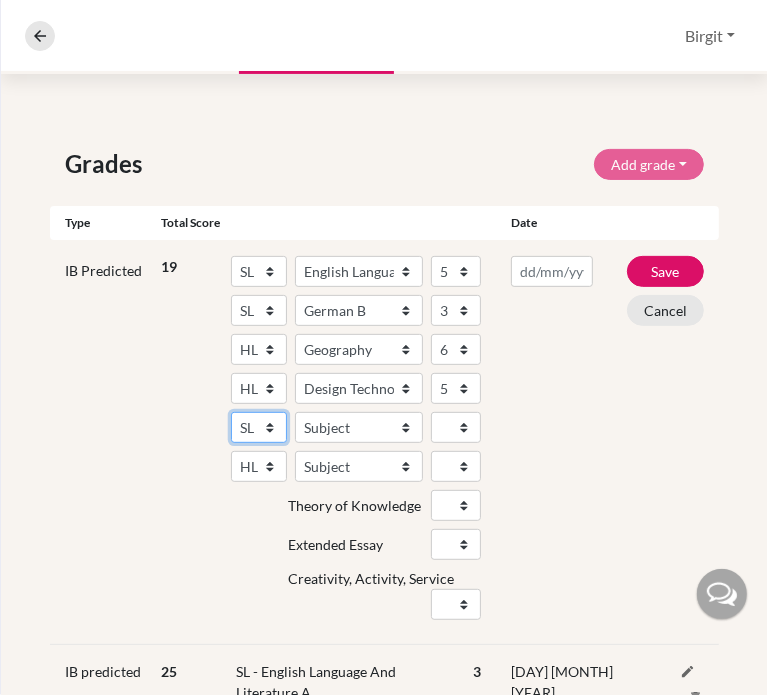 click on "SL HL" at bounding box center (259, 427) 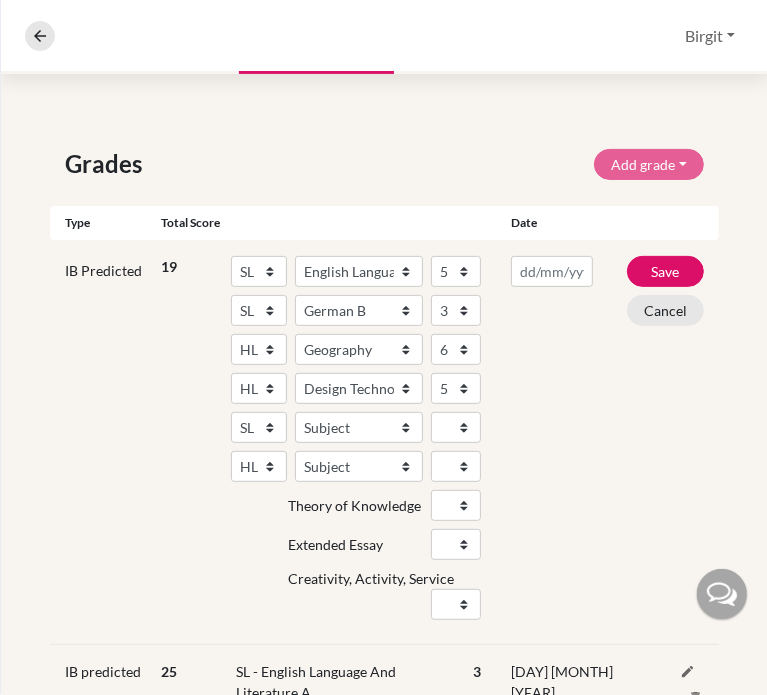 click on "SL HL Subject Albanian Literature A Amharic Literature A Arabic ab Initio Arabic B Arabic Language And Literature A Arabic Literature A Belarusian Literature A Bengali Literature A Biology Bosnian Literature A Bulgarian Literature A Bulgari Literature A Business Management Catalan Literature A Chemistry Chinese B Chinese B - Cantonese Chinese B - Mandarin Chinese Language And Literature A Chinese Literature A Classical Greek Computer Science Croatian Literature A Czech Literature A Dance Danish ab Initio Danish B Danish Literature A Design Technology Digital Society Dutch ab Initio Dutch B Dutch Language And Literature A Dutch Literature A Economics English ab Initio English B English Language And Literature A English Literature A Environmental systems and societies Environmental Systems And Societies Estonian Literature A Filipino Literature A Film Finnish B Finnish Literature A French ab Initio French B French Language And Literature A French Literature A Geography German ab Initio German B Global Politics" at bounding box center (356, 442) 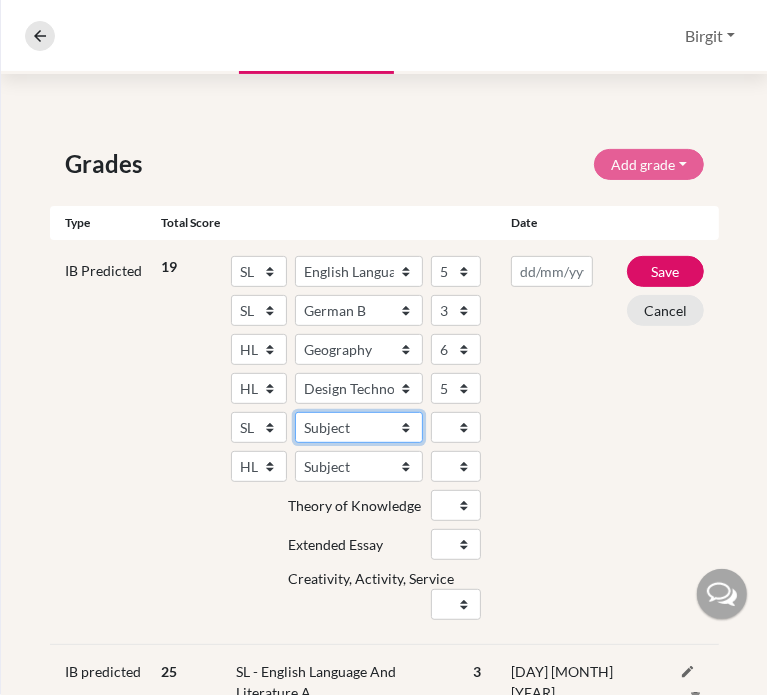 click on "Subject Albanian Literature A Amharic Literature A Arabic ab Initio Arabic B Arabic Language And Literature A Arabic Literature A Belarusian Literature A Bengali Literature A Biology Bosnian Literature A Bulgarian Literature A Bulgari Literature A Business Management Catalan Literature A Chemistry Chinese B Chinese B - Cantonese Chinese B - Mandarin Chinese Language And Literature A Chinese Literature A Classical Greek Computer Science Croatian Literature A Czech Literature A Dance Danish ab Initio Danish B Danish Literature A Design Technology Digital Society Dutch ab Initio Dutch B Dutch Language And Literature A Dutch Literature A Economics English ab Initio English B English Language And Literature A English Literature A Environmental systems and societies Environmental Systems And Societies Estonian Literature A Filipino Literature A Film Finnish B Finnish Literature A French ab Initio French B French Language And Literature A French Literature A Geography German ab Initio German B German Literature A" at bounding box center [359, 427] 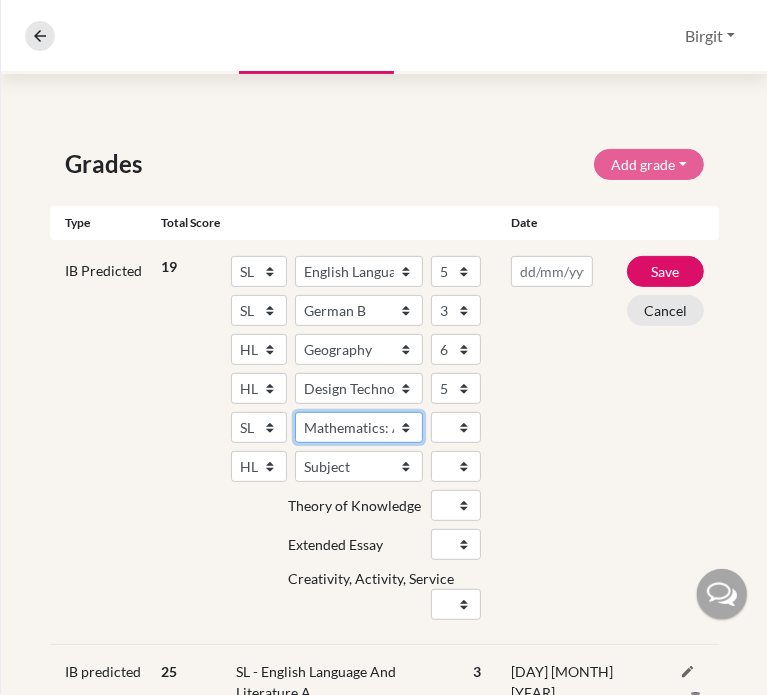 click on "Subject Albanian Literature A Amharic Literature A Arabic ab Initio Arabic B Arabic Language And Literature A Arabic Literature A Belarusian Literature A Bengali Literature A Biology Bosnian Literature A Bulgarian Literature A Bulgari Literature A Business Management Catalan Literature A Chemistry Chinese B Chinese B - Cantonese Chinese B - Mandarin Chinese Language And Literature A Chinese Literature A Classical Greek Computer Science Croatian Literature A Czech Literature A Dance Danish ab Initio Danish B Danish Literature A Design Technology Digital Society Dutch ab Initio Dutch B Dutch Language And Literature A Dutch Literature A Economics English ab Initio English B English Language And Literature A English Literature A Environmental systems and societies Environmental Systems And Societies Estonian Literature A Filipino Literature A Film Finnish B Finnish Literature A French ab Initio French B French Language And Literature A French Literature A Geography German ab Initio German B German Literature A" at bounding box center [359, 427] 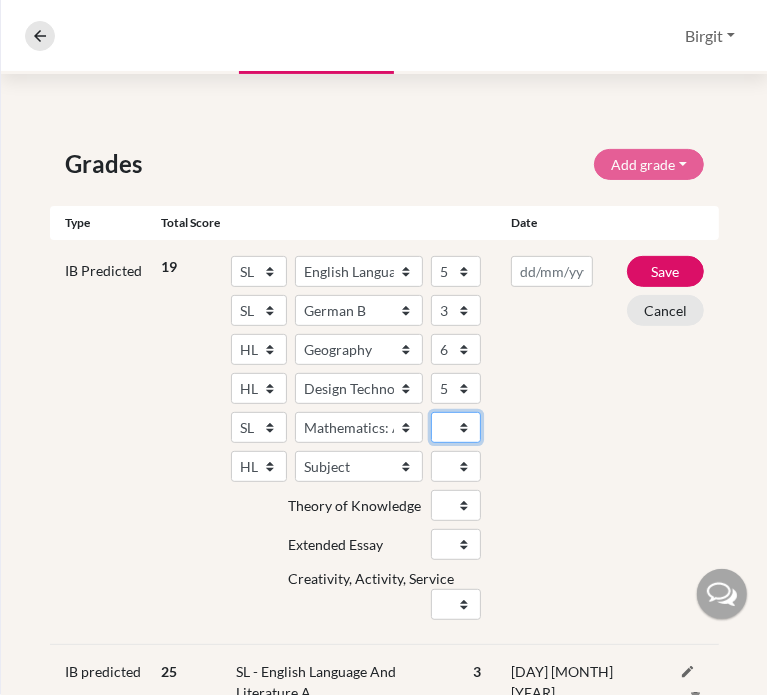 click on "1 2 3 4 5 6 7" at bounding box center [456, 427] 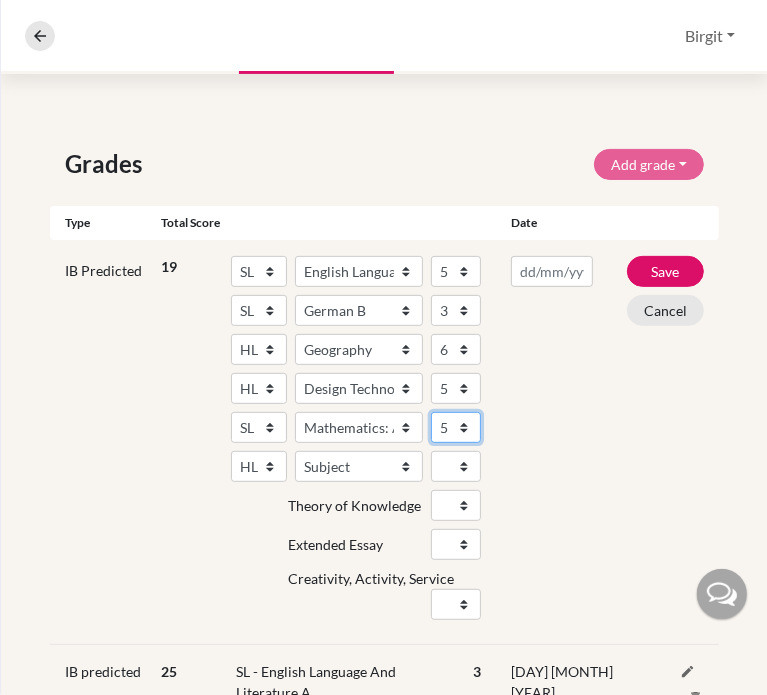 click on "1 2 3 4 5 6 7" at bounding box center (456, 427) 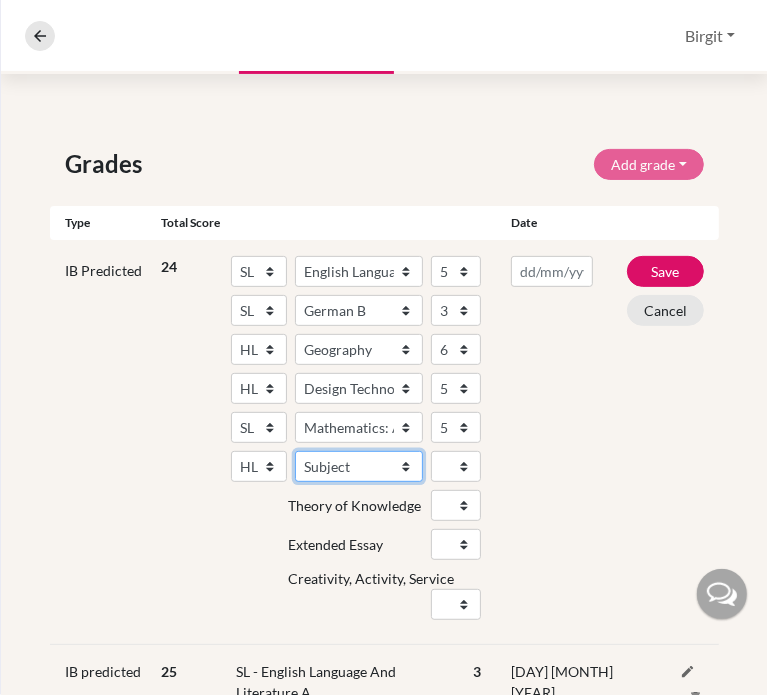 click on "Subject Albanian Literature A Amharic Literature A Arabic B Arabic Language And Literature A Arabic Literature A Belarusian Literature A Bengali Literature A Biology Bosnian Literature A Bulgarian Literature A Bulgari Literature A Business Management Catalan Literature A Chemistry Chinese B Chinese B - Cantonese Chinese B - Mandarin Chinese Language And Literature A Chinese Literature A Classical Greek Computer Science Croatian Literature A Czech Literature A Dance Danish B Danish Literature A Design Technology Digital Society Dutch B Dutch Language And Literature A Dutch Literature A Economics English B English Language And Literature A English Literature A Environmental systems and societies Environmental Systems And Societies Estonian Literature A Filipino Literature A Film Finnish B Finnish Literature A French B French Language And Literature A French Literature A Geography German B German Language And Literature A German Literature A Global Politics Hebrew B Hebrew Literature A Hindi B Hindi Literature A" at bounding box center (359, 466) 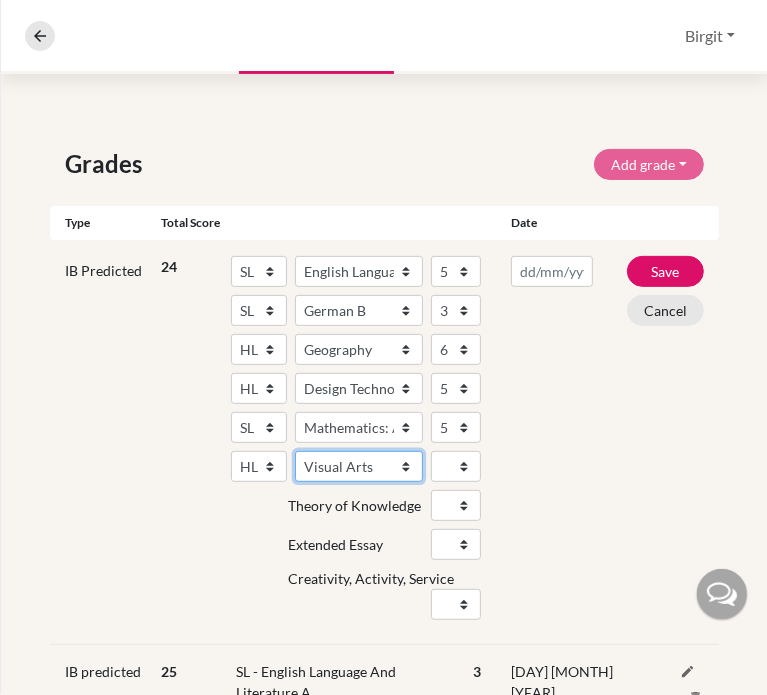 click on "Subject Albanian Literature A Amharic Literature A Arabic B Arabic Language And Literature A Arabic Literature A Belarusian Literature A Bengali Literature A Biology Bosnian Literature A Bulgarian Literature A Bulgari Literature A Business Management Catalan Literature A Chemistry Chinese B Chinese B - Cantonese Chinese B - Mandarin Chinese Language And Literature A Chinese Literature A Classical Greek Computer Science Croatian Literature A Czech Literature A Dance Danish B Danish Literature A Design Technology Digital Society Dutch B Dutch Language And Literature A Dutch Literature A Economics English B English Language And Literature A English Literature A Environmental systems and societies Environmental Systems And Societies Estonian Literature A Filipino Literature A Film Finnish B Finnish Literature A French B French Language And Literature A French Literature A Geography German B German Language And Literature A German Literature A Global Politics Hebrew B Hebrew Literature A Hindi B Hindi Literature A" at bounding box center [359, 466] 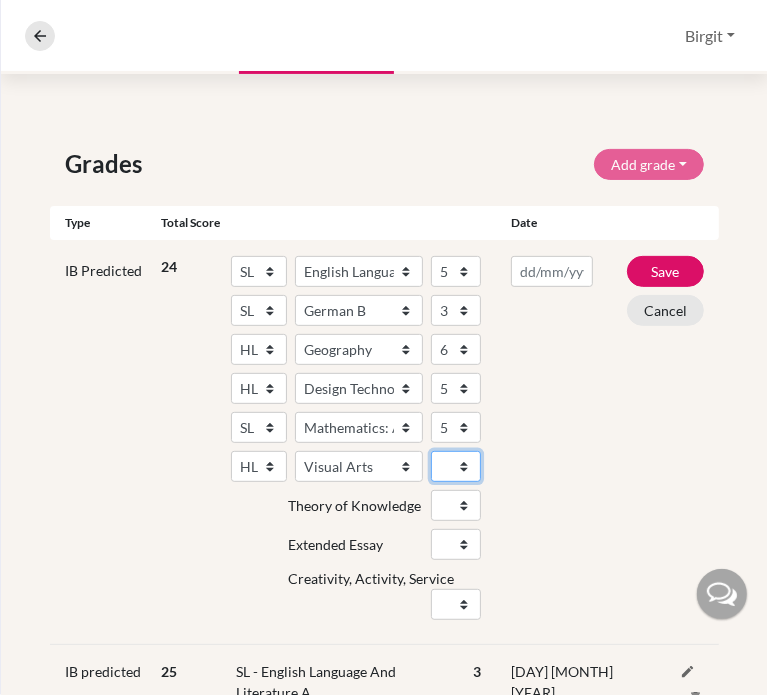click on "1 2 3 4 5 6 7" at bounding box center [456, 466] 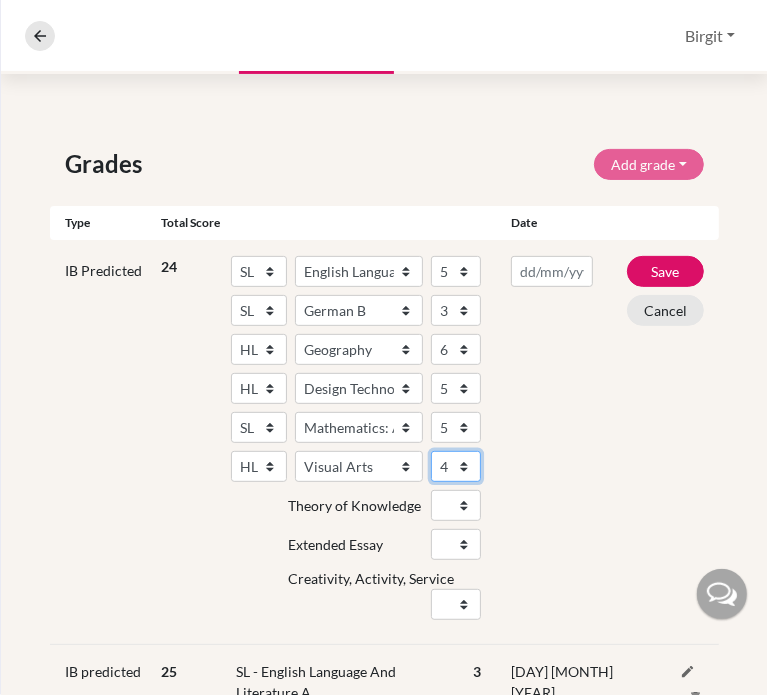 click on "1 2 3 4 5 6 7" at bounding box center (456, 466) 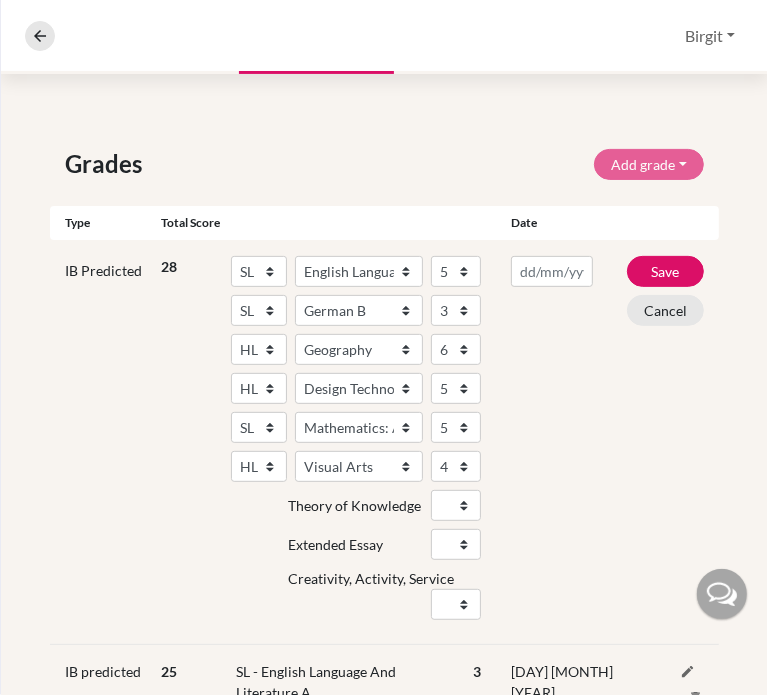 click at bounding box center [552, 442] 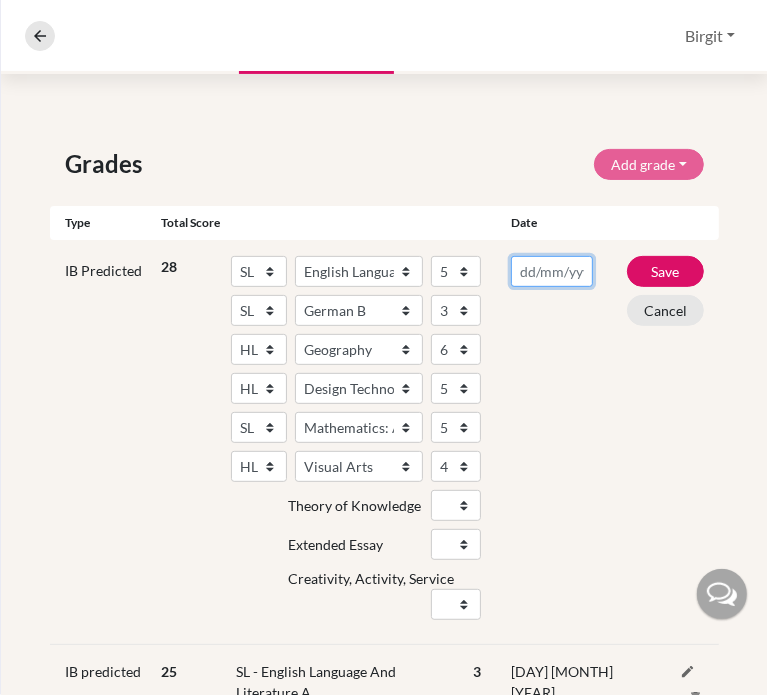 click at bounding box center [552, 271] 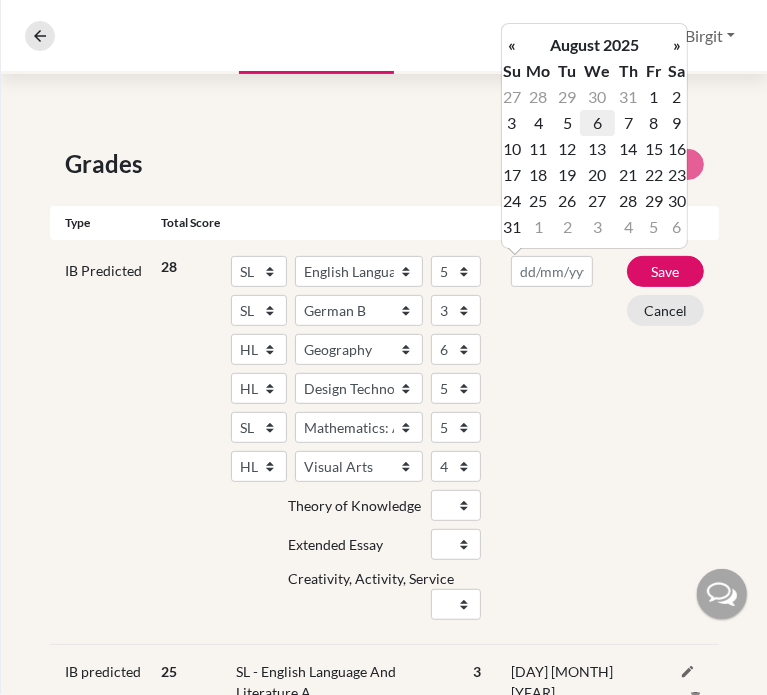 click on "6" at bounding box center [597, 123] 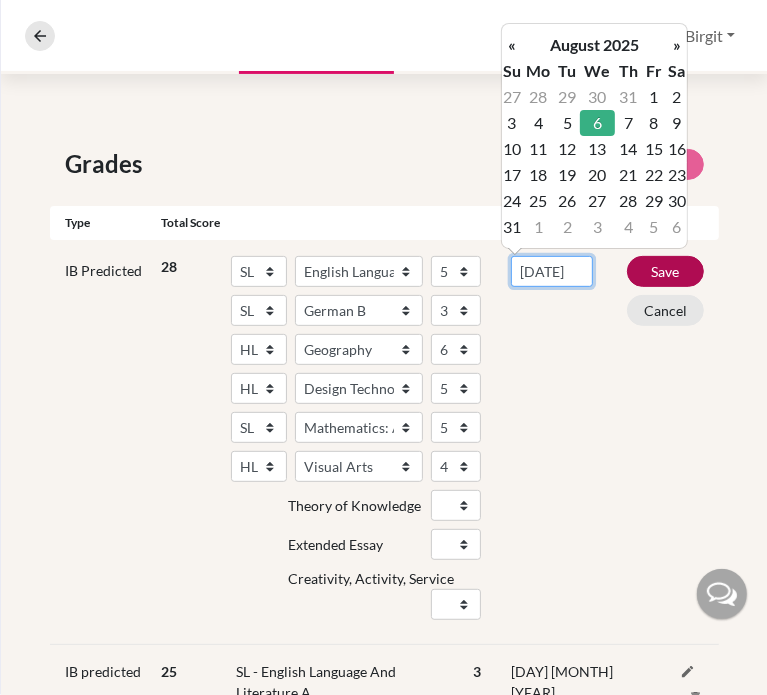 scroll, scrollTop: 0, scrollLeft: 13, axis: horizontal 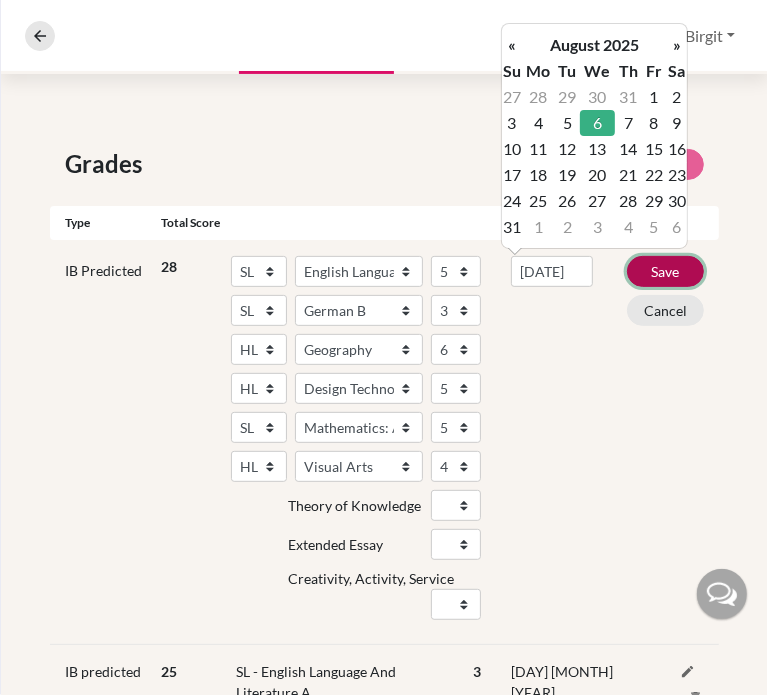 click on "Save" at bounding box center (665, 271) 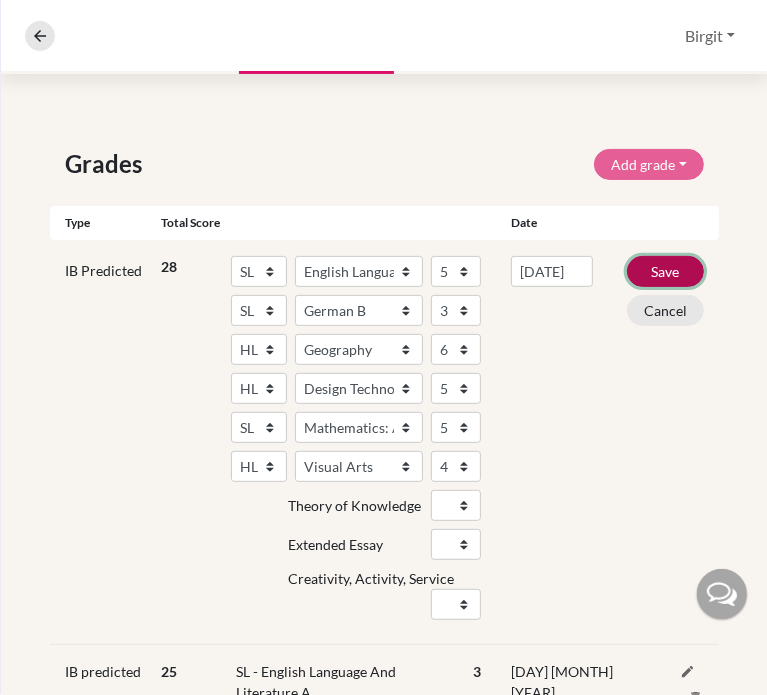 scroll, scrollTop: 0, scrollLeft: 0, axis: both 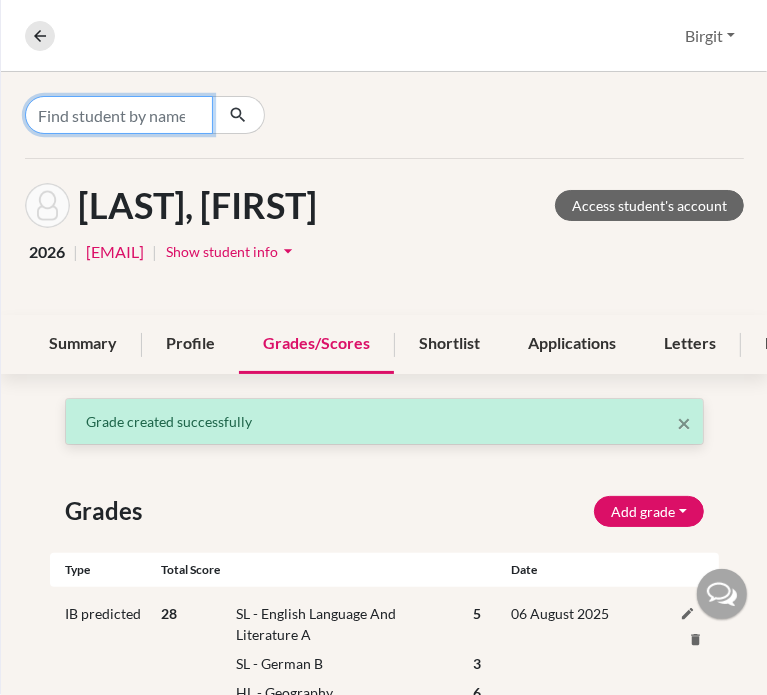 click at bounding box center [119, 115] 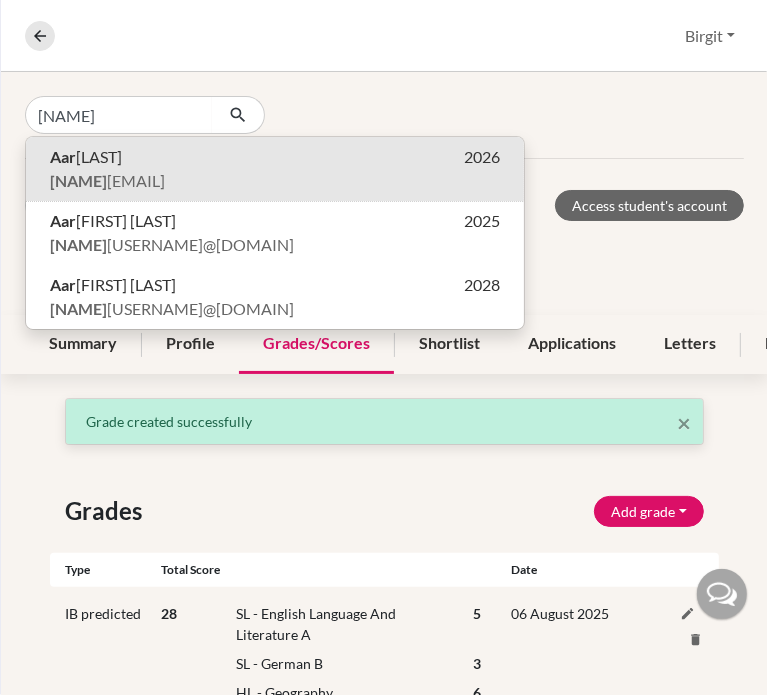 click on "[EMAIL]" at bounding box center (107, 181) 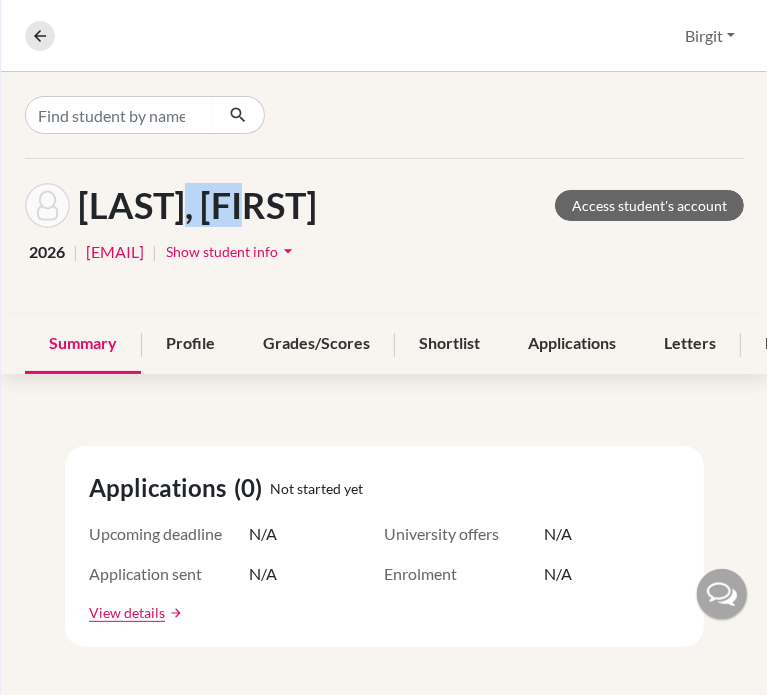 click on "[LAST], [FIRST] Access student's account [YEAR] | [USERNAME]@[DOMAIN] | Show student info arrow_drop_down" 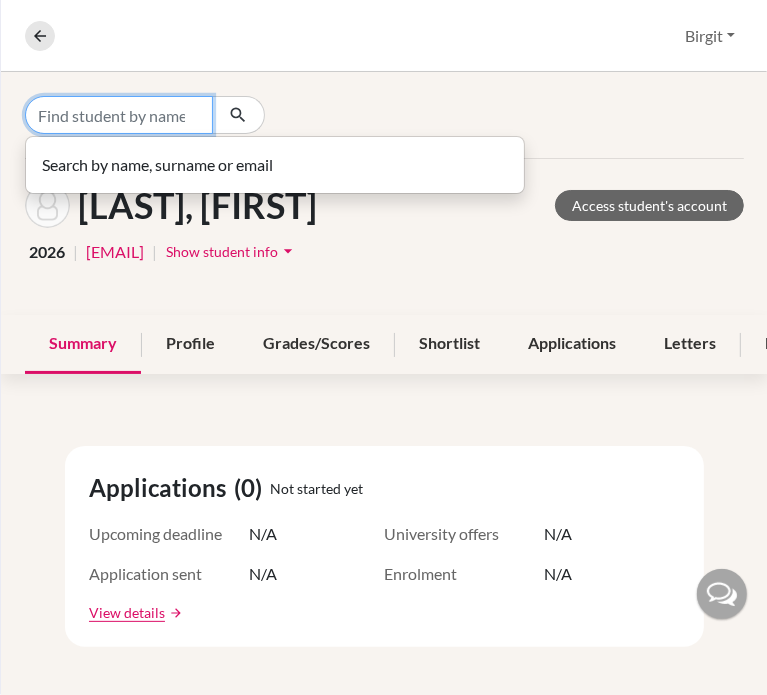 click at bounding box center (119, 115) 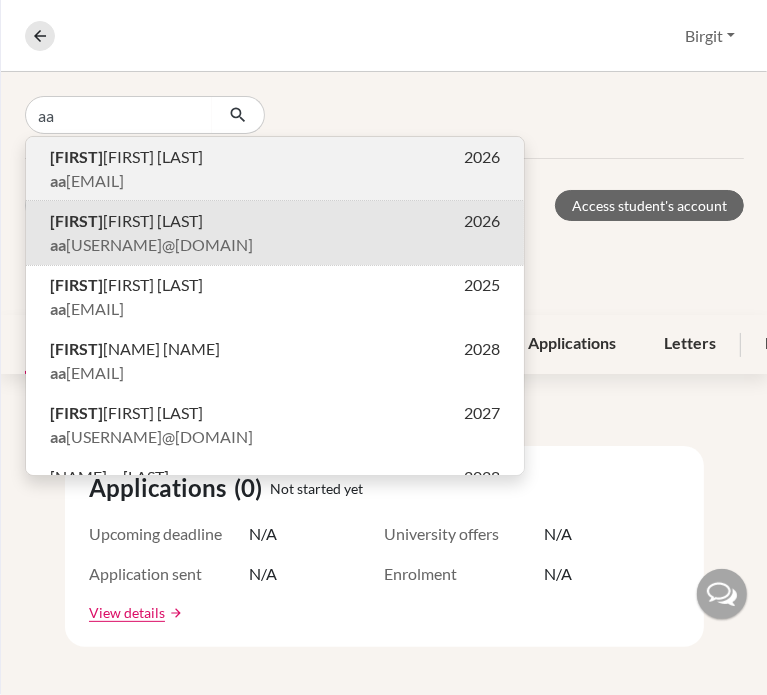 click on "[EMAIL]" at bounding box center (87, 181) 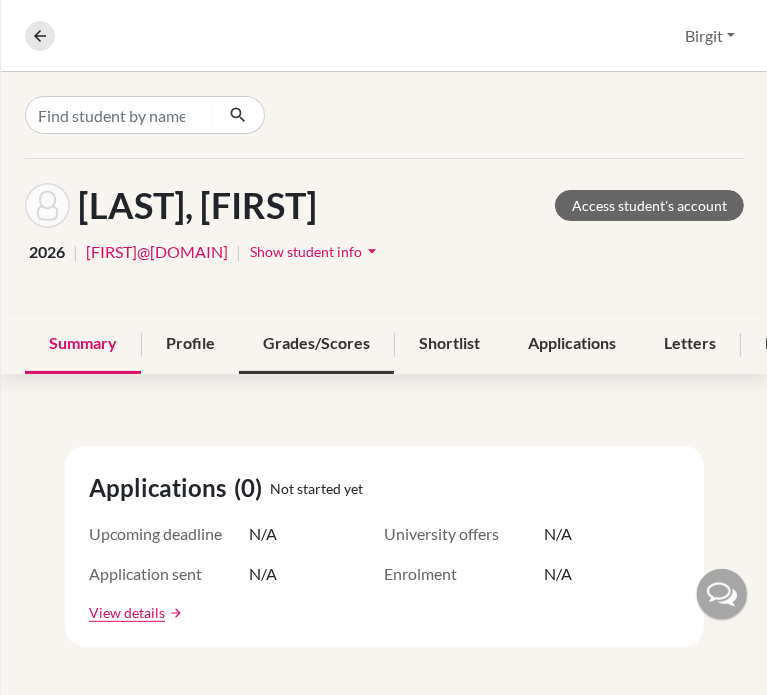 click on "Grades/Scores" at bounding box center [316, 344] 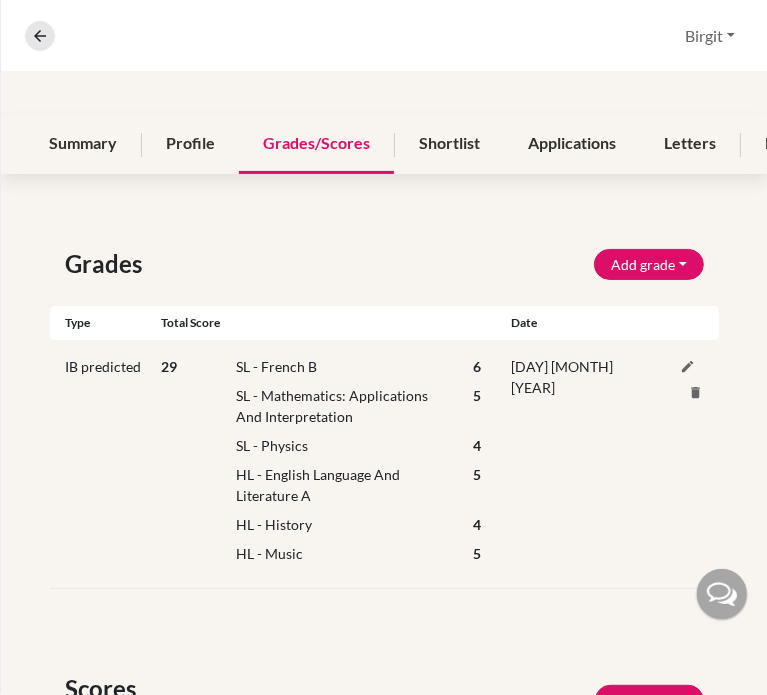scroll, scrollTop: 200, scrollLeft: 0, axis: vertical 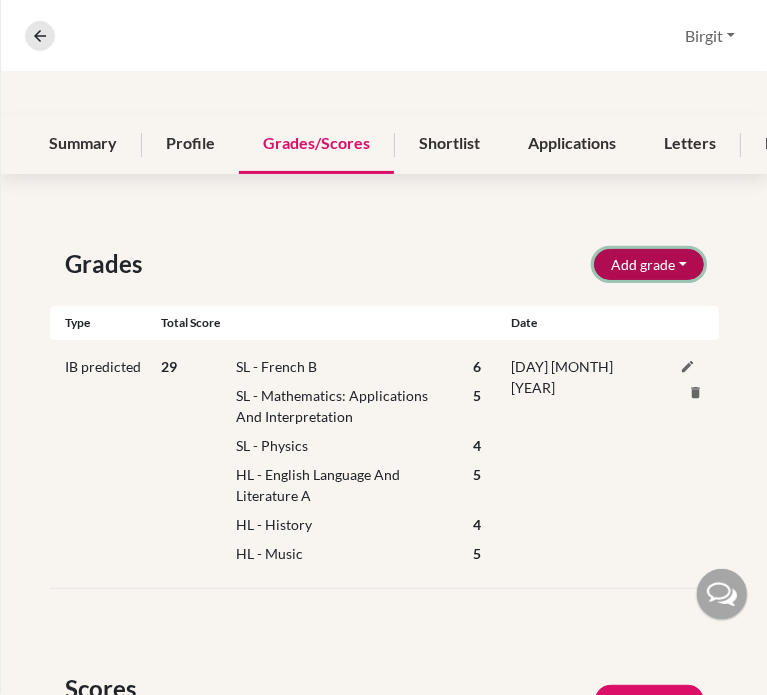 click on "Add grade" at bounding box center (649, 264) 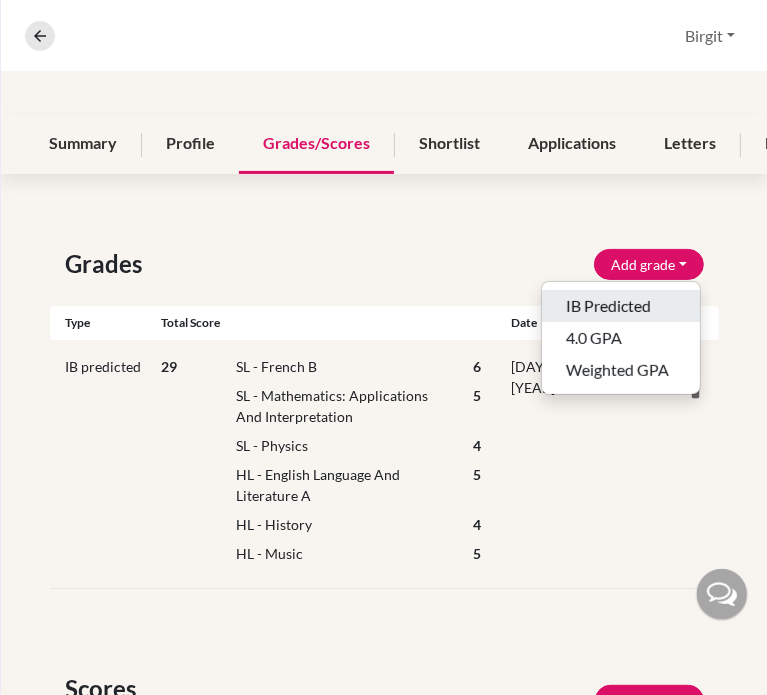 click on "IB Predicted" at bounding box center [621, 306] 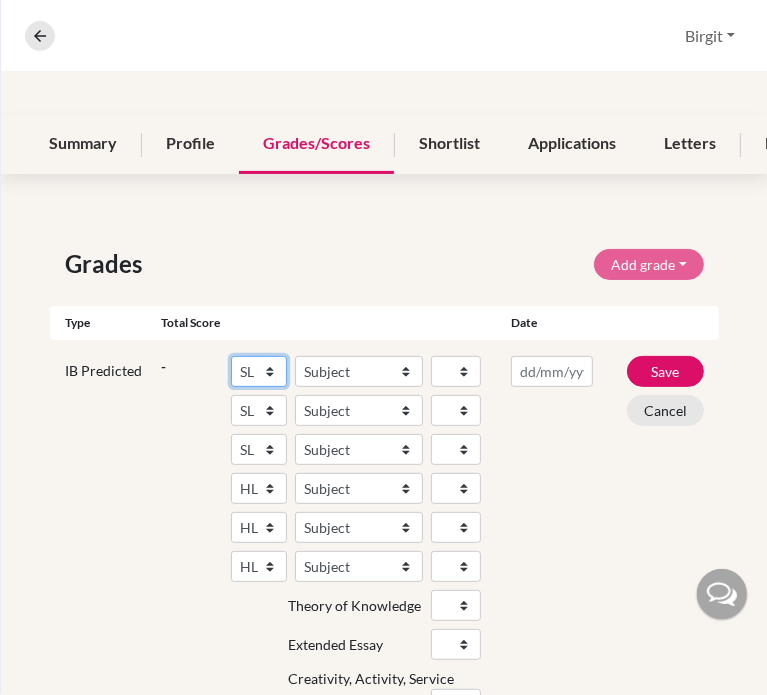 click on "SL HL" at bounding box center [259, 371] 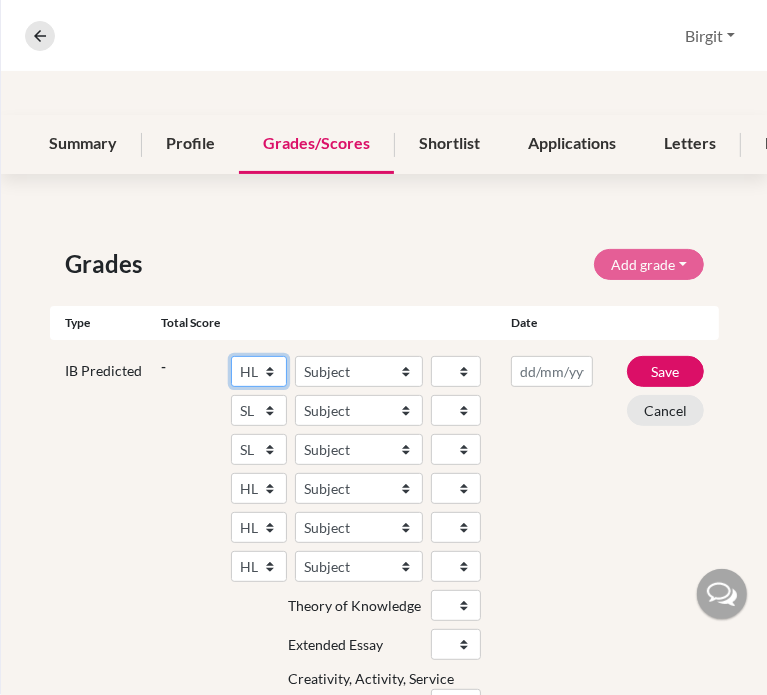 click on "SL HL" at bounding box center (259, 371) 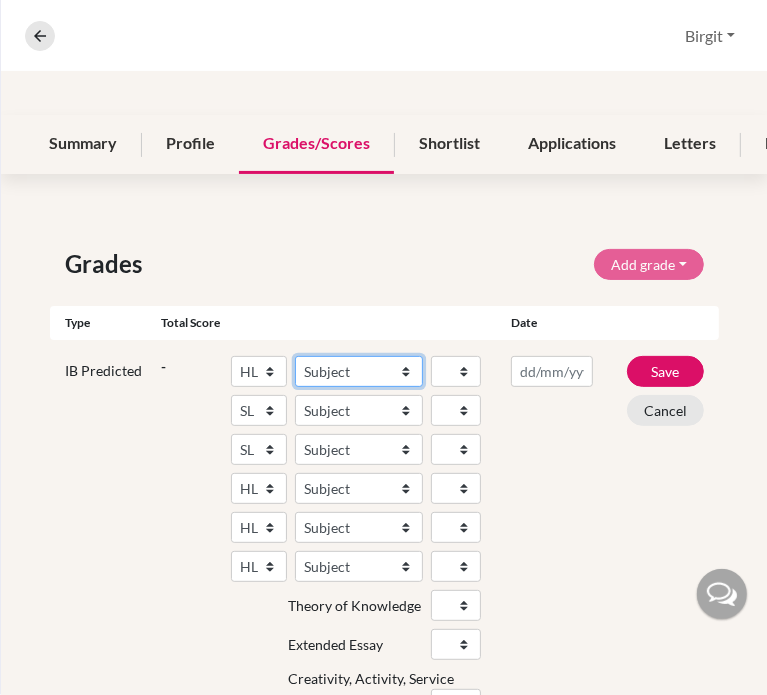 click on "Subject Albanian Literature A Amharic Literature A Arabic B Arabic Language And Literature A Arabic Literature A Belarusian Literature A Bengali Literature A Biology Bosnian Literature A Bulgarian Literature A Bulgari Literature A Business Management Catalan Literature A Chemistry Chinese B Chinese B - Cantonese Chinese B - Mandarin Chinese Language And Literature A Chinese Literature A Classical Greek Computer Science Croatian Literature A Czech Literature A Dance Danish B Danish Literature A Design Technology Digital Society Dutch B Dutch Language And Literature A Dutch Literature A Economics English B English Language And Literature A English Literature A Environmental systems and societies Environmental Systems And Societies Estonian Literature A Filipino Literature A Film Finnish B Finnish Literature A French B French Language And Literature A French Literature A Geography German B German Language And Literature A German Literature A Global Politics Hebrew B Hebrew Literature A Hindi B Hindi Literature A" at bounding box center (359, 371) 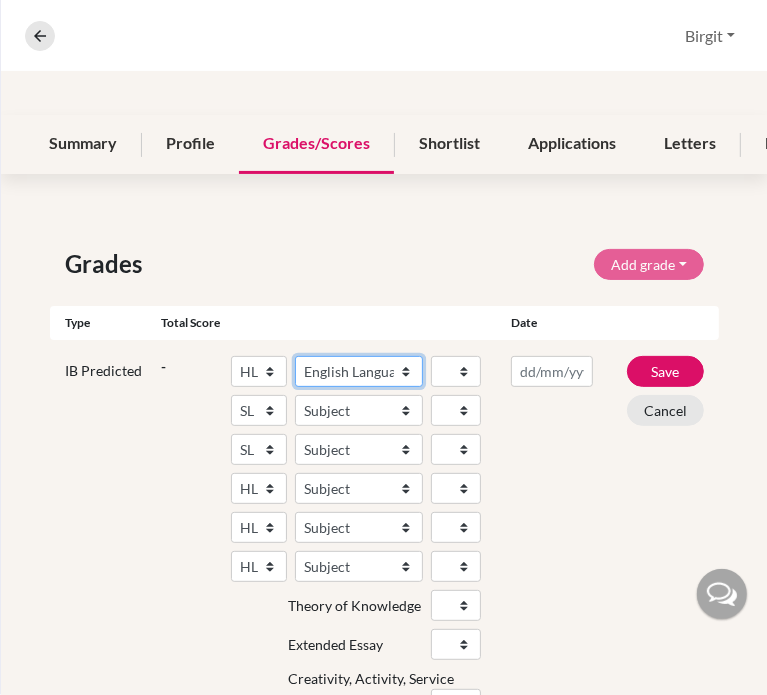 click on "Subject Albanian Literature A Amharic Literature A Arabic B Arabic Language And Literature A Arabic Literature A Belarusian Literature A Bengali Literature A Biology Bosnian Literature A Bulgarian Literature A Bulgari Literature A Business Management Catalan Literature A Chemistry Chinese B Chinese B - Cantonese Chinese B - Mandarin Chinese Language And Literature A Chinese Literature A Classical Greek Computer Science Croatian Literature A Czech Literature A Dance Danish B Danish Literature A Design Technology Digital Society Dutch B Dutch Language And Literature A Dutch Literature A Economics English B English Language And Literature A English Literature A Environmental systems and societies Environmental Systems And Societies Estonian Literature A Filipino Literature A Film Finnish B Finnish Literature A French B French Language And Literature A French Literature A Geography German B German Language And Literature A German Literature A Global Politics Hebrew B Hebrew Literature A Hindi B Hindi Literature A" at bounding box center [359, 371] 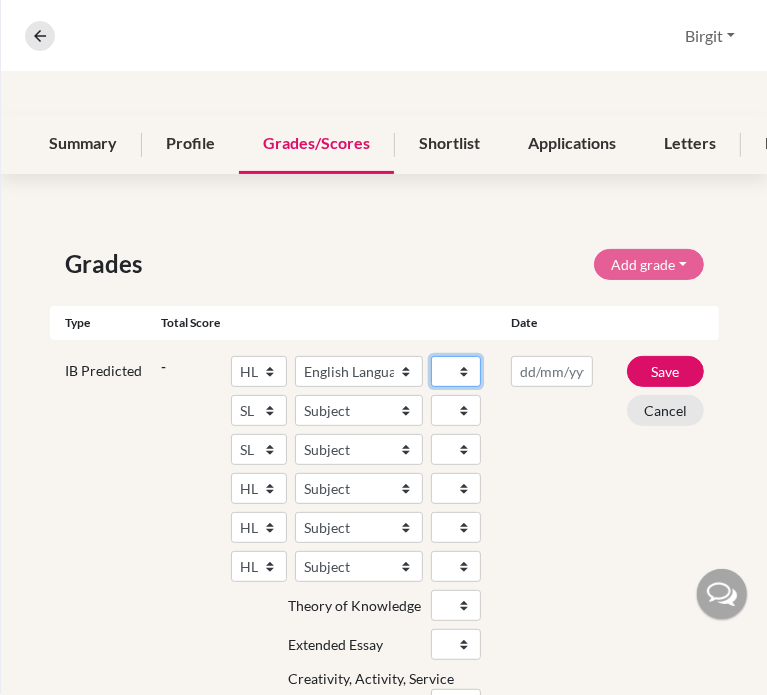 click on "1 2 3 4 5 6 7" at bounding box center (456, 371) 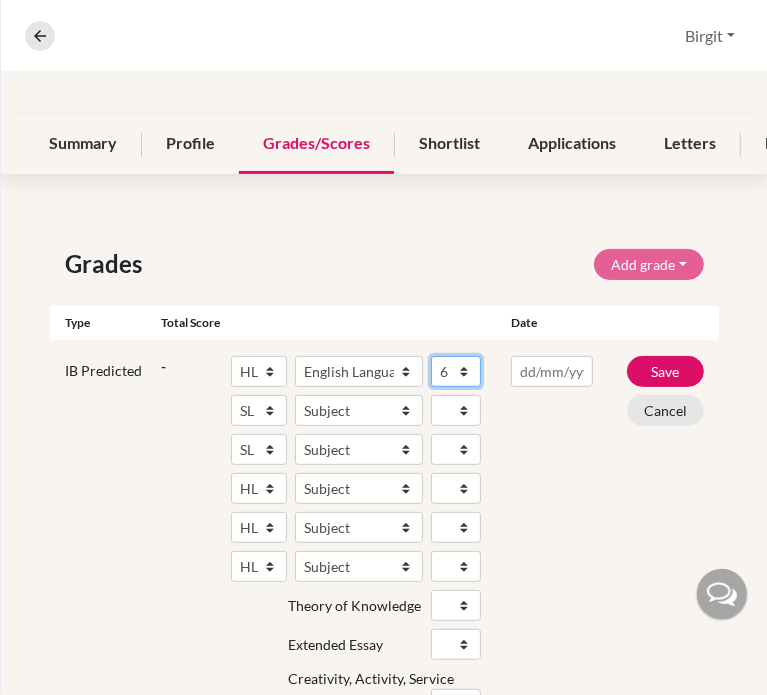 click on "1 2 3 4 5 6 7" at bounding box center [456, 371] 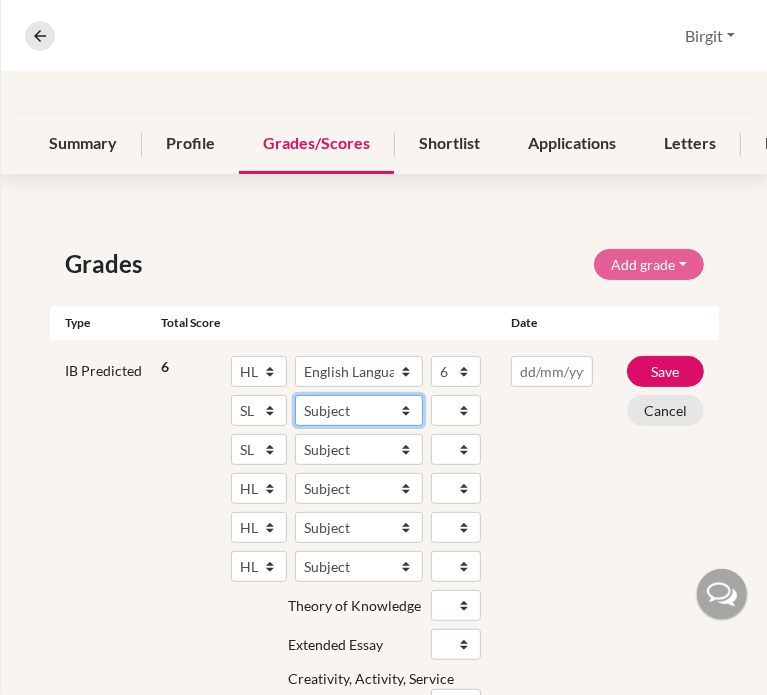 click on "Subject Albanian Literature A Amharic Literature A Arabic ab Initio Arabic B Arabic Language And Literature A Arabic Literature A Belarusian Literature A Bengali Literature A Biology Bosnian Literature A Bulgarian Literature A Bulgari Literature A Business Management Catalan Literature A Chemistry Chinese B Chinese B - Cantonese Chinese B - Mandarin Chinese Language And Literature A Chinese Literature A Classical Greek Computer Science Croatian Literature A Czech Literature A Dance Danish ab Initio Danish B Danish Literature A Design Technology Digital Society Dutch ab Initio Dutch B Dutch Language And Literature A Dutch Literature A Economics English ab Initio English B English Language And Literature A English Literature A Environmental systems and societies Environmental Systems And Societies Estonian Literature A Filipino Literature A Film Finnish B Finnish Literature A French ab Initio French B French Language And Literature A French Literature A Geography German ab Initio German B German Literature A" at bounding box center [359, 410] 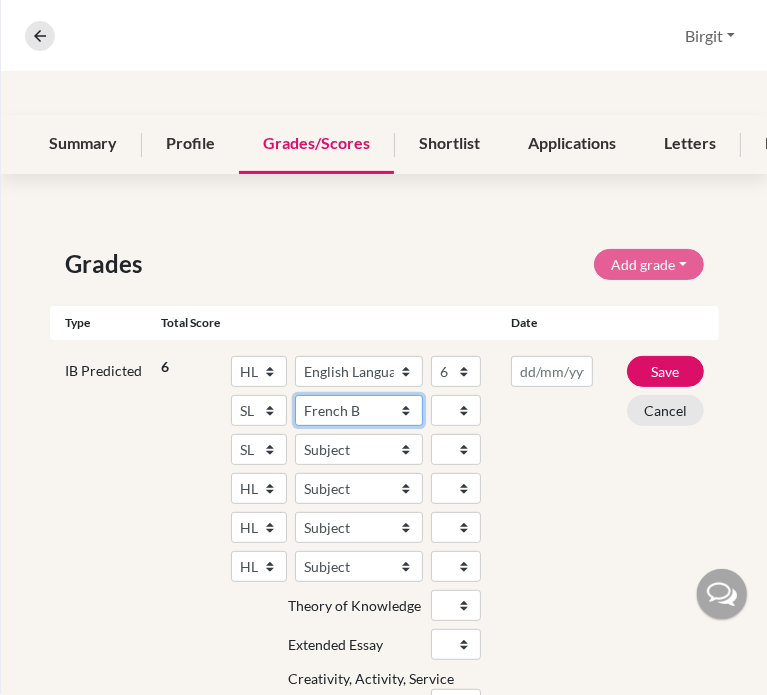 click on "Subject Albanian Literature A Amharic Literature A Arabic ab Initio Arabic B Arabic Language And Literature A Arabic Literature A Belarusian Literature A Bengali Literature A Biology Bosnian Literature A Bulgarian Literature A Bulgari Literature A Business Management Catalan Literature A Chemistry Chinese B Chinese B - Cantonese Chinese B - Mandarin Chinese Language And Literature A Chinese Literature A Classical Greek Computer Science Croatian Literature A Czech Literature A Dance Danish ab Initio Danish B Danish Literature A Design Technology Digital Society Dutch ab Initio Dutch B Dutch Language And Literature A Dutch Literature A Economics English ab Initio English B English Language And Literature A English Literature A Environmental systems and societies Environmental Systems And Societies Estonian Literature A Filipino Literature A Film Finnish B Finnish Literature A French ab Initio French B French Language And Literature A French Literature A Geography German ab Initio German B German Literature A" at bounding box center (359, 410) 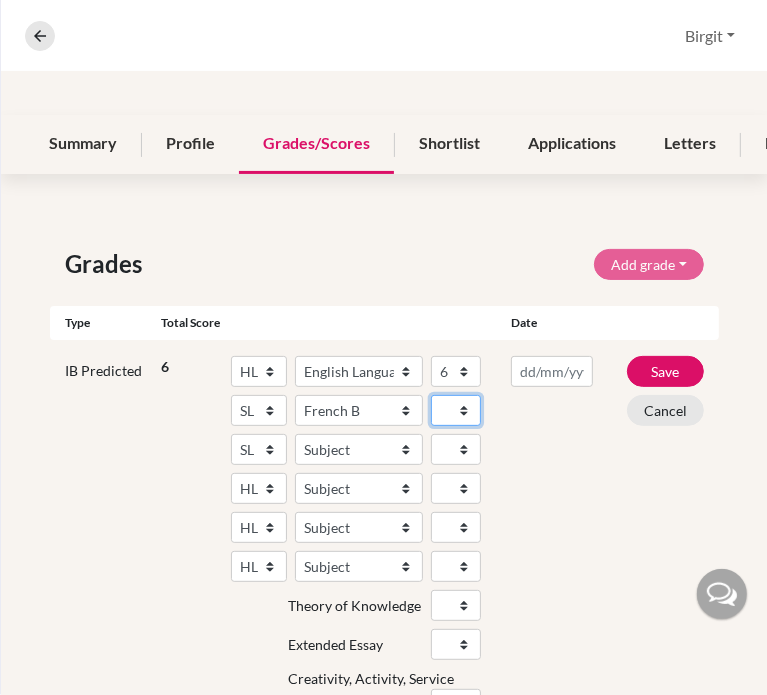 click on "1 2 3 4 5 6 7" at bounding box center (456, 410) 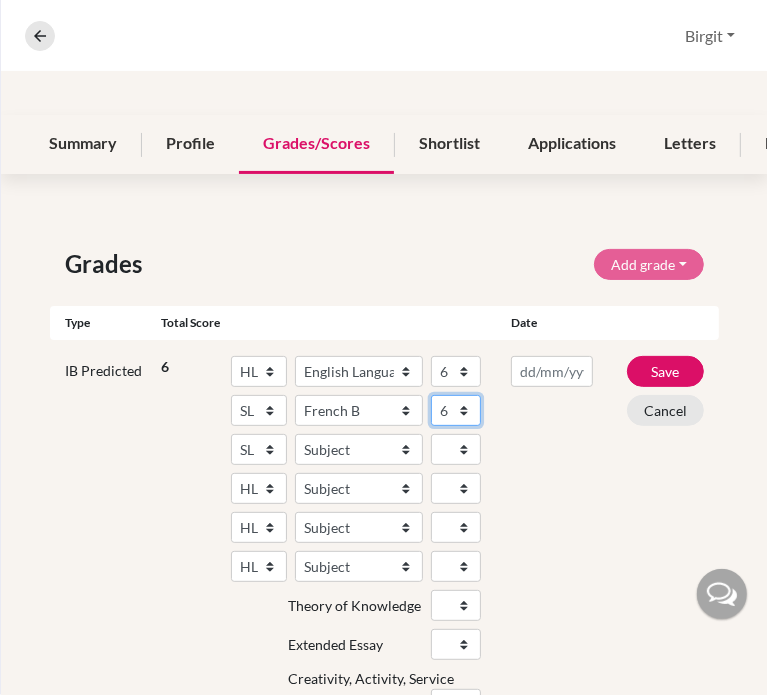 click on "1 2 3 4 5 6 7" at bounding box center [456, 410] 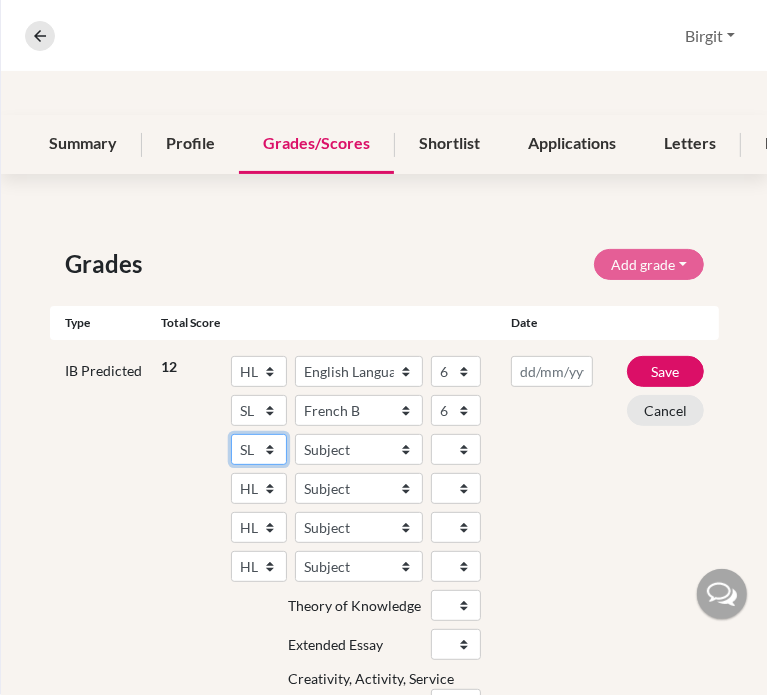 click on "SL HL" at bounding box center [259, 449] 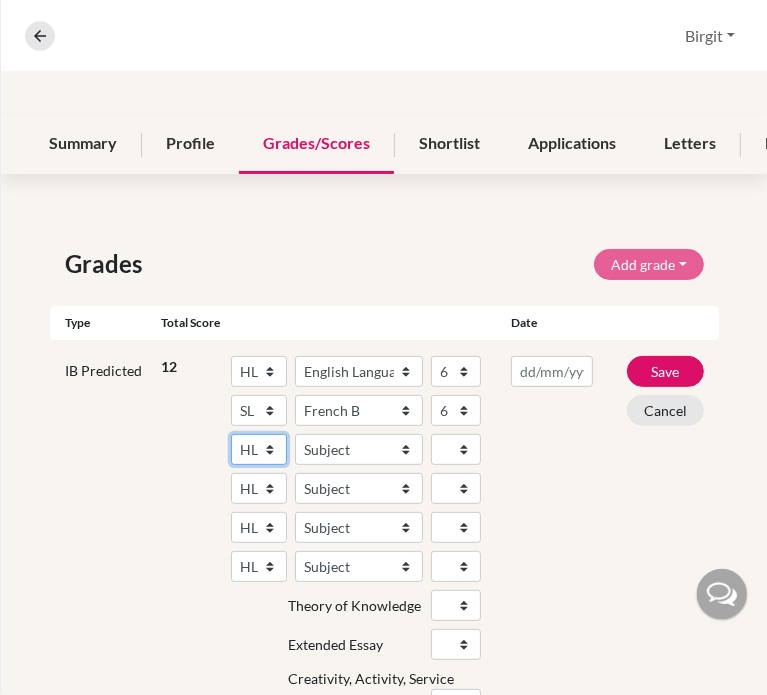 click on "SL HL" at bounding box center [259, 449] 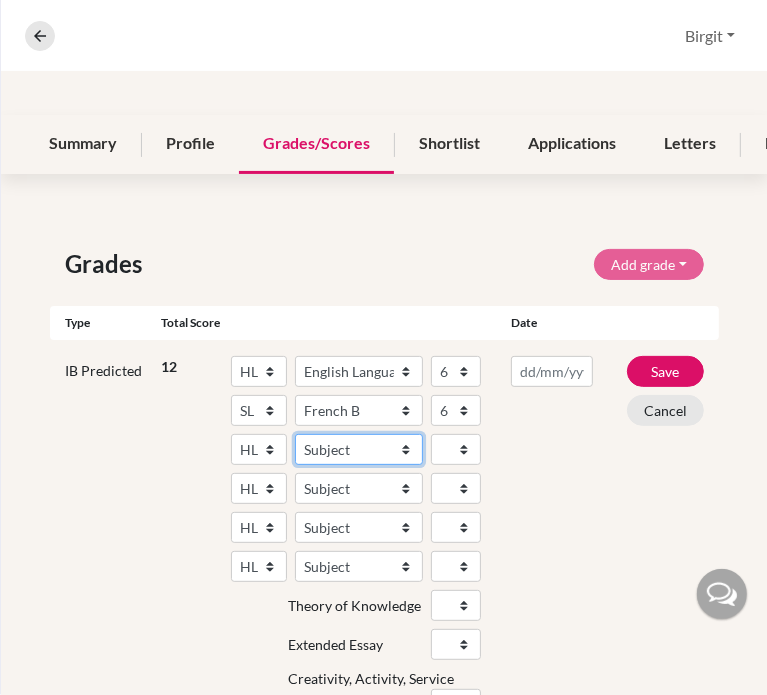 click on "Subject Albanian Literature A Amharic Literature A Arabic B Arabic Language And Literature A Arabic Literature A Belarusian Literature A Bengali Literature A Biology Bosnian Literature A Bulgarian Literature A Bulgari Literature A Business Management Catalan Literature A Chemistry Chinese B Chinese B - Cantonese Chinese B - Mandarin Chinese Language And Literature A Chinese Literature A Classical Greek Computer Science Croatian Literature A Czech Literature A Dance Danish B Danish Literature A Design Technology Digital Society Dutch B Dutch Language And Literature A Dutch Literature A Economics English B English Language And Literature A English Literature A Environmental systems and societies Environmental Systems And Societies Estonian Literature A Filipino Literature A Film Finnish B Finnish Literature A French B French Language And Literature A French Literature A Geography German B German Language And Literature A German Literature A Global Politics Hebrew B Hebrew Literature A Hindi B Hindi Literature A" at bounding box center [359, 449] 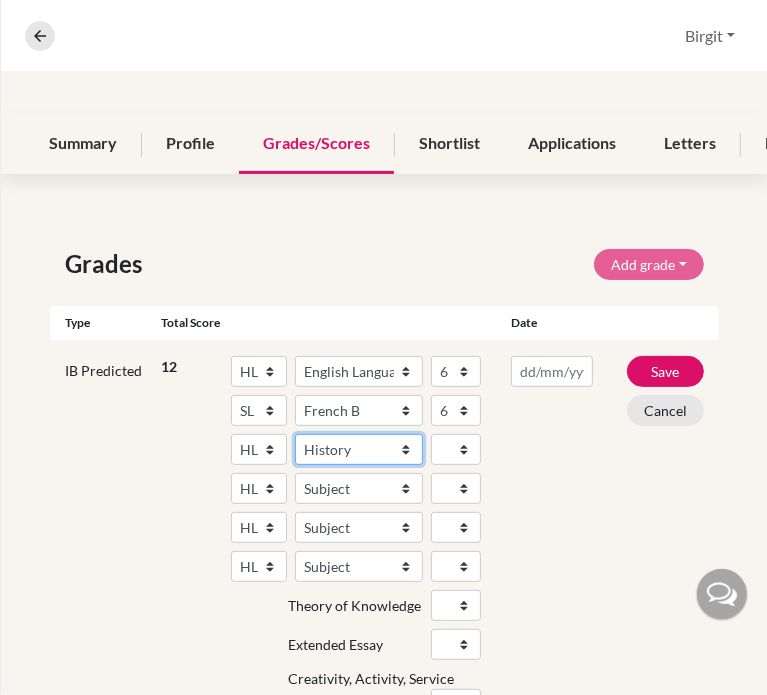click on "Subject Albanian Literature A Amharic Literature A Arabic B Arabic Language And Literature A Arabic Literature A Belarusian Literature A Bengali Literature A Biology Bosnian Literature A Bulgarian Literature A Bulgari Literature A Business Management Catalan Literature A Chemistry Chinese B Chinese B - Cantonese Chinese B - Mandarin Chinese Language And Literature A Chinese Literature A Classical Greek Computer Science Croatian Literature A Czech Literature A Dance Danish B Danish Literature A Design Technology Digital Society Dutch B Dutch Language And Literature A Dutch Literature A Economics English B English Language And Literature A English Literature A Environmental systems and societies Environmental Systems And Societies Estonian Literature A Filipino Literature A Film Finnish B Finnish Literature A French B French Language And Literature A French Literature A Geography German B German Language And Literature A German Literature A Global Politics Hebrew B Hebrew Literature A Hindi B Hindi Literature A" at bounding box center (359, 449) 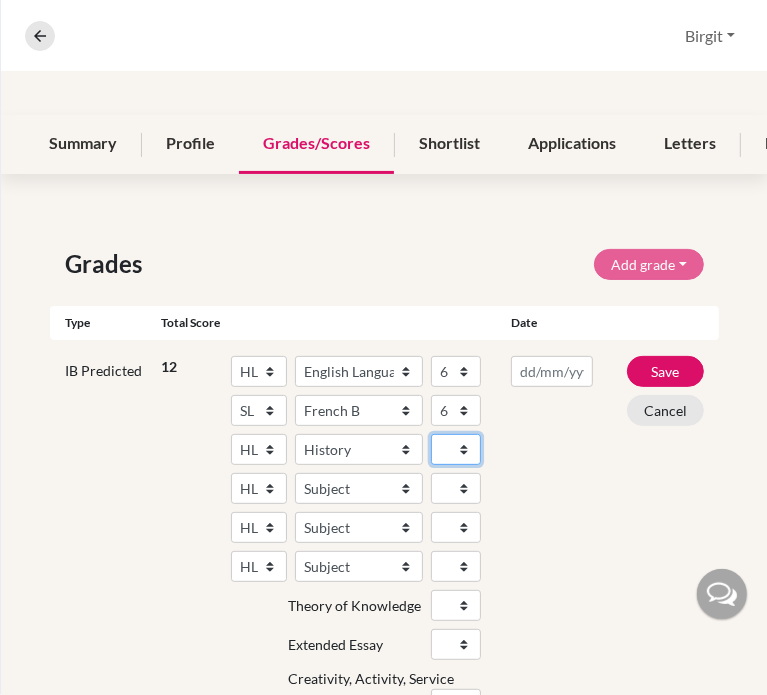 click on "1 2 3 4 5 6 7" at bounding box center [456, 449] 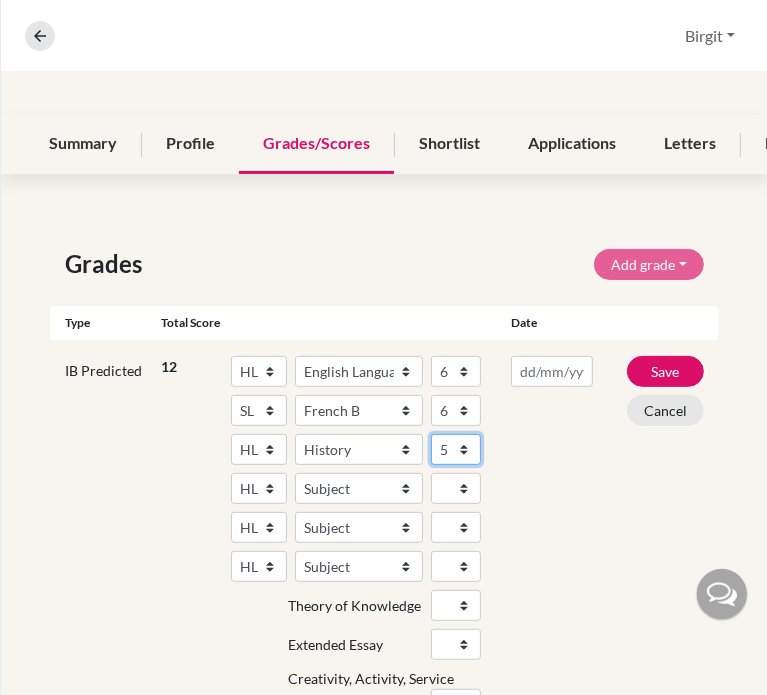 click on "1 2 3 4 5 6 7" at bounding box center [456, 449] 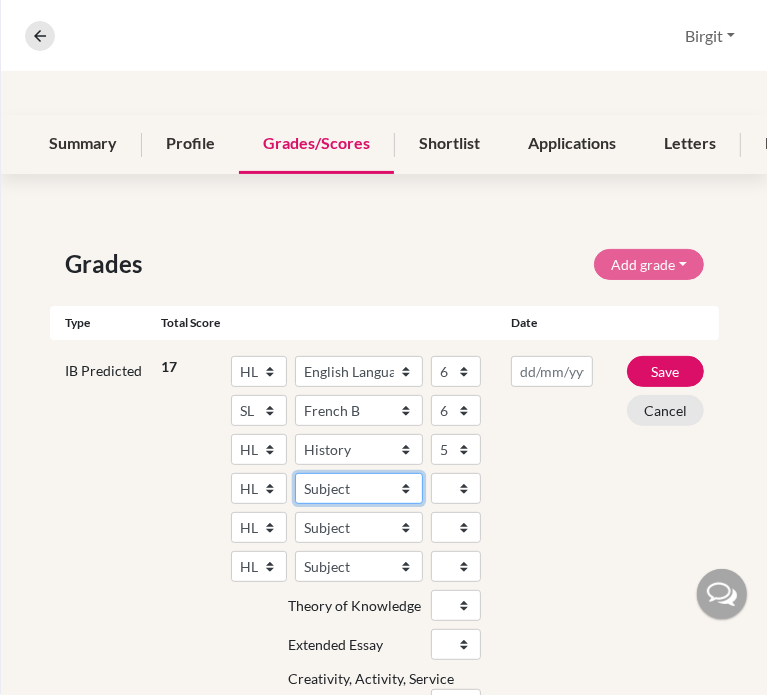 click on "Subject Albanian Literature A Amharic Literature A Arabic B Arabic Language And Literature A Arabic Literature A Belarusian Literature A Bengali Literature A Biology Bosnian Literature A Bulgarian Literature A Bulgari Literature A Business Management Catalan Literature A Chemistry Chinese B Chinese B - Cantonese Chinese B - Mandarin Chinese Language And Literature A Chinese Literature A Classical Greek Computer Science Croatian Literature A Czech Literature A Dance Danish B Danish Literature A Design Technology Digital Society Dutch B Dutch Language And Literature A Dutch Literature A Economics English B English Language And Literature A English Literature A Environmental systems and societies Environmental Systems And Societies Estonian Literature A Filipino Literature A Film Finnish B Finnish Literature A French B French Language And Literature A French Literature A Geography German B German Language And Literature A German Literature A Global Politics Hebrew B Hebrew Literature A Hindi B Hindi Literature A" at bounding box center (359, 488) 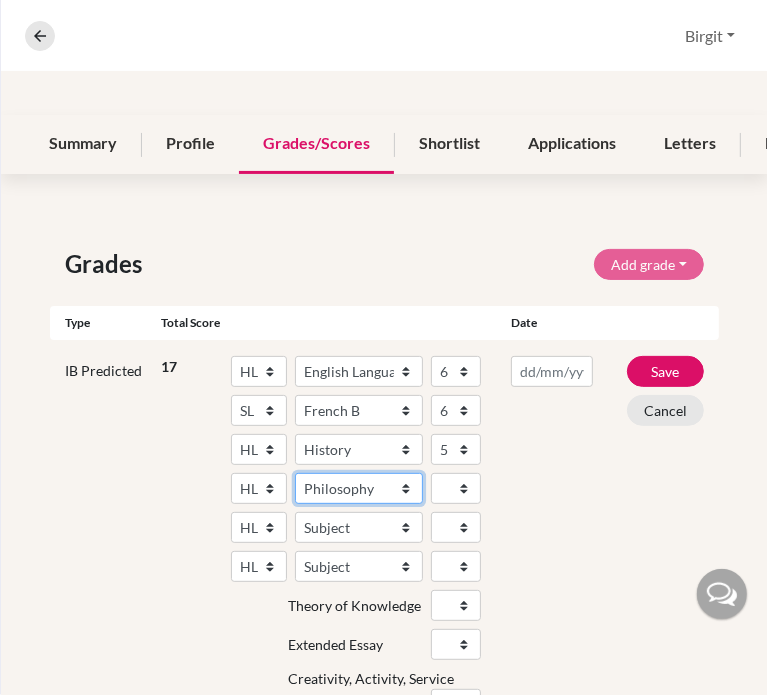 click on "Subject Albanian Literature A Amharic Literature A Arabic B Arabic Language And Literature A Arabic Literature A Belarusian Literature A Bengali Literature A Biology Bosnian Literature A Bulgarian Literature A Bulgari Literature A Business Management Catalan Literature A Chemistry Chinese B Chinese B - Cantonese Chinese B - Mandarin Chinese Language And Literature A Chinese Literature A Classical Greek Computer Science Croatian Literature A Czech Literature A Dance Danish B Danish Literature A Design Technology Digital Society Dutch B Dutch Language And Literature A Dutch Literature A Economics English B English Language And Literature A English Literature A Environmental systems and societies Environmental Systems And Societies Estonian Literature A Filipino Literature A Film Finnish B Finnish Literature A French B French Language And Literature A French Literature A Geography German B German Language And Literature A German Literature A Global Politics Hebrew B Hebrew Literature A Hindi B Hindi Literature A" at bounding box center (359, 488) 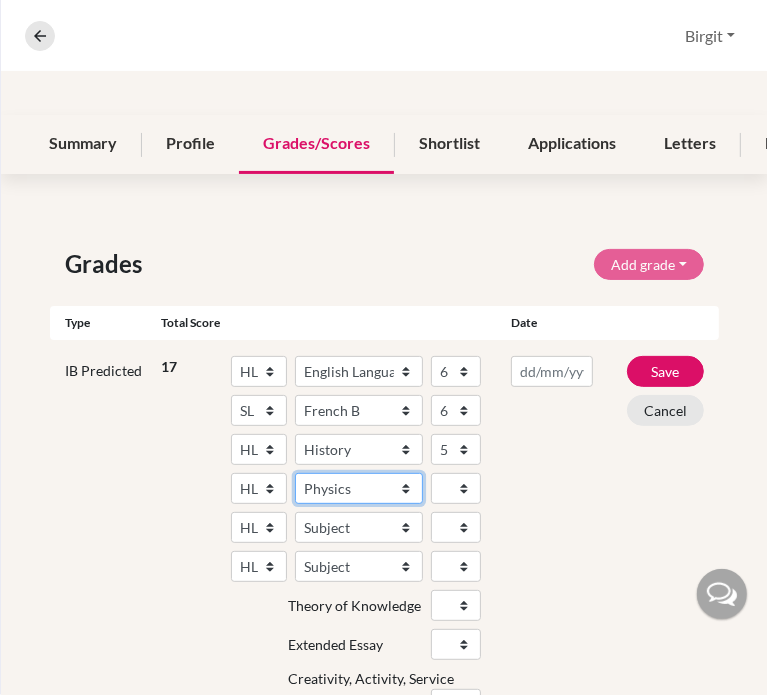 click on "Subject Albanian Literature A Amharic Literature A Arabic B Arabic Language And Literature A Arabic Literature A Belarusian Literature A Bengali Literature A Biology Bosnian Literature A Bulgarian Literature A Bulgari Literature A Business Management Catalan Literature A Chemistry Chinese B Chinese B - Cantonese Chinese B - Mandarin Chinese Language And Literature A Chinese Literature A Classical Greek Computer Science Croatian Literature A Czech Literature A Dance Danish B Danish Literature A Design Technology Digital Society Dutch B Dutch Language And Literature A Dutch Literature A Economics English B English Language And Literature A English Literature A Environmental systems and societies Environmental Systems And Societies Estonian Literature A Filipino Literature A Film Finnish B Finnish Literature A French B French Language And Literature A French Literature A Geography German B German Language And Literature A German Literature A Global Politics Hebrew B Hebrew Literature A Hindi B Hindi Literature A" at bounding box center [359, 488] 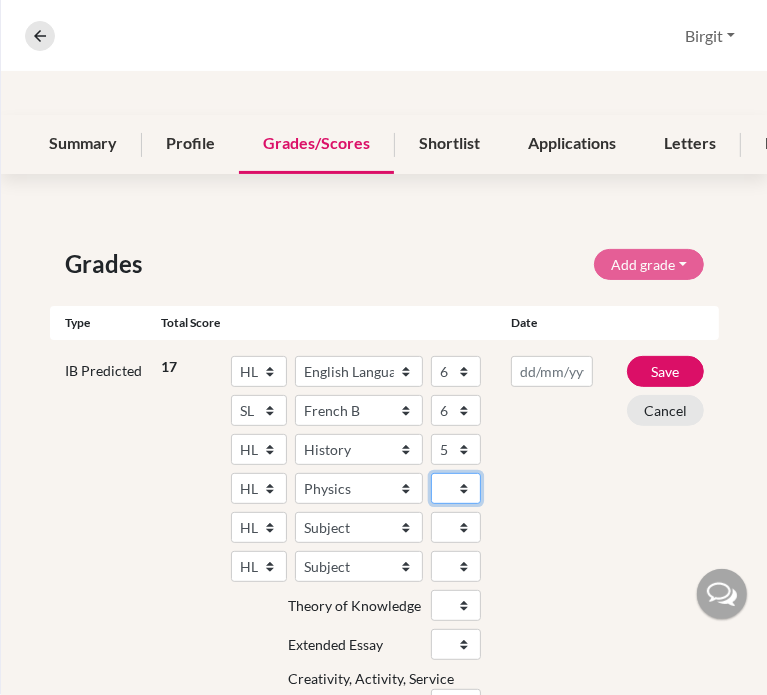 click on "1 2 3 4 5 6 7" at bounding box center (456, 488) 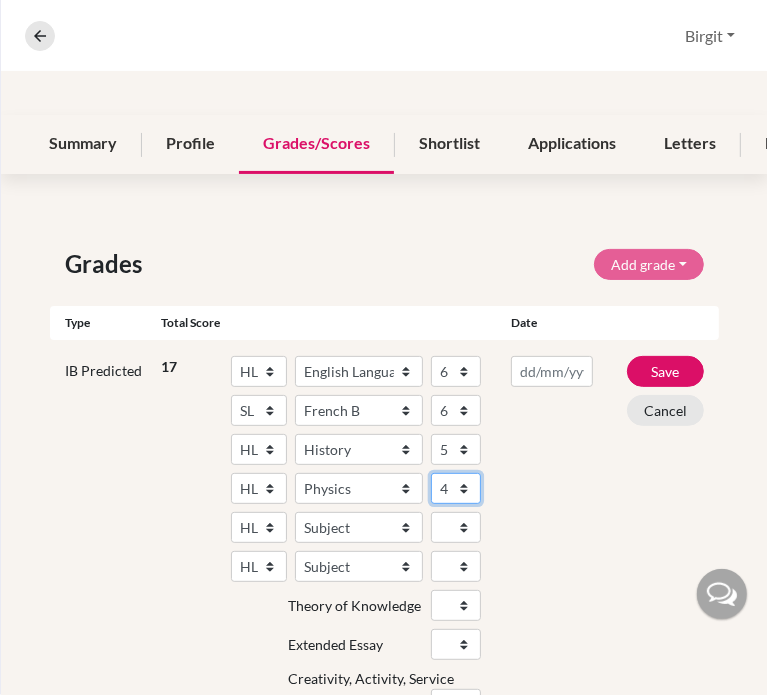 click on "1 2 3 4 5 6 7" at bounding box center (456, 488) 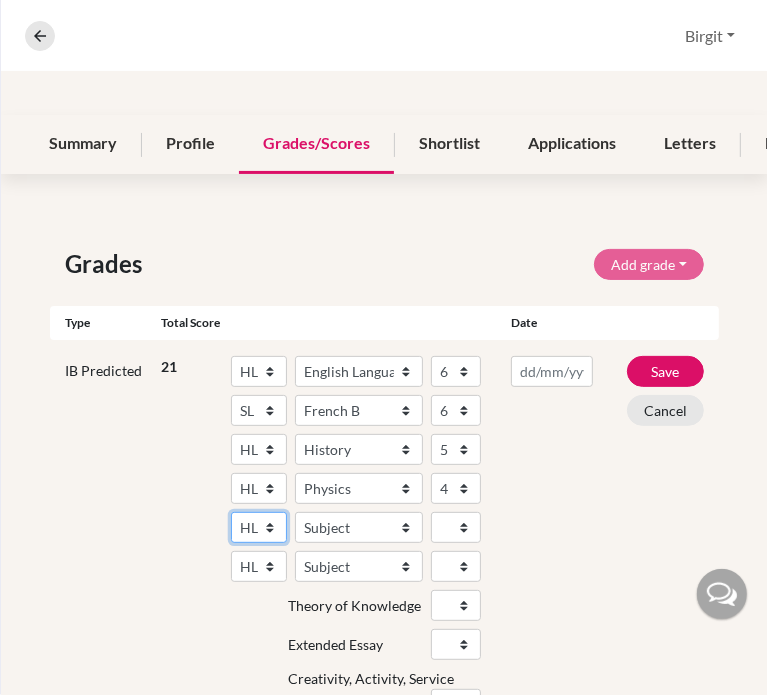 click on "SL HL" at bounding box center [259, 527] 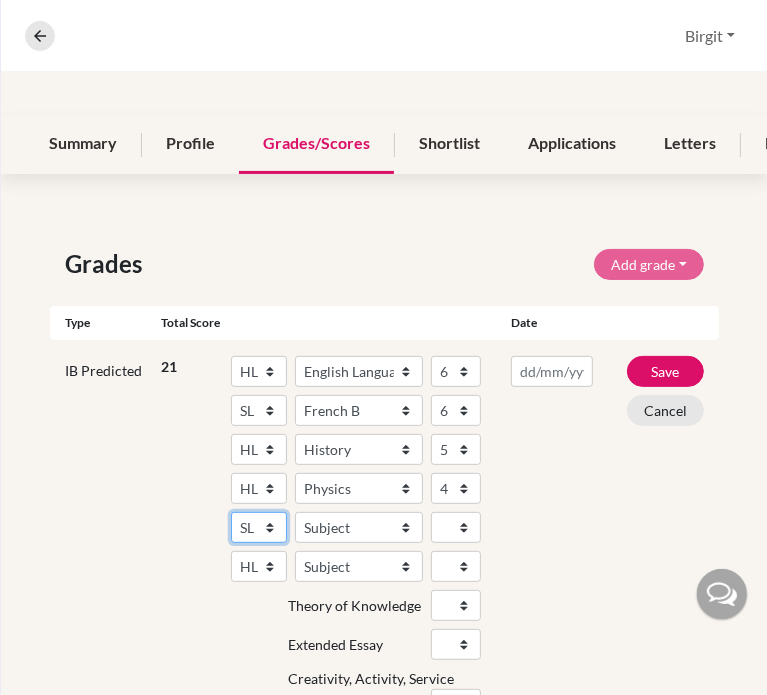 click on "SL HL" at bounding box center [259, 527] 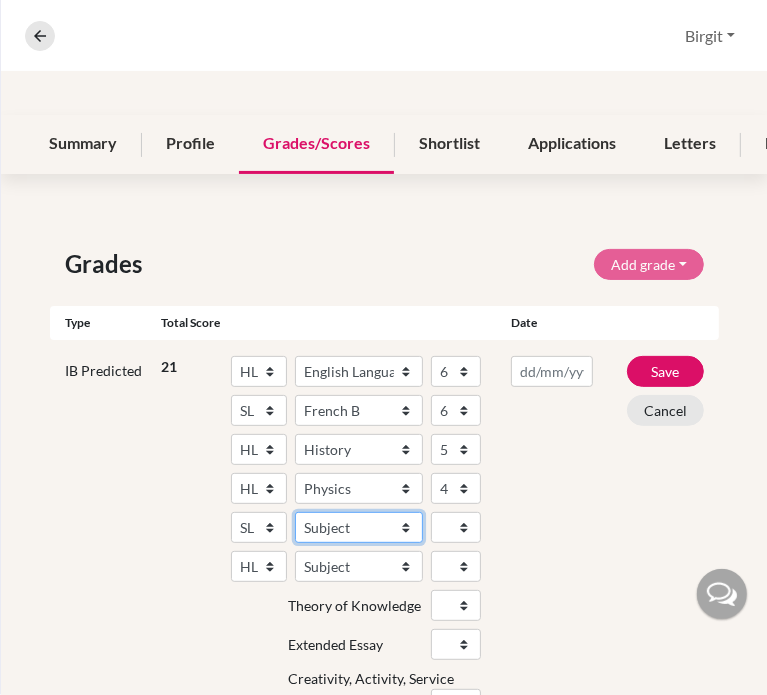 click on "Subject Albanian Literature A Amharic Literature A Arabic ab Initio Arabic B Arabic Language And Literature A Arabic Literature A Belarusian Literature A Bengali Literature A Biology Bosnian Literature A Bulgarian Literature A Bulgari Literature A Business Management Catalan Literature A Chemistry Chinese B Chinese B - Cantonese Chinese B - Mandarin Chinese Language And Literature A Chinese Literature A Classical Greek Computer Science Croatian Literature A Czech Literature A Dance Danish ab Initio Danish B Danish Literature A Design Technology Digital Society Dutch ab Initio Dutch B Dutch Language And Literature A Dutch Literature A Economics English ab Initio English B English Language And Literature A English Literature A Environmental systems and societies Environmental Systems And Societies Estonian Literature A Filipino Literature A Film Finnish B Finnish Literature A French ab Initio French B French Language And Literature A French Literature A Geography German ab Initio German B German Literature A" at bounding box center (359, 527) 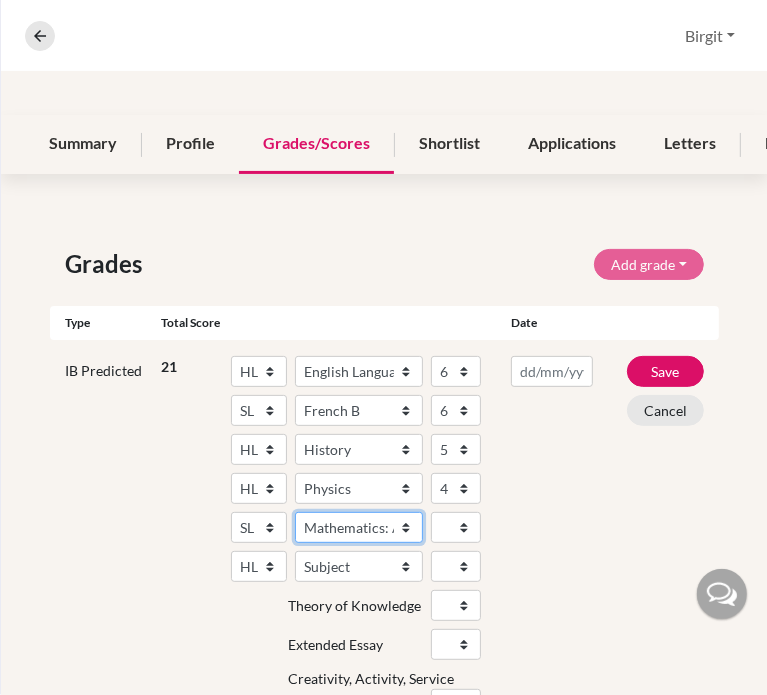 click on "Subject Albanian Literature A Amharic Literature A Arabic ab Initio Arabic B Arabic Language And Literature A Arabic Literature A Belarusian Literature A Bengali Literature A Biology Bosnian Literature A Bulgarian Literature A Bulgari Literature A Business Management Catalan Literature A Chemistry Chinese B Chinese B - Cantonese Chinese B - Mandarin Chinese Language And Literature A Chinese Literature A Classical Greek Computer Science Croatian Literature A Czech Literature A Dance Danish ab Initio Danish B Danish Literature A Design Technology Digital Society Dutch ab Initio Dutch B Dutch Language And Literature A Dutch Literature A Economics English ab Initio English B English Language And Literature A English Literature A Environmental systems and societies Environmental Systems And Societies Estonian Literature A Filipino Literature A Film Finnish B Finnish Literature A French ab Initio French B French Language And Literature A French Literature A Geography German ab Initio German B German Literature A" at bounding box center (359, 527) 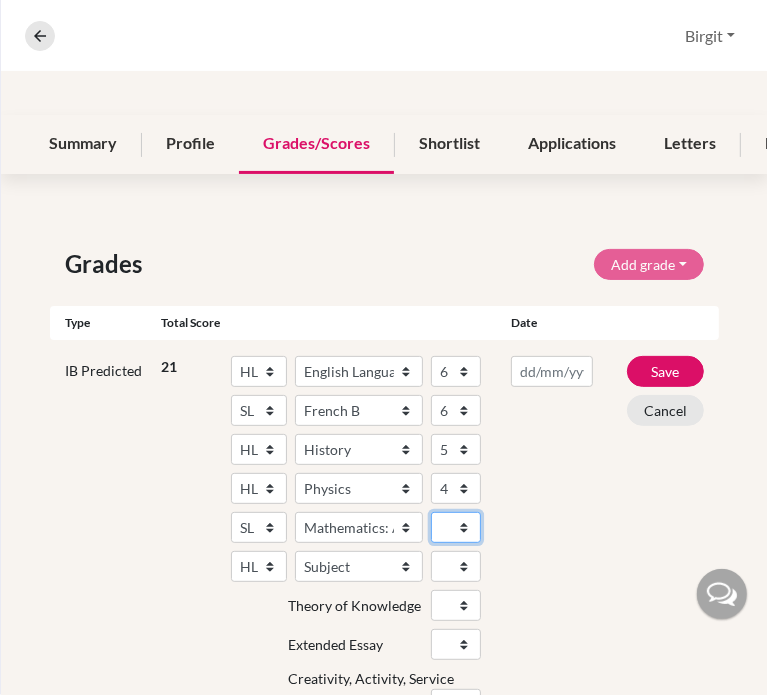 click on "1 2 3 4 5 6 7" at bounding box center [456, 527] 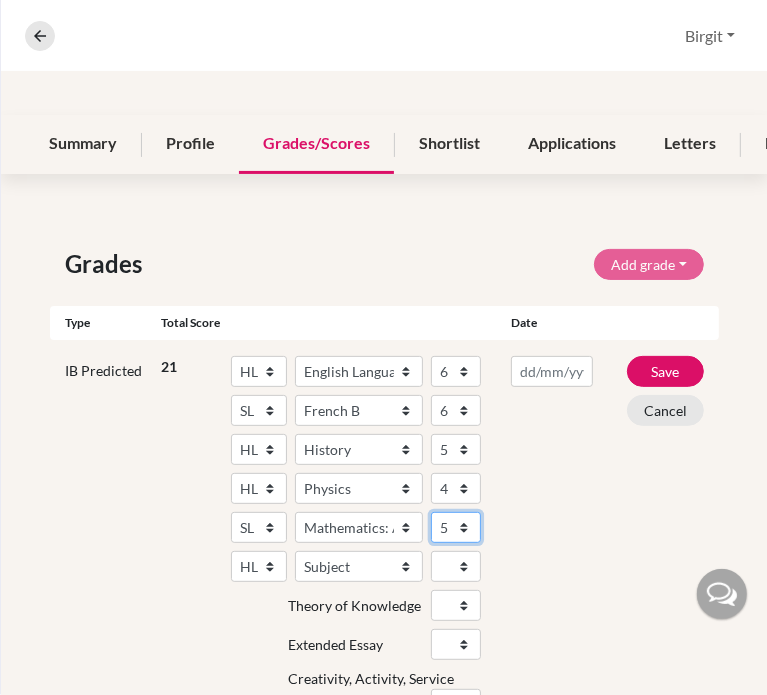 click on "1 2 3 4 5 6 7" at bounding box center (456, 527) 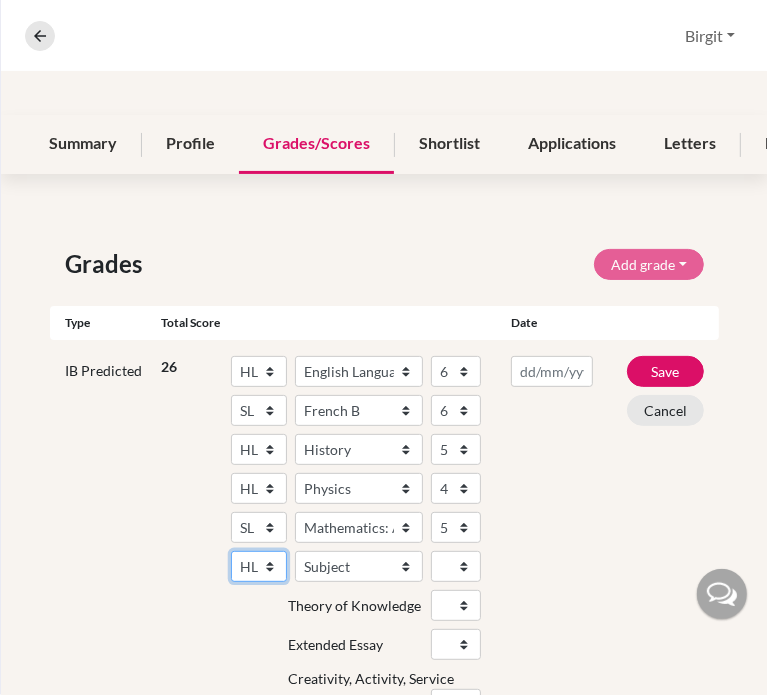 click on "SL HL" at bounding box center (259, 566) 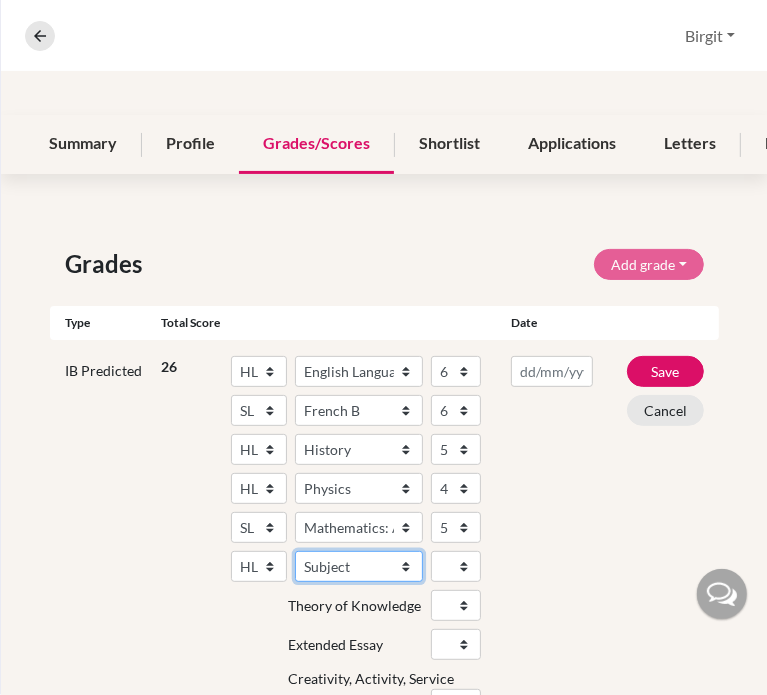 click on "Subject Albanian Literature A Amharic Literature A Arabic B Arabic Language And Literature A Arabic Literature A Belarusian Literature A Bengali Literature A Biology Bosnian Literature A Bulgarian Literature A Bulgari Literature A Business Management Catalan Literature A Chemistry Chinese B Chinese B - Cantonese Chinese B - Mandarin Chinese Language And Literature A Chinese Literature A Classical Greek Computer Science Croatian Literature A Czech Literature A Dance Danish B Danish Literature A Design Technology Digital Society Dutch B Dutch Language And Literature A Dutch Literature A Economics English B English Language And Literature A English Literature A Environmental systems and societies Environmental Systems And Societies Estonian Literature A Filipino Literature A Film Finnish B Finnish Literature A French B French Language And Literature A French Literature A Geography German B German Language And Literature A German Literature A Global Politics Hebrew B Hebrew Literature A Hindi B Hindi Literature A" at bounding box center [359, 566] 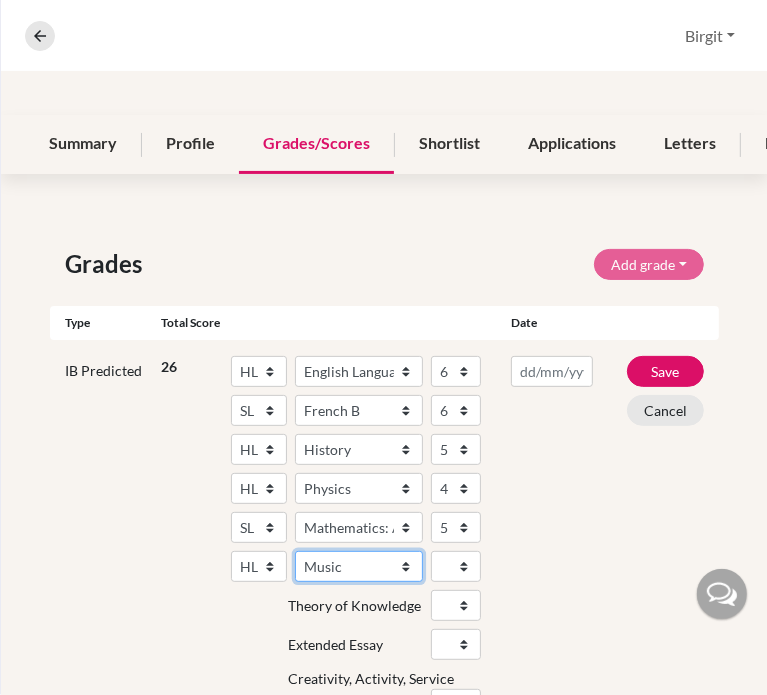 click on "Subject Albanian Literature A Amharic Literature A Arabic B Arabic Language And Literature A Arabic Literature A Belarusian Literature A Bengali Literature A Biology Bosnian Literature A Bulgarian Literature A Bulgari Literature A Business Management Catalan Literature A Chemistry Chinese B Chinese B - Cantonese Chinese B - Mandarin Chinese Language And Literature A Chinese Literature A Classical Greek Computer Science Croatian Literature A Czech Literature A Dance Danish B Danish Literature A Design Technology Digital Society Dutch B Dutch Language And Literature A Dutch Literature A Economics English B English Language And Literature A English Literature A Environmental systems and societies Environmental Systems And Societies Estonian Literature A Filipino Literature A Film Finnish B Finnish Literature A French B French Language And Literature A French Literature A Geography German B German Language And Literature A German Literature A Global Politics Hebrew B Hebrew Literature A Hindi B Hindi Literature A" at bounding box center [359, 566] 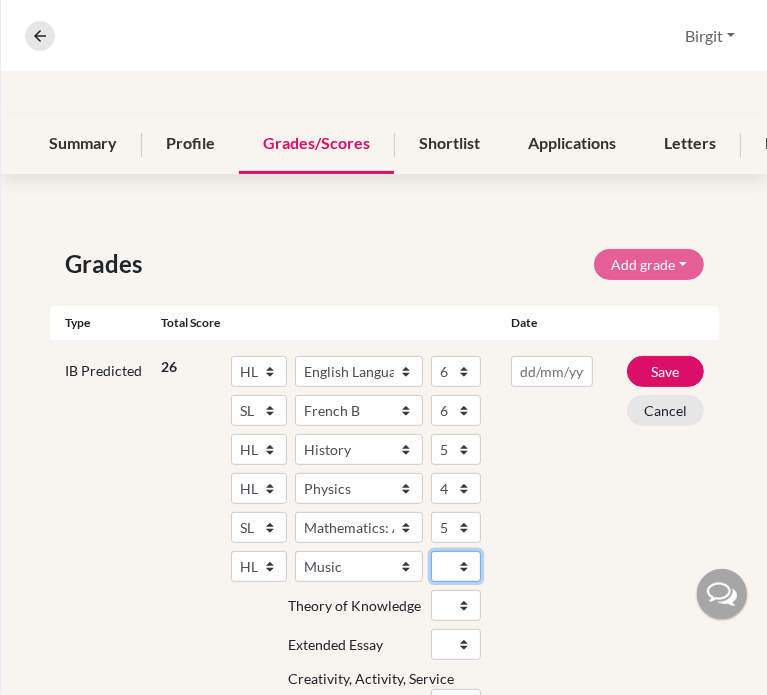 click on "1 2 3 4 5 6 7" at bounding box center [456, 566] 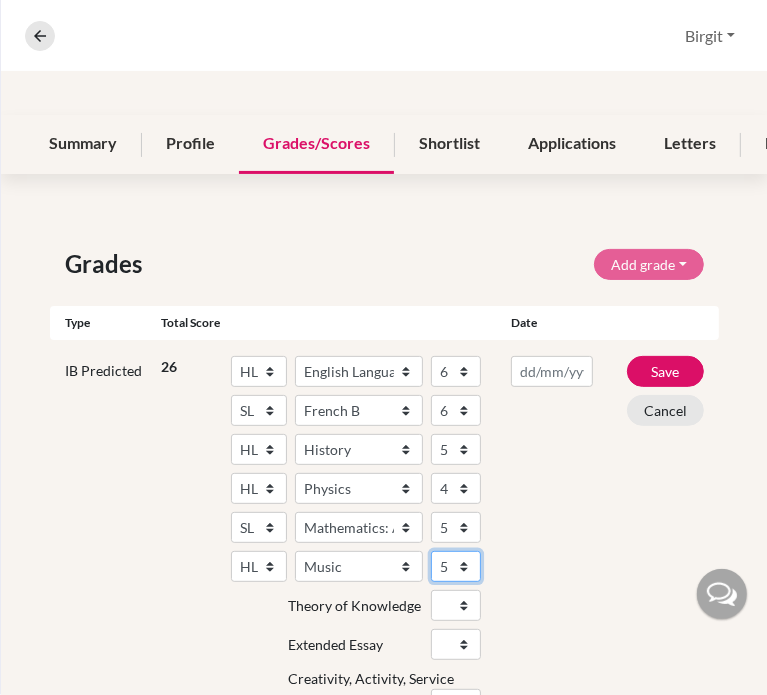 click on "1 2 3 4 5 6 7" at bounding box center [456, 566] 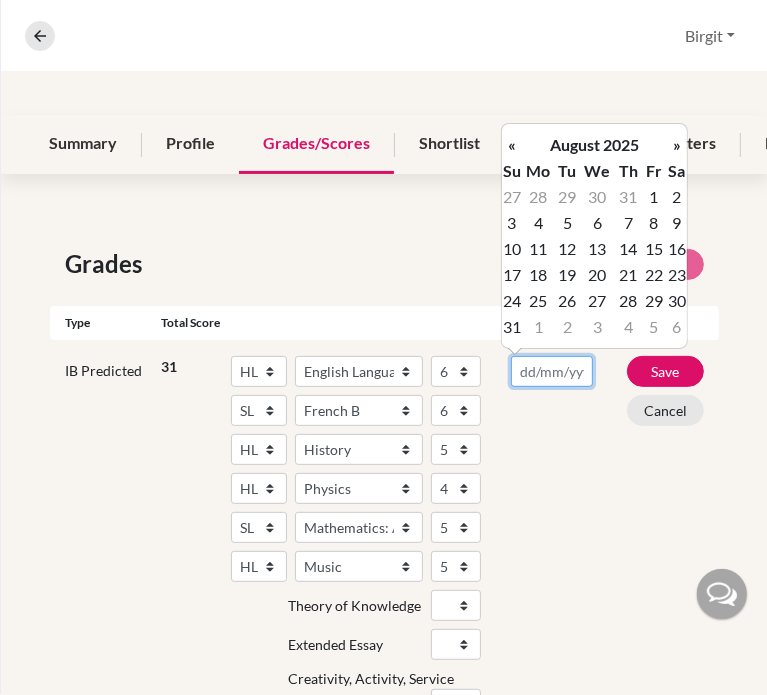 click at bounding box center (552, 371) 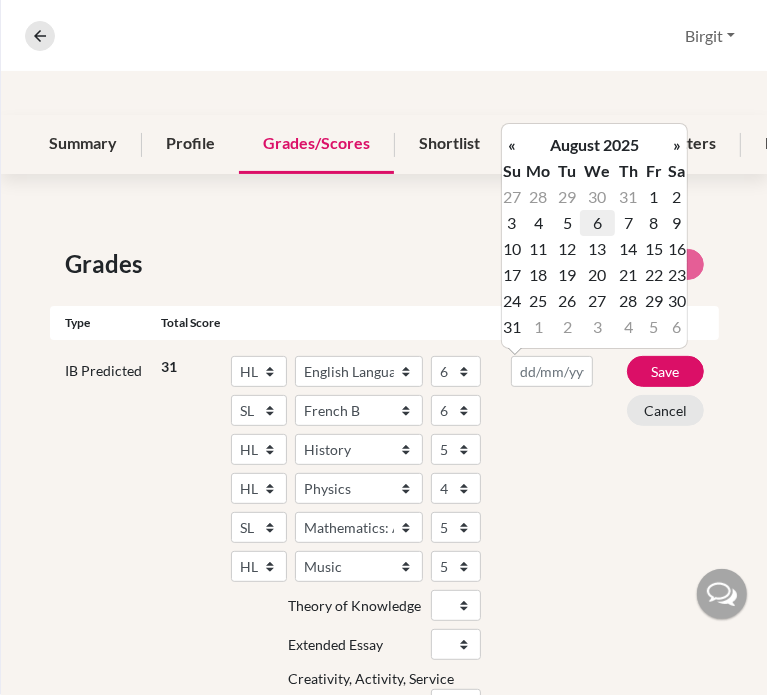 click on "6" at bounding box center [597, 223] 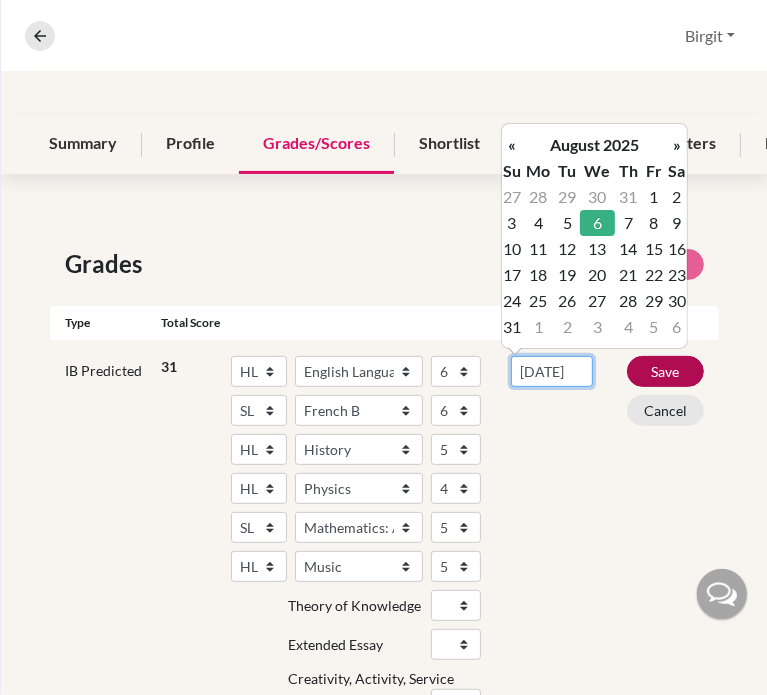 scroll, scrollTop: 0, scrollLeft: 13, axis: horizontal 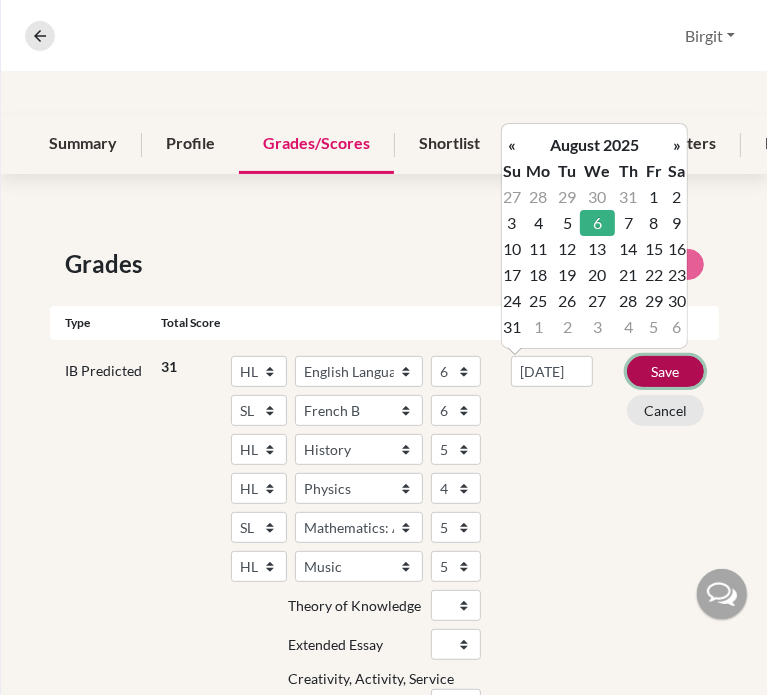click on "Save" at bounding box center (665, 371) 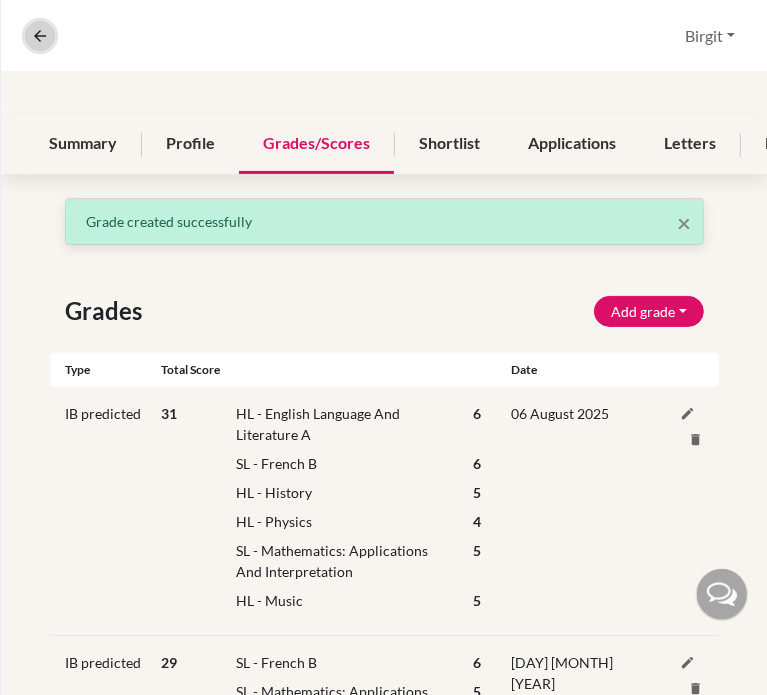 click at bounding box center (40, 36) 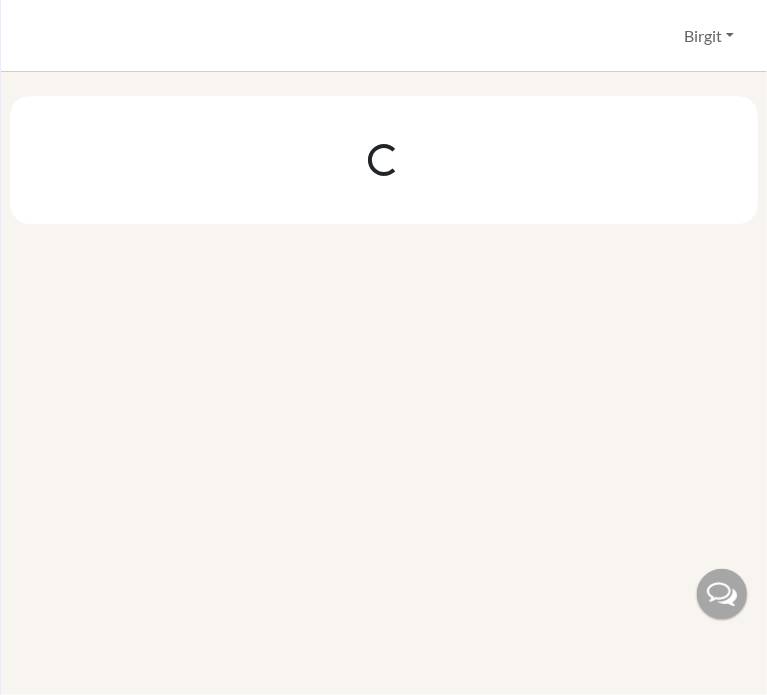 scroll, scrollTop: 0, scrollLeft: 0, axis: both 